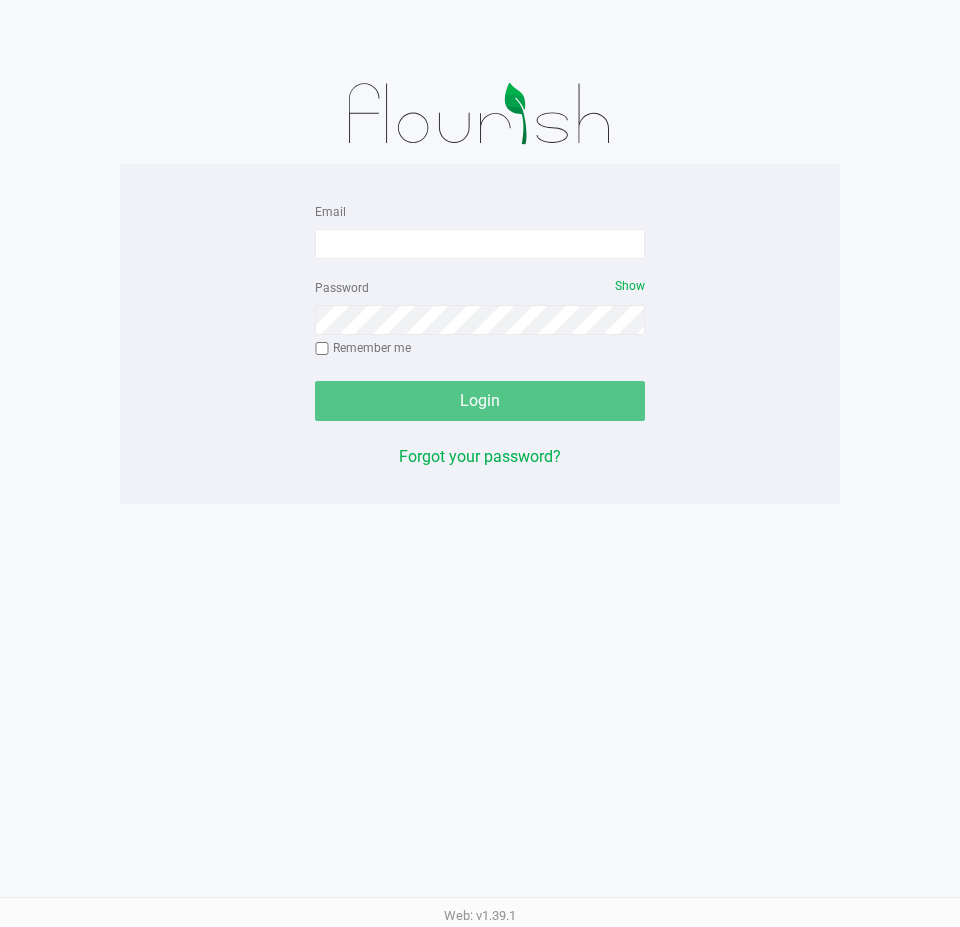 scroll, scrollTop: 0, scrollLeft: 0, axis: both 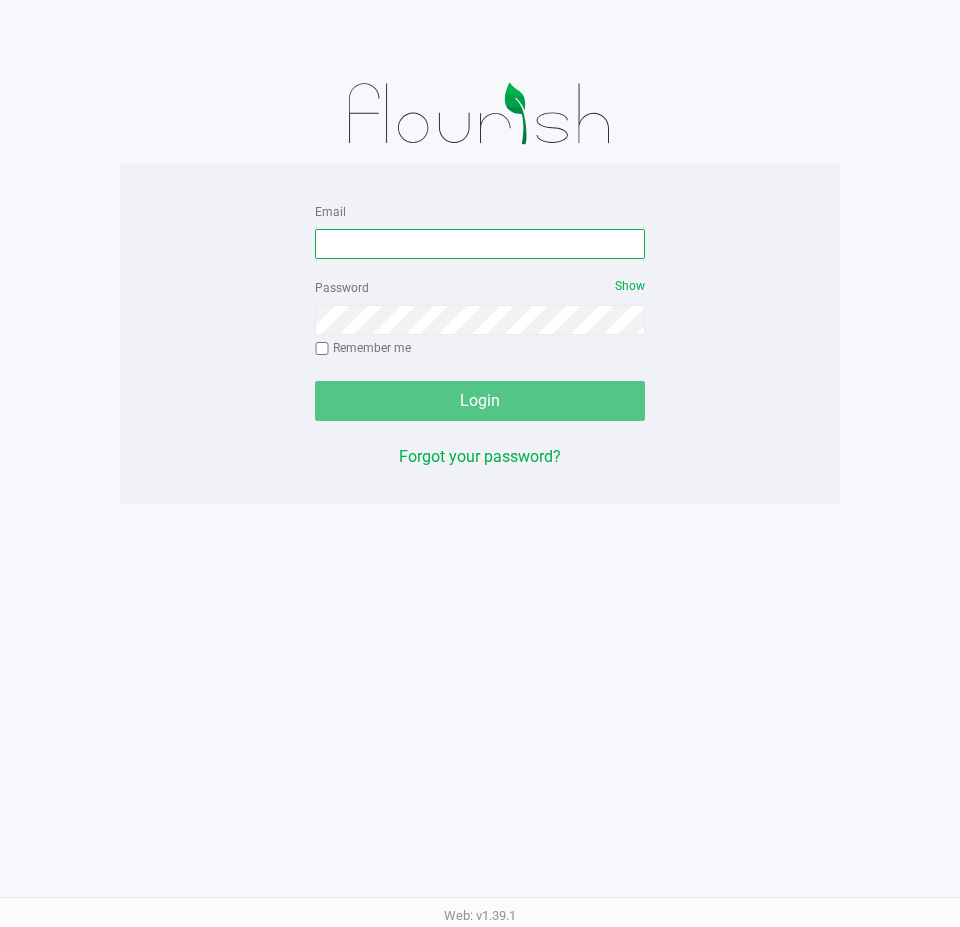 click on "Email" at bounding box center (480, 244) 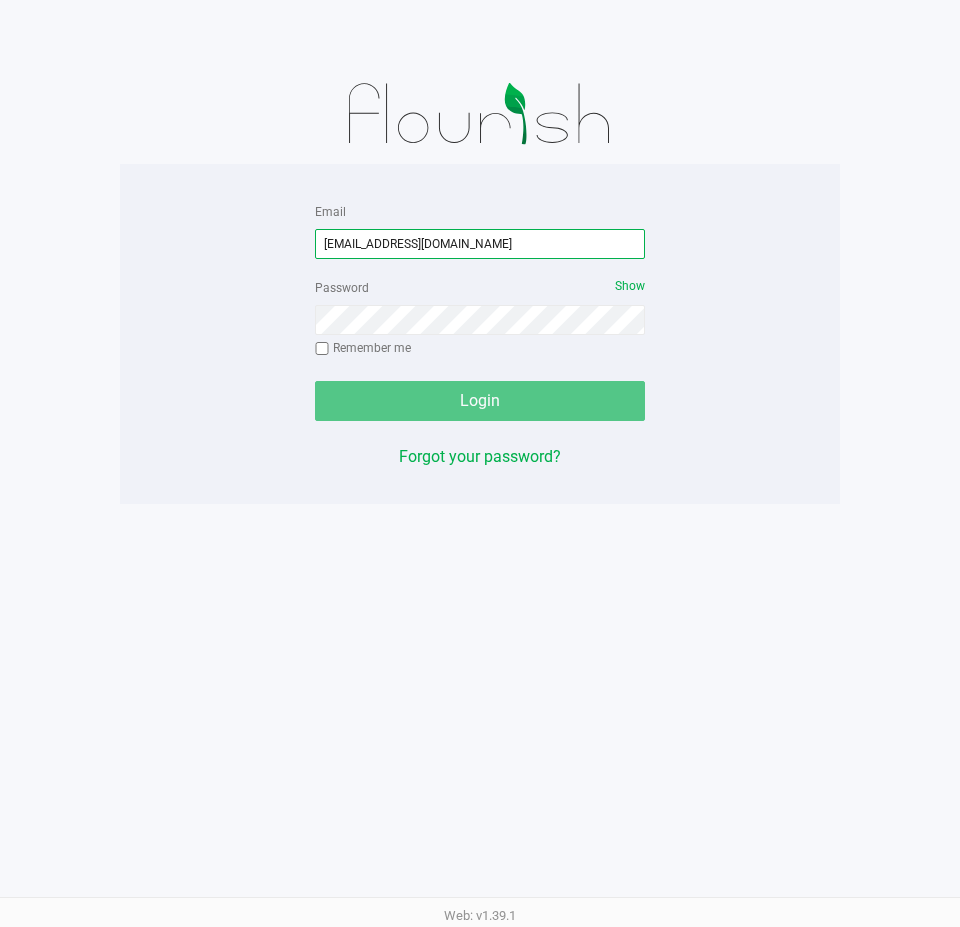 type on "samadio@liveparallel.com" 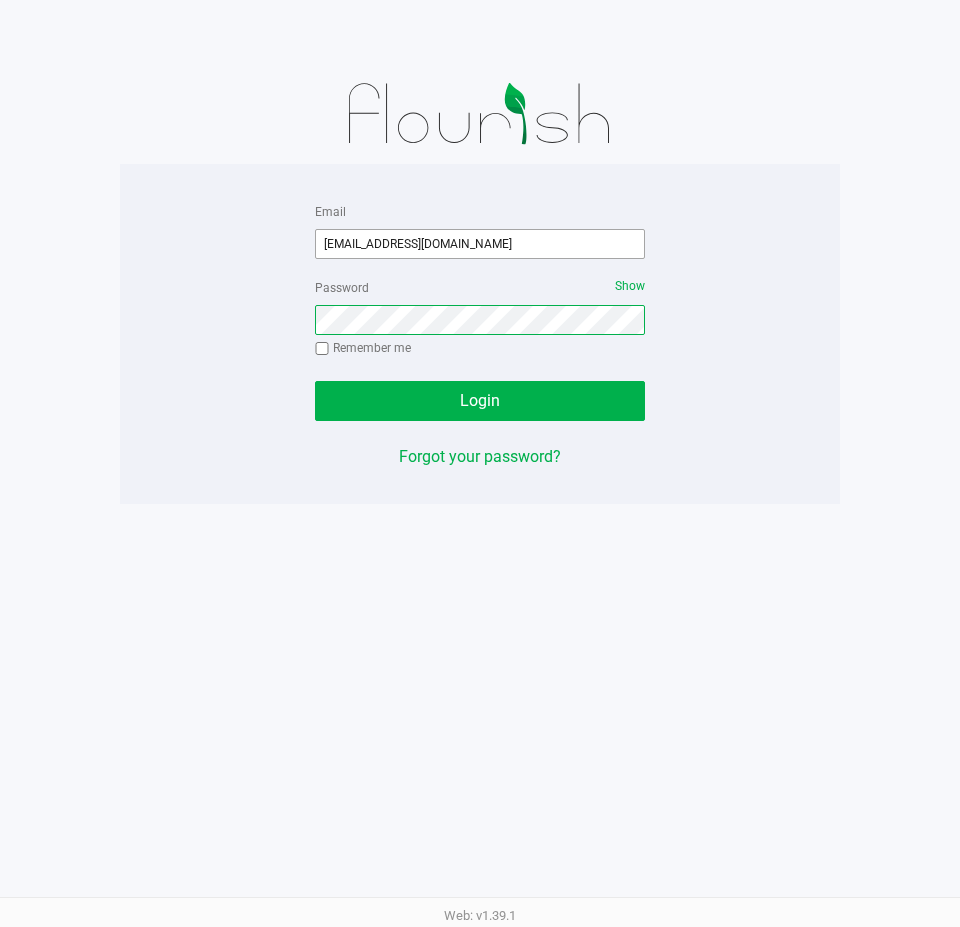 click on "Login" 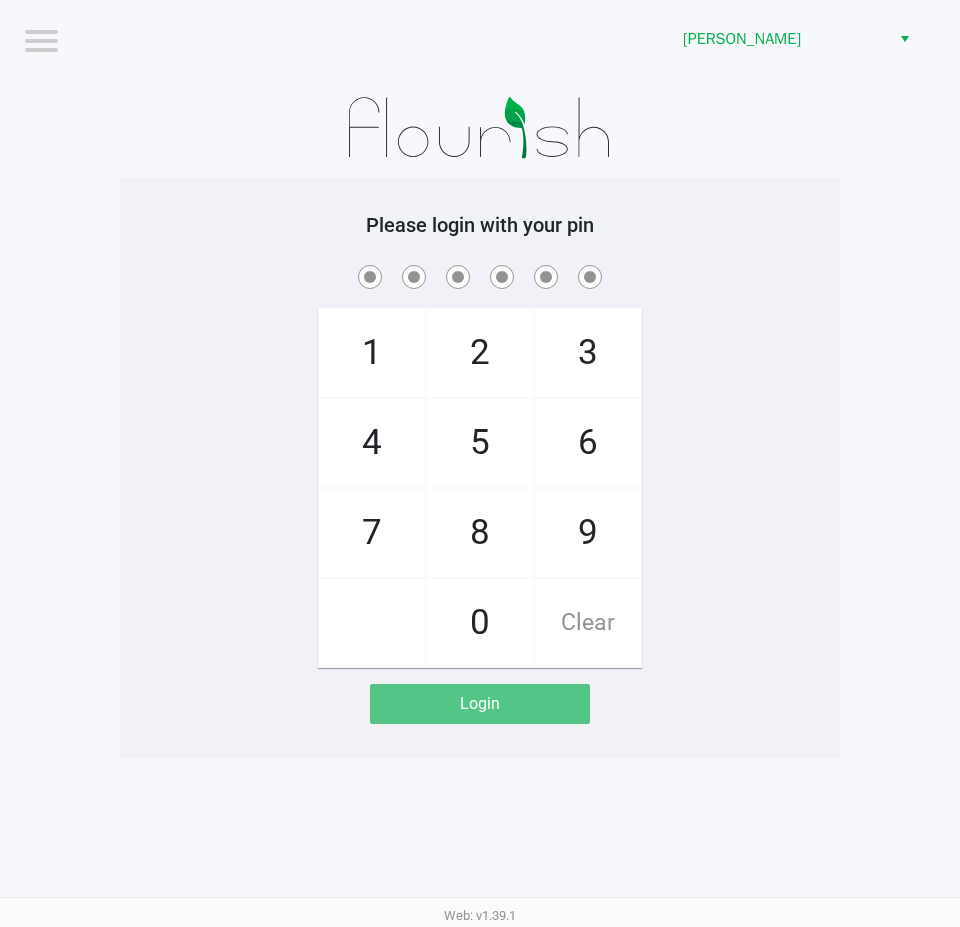 click on "1   4   7       2   5   8   0   3   6   9   Clear" 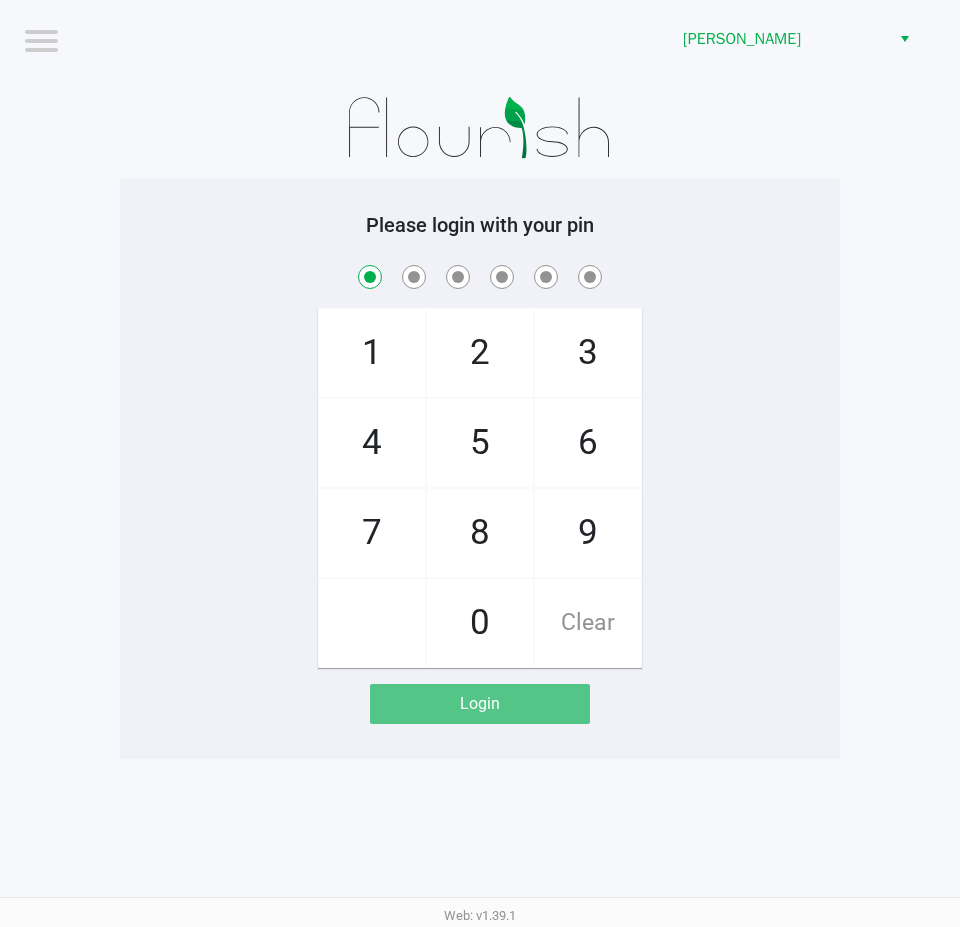 checkbox on "true" 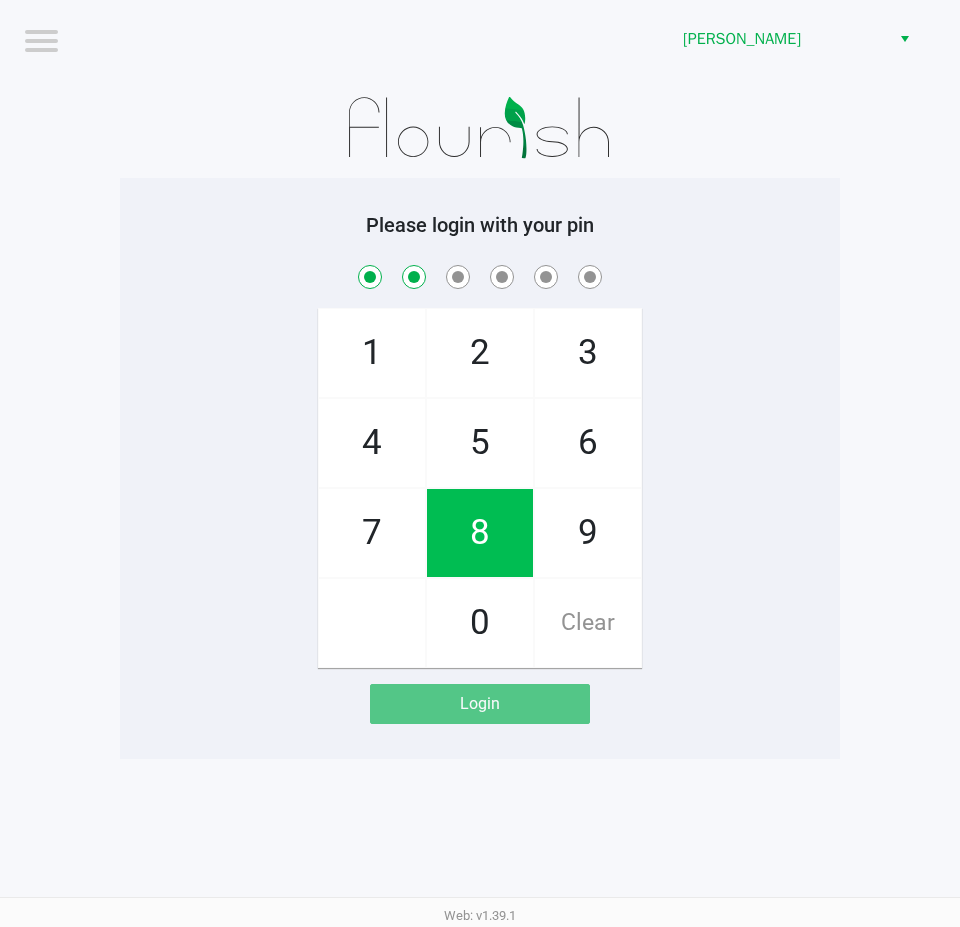 checkbox on "true" 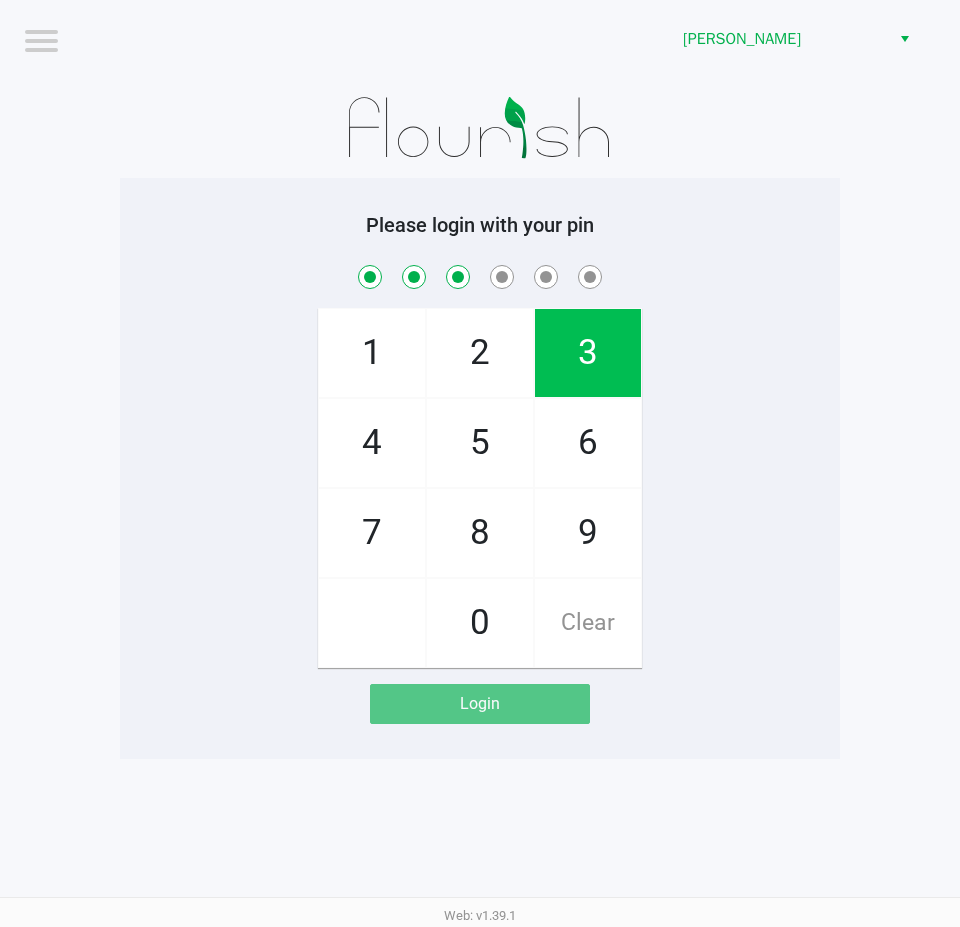 checkbox on "true" 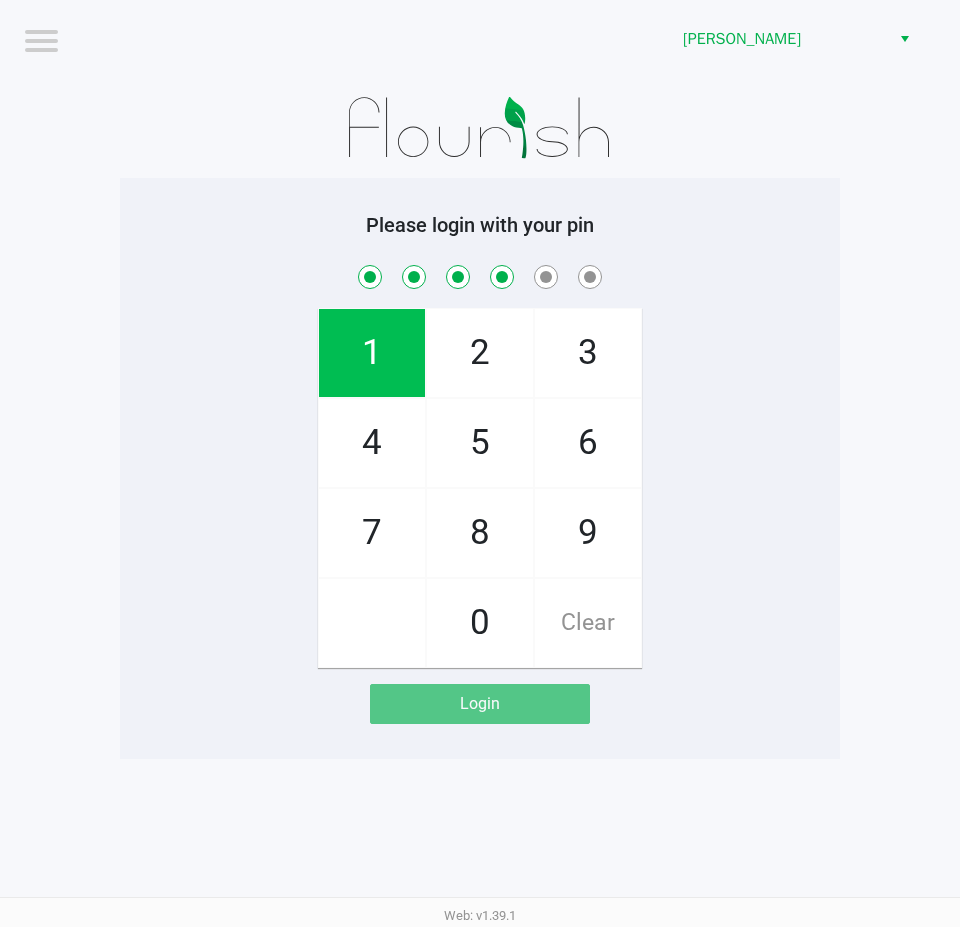 checkbox on "true" 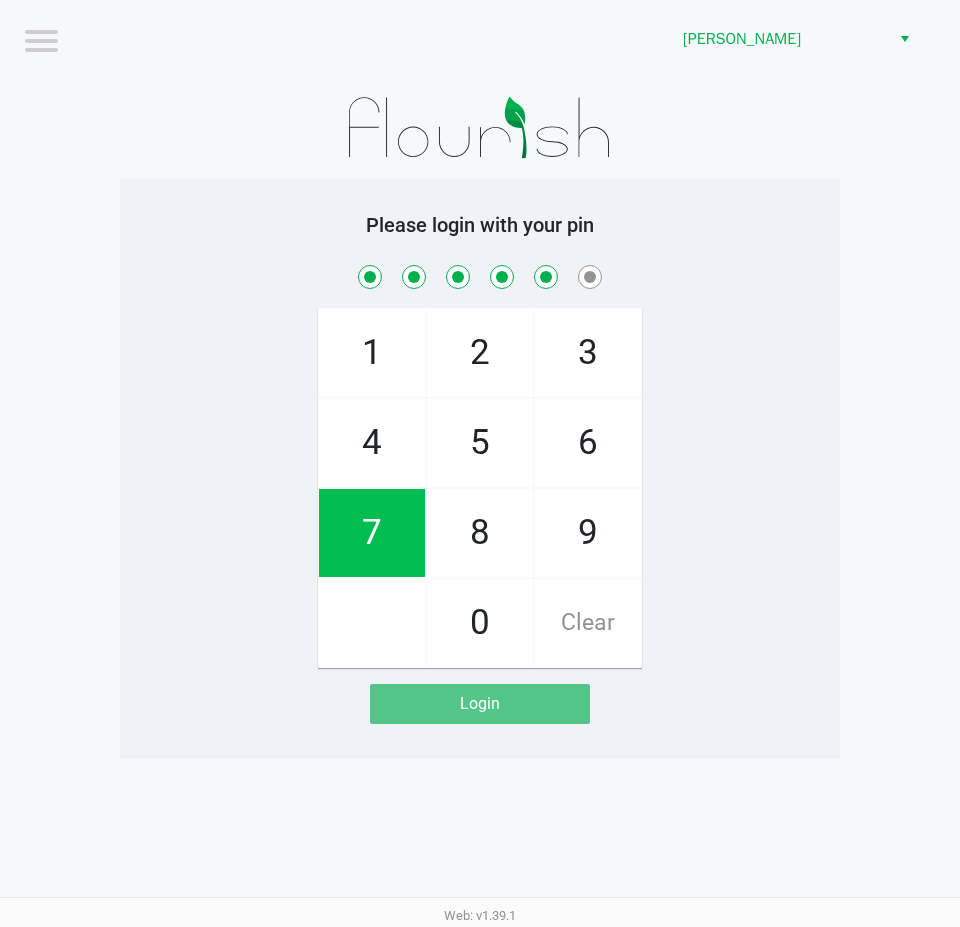 checkbox on "true" 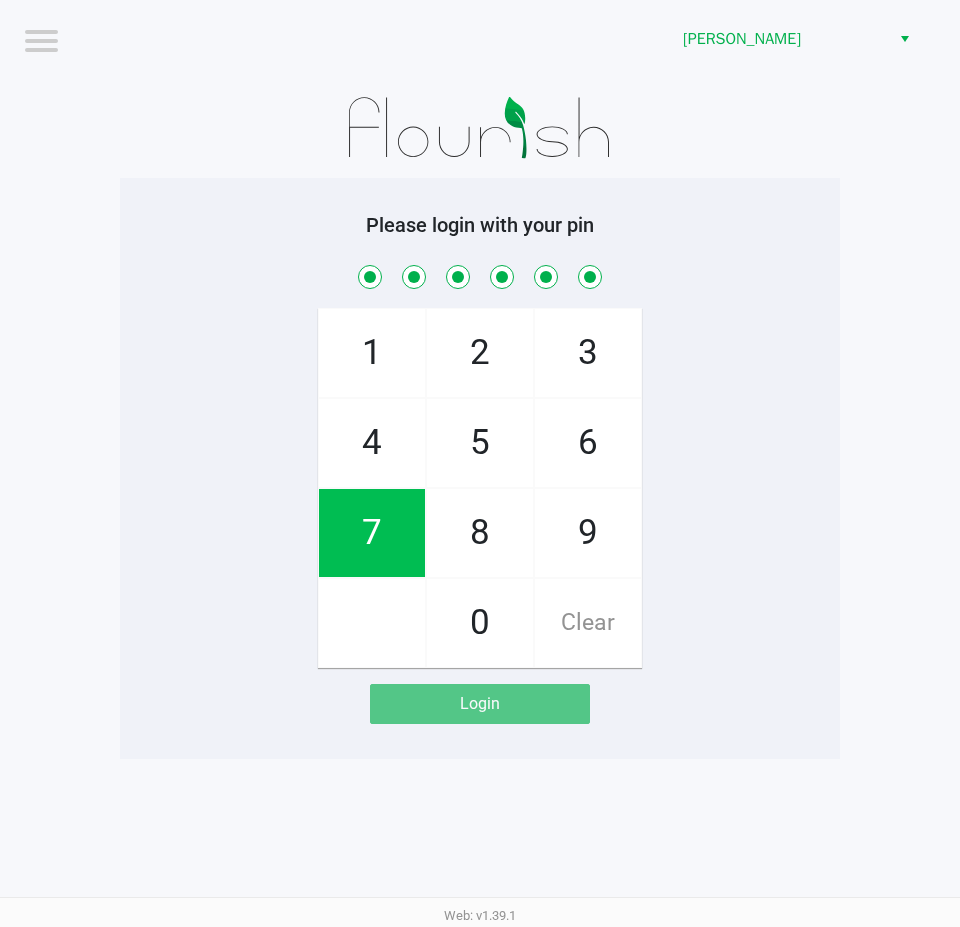checkbox on "true" 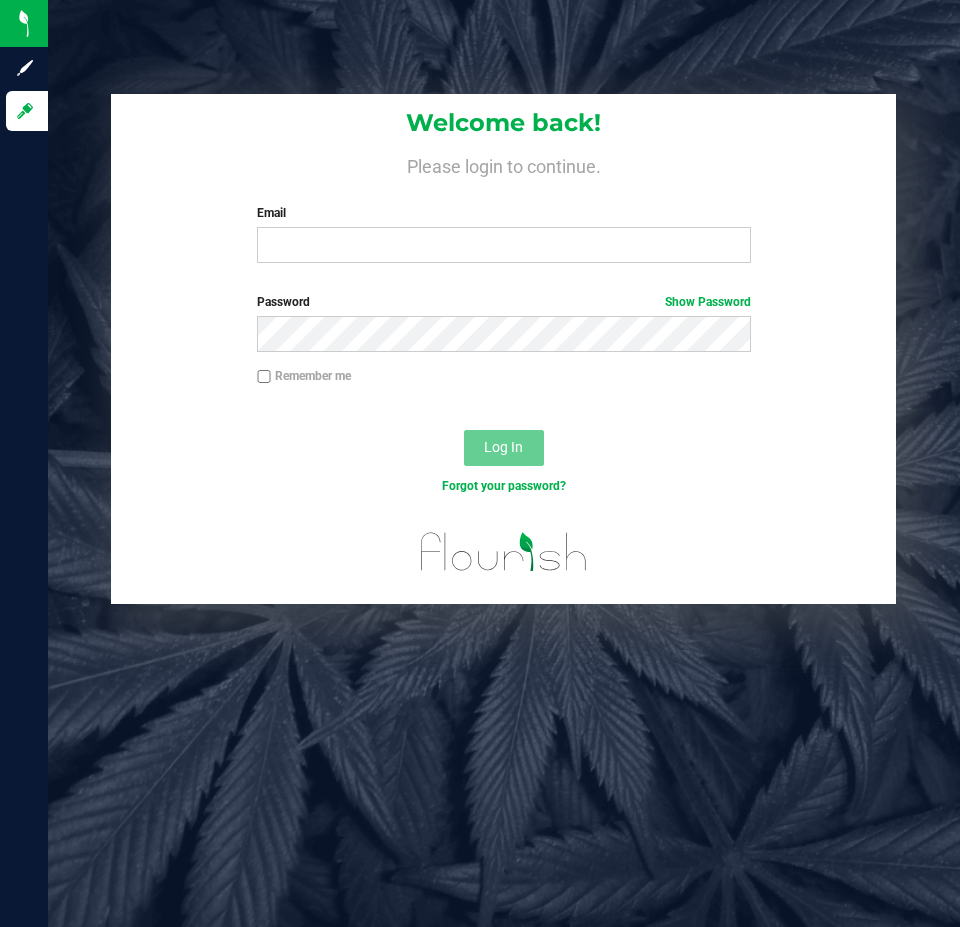 scroll, scrollTop: 0, scrollLeft: 0, axis: both 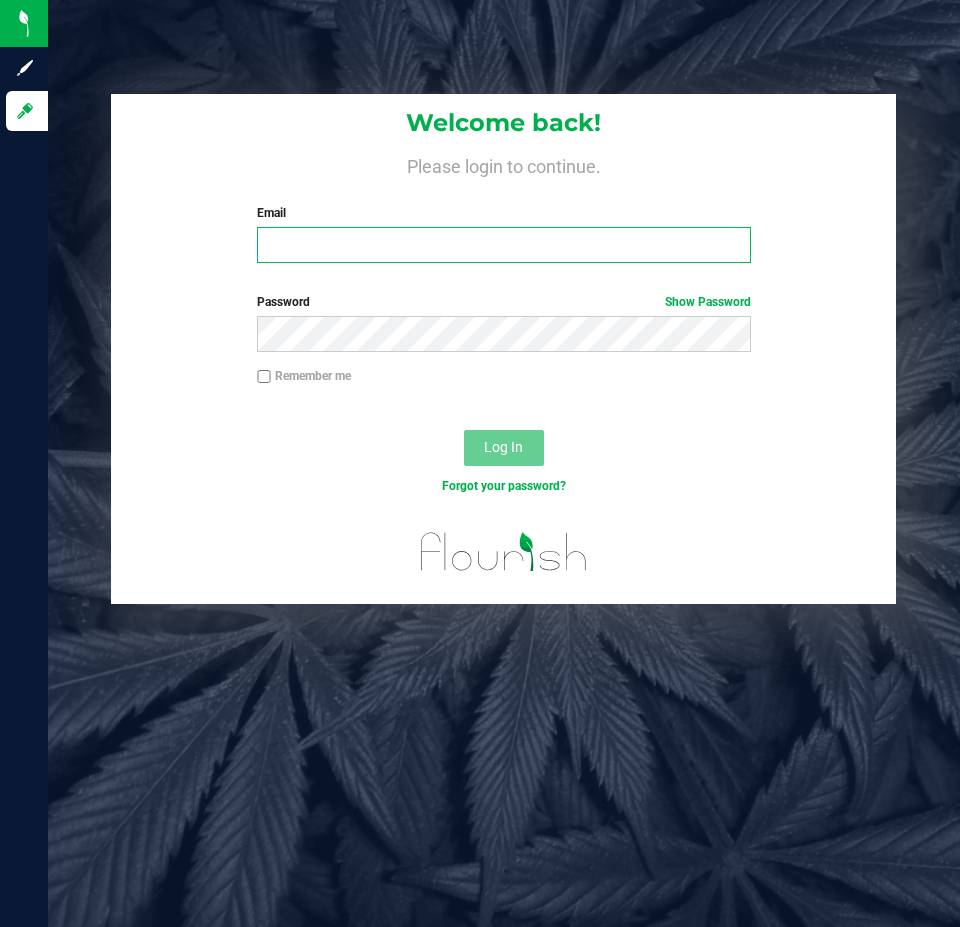 click on "Email" at bounding box center [503, 245] 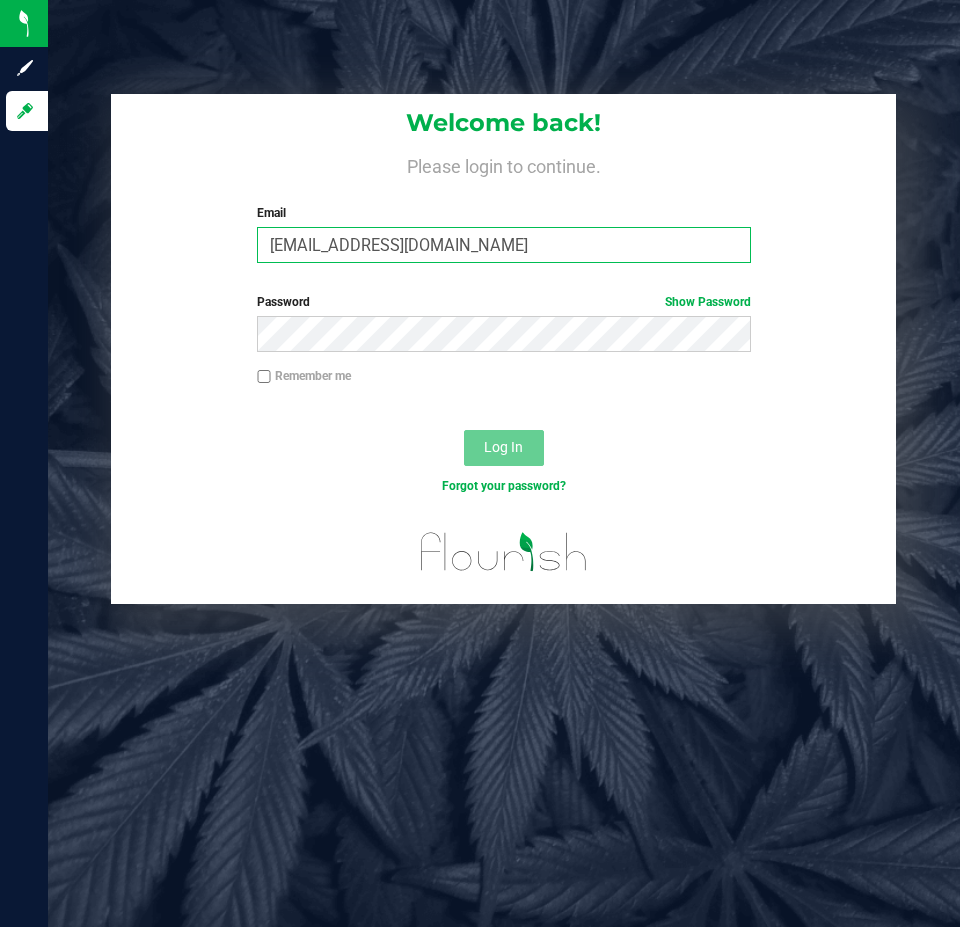 type on "samadio@liveparallel.com" 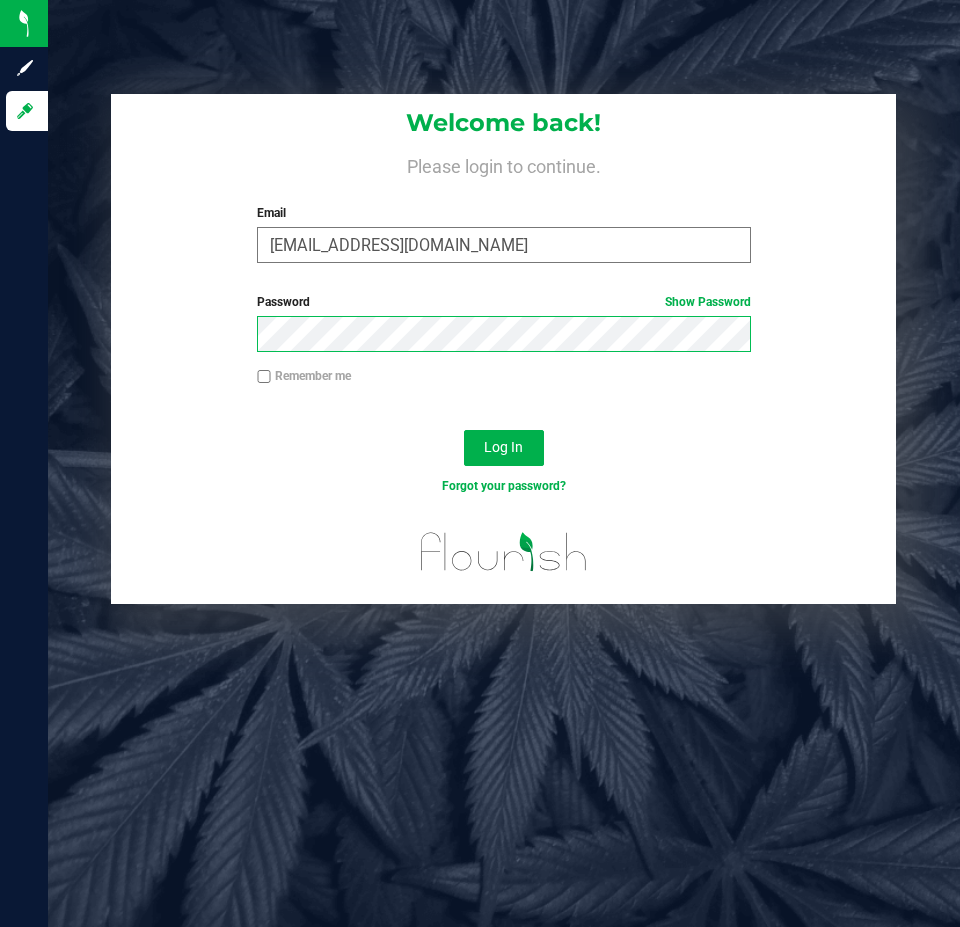 click on "Log In" at bounding box center (504, 448) 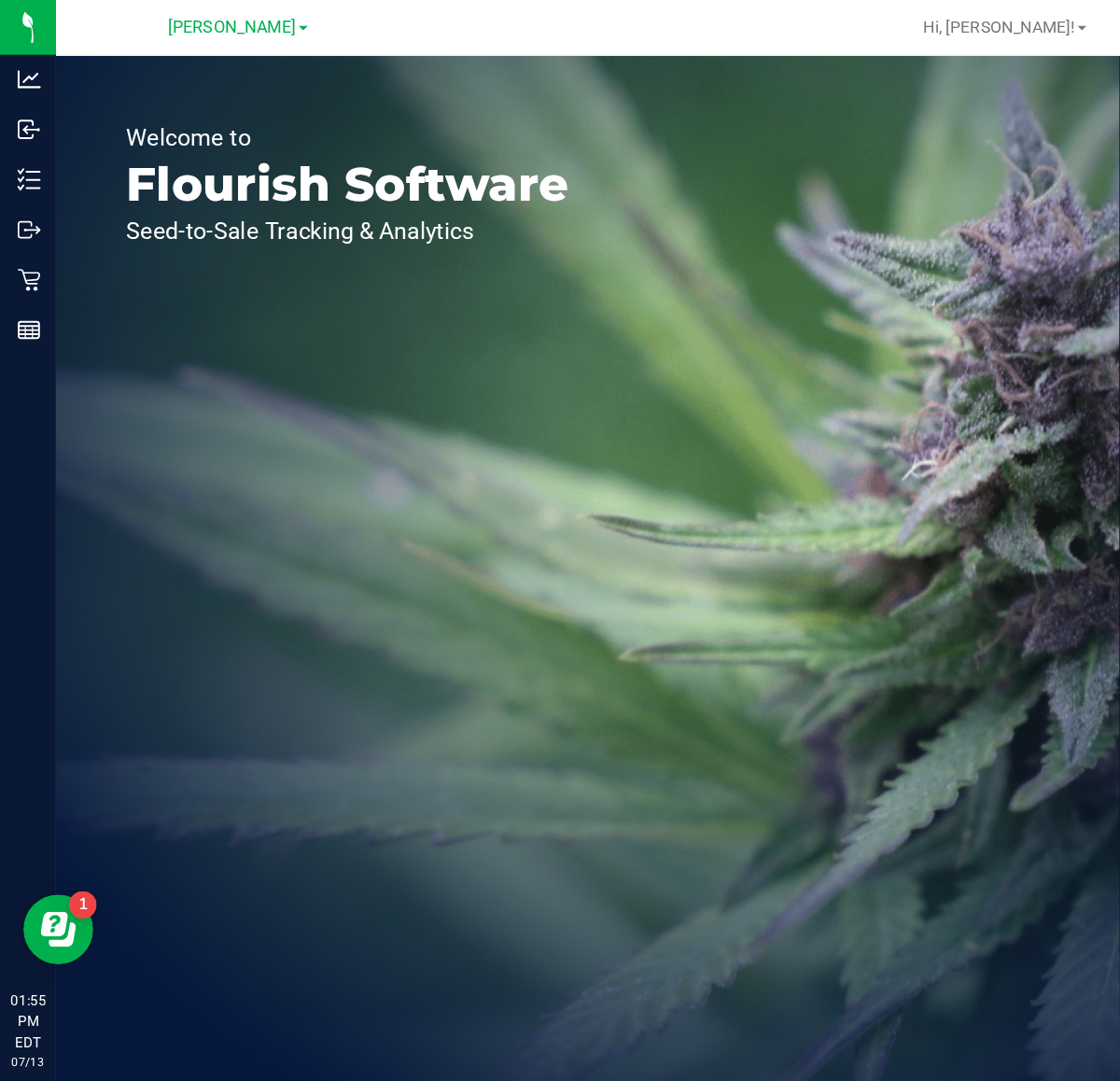 scroll, scrollTop: 0, scrollLeft: 0, axis: both 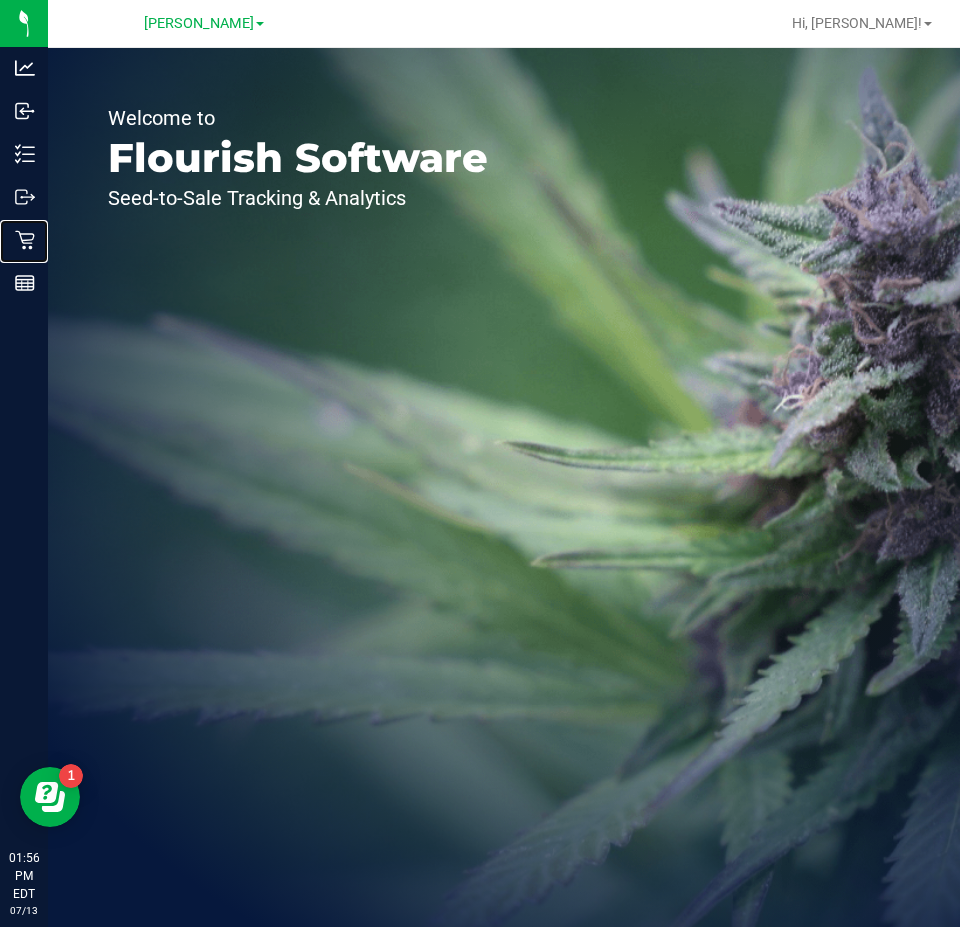 drag, startPoint x: 77, startPoint y: 227, endPoint x: 432, endPoint y: 227, distance: 355 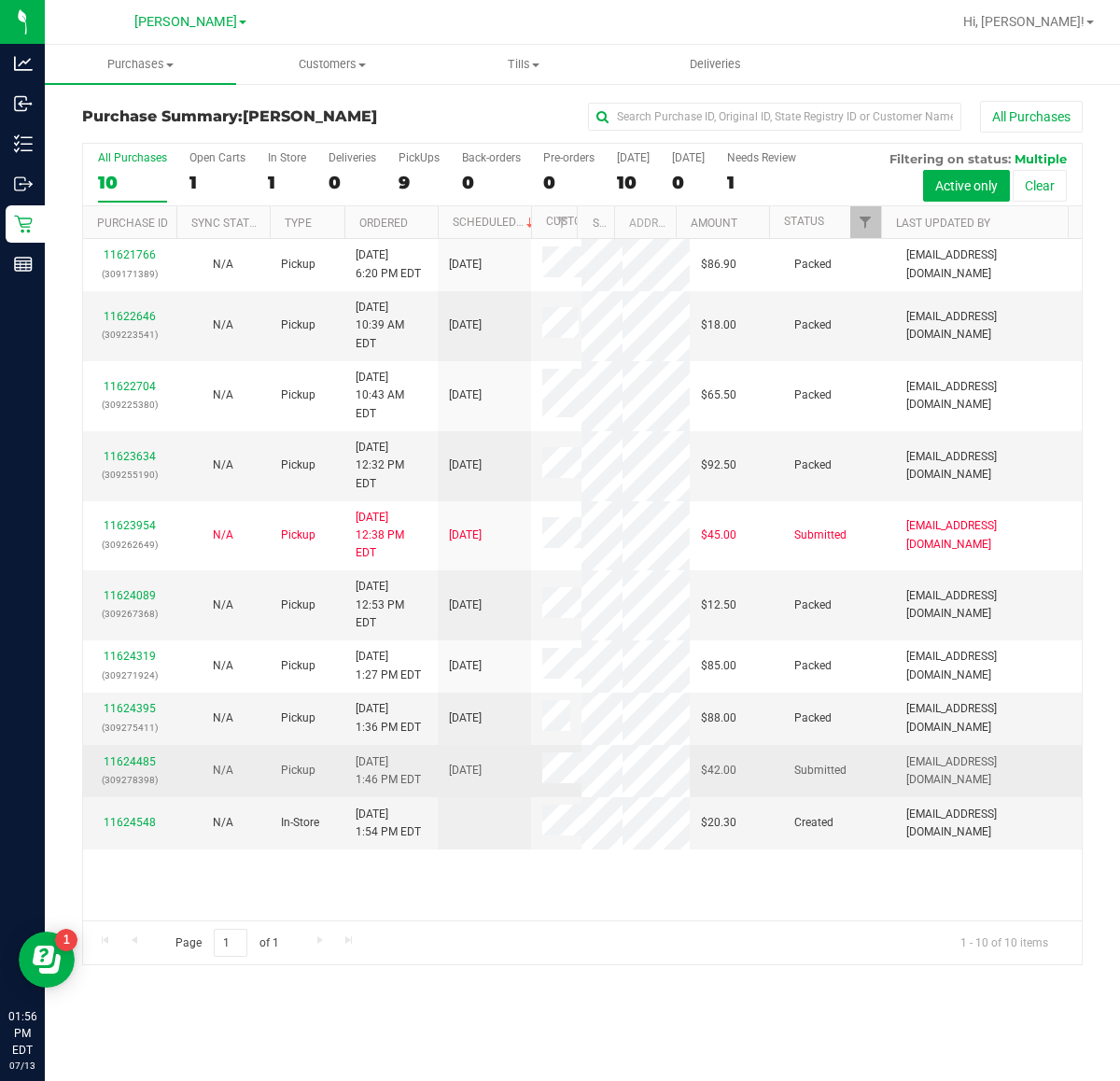 drag, startPoint x: 626, startPoint y: 1, endPoint x: 464, endPoint y: 725, distance: 741.903 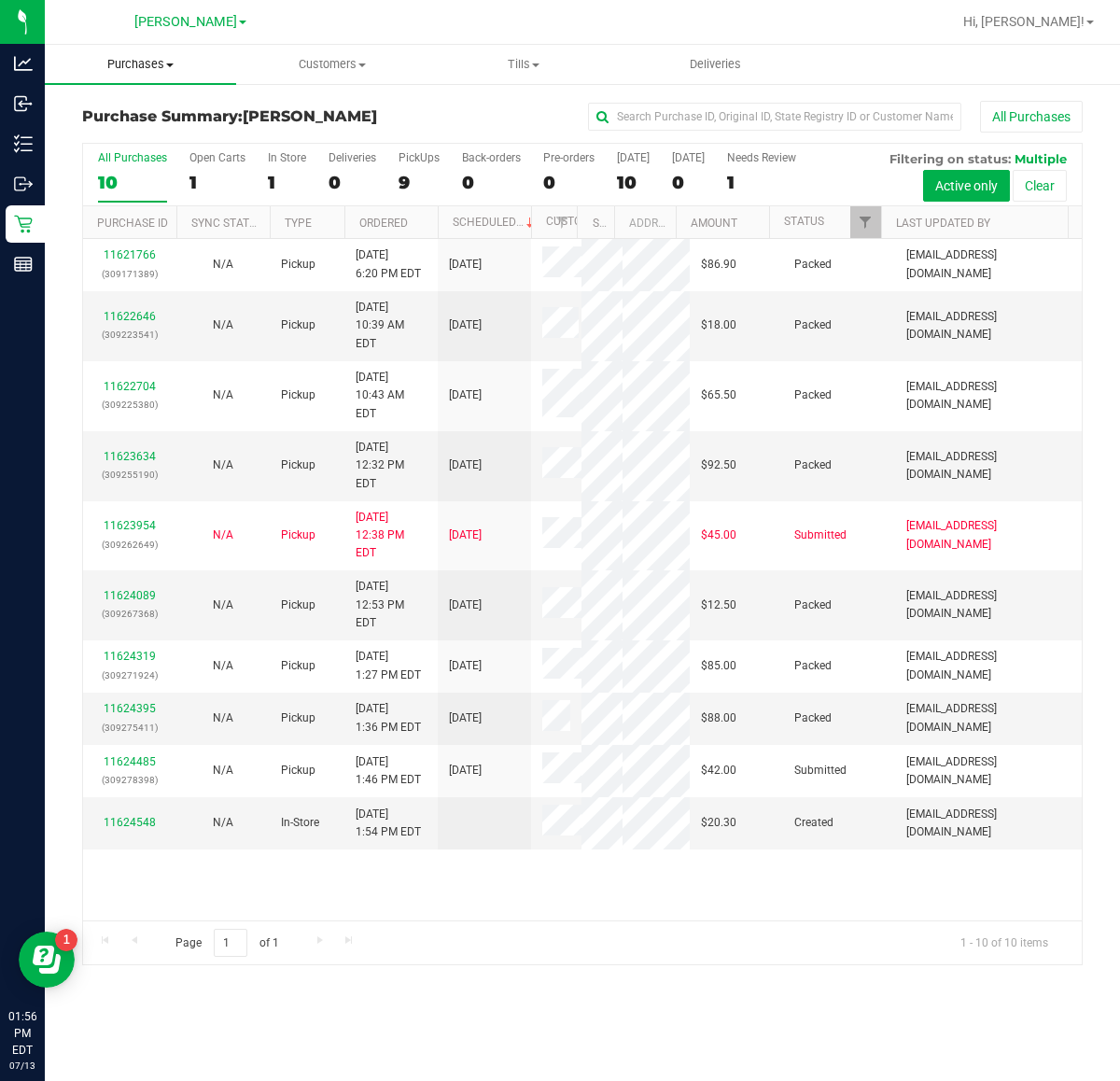 click on "Purchases" at bounding box center (140, 64) 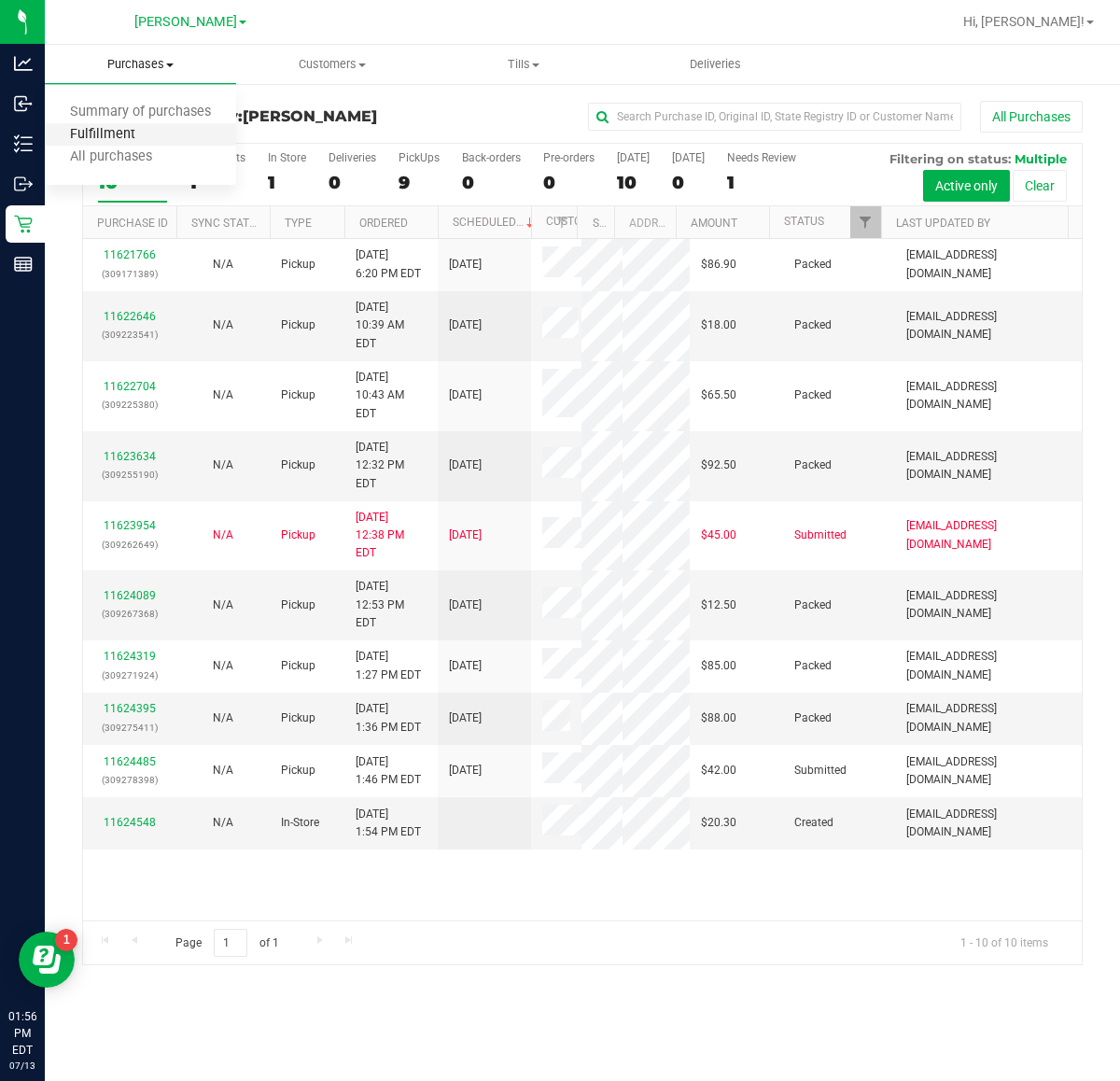click on "Fulfillment" at bounding box center (103, 134) 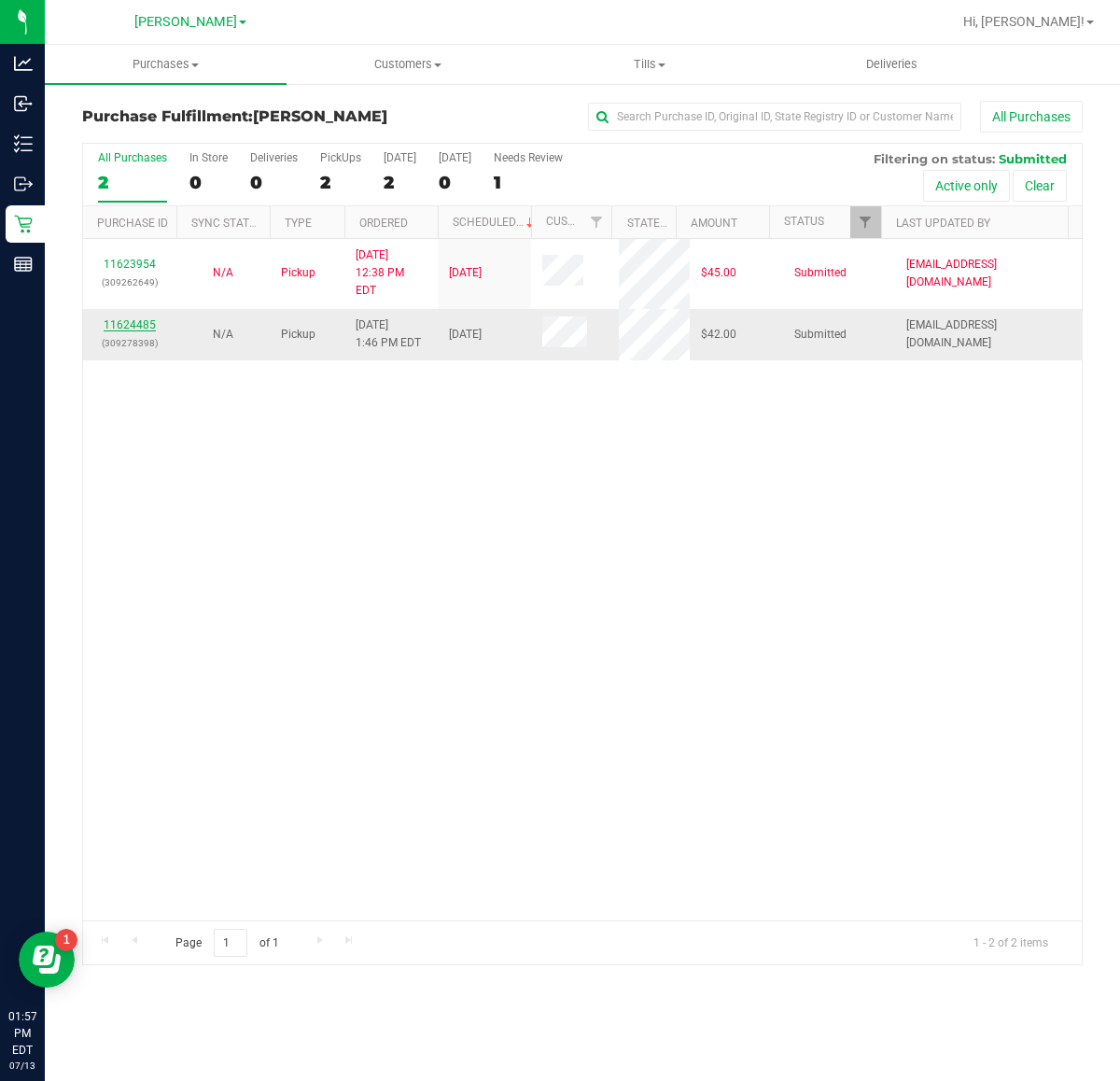 click on "11624485" at bounding box center [130, 325] 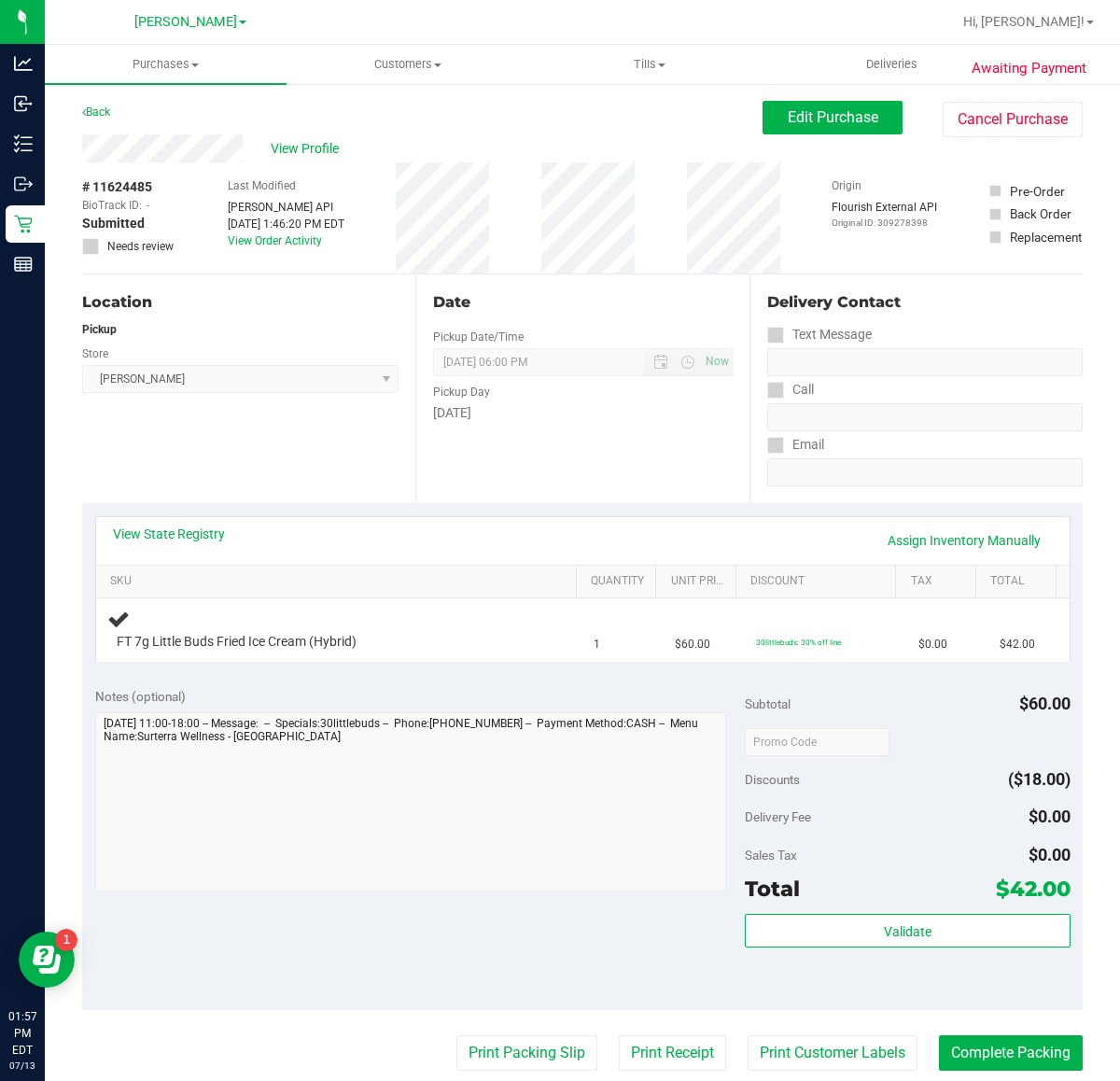 click on "Location
Pickup
Store
Clermont WC Select Store Bonita Springs WC Boynton Beach WC Bradenton WC Brandon WC Brooksville WC Call Center Clermont WC Crestview WC Deerfield Beach WC Delray Beach WC Deltona WC Ft Walton Beach WC Ft. Lauderdale WC Ft. Myers WC Gainesville WC Jax Atlantic WC JAX DC REP Jax WC Key West WC Lakeland WC Largo WC Lehigh Acres DC REP Merritt Island WC Miami 72nd WC Miami Beach WC Miami Dadeland WC Miramar DC REP New Port Richey WC North Palm Beach WC North Port WC Ocala WC Orange Park WC Orlando Colonial WC Orlando DC REP Orlando WC Oviedo WC Palm Bay WC Palm Coast WC Panama City WC Pensacola WC Port Orange WC Port St. Lucie WC Sebring WC South Tampa WC St. Pete WC Summerfield WC Tallahassee DC REP Tallahassee WC Tampa DC Testing Tampa Warehouse Tampa WC TX Austin DC TX Plano Retail WPB DC WPB WC" at bounding box center (248, 388) 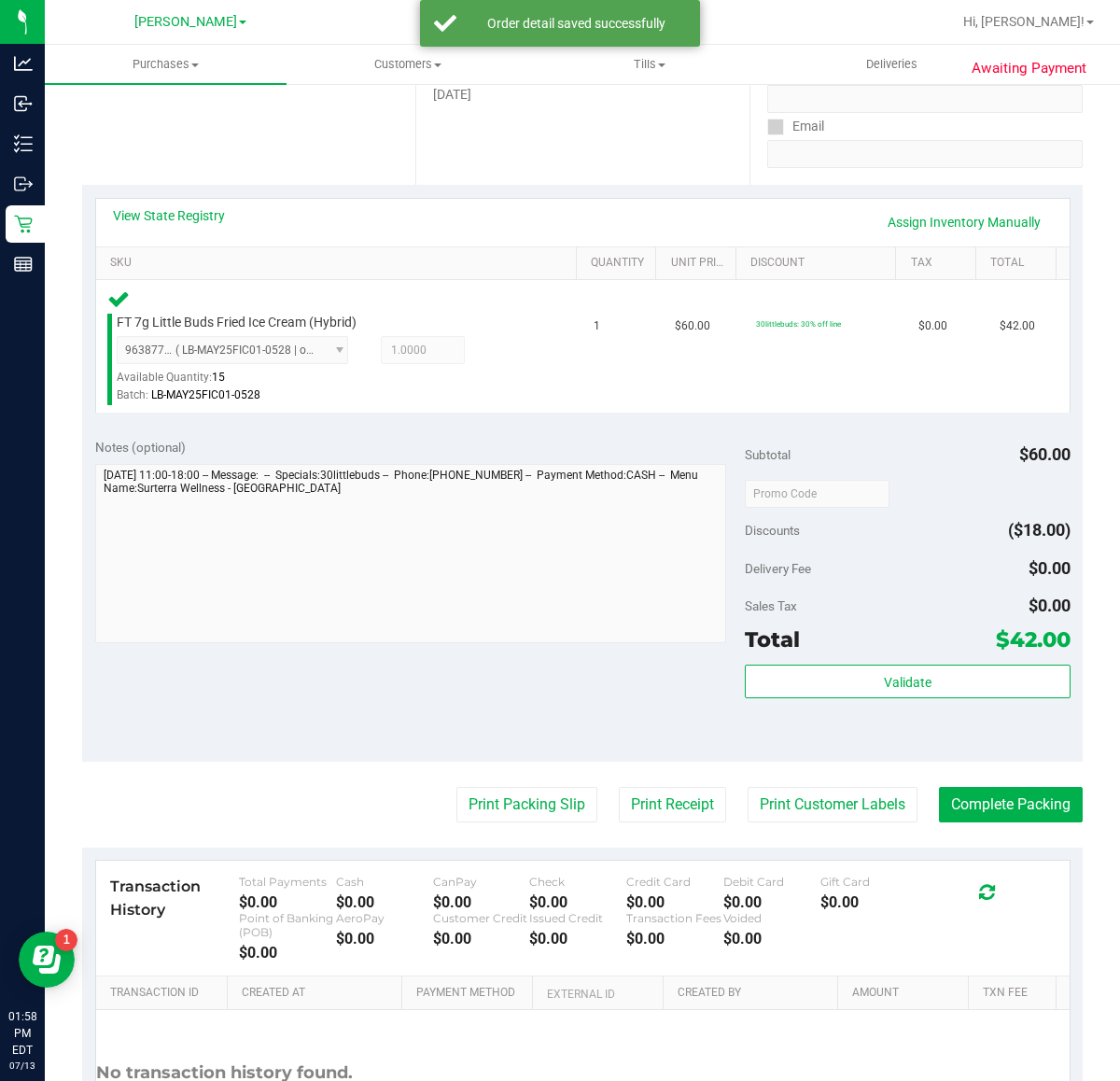 scroll, scrollTop: 317, scrollLeft: 0, axis: vertical 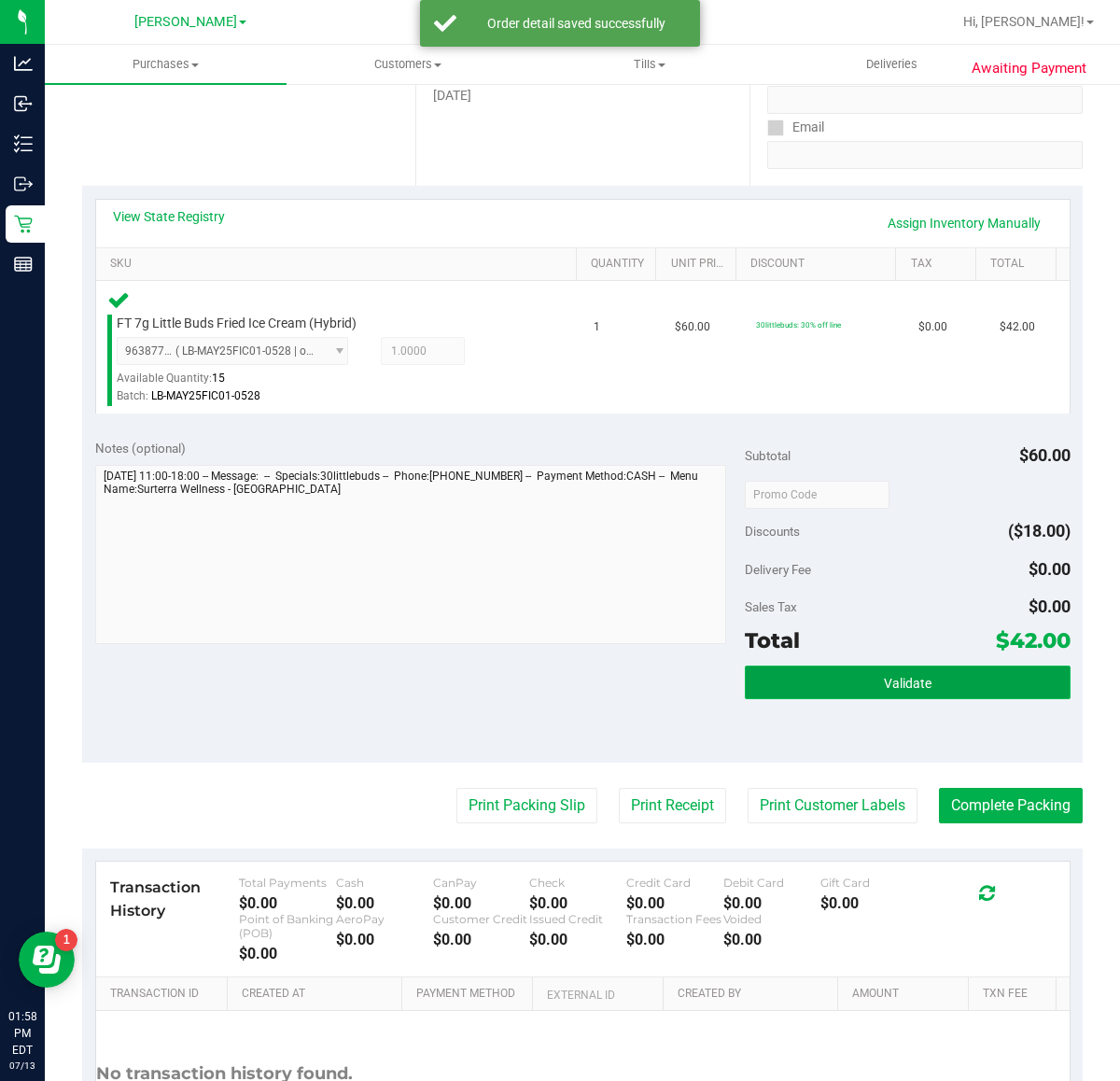 click on "Validate" at bounding box center (907, 682) 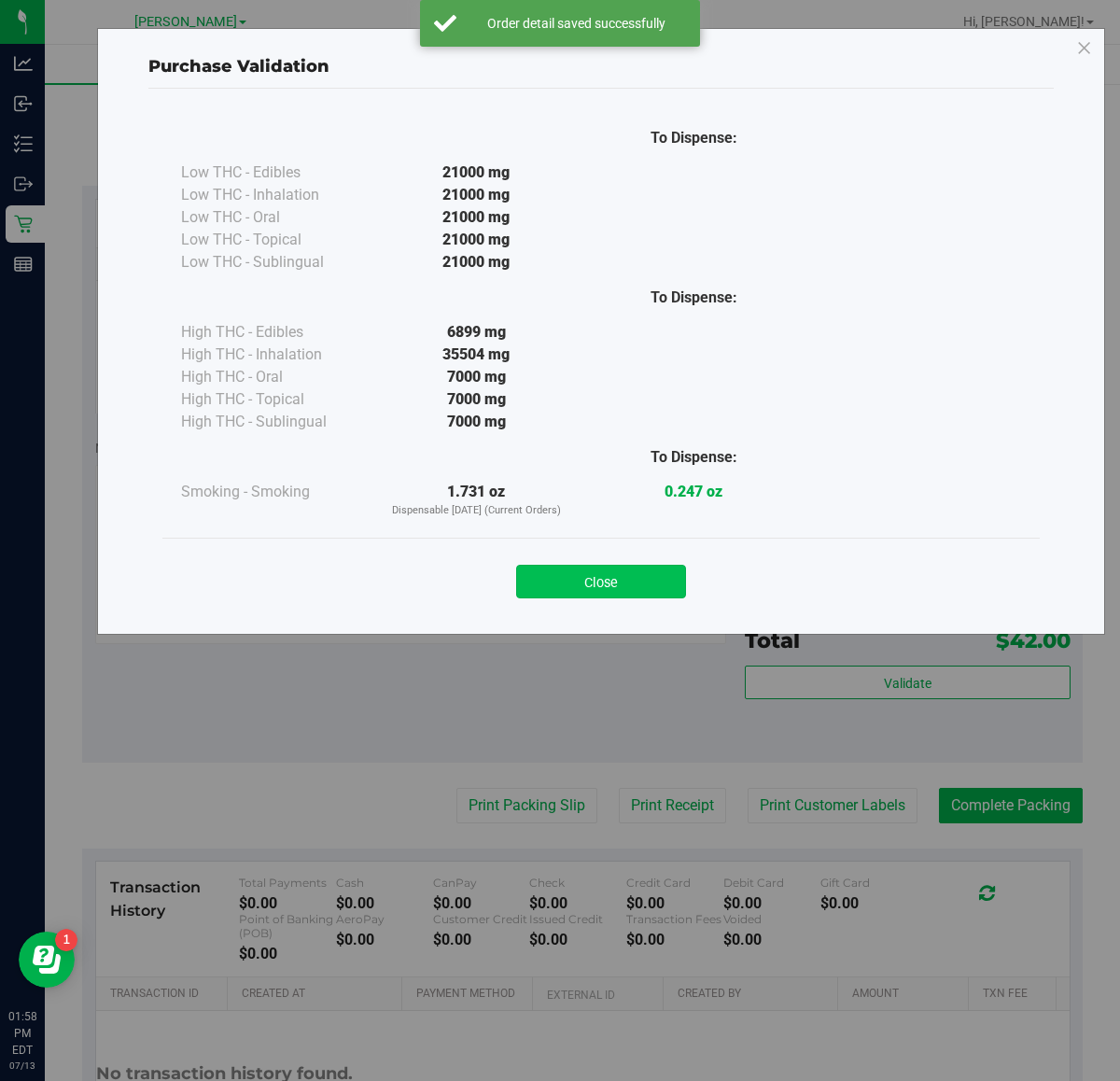 click on "Close" at bounding box center (601, 582) 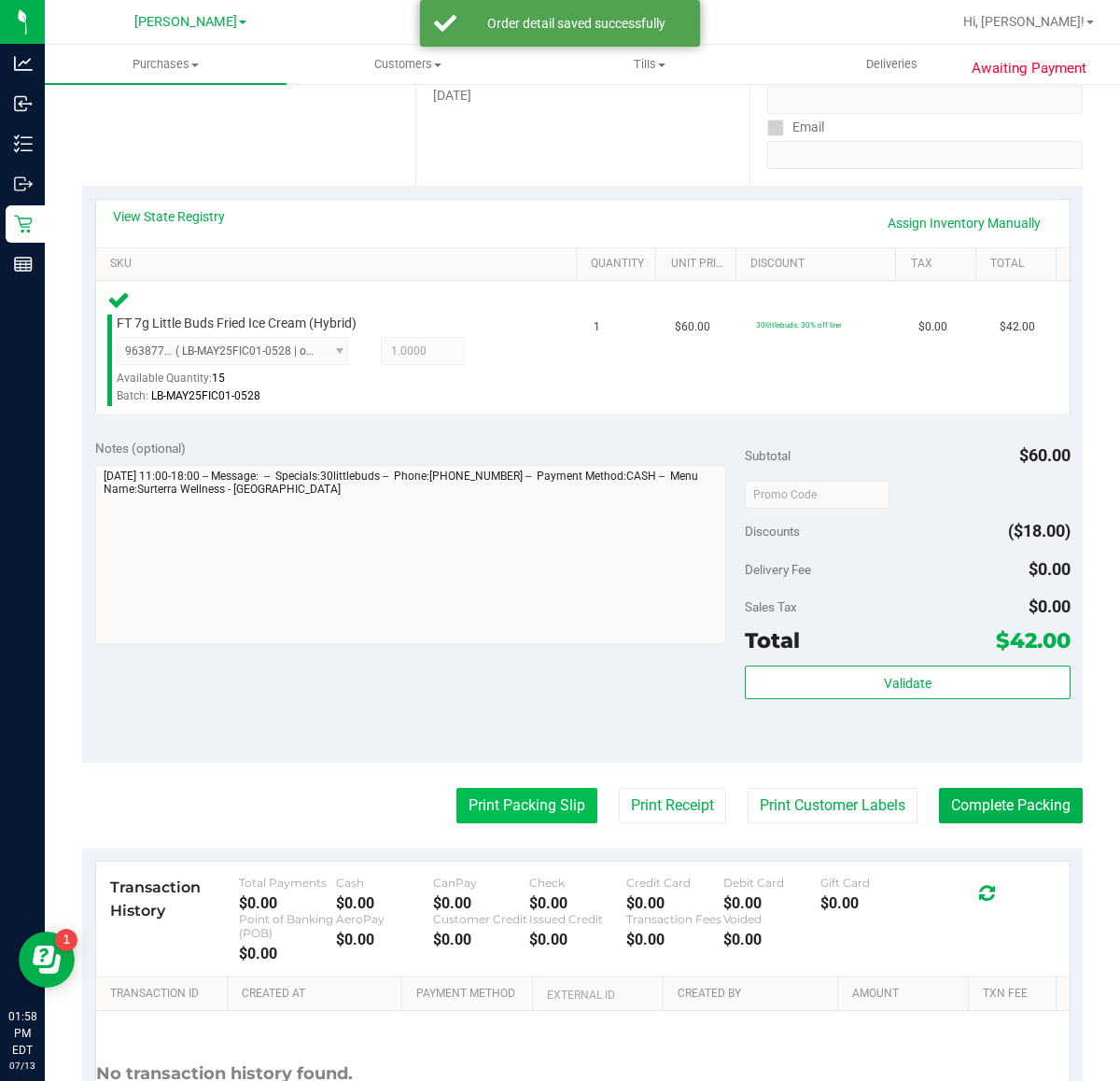 click on "Print Packing Slip" at bounding box center (526, 806) 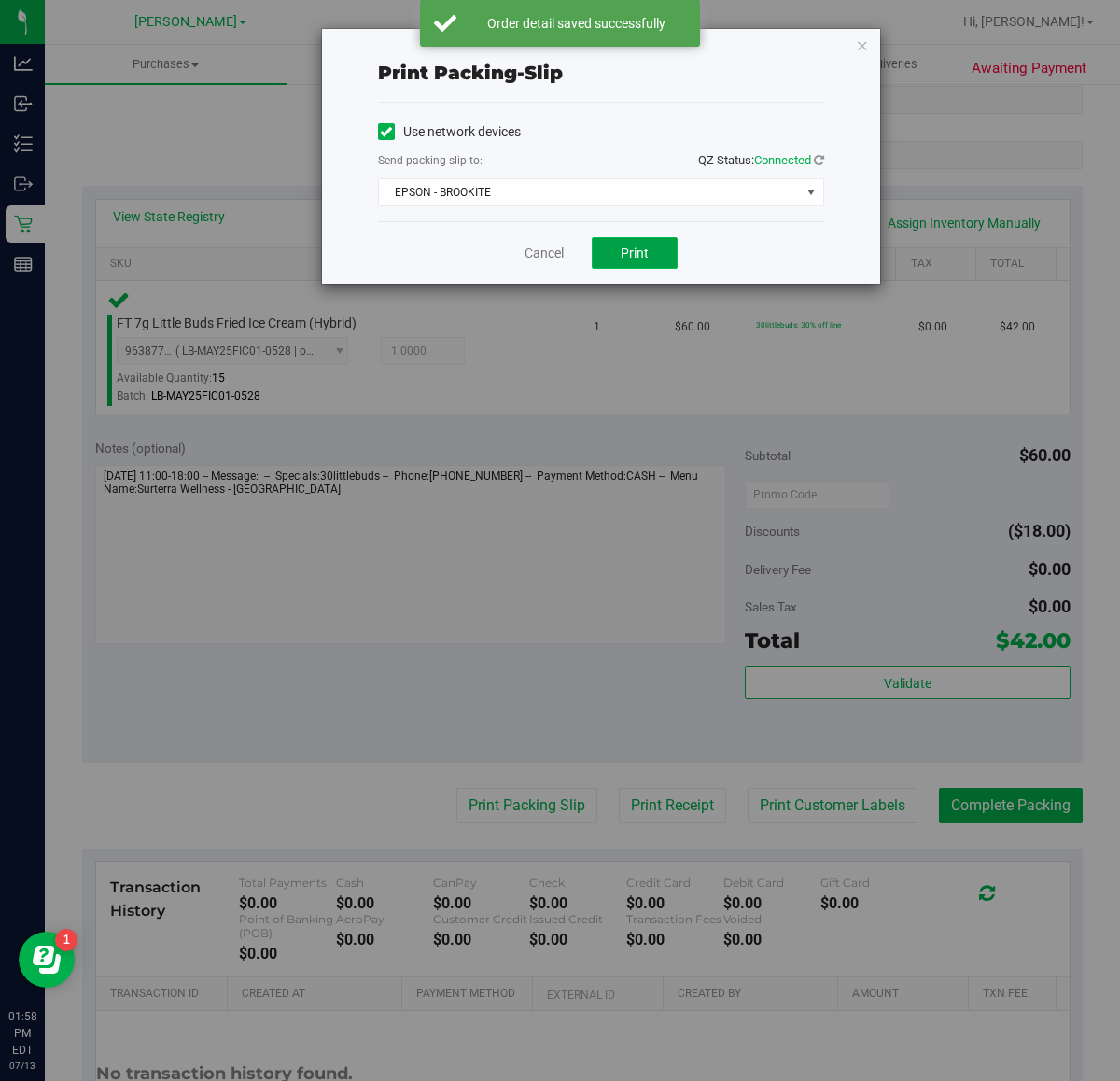 click on "Print" at bounding box center [635, 253] 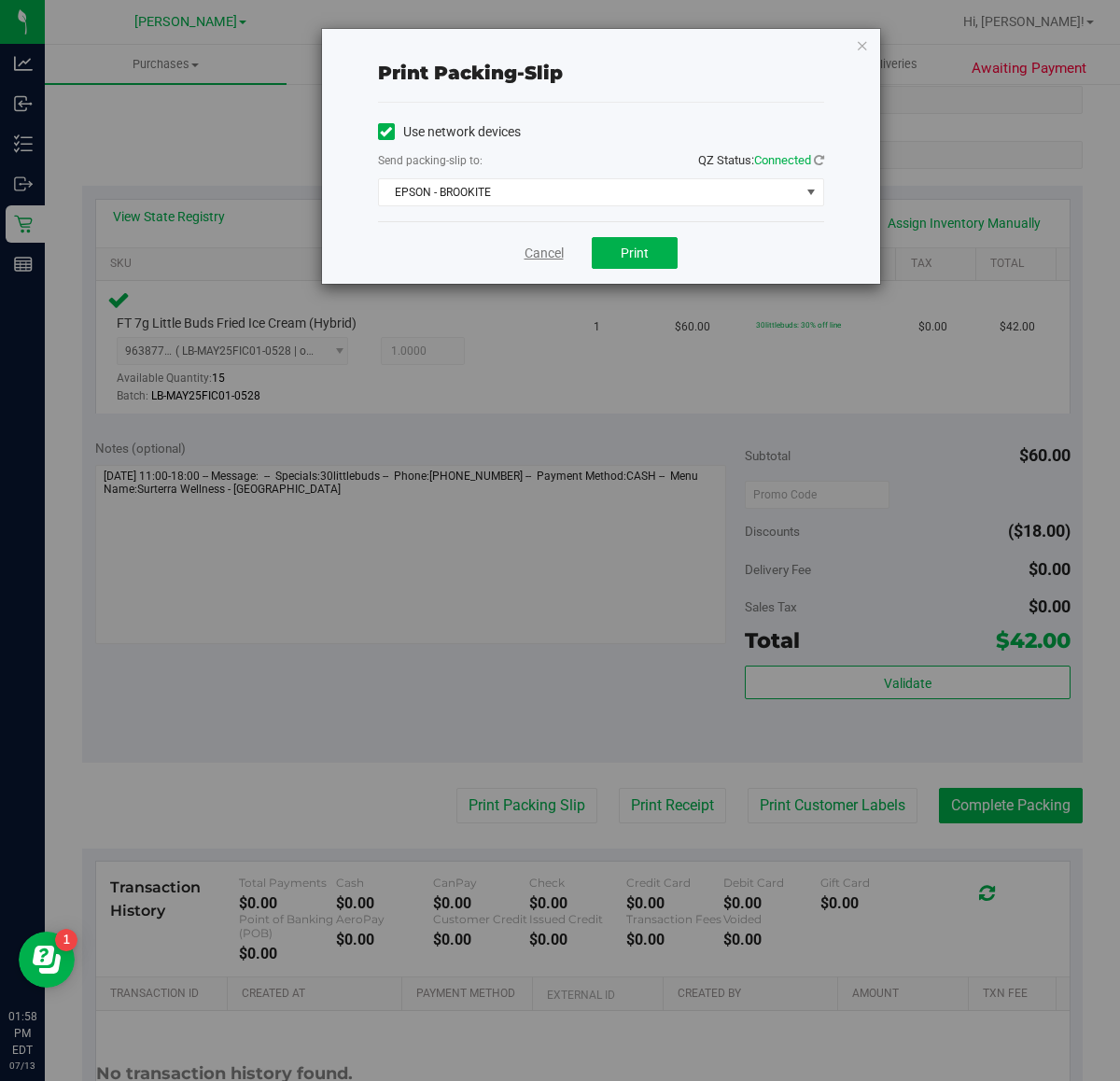 click on "Cancel" at bounding box center (544, 253) 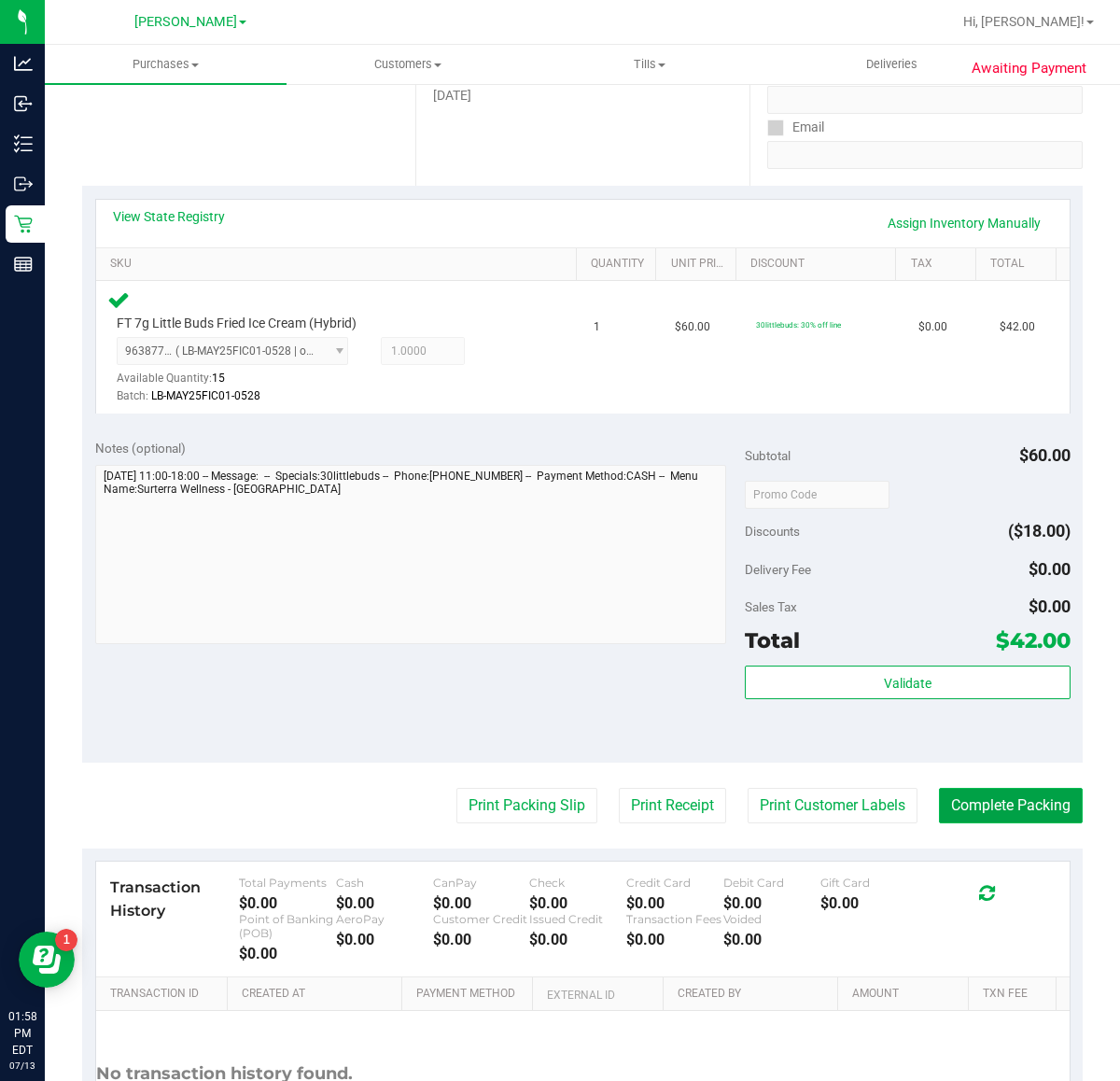 click on "Complete Packing" at bounding box center [1011, 806] 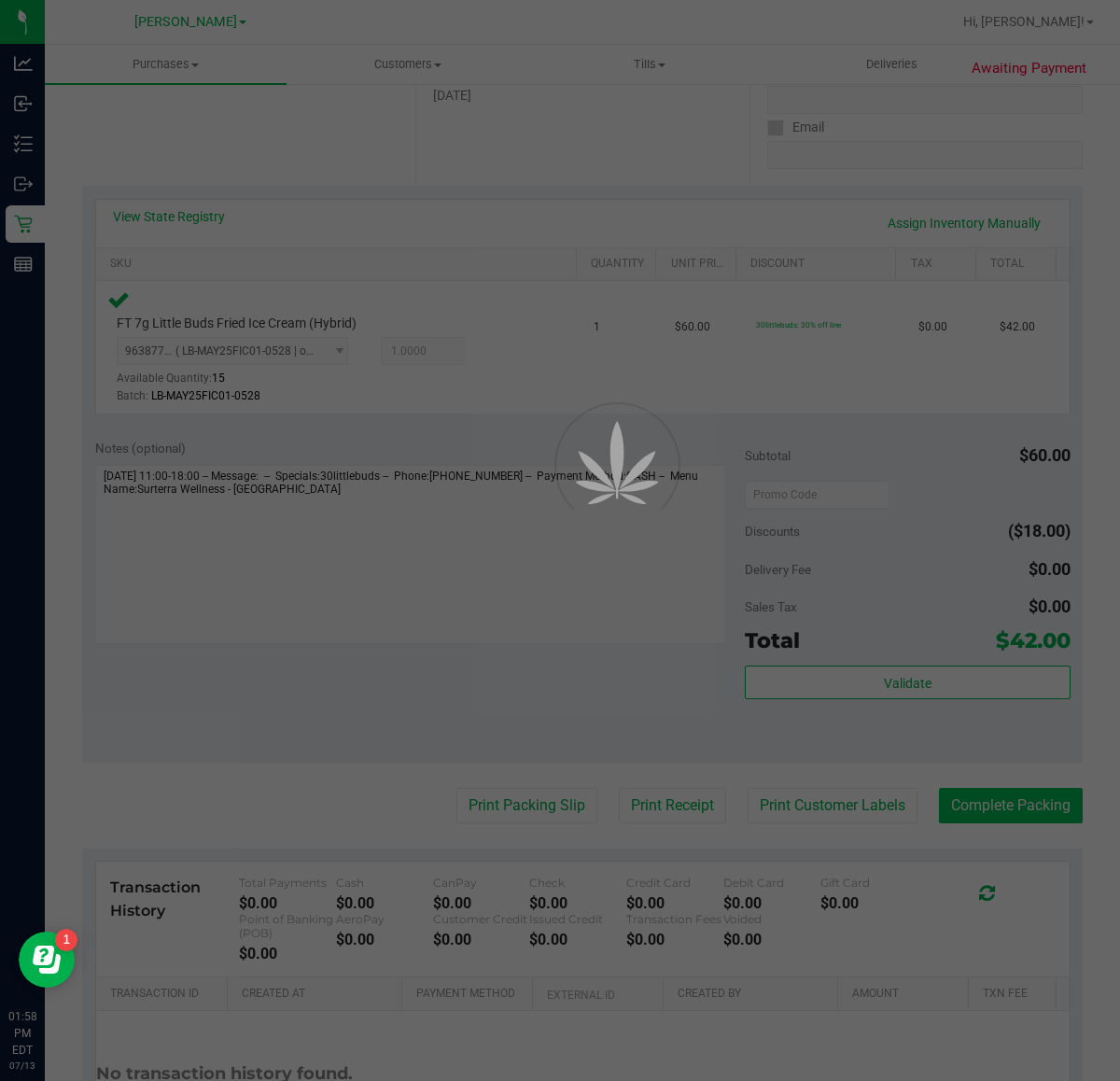 scroll, scrollTop: 0, scrollLeft: 0, axis: both 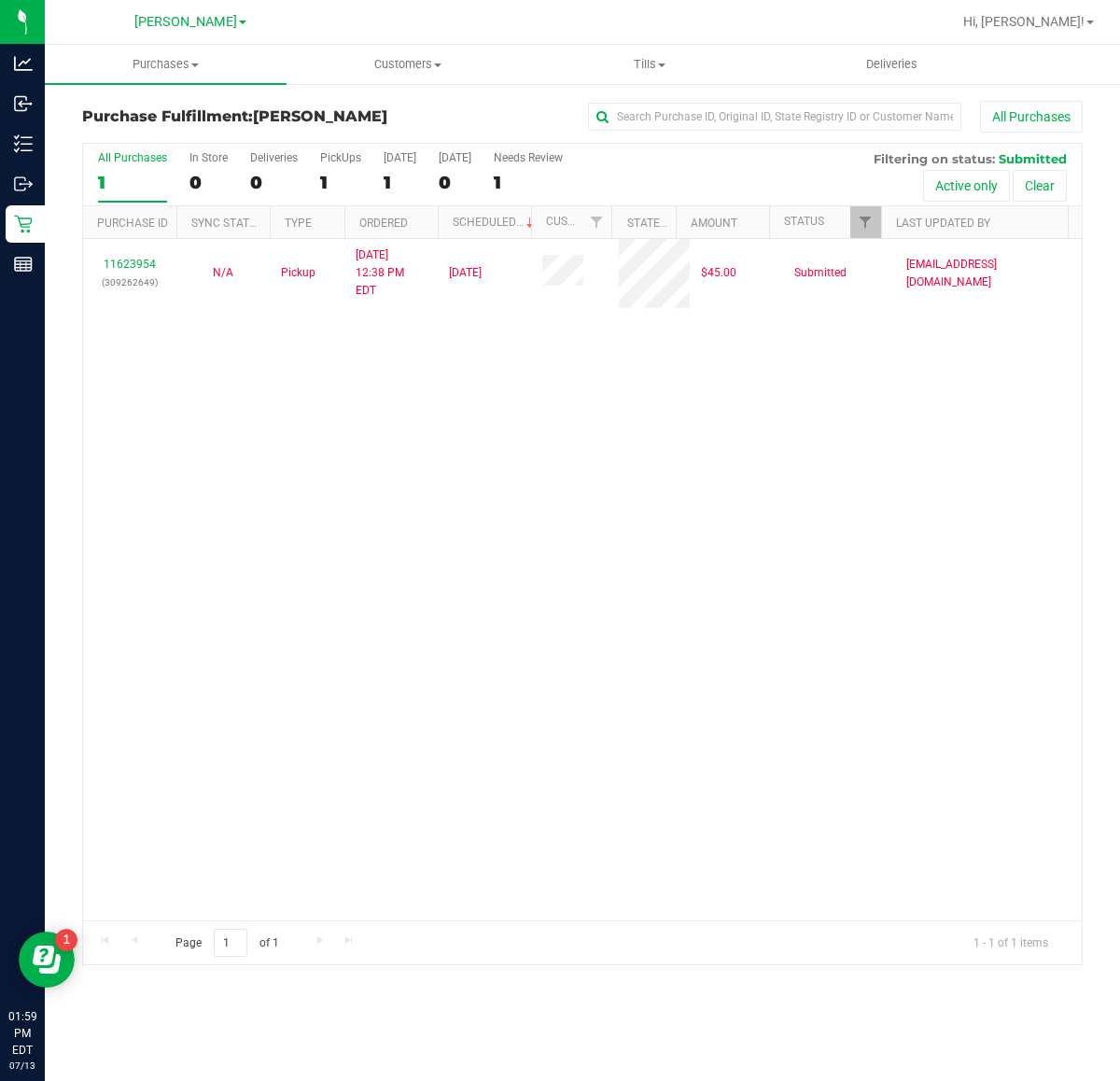click on "11623954
(309262649)
N/A
Pickup [DATE] 12:38 PM EDT 7/13/2025
$45.00
Submitted [EMAIL_ADDRESS][DOMAIN_NAME]" at bounding box center (582, 580) 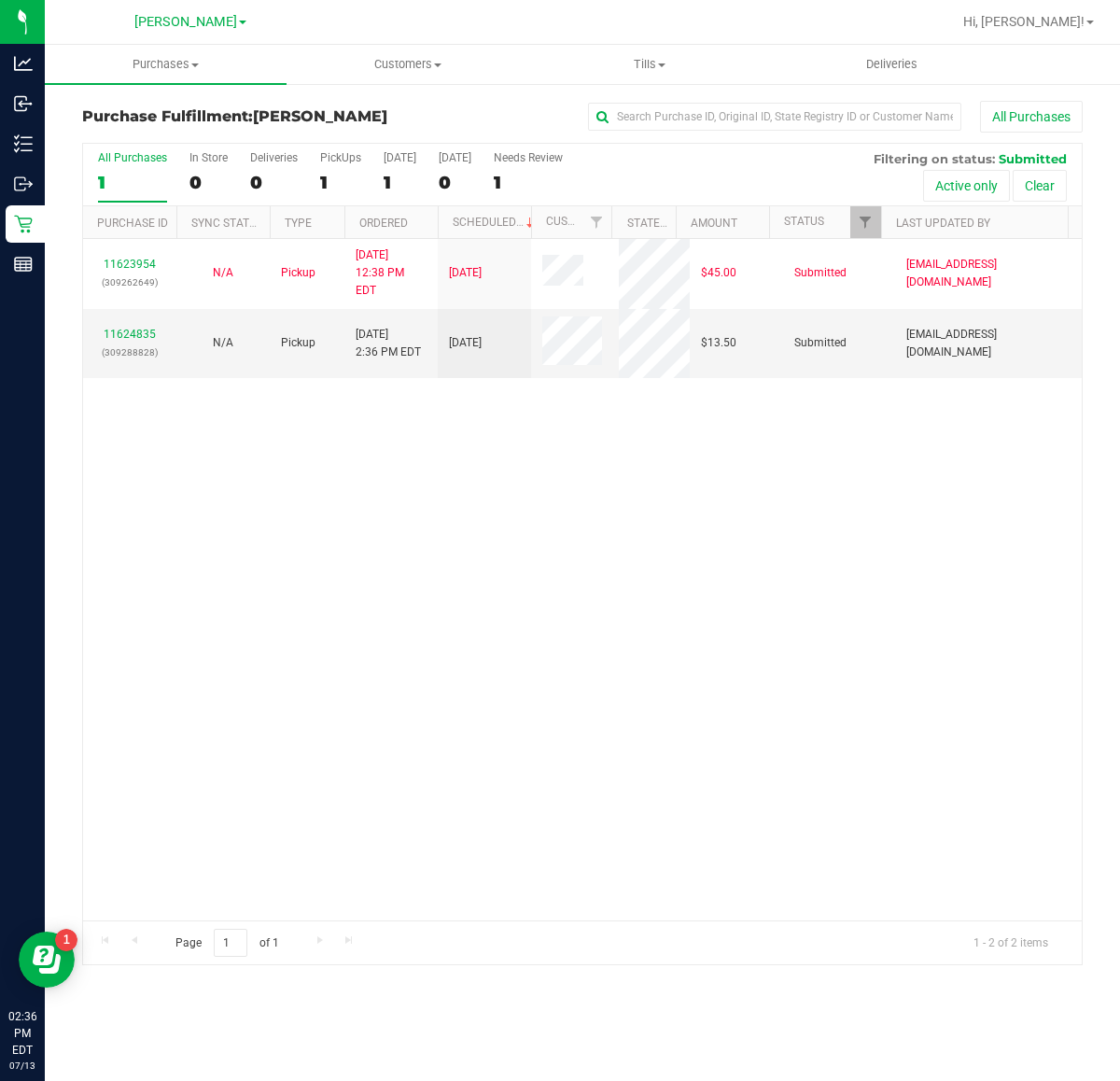 click on "11623954
(309262649)
N/A
Pickup 7/13/2025 12:38 PM EDT 7/13/2025
$45.00
Submitted crivera@liveparallel.com
11624835
(309288828)
N/A
Pickup 7/13/2025 2:36 PM EDT 7/13/2025
$13.50
Submitted abe+parallel@iheartjane.com" at bounding box center [582, 580] 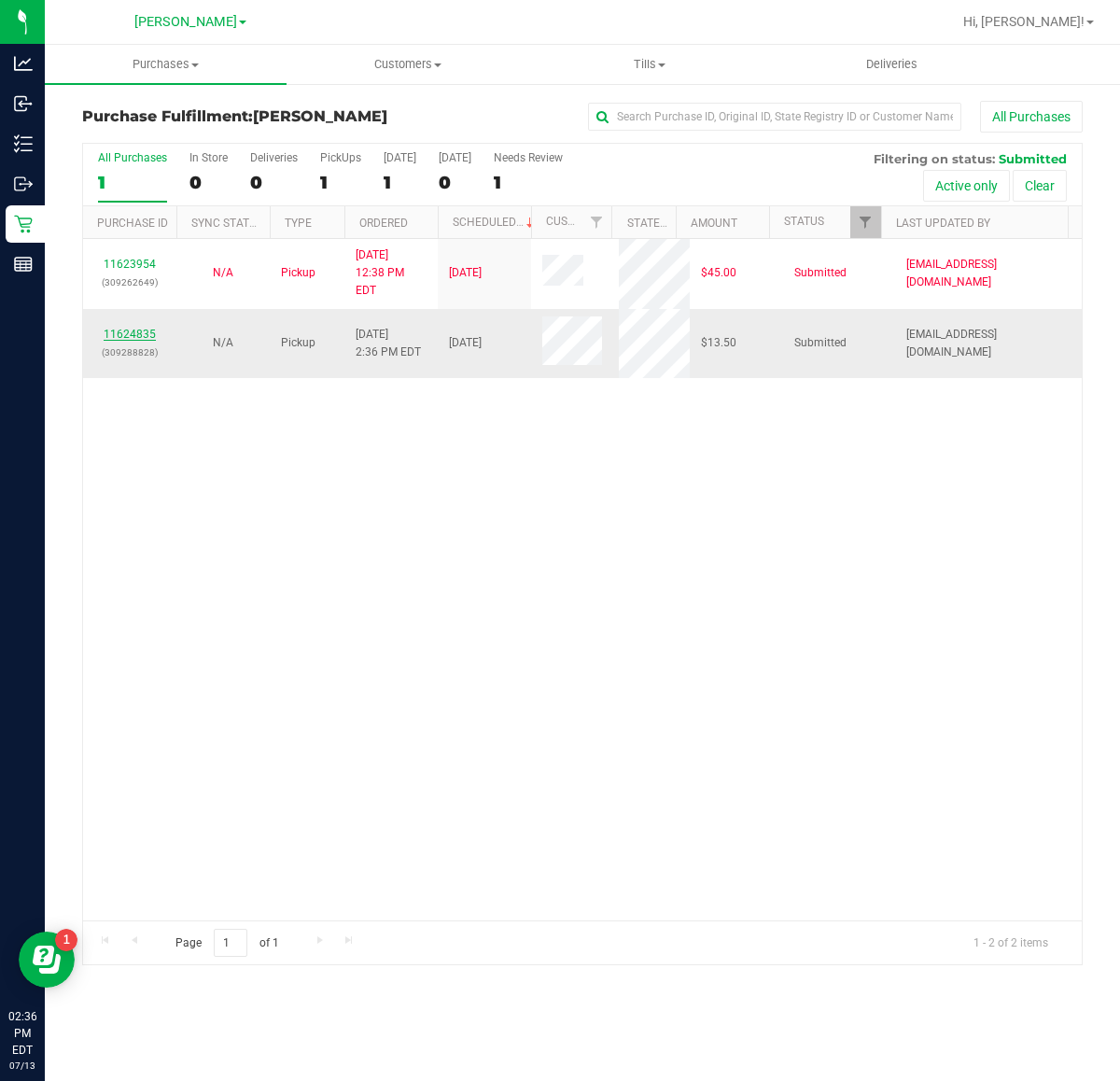 click on "11624835" at bounding box center (130, 334) 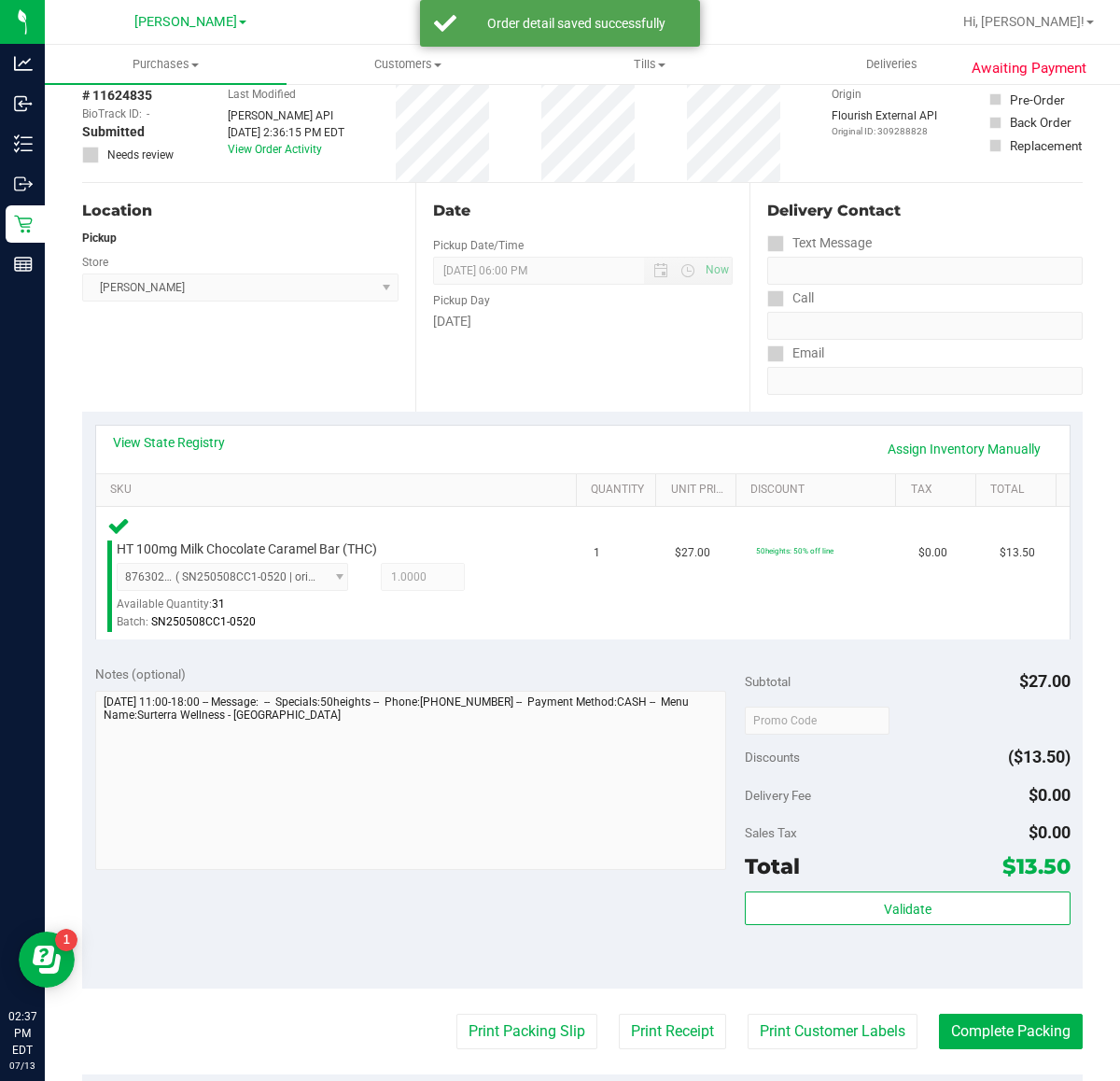 scroll, scrollTop: 99, scrollLeft: 0, axis: vertical 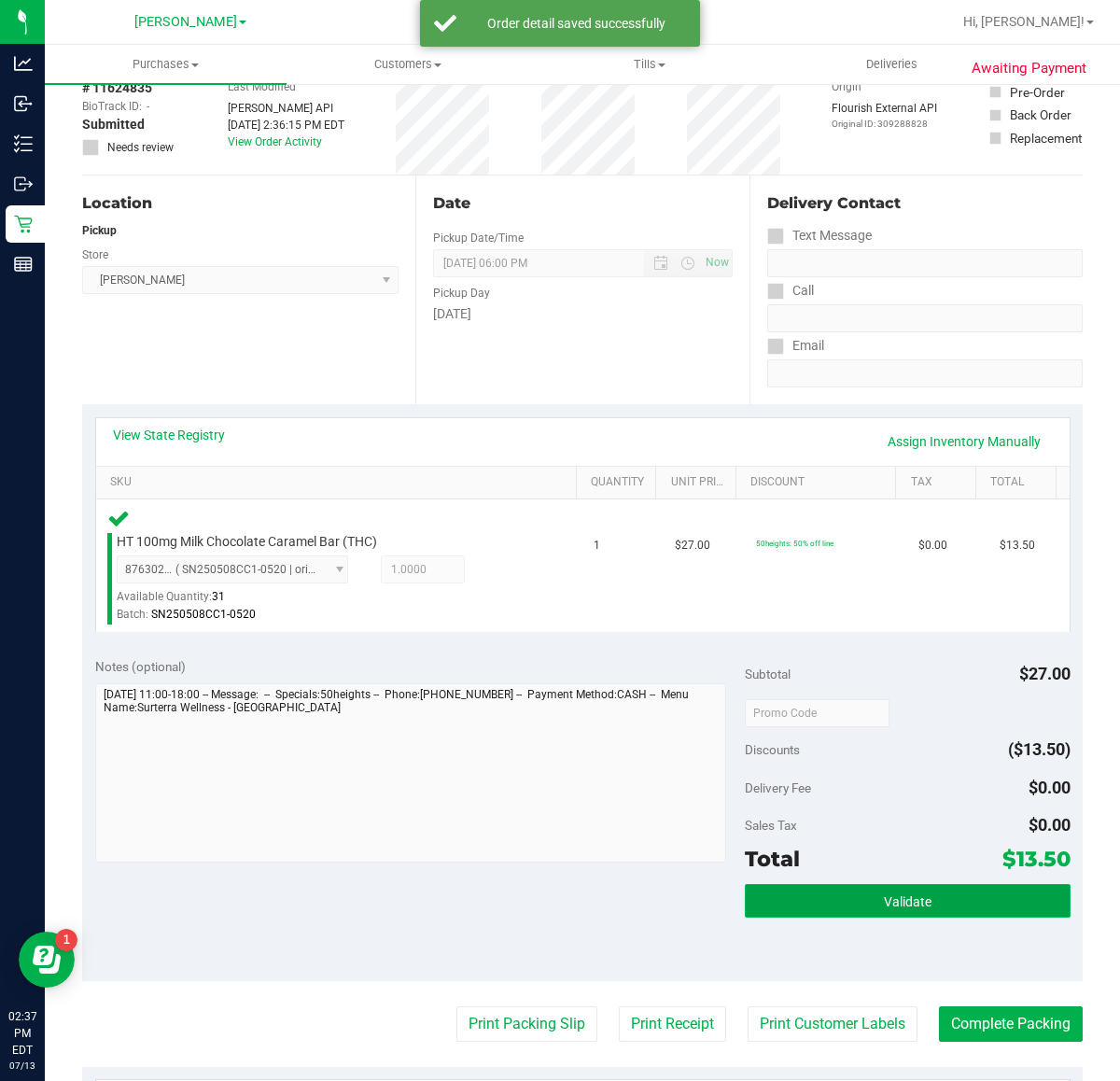 click on "Validate" at bounding box center (907, 901) 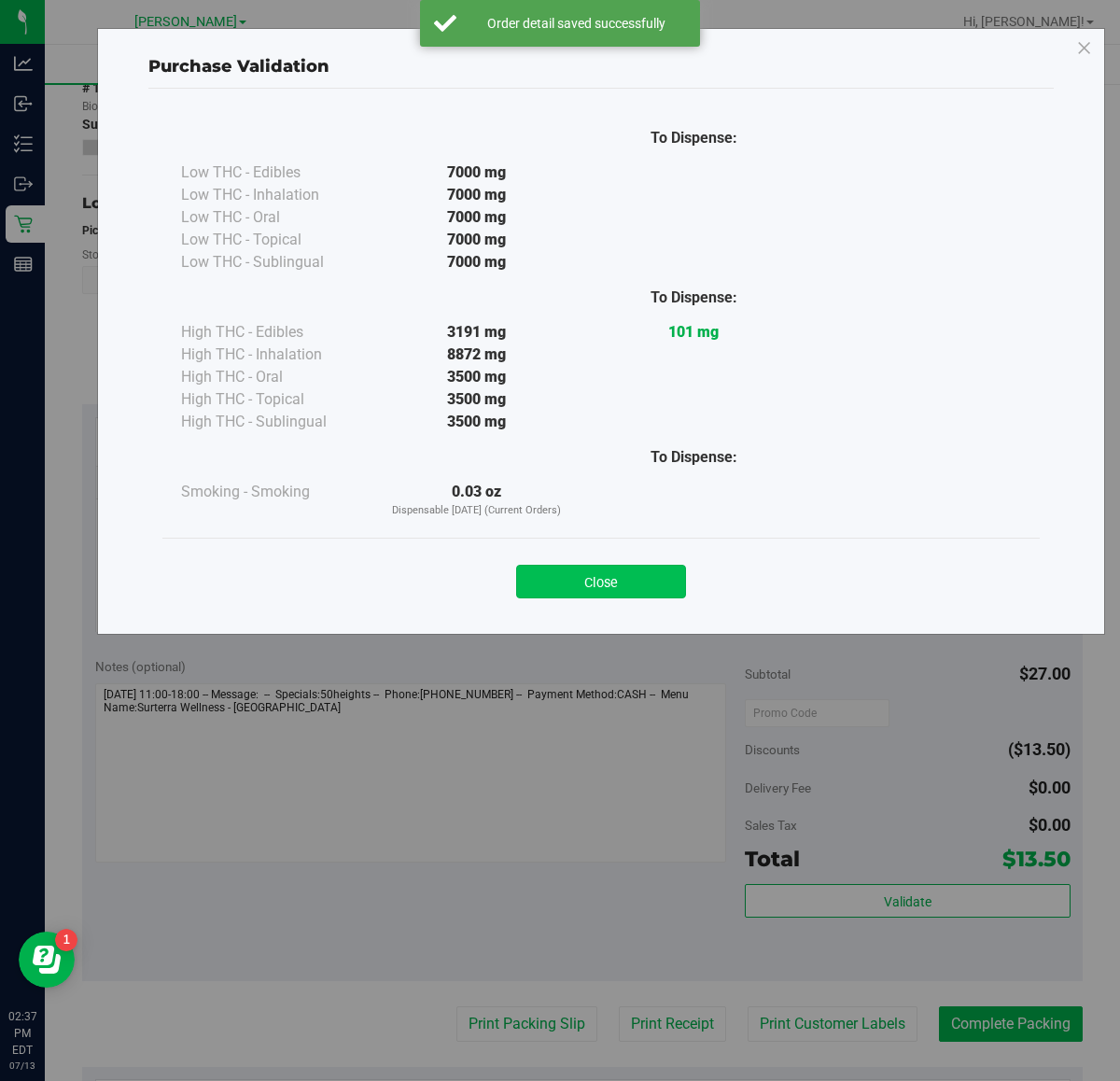 click on "Close" at bounding box center (601, 582) 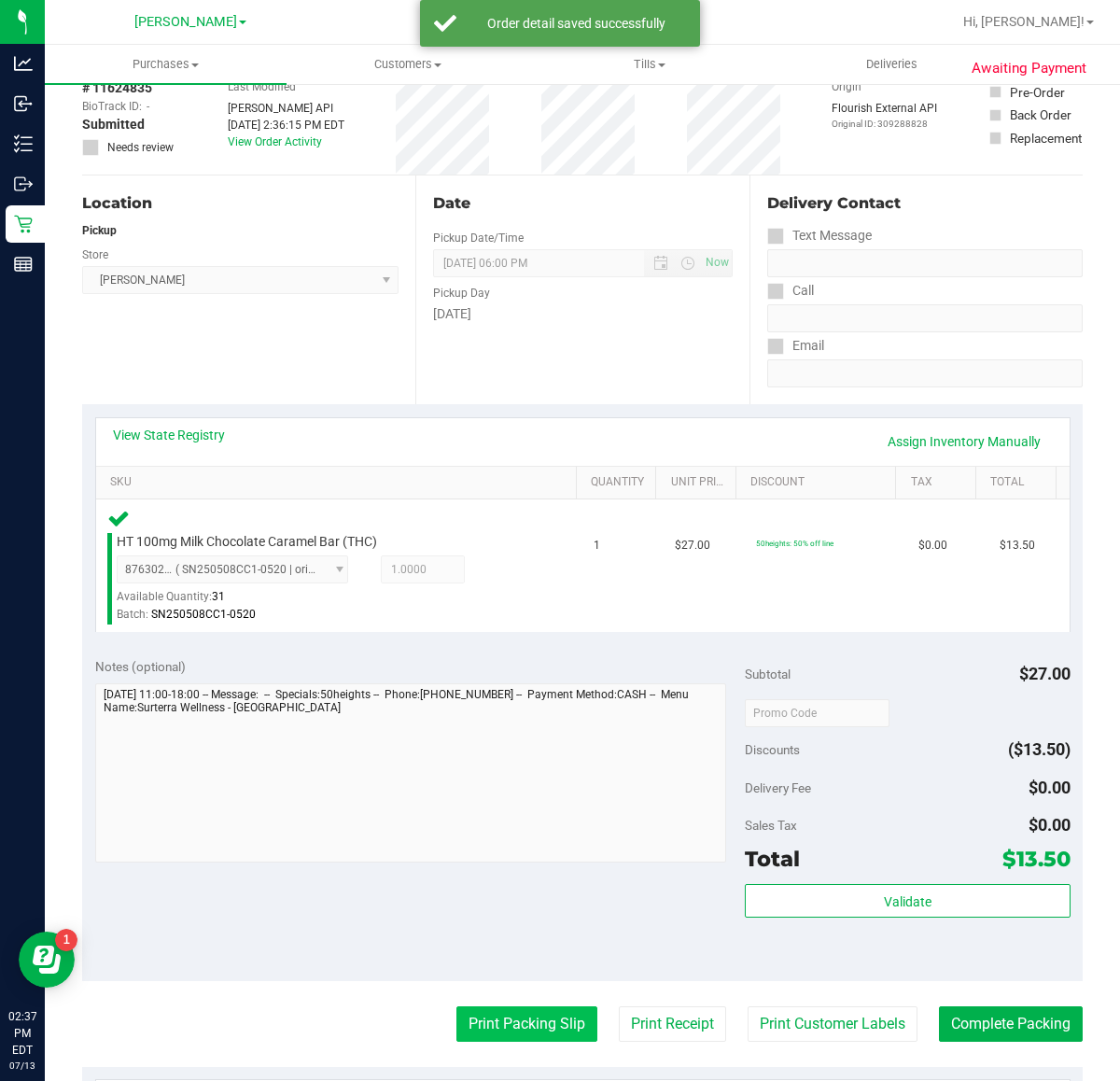 click on "Print Packing Slip" at bounding box center (526, 1024) 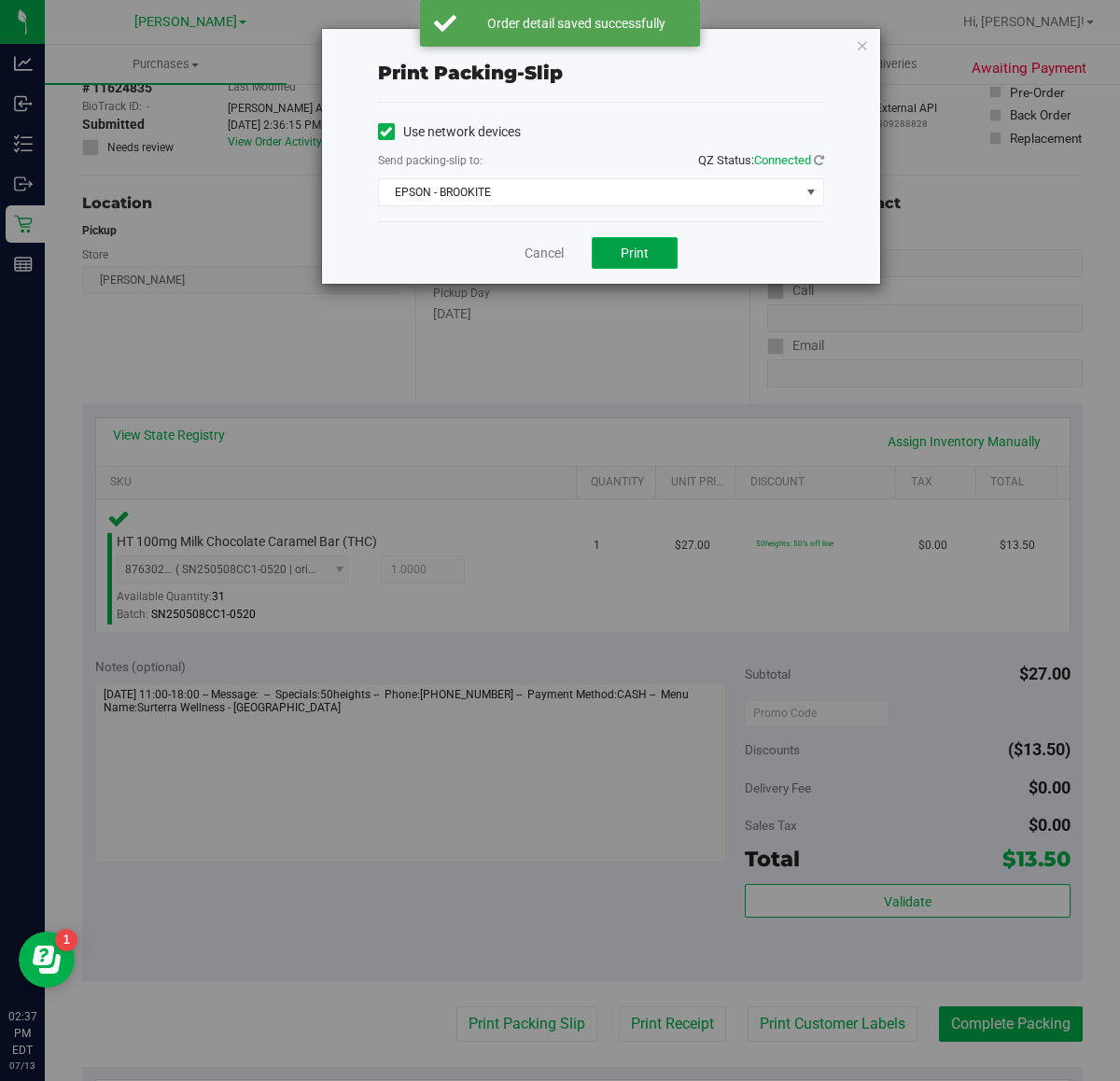 click on "Print" at bounding box center [635, 253] 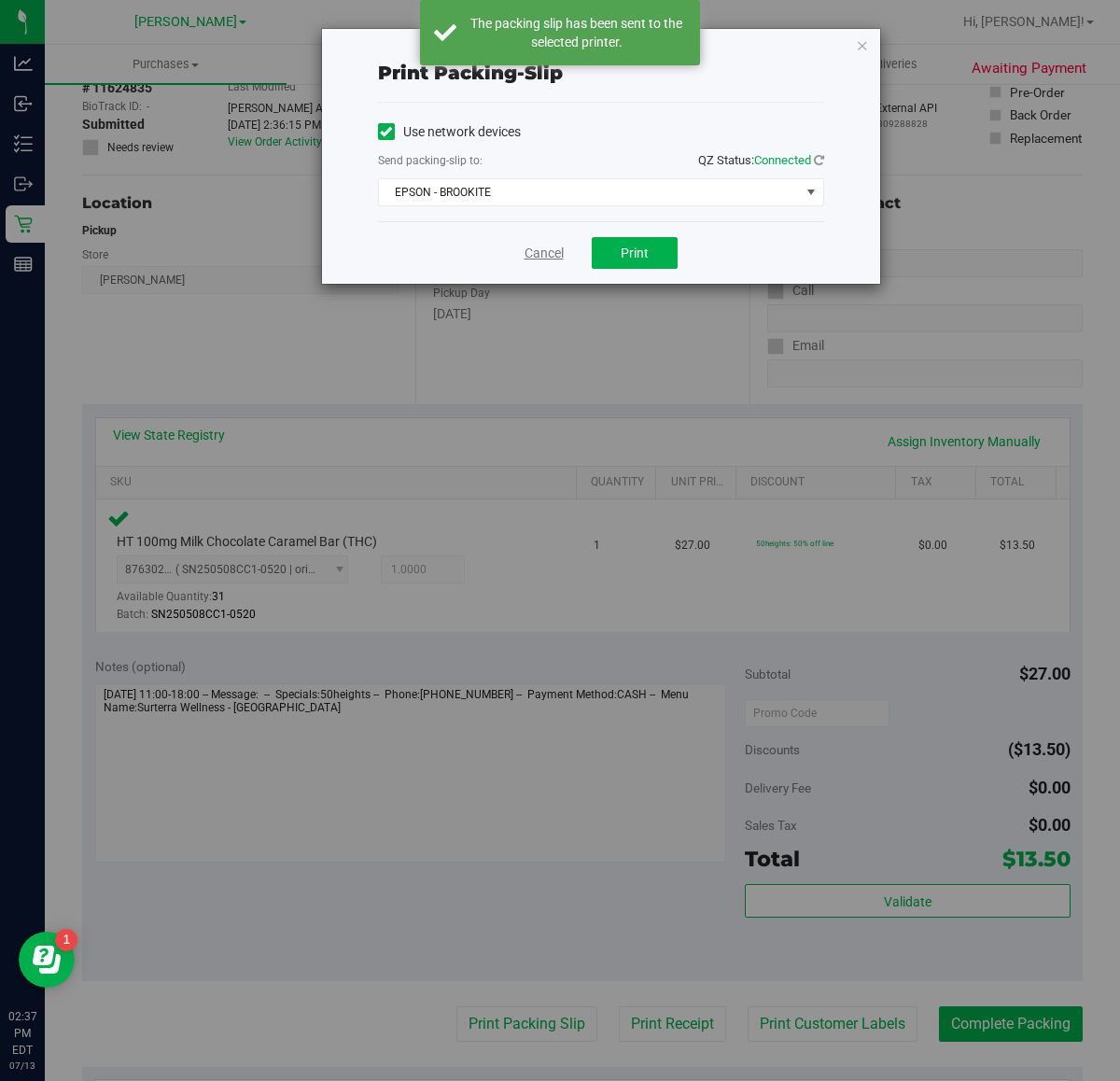 click on "Cancel" at bounding box center (544, 253) 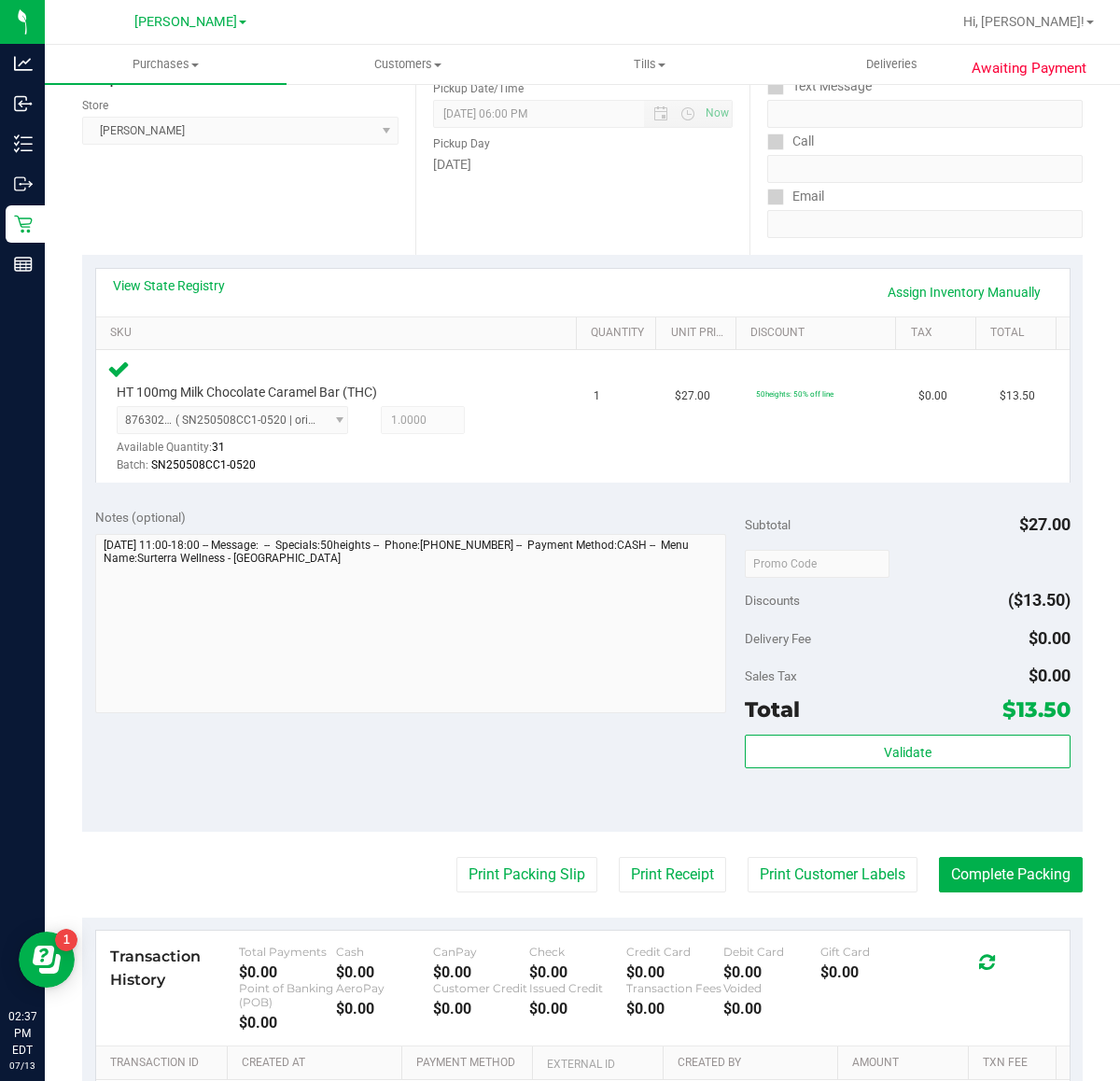 scroll, scrollTop: 249, scrollLeft: 0, axis: vertical 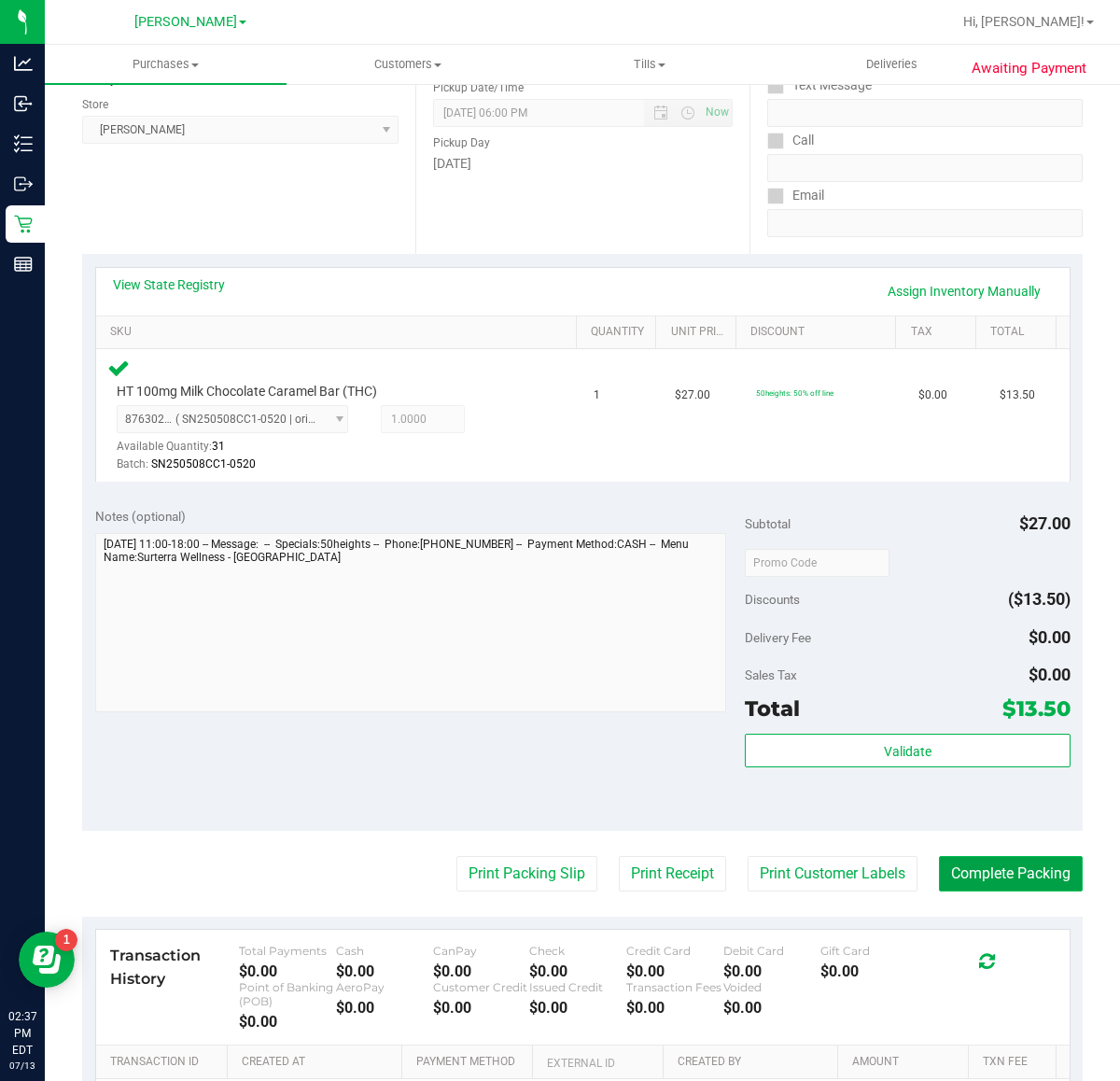 click on "Complete Packing" at bounding box center [1011, 874] 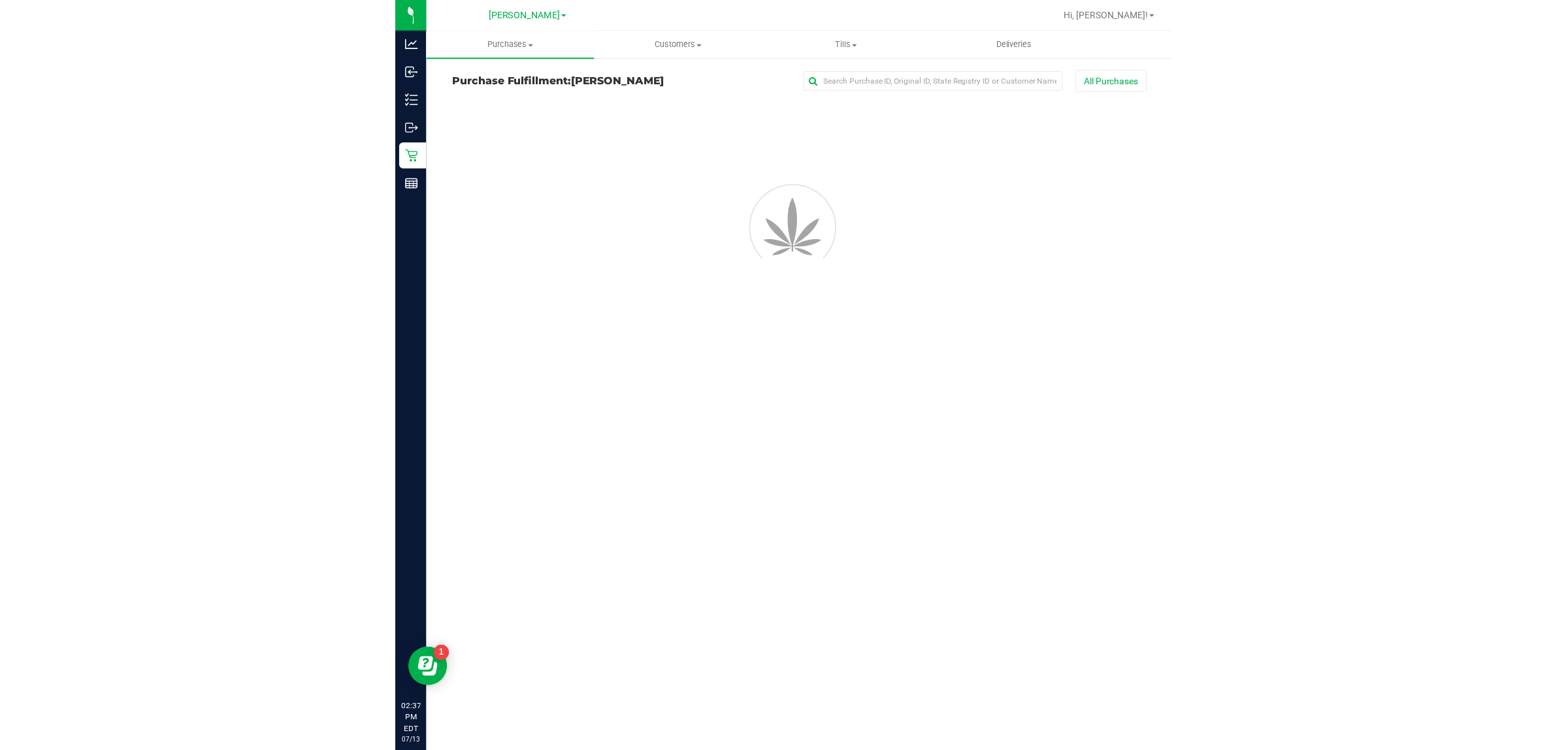 scroll, scrollTop: 0, scrollLeft: 0, axis: both 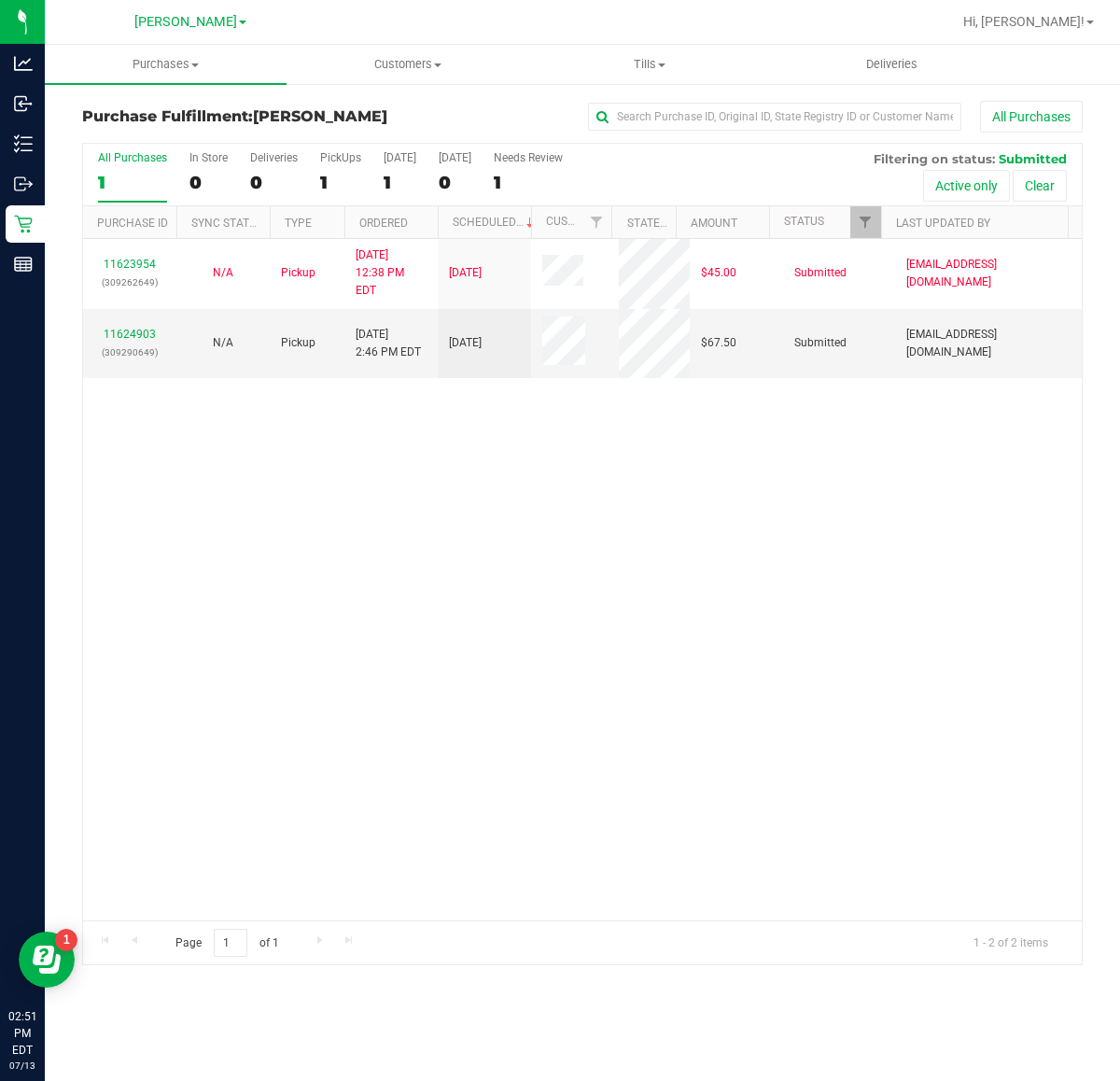 click on "11623954
(309262649)
N/A
Pickup 7/13/2025 12:38 PM EDT 7/13/2025
$45.00
Submitted crivera@liveparallel.com
11624903
(309290649)
N/A
Pickup 7/13/2025 2:46 PM EDT 7/13/2025
$67.50
Submitted abe+parallel@iheartjane.com" at bounding box center [582, 580] 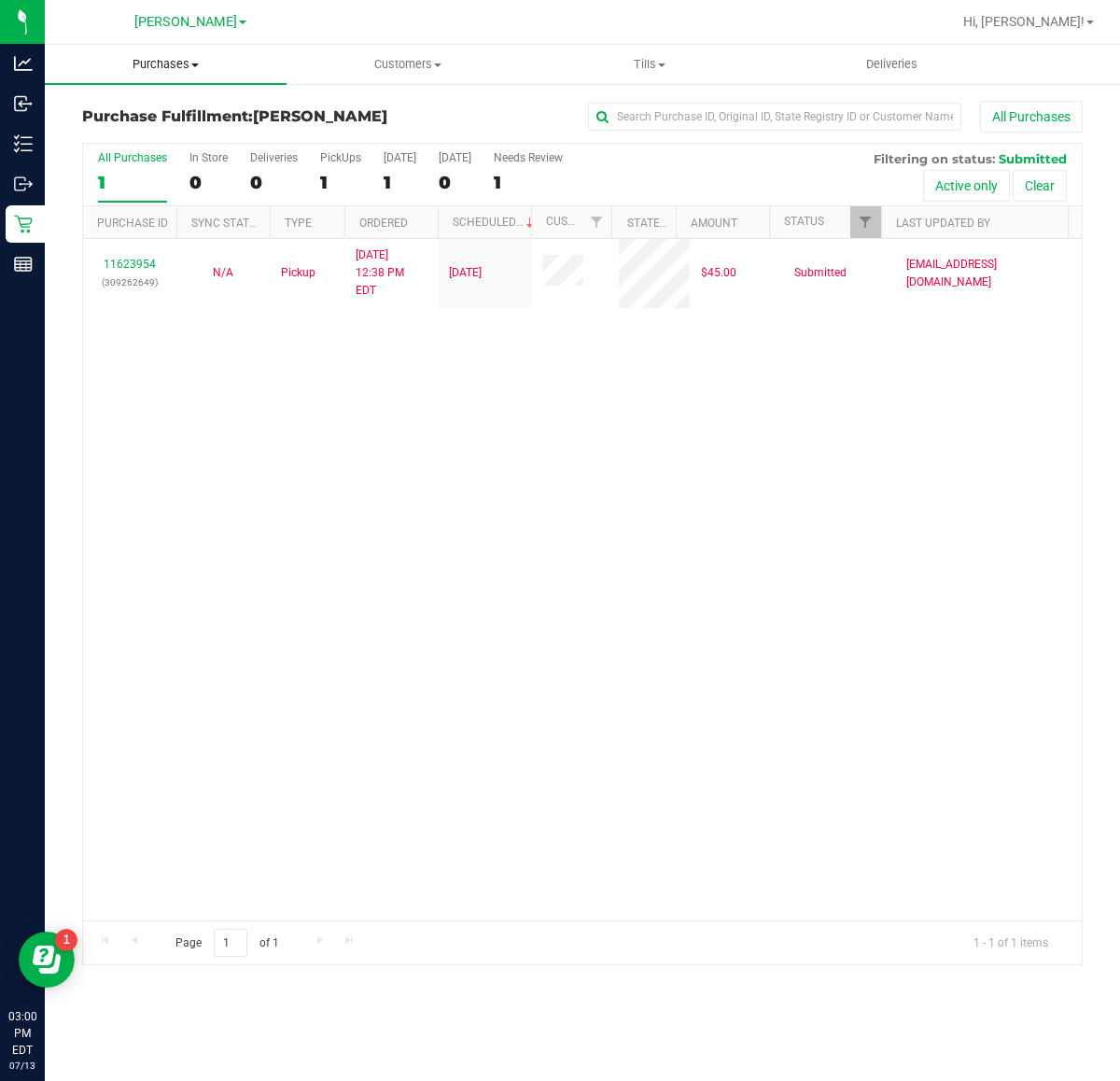 click on "Purchases" at bounding box center (165, 64) 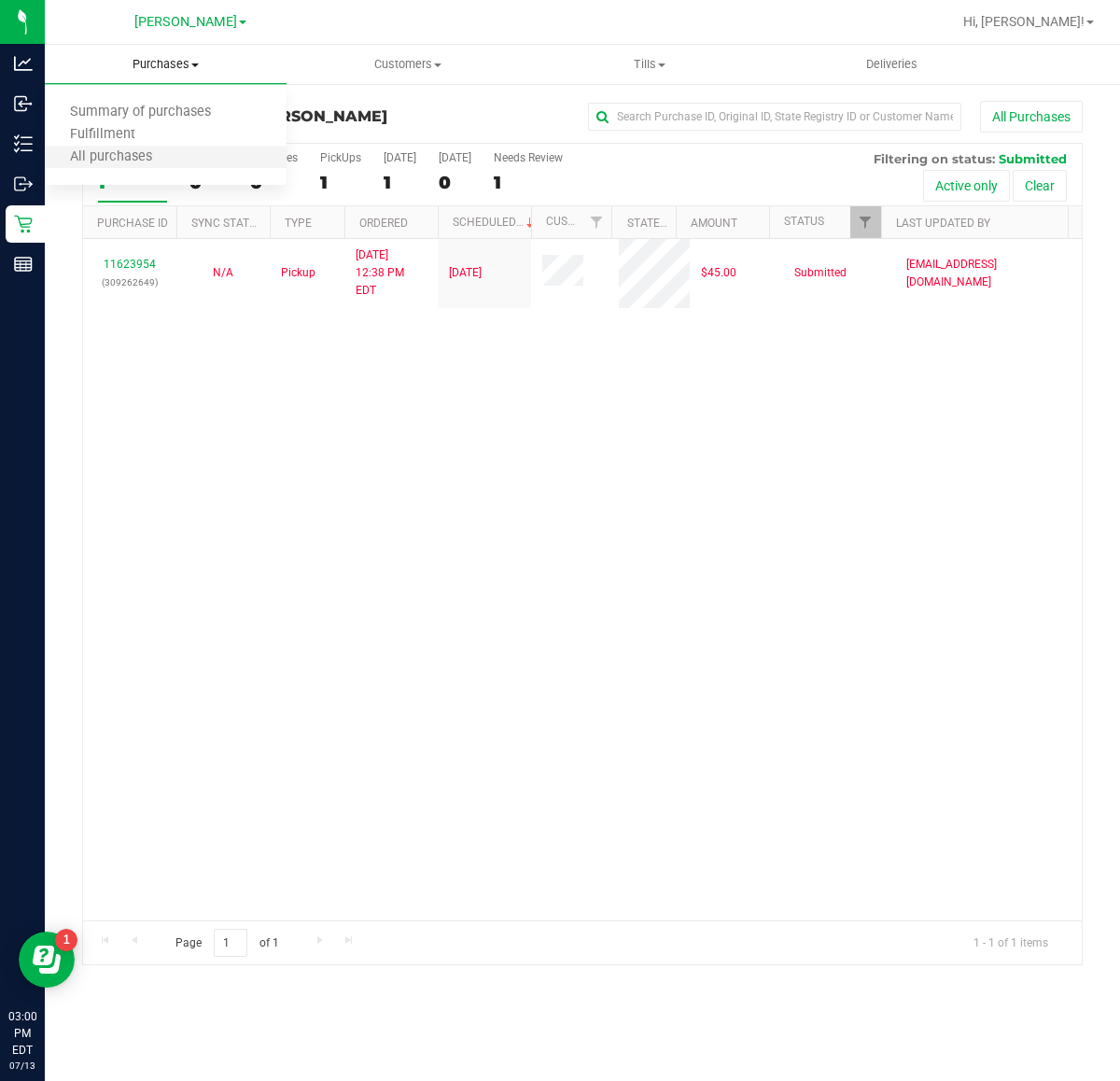click on "All purchases" at bounding box center [165, 158] 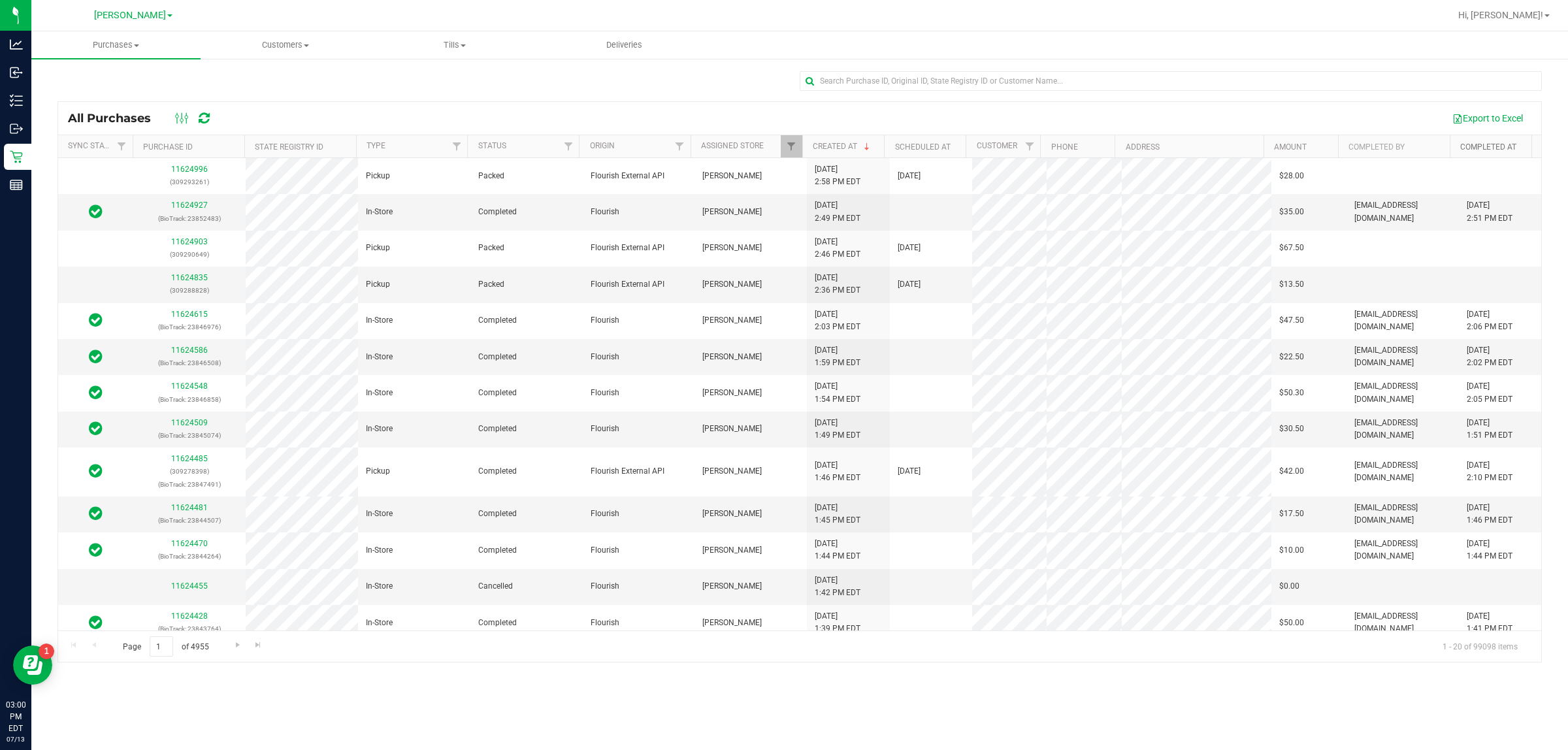 click on "Completed At" at bounding box center (1488, 147) 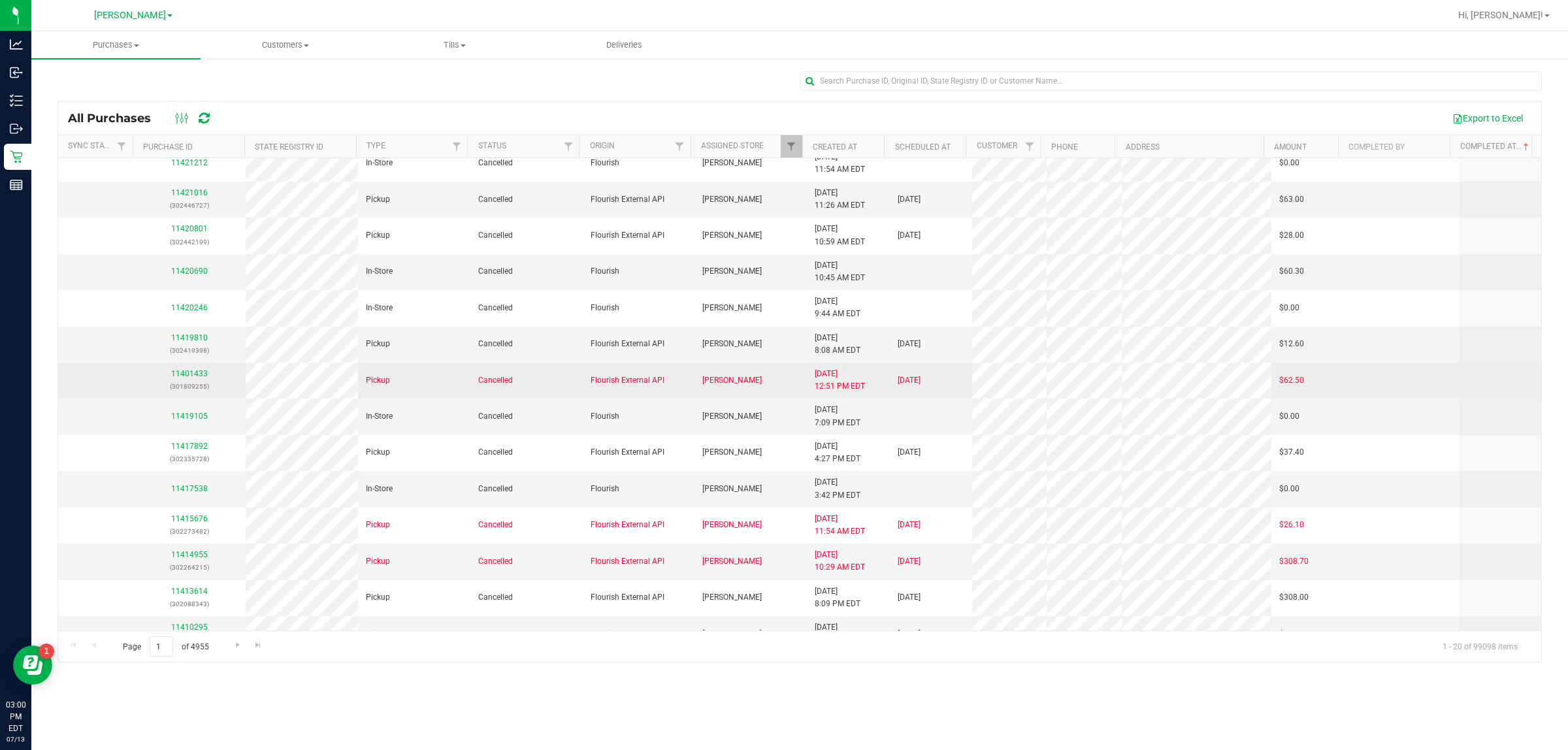 scroll, scrollTop: 0, scrollLeft: 0, axis: both 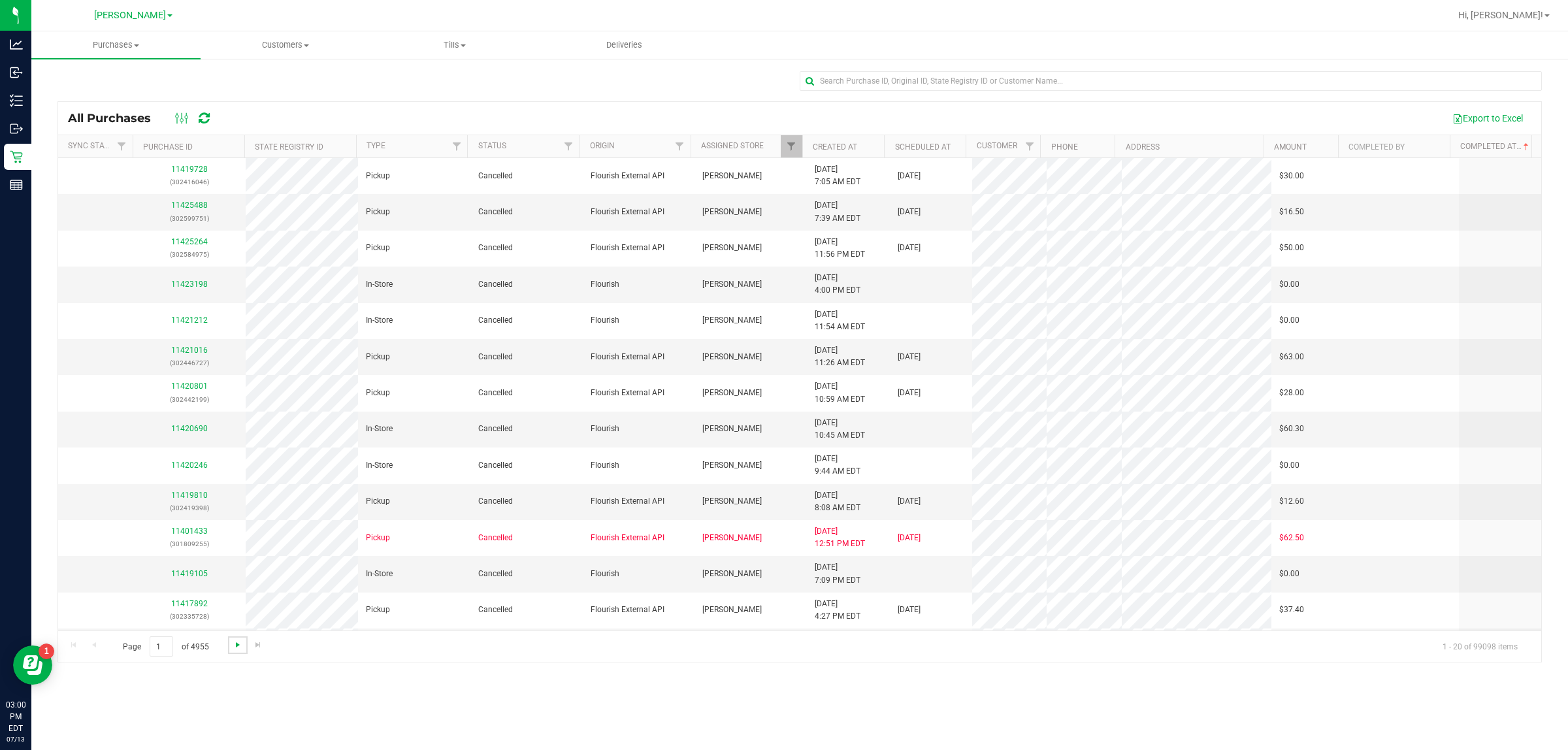 click at bounding box center [238, 645] 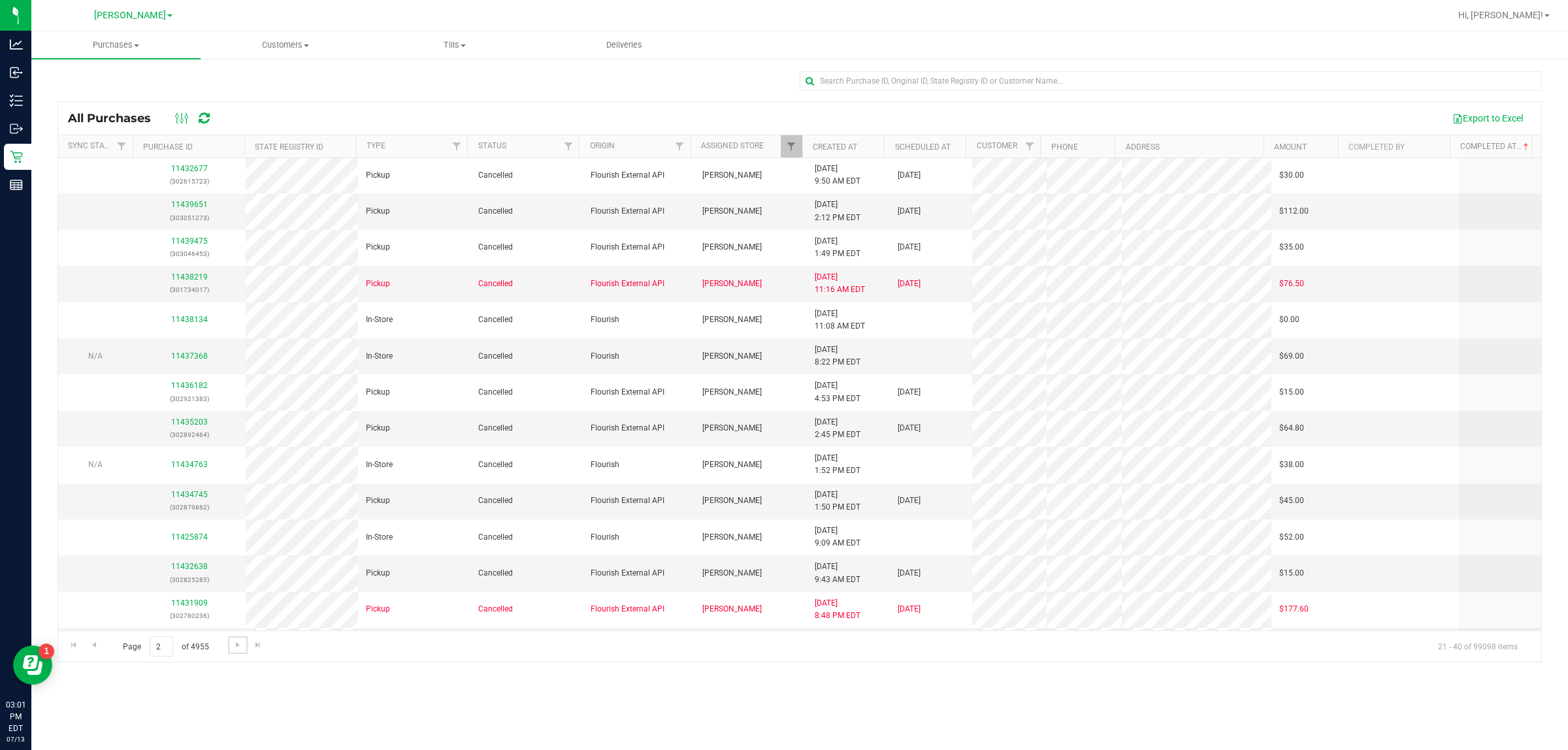 scroll, scrollTop: 0, scrollLeft: 0, axis: both 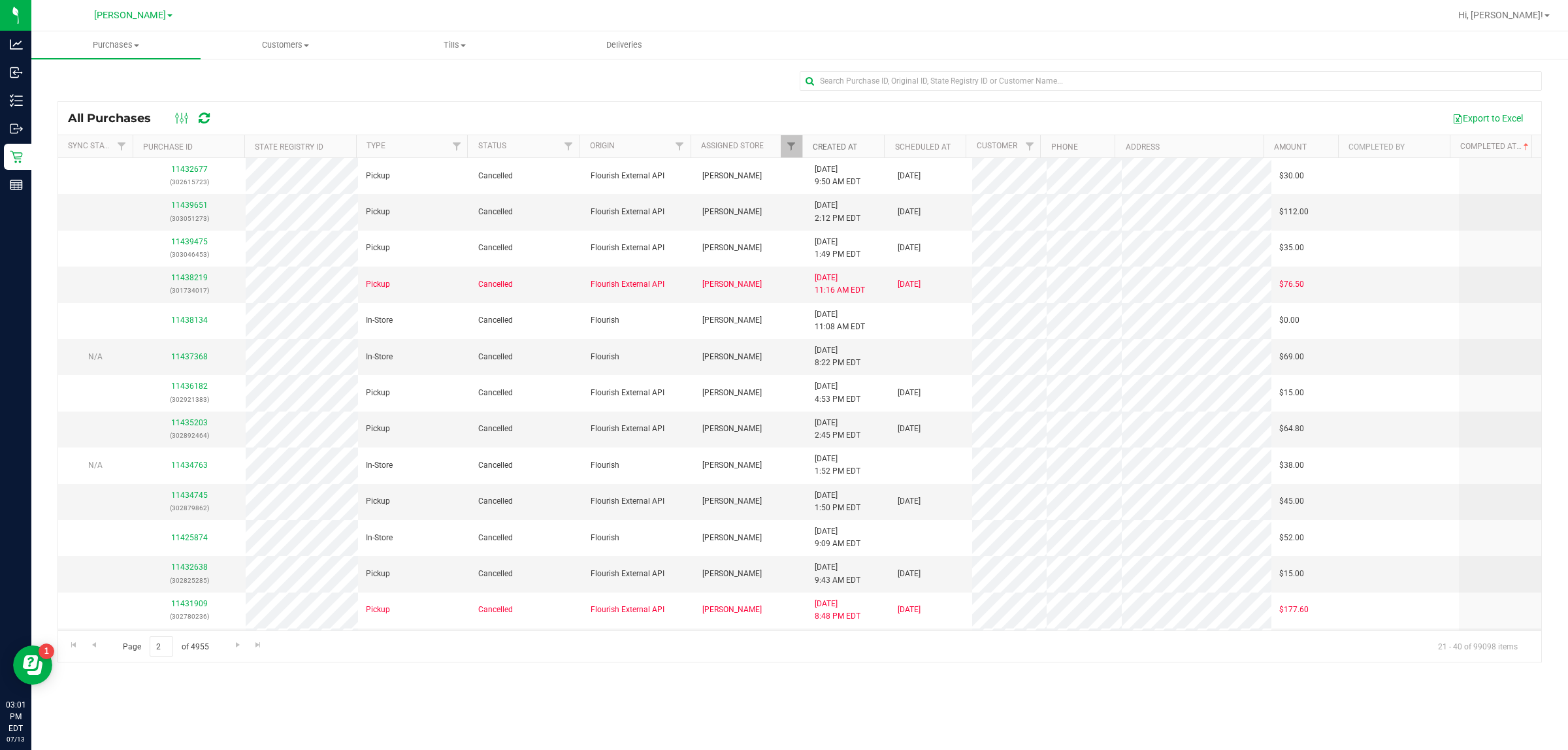 click on "Created At" at bounding box center [835, 147] 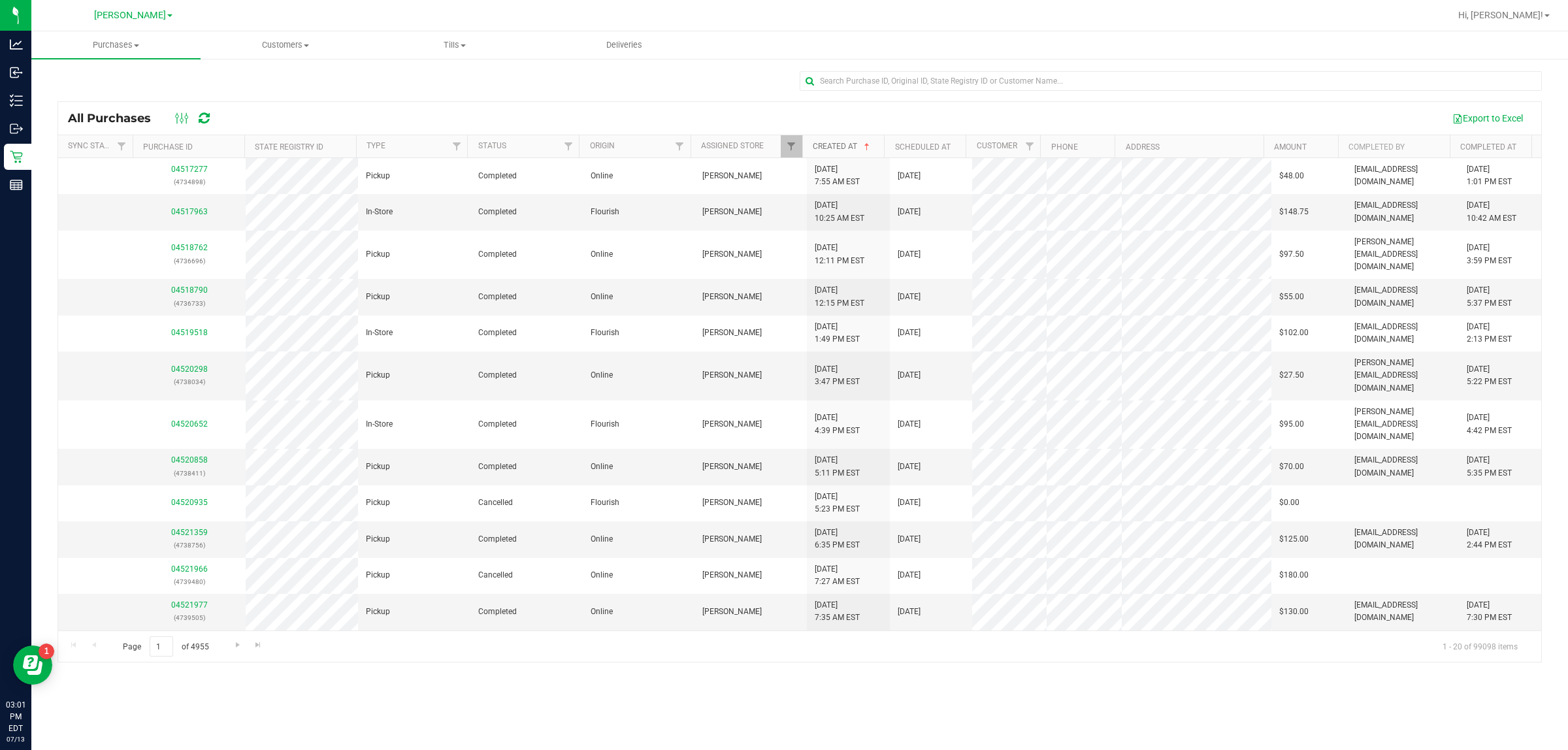 click on "Created At" at bounding box center (842, 146) 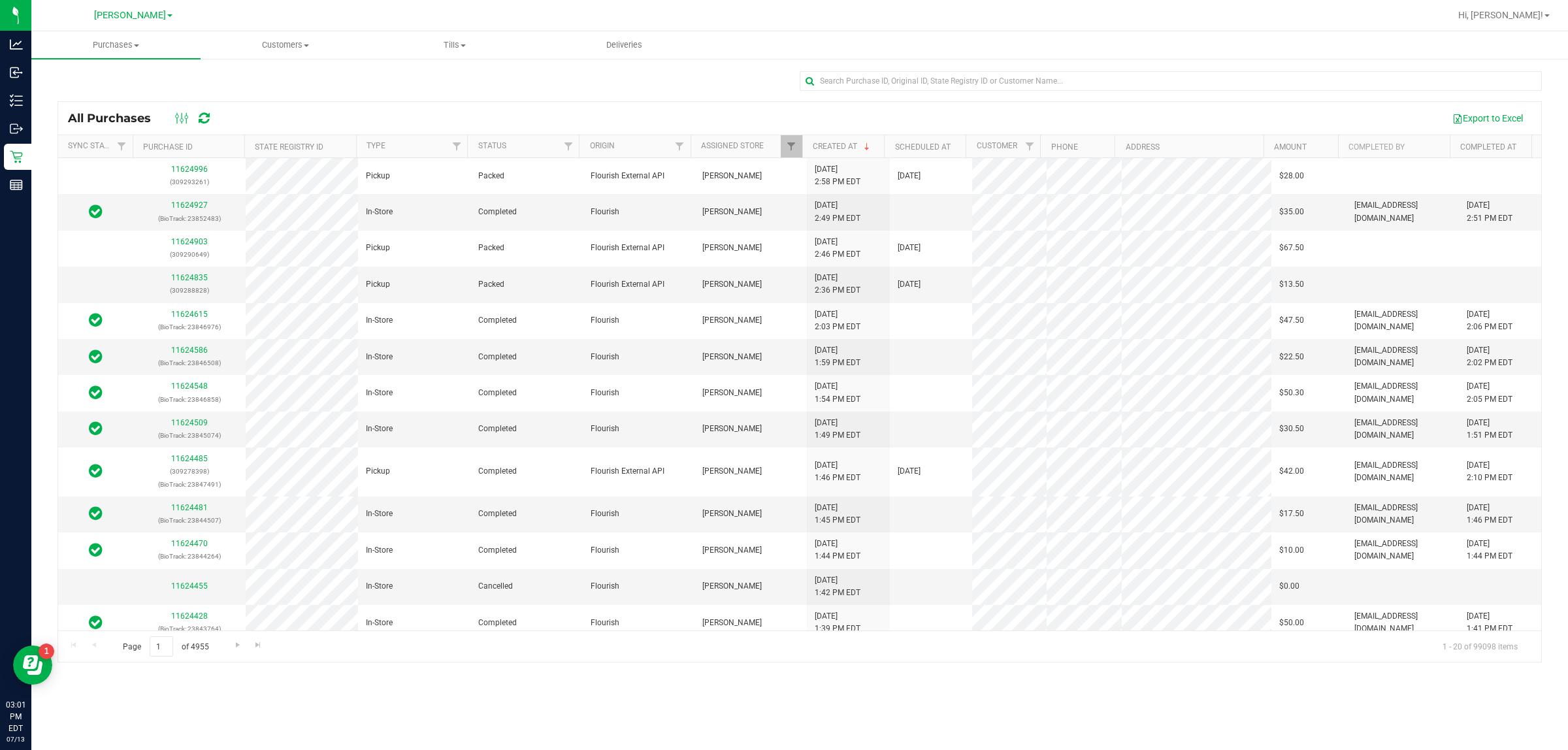 drag, startPoint x: 1155, startPoint y: 722, endPoint x: 1320, endPoint y: 649, distance: 180.42727 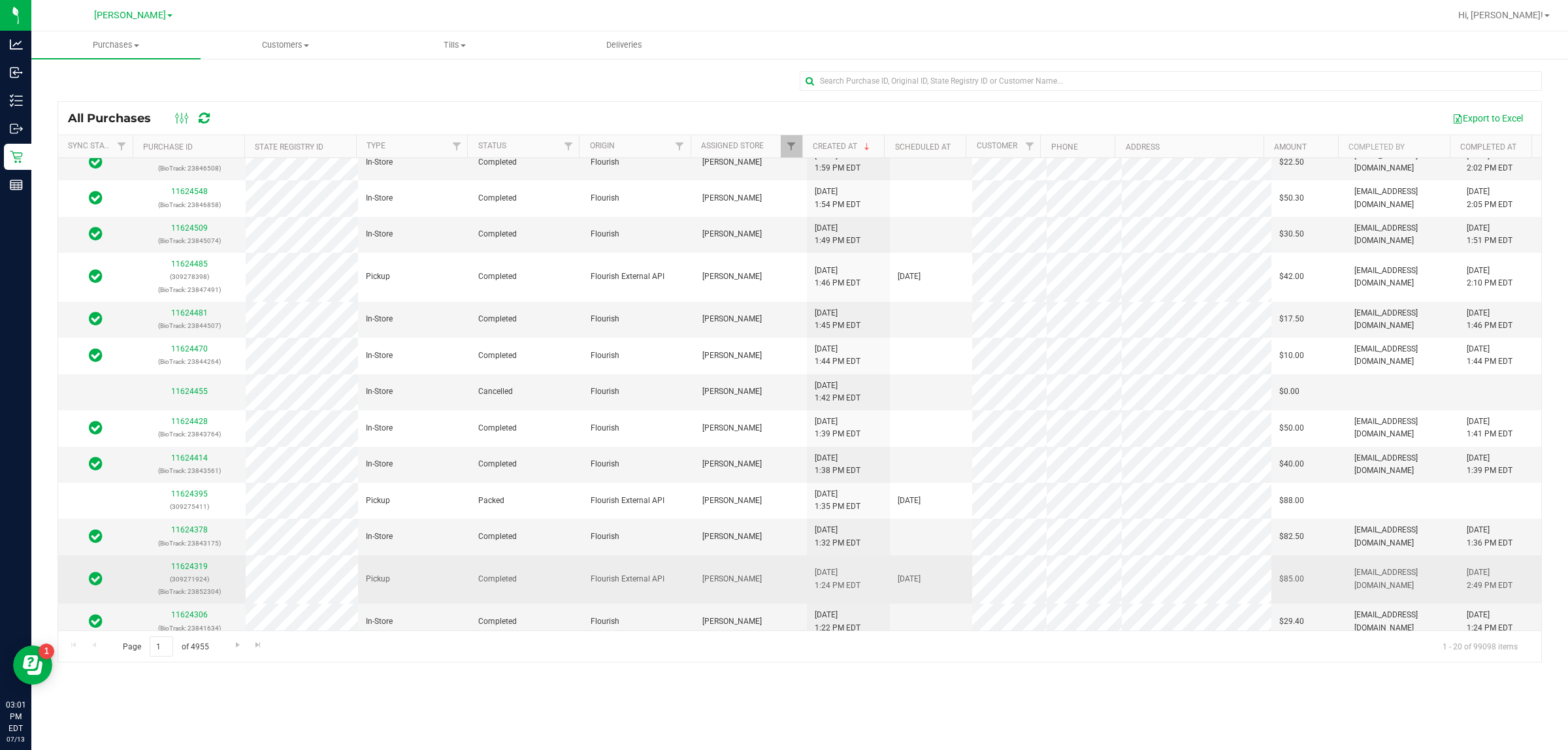scroll, scrollTop: 316, scrollLeft: 0, axis: vertical 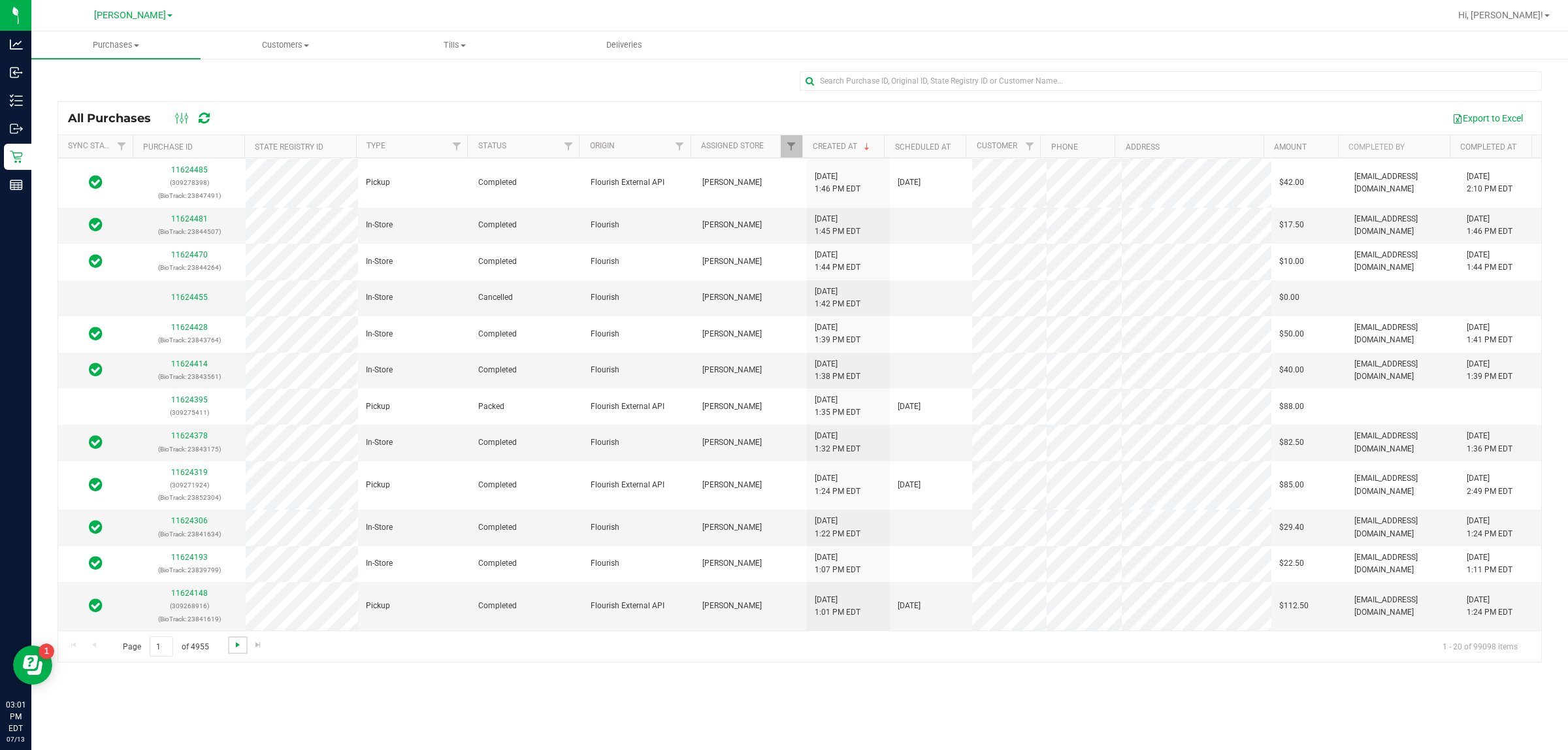 click at bounding box center [238, 645] 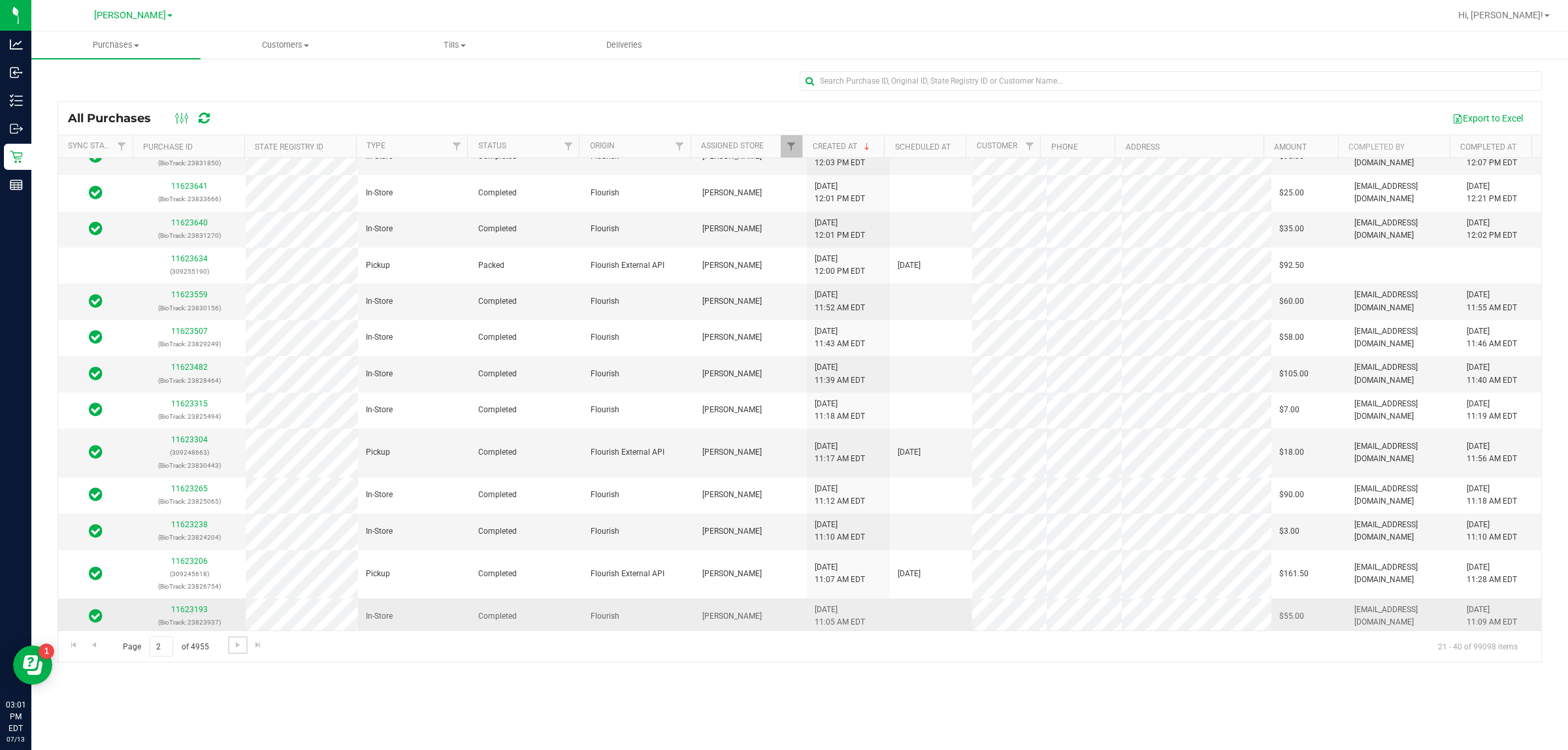 scroll, scrollTop: 291, scrollLeft: 0, axis: vertical 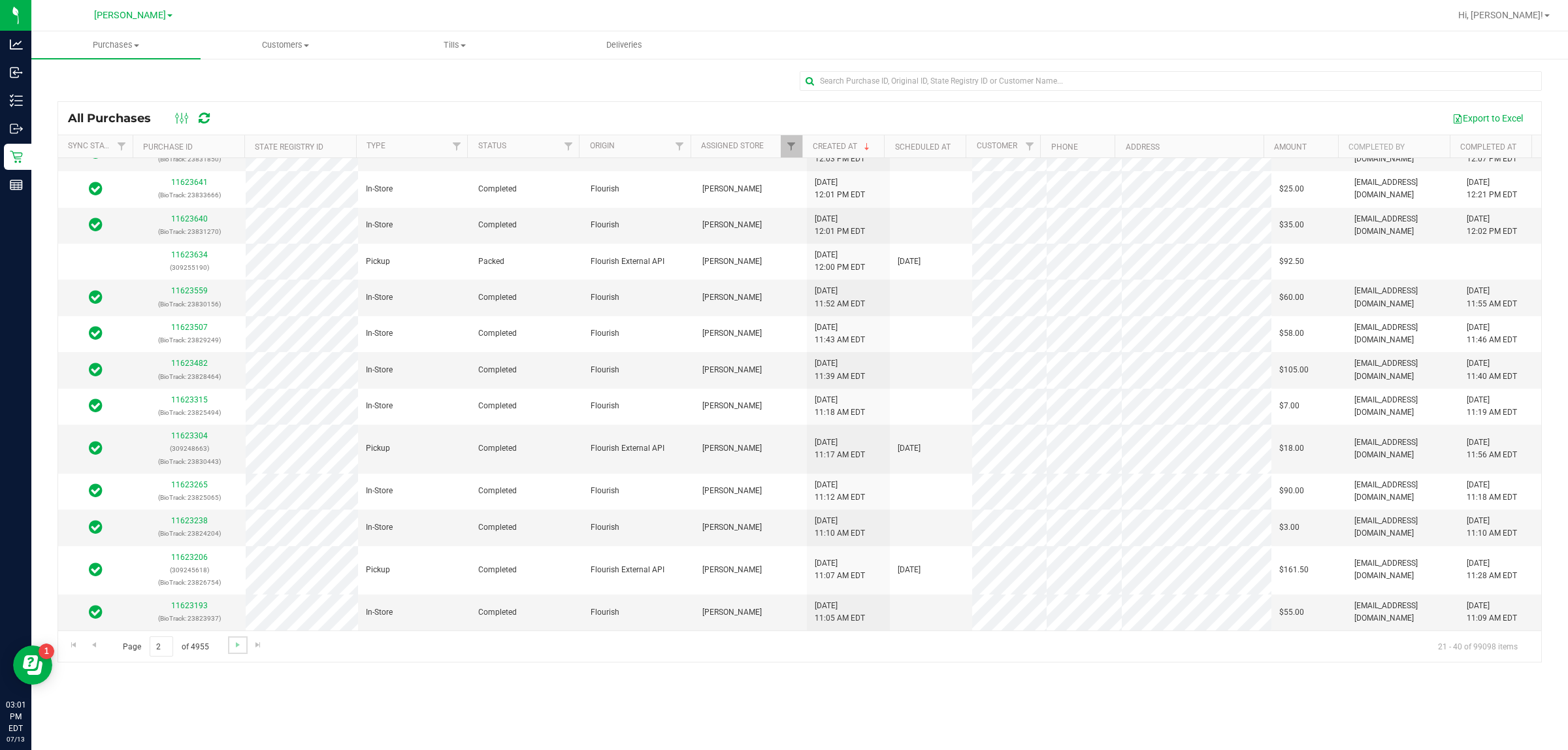 click at bounding box center (237, 645) 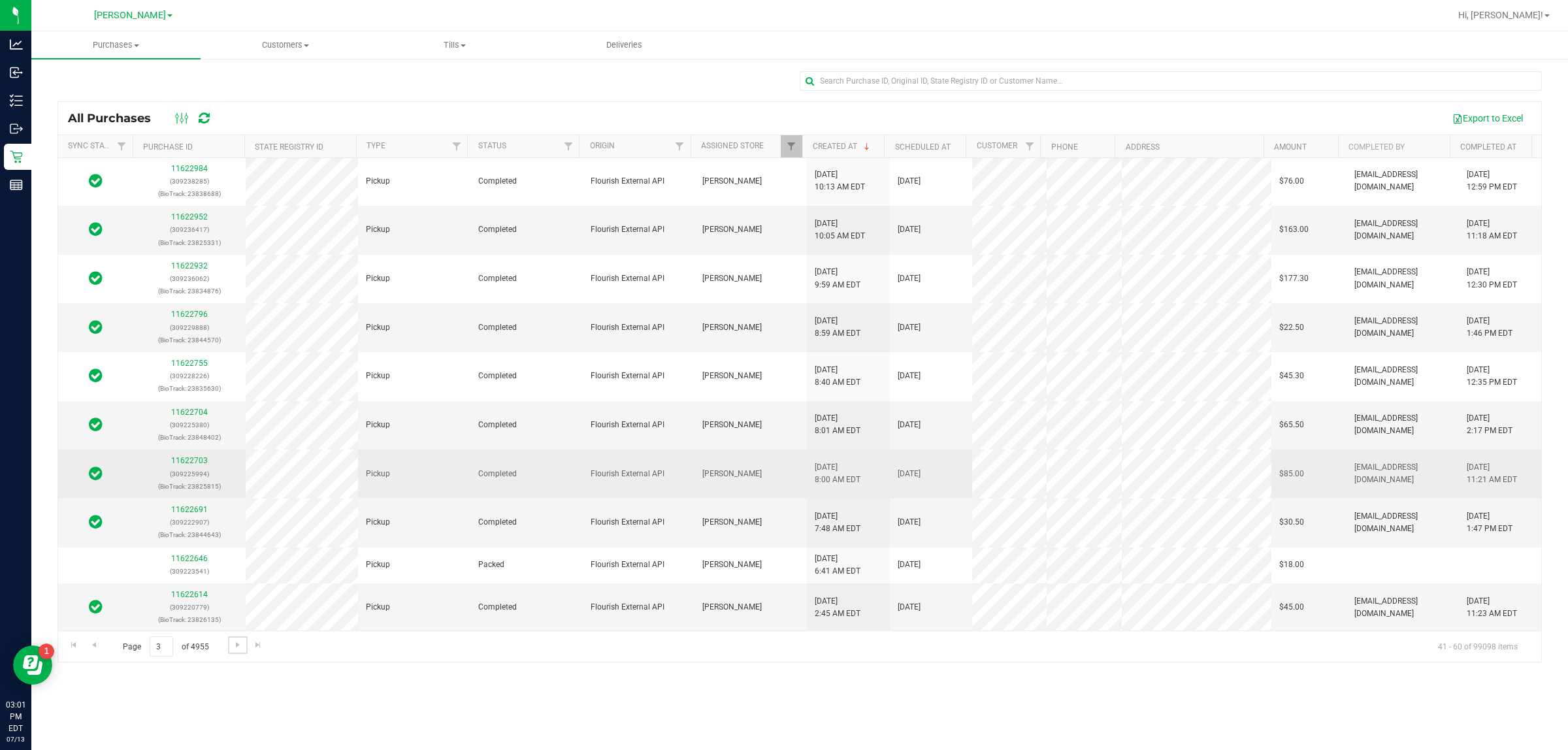 scroll, scrollTop: 391, scrollLeft: 0, axis: vertical 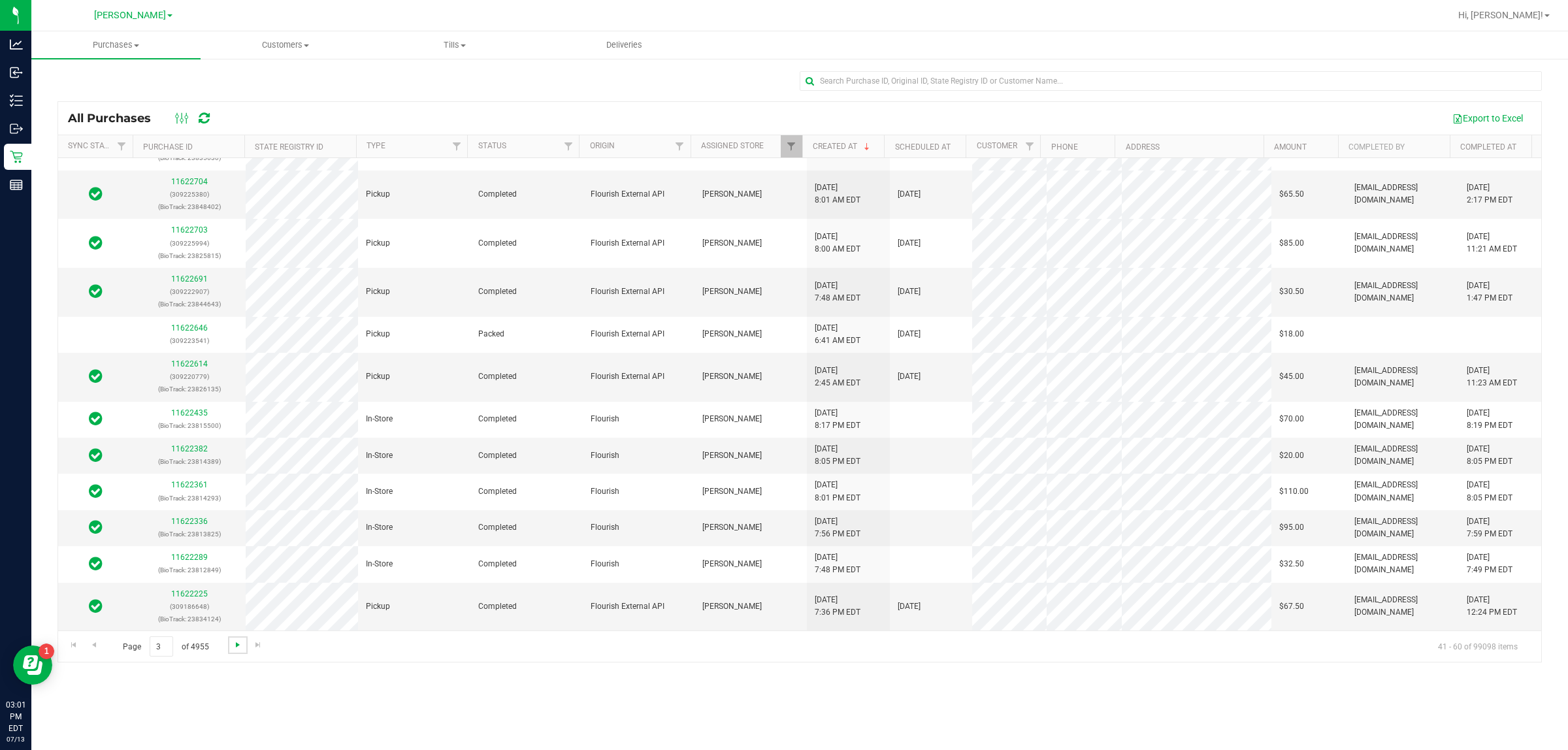 click at bounding box center [238, 645] 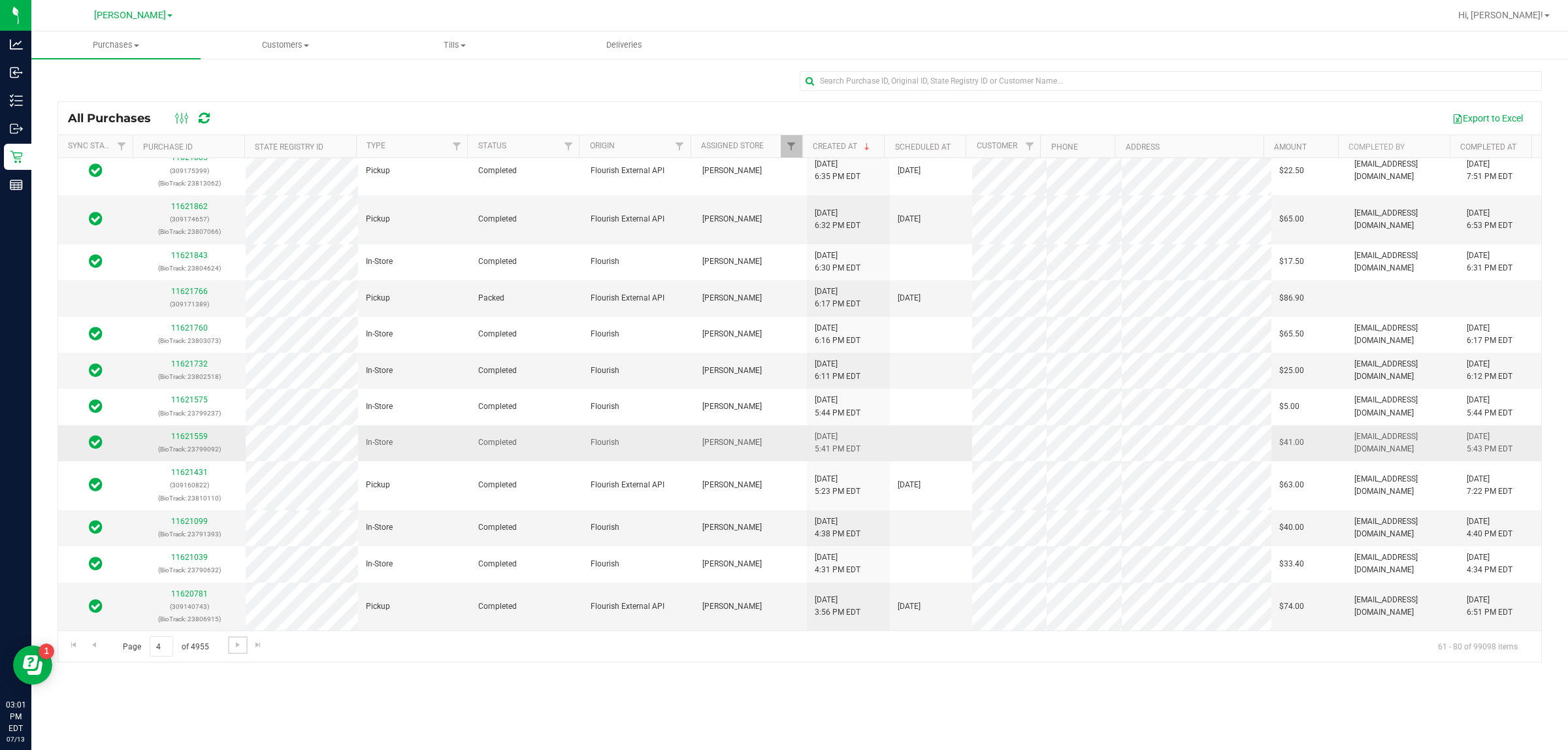 scroll, scrollTop: 341, scrollLeft: 0, axis: vertical 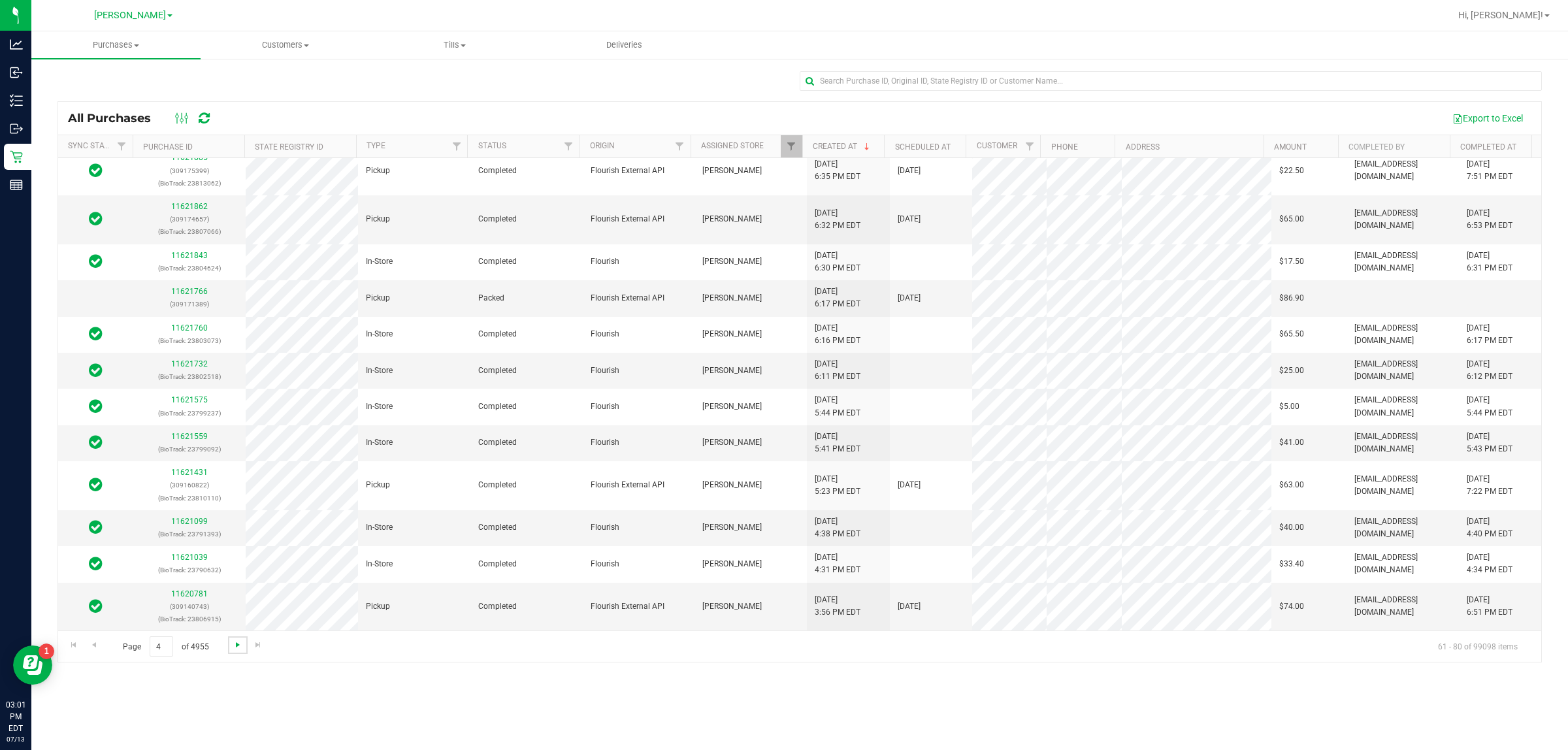 click at bounding box center (238, 645) 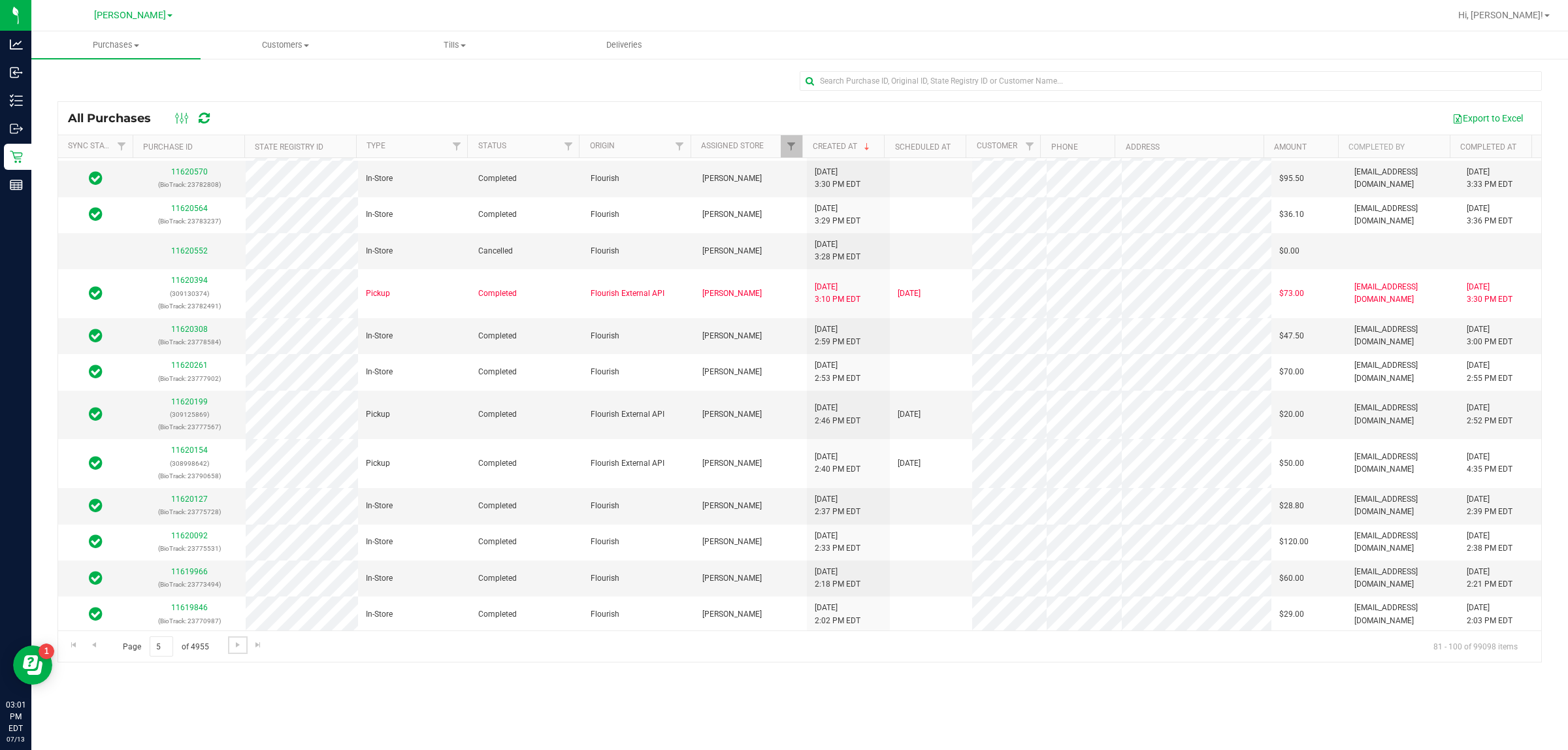 scroll, scrollTop: 302, scrollLeft: 0, axis: vertical 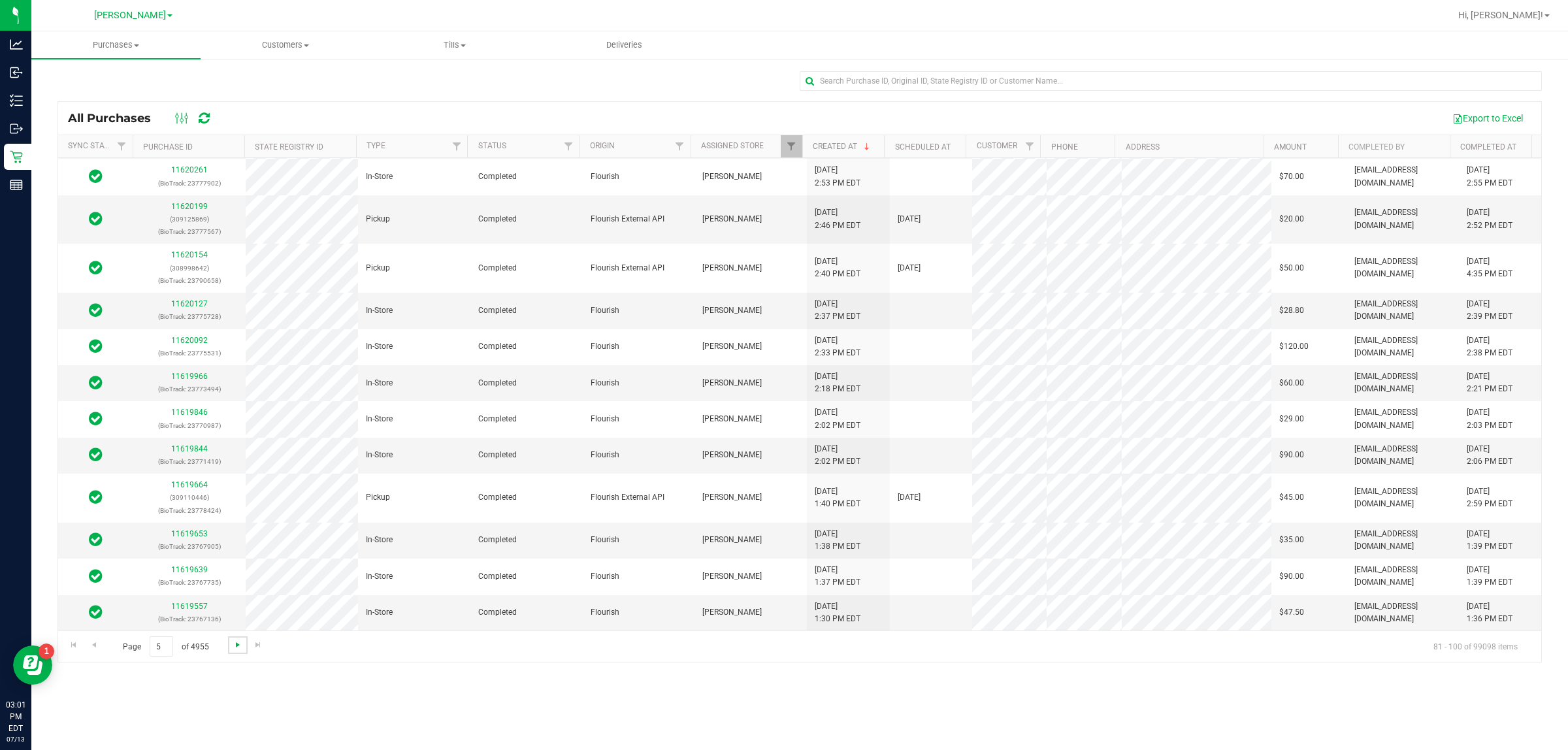 click at bounding box center (238, 645) 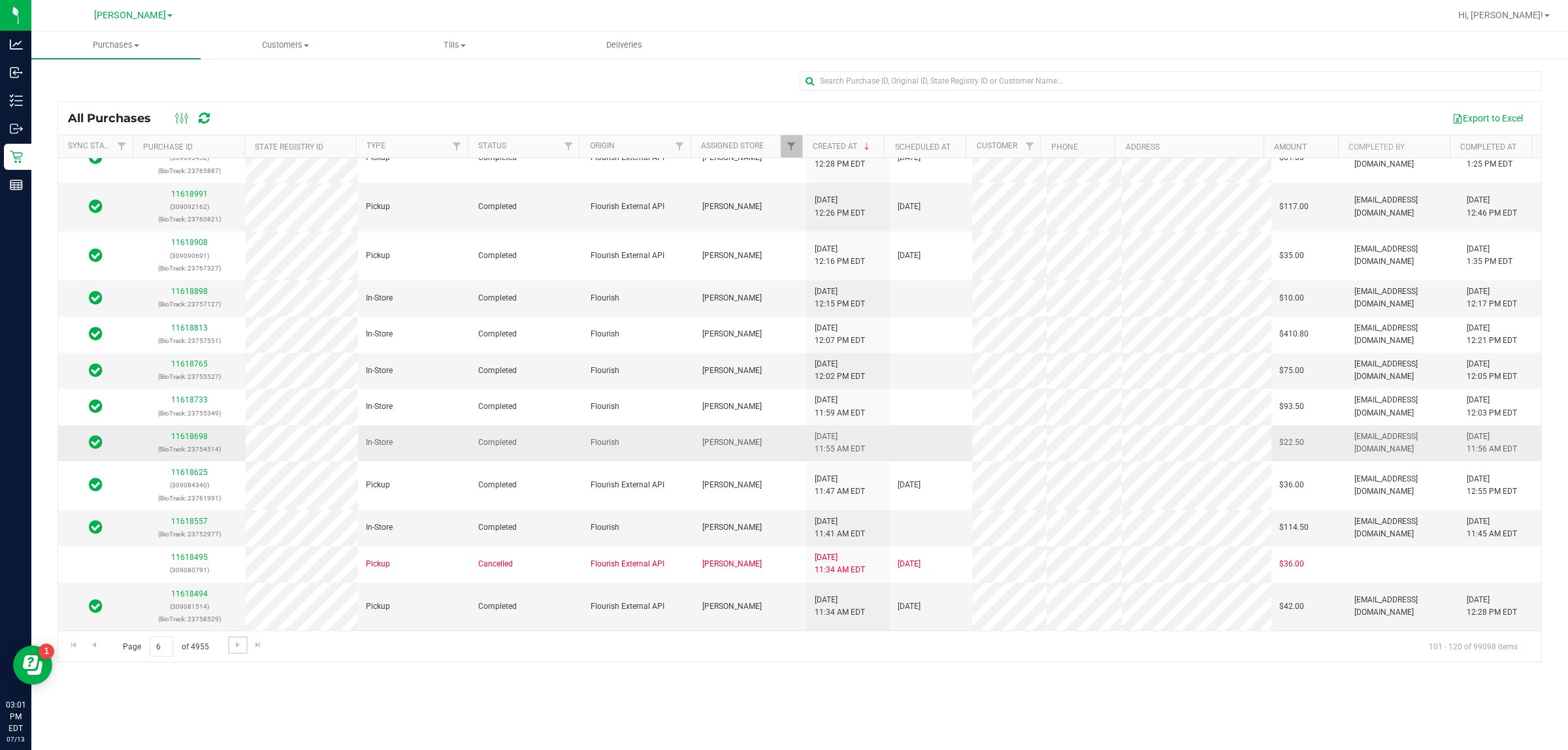 scroll, scrollTop: 328, scrollLeft: 0, axis: vertical 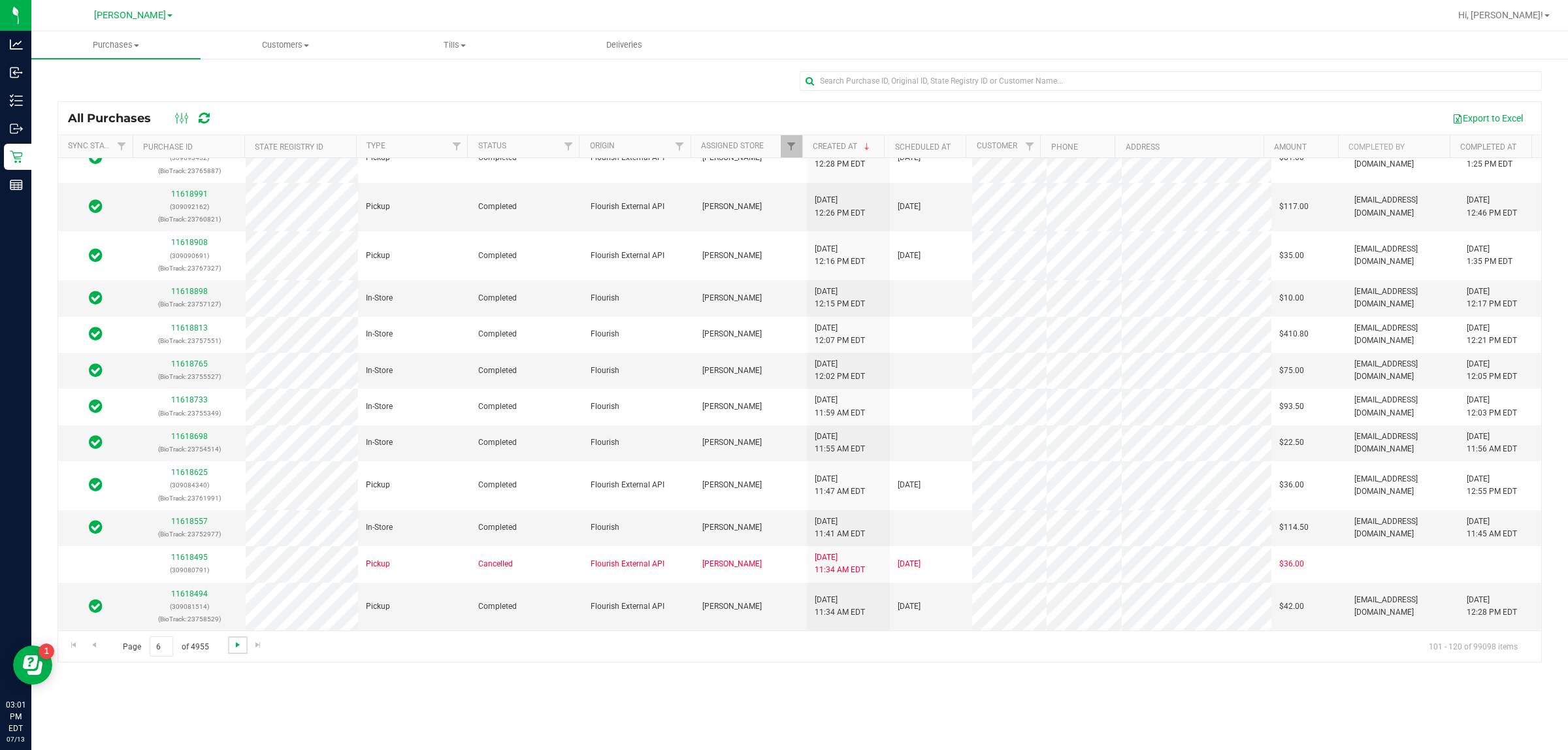 click at bounding box center [238, 645] 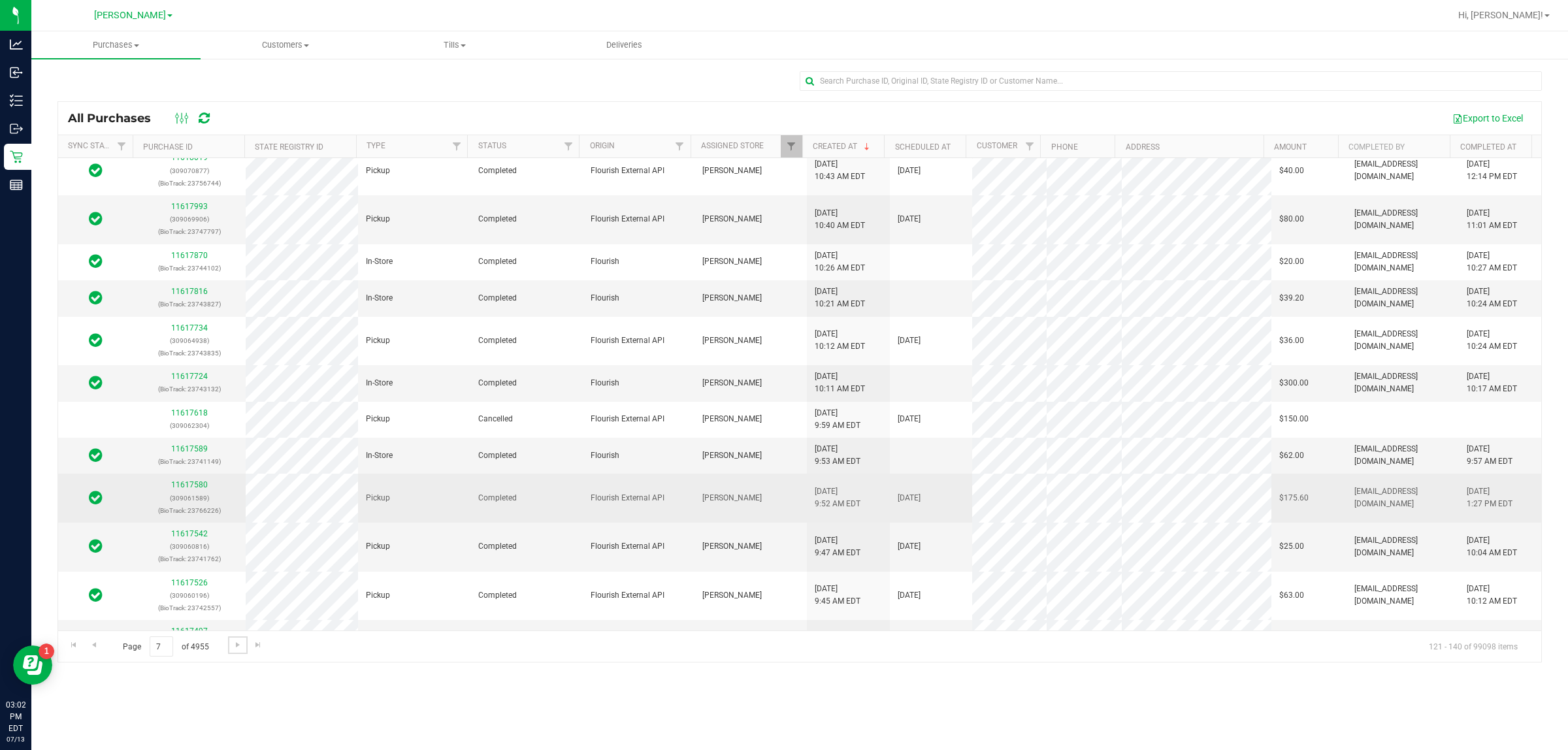 scroll, scrollTop: 353, scrollLeft: 0, axis: vertical 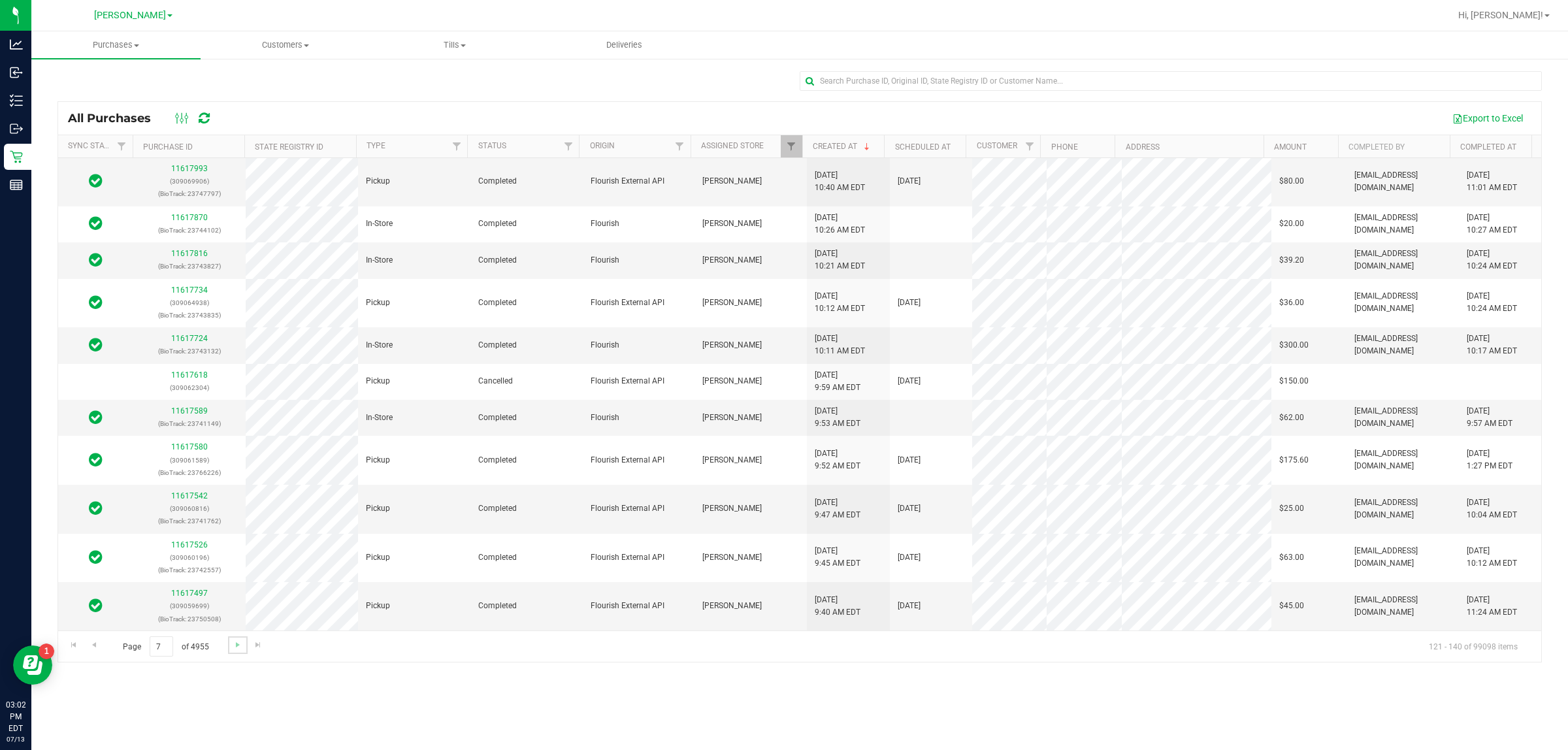 click at bounding box center (237, 645) 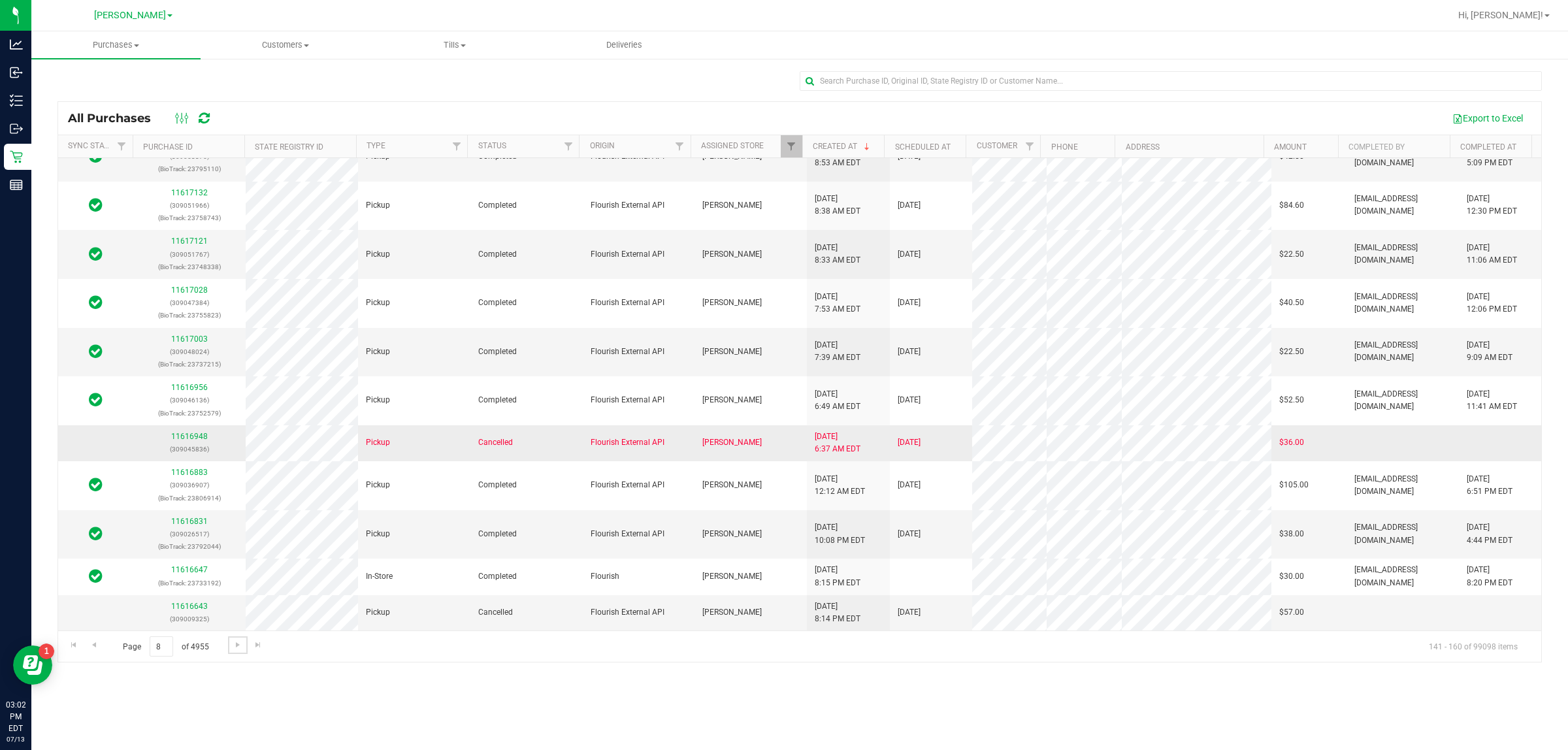 scroll, scrollTop: 379, scrollLeft: 0, axis: vertical 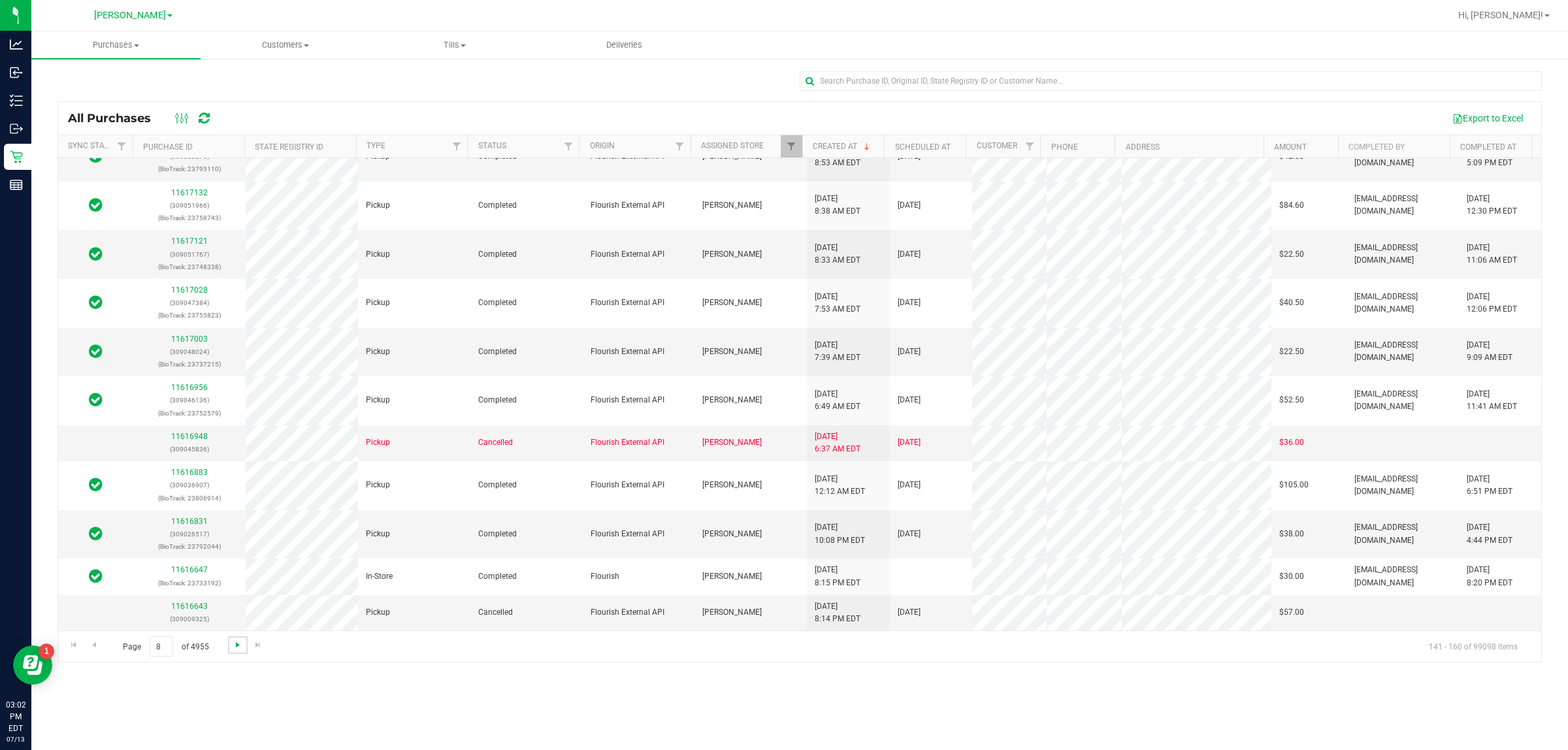 click at bounding box center (238, 645) 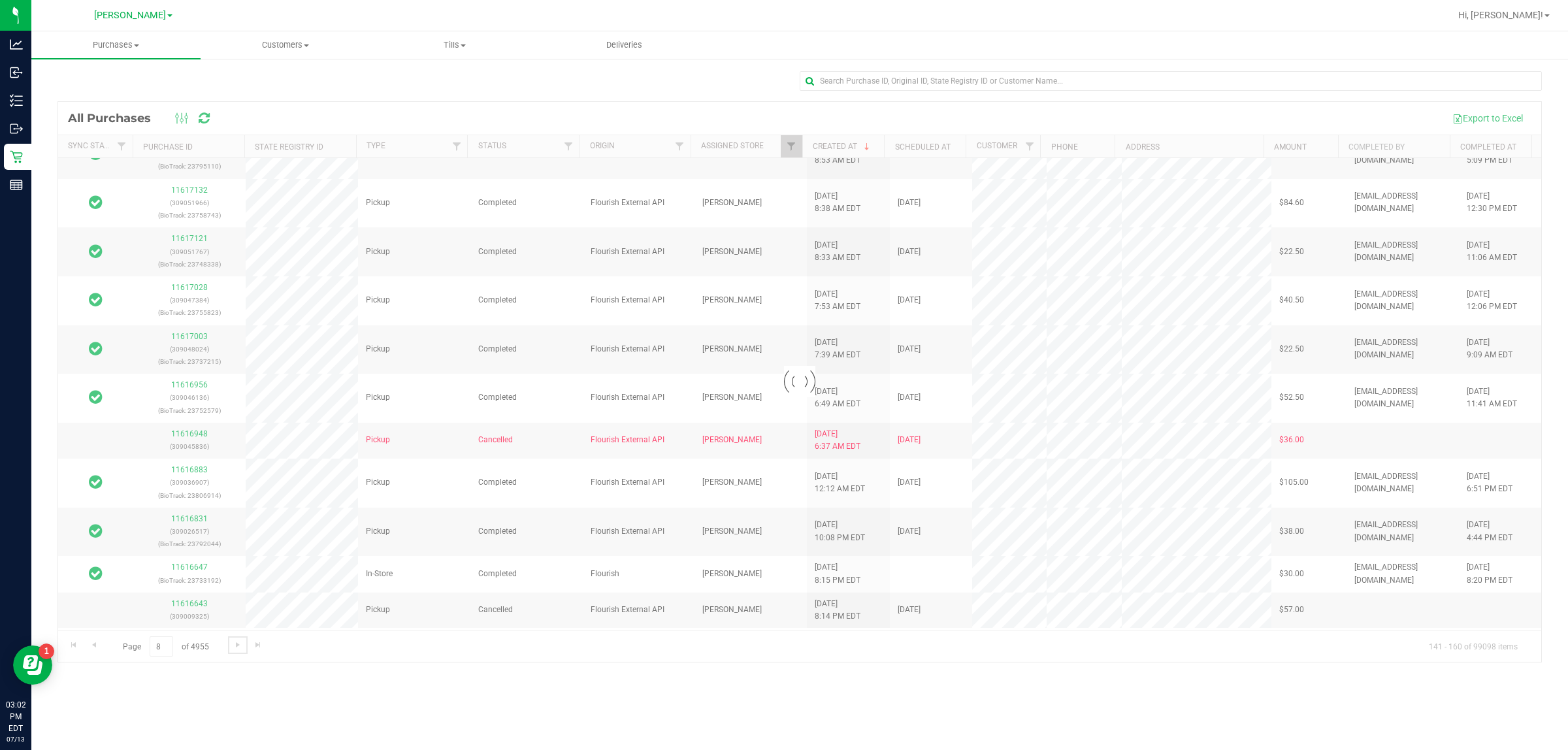 scroll, scrollTop: 0, scrollLeft: 0, axis: both 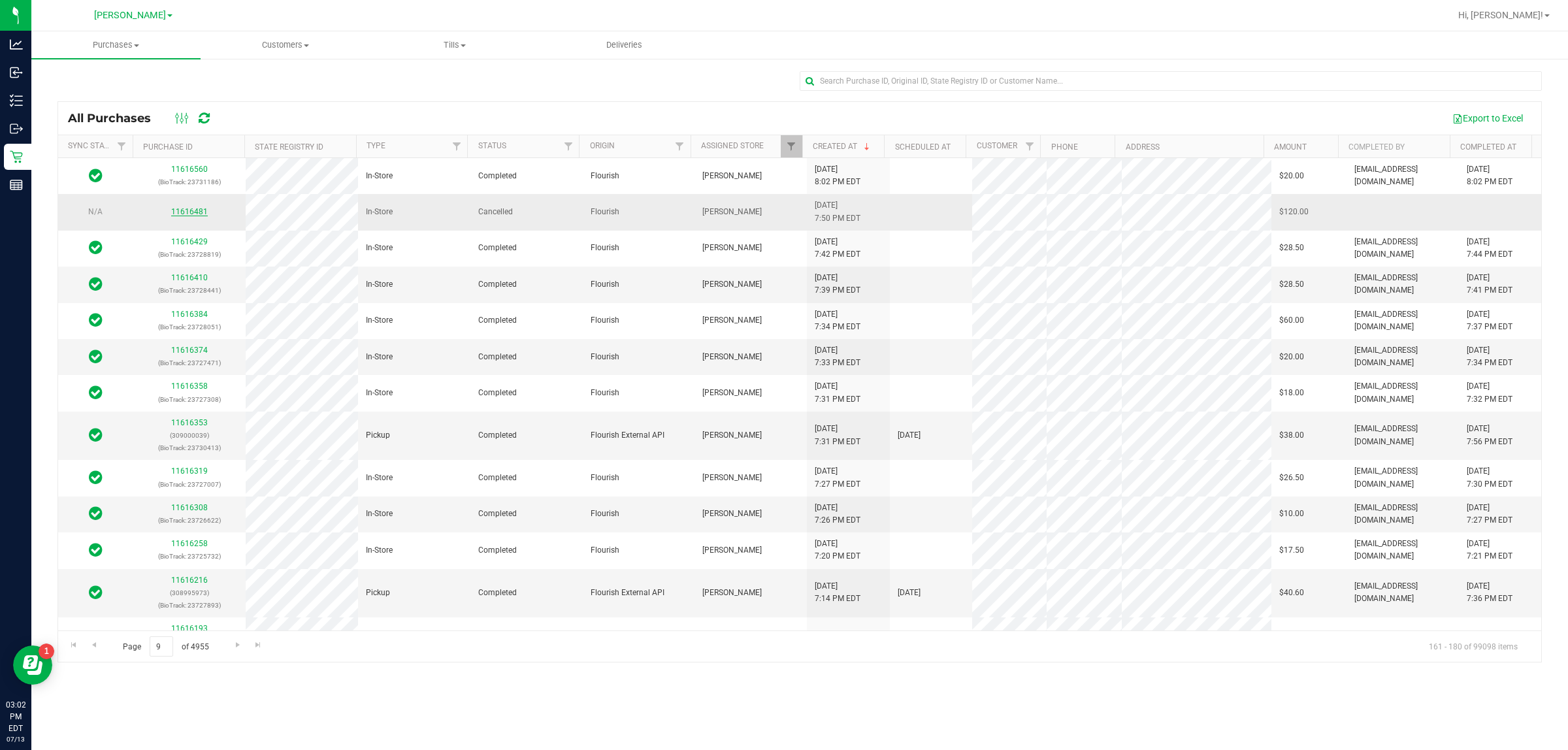 click on "11616481" at bounding box center (189, 212) 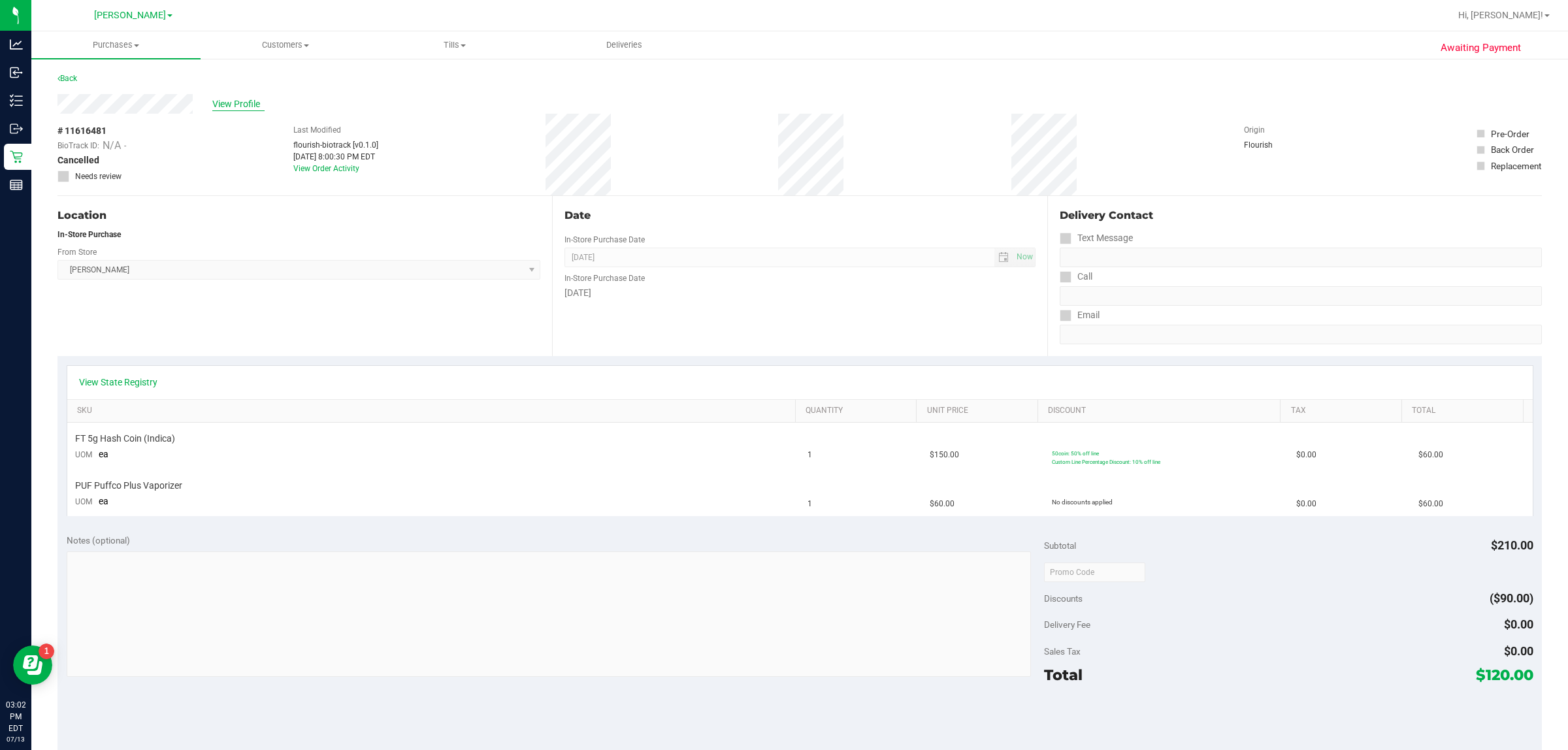click on "View Profile" at bounding box center [238, 104] 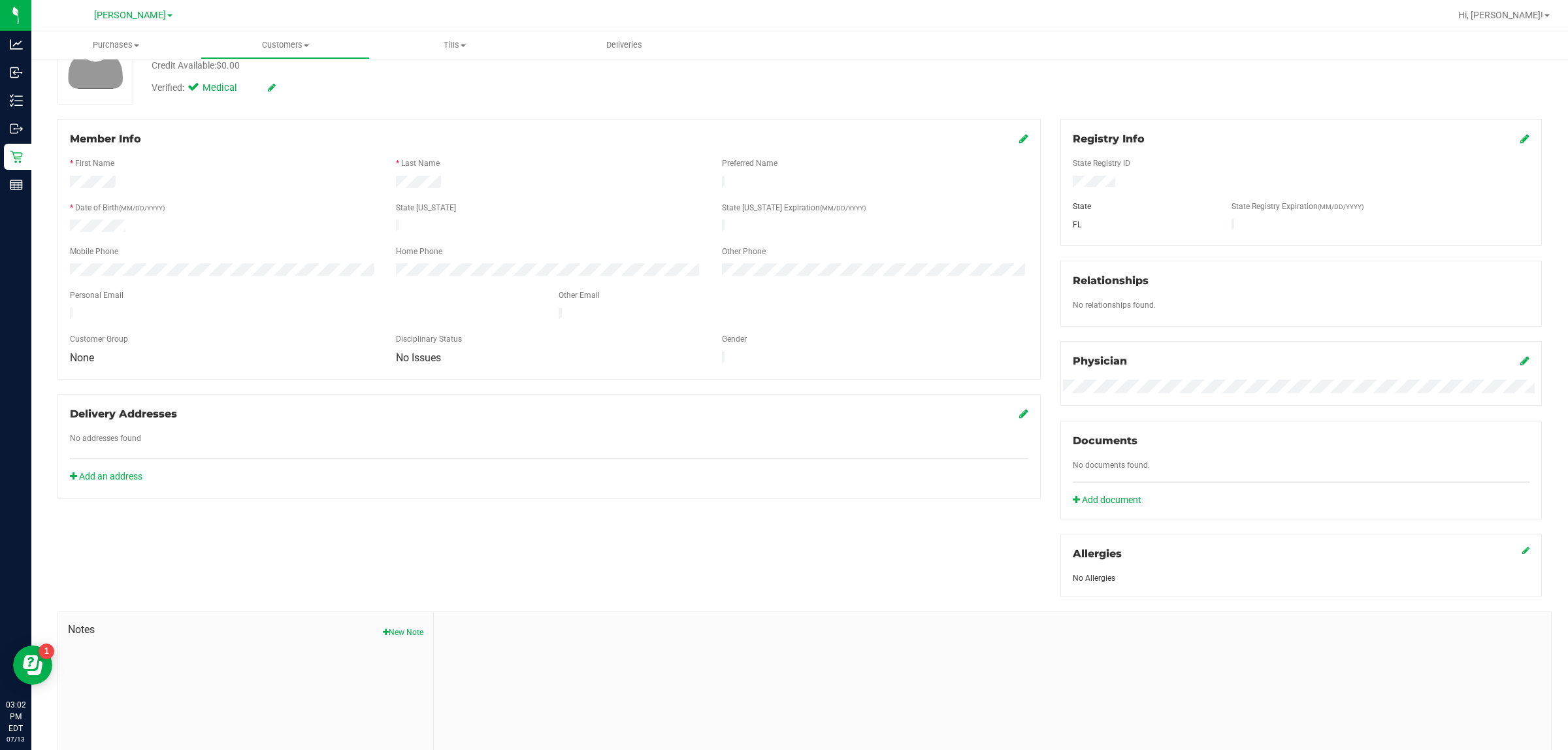 scroll, scrollTop: 33, scrollLeft: 0, axis: vertical 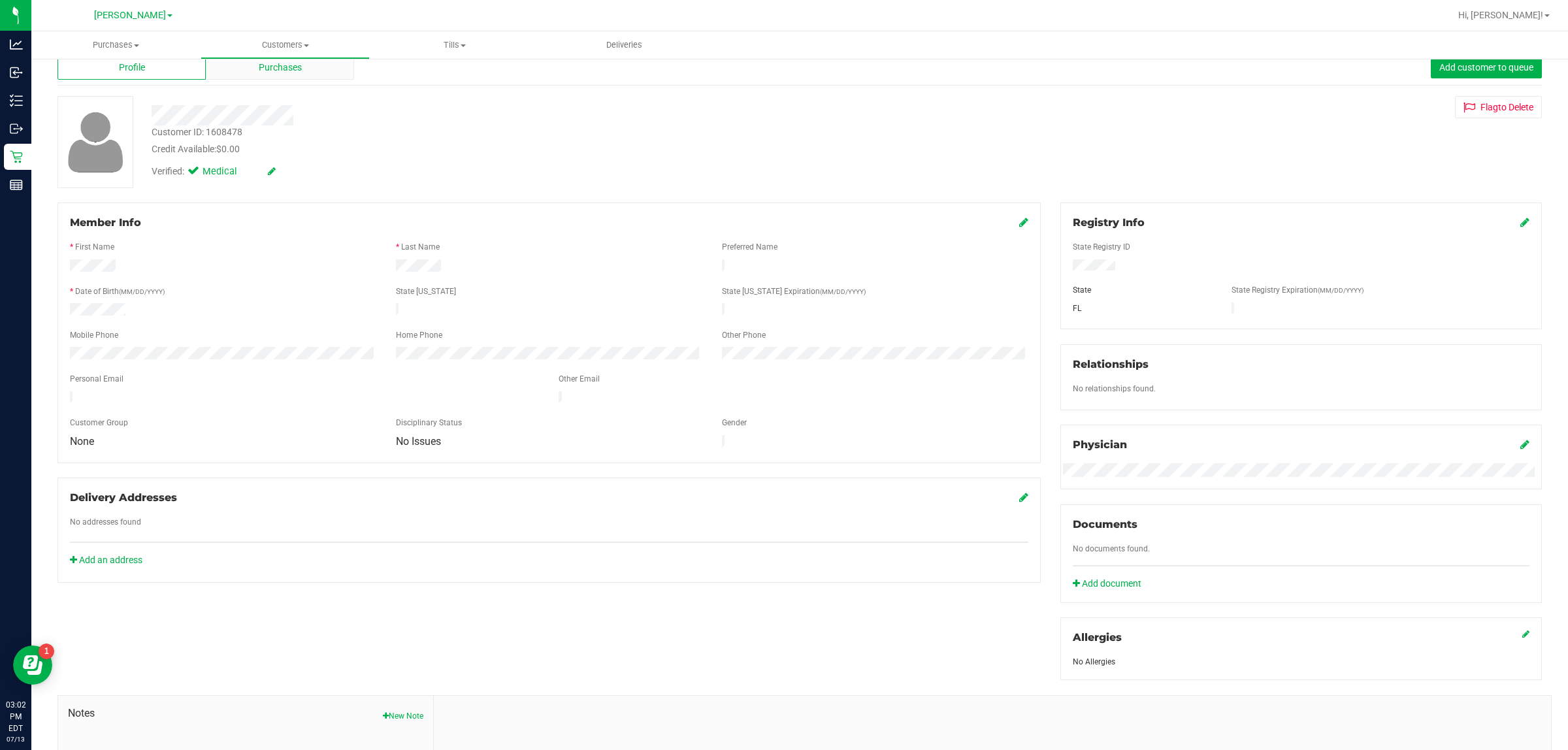 click on "Purchases" at bounding box center [280, 67] 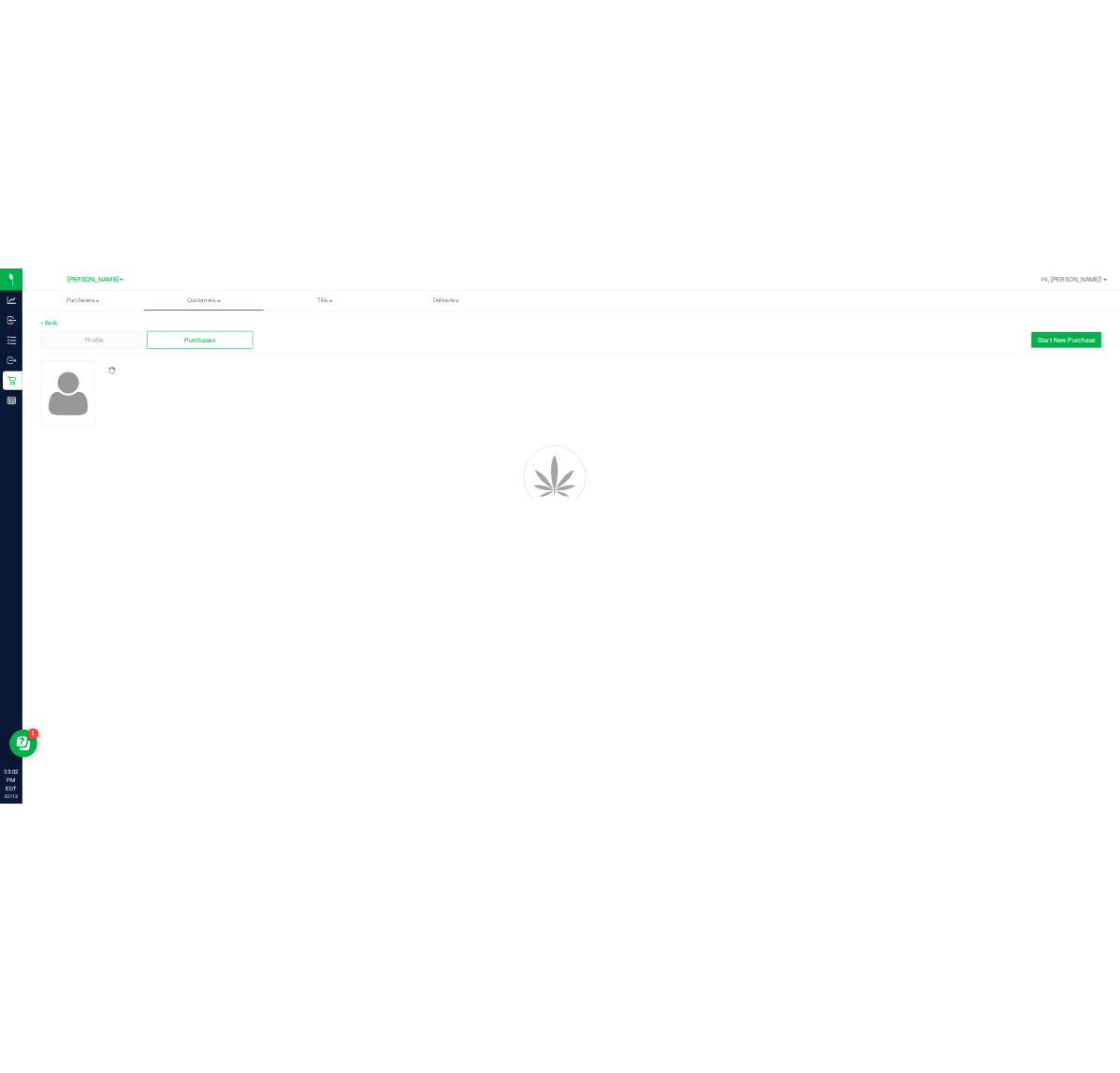 scroll, scrollTop: 0, scrollLeft: 0, axis: both 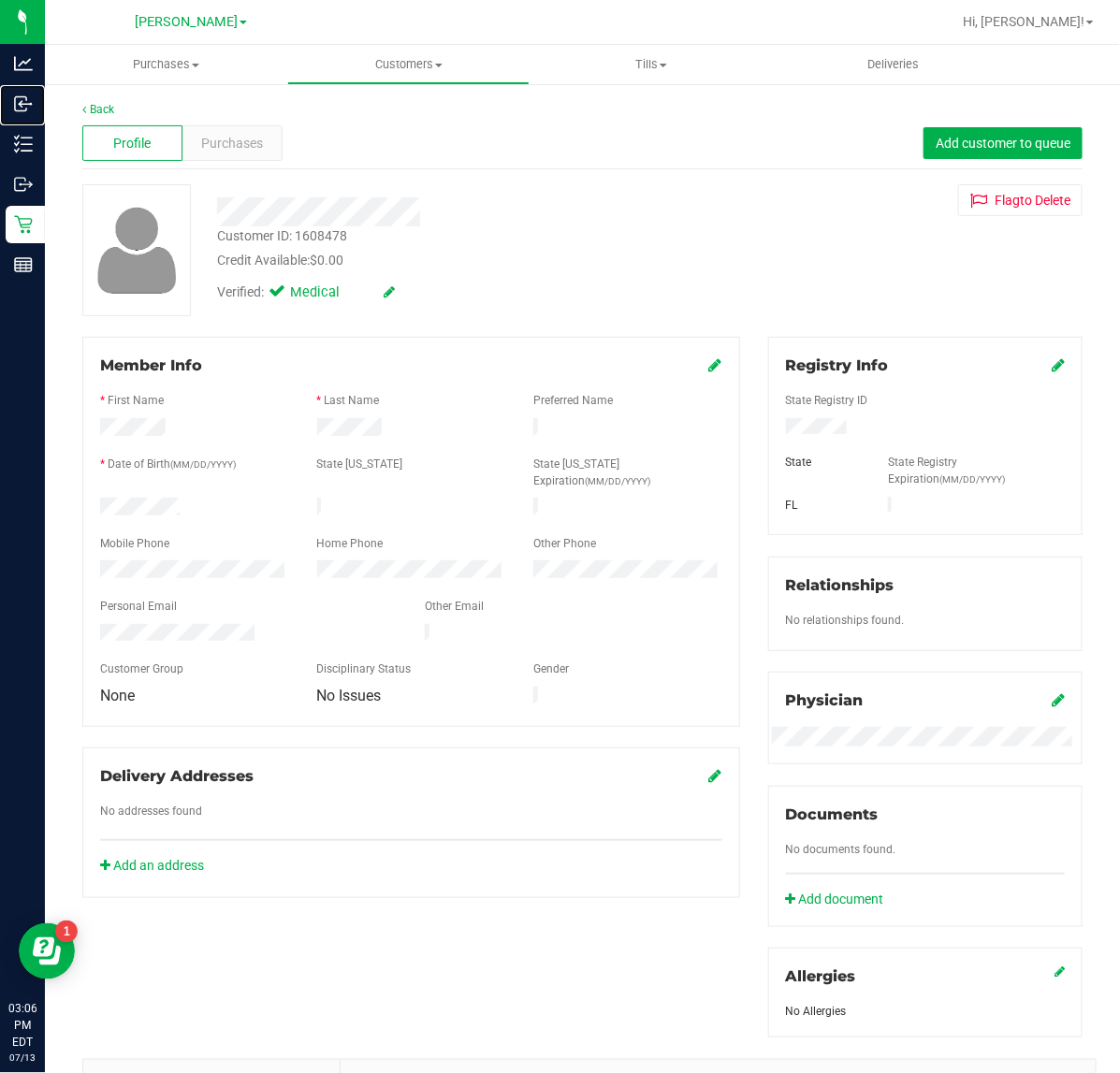 drag, startPoint x: 23, startPoint y: 106, endPoint x: 449, endPoint y: 208, distance: 438.0411 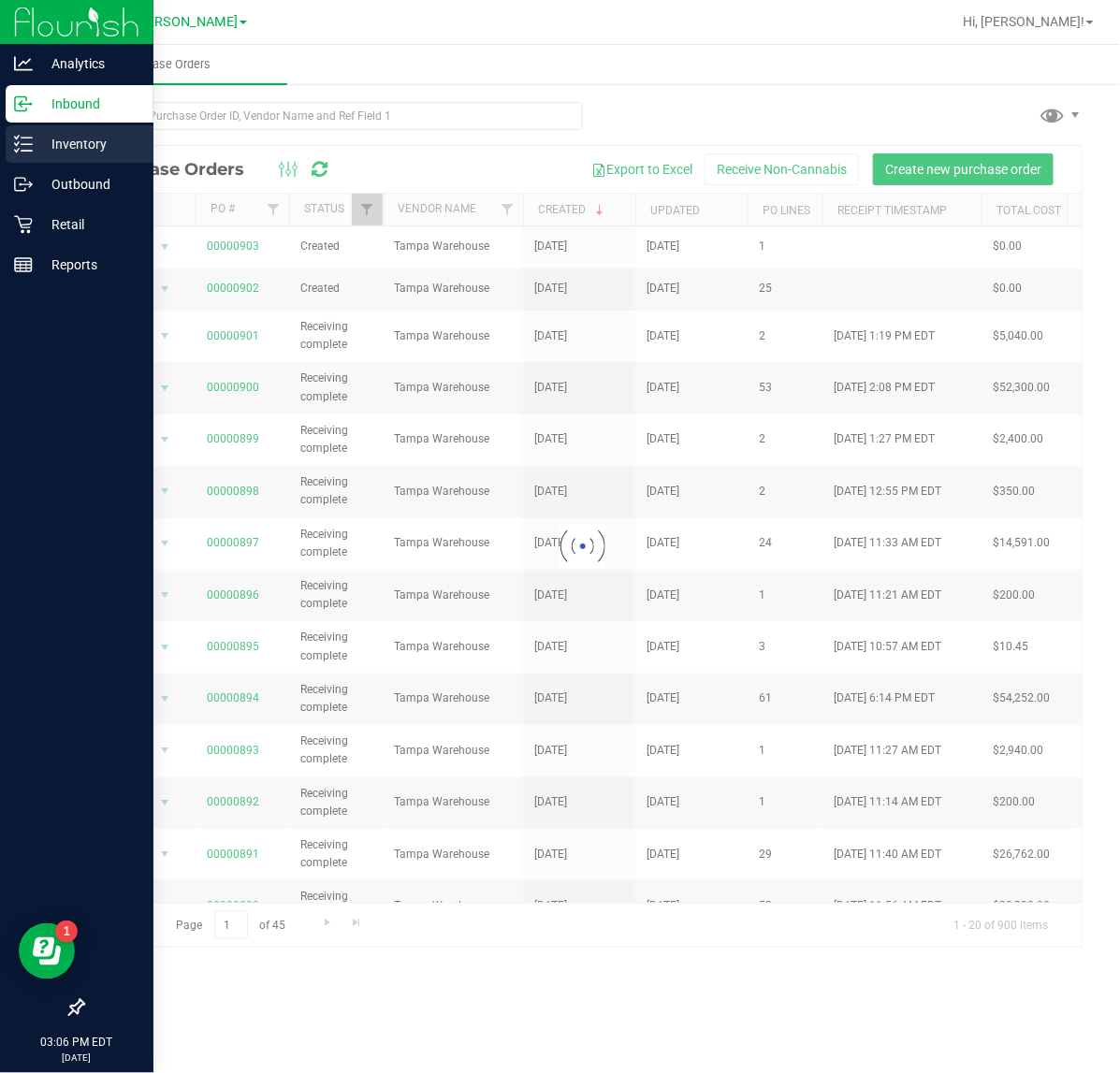 click on "Inventory" at bounding box center (89, 144) 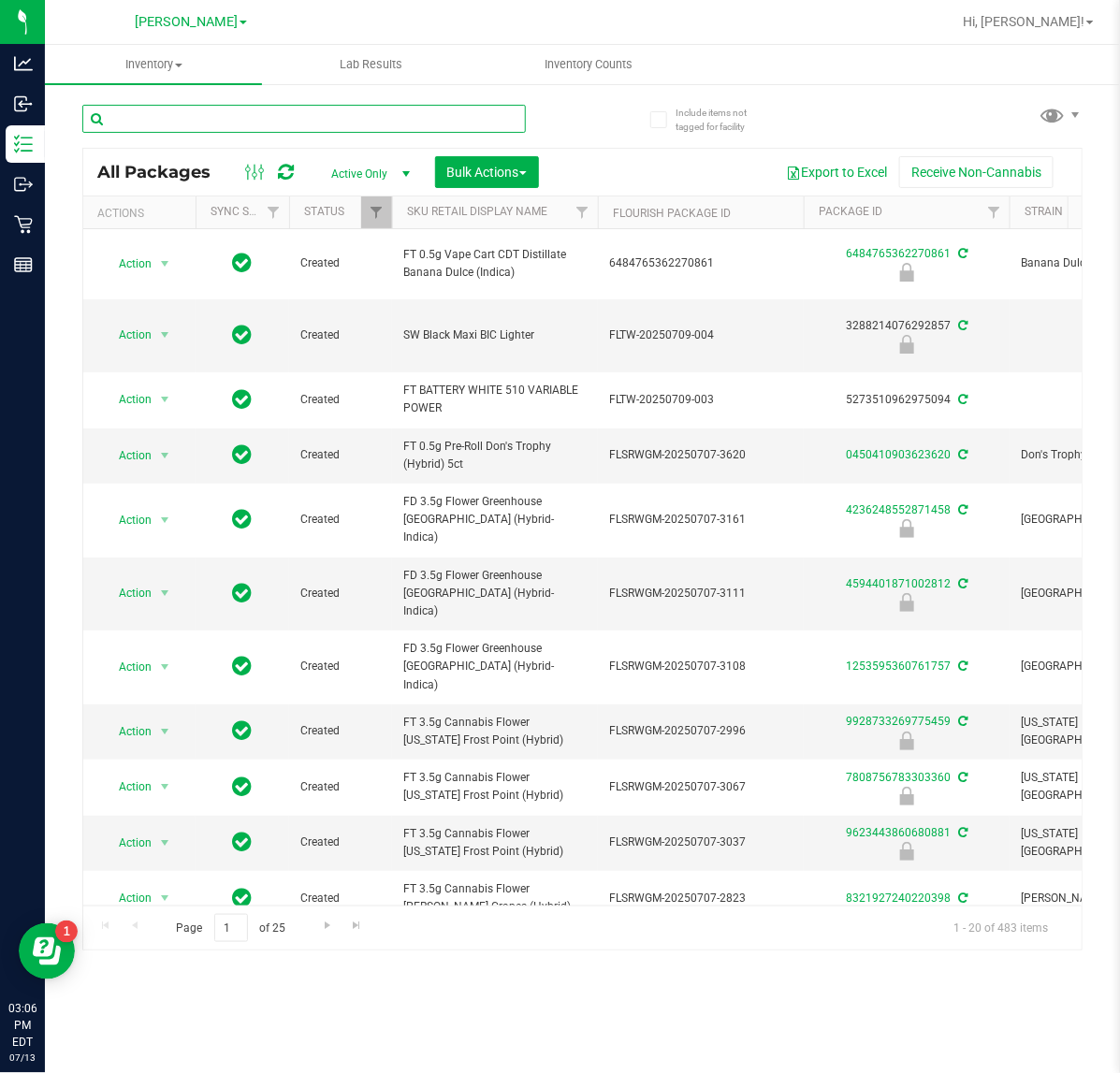 click at bounding box center [304, 119] 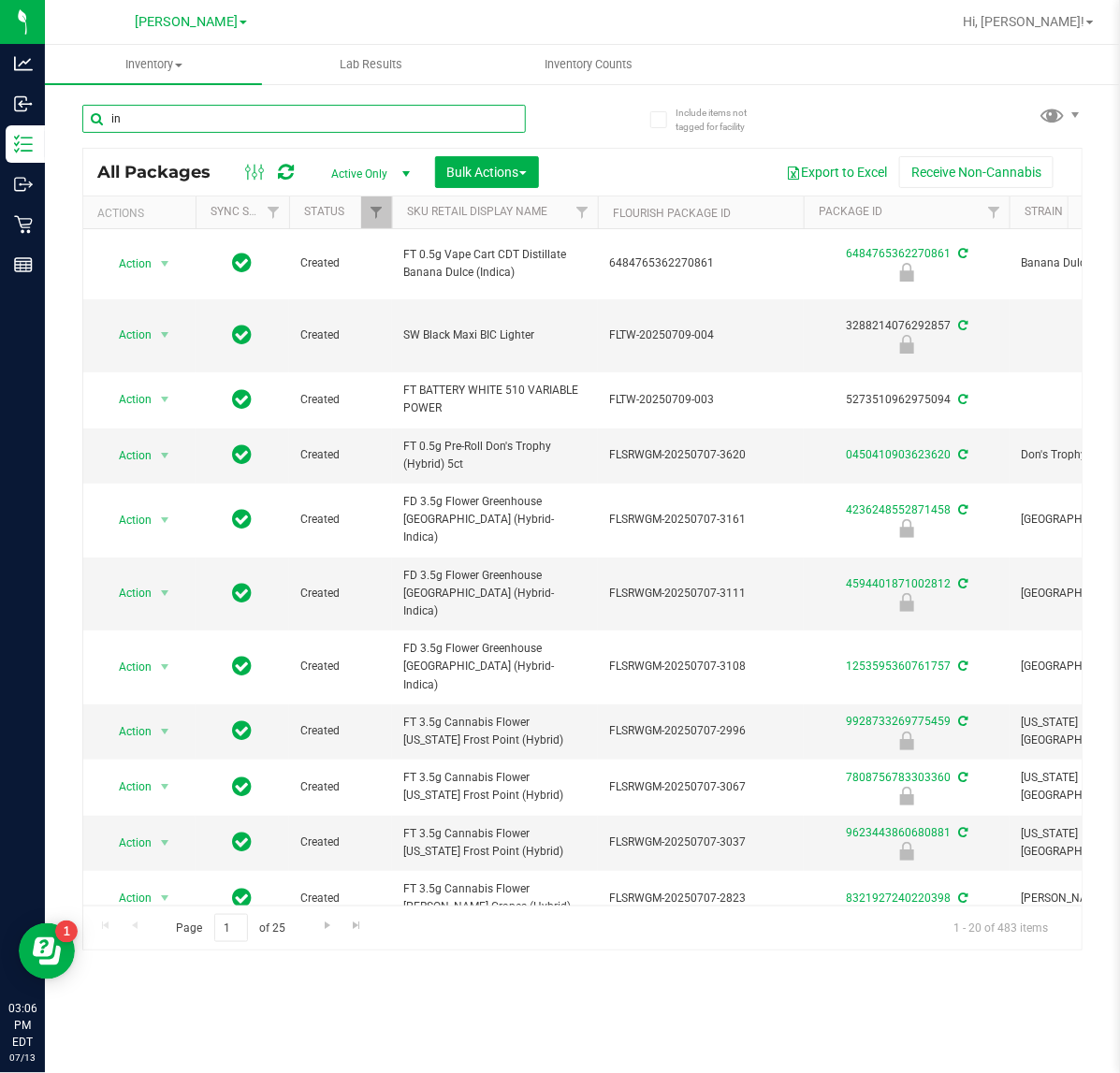 type on "i" 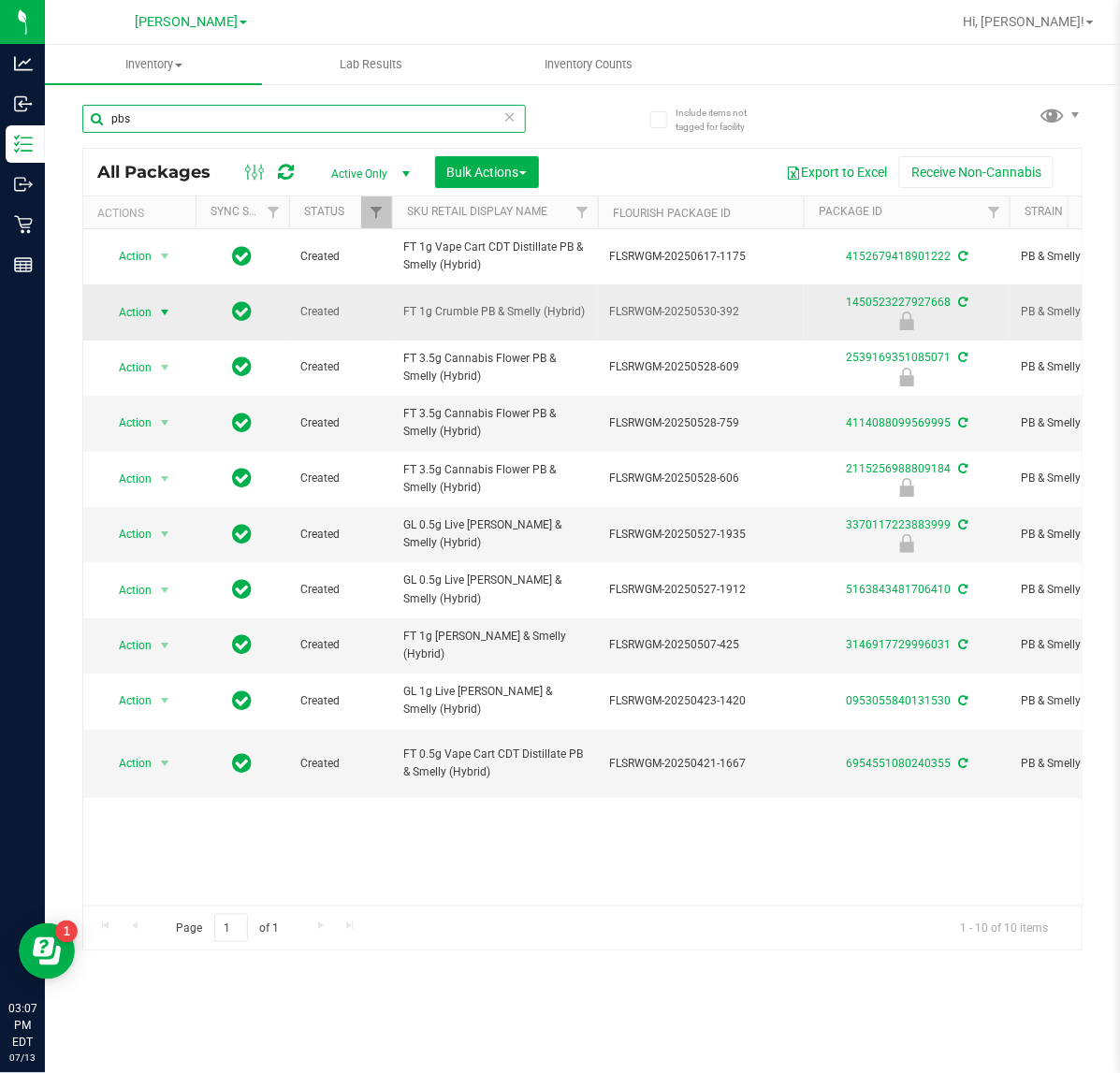 type on "pbs" 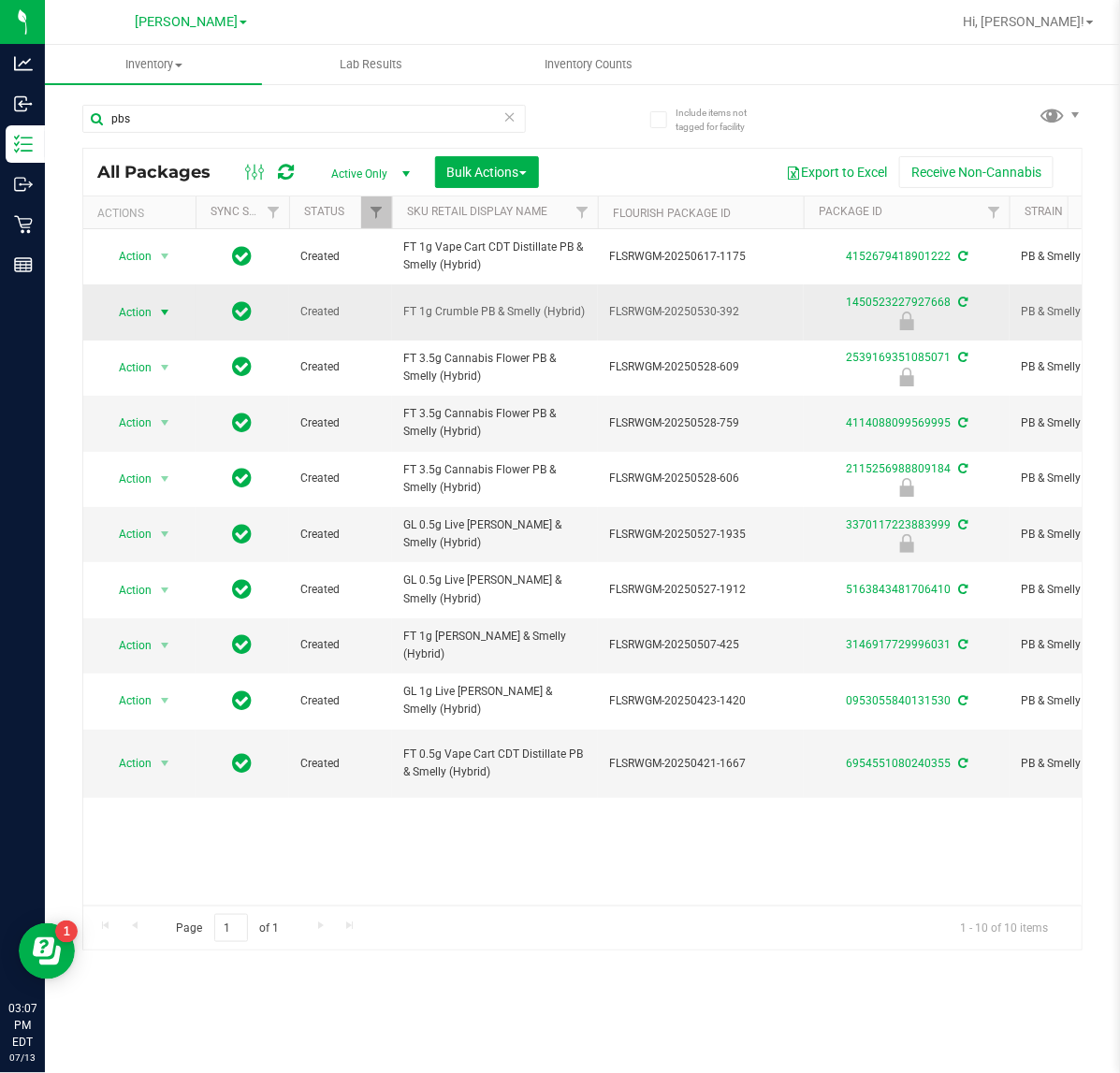 click at bounding box center (165, 312) 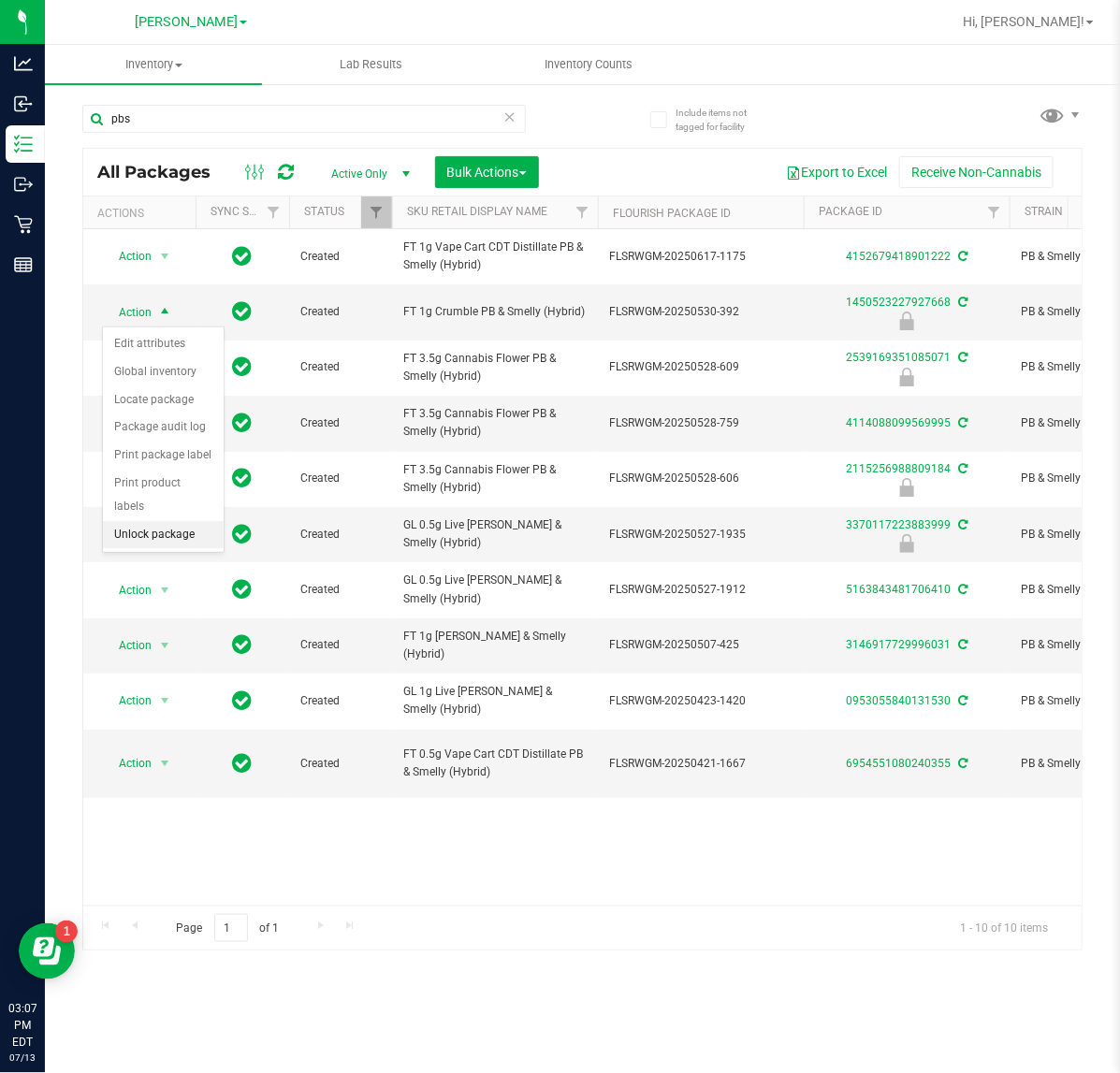 click on "Unlock package" at bounding box center (163, 535) 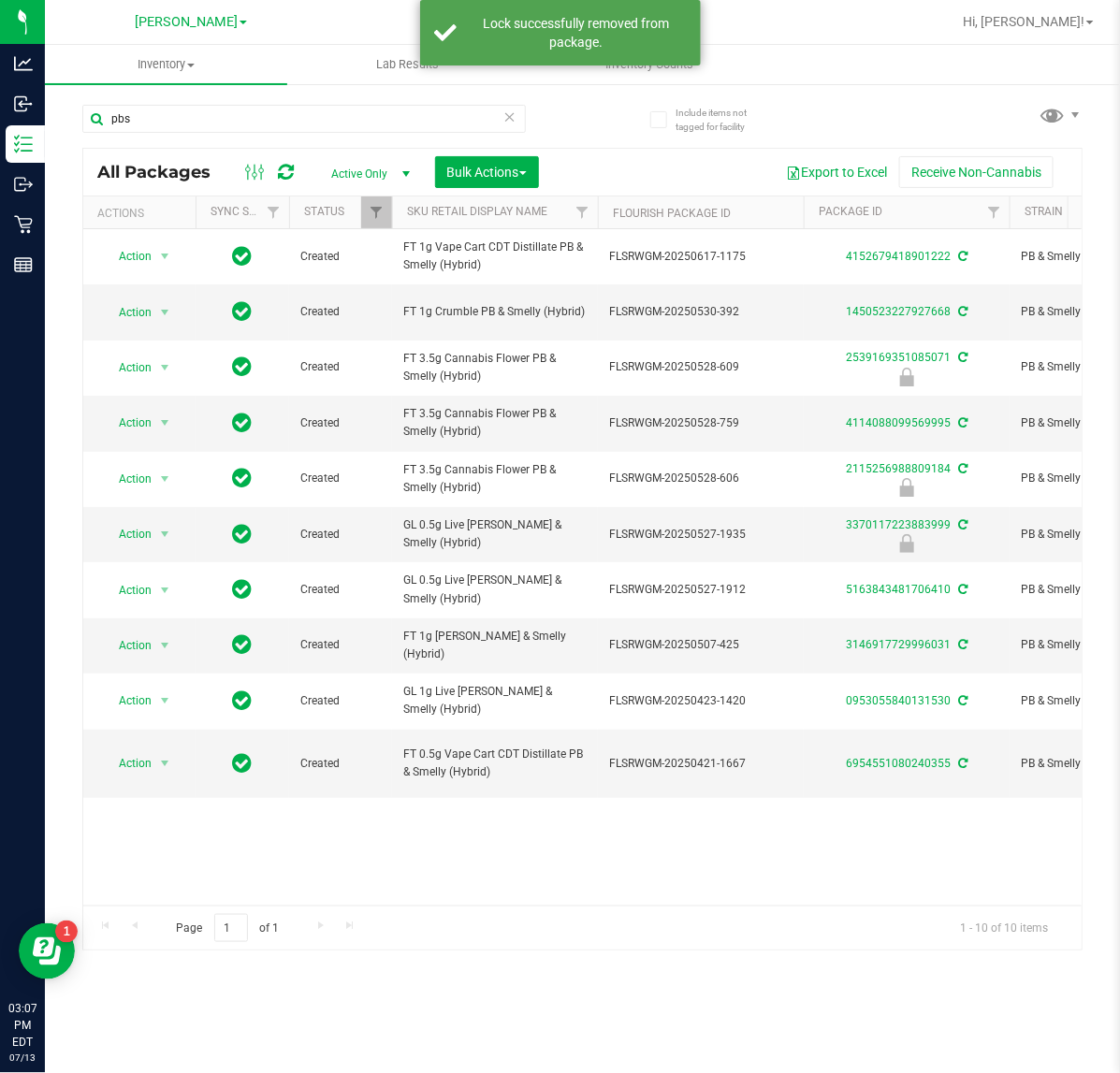 click on "Action Action Adjust qty Create package Edit attributes Global inventory Locate package Lock package Package audit log Print package label Print product labels Schedule for destruction
Created
FT 1g Vape Cart CDT Distillate PB & Smelly (Hybrid)
FLSRWGM-20250617-1175
4152679418901222
PB & Smelly
Each
(1 g ea.)
76.7000 $95.00000
Vape Cart Distillate
8
0
8
Jun 17, 2025 11:57:00 EDT
FT - VAPE CART CDT DISTILLATE - 1G - PBS - HYB
BAP-CAR-FT-CDT-PBS1M" at bounding box center [582, 567] 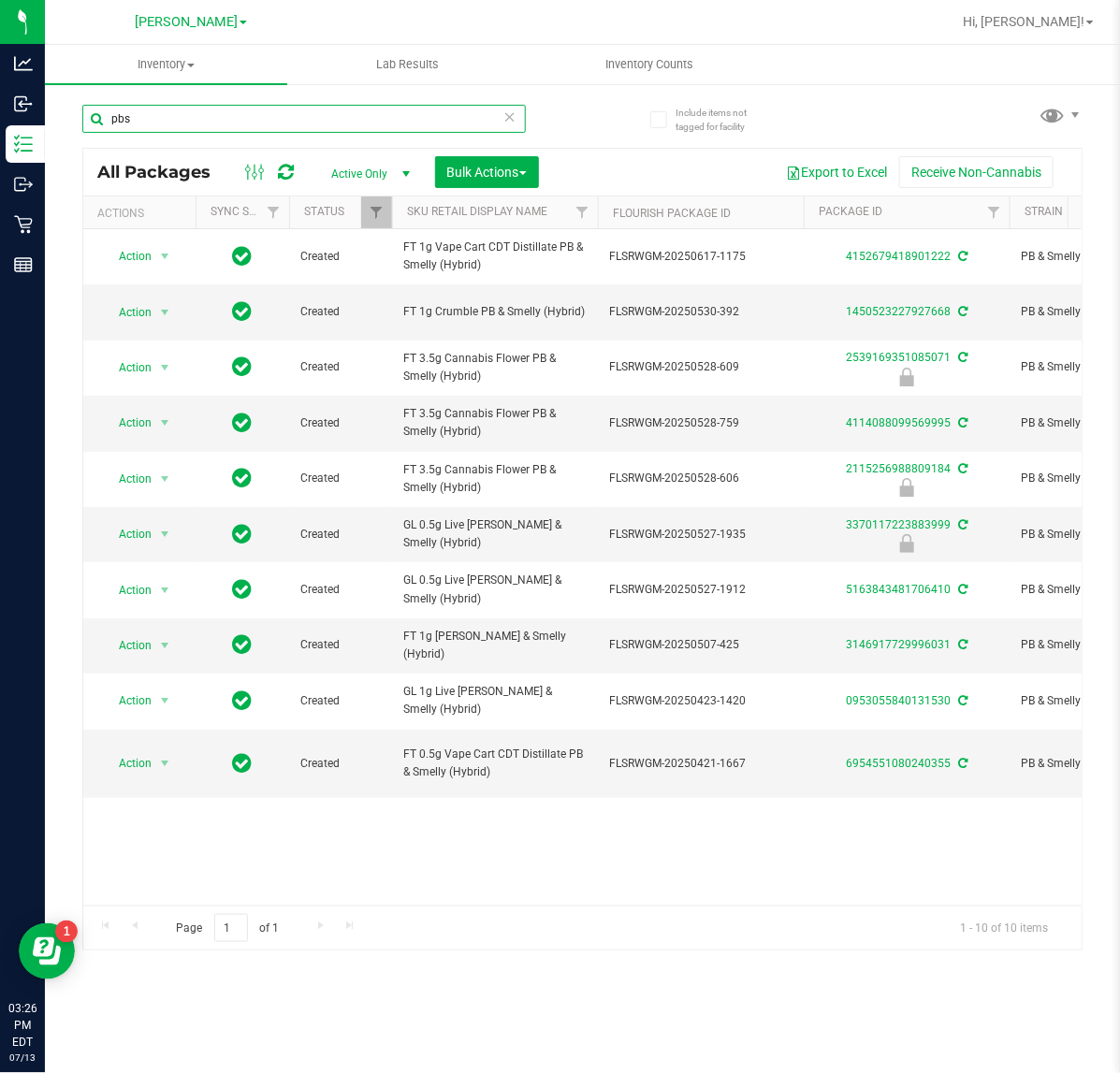 drag, startPoint x: 312, startPoint y: 115, endPoint x: -2, endPoint y: 115, distance: 314 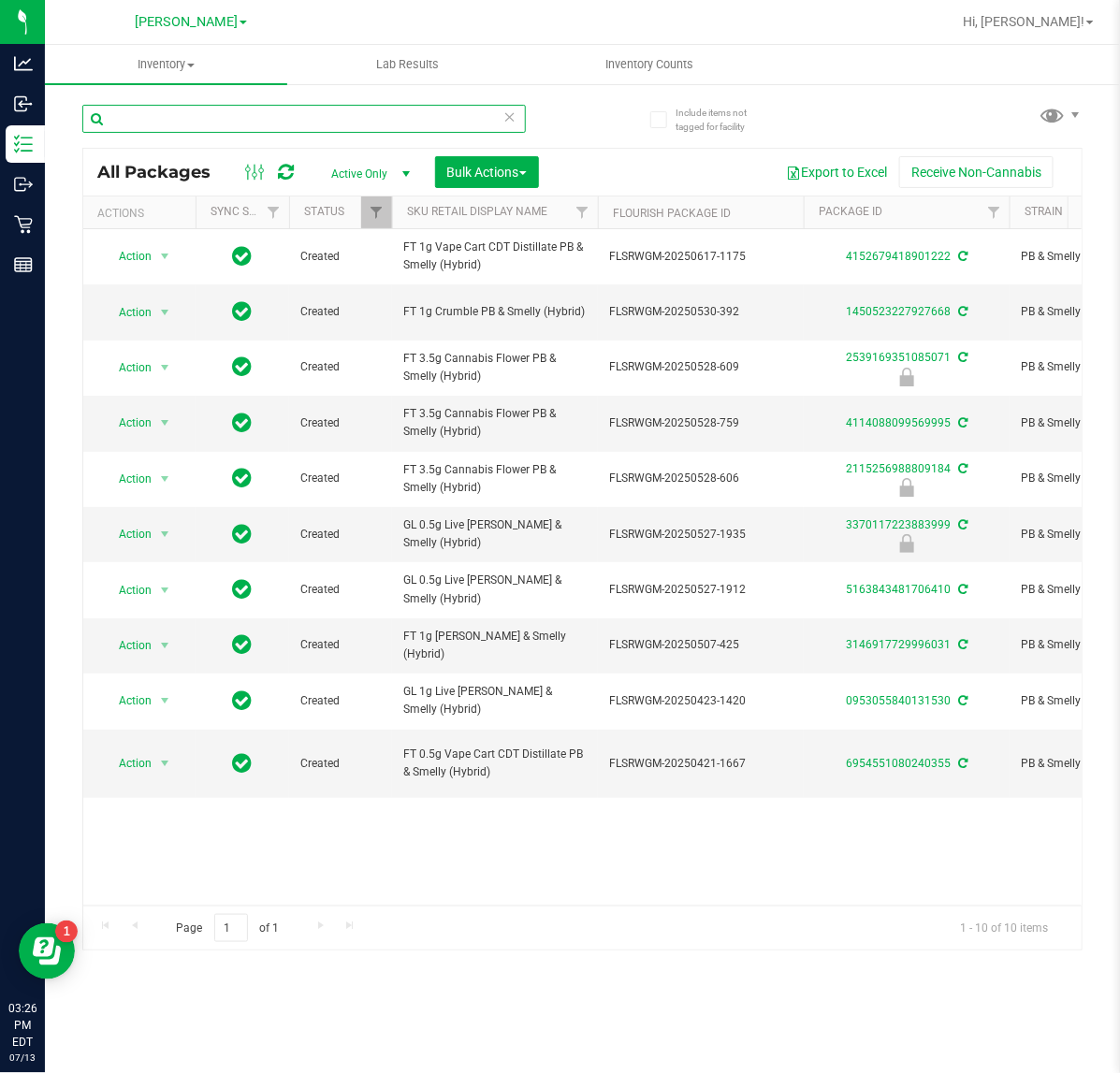 paste on "RAW - ROLLING PAPER - RAW - CLASSIC - 1.25"" 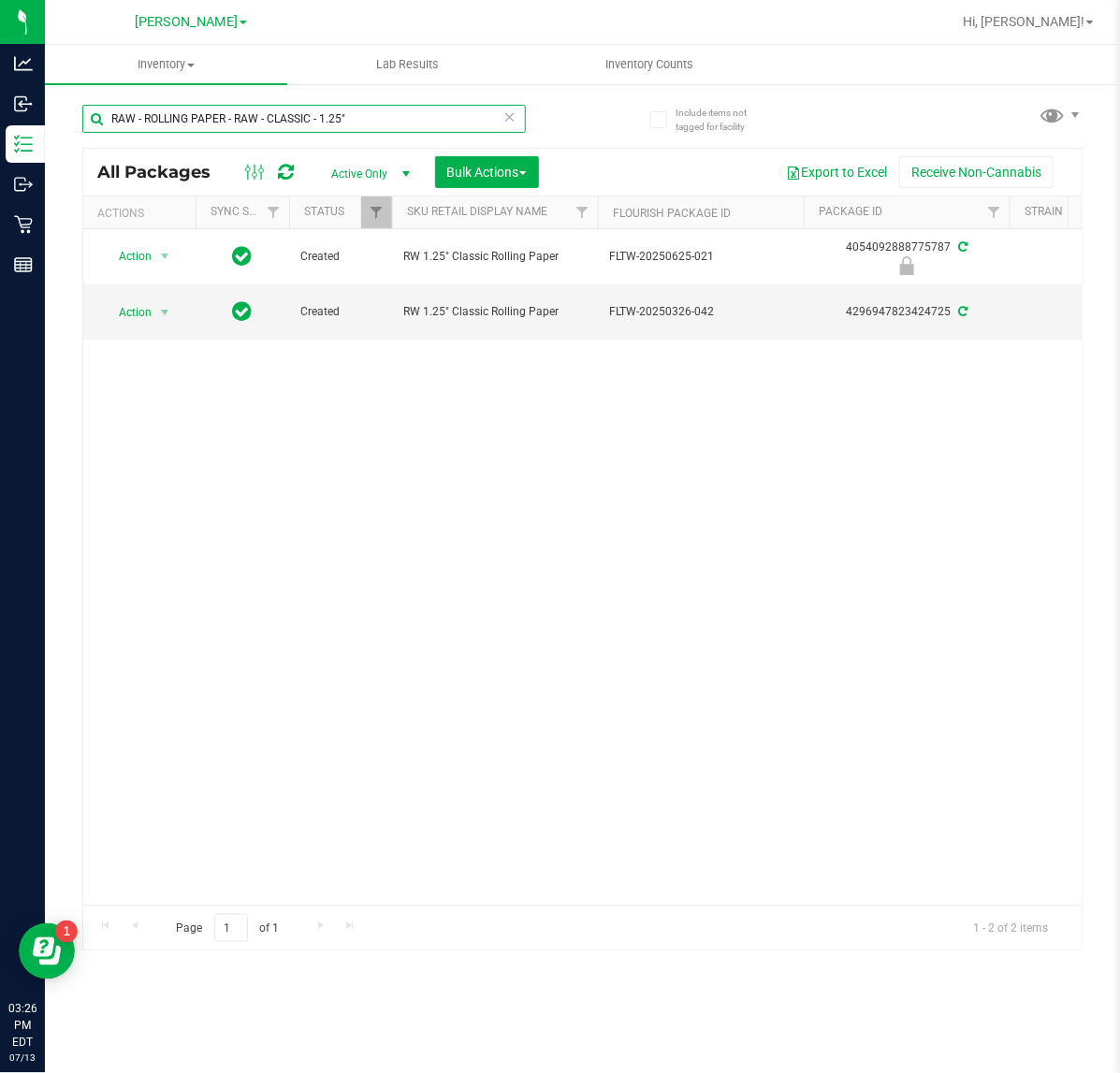 scroll, scrollTop: 0, scrollLeft: 296, axis: horizontal 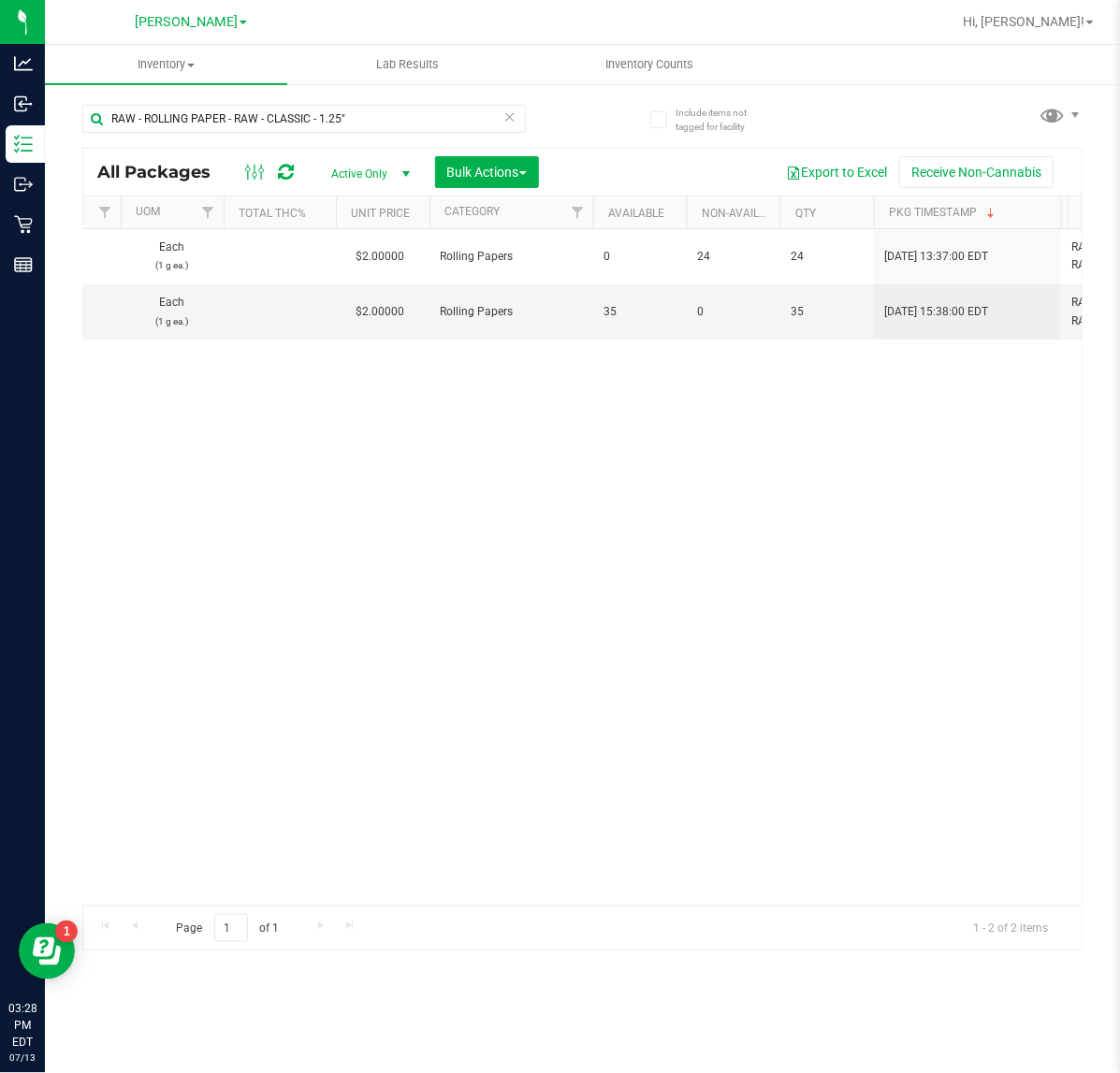 drag, startPoint x: 377, startPoint y: 615, endPoint x: 988, endPoint y: 469, distance: 628.2014 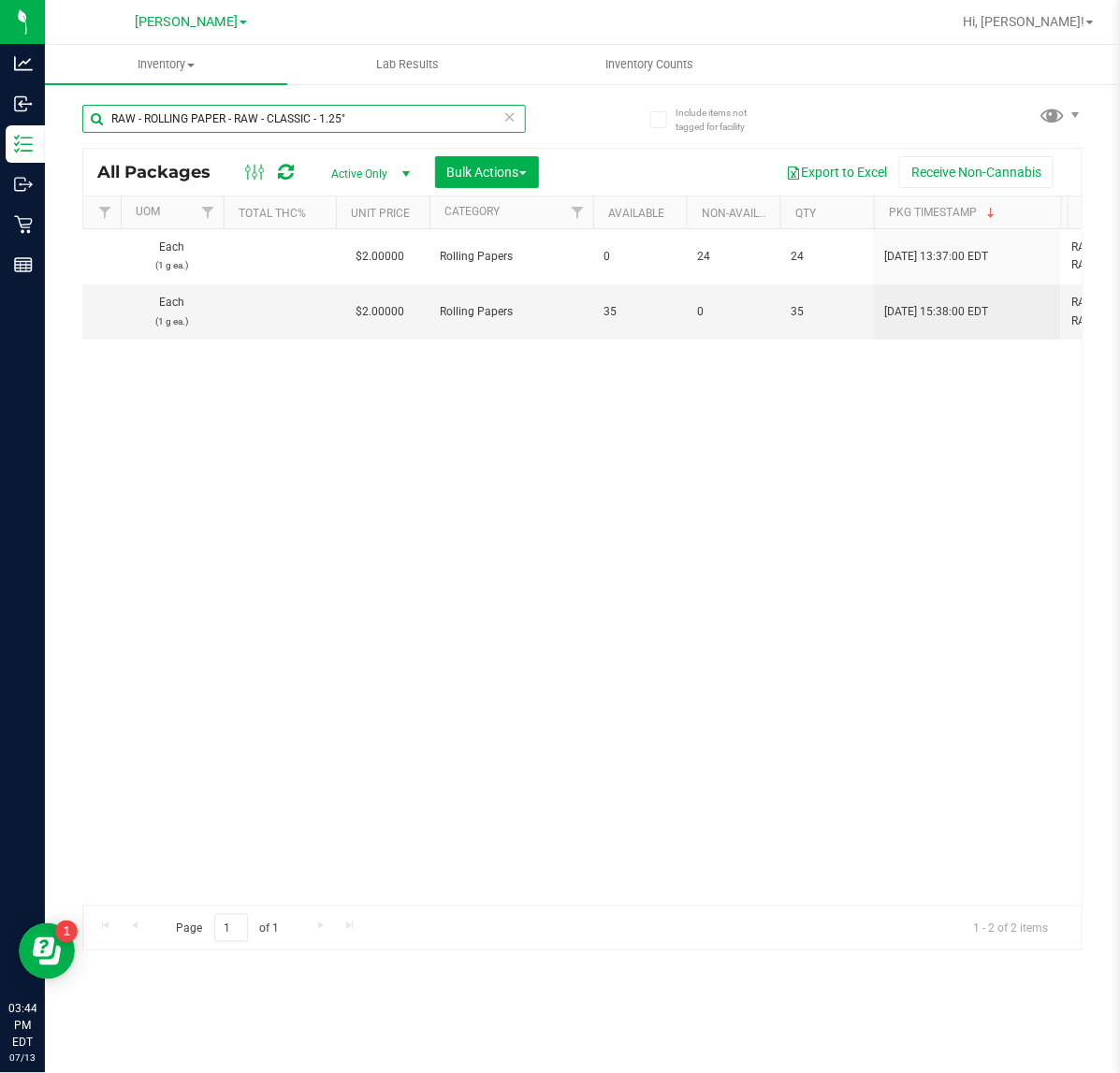 drag, startPoint x: 460, startPoint y: 127, endPoint x: -2, endPoint y: 123, distance: 462.0173 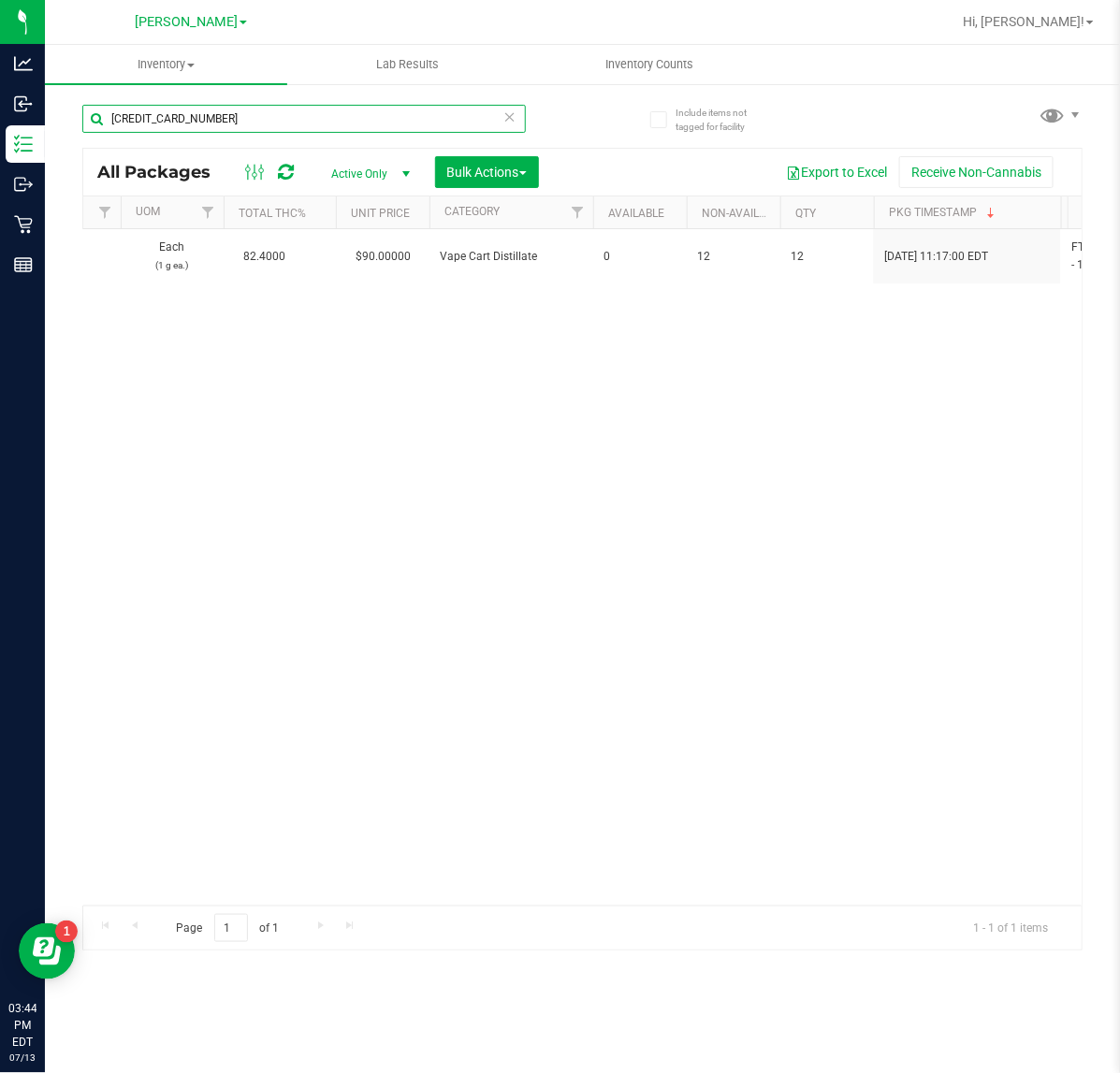 type on "5477419366264328" 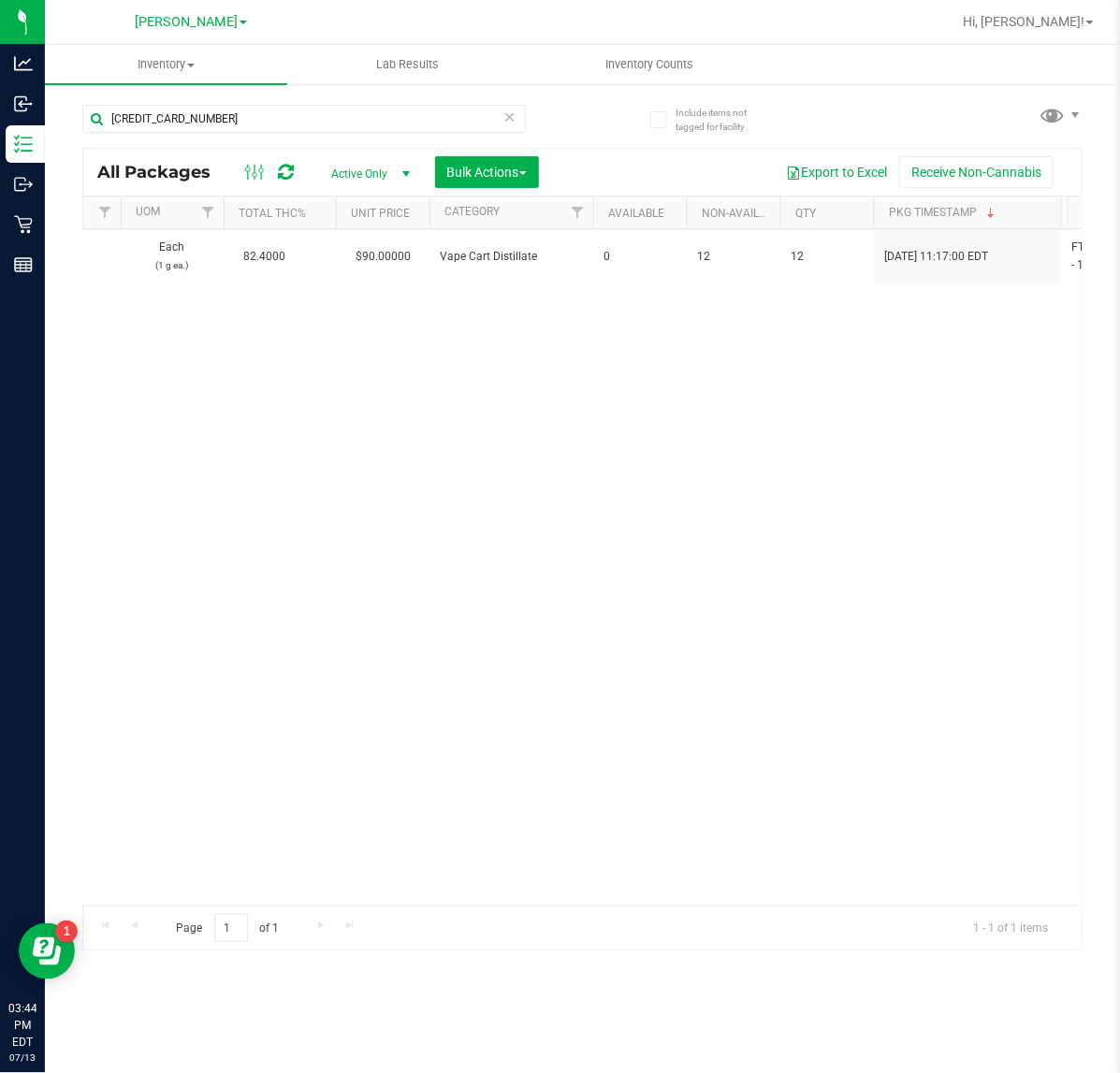 click on "Page 1 of 1 1 - 1 of 1 items" at bounding box center [582, 928] 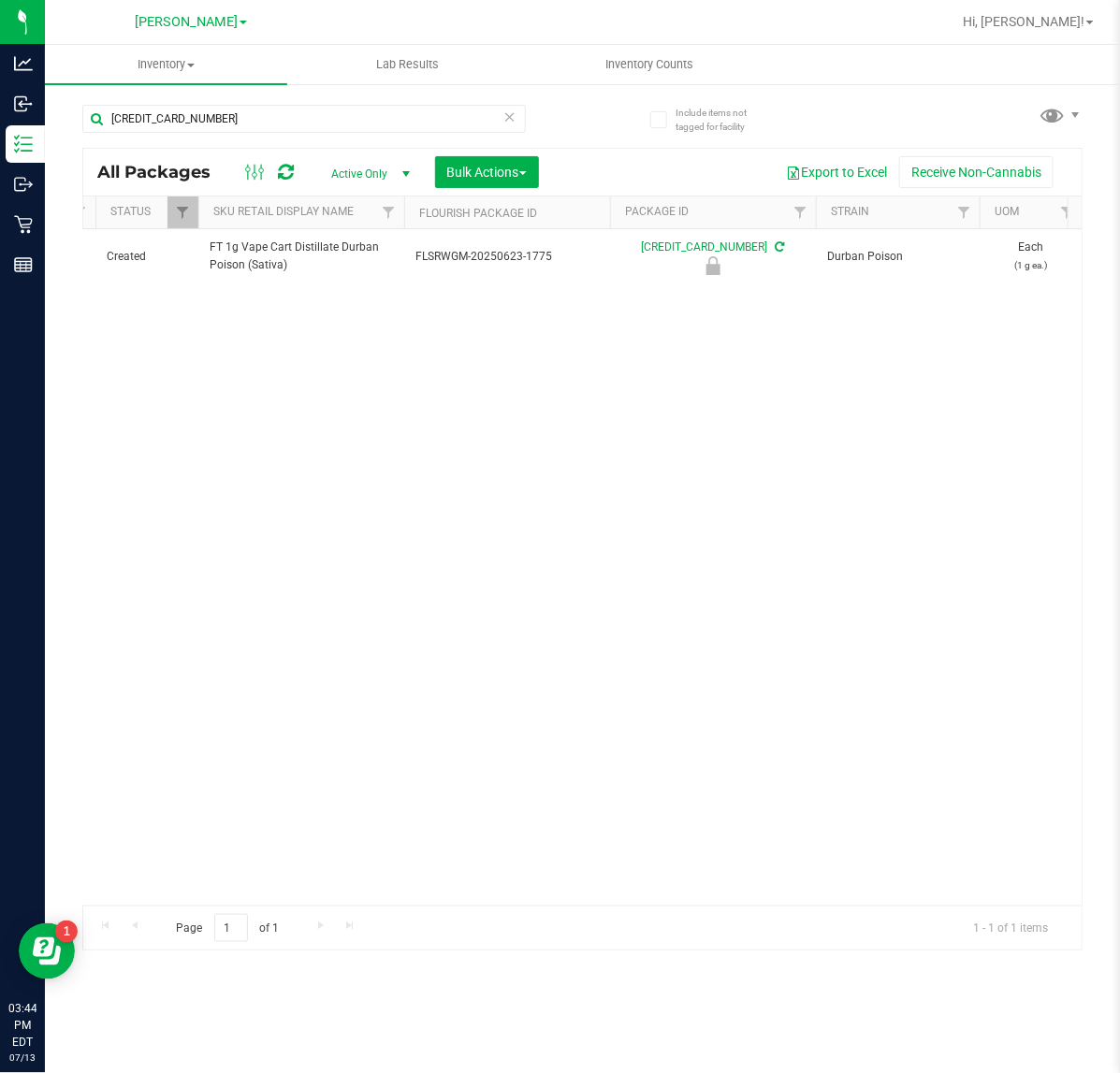 scroll, scrollTop: 0, scrollLeft: 190, axis: horizontal 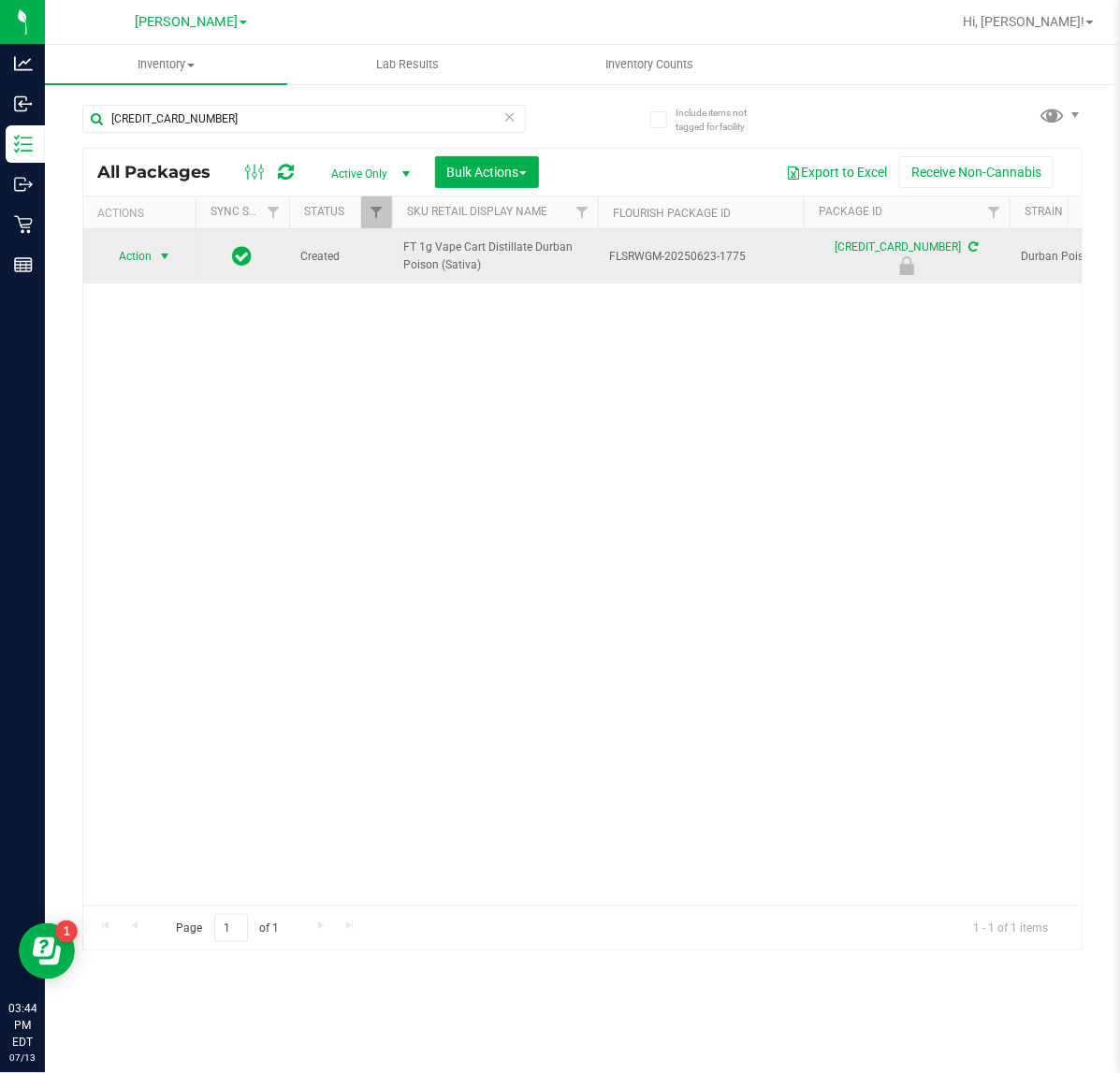 click on "Action" at bounding box center (127, 256) 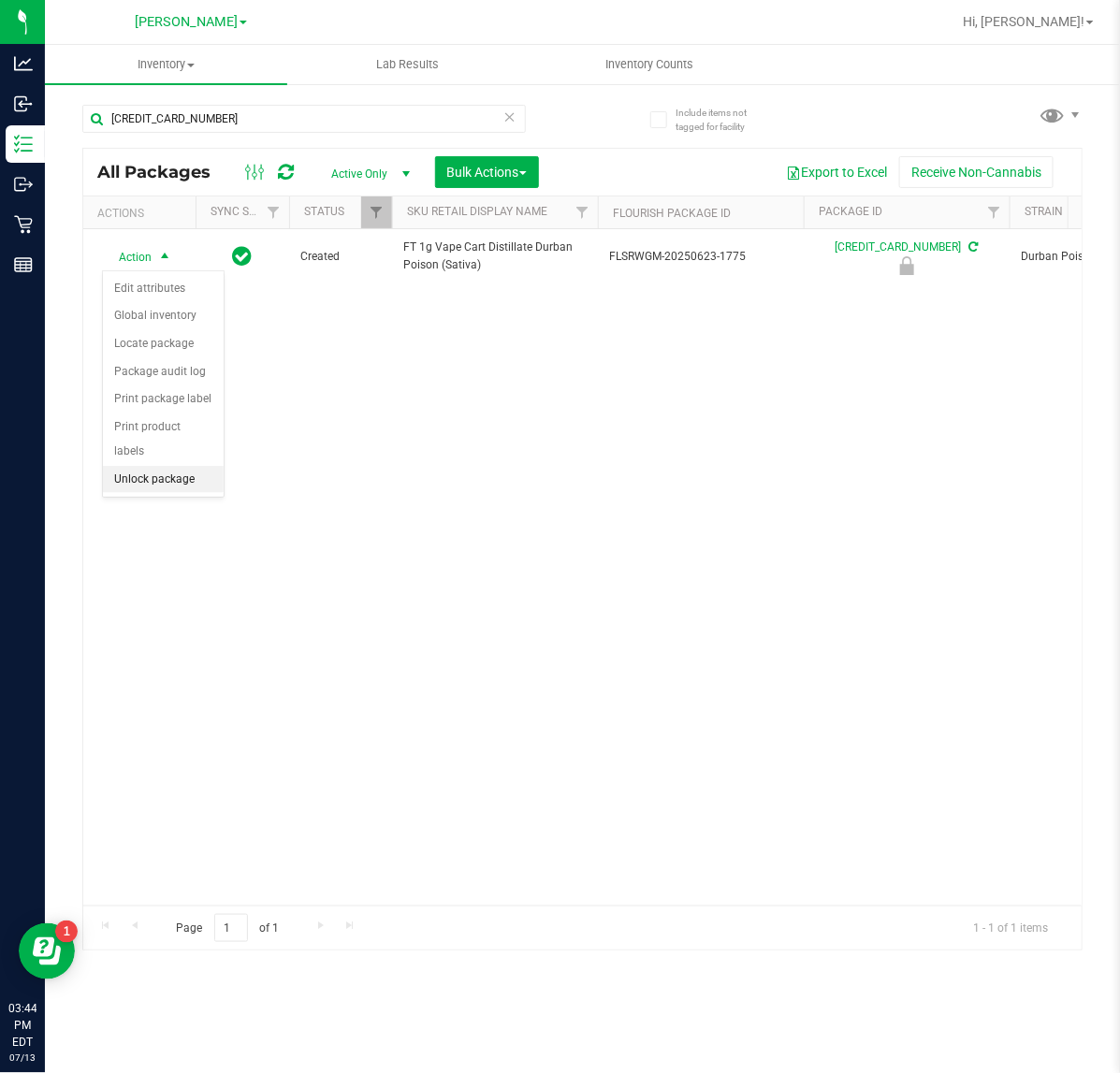 click on "Unlock package" at bounding box center [163, 480] 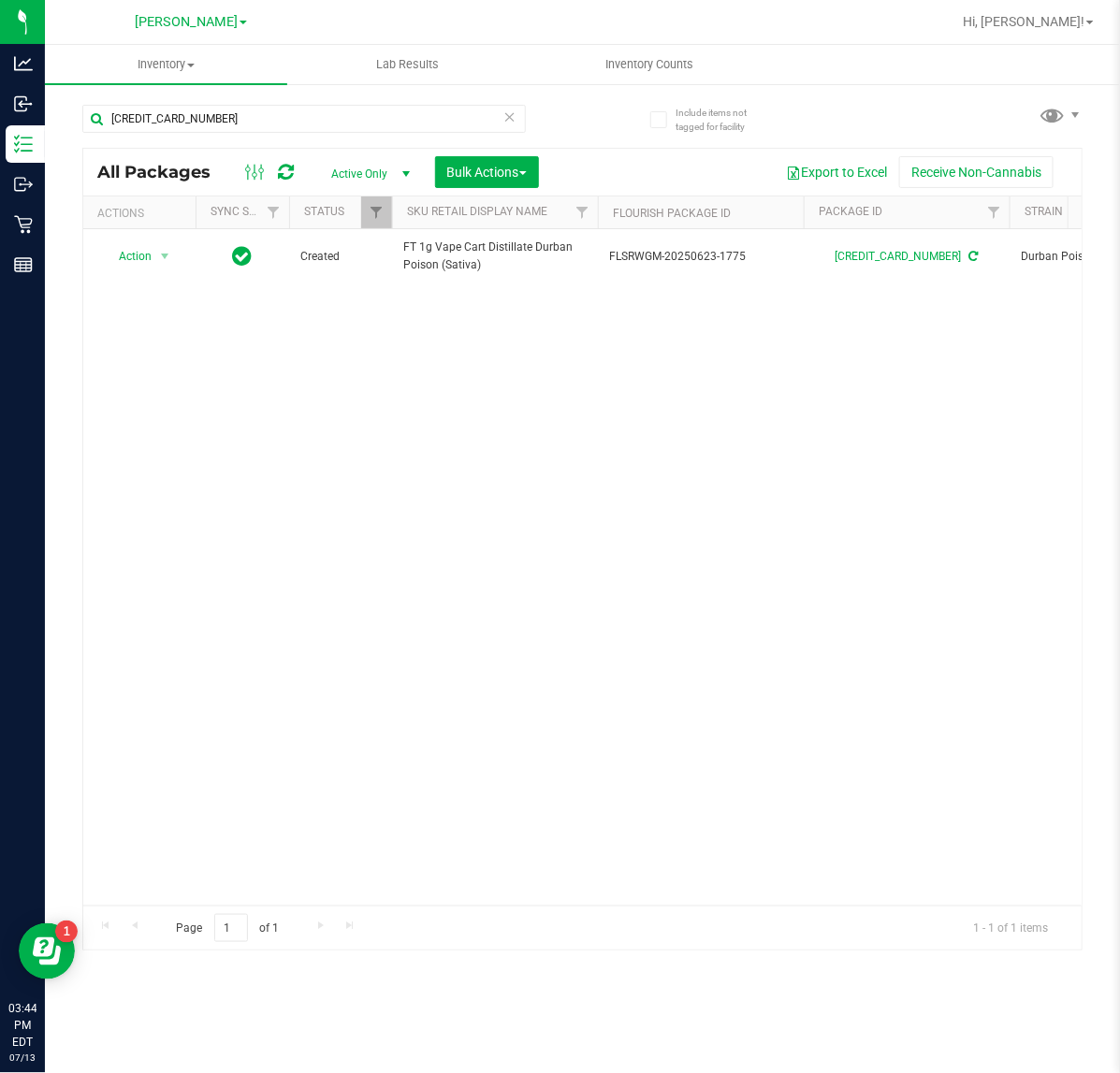 click on "Action Action Adjust qty Create package Edit attributes Global inventory Locate package Lock package Package audit log Print package label Print product labels Schedule for destruction
Created
FT 1g Vape Cart Distillate Durban Poison (Sativa)
FLSRWGM-20250623-1775
5477419366264328
Durban Poison
Each
(1 g ea.)
82.4000 $90.00000
Vape Cart Distillate
12
0
12
Jun 23, 2025 11:17:00 EDT
FT - VAPE CART DISTILLATE - 1G - DBP - SAT
BAP-CAR-FT-BDT-DBP1M" at bounding box center [582, 567] 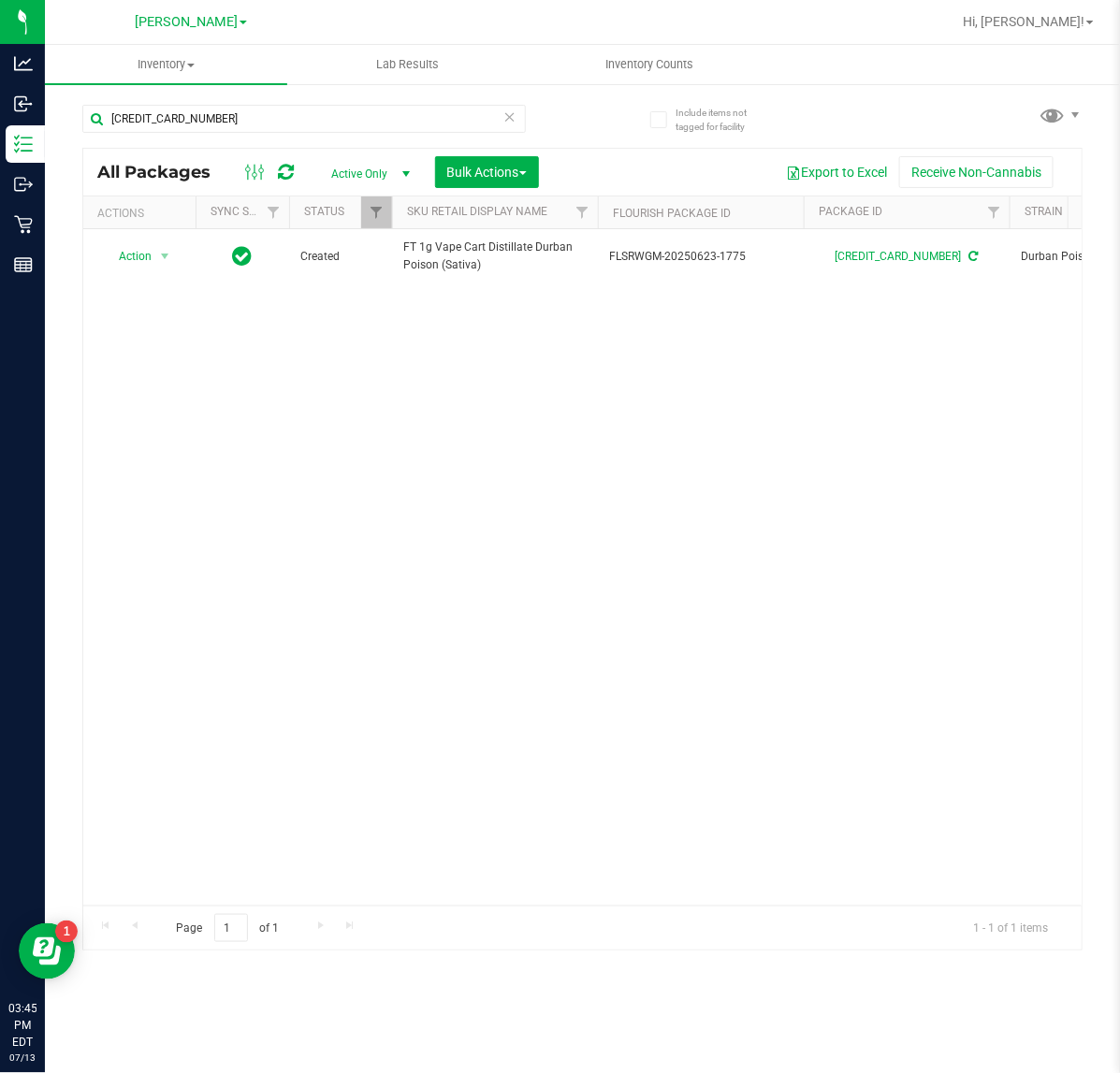 click at bounding box center [510, 116] 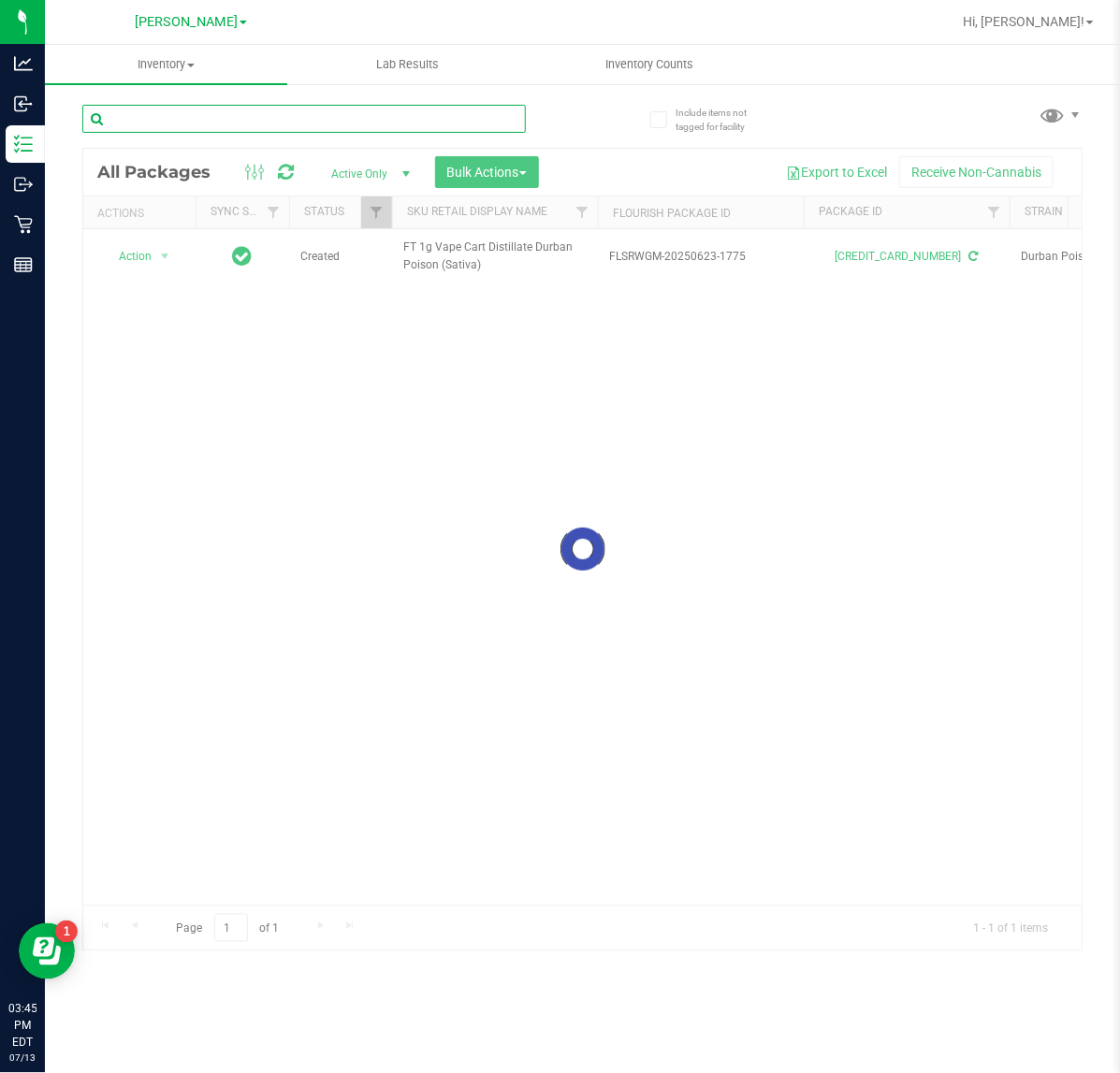 click at bounding box center [304, 119] 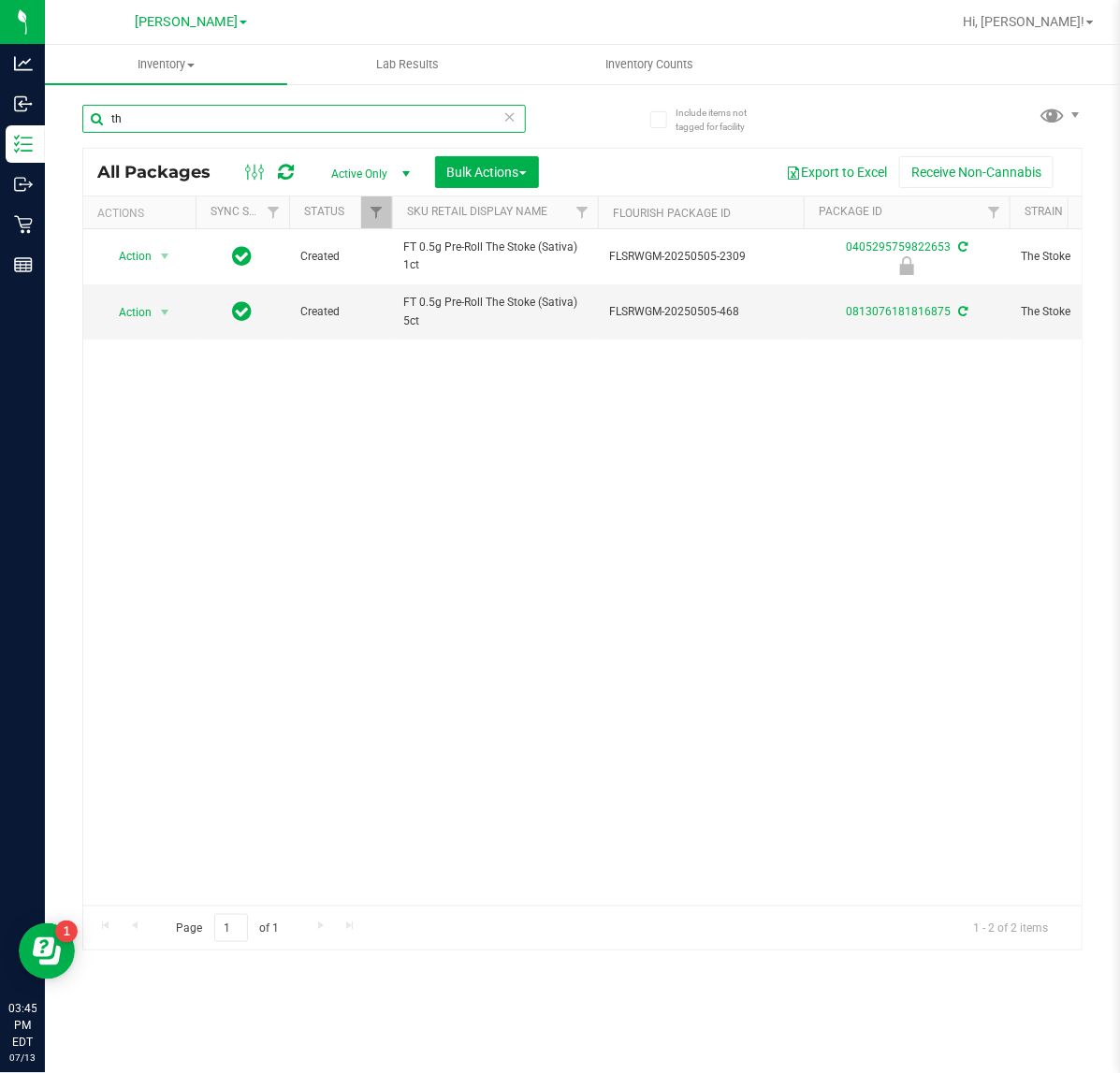 type on "t" 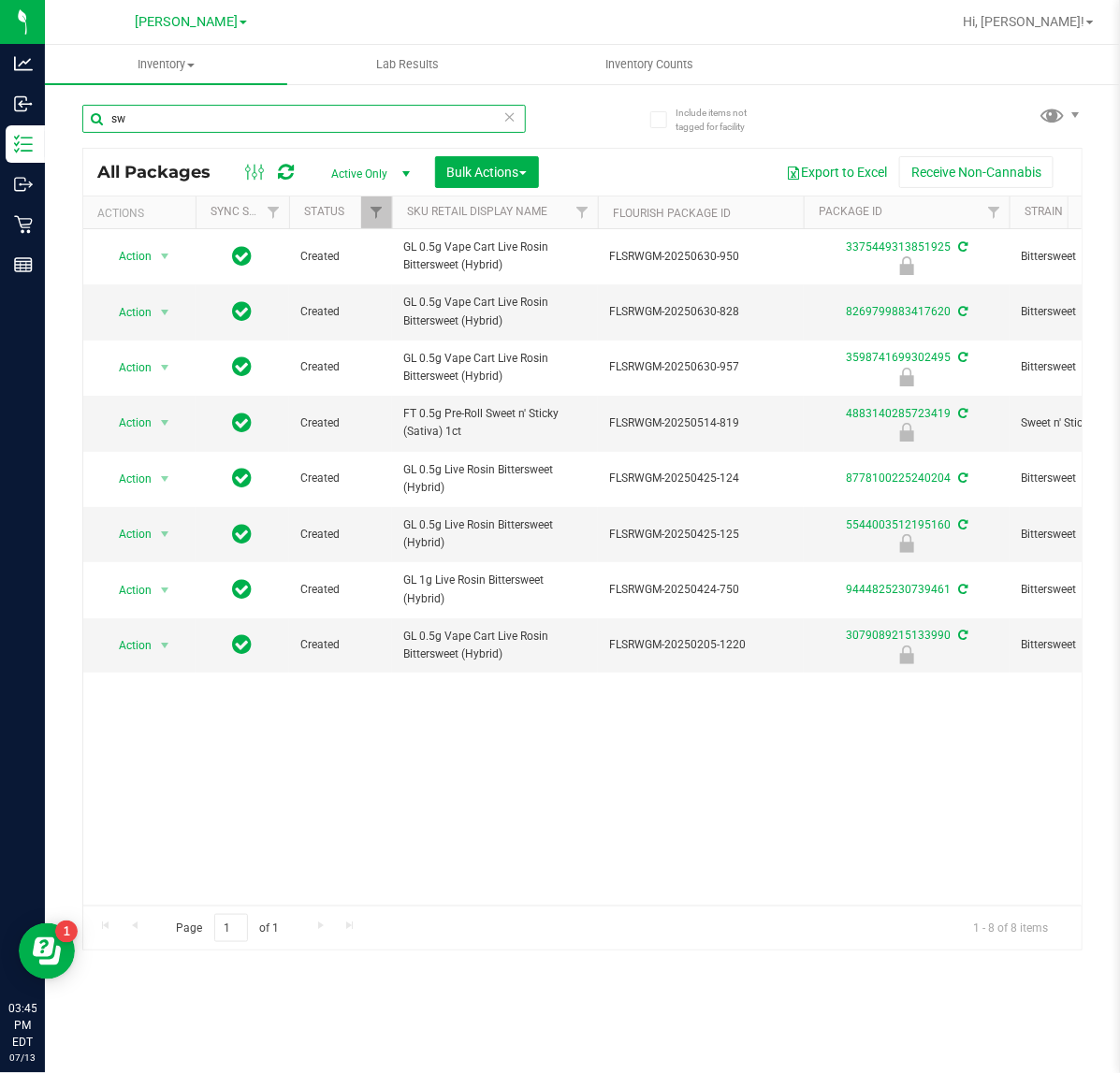 type on "s" 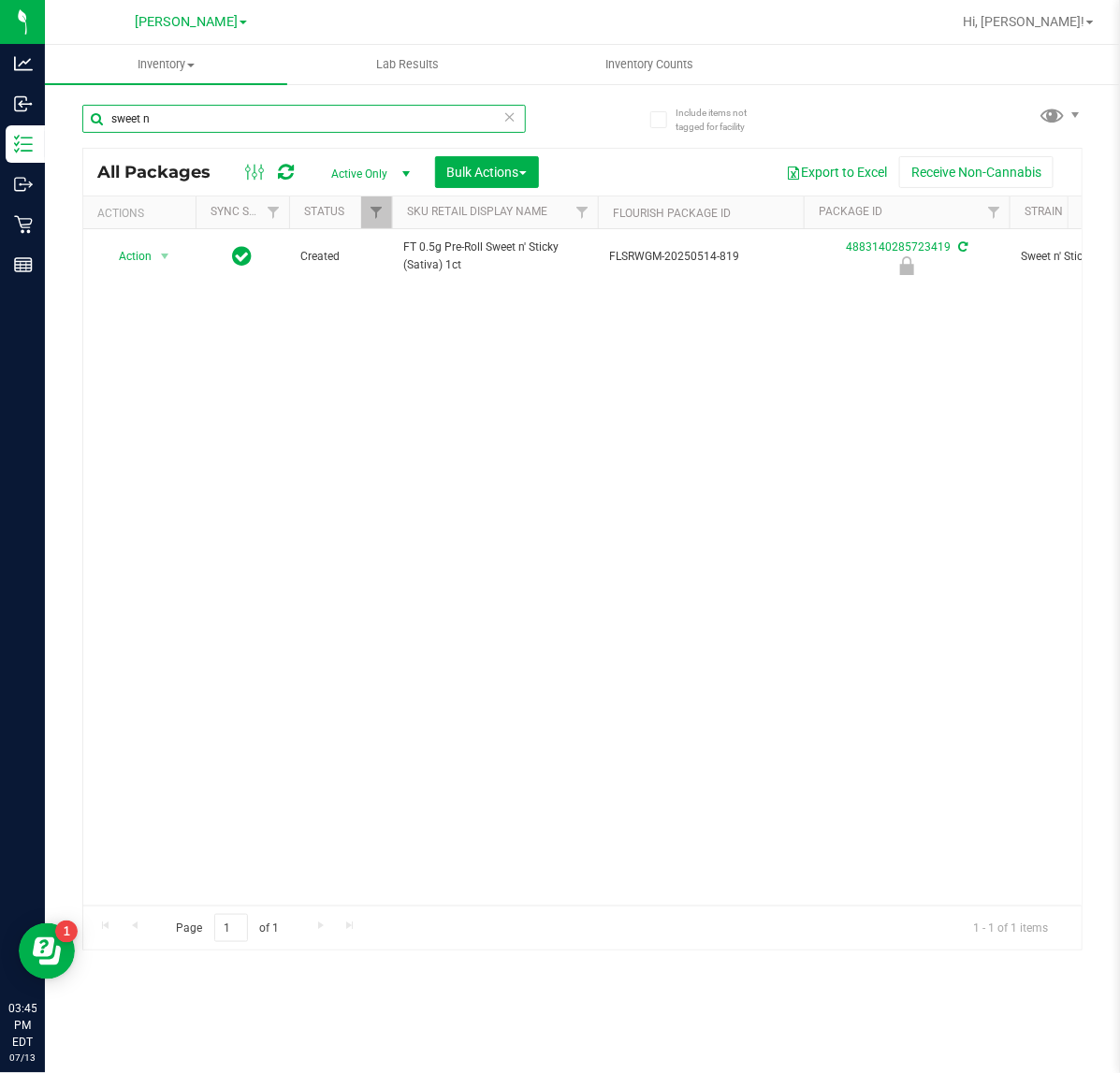 scroll, scrollTop: 0, scrollLeft: 686, axis: horizontal 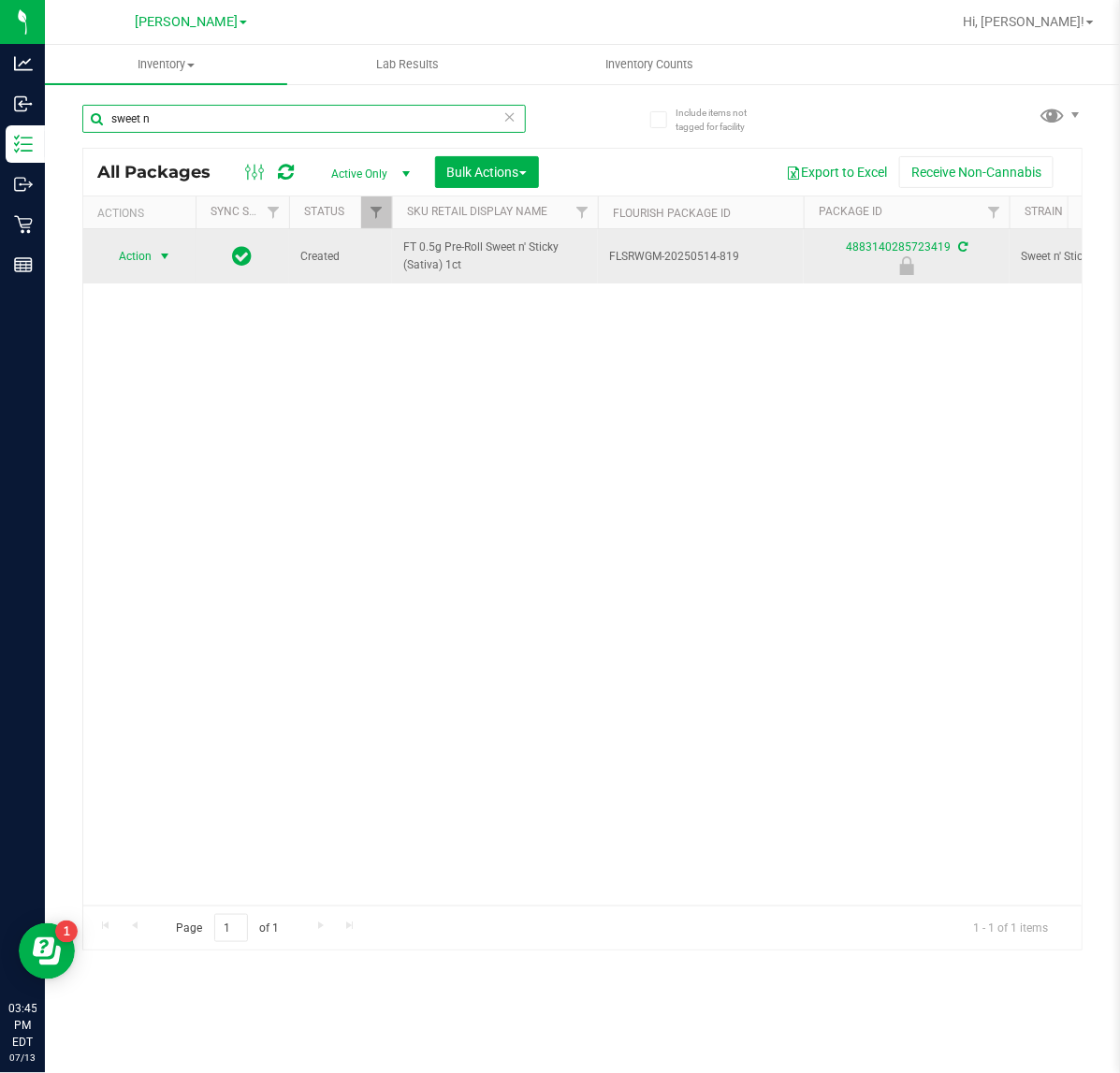 type on "sweet n" 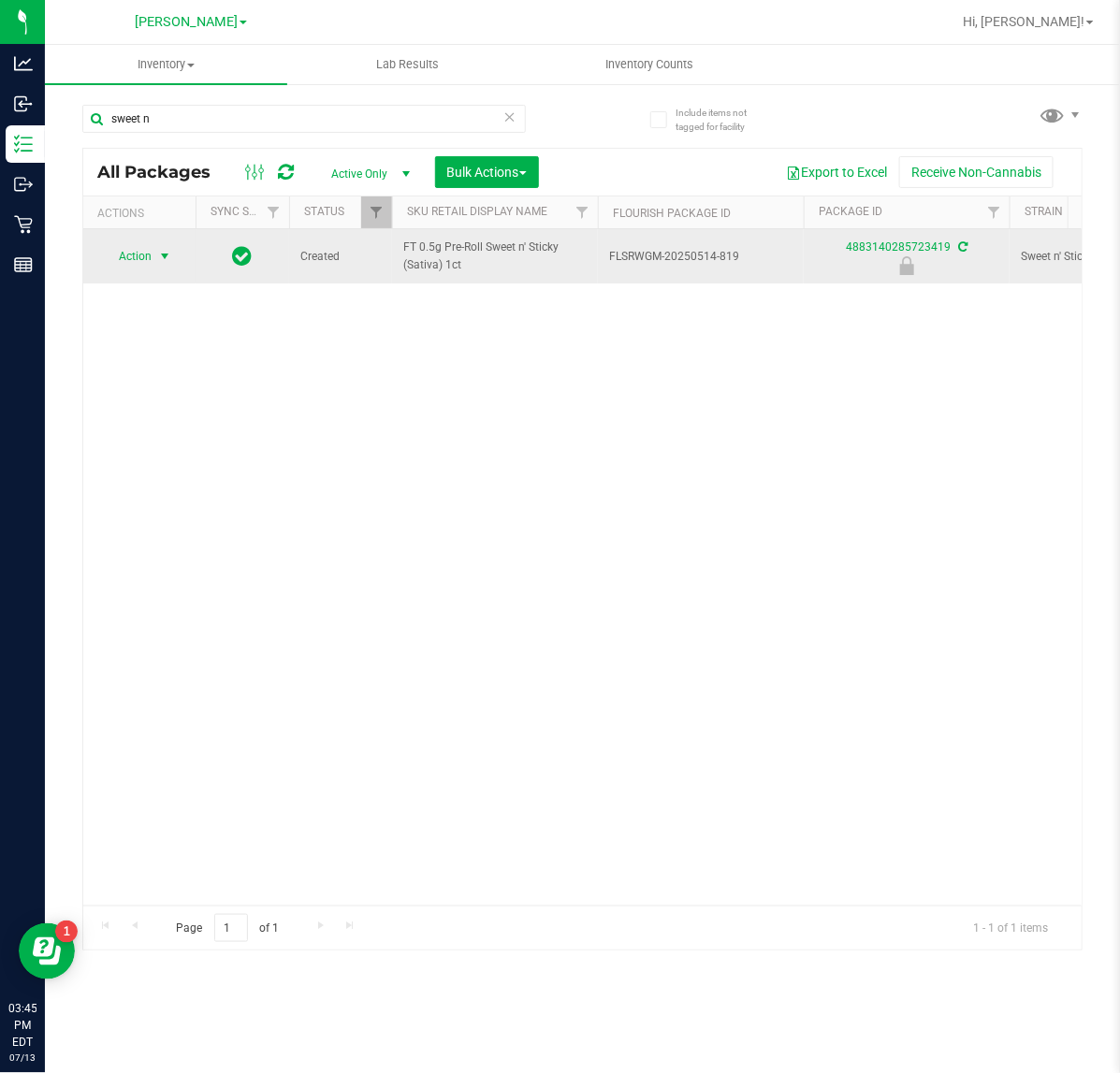 click on "Action" at bounding box center [127, 256] 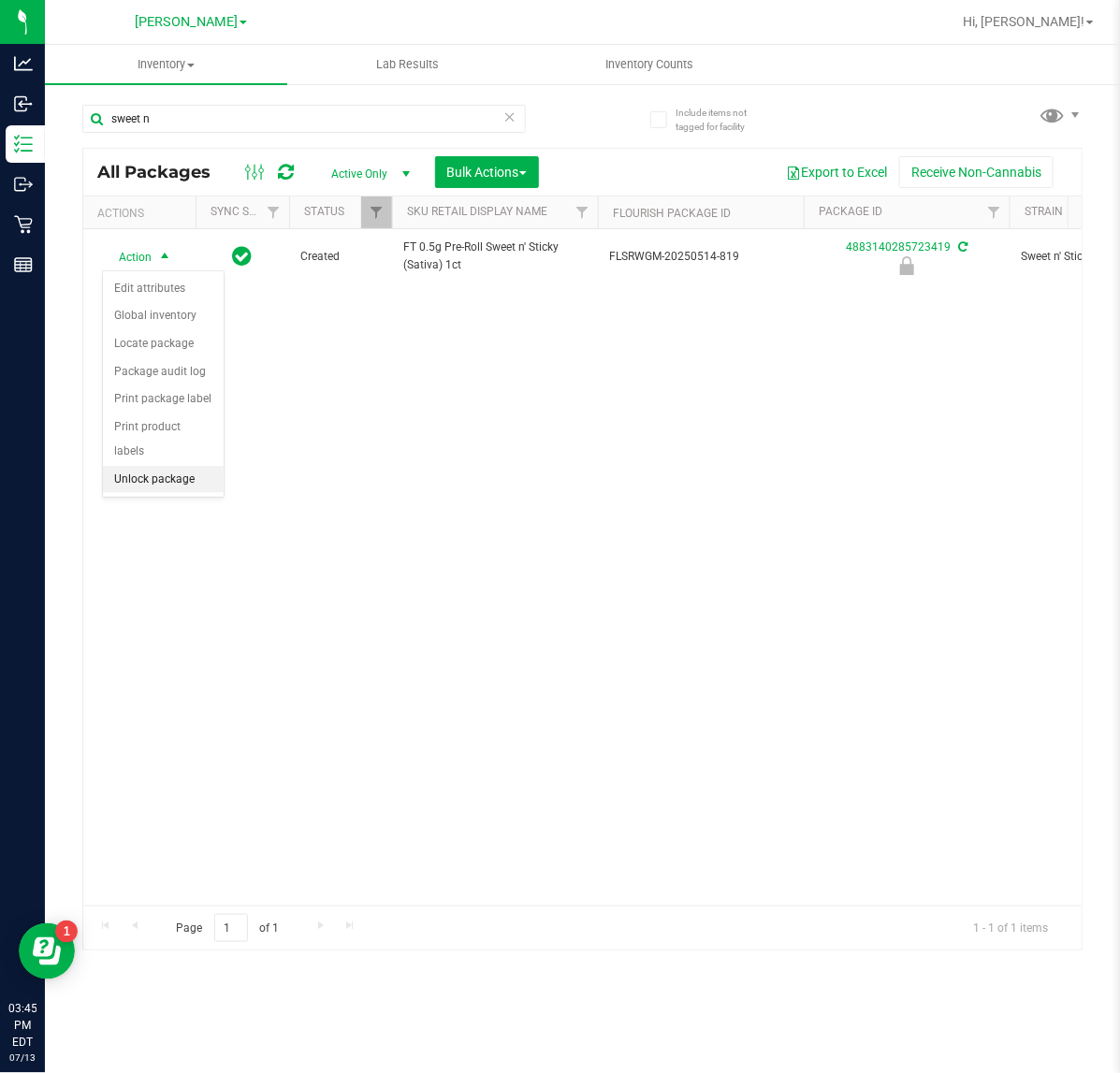 click on "Unlock package" at bounding box center (163, 480) 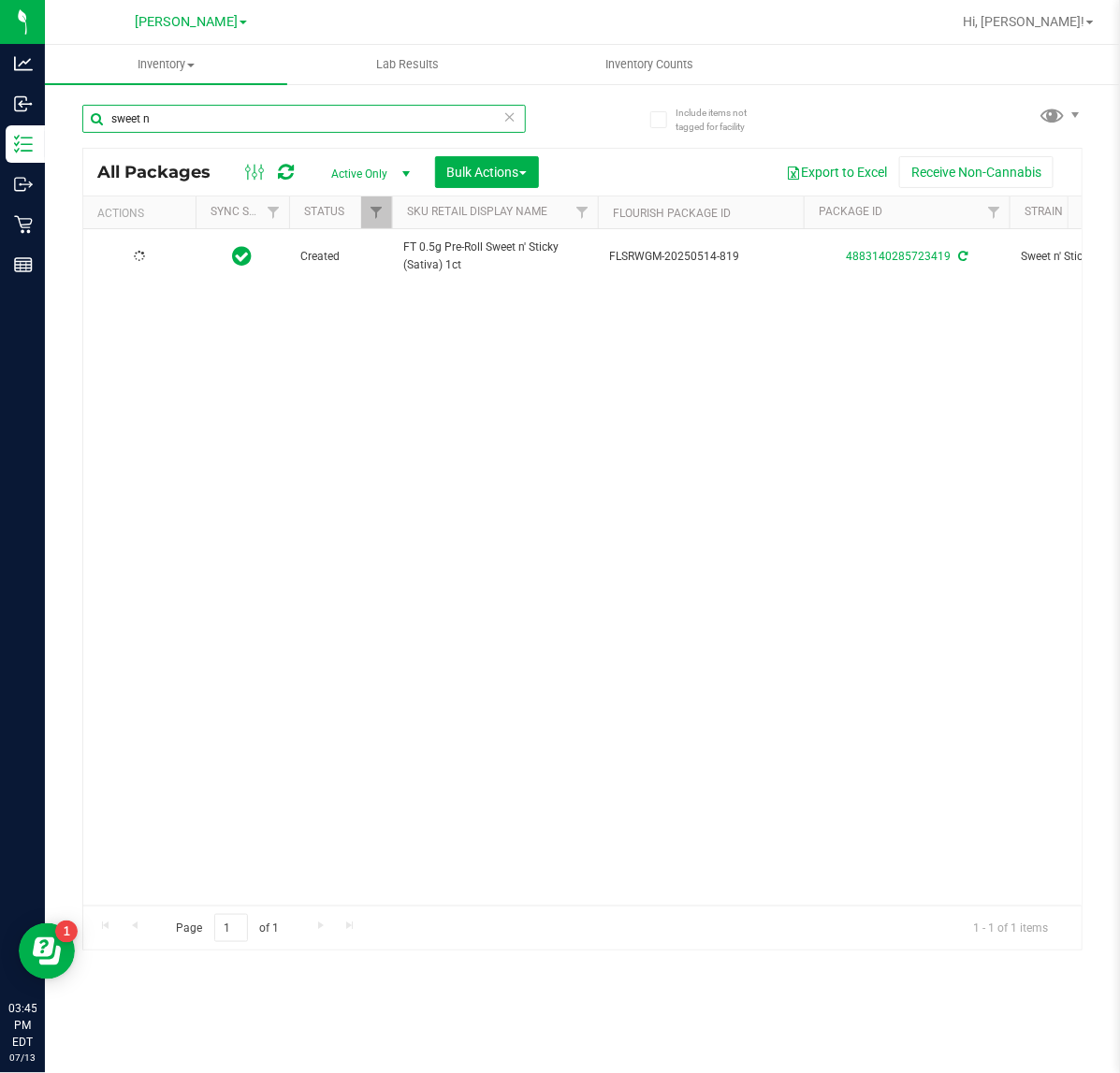 drag, startPoint x: 293, startPoint y: 122, endPoint x: -2, endPoint y: 122, distance: 295 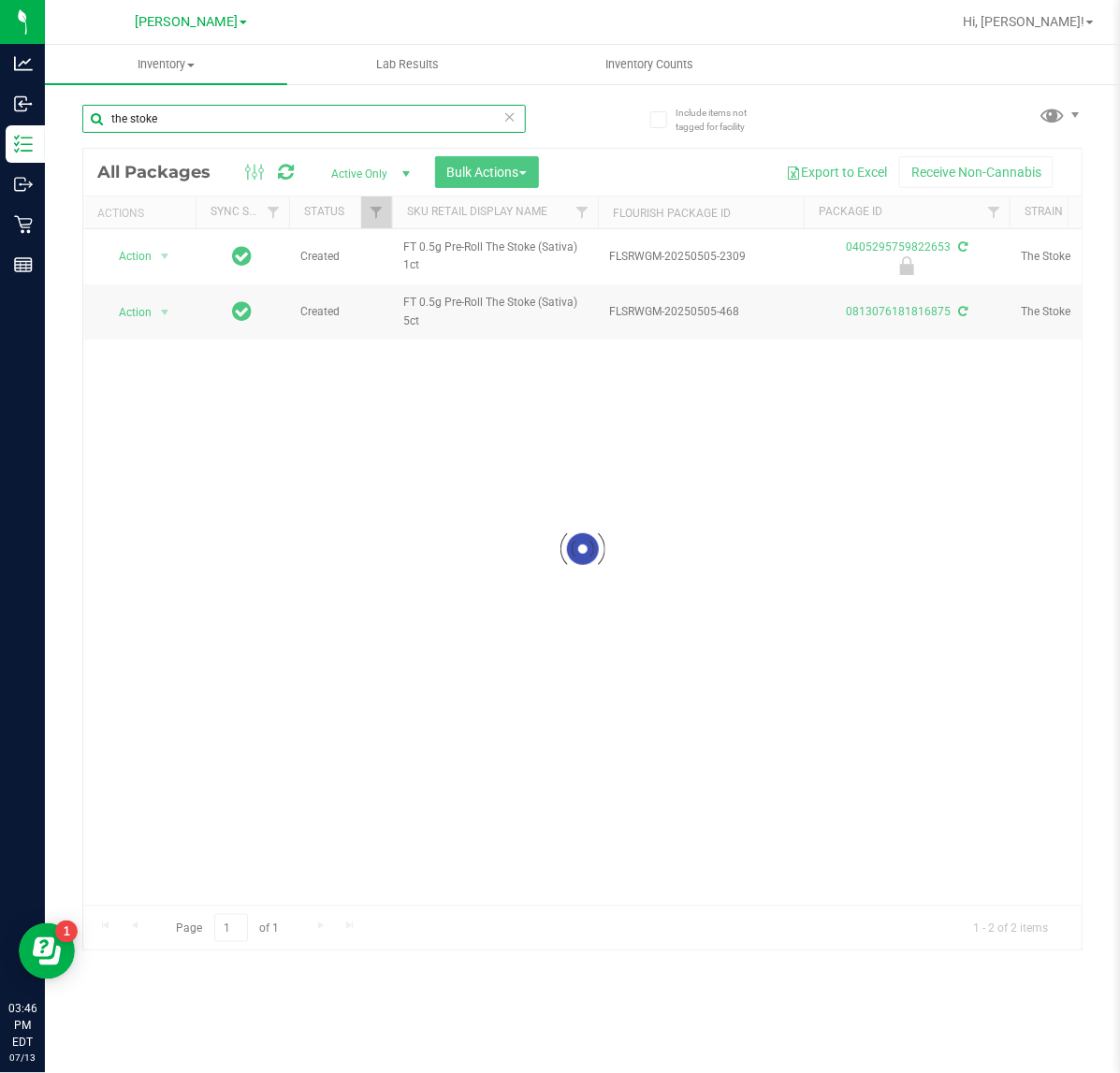 type on "the stoke" 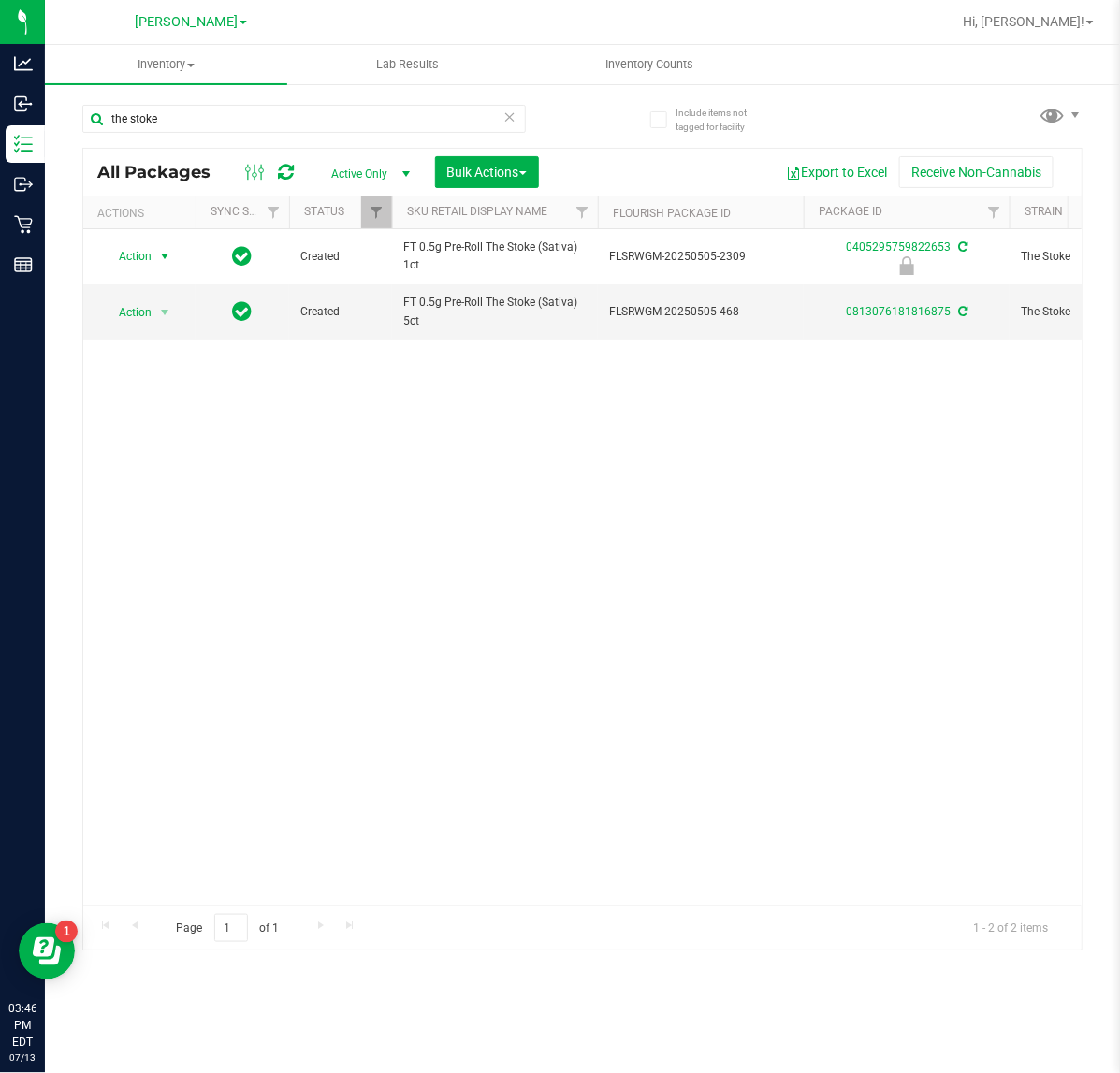 click on "Action" at bounding box center (127, 256) 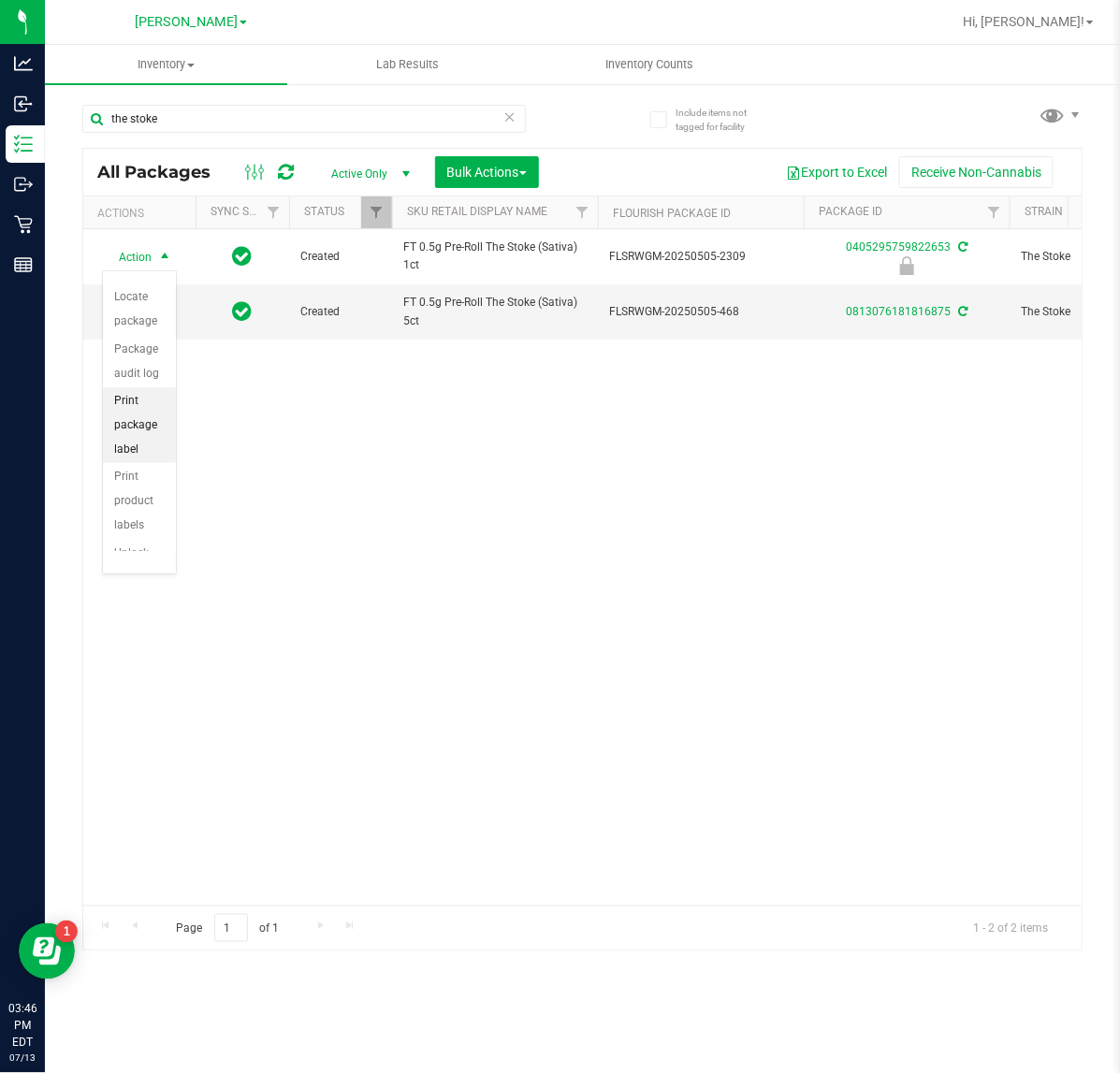 scroll, scrollTop: 138, scrollLeft: 0, axis: vertical 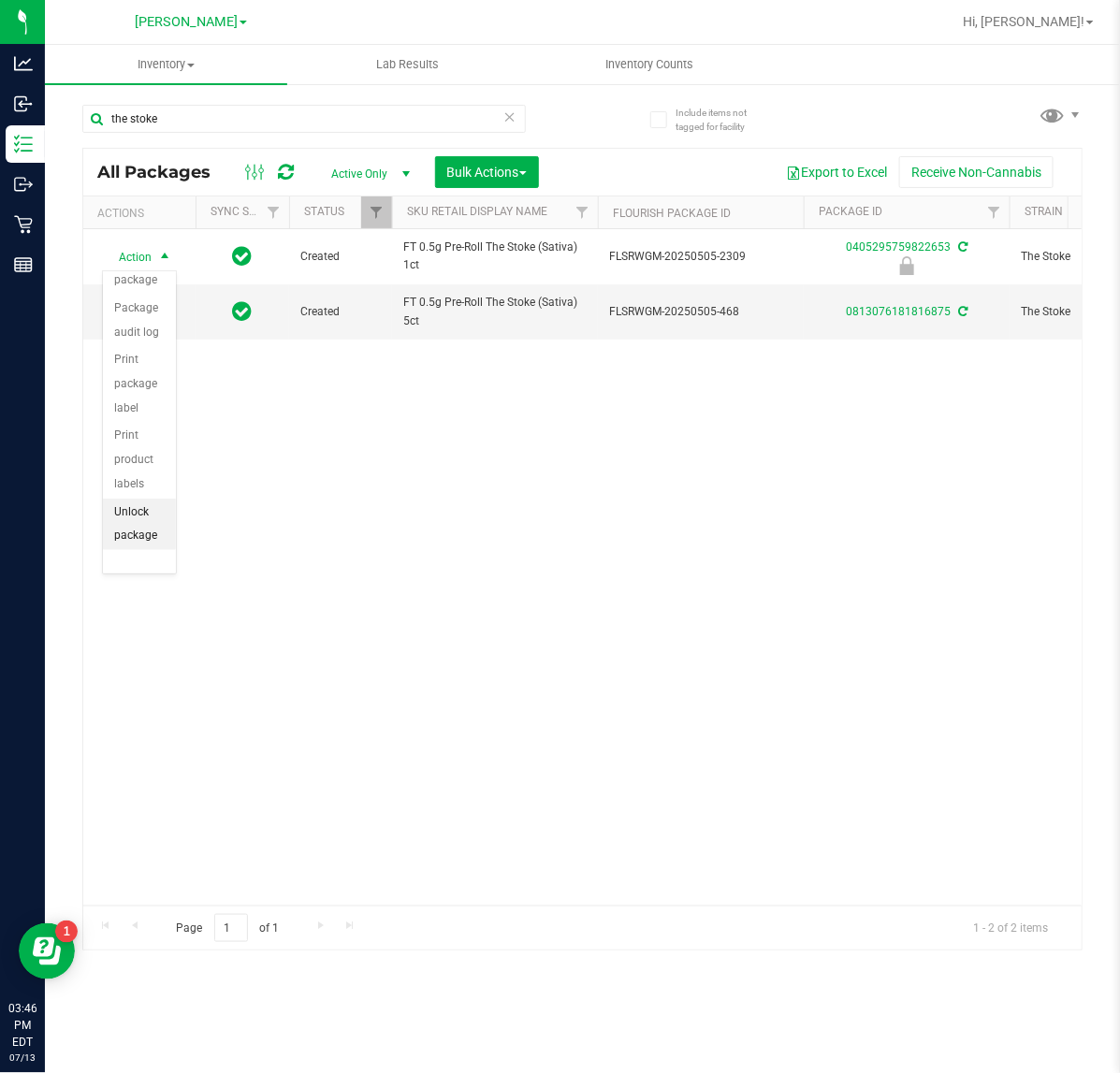 click on "Unlock package" at bounding box center [139, 524] 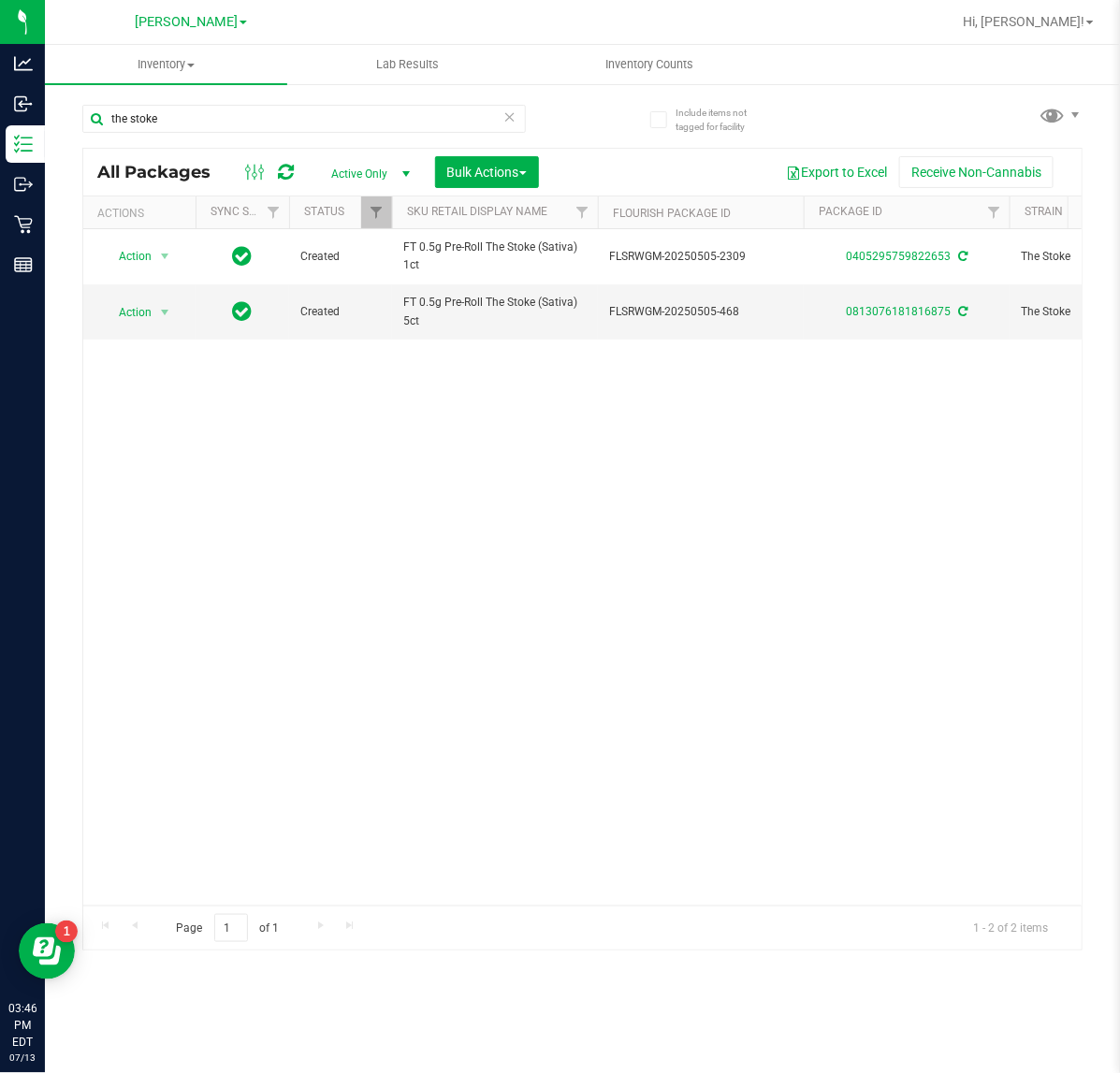 click on "Action Action Adjust qty Create package Edit attributes Global inventory Locate package Lock package Package audit log Print package label Print product labels Schedule for destruction
Created
FT 0.5g Pre-Roll The Stoke (Sativa) 1ct
FLSRWGM-20250505-2309
0405295759822653
The Stoke
Each
(0.5 g ea.)
18.7000 $5.00000
Raw Pre-Roll
25
0
25
May 5, 2025 11:49:00 EDT
FT - PRE-ROLL - 0.5G - 1CT - TSK - SAT
FLO-PRE-FT-TSK.1CT" at bounding box center [582, 567] 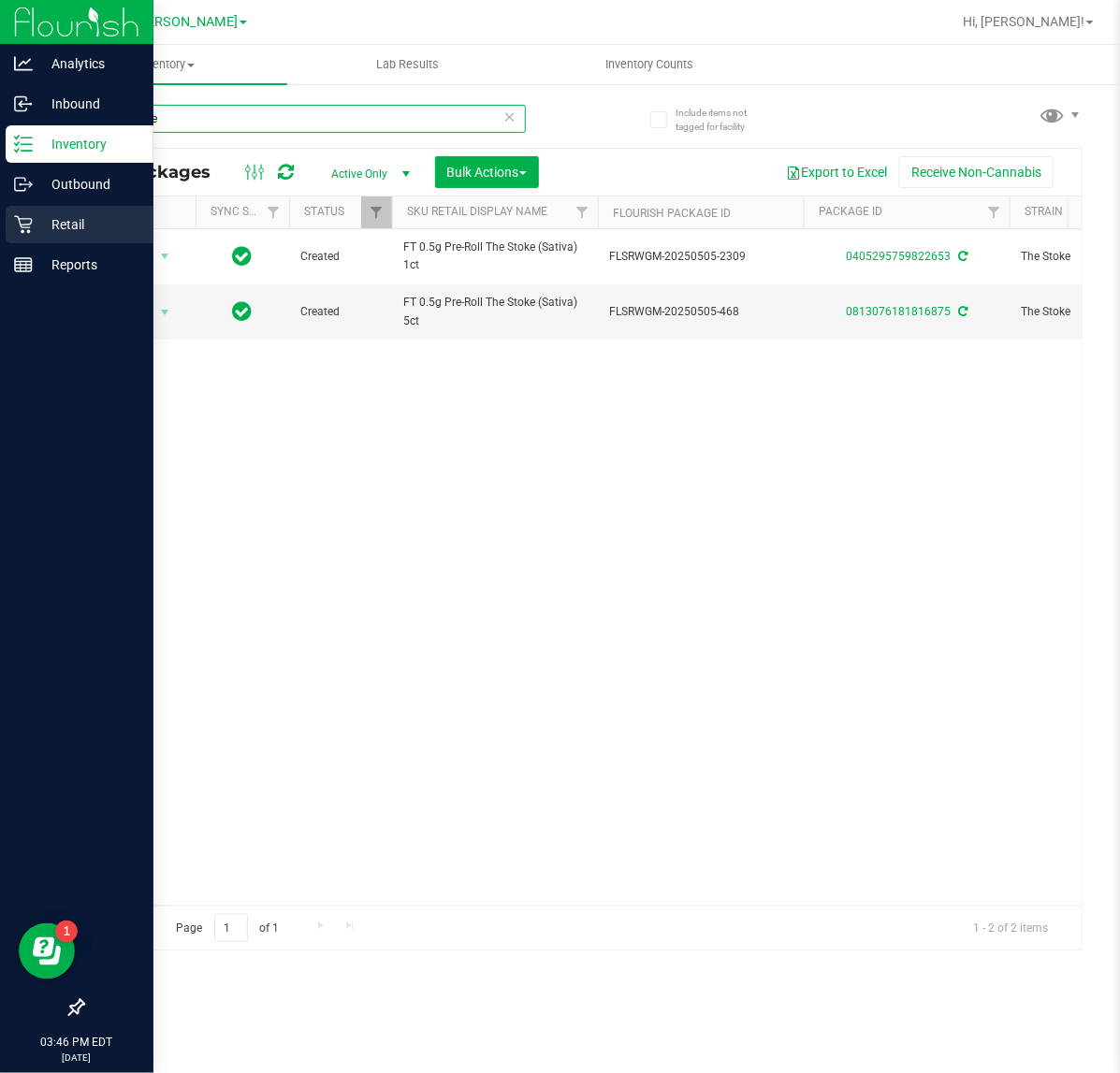 drag, startPoint x: 318, startPoint y: 117, endPoint x: 2, endPoint y: 206, distance: 328.29408 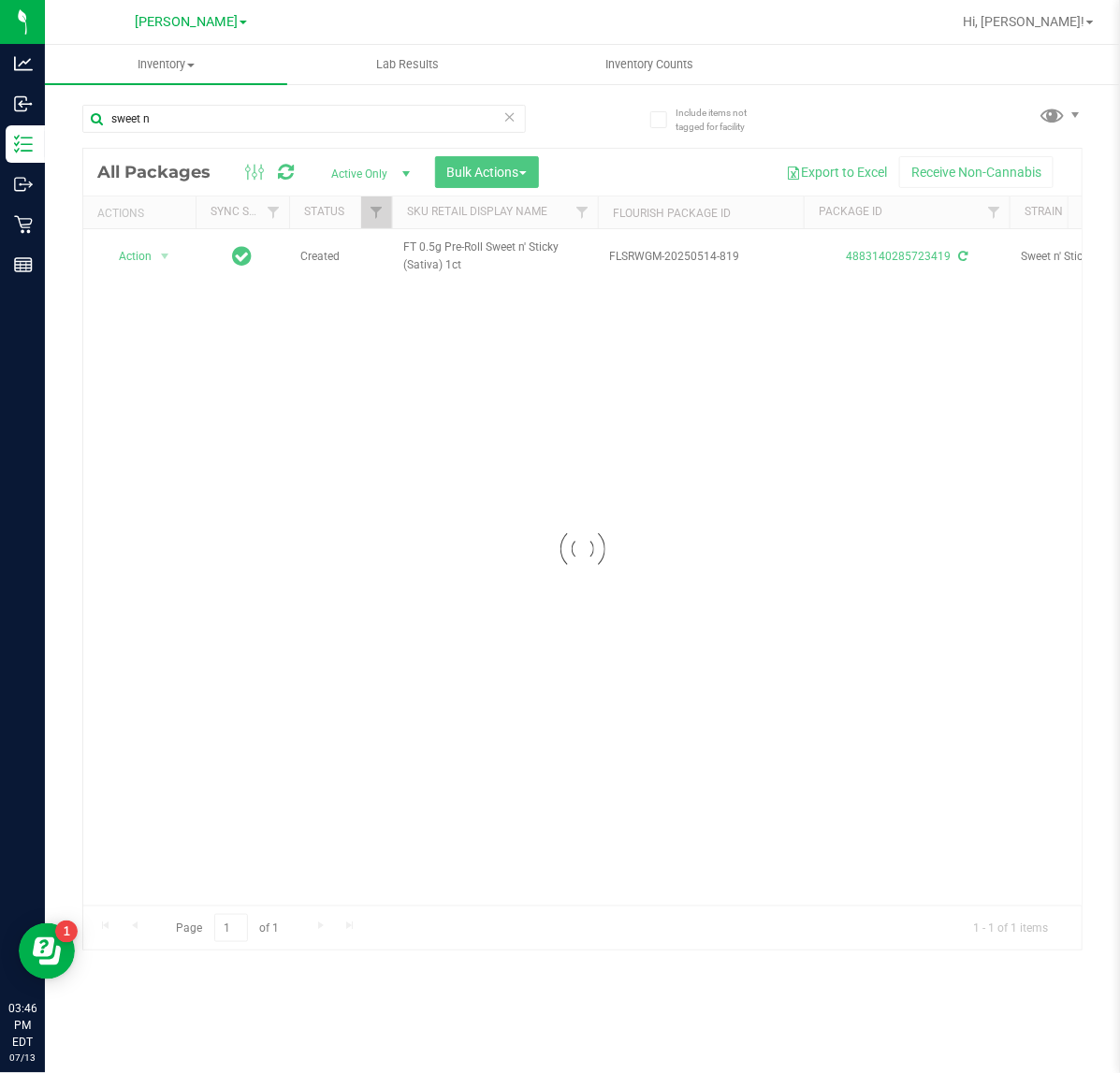 drag, startPoint x: 676, startPoint y: 790, endPoint x: 665, endPoint y: 530, distance: 260.23259 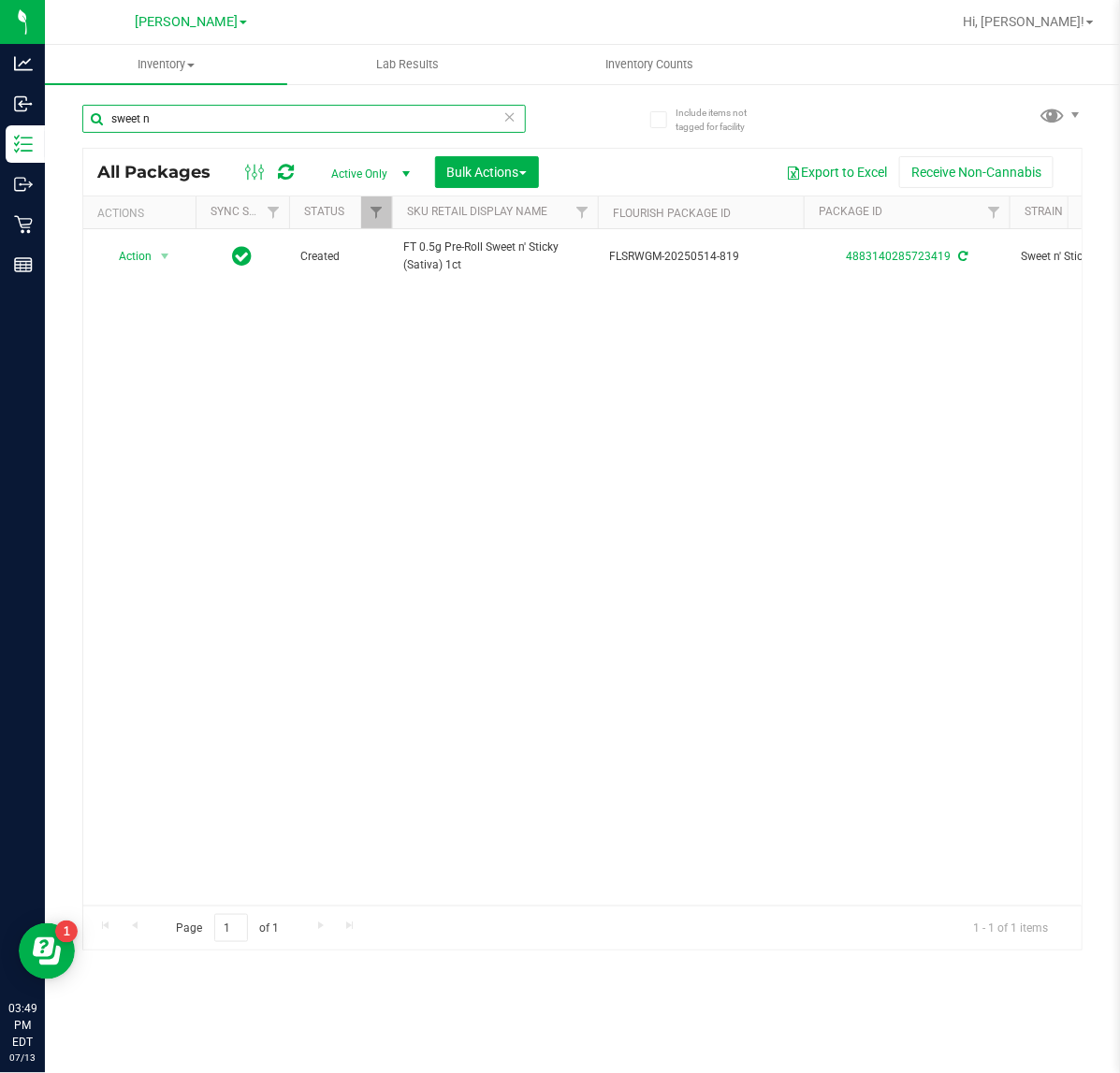 drag, startPoint x: 218, startPoint y: 115, endPoint x: -2, endPoint y: 80, distance: 222.76669 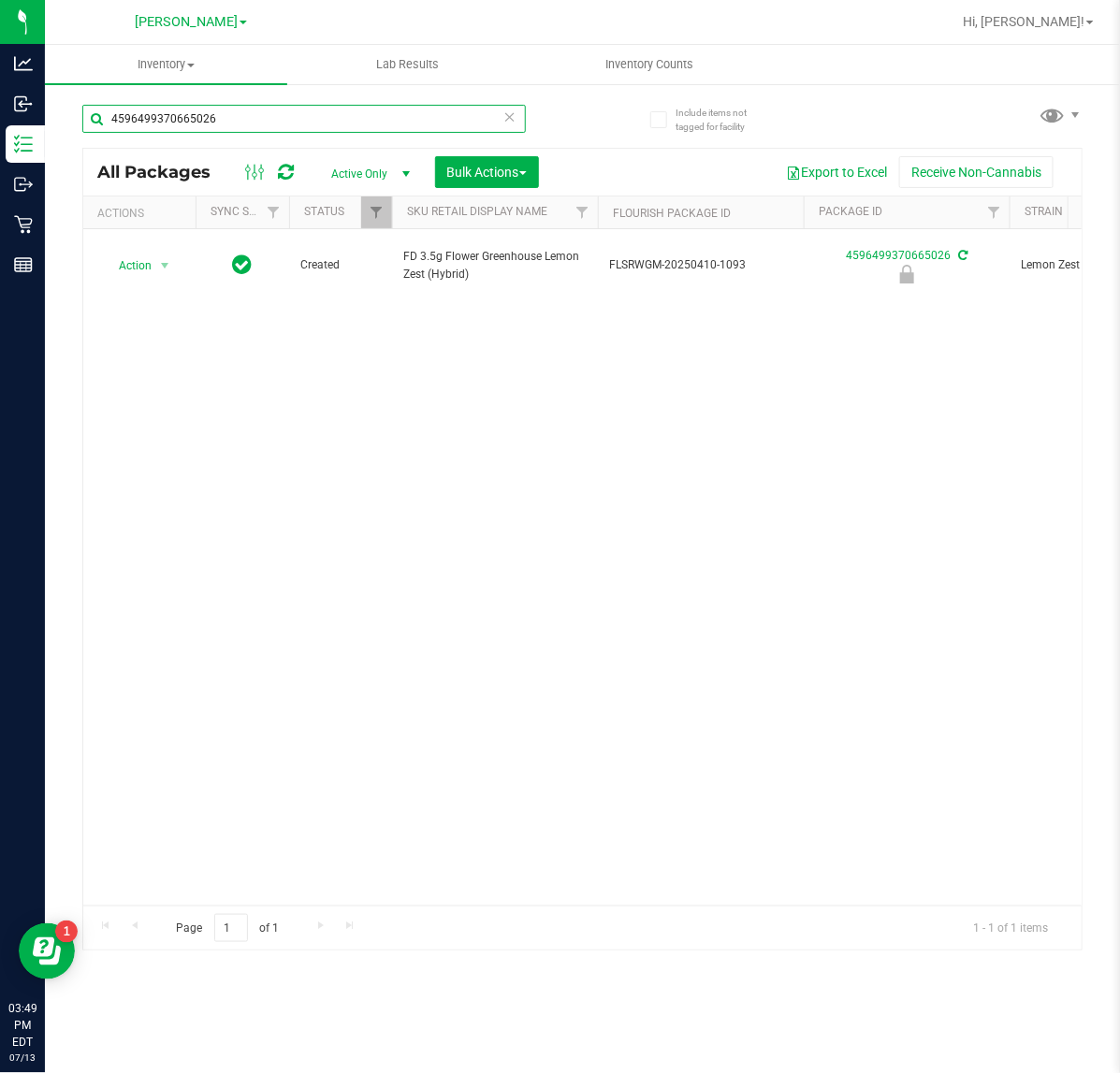 scroll, scrollTop: 0, scrollLeft: 366, axis: horizontal 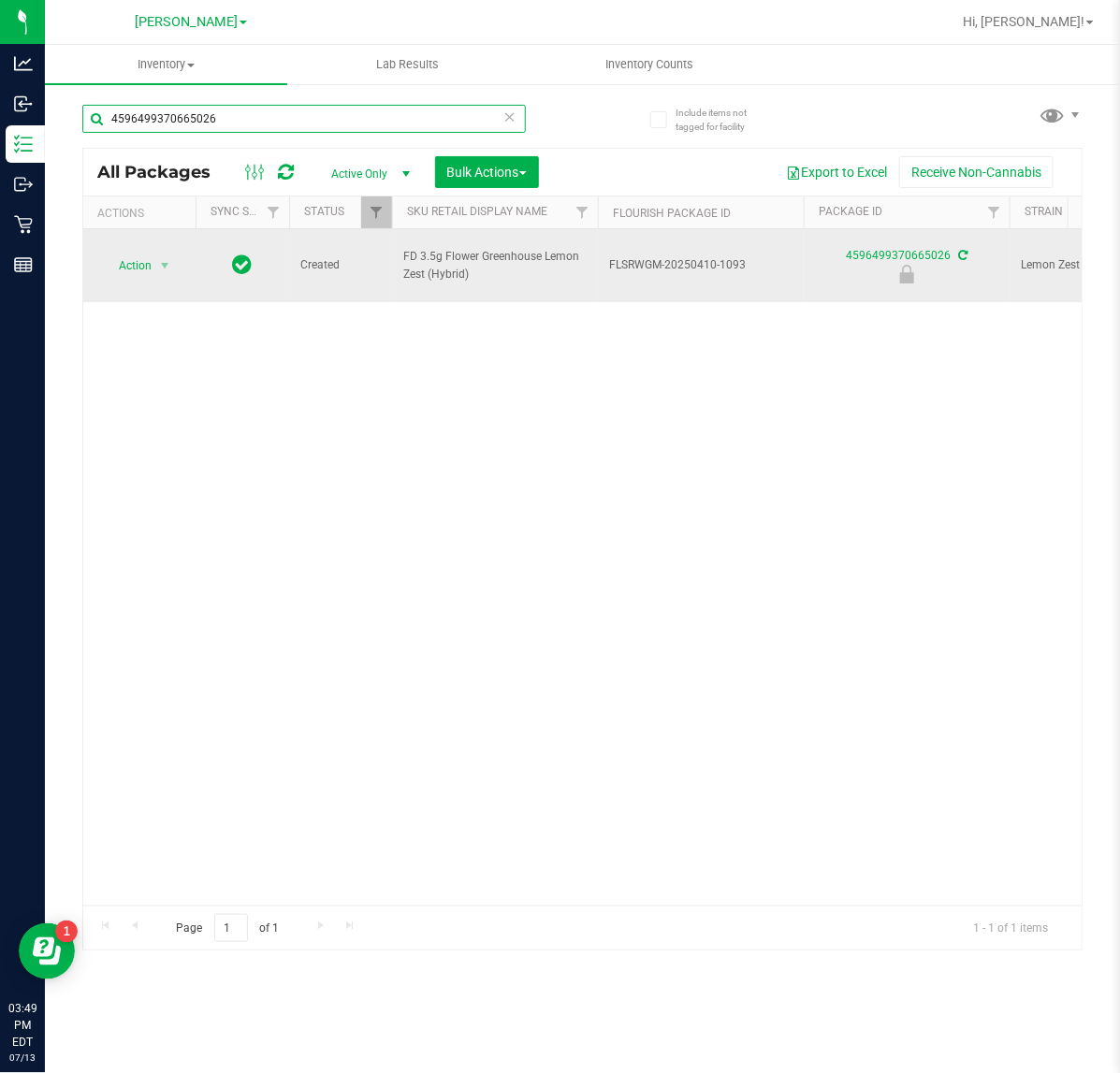 type on "4596499370665026" 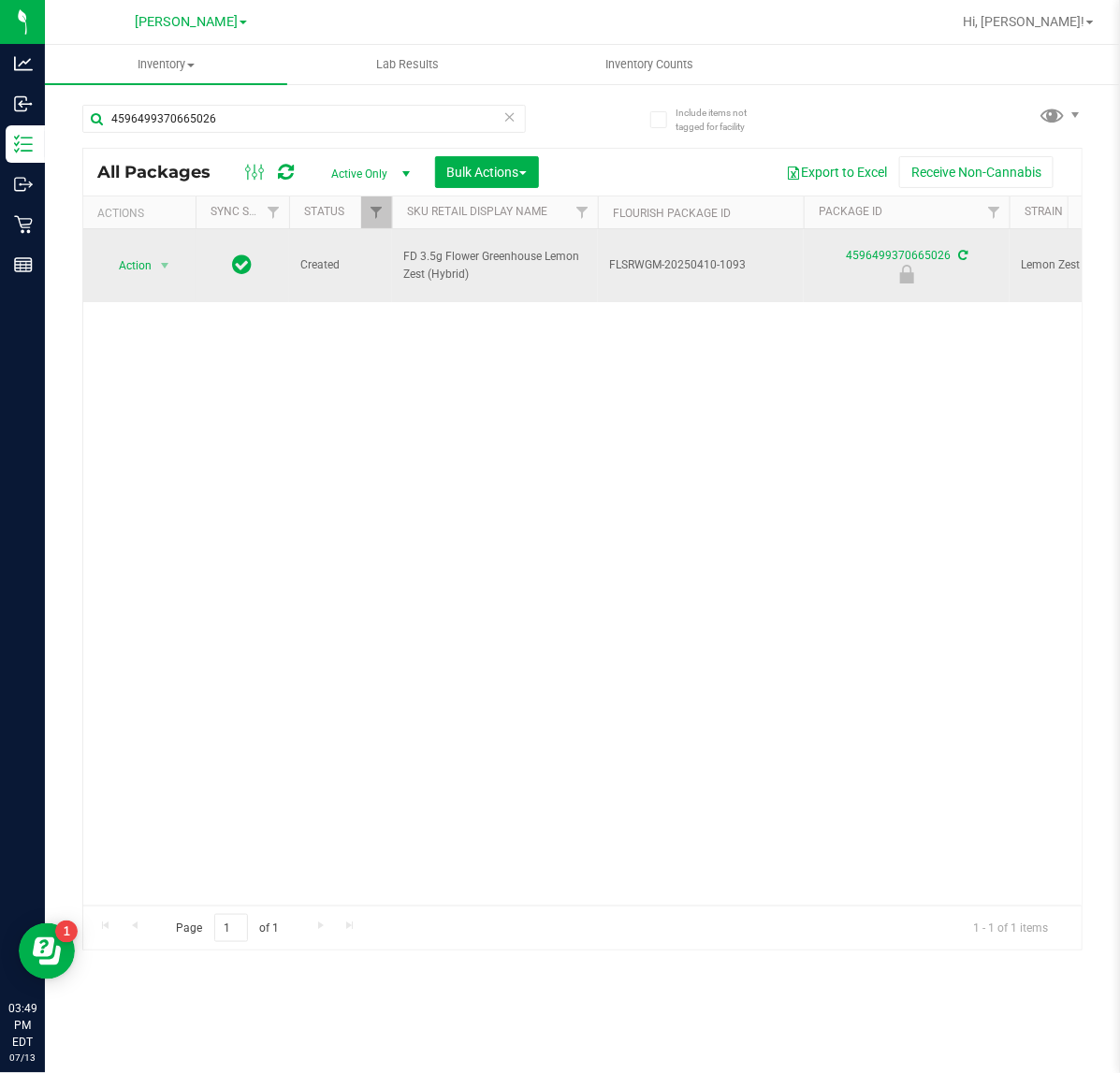 click 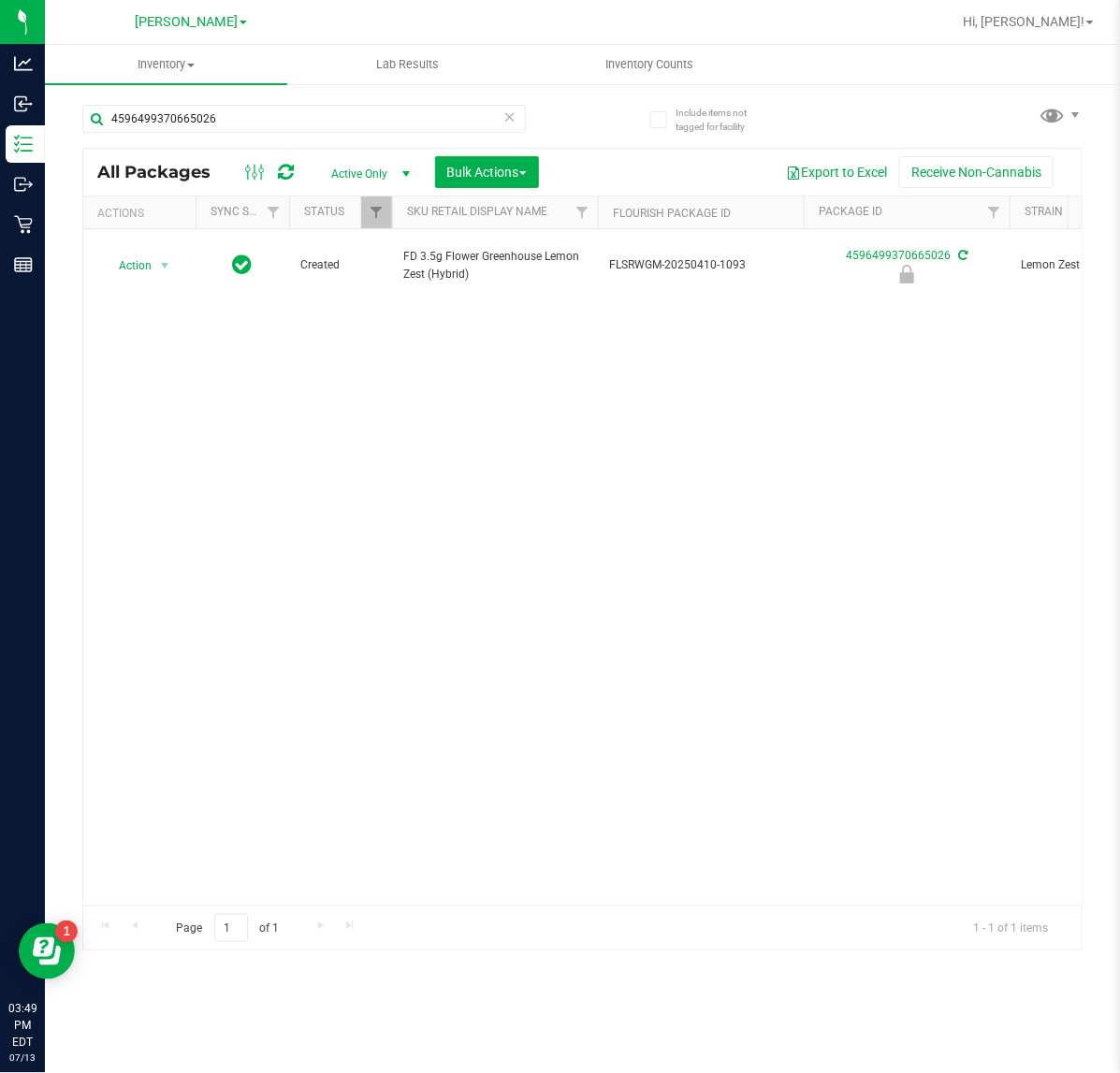 drag, startPoint x: 796, startPoint y: 516, endPoint x: 845, endPoint y: 416, distance: 111.359777 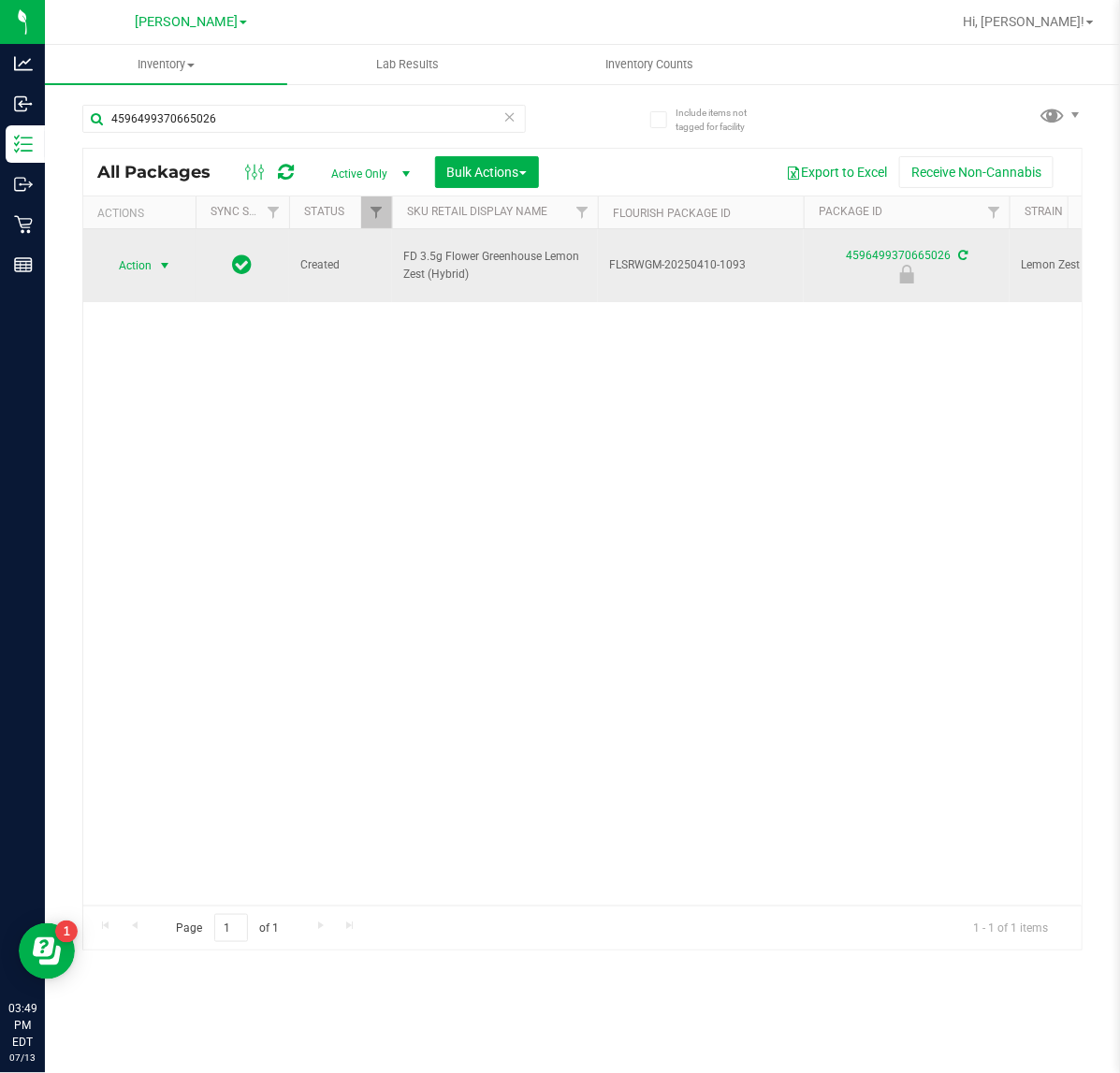 click on "Action" at bounding box center [127, 266] 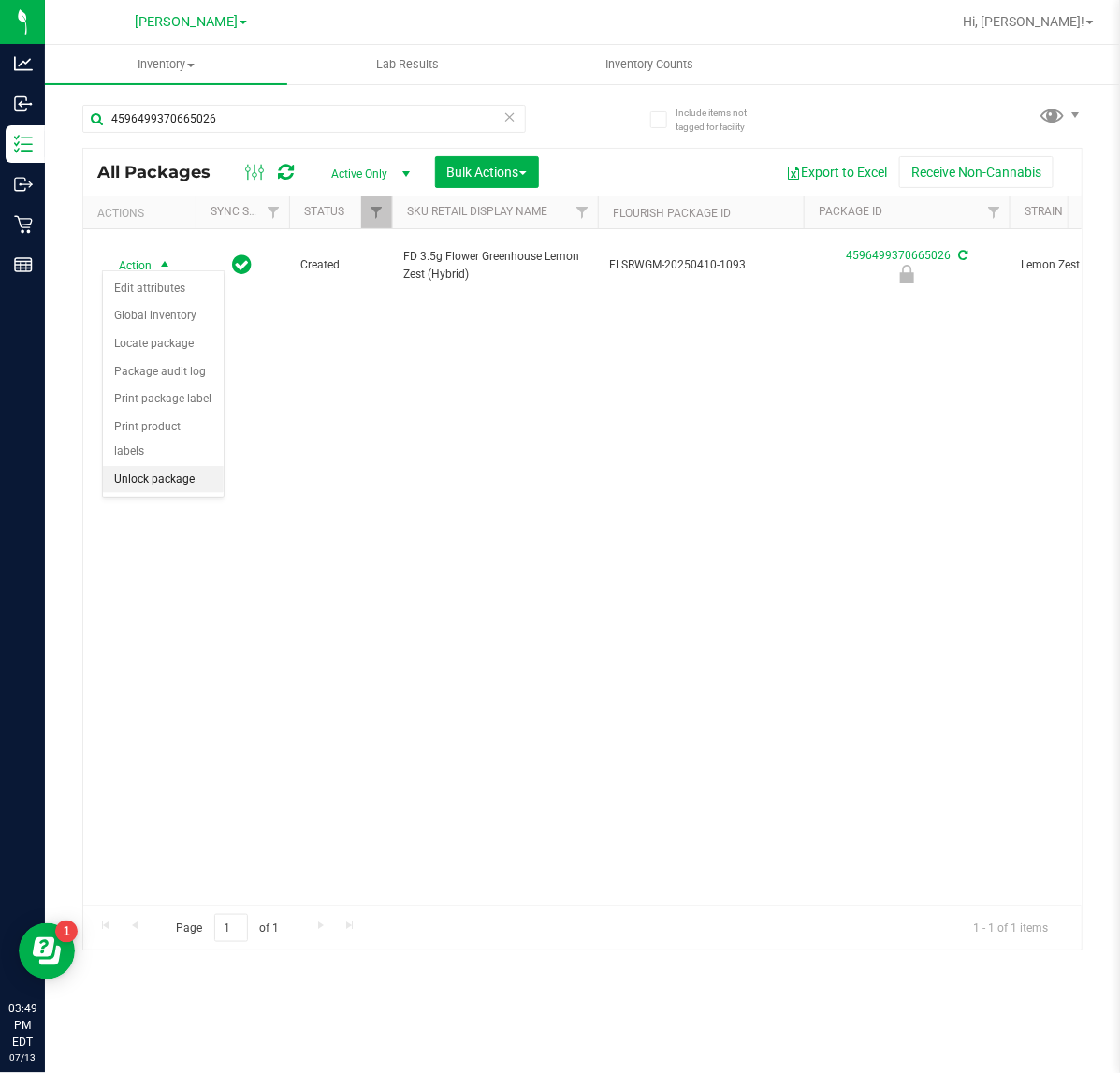 click on "Unlock package" at bounding box center (163, 480) 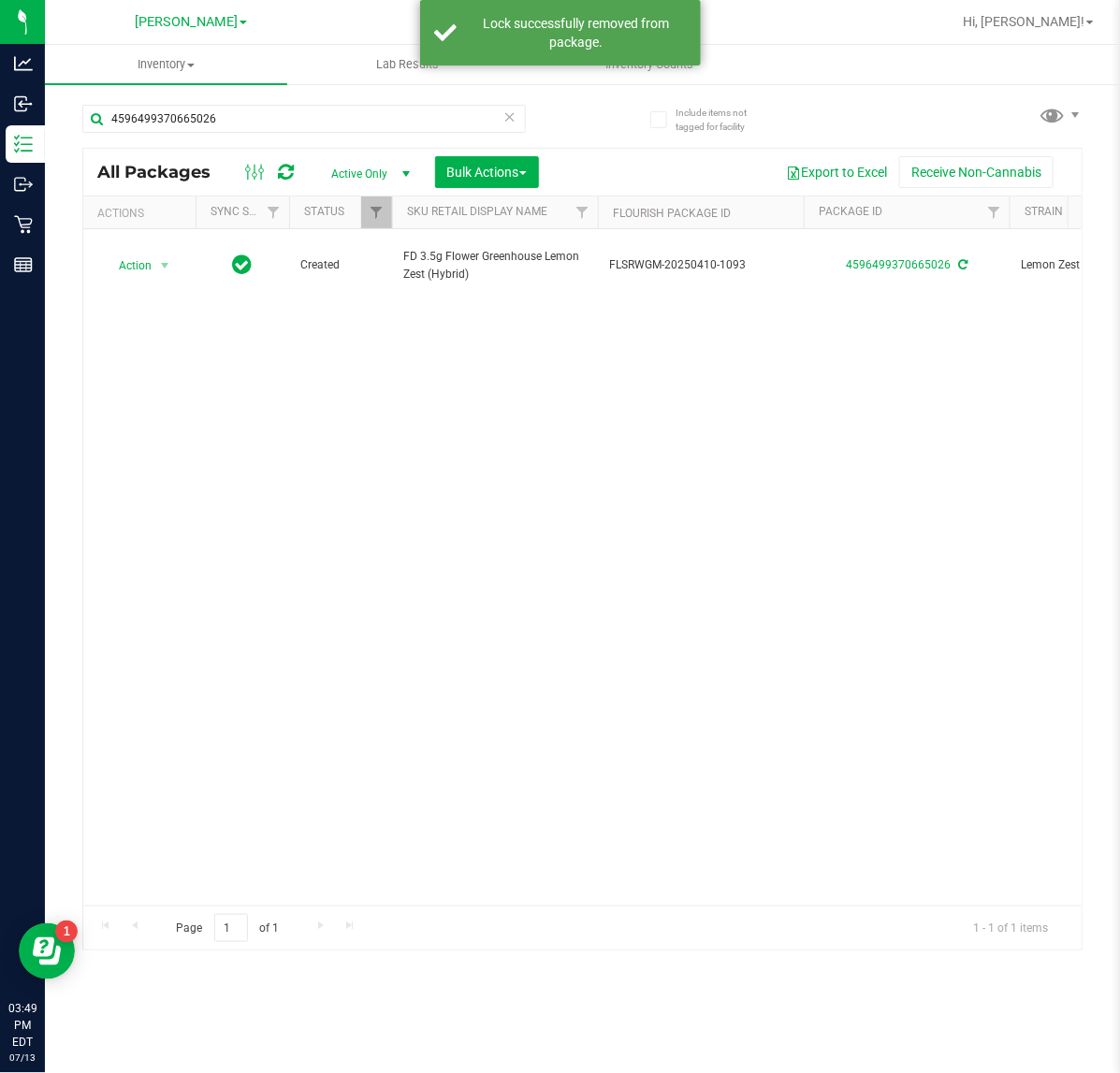 click on "Action Action Adjust qty Create package Edit attributes Global inventory Locate package Lock package Package audit log Print package label Print product labels Schedule for destruction
Created
FD 3.5g Flower Greenhouse Lemon Zest (Hybrid)
FLSRWGM-20250410-1093
4596499370665026
Lemon Zest
Each
(3.5 g ea.)
19.7000 $30.00000
Whole Flower
4
0
4
Apr 10, 2025 15:03:00 EDT
FD - FLOWER GREENHOUSE - 3.5G - LMZ - HYB
FLO-BUD-FD-SUN-LMZ" at bounding box center (582, 567) 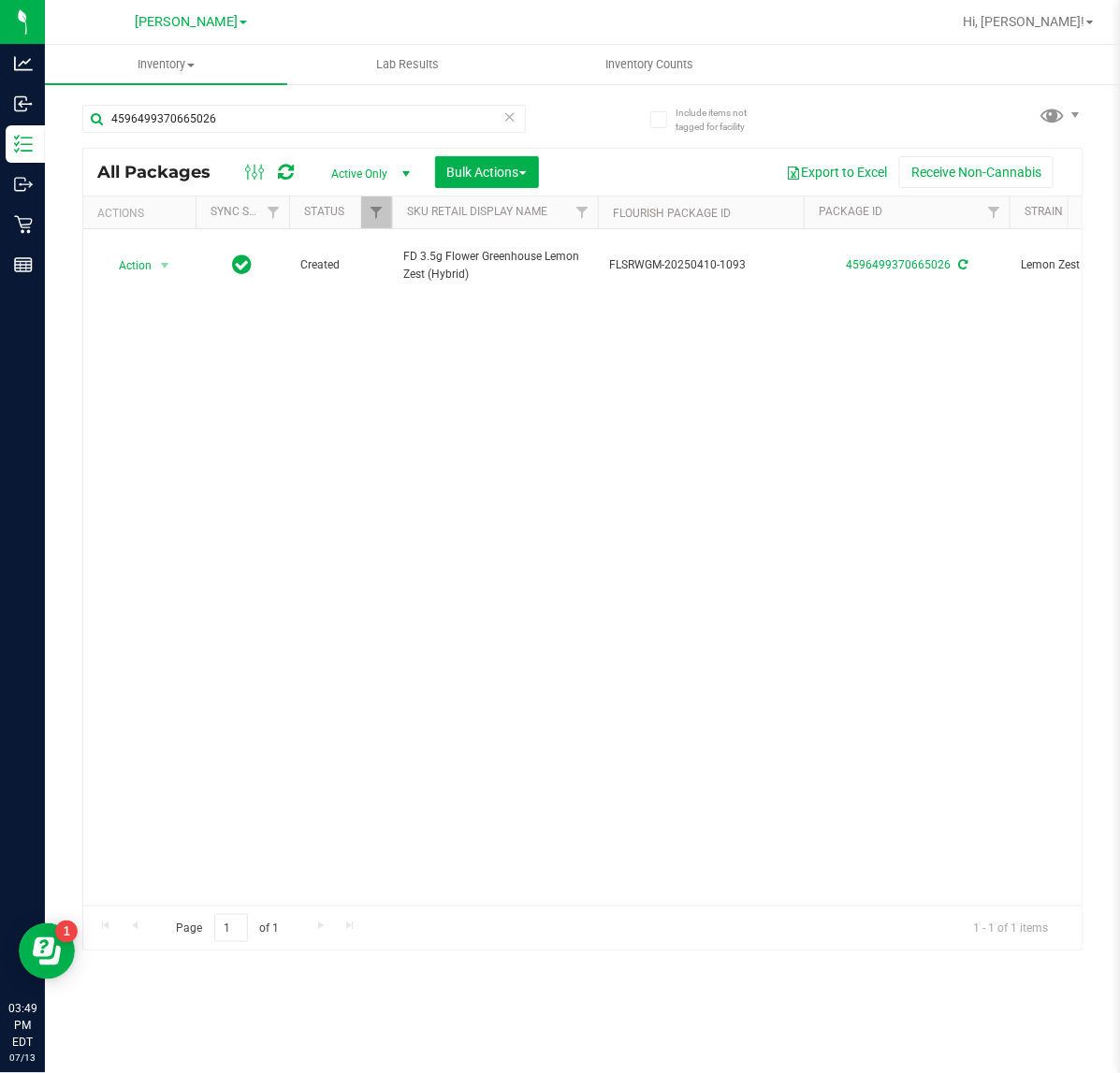 click at bounding box center (510, 116) 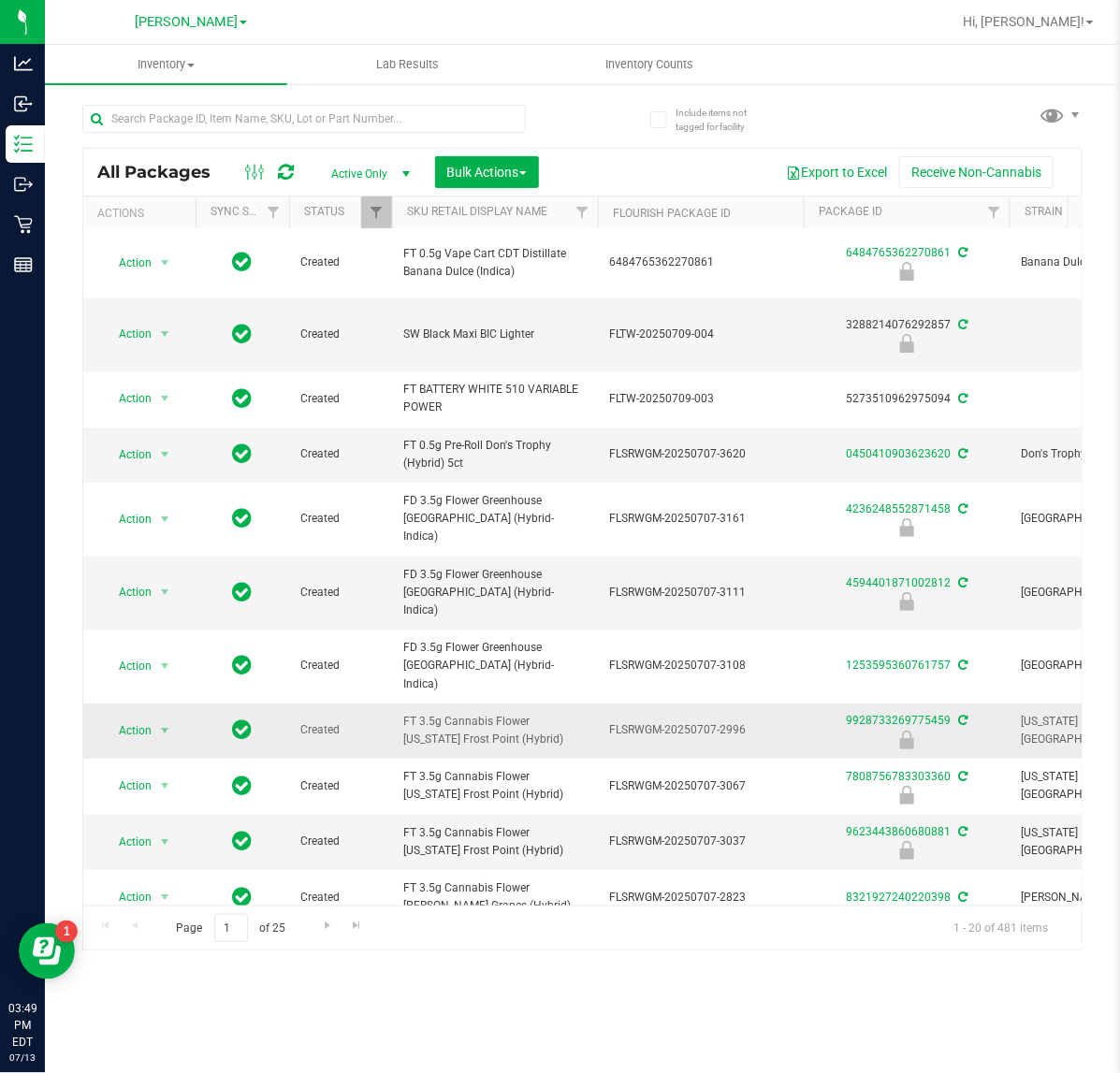 scroll, scrollTop: 0, scrollLeft: 0, axis: both 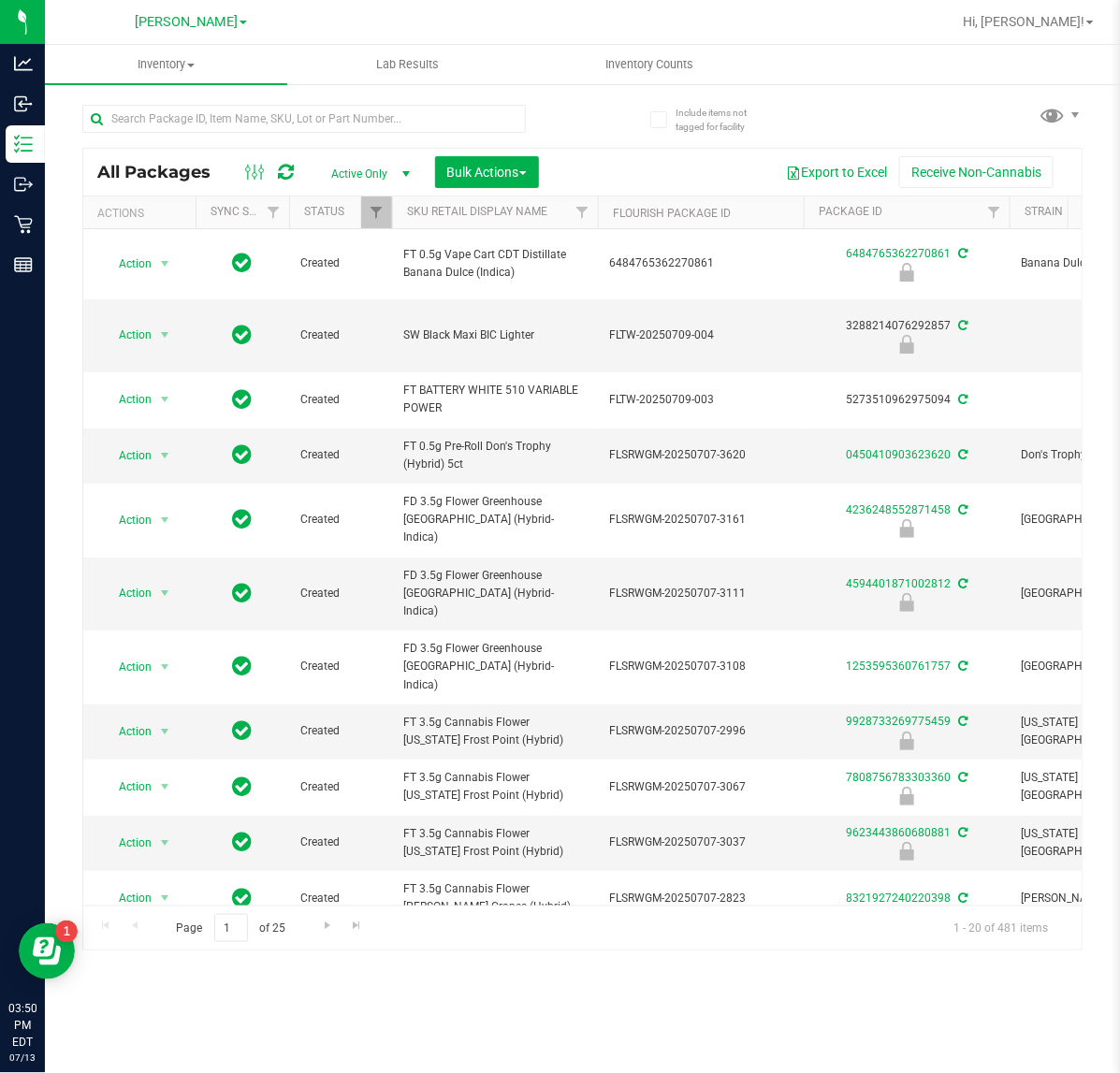 click on "Page 1 of 25 1 - 20 of 481 items" at bounding box center [582, 928] 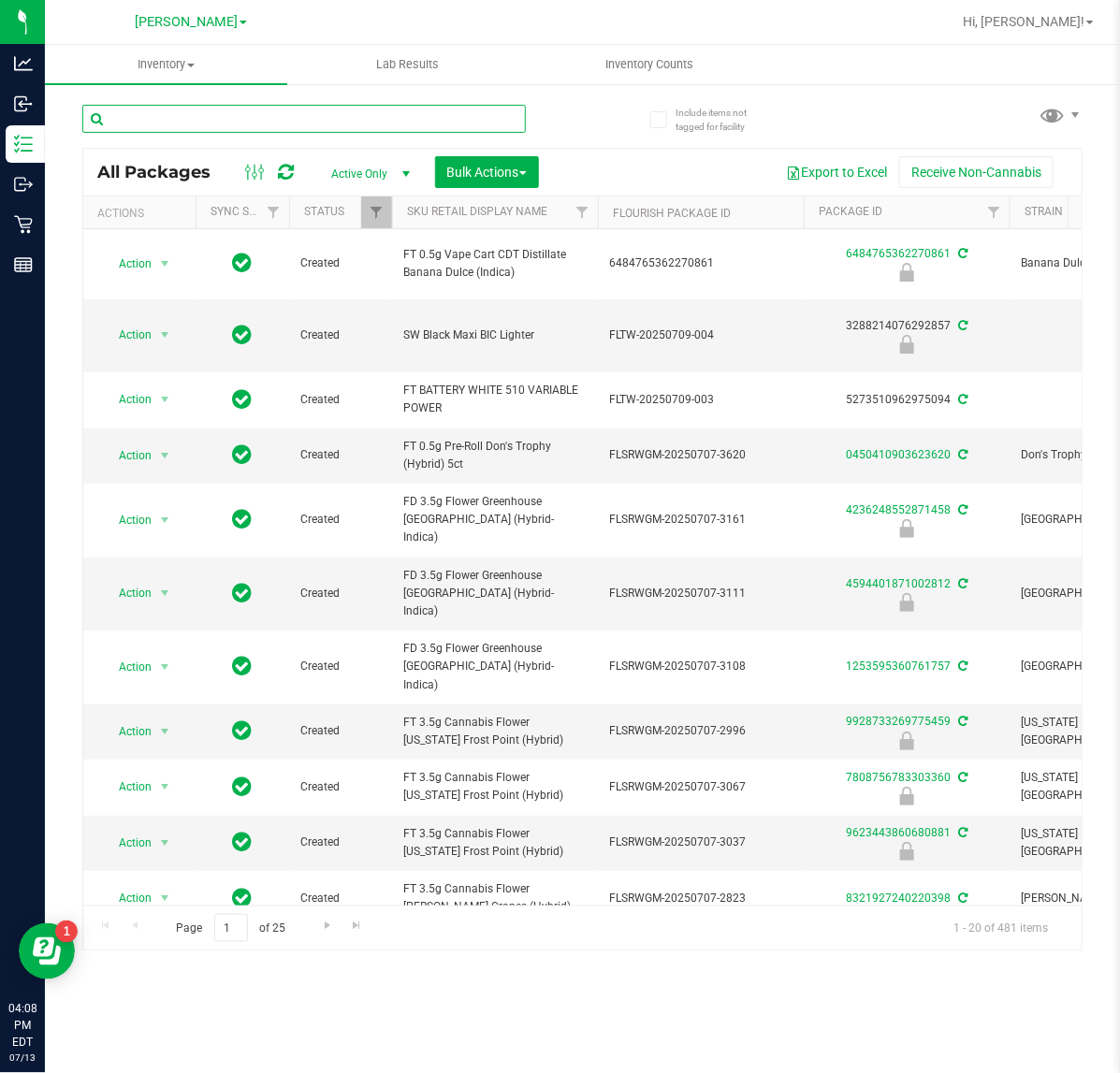 click at bounding box center [304, 119] 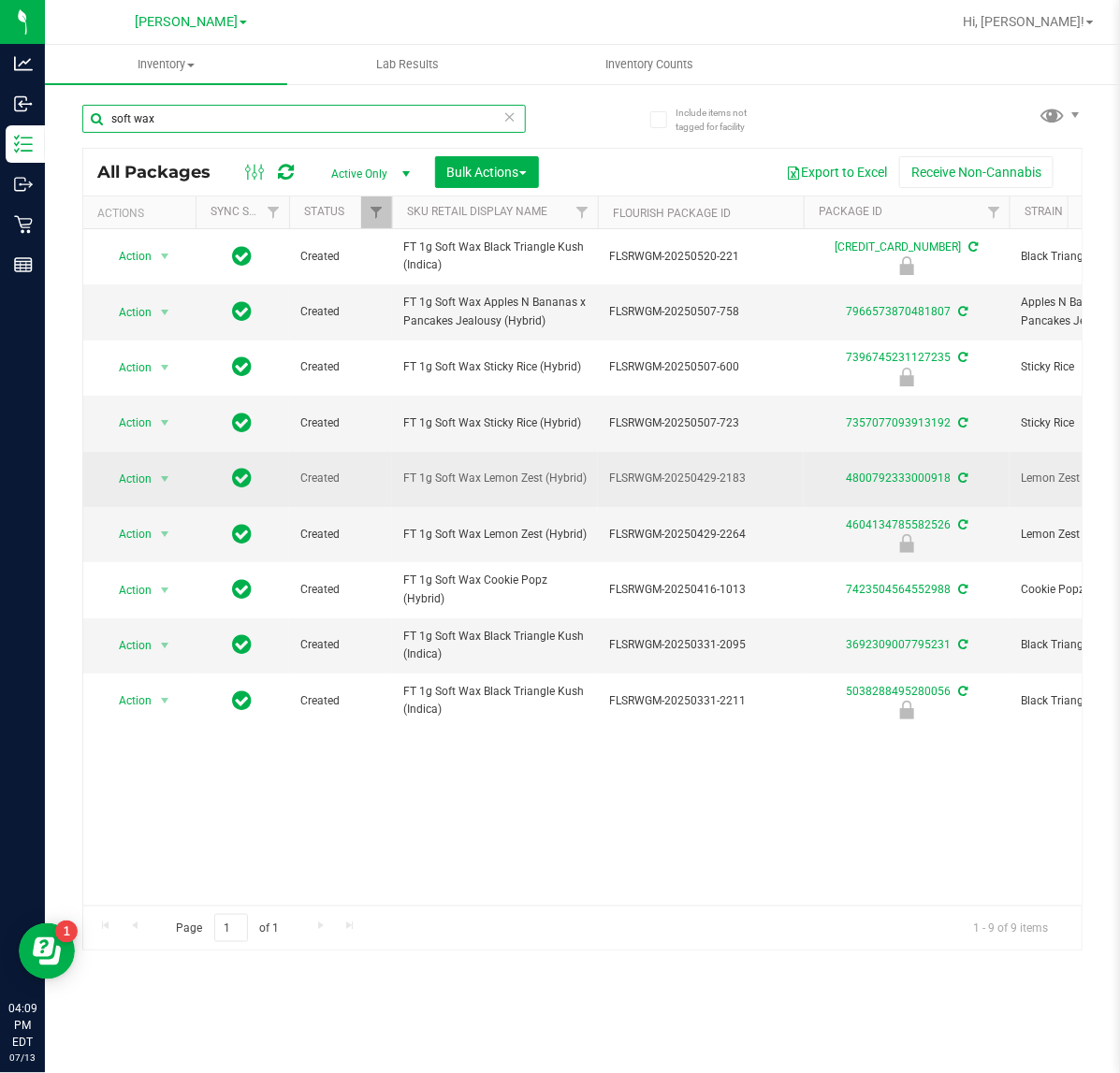 type on "soft wax" 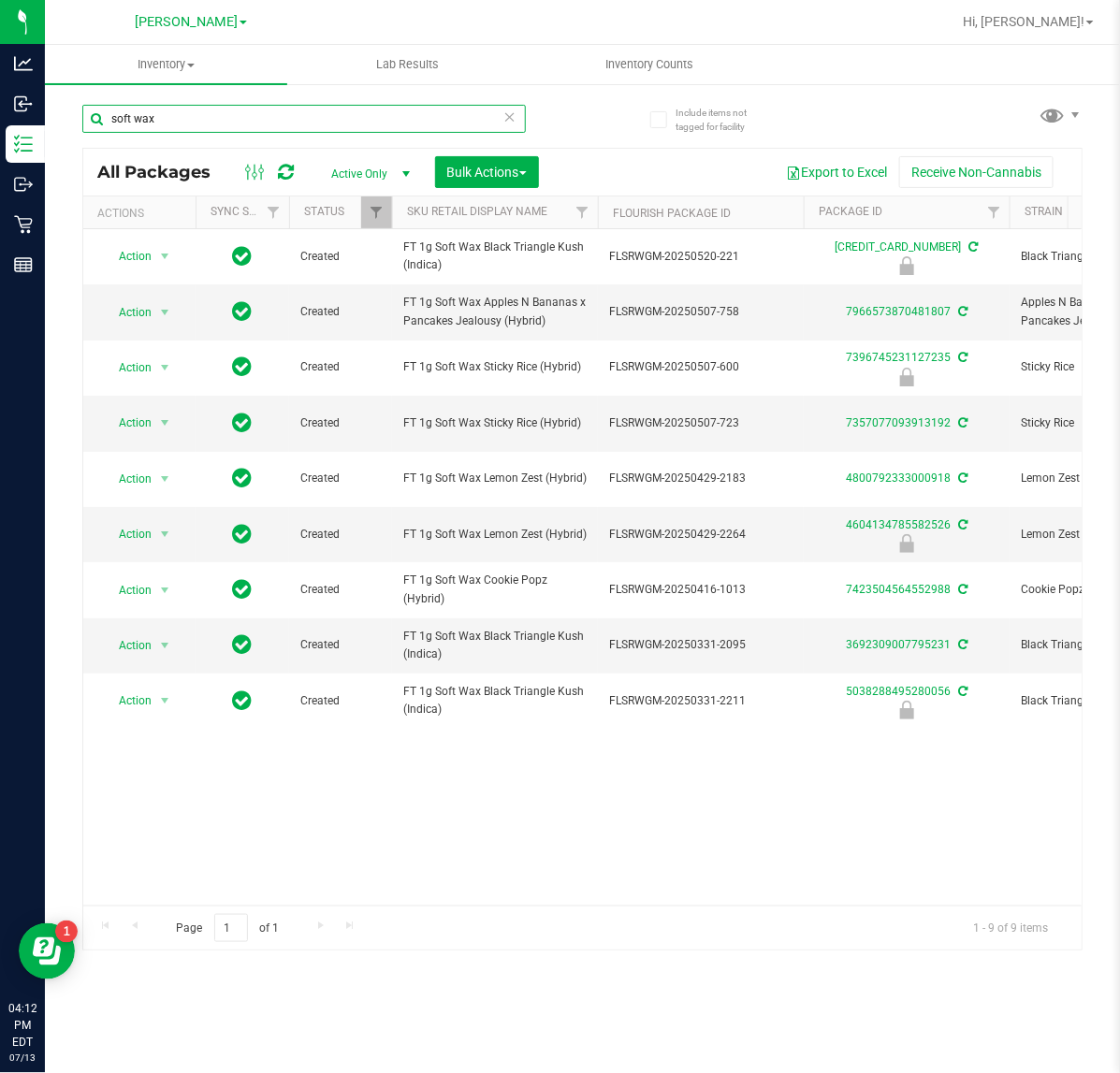 scroll, scrollTop: 0, scrollLeft: 858, axis: horizontal 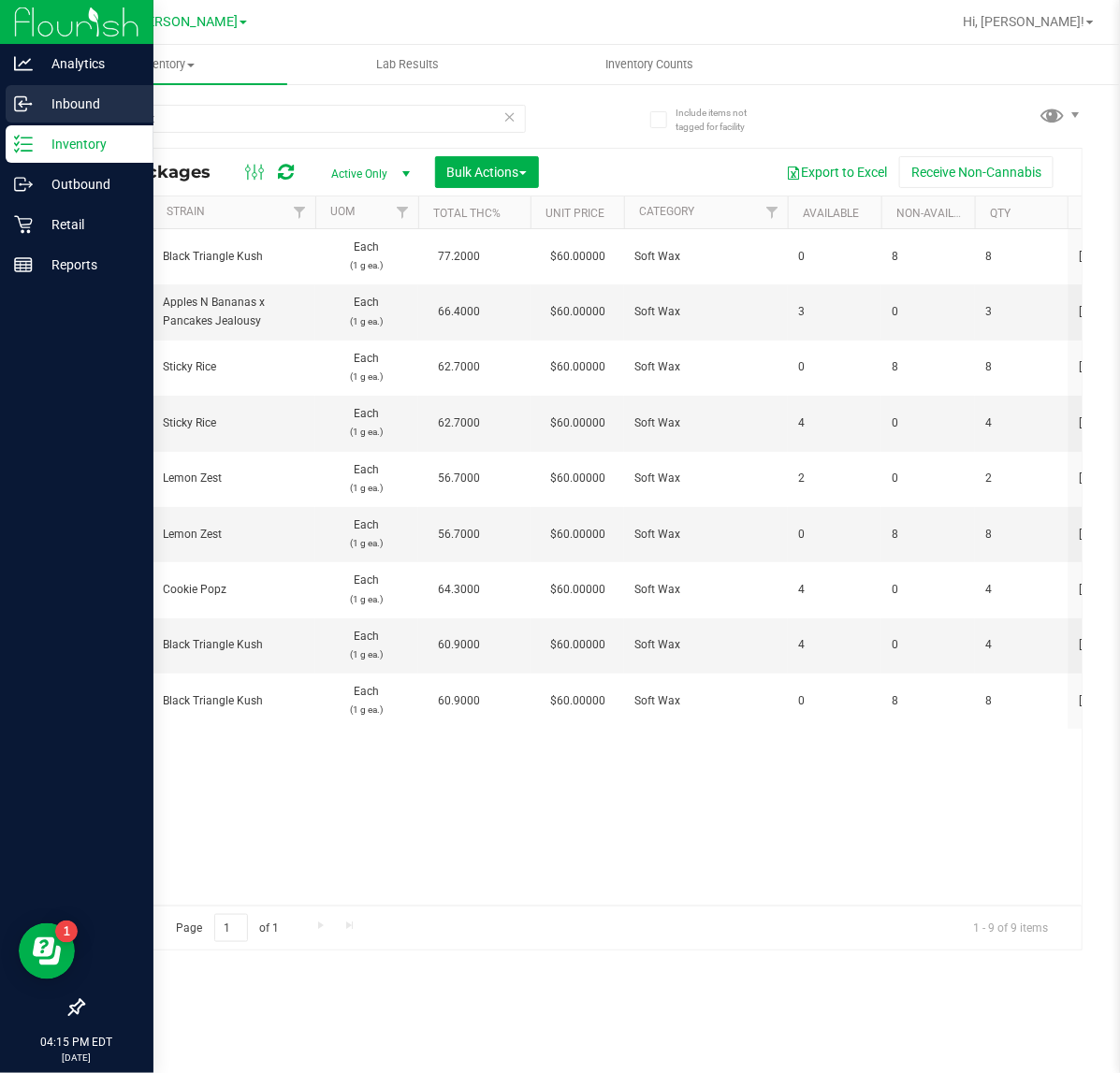 click on "Inbound" at bounding box center (80, 104) 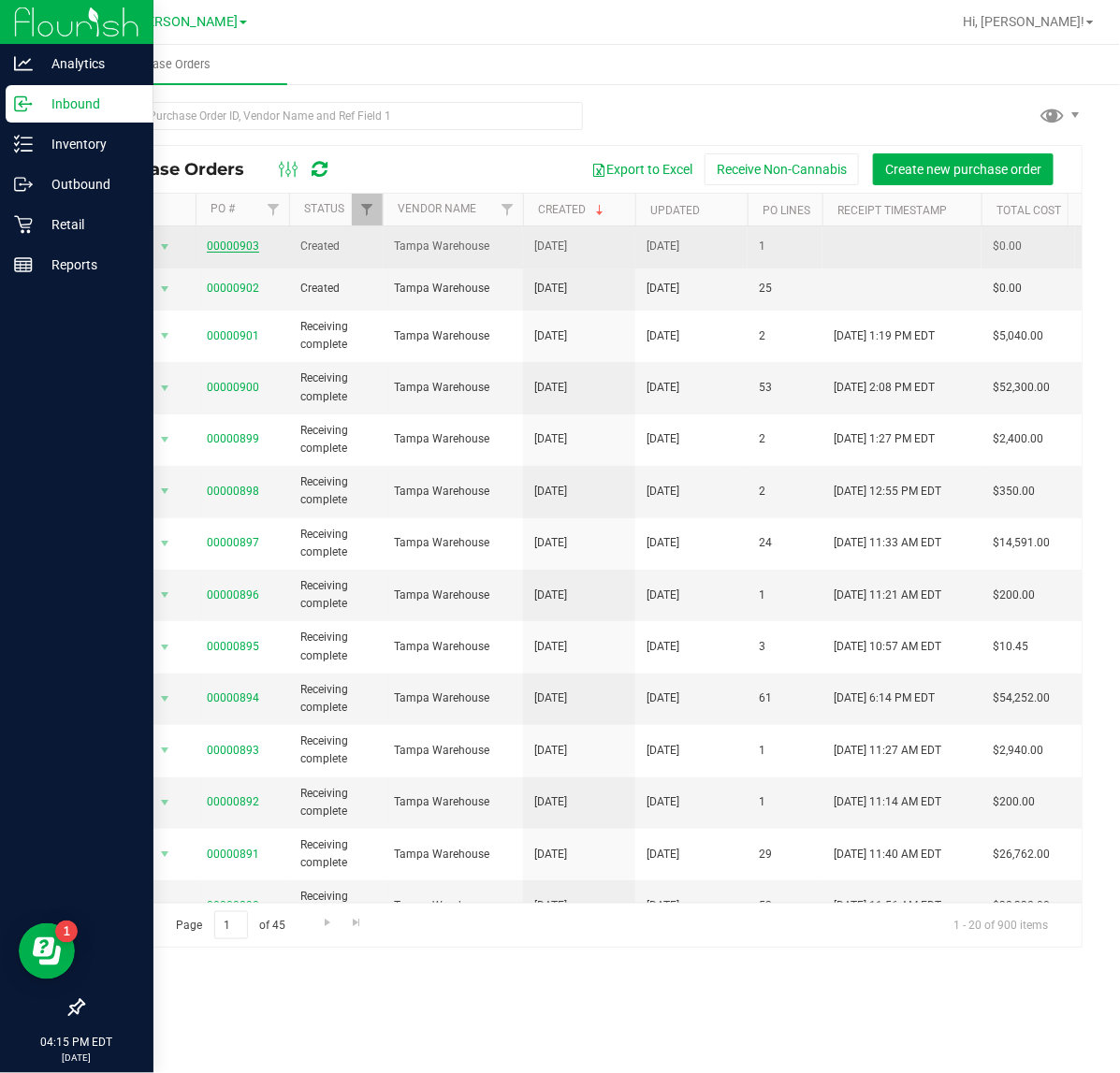 click on "00000903" at bounding box center [233, 246] 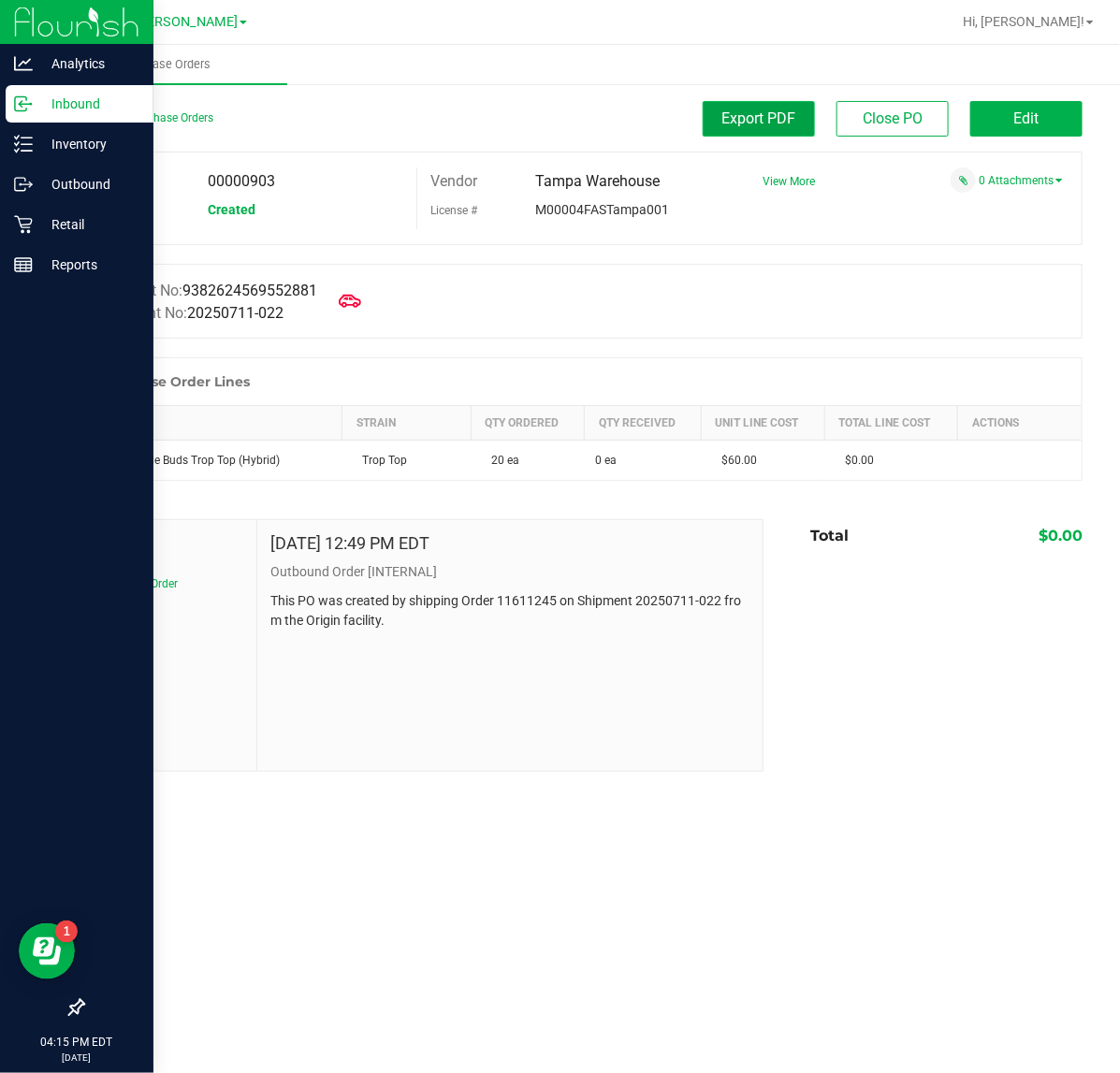 click on "Export PDF" at bounding box center (759, 118) 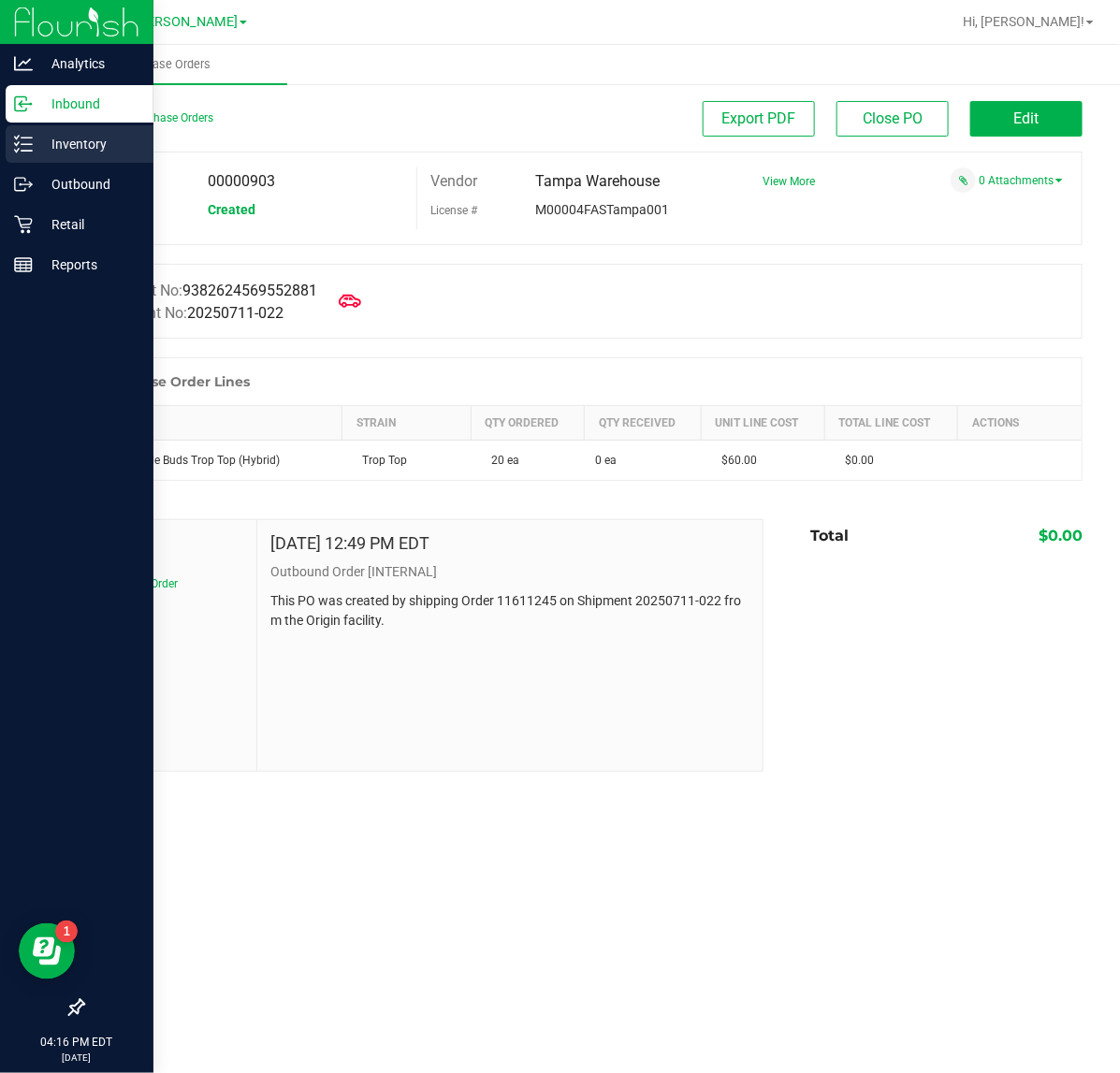 click 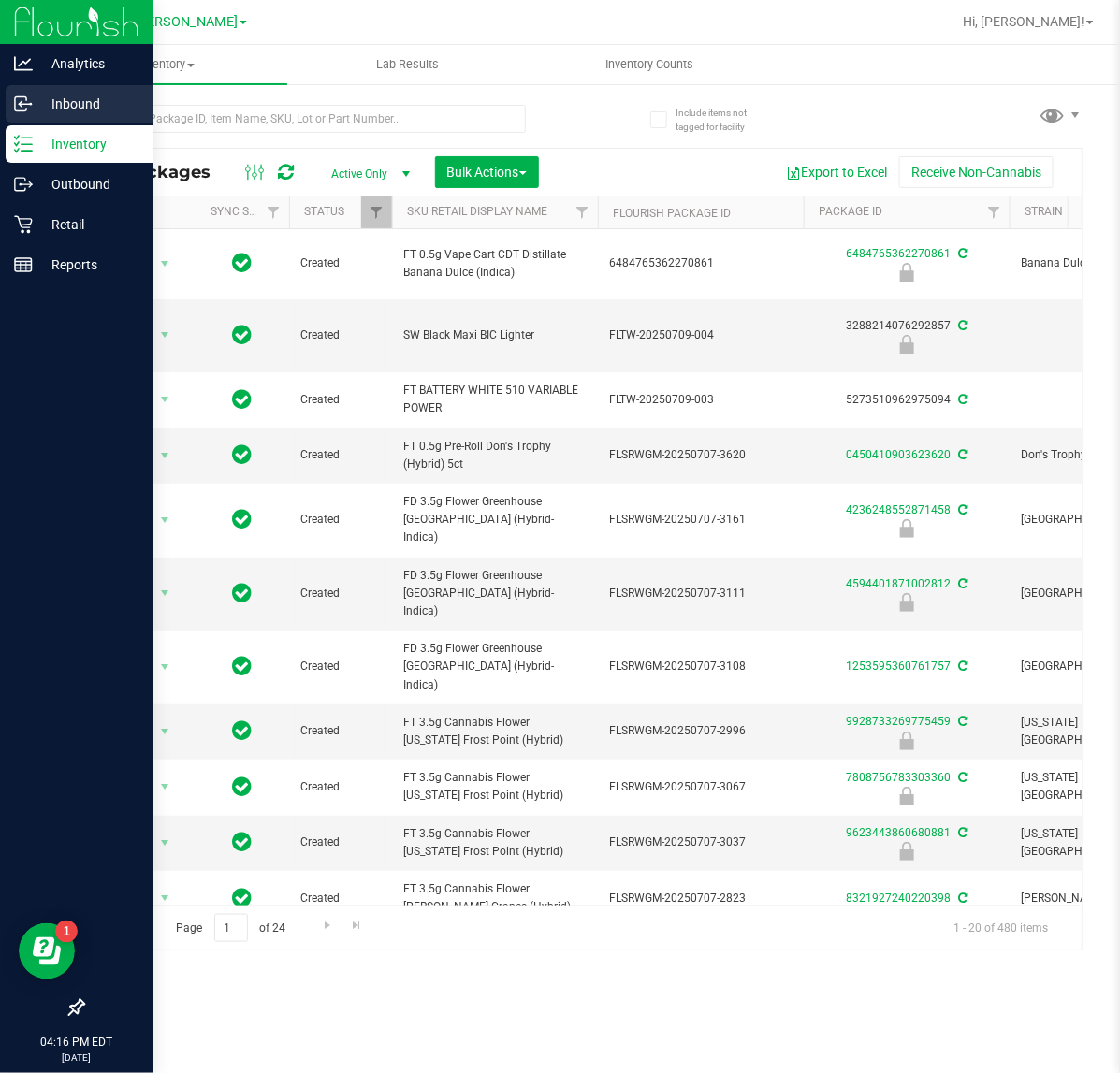click on "Inbound" at bounding box center [89, 104] 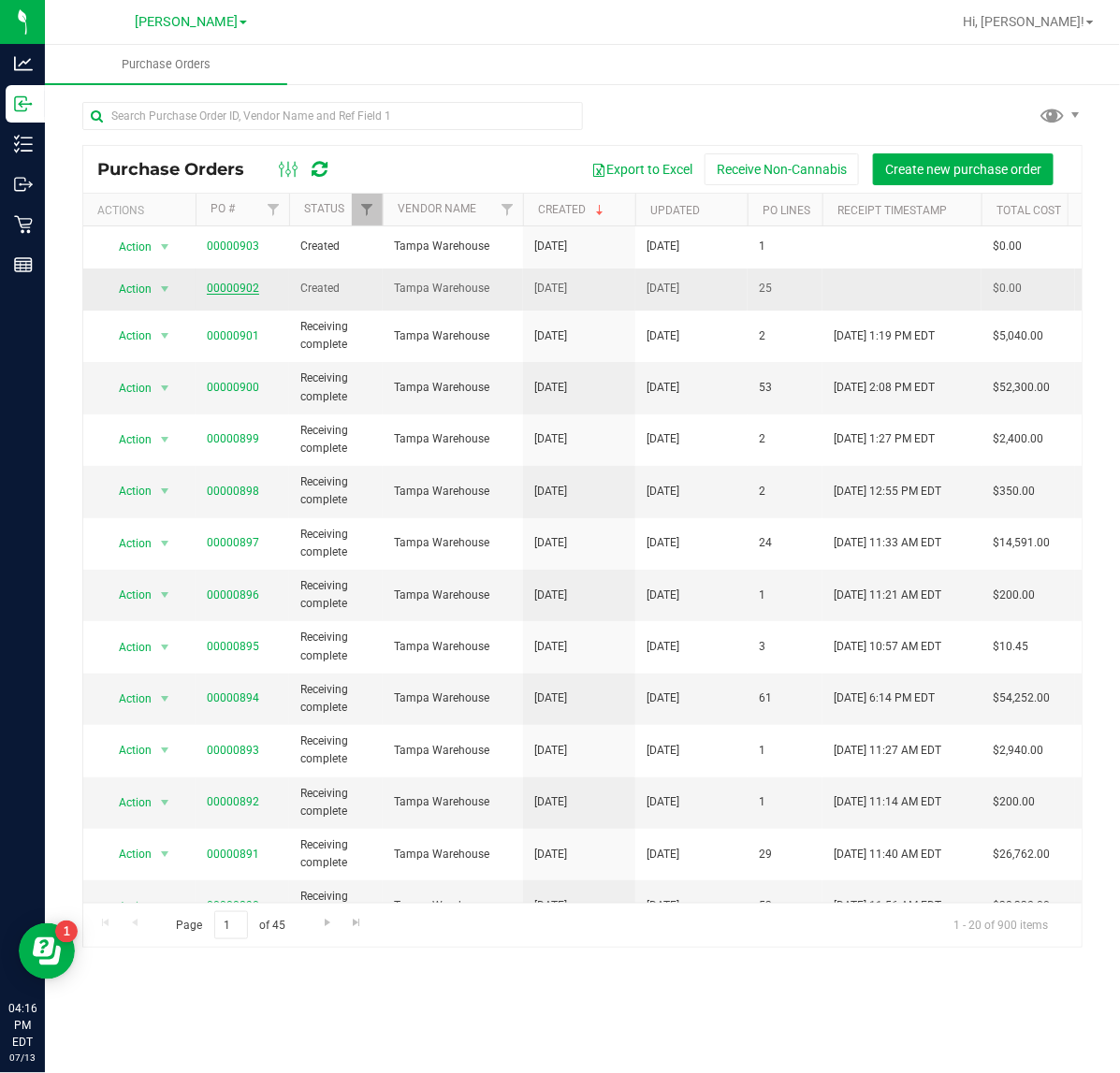click on "00000902" at bounding box center [233, 288] 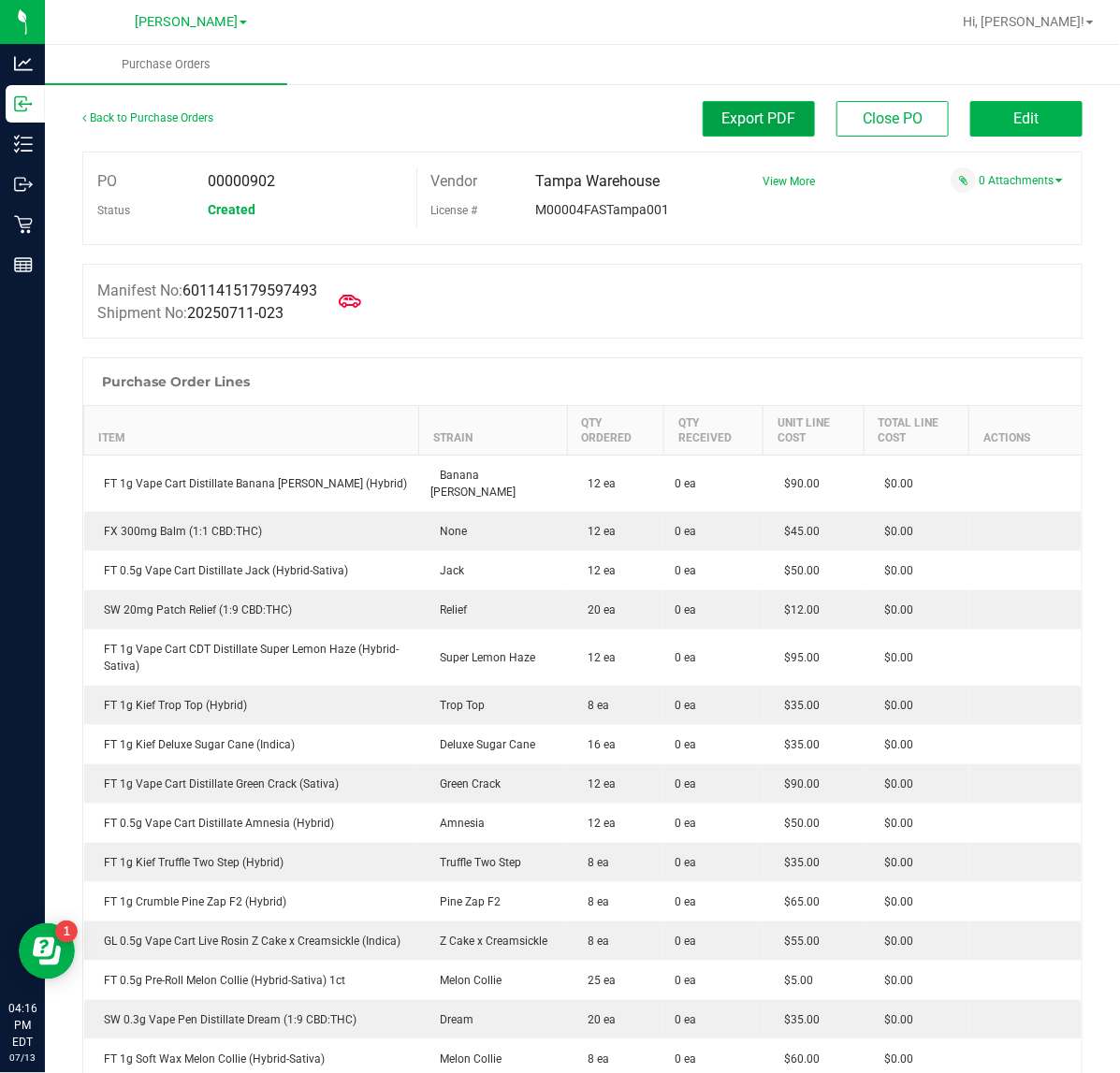 click on "Export PDF" at bounding box center (759, 118) 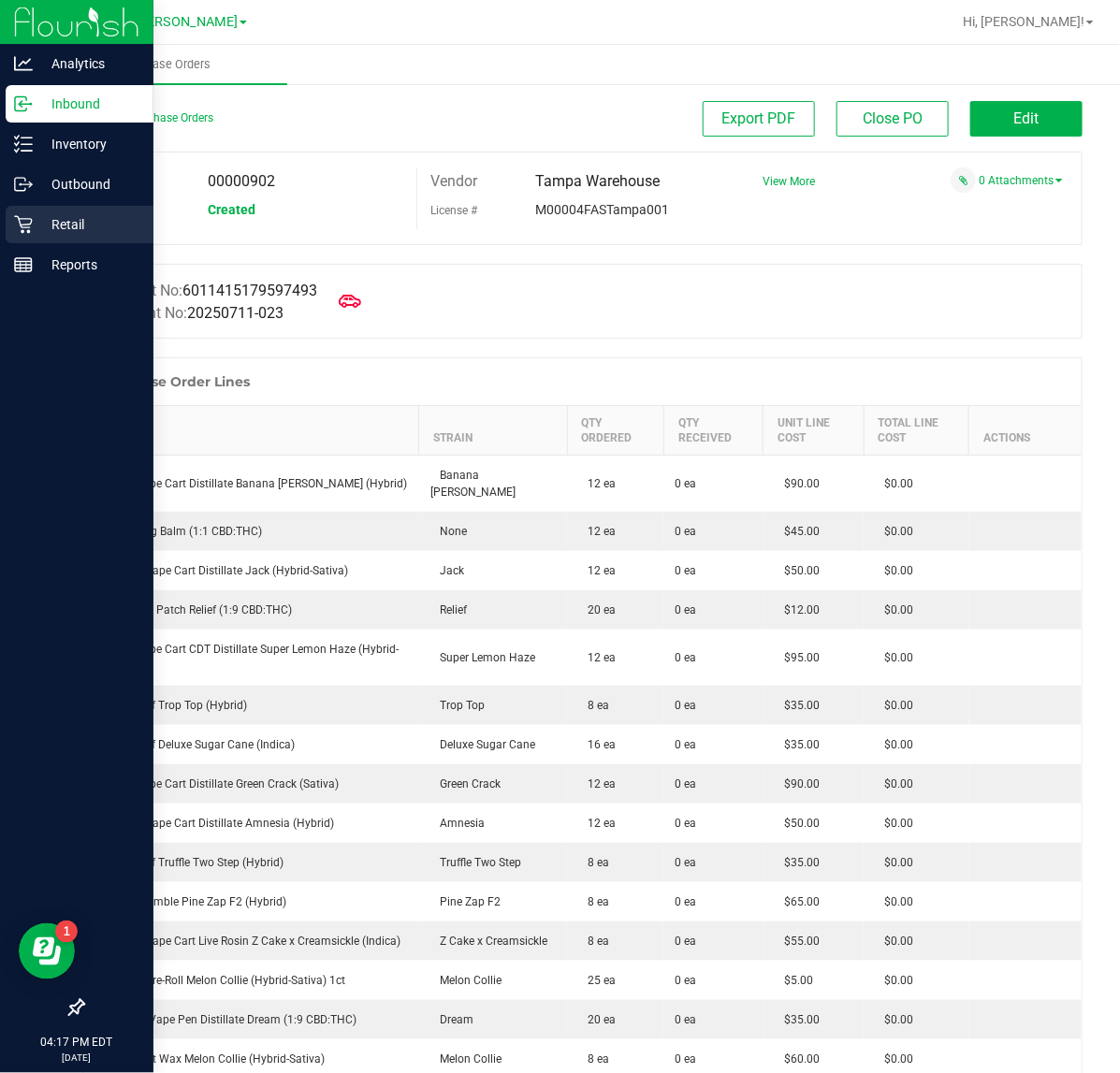 click on "Retail" at bounding box center (89, 225) 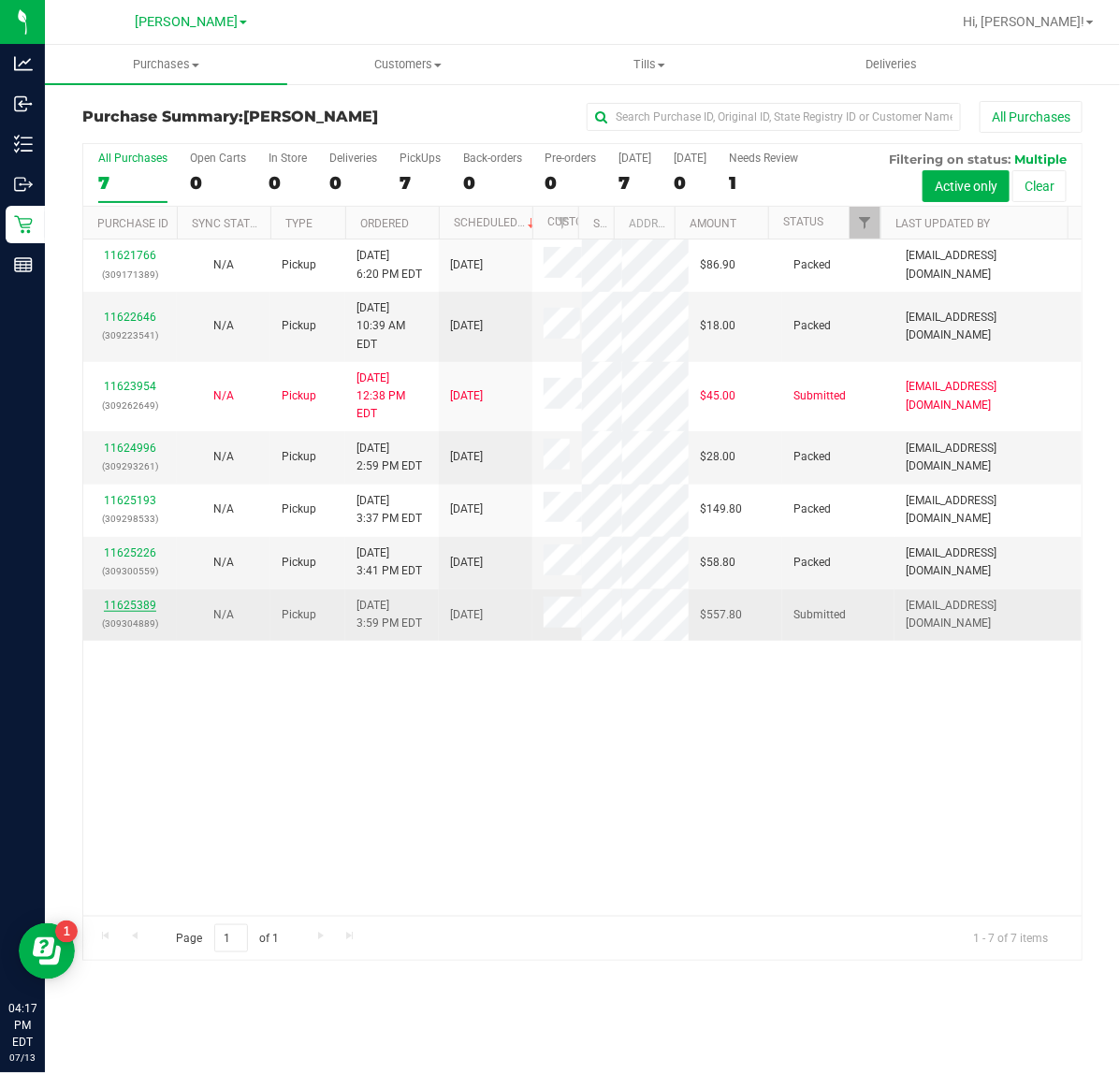 click on "11625389" at bounding box center [130, 605] 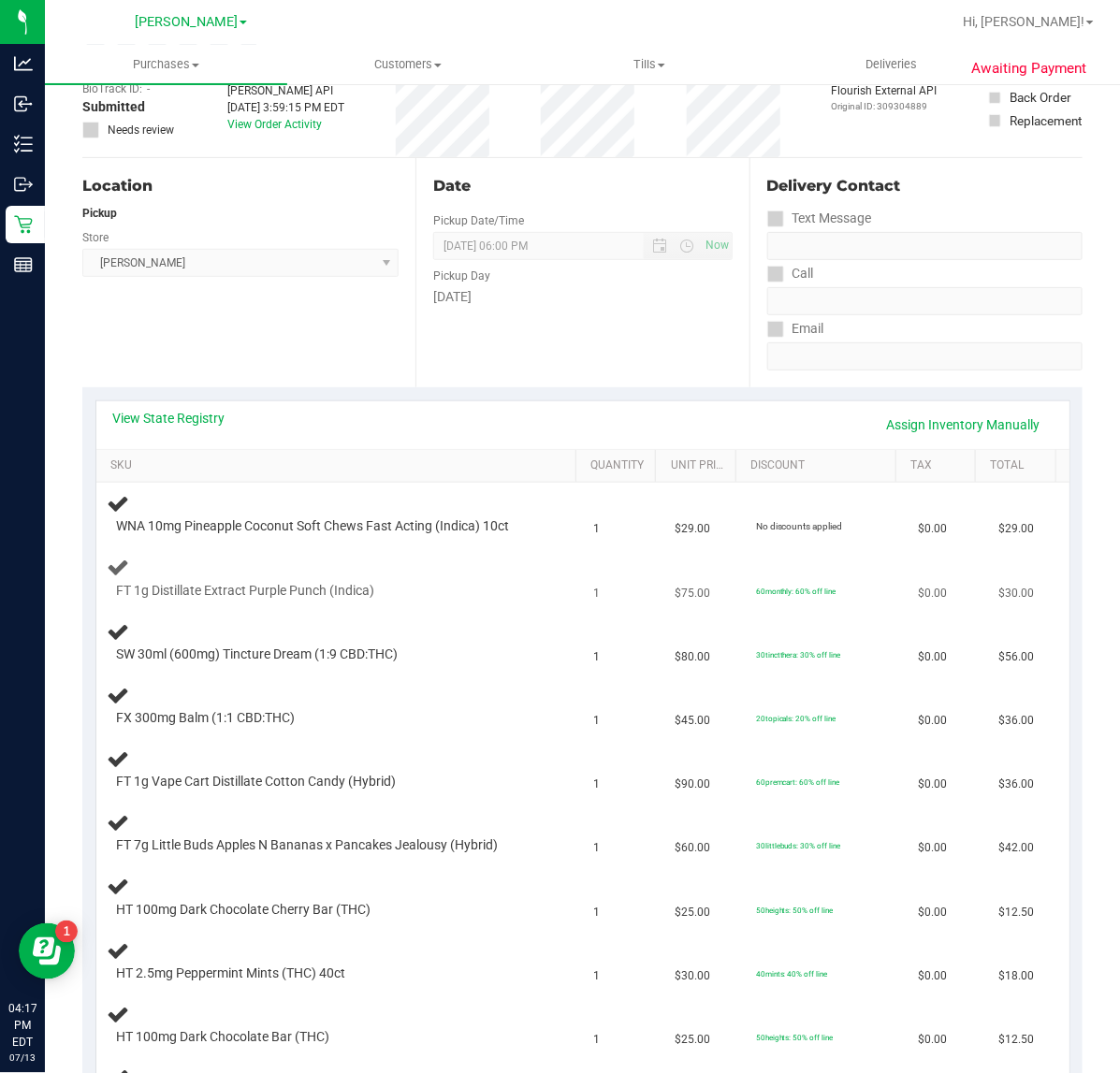 scroll, scrollTop: 234, scrollLeft: 0, axis: vertical 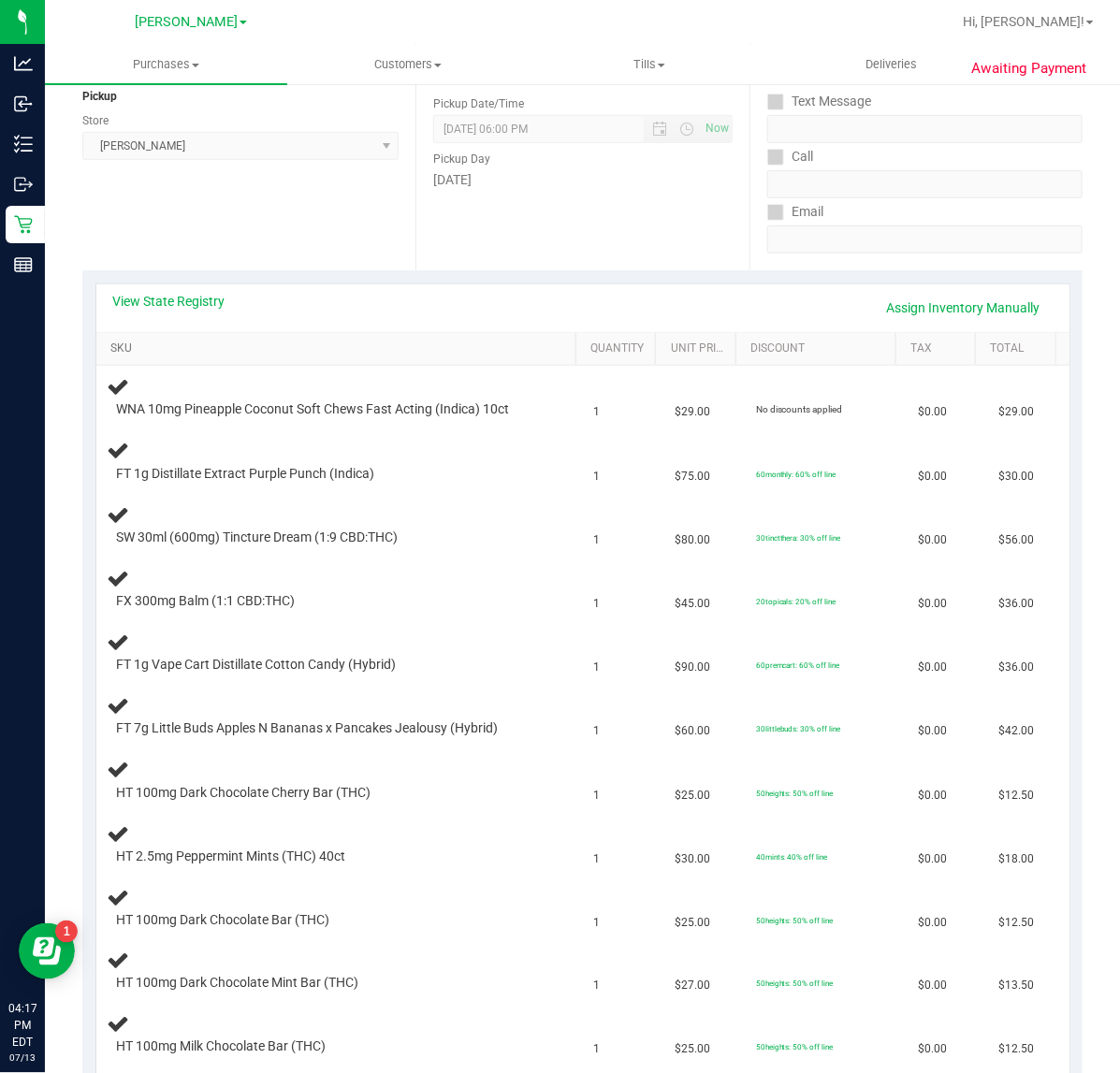 click on "SKU" at bounding box center [340, 349] 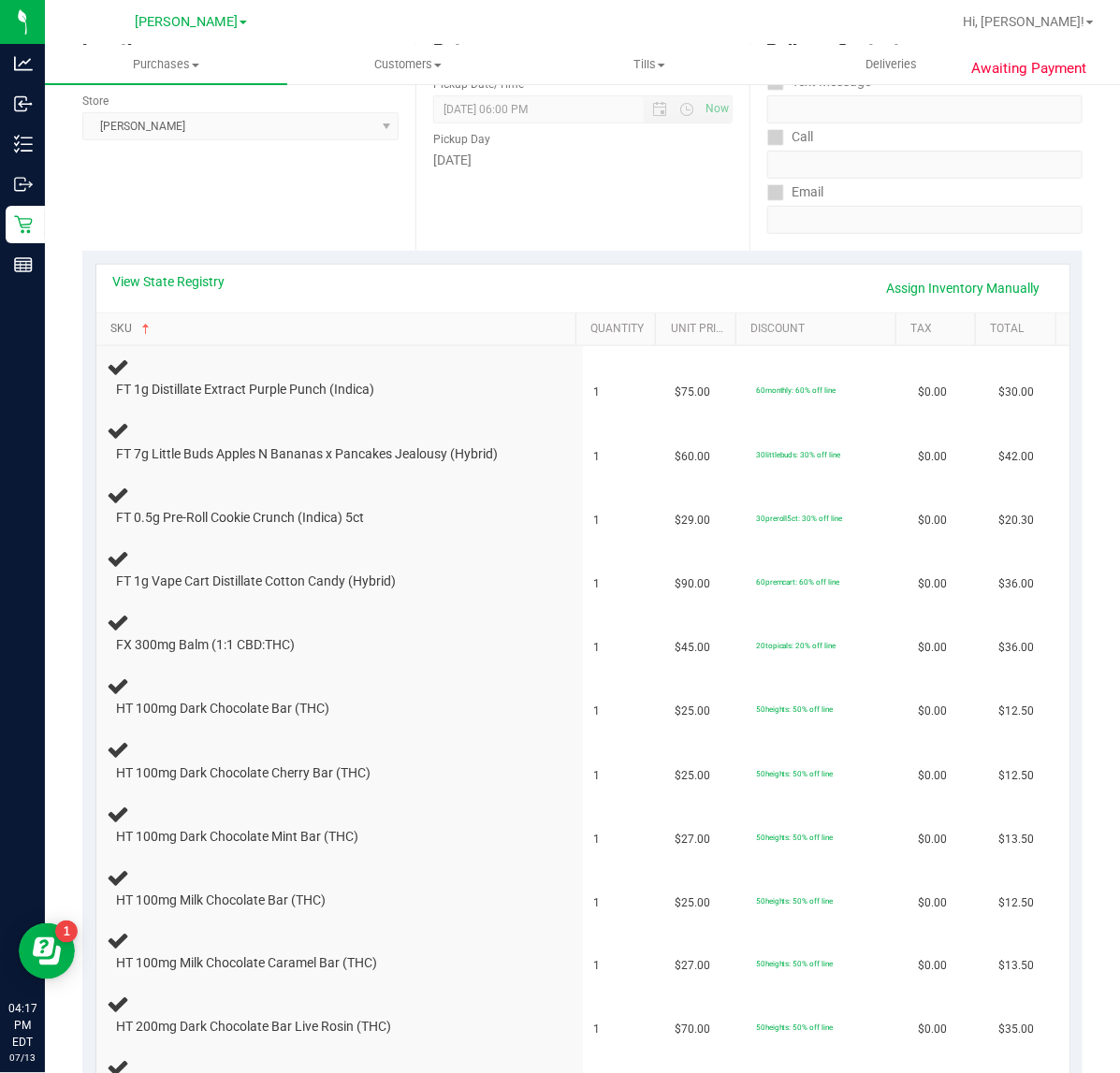 scroll, scrollTop: 234, scrollLeft: 0, axis: vertical 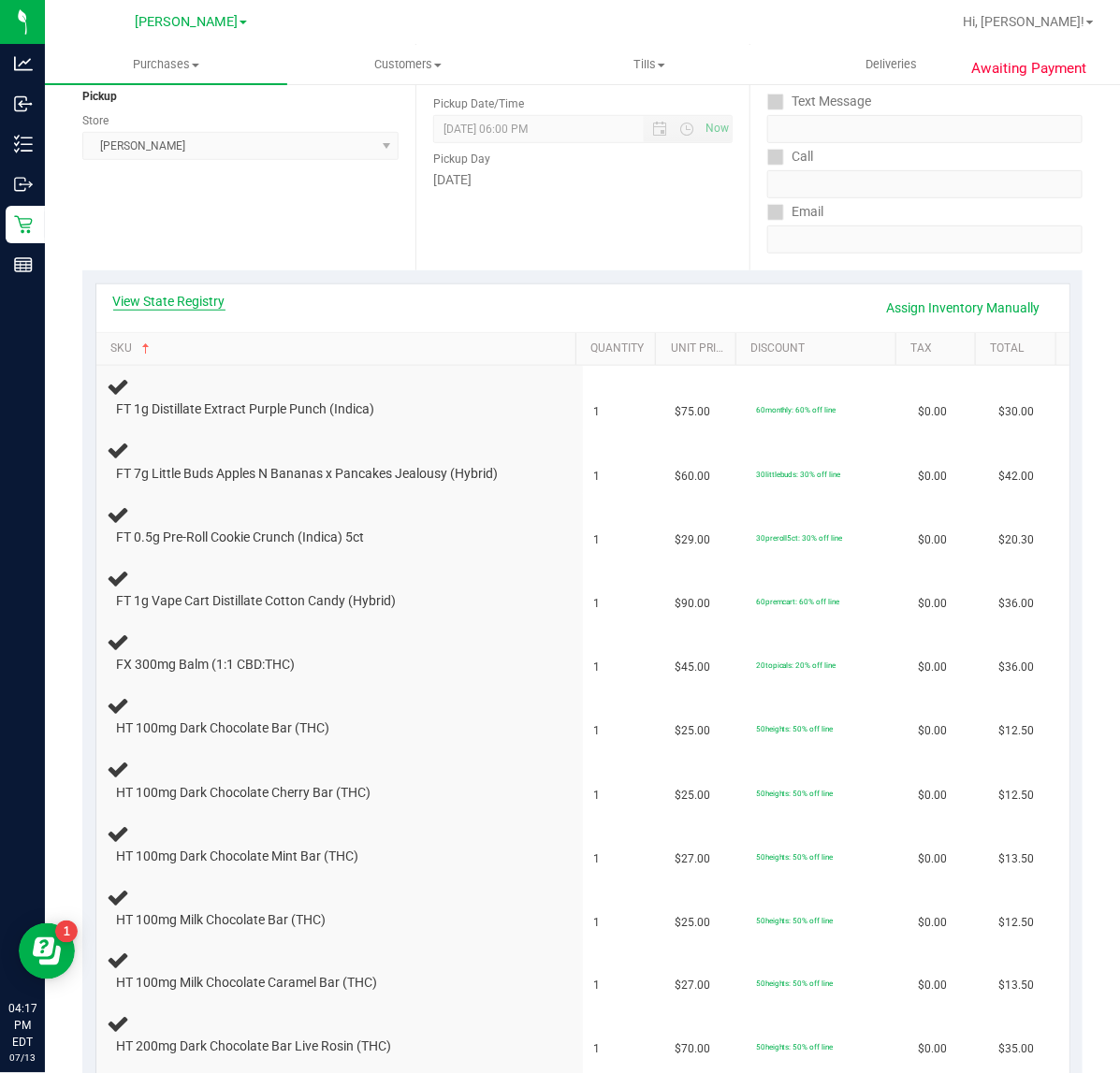 click on "View State Registry" at bounding box center (169, 301) 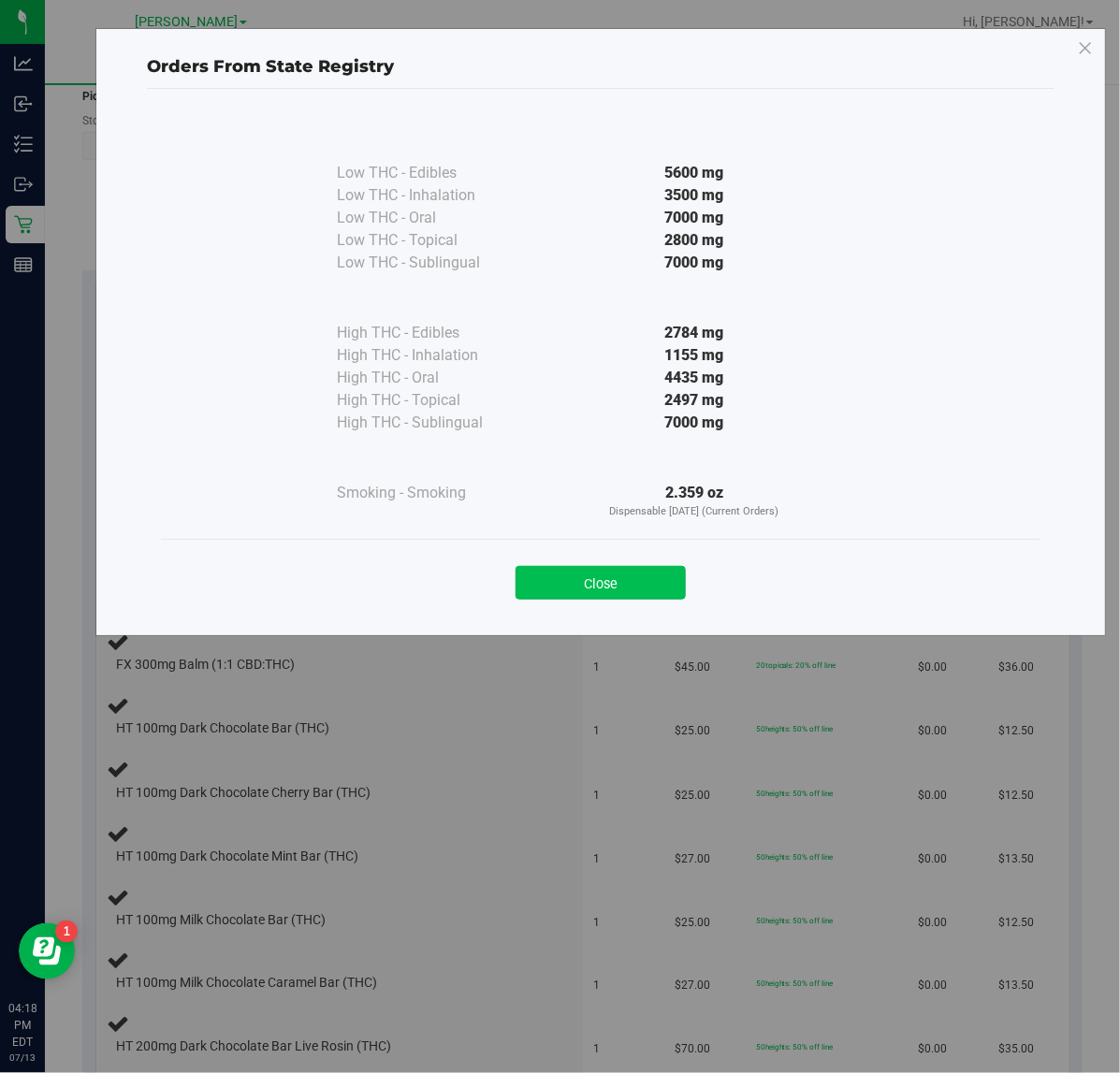 click on "Close" at bounding box center [601, 583] 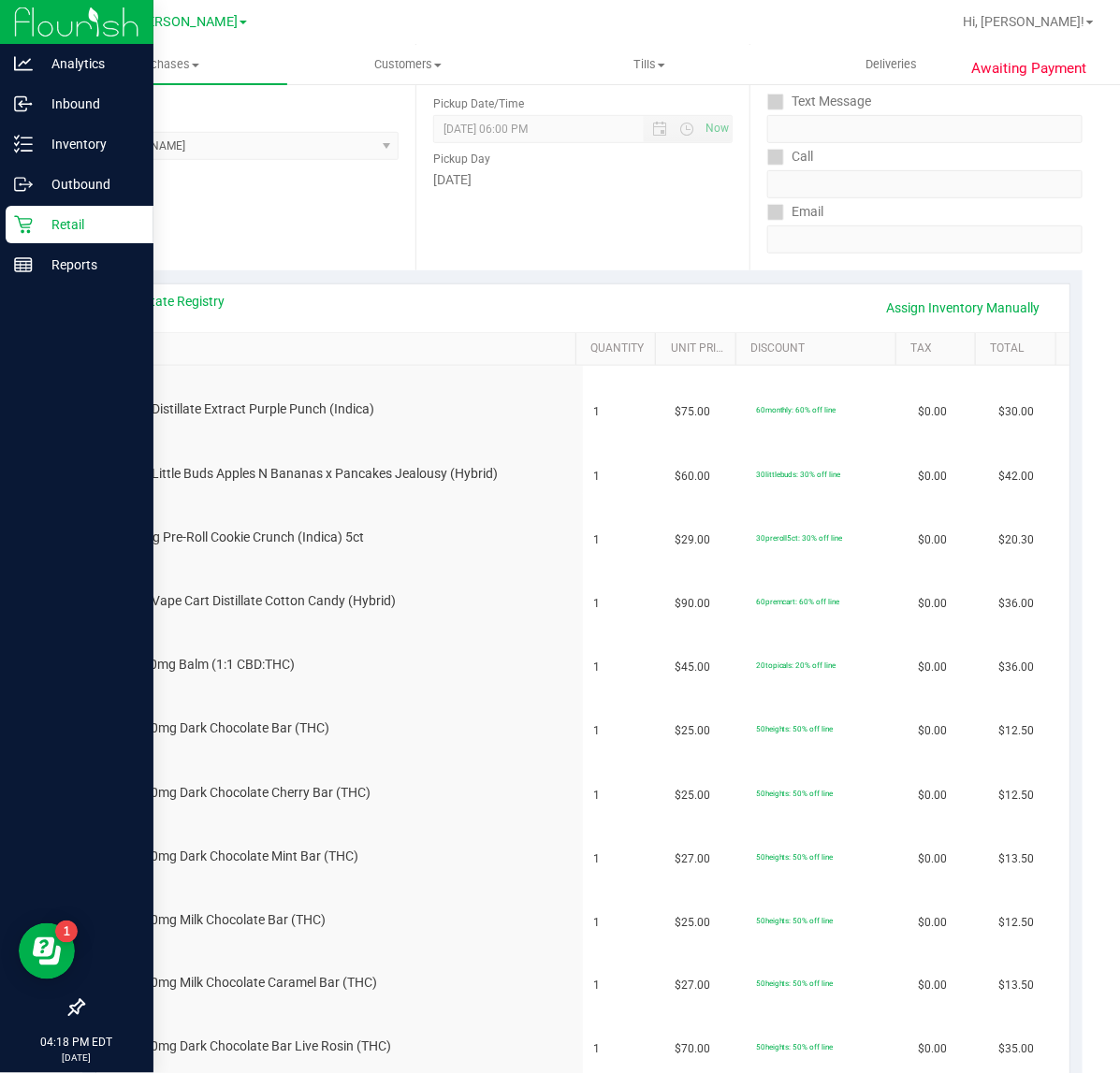 click on "Retail" at bounding box center (89, 225) 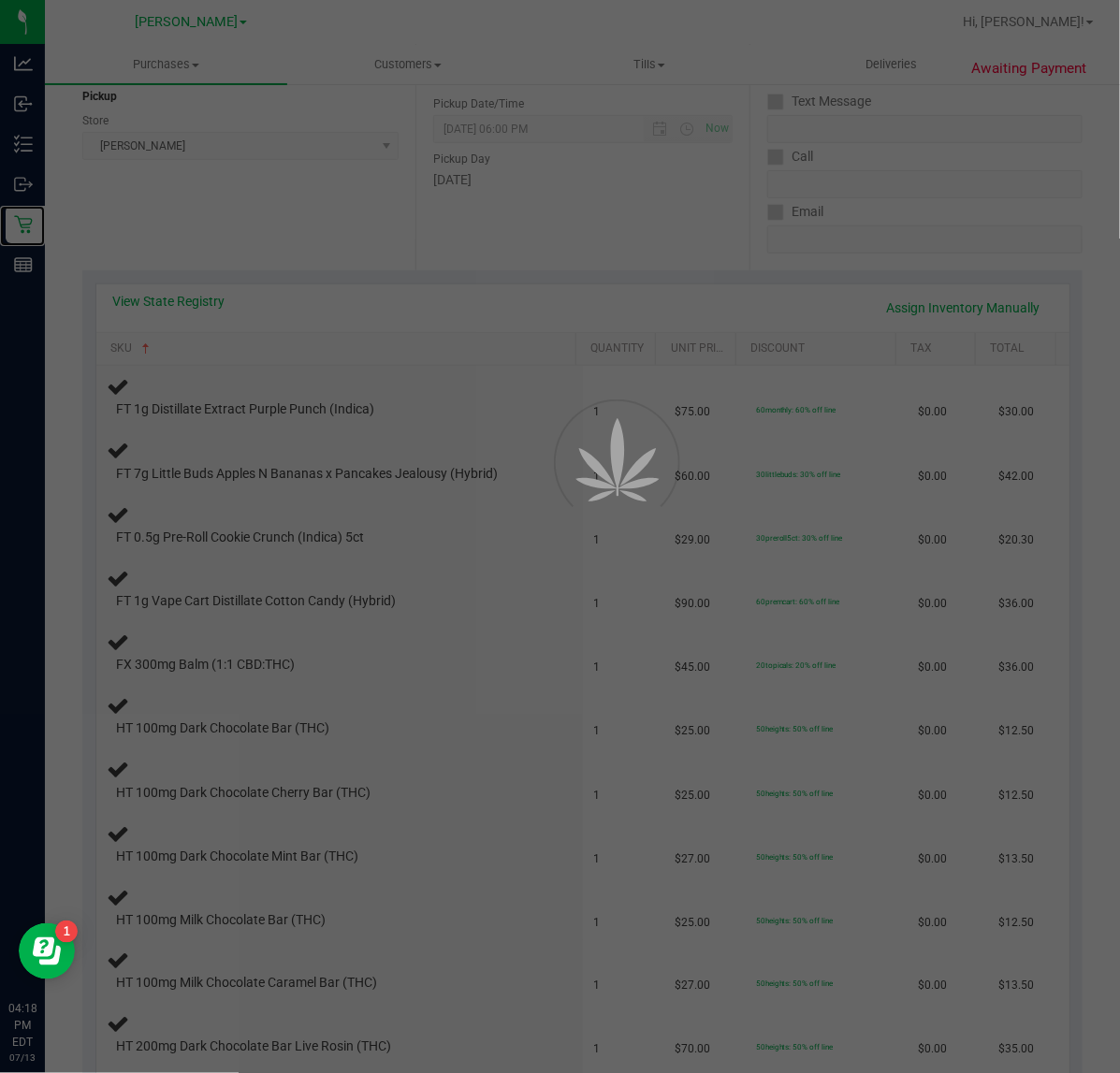 scroll, scrollTop: 0, scrollLeft: 0, axis: both 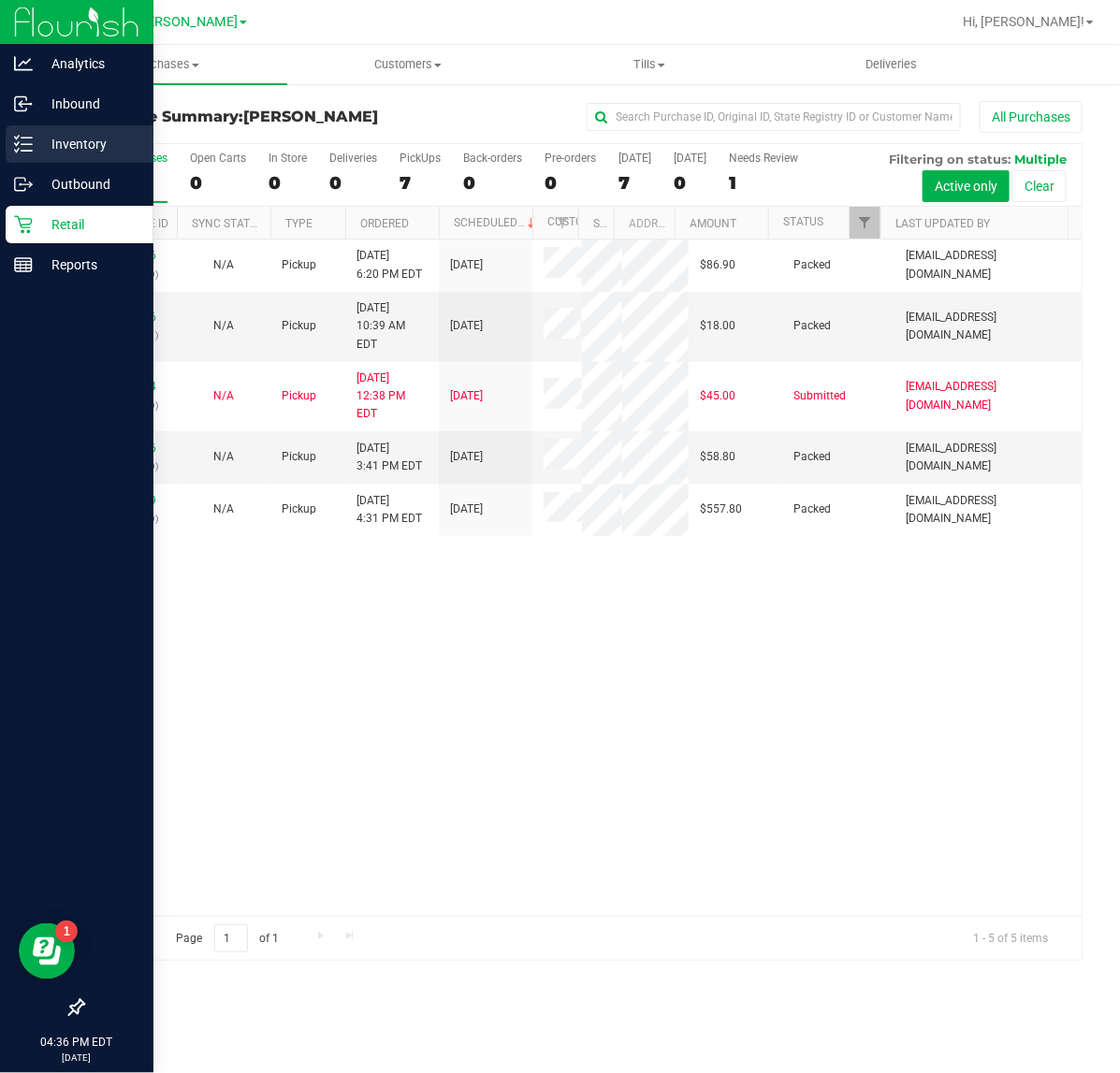 click 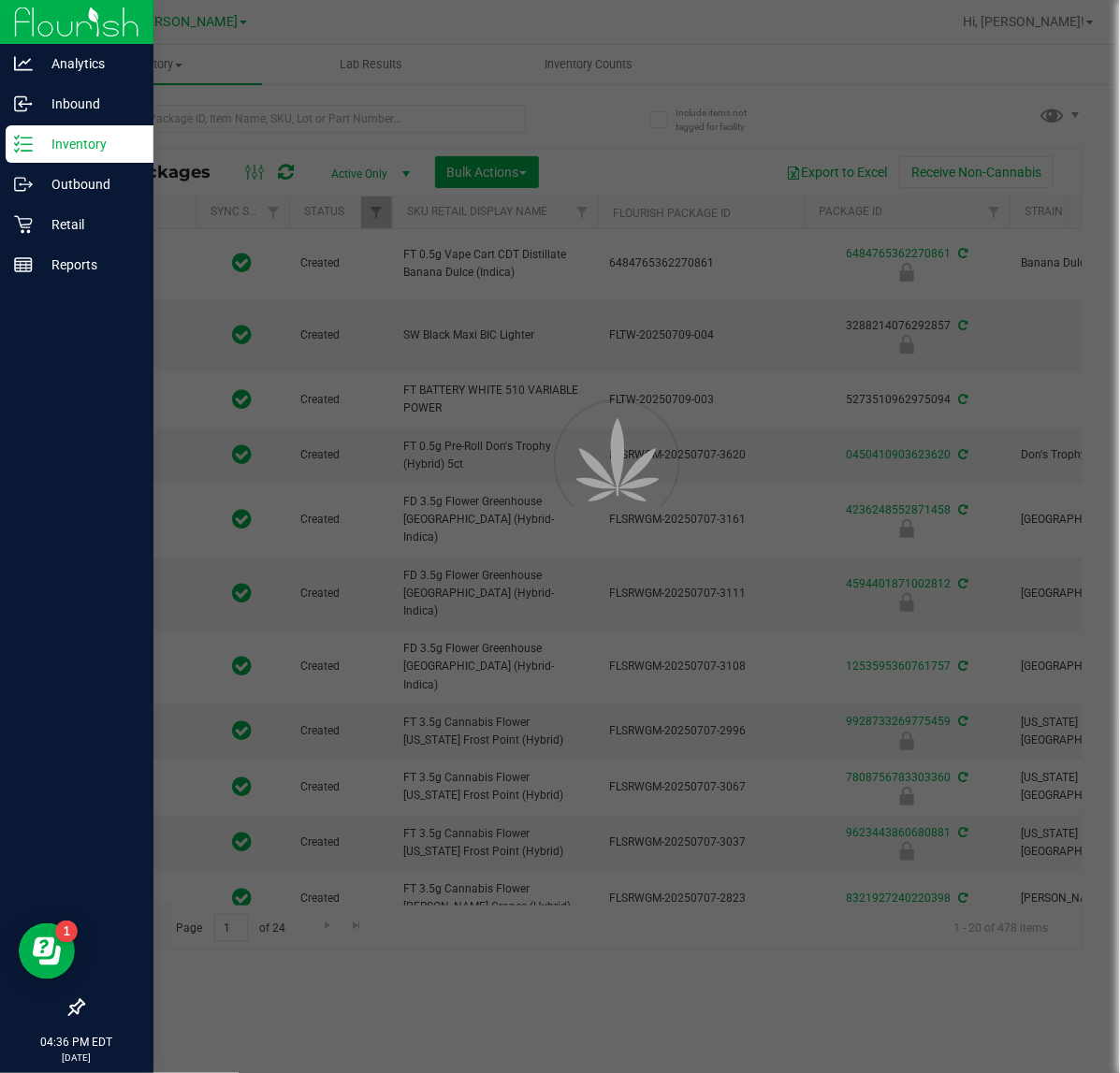 click at bounding box center [560, 536] 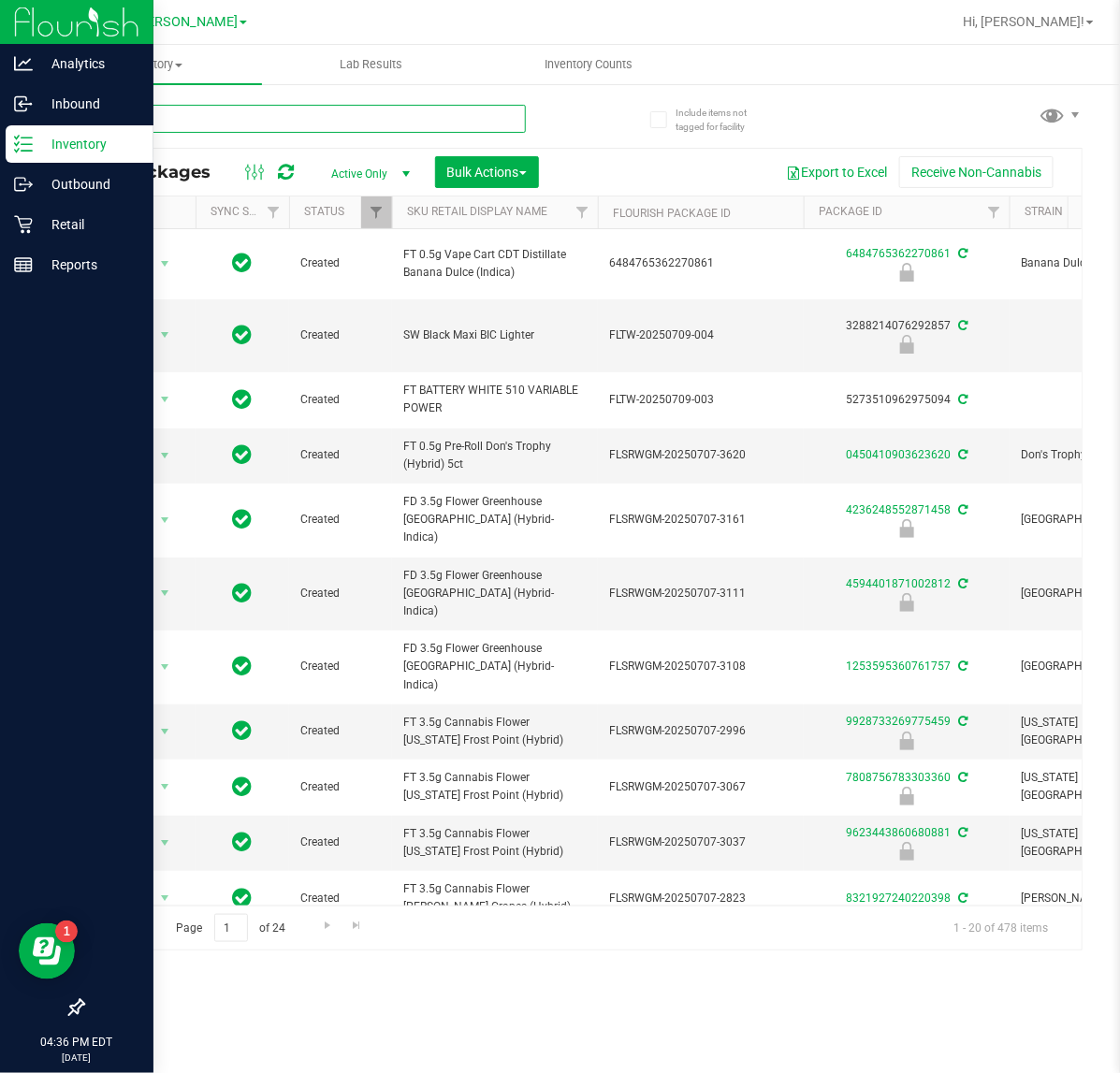 click at bounding box center [304, 119] 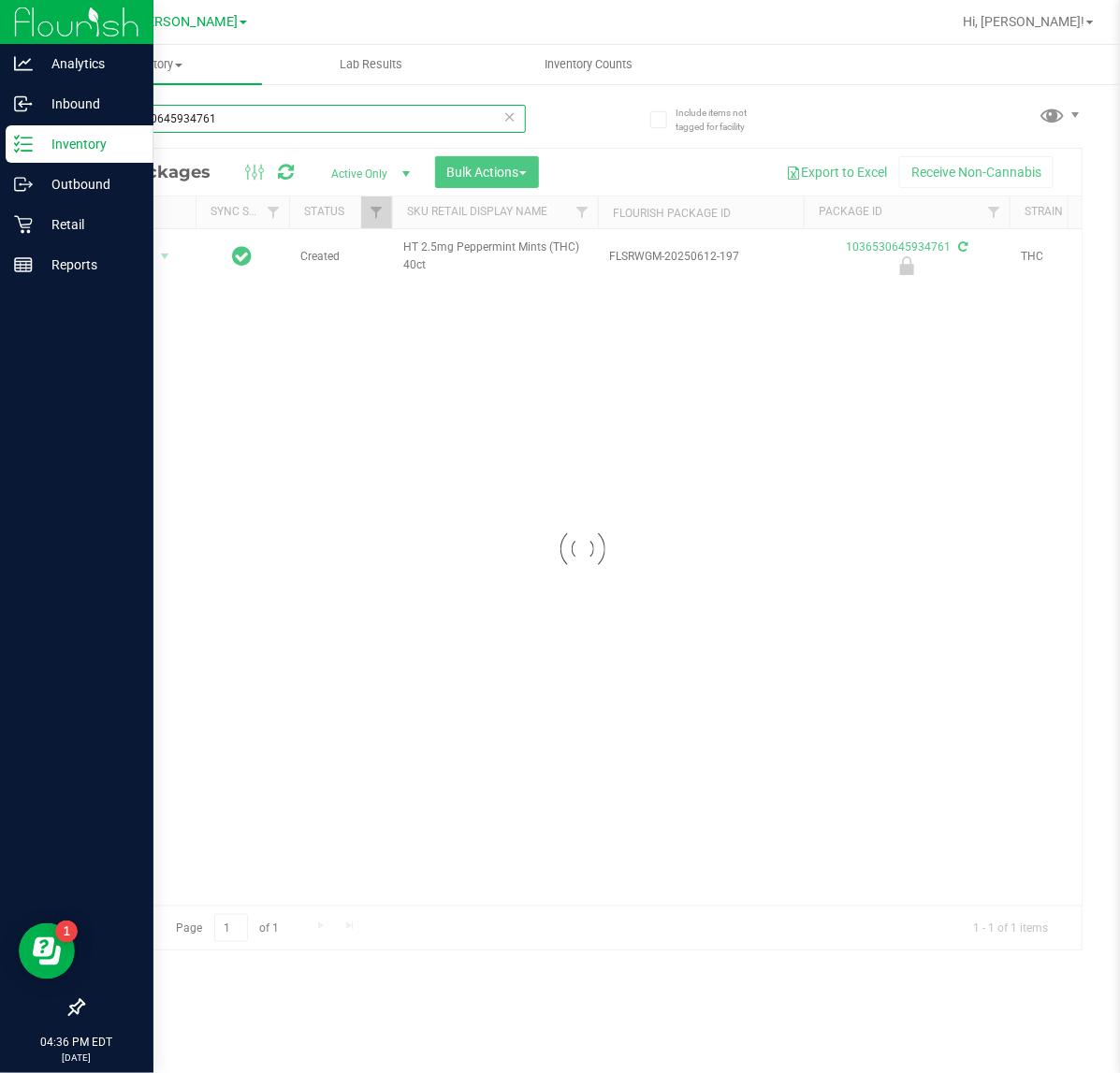type on "1036530645934761" 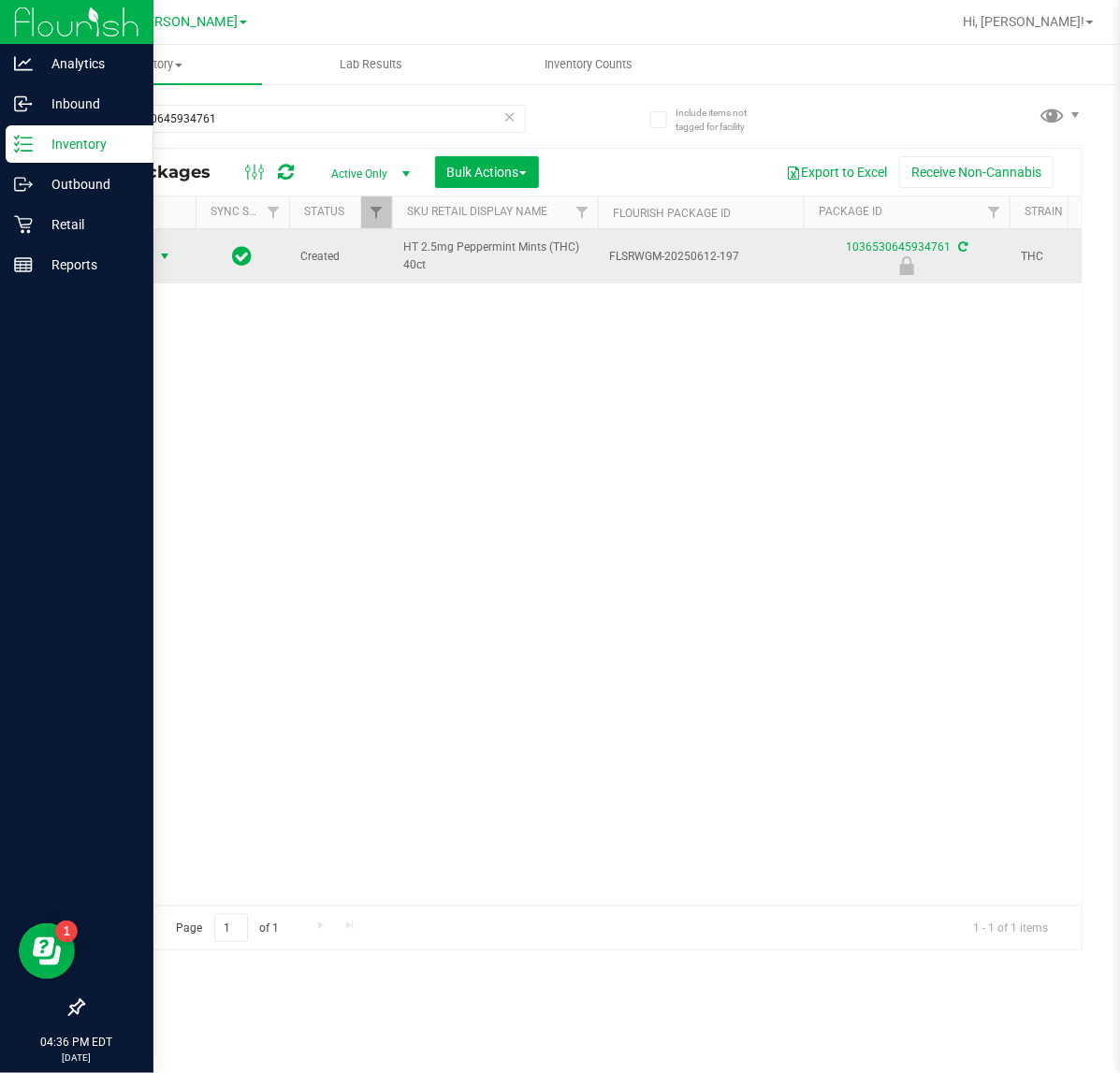 click at bounding box center [165, 256] 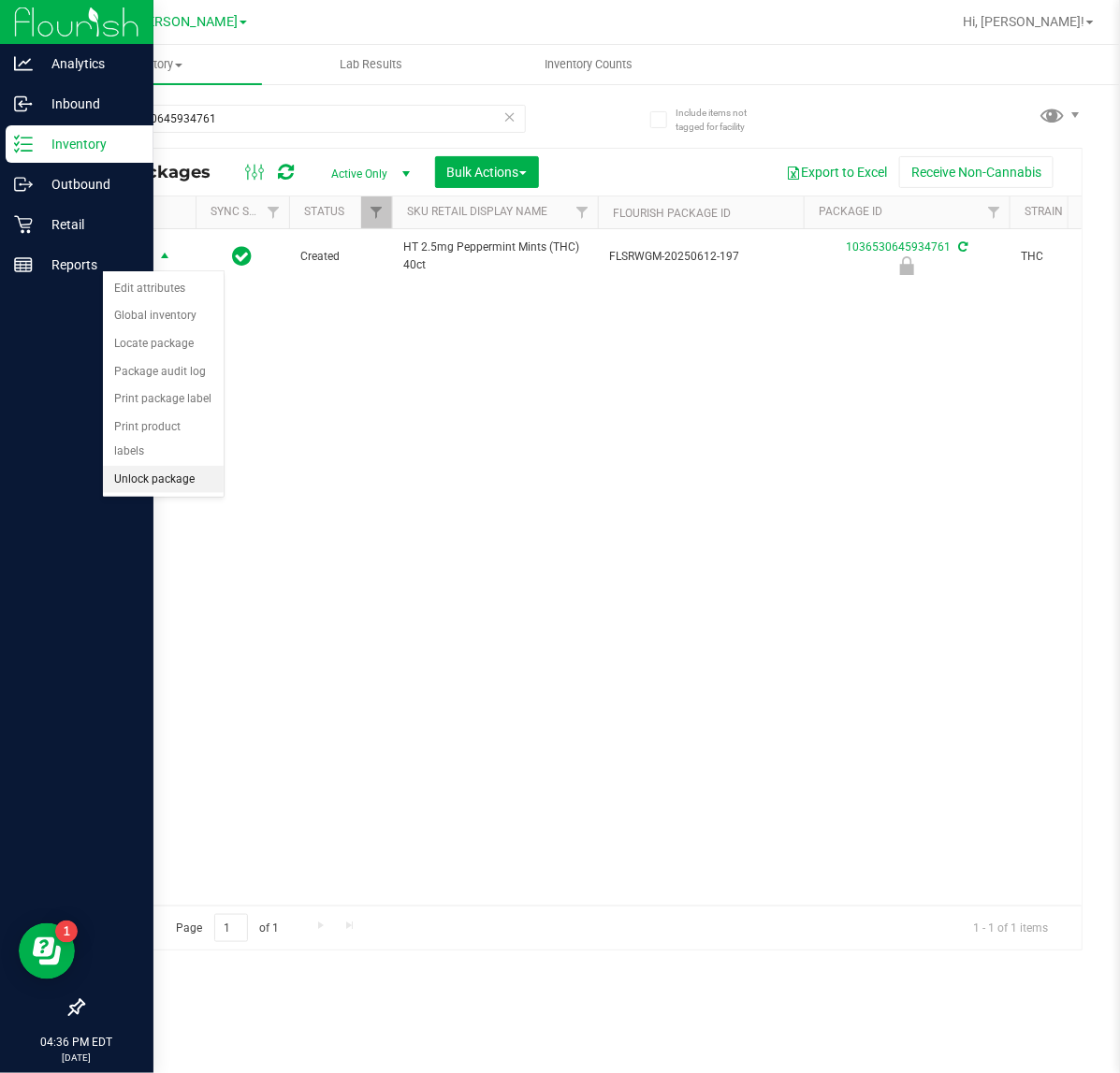click on "Unlock package" at bounding box center [163, 480] 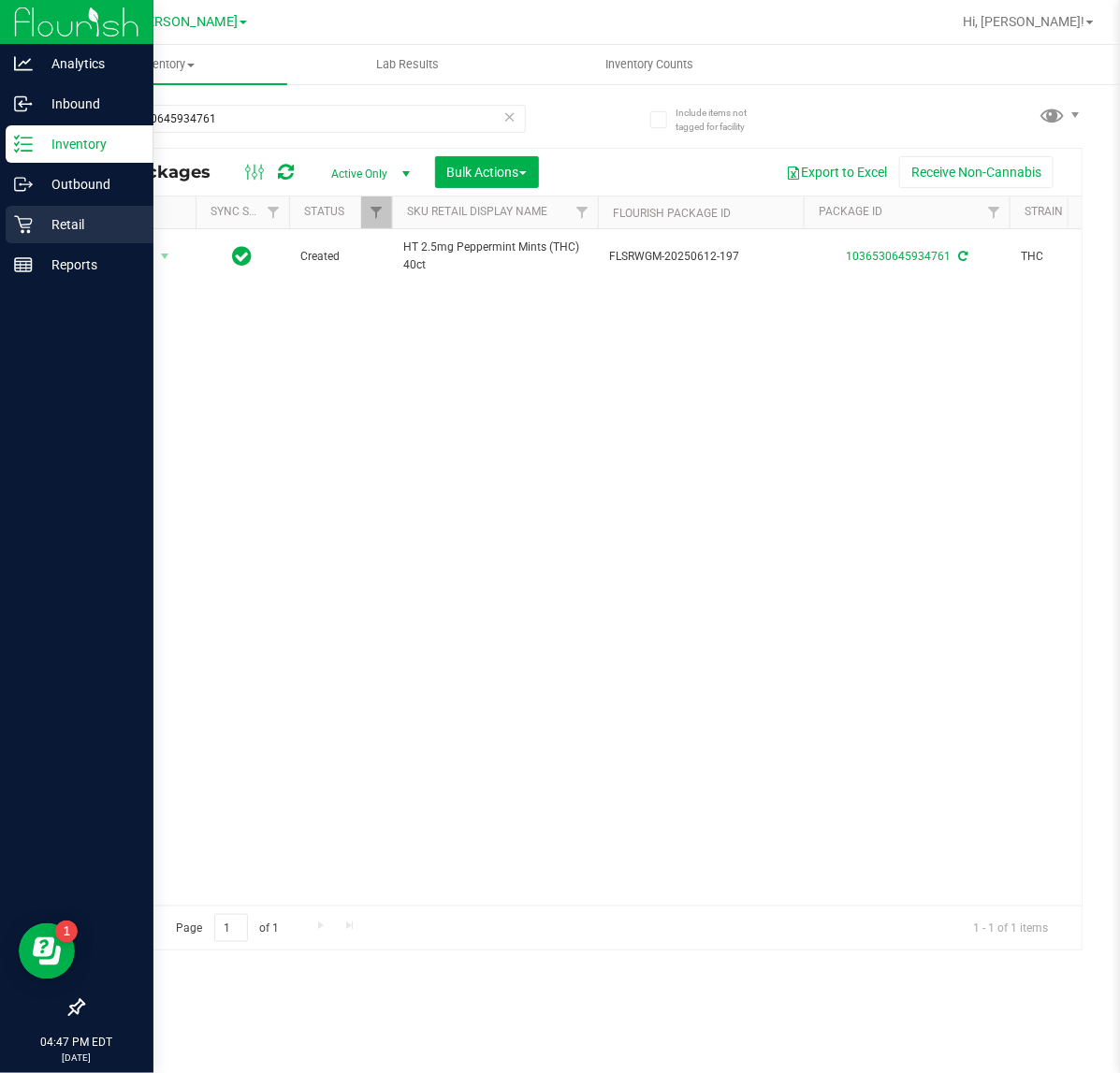 click 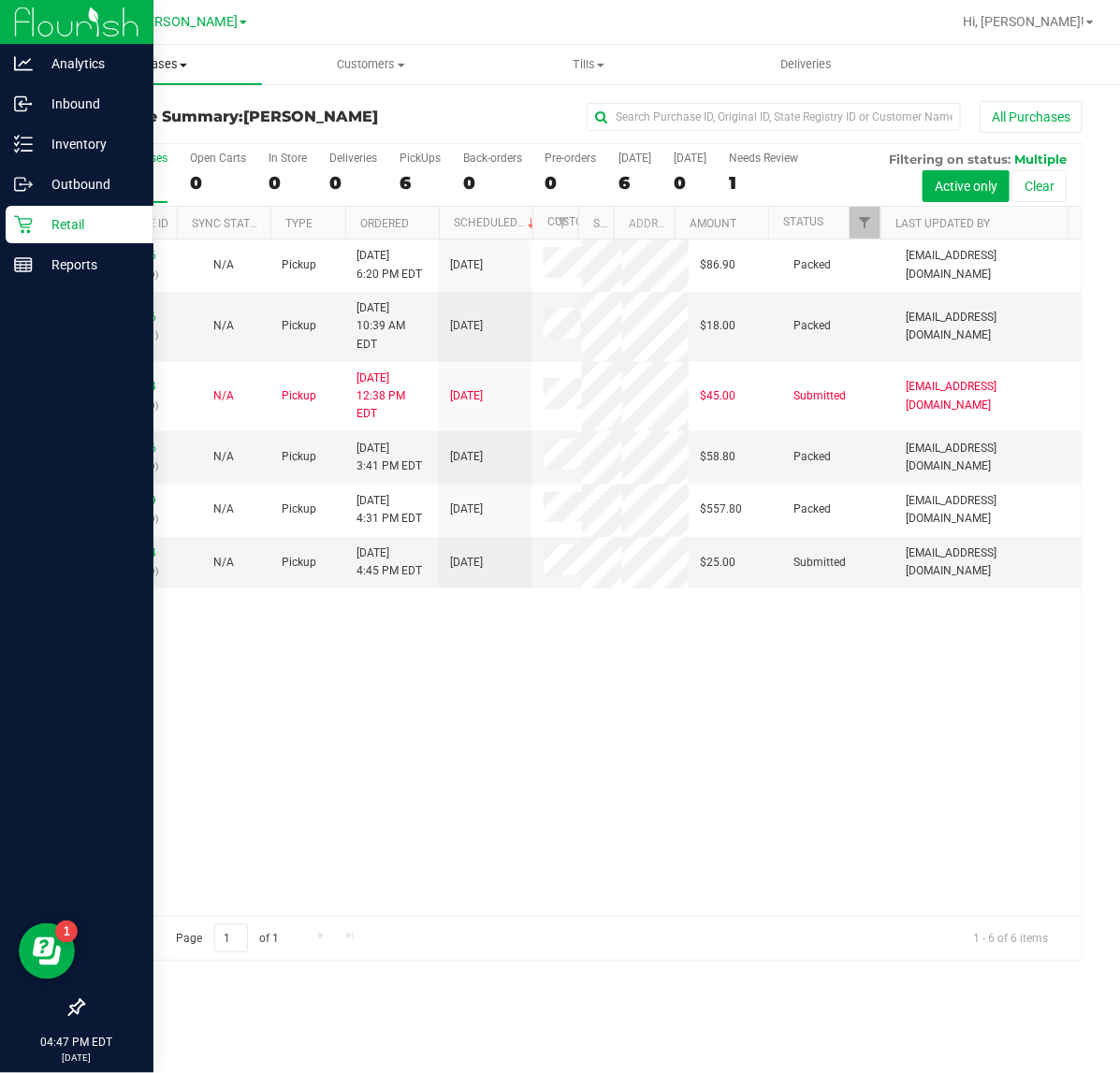 click on "Purchases
Summary of purchases
Fulfillment
All purchases" at bounding box center [153, 65] 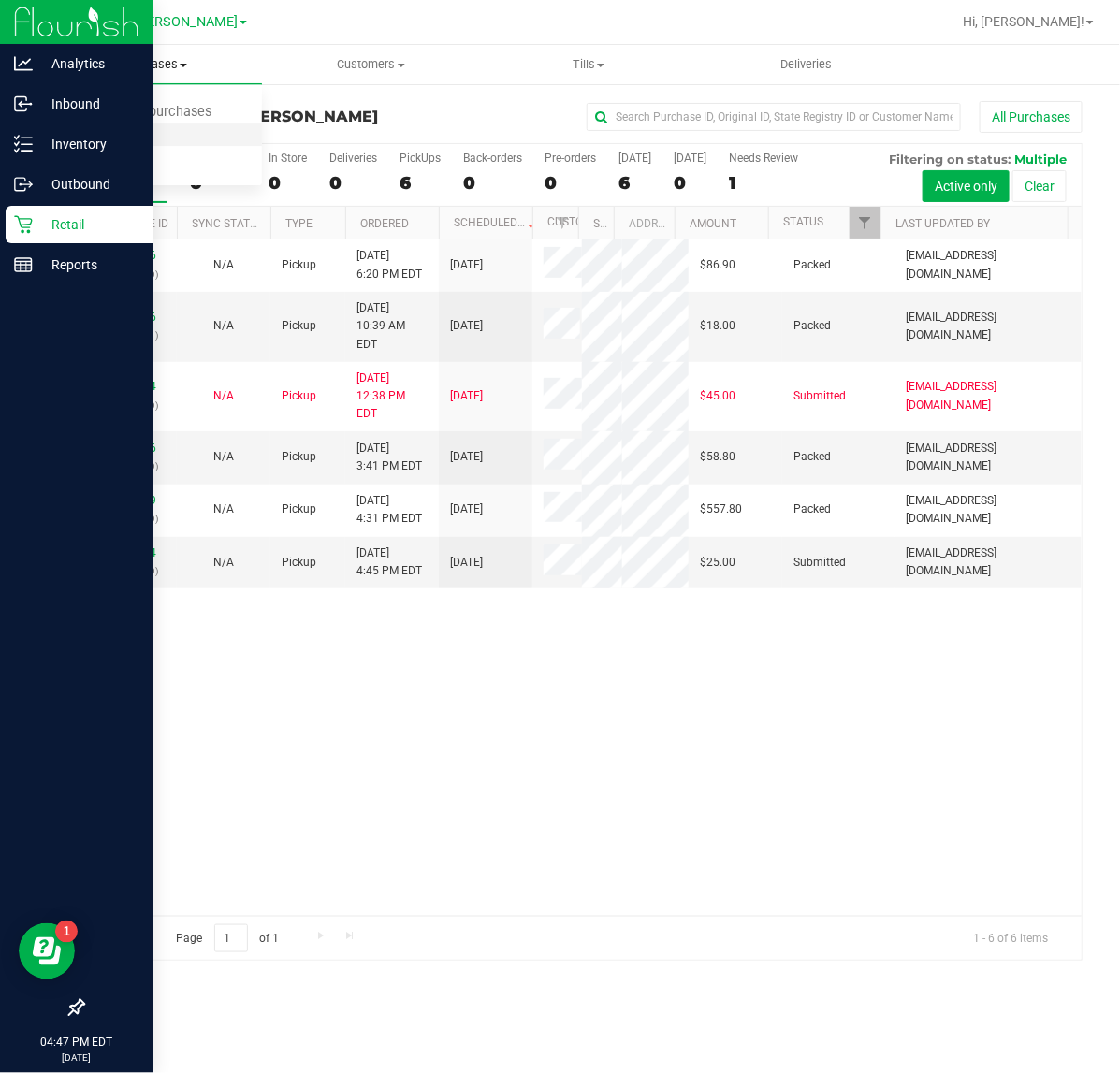 click on "Fulfillment" at bounding box center (153, 136) 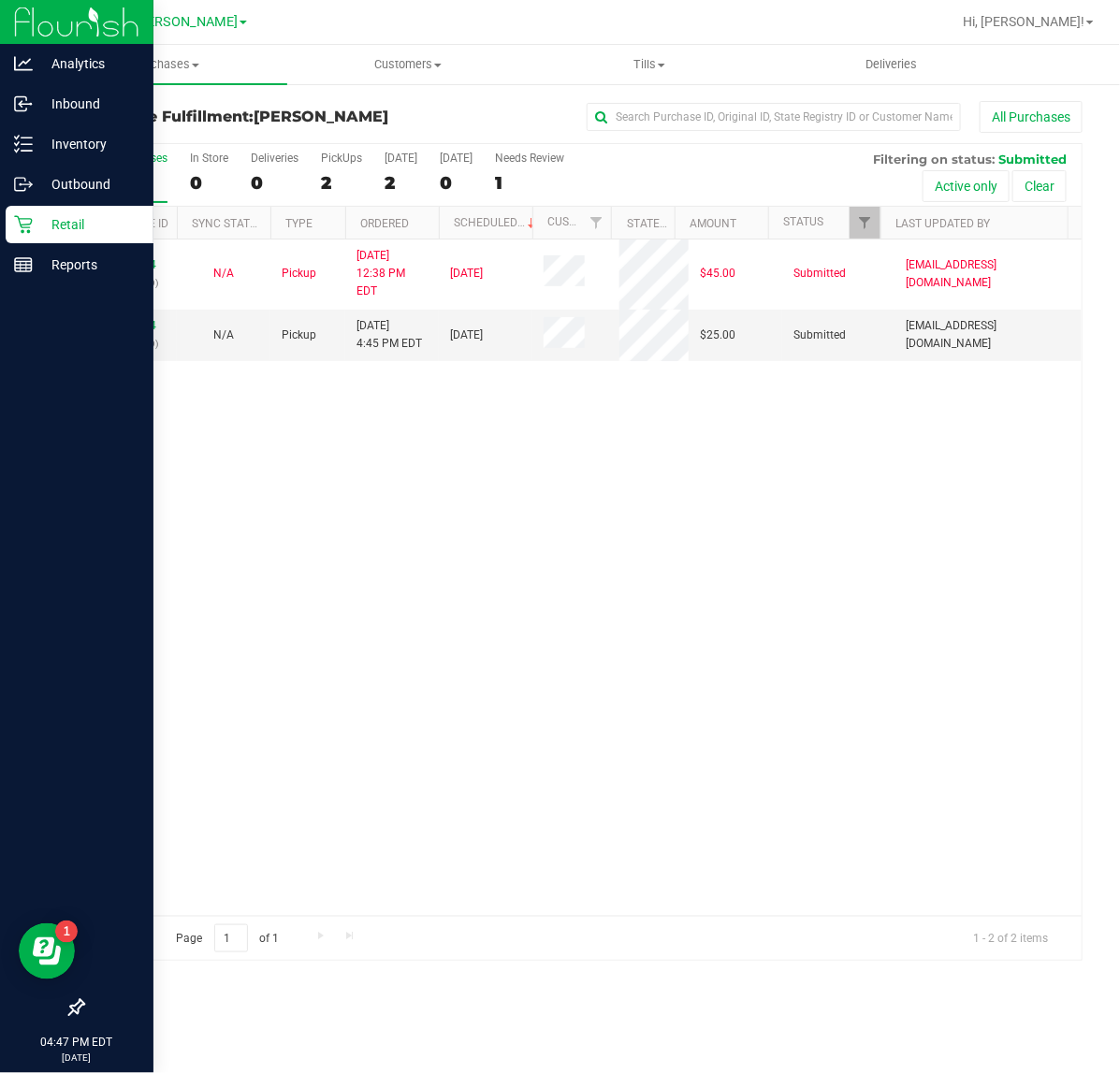 click on "11623954
(309262649)
N/A
Pickup 7/13/2025 12:38 PM EDT 7/13/2025
$45.00
Submitted crivera@liveparallel.com
11625684
(309314799)
N/A
Pickup 7/13/2025 4:45 PM EDT 7/13/2025
$25.00
Submitted abe+parallel@iheartjane.com" at bounding box center (582, 577) 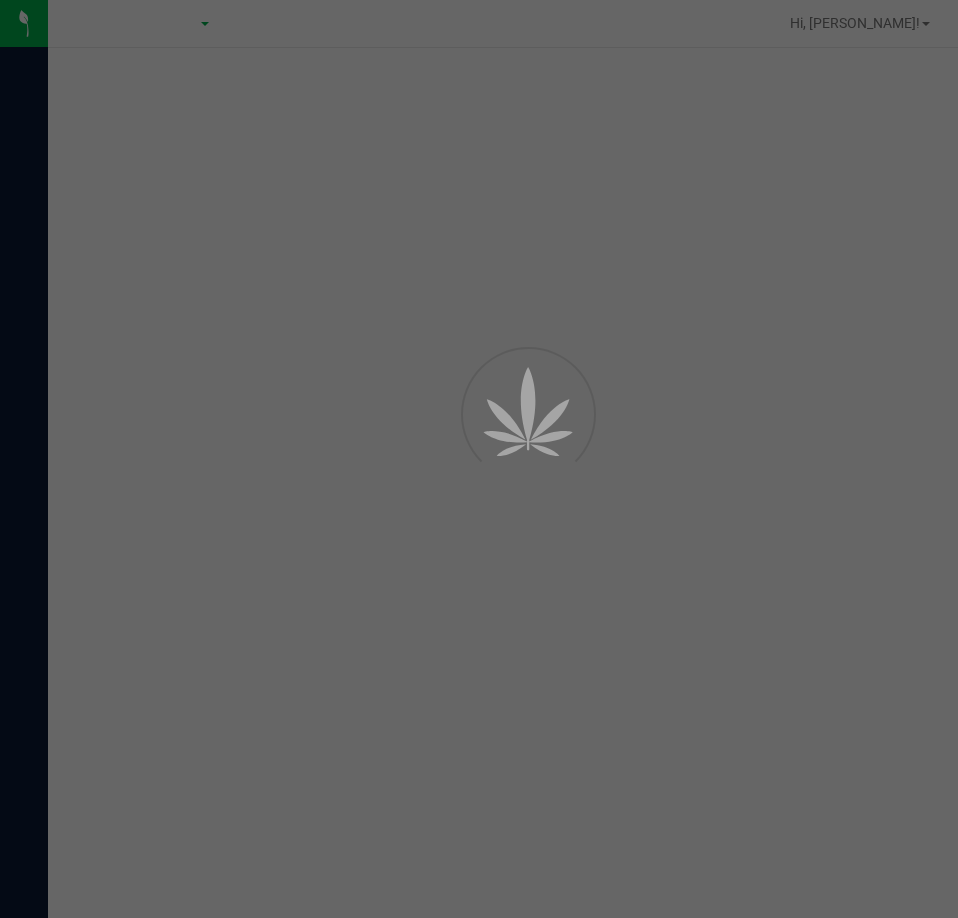 scroll, scrollTop: 0, scrollLeft: 0, axis: both 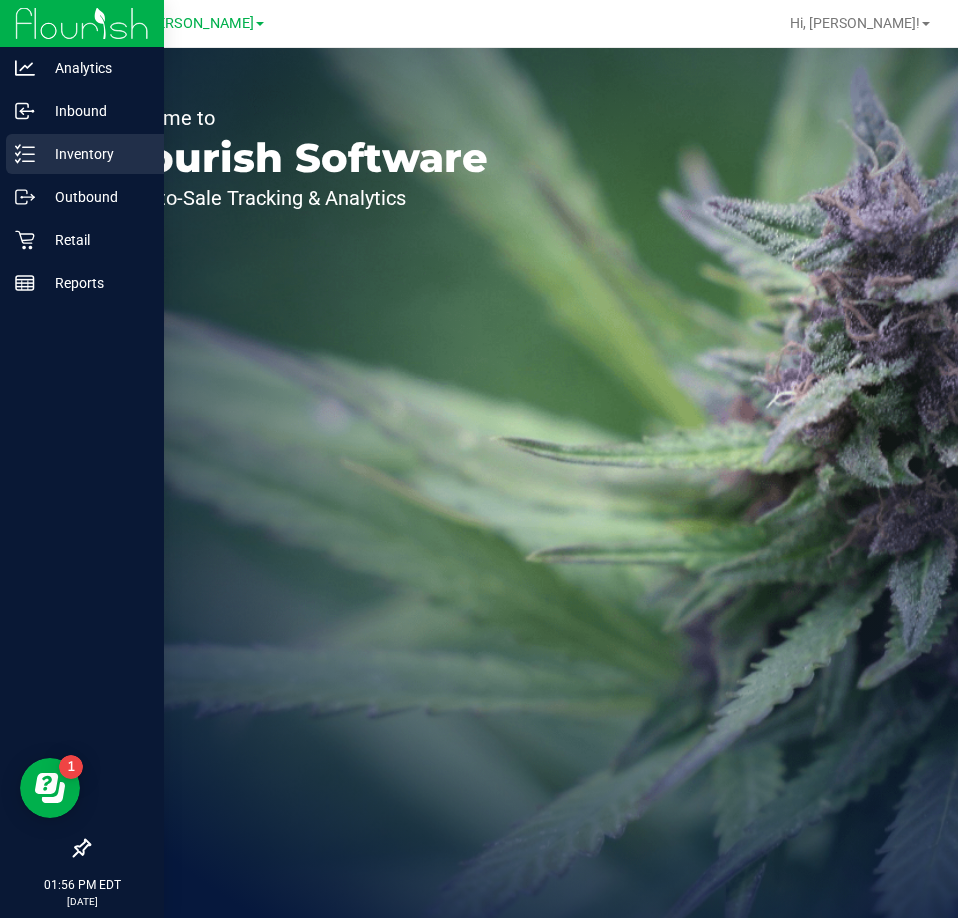 click 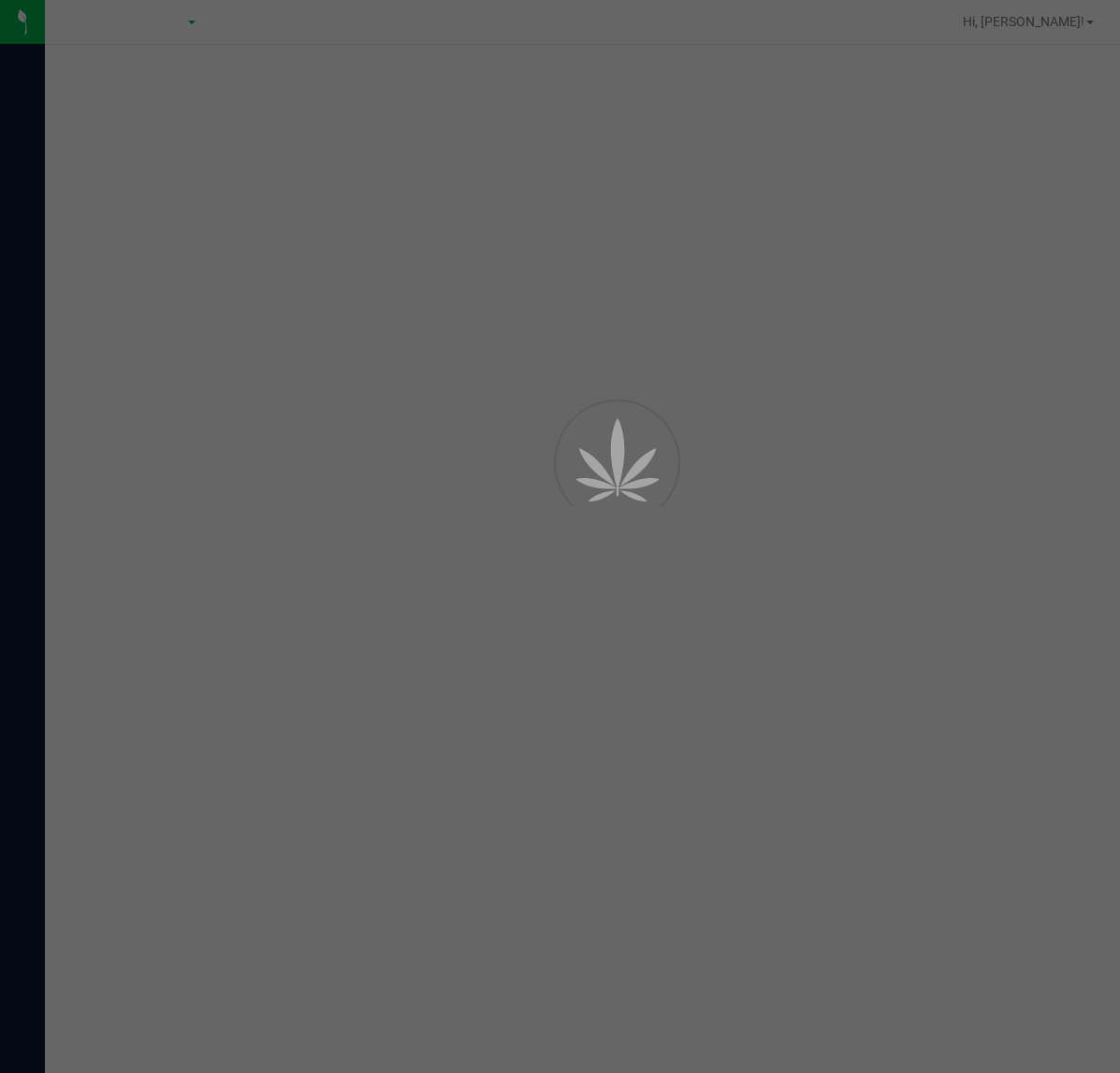 scroll, scrollTop: 0, scrollLeft: 0, axis: both 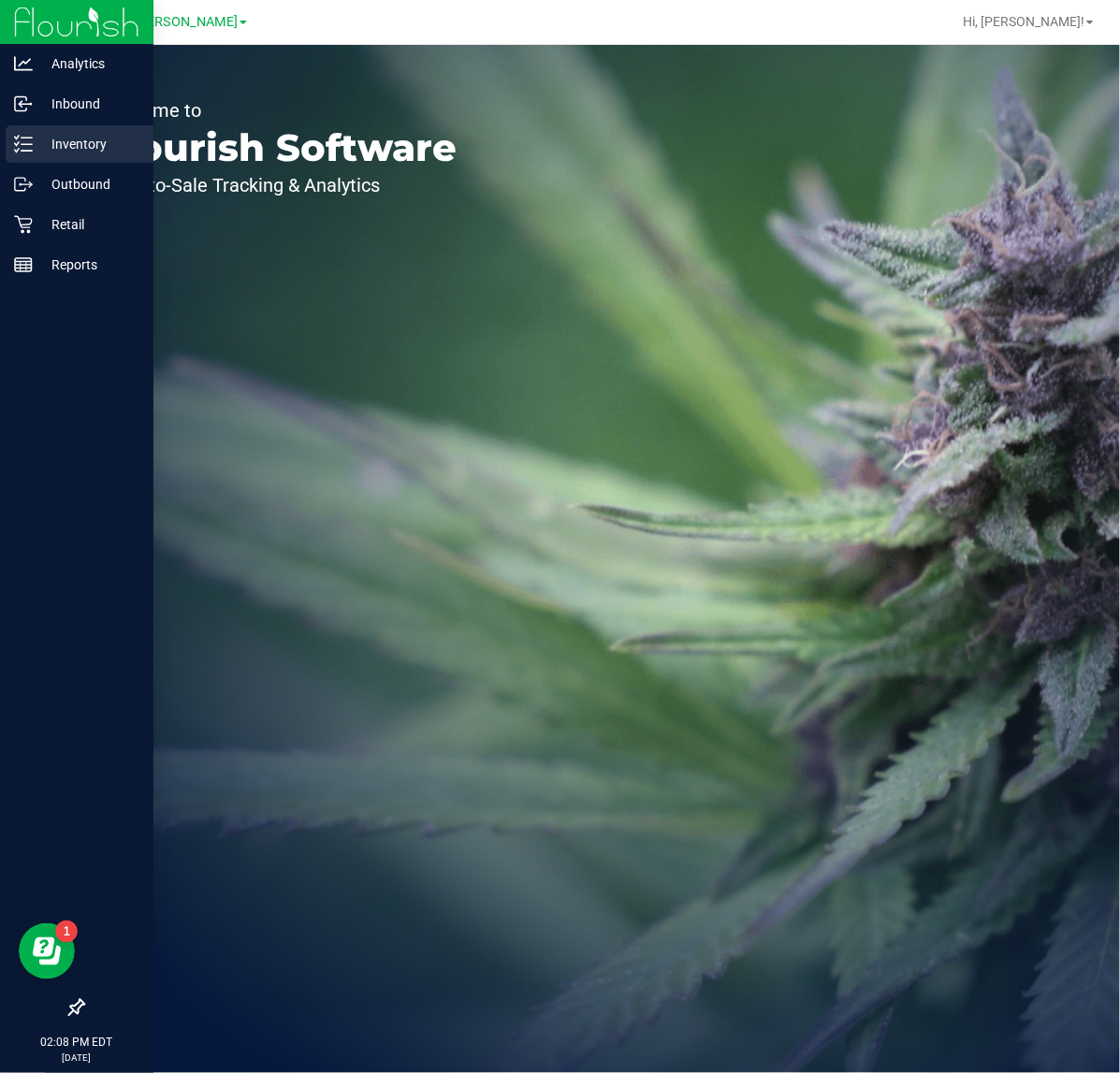 click on "Inventory" at bounding box center (80, 144) 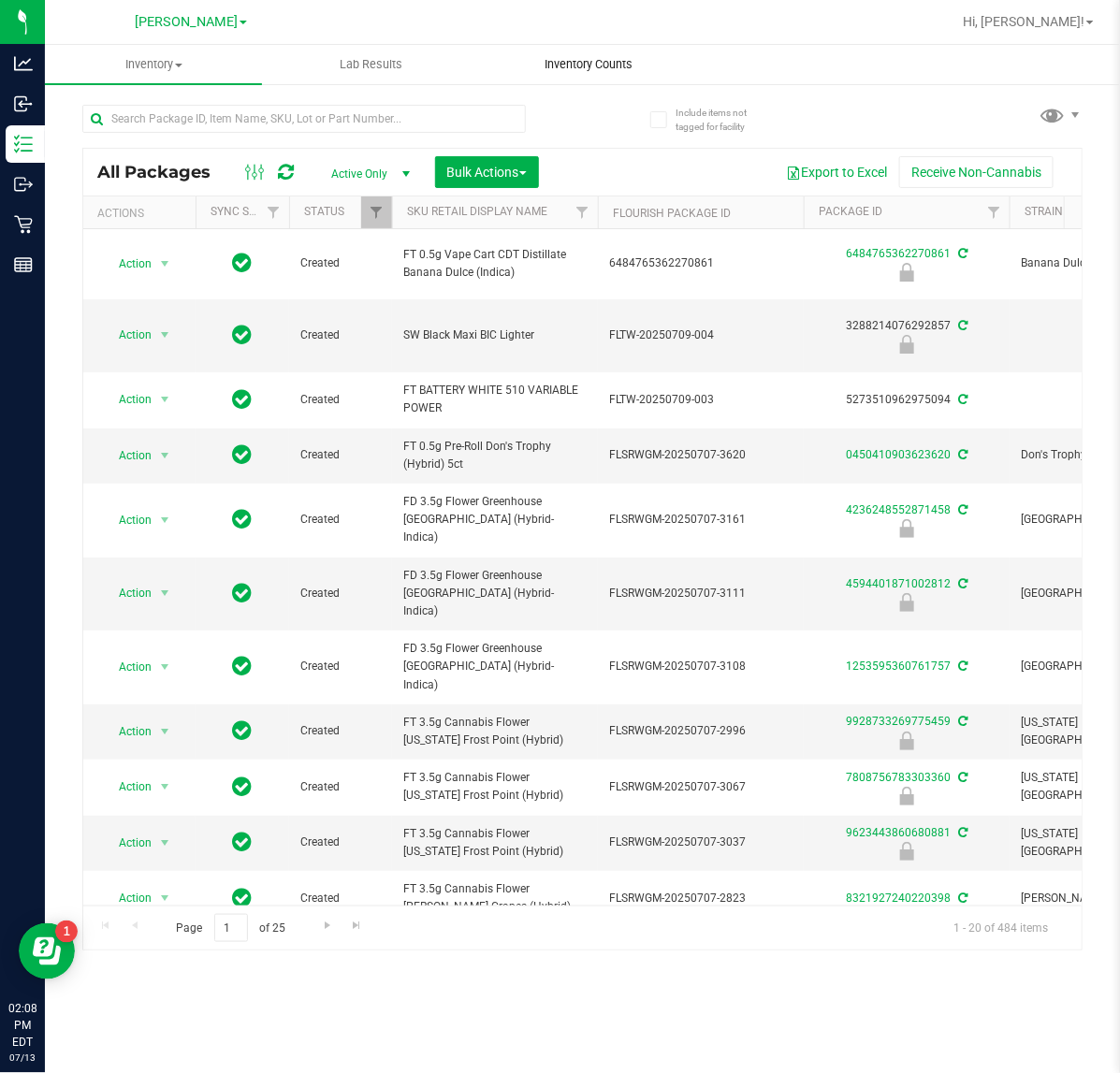 click on "Inventory Counts" at bounding box center [589, 65] 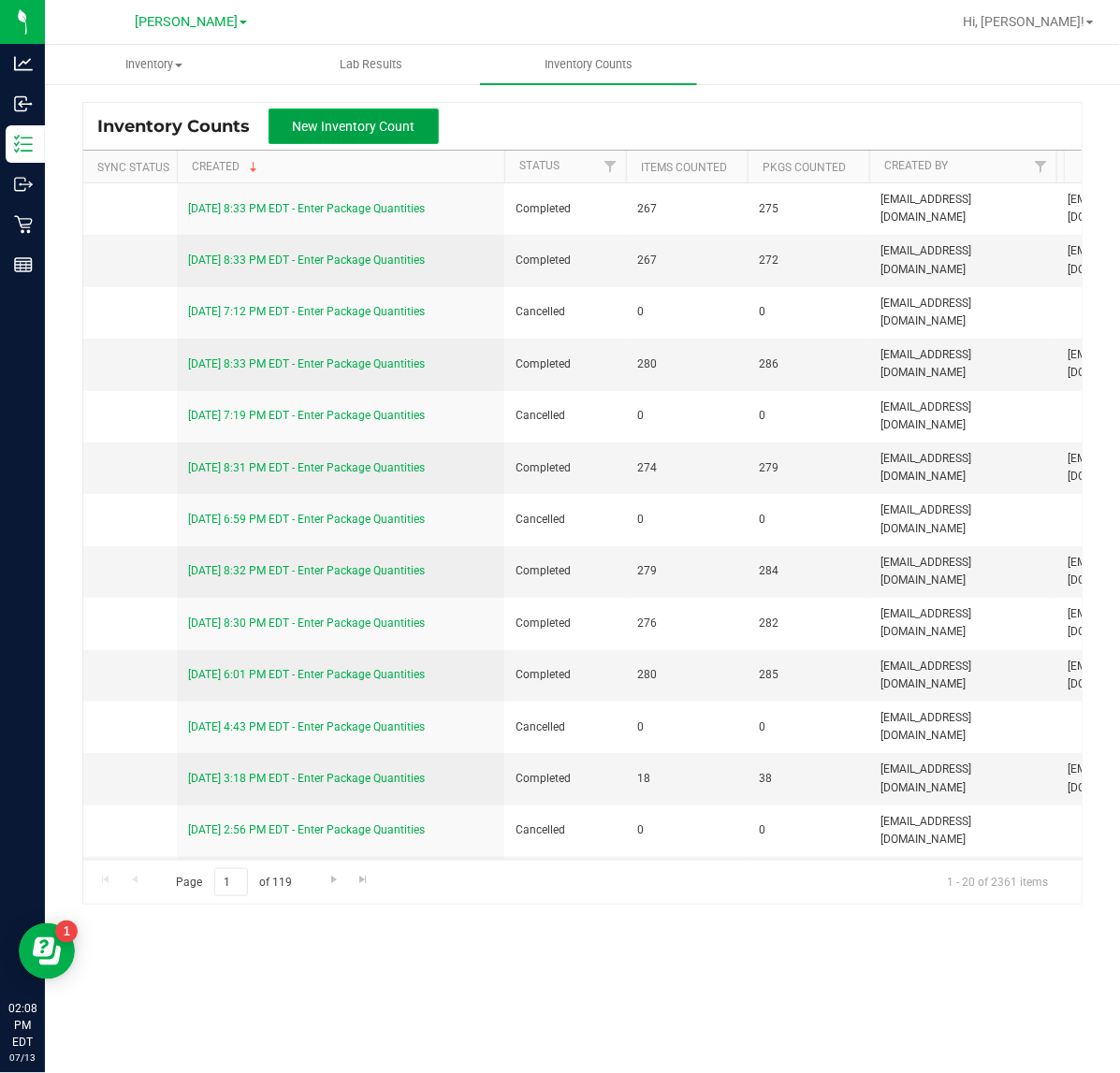 click on "New Inventory Count" at bounding box center [354, 126] 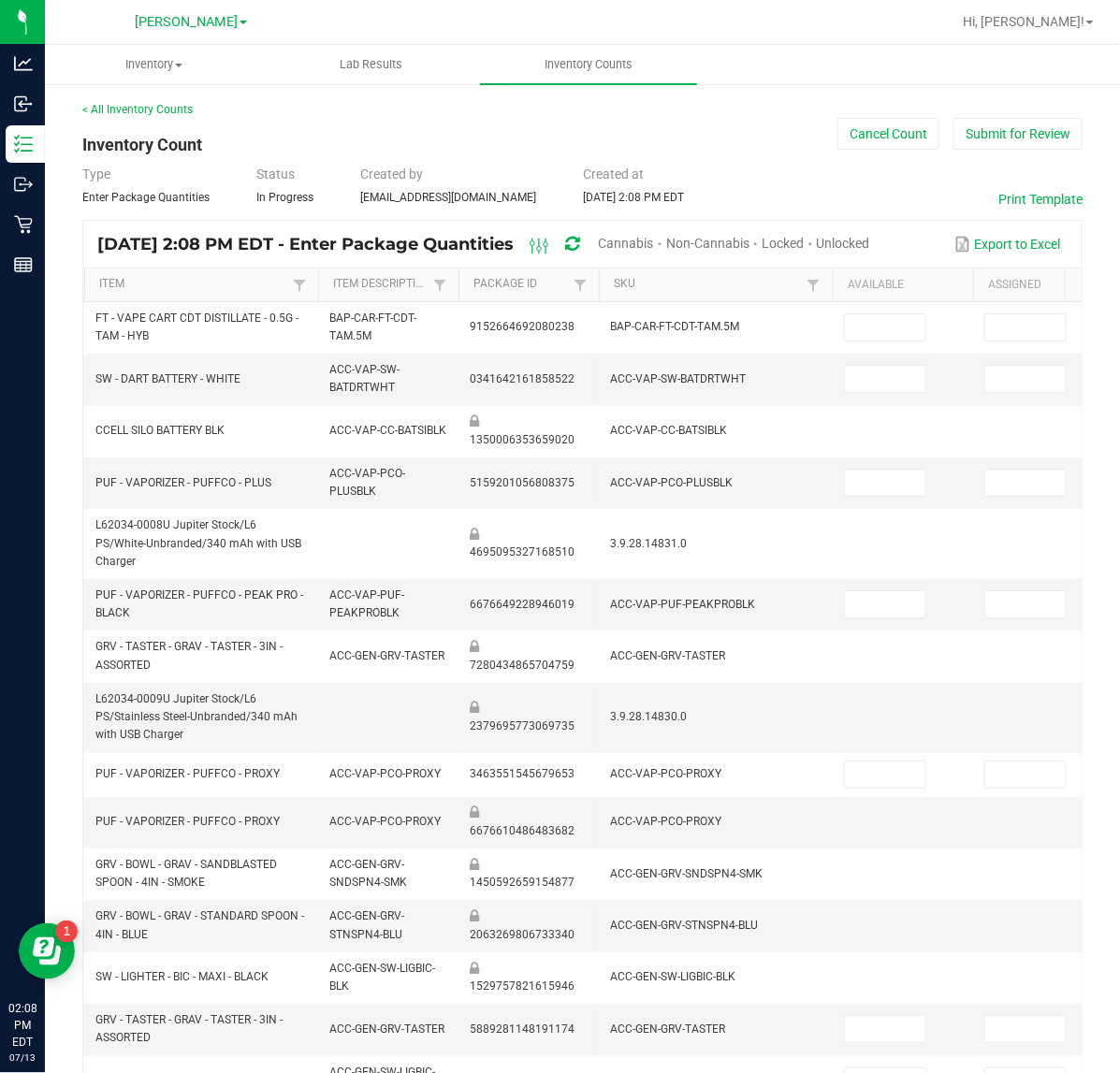 click on "Locked" at bounding box center (782, 243) 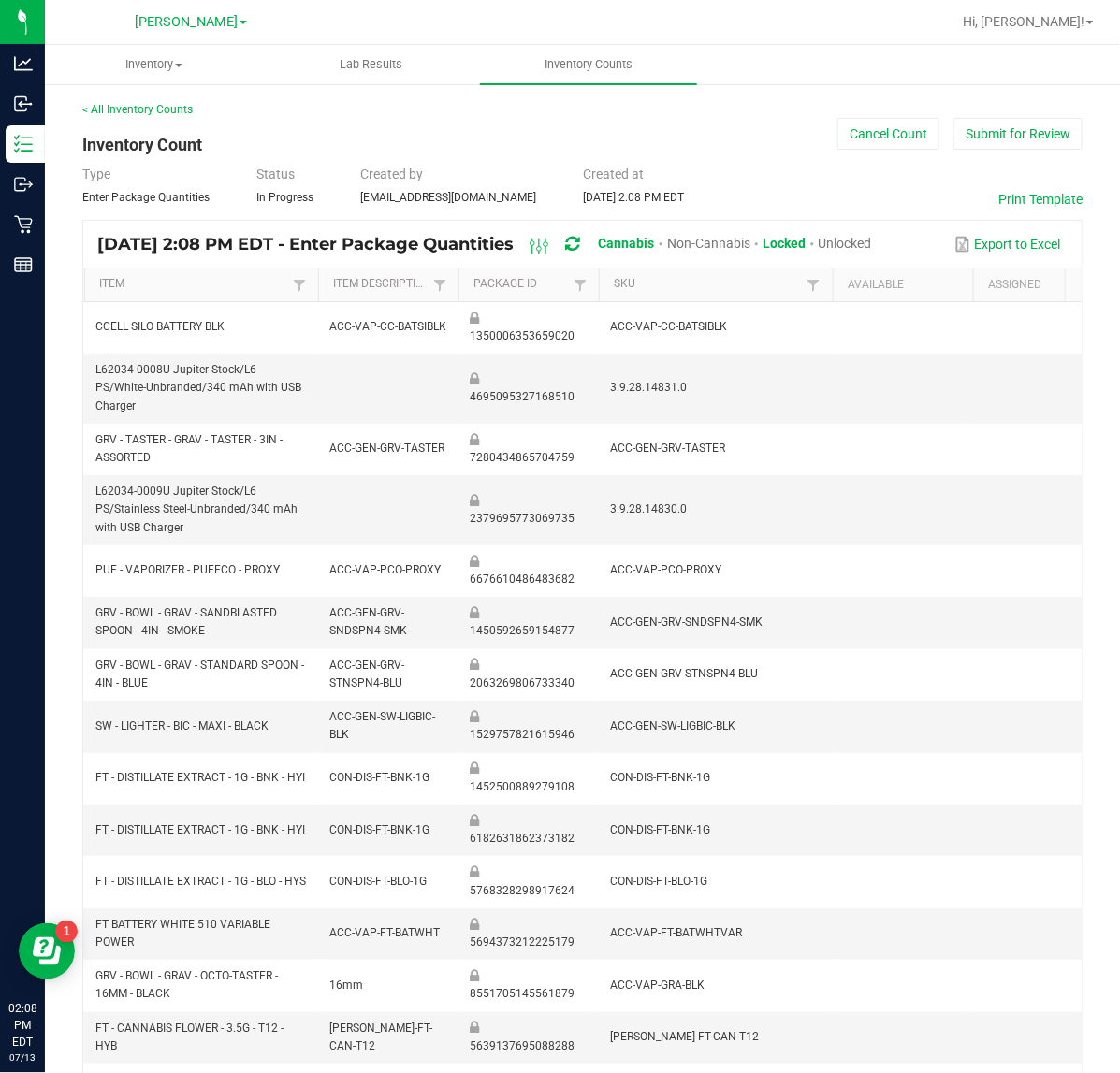 click on "Unlocked" at bounding box center [845, 243] 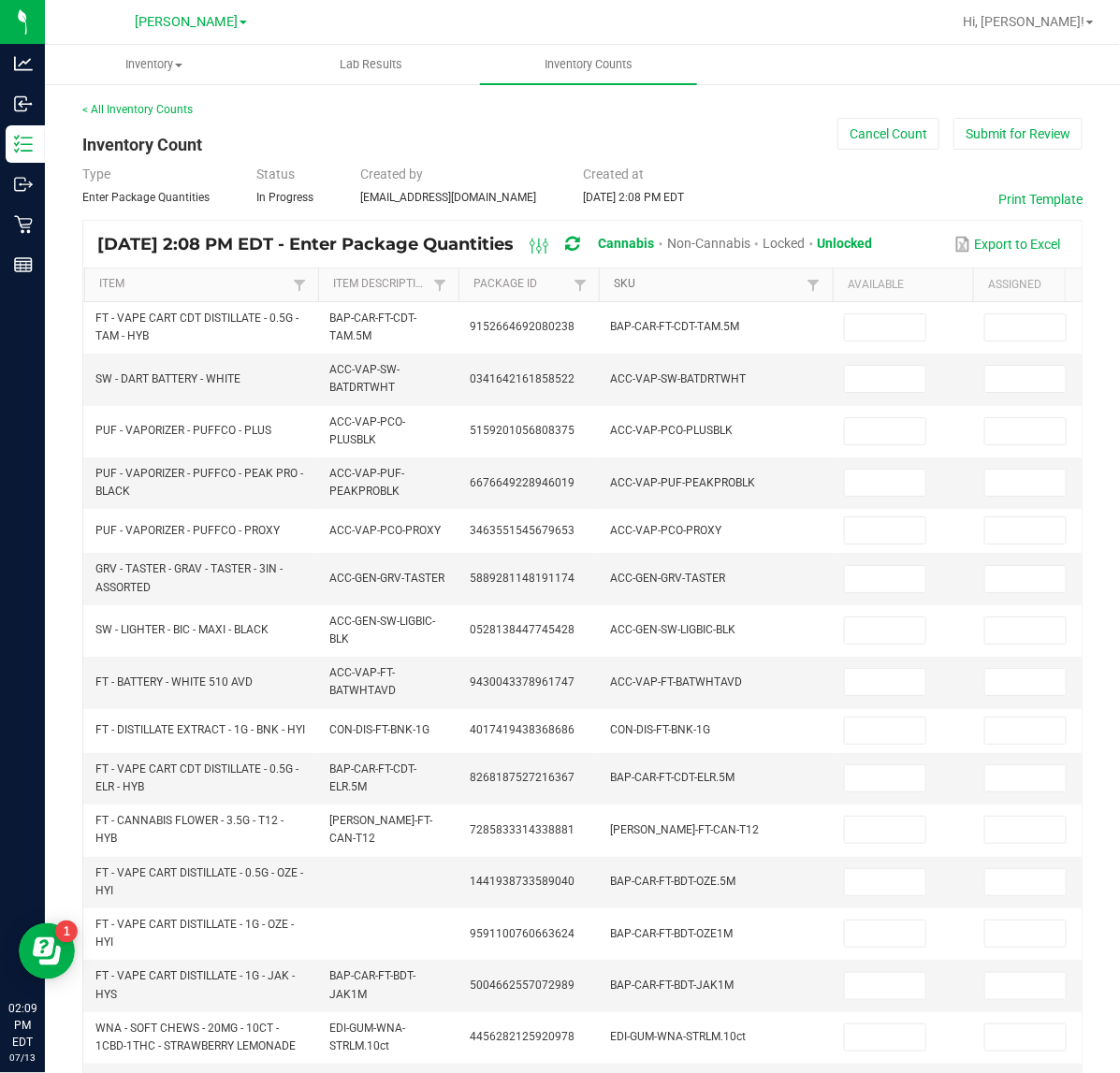 click on "SKU" at bounding box center (707, 284) 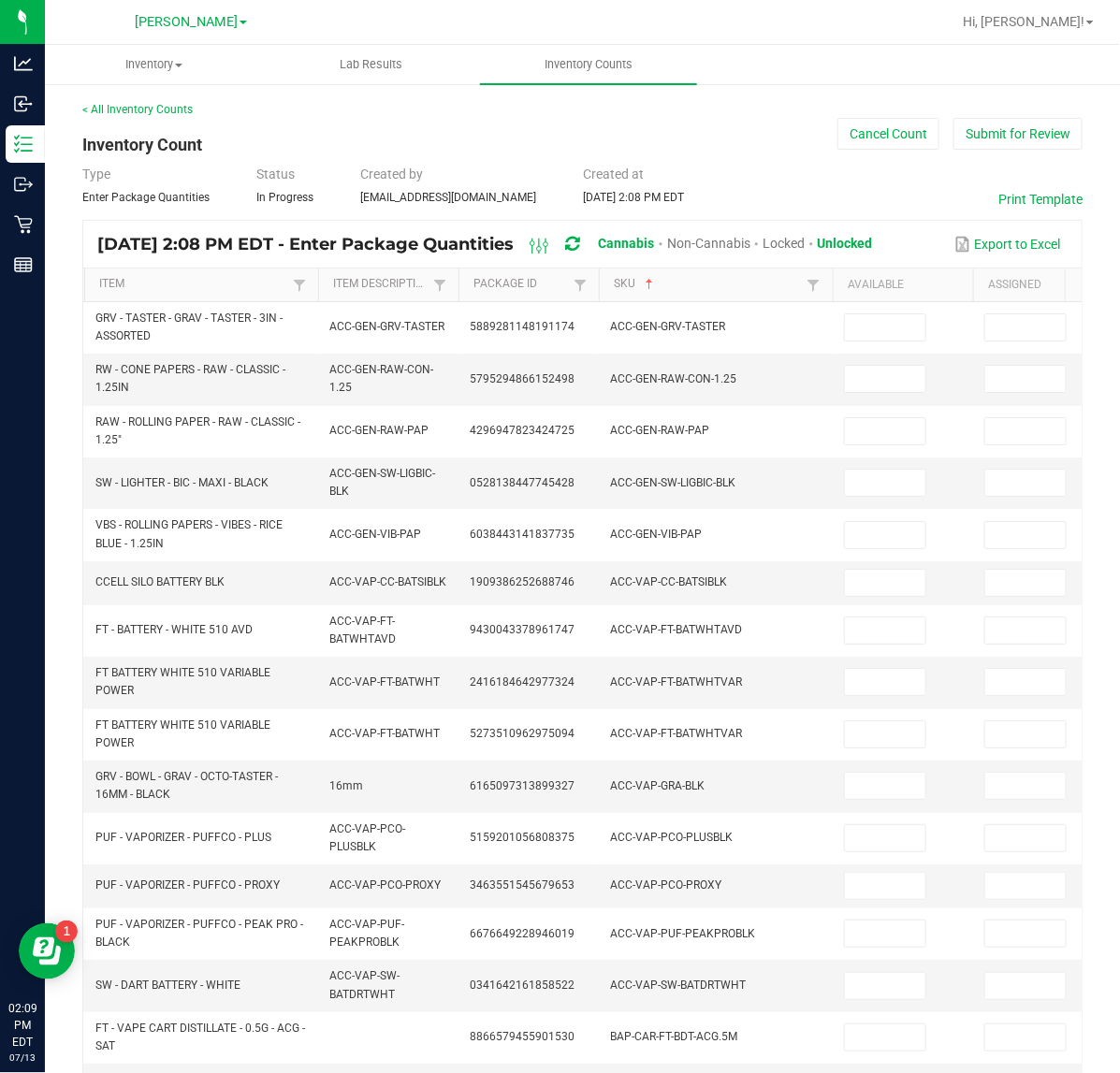 click on "Locked" at bounding box center (783, 243) 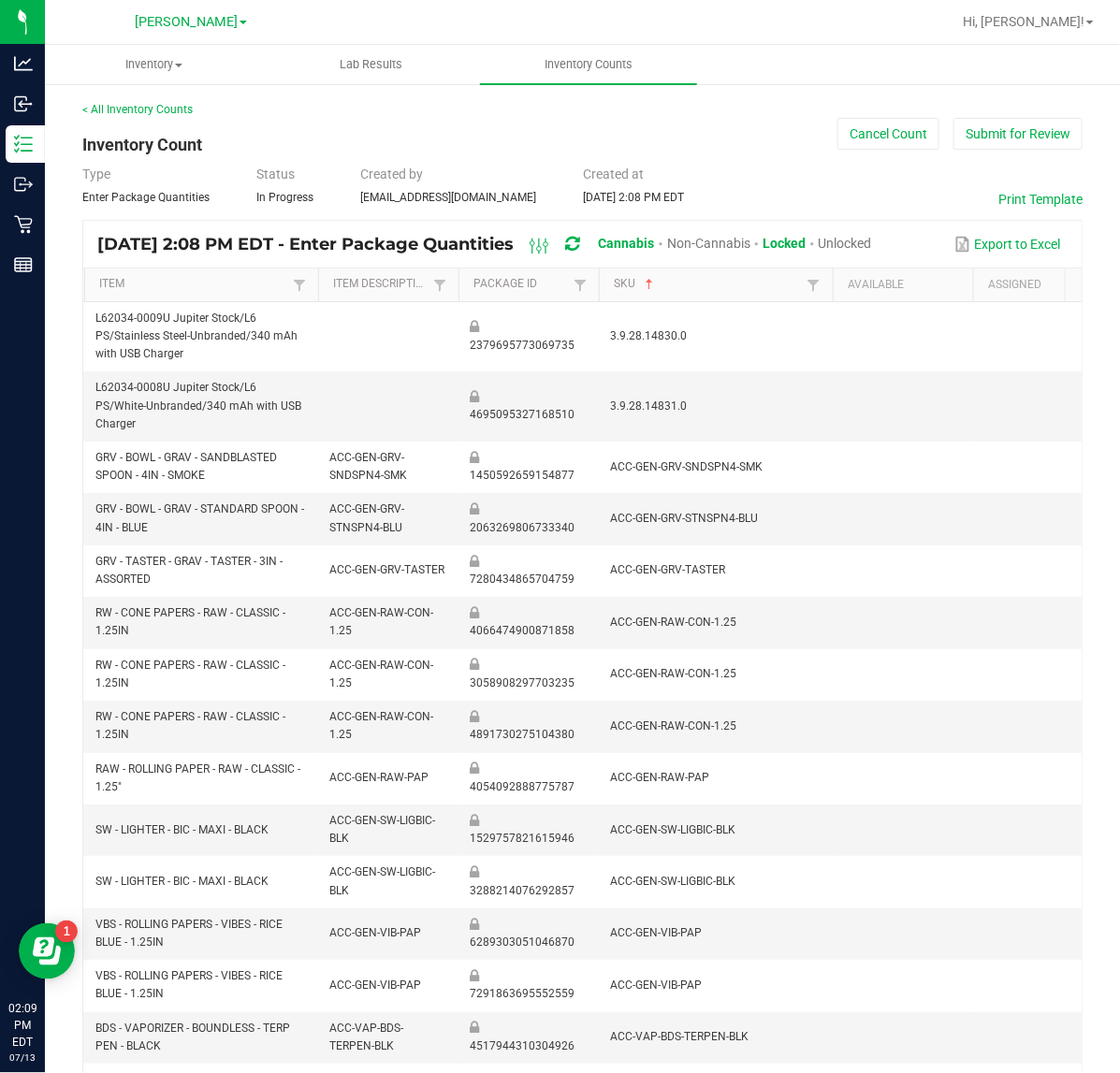 click on "Unlocked" at bounding box center [845, 243] 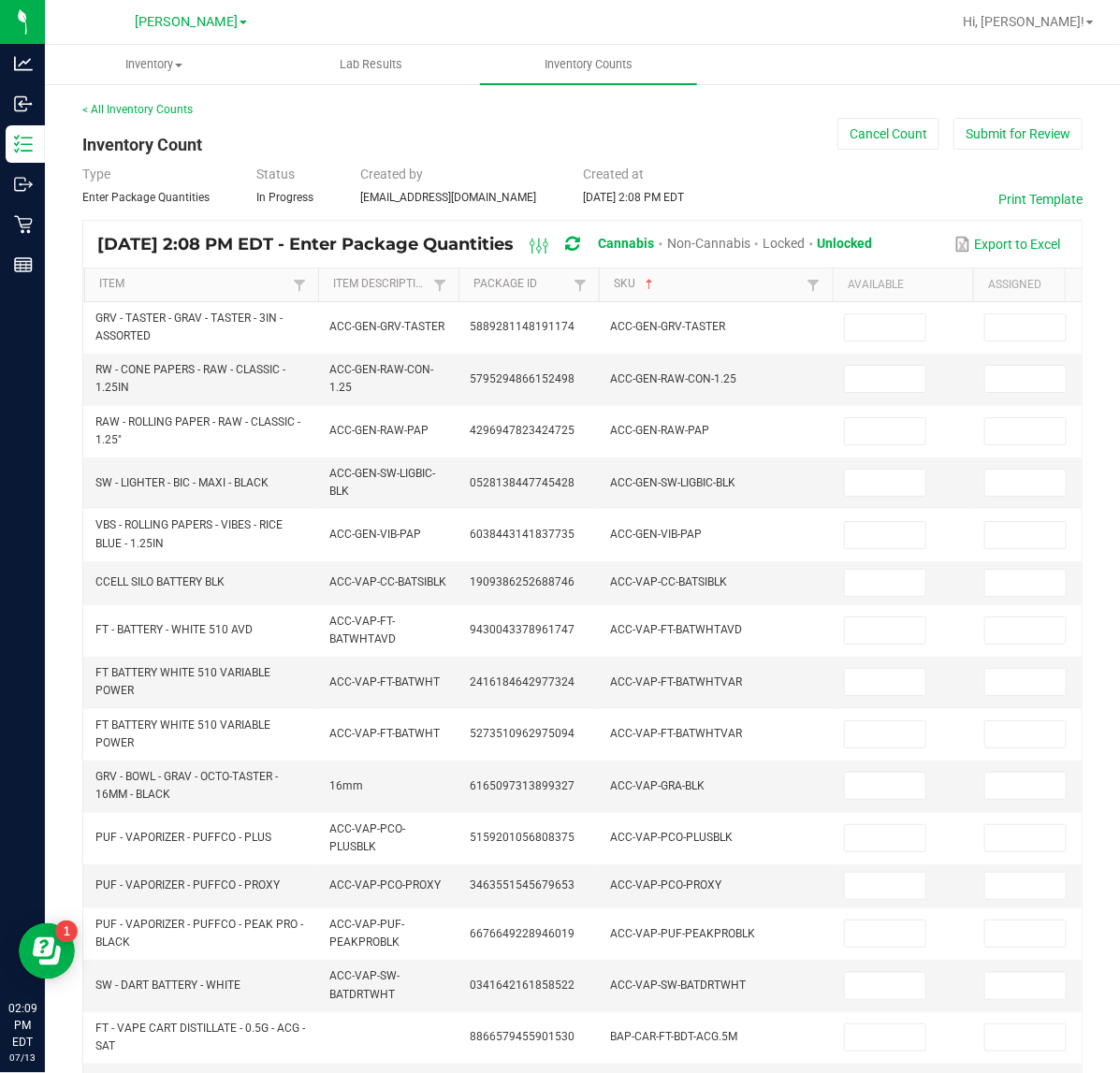 click on "Locked" at bounding box center [783, 243] 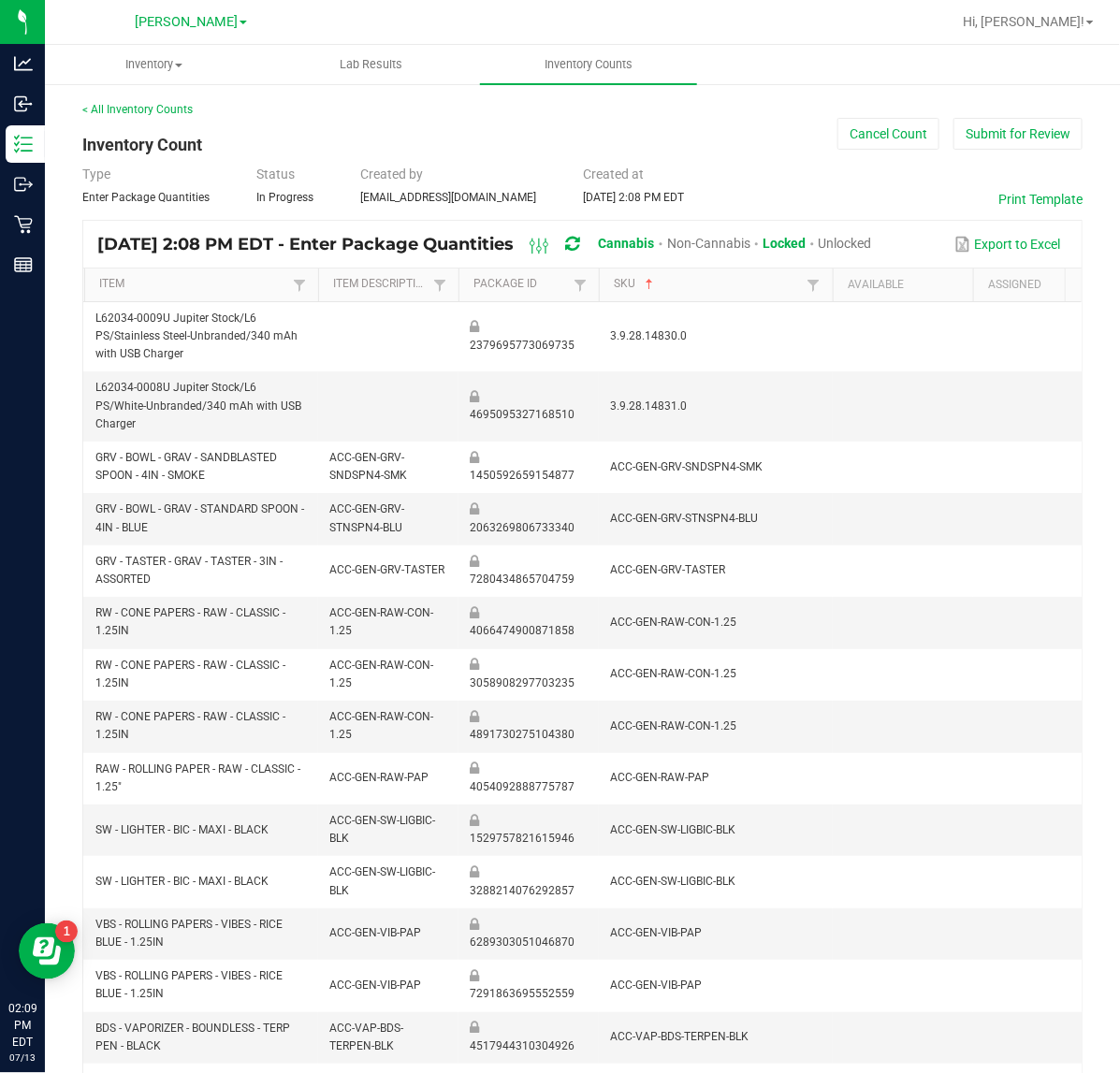 click on "Unlocked" at bounding box center [845, 243] 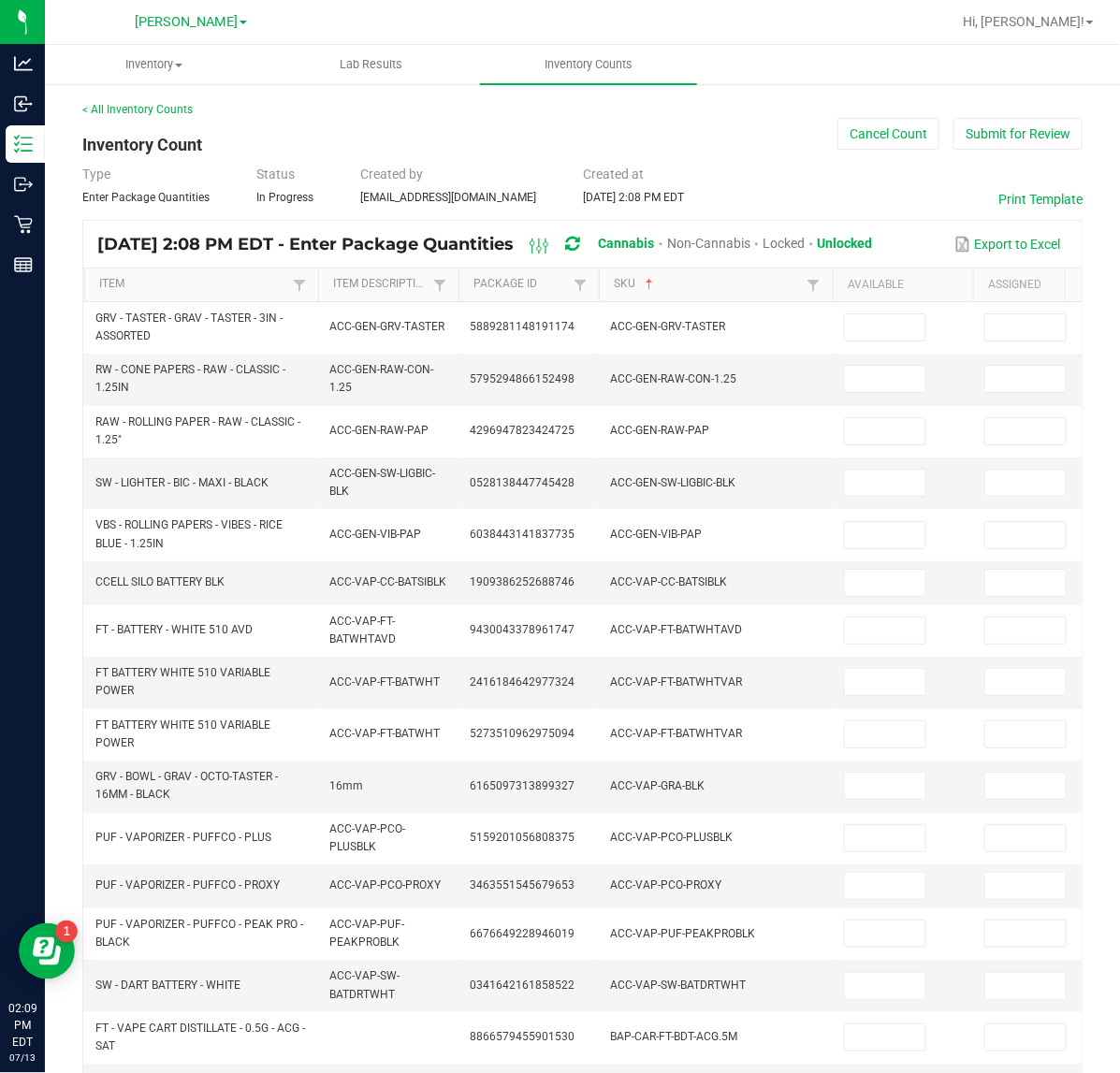click on "Locked" at bounding box center [790, 244] 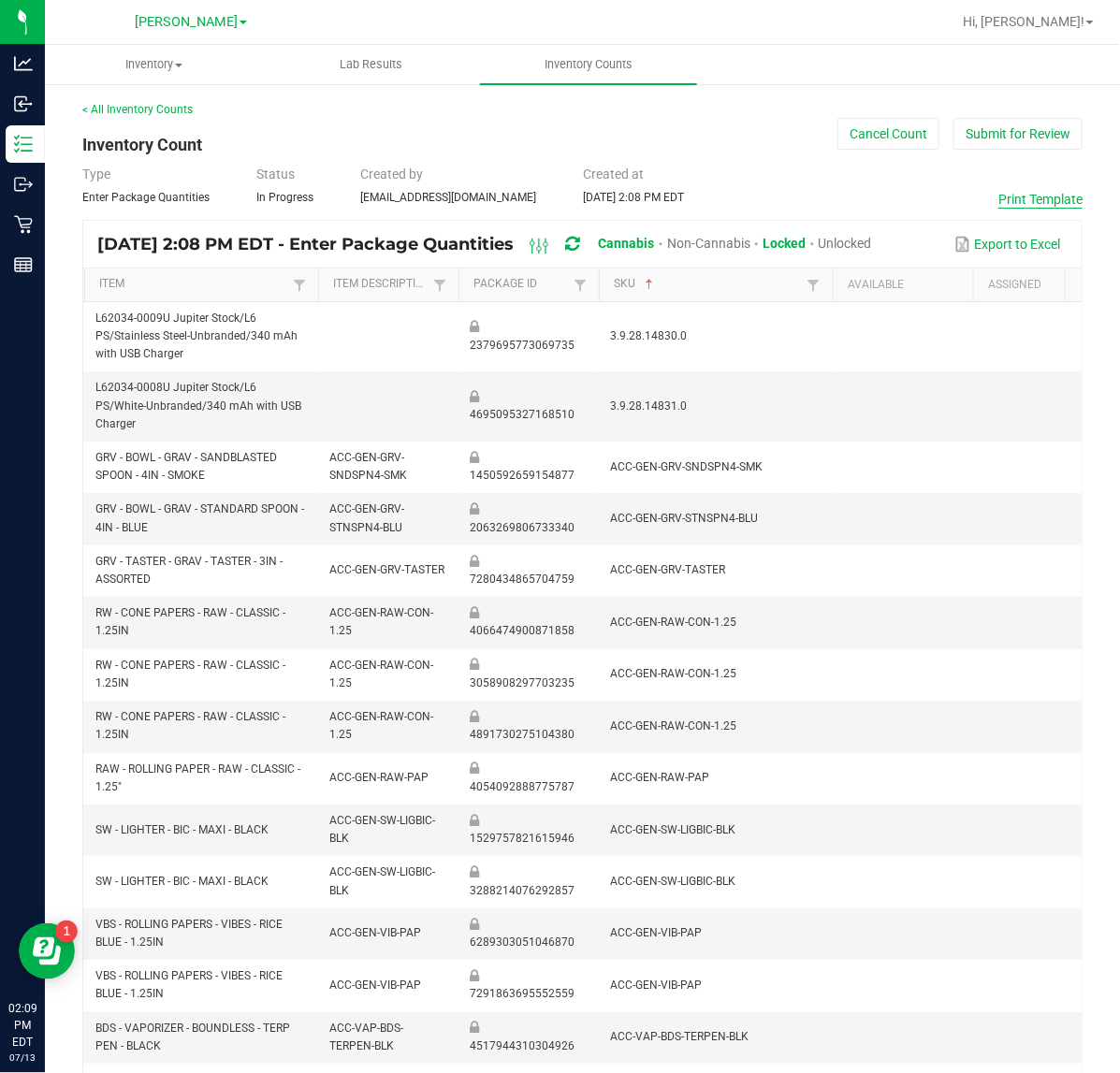 click on "Print Template" at bounding box center [1040, 199] 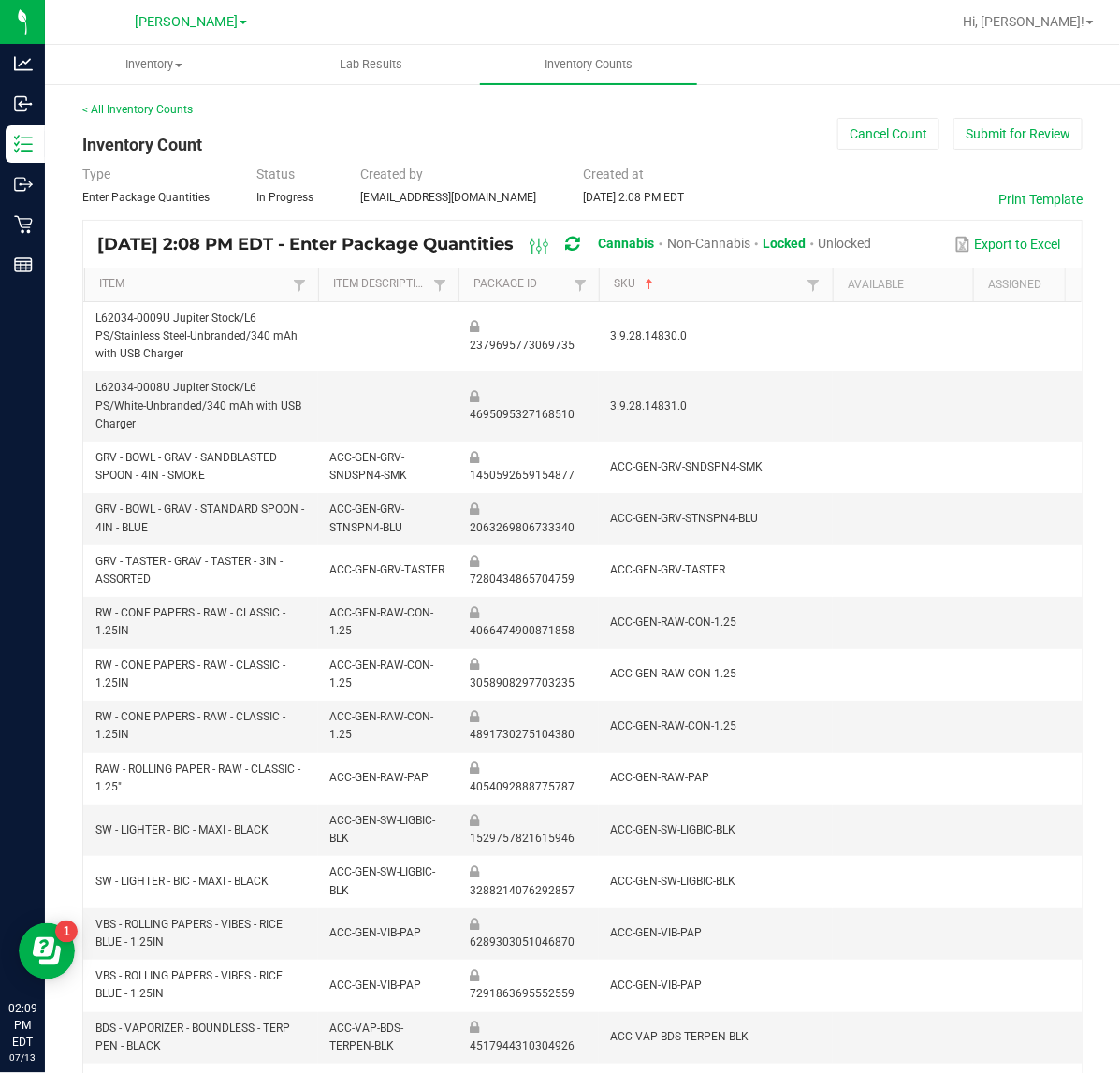 click on "Unlocked" at bounding box center (845, 243) 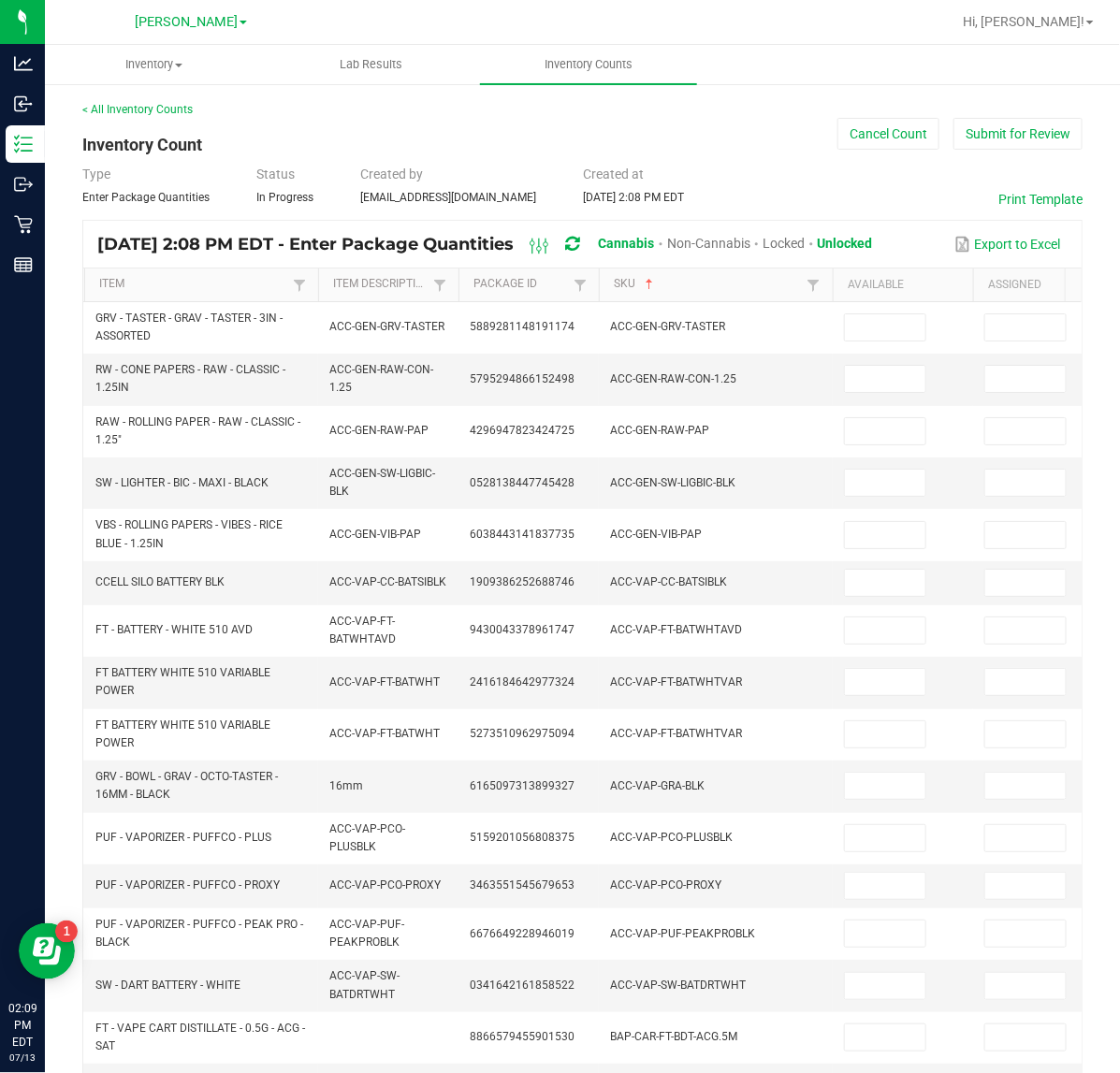 click on "Locked" at bounding box center [783, 243] 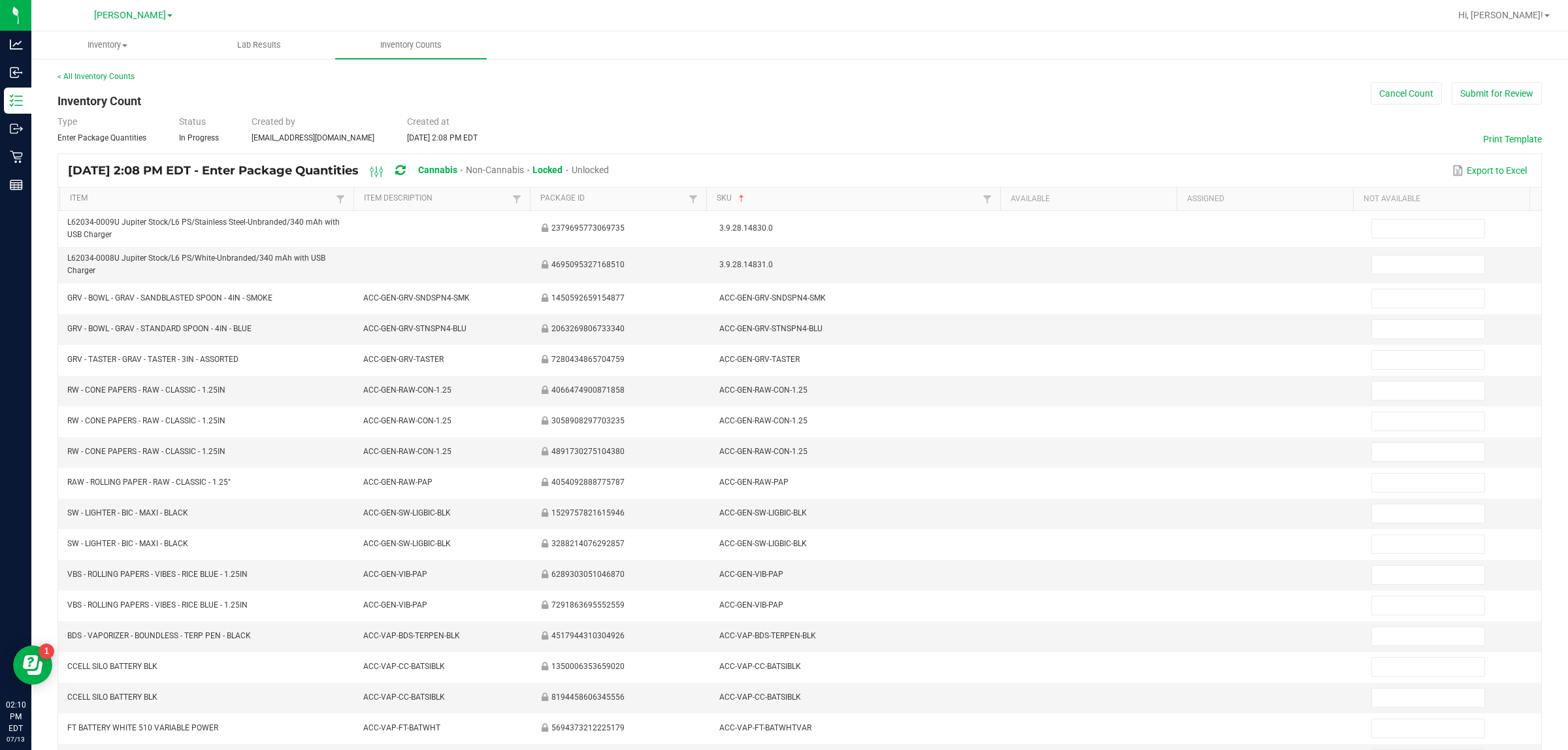 click on "Locked" at bounding box center (547, 170) 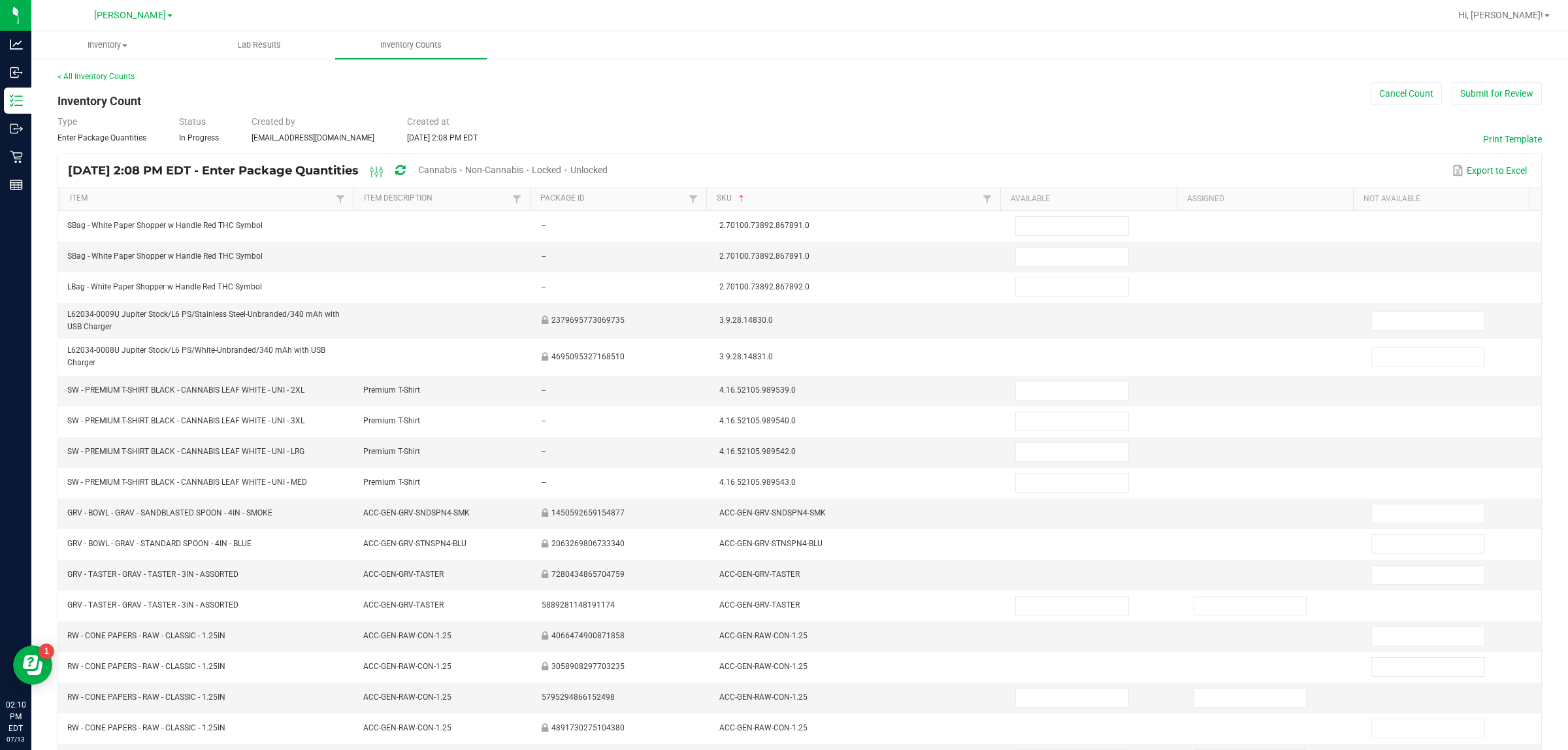 click on "Cannabis" at bounding box center (442, 171) 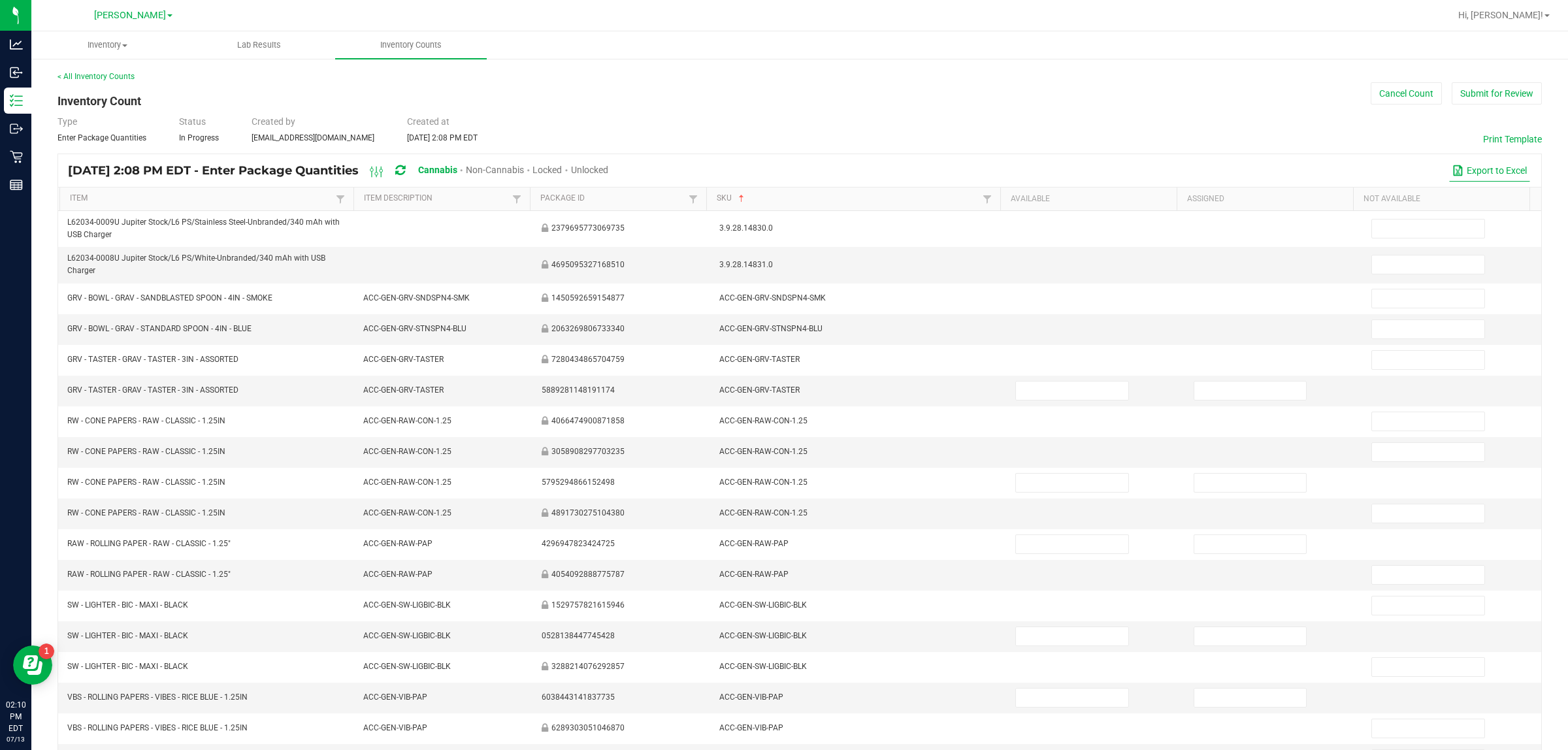 click on "Export to Excel" at bounding box center [1490, 171] 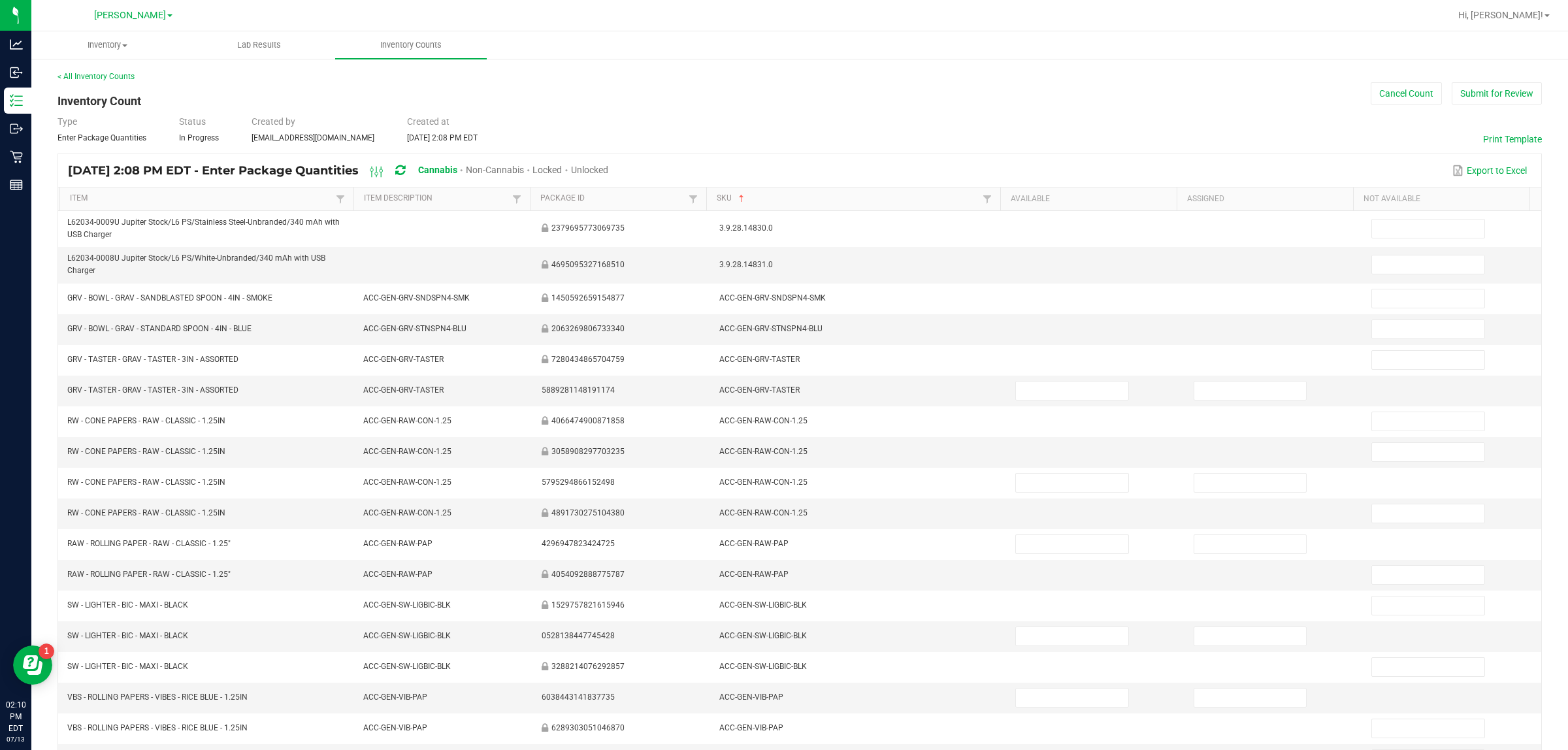 type 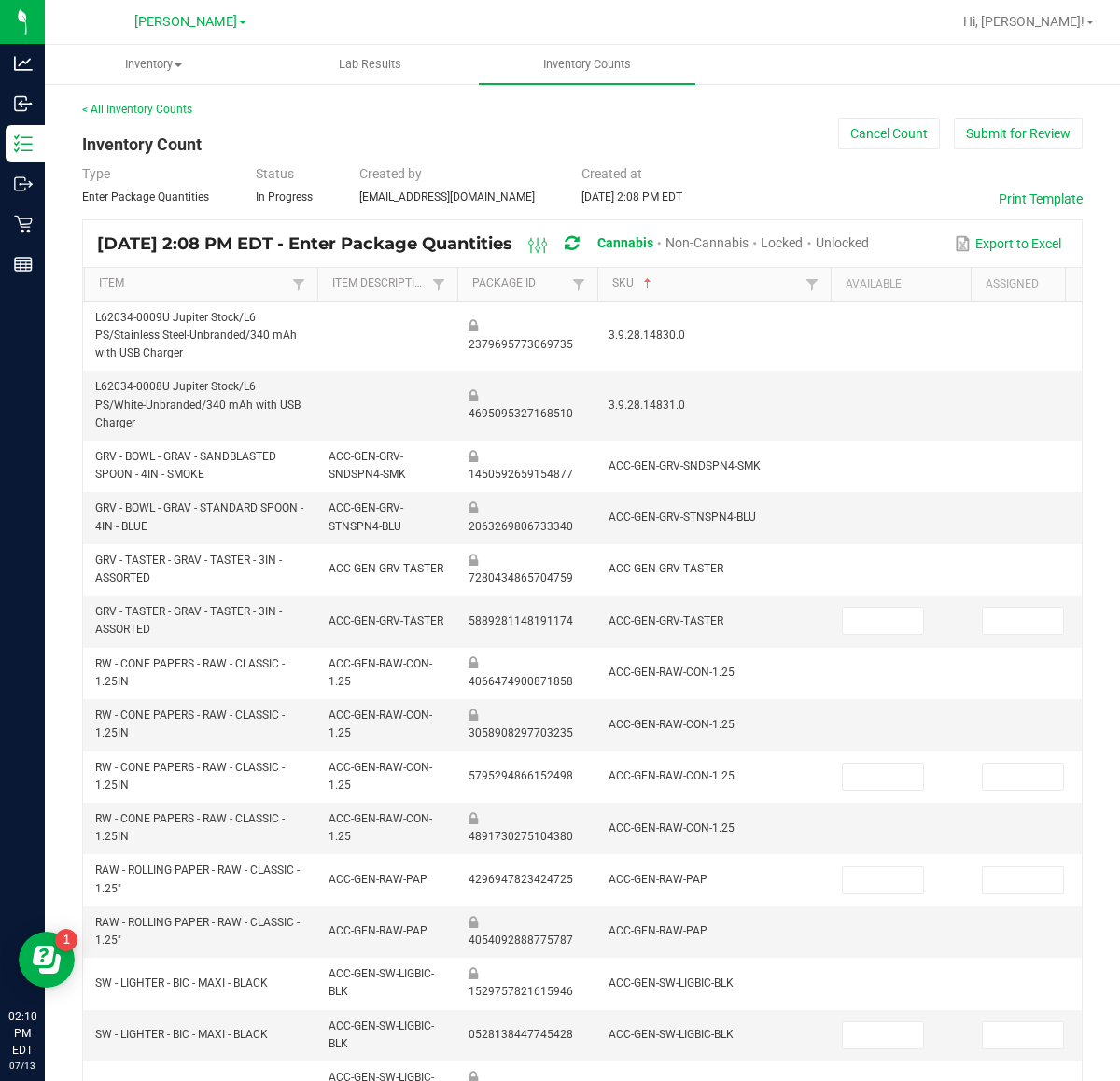 drag, startPoint x: 721, startPoint y: 157, endPoint x: 929, endPoint y: 240, distance: 223.94865 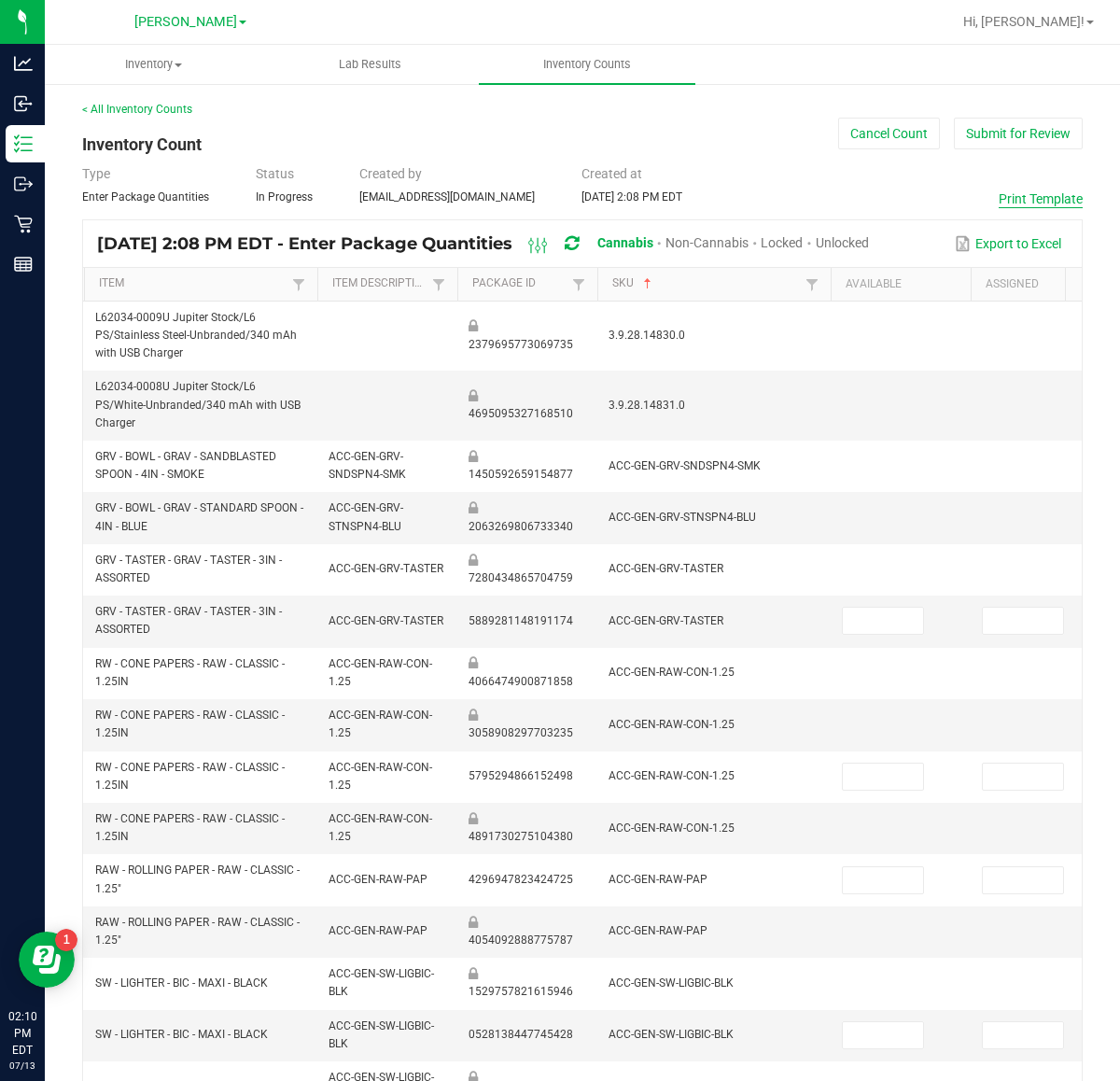 click on "Print Template" at bounding box center [1041, 199] 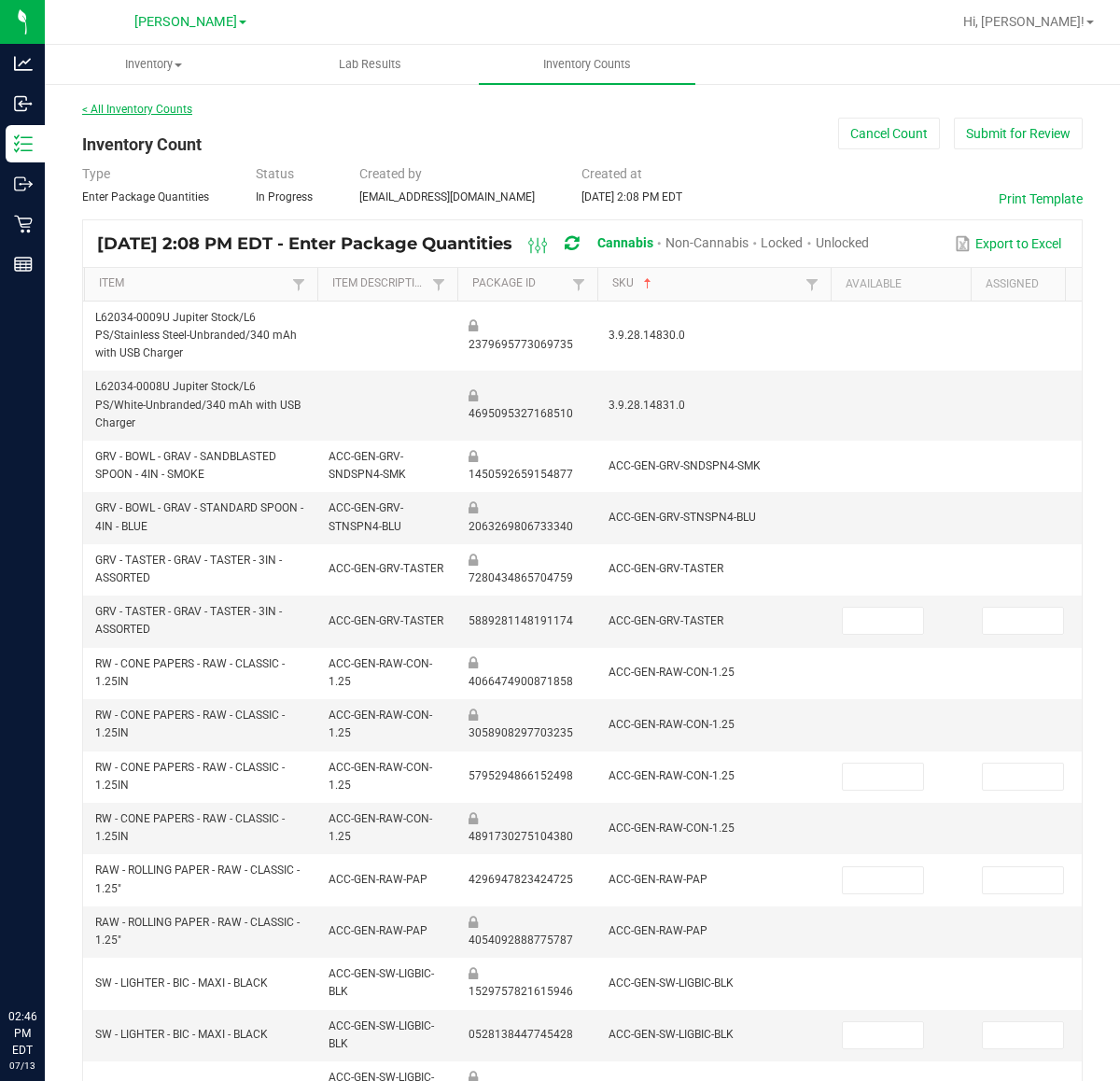 scroll, scrollTop: 0, scrollLeft: 0, axis: both 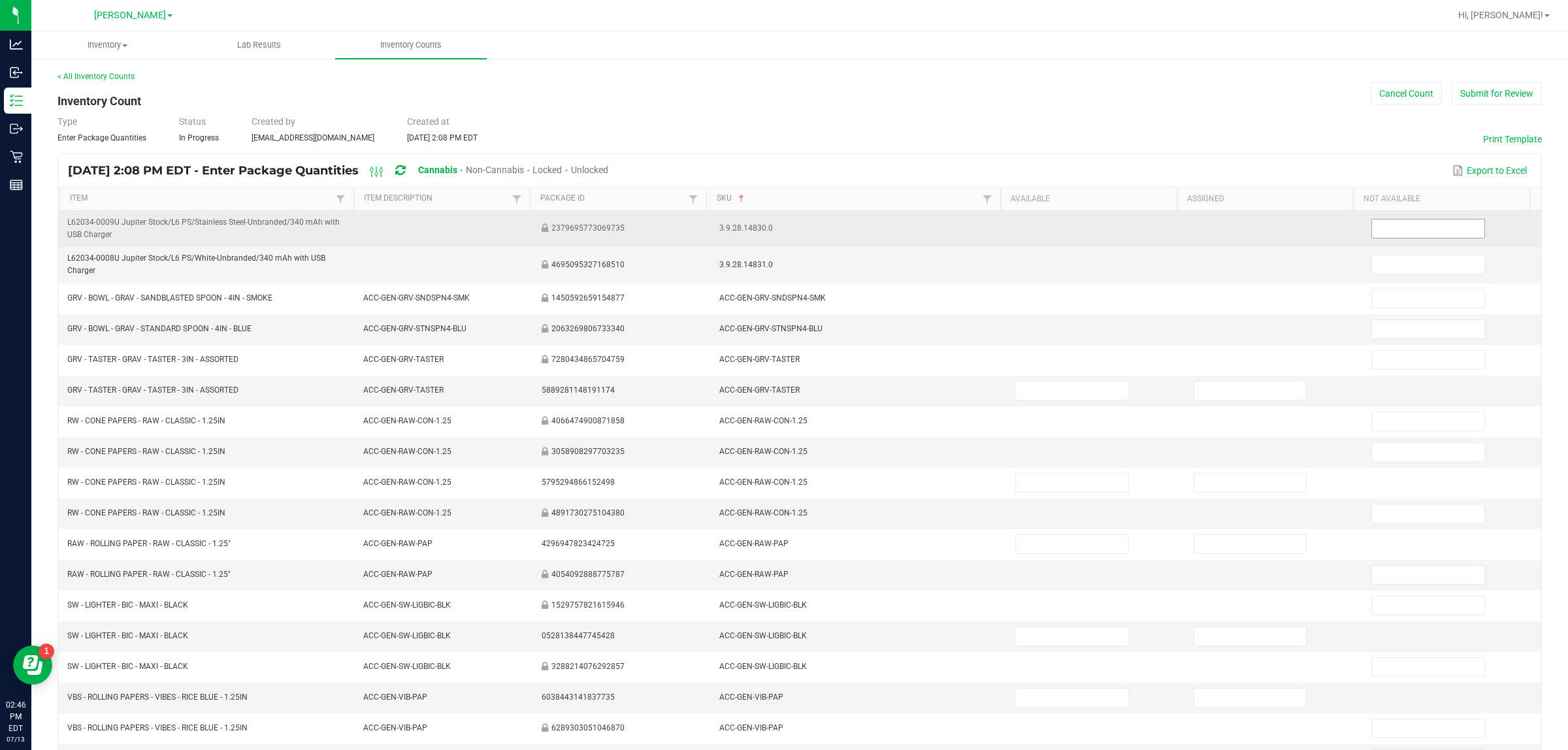 click at bounding box center [1428, 229] 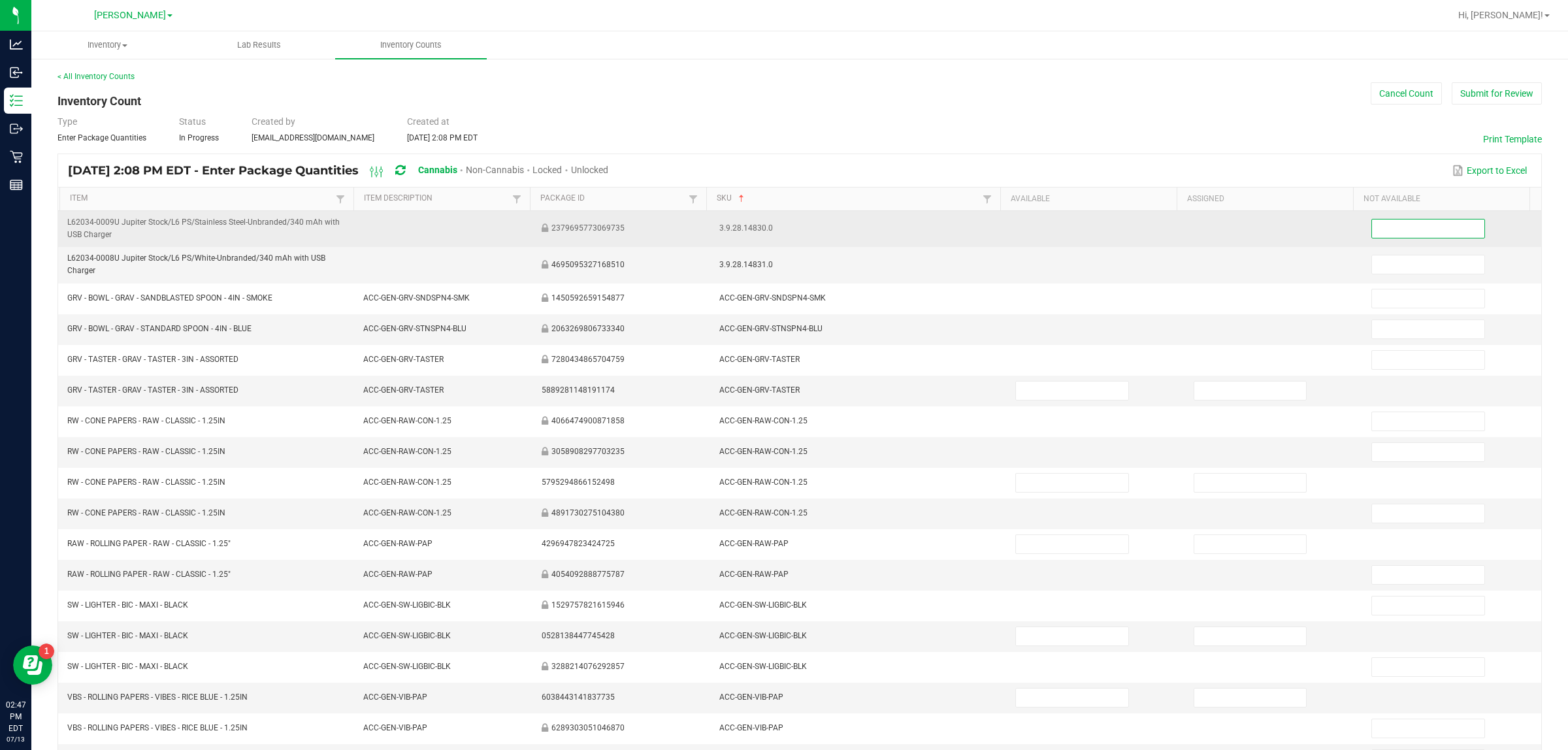 click at bounding box center (1428, 229) 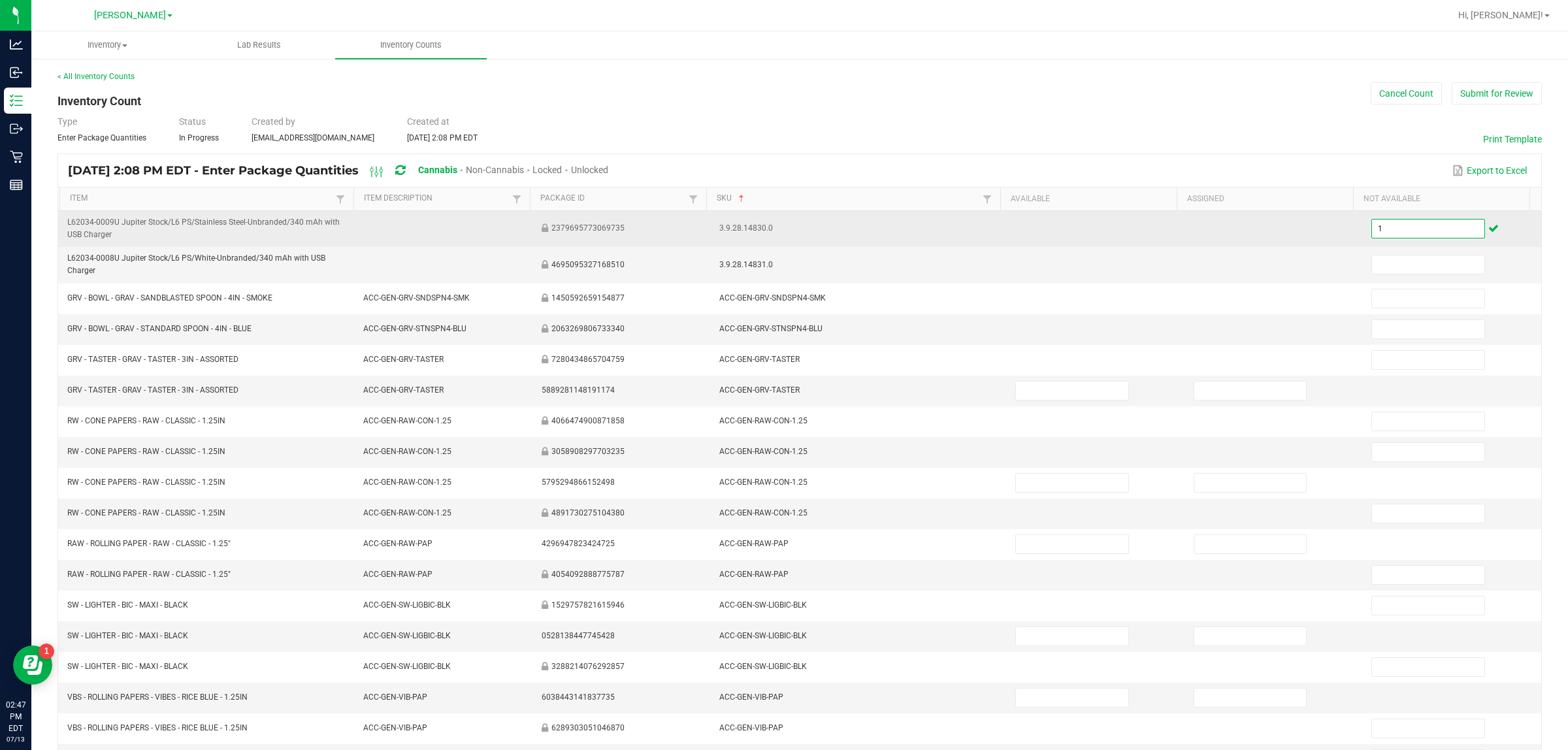type on "1" 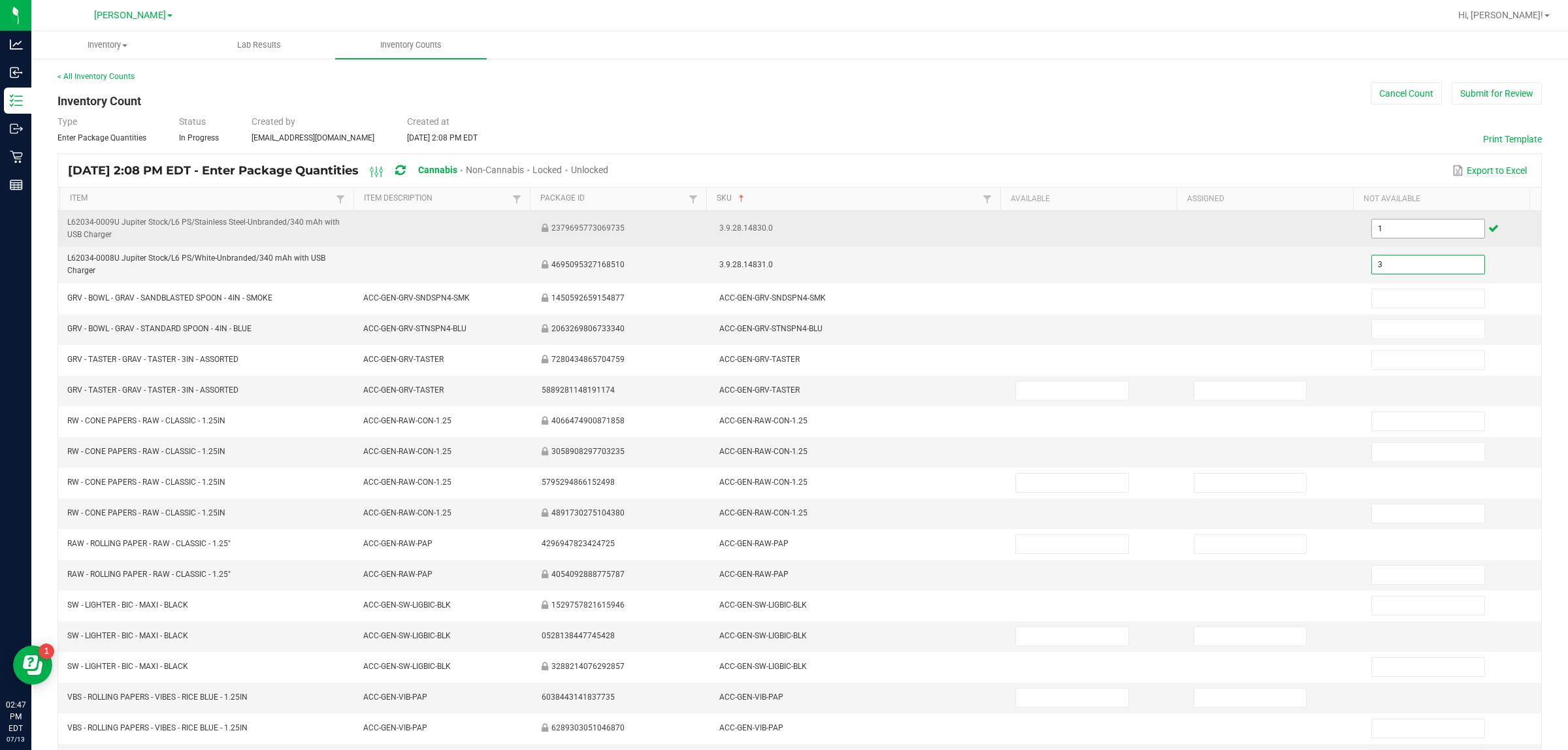 type on "3" 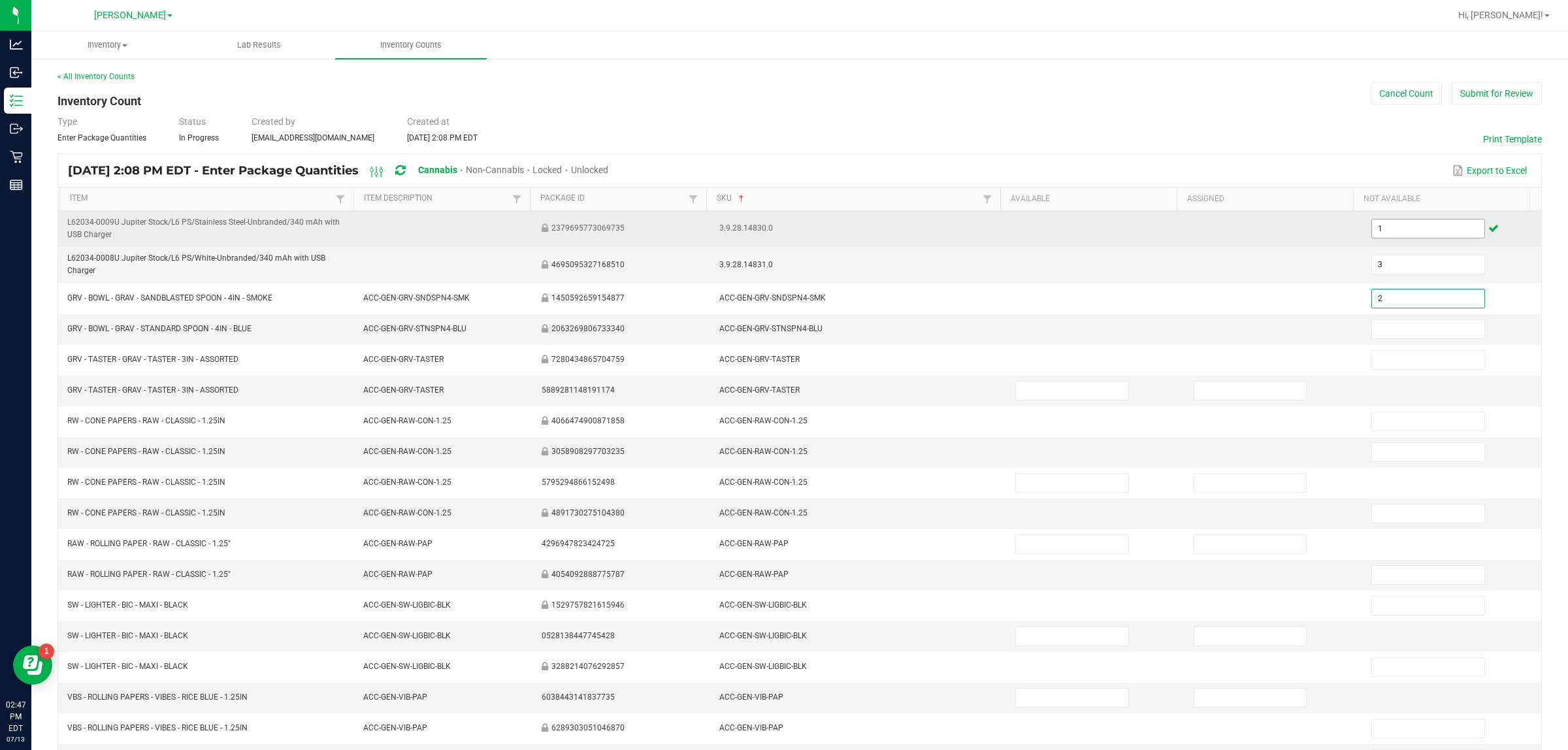 type on "2" 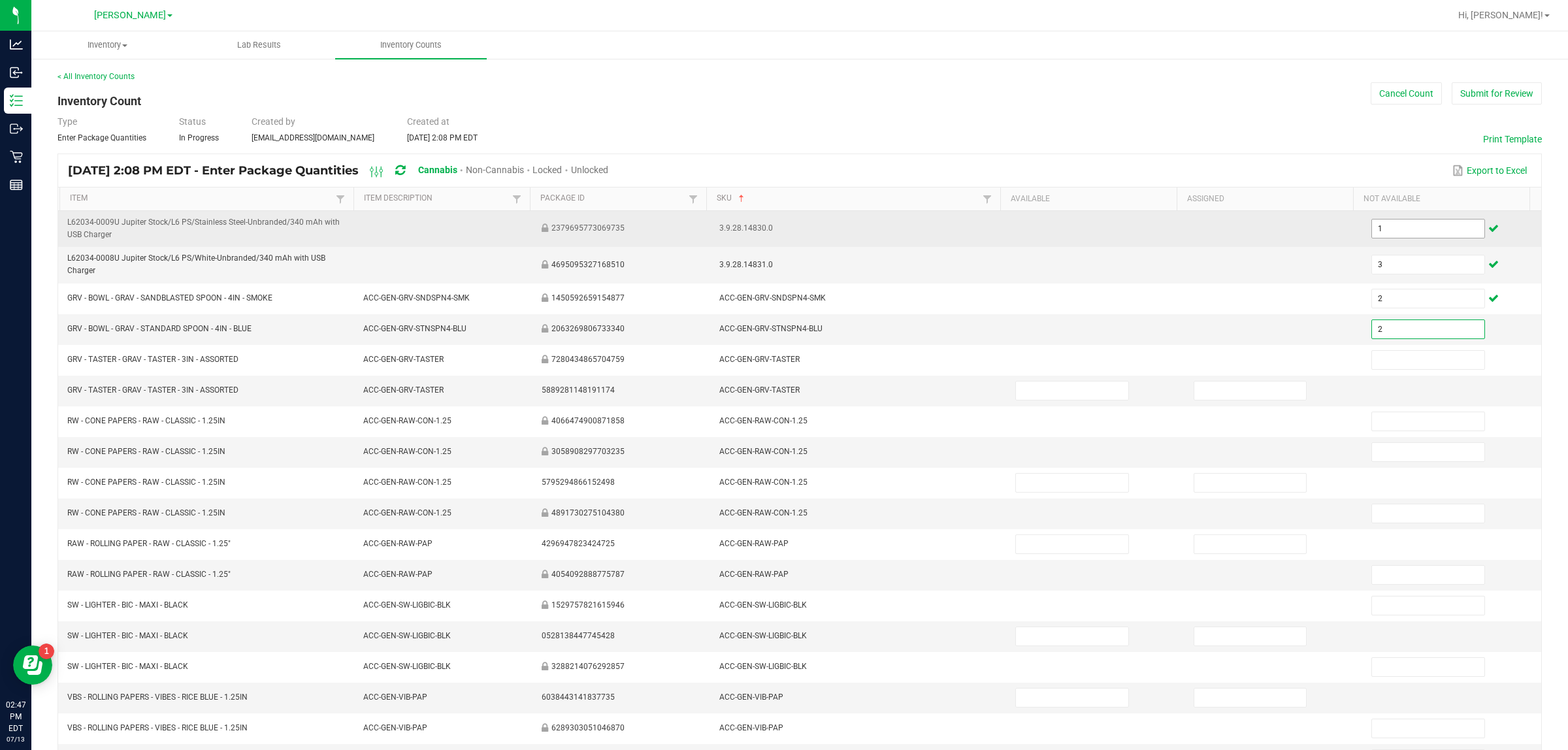 type on "2" 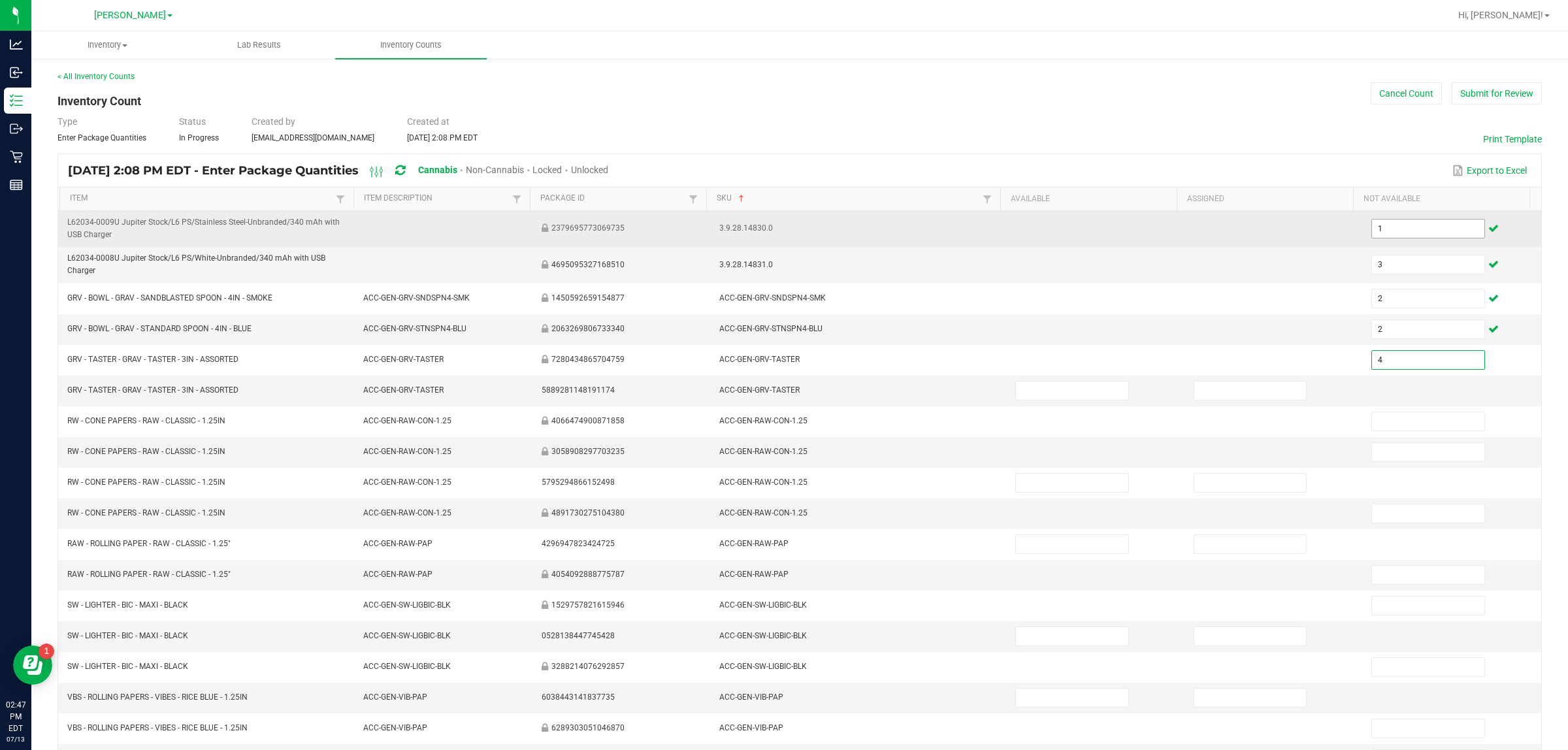 type on "4" 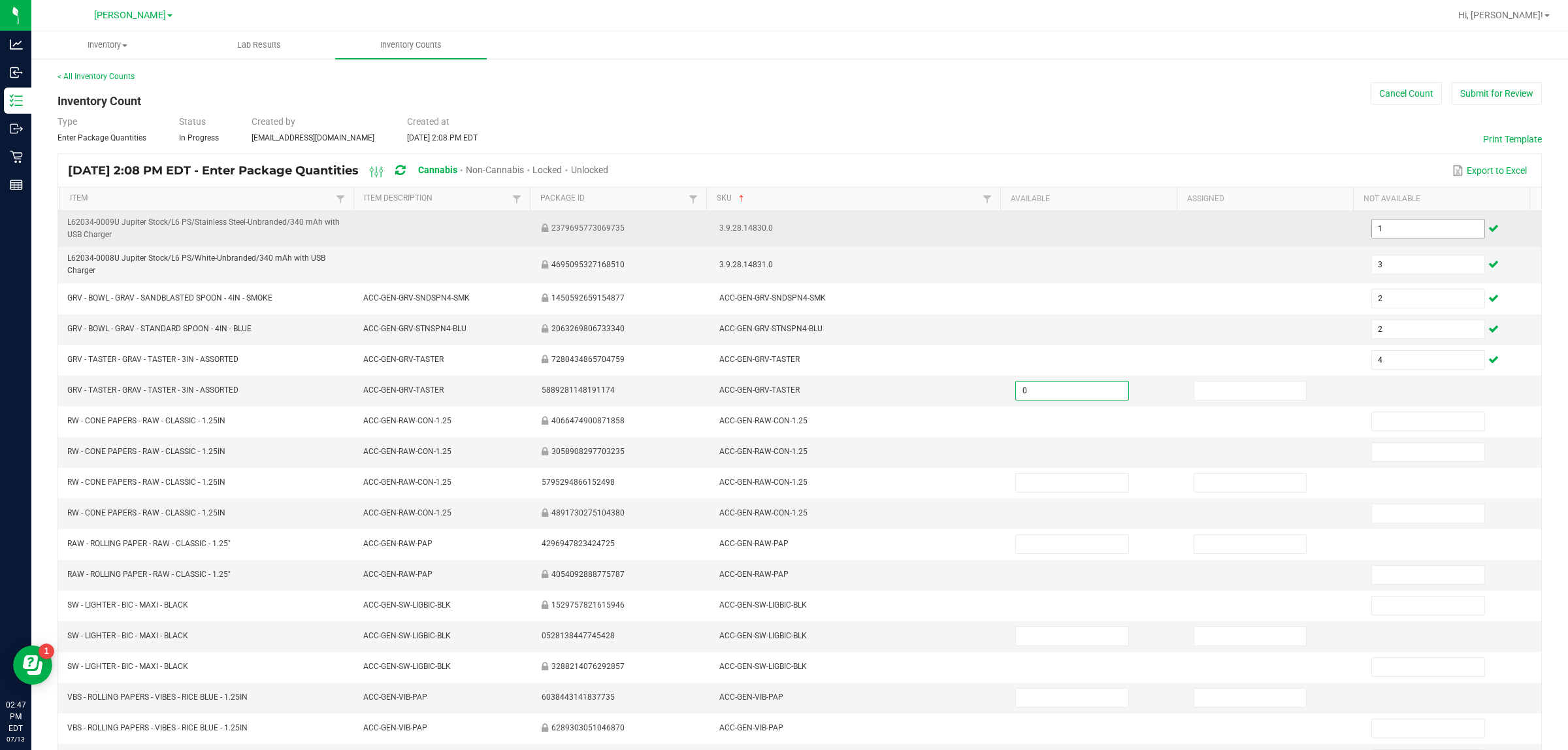 type on "0" 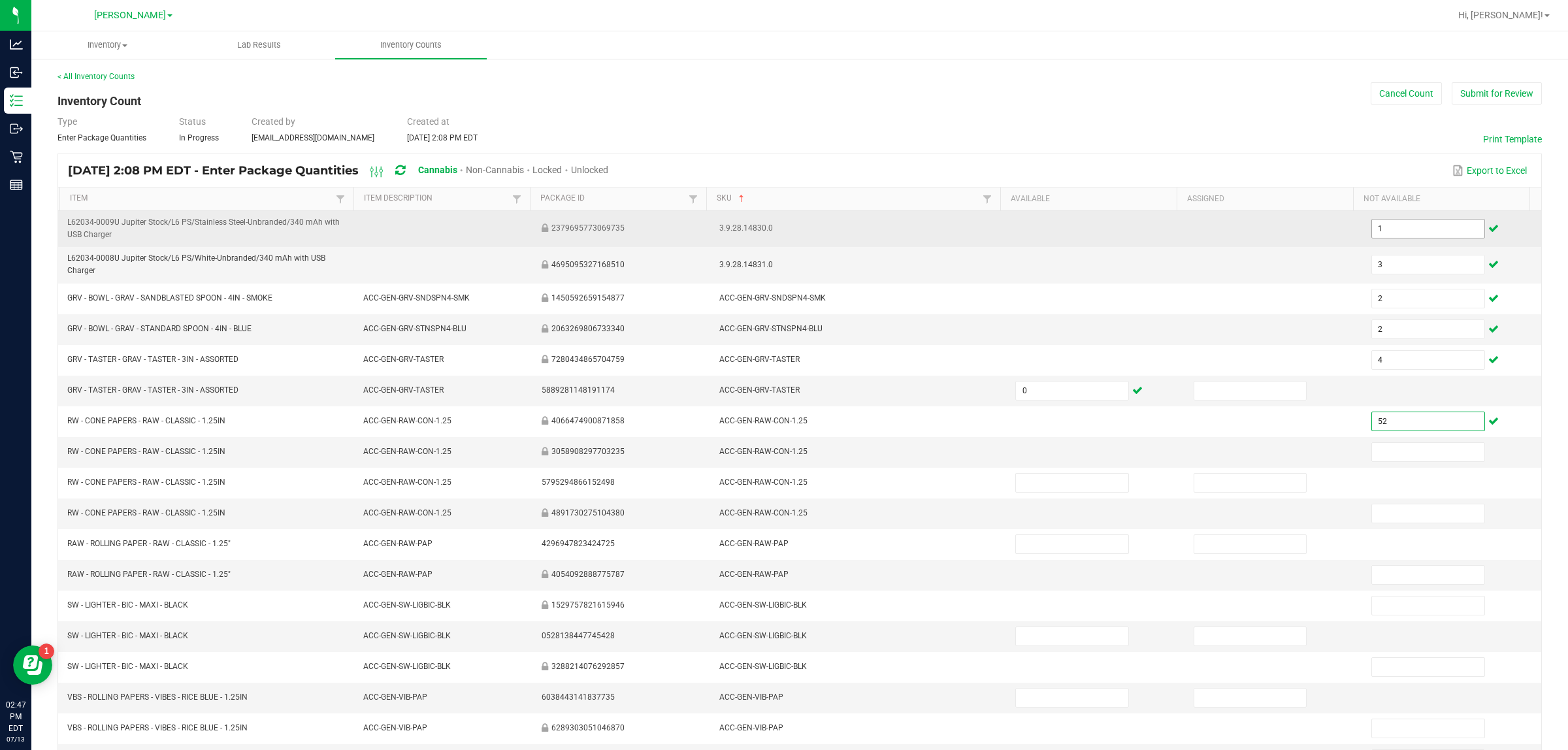 type on "52" 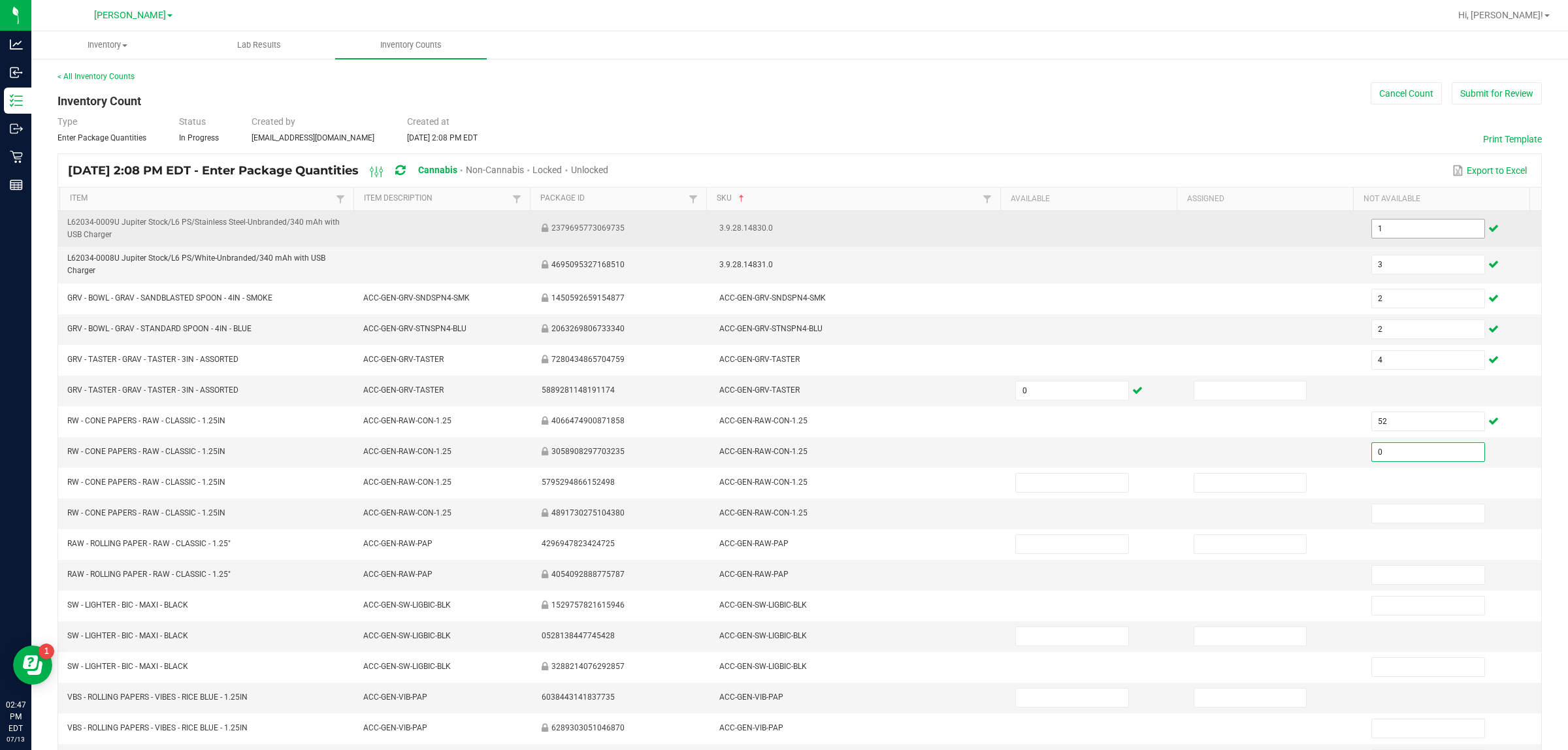type on "0" 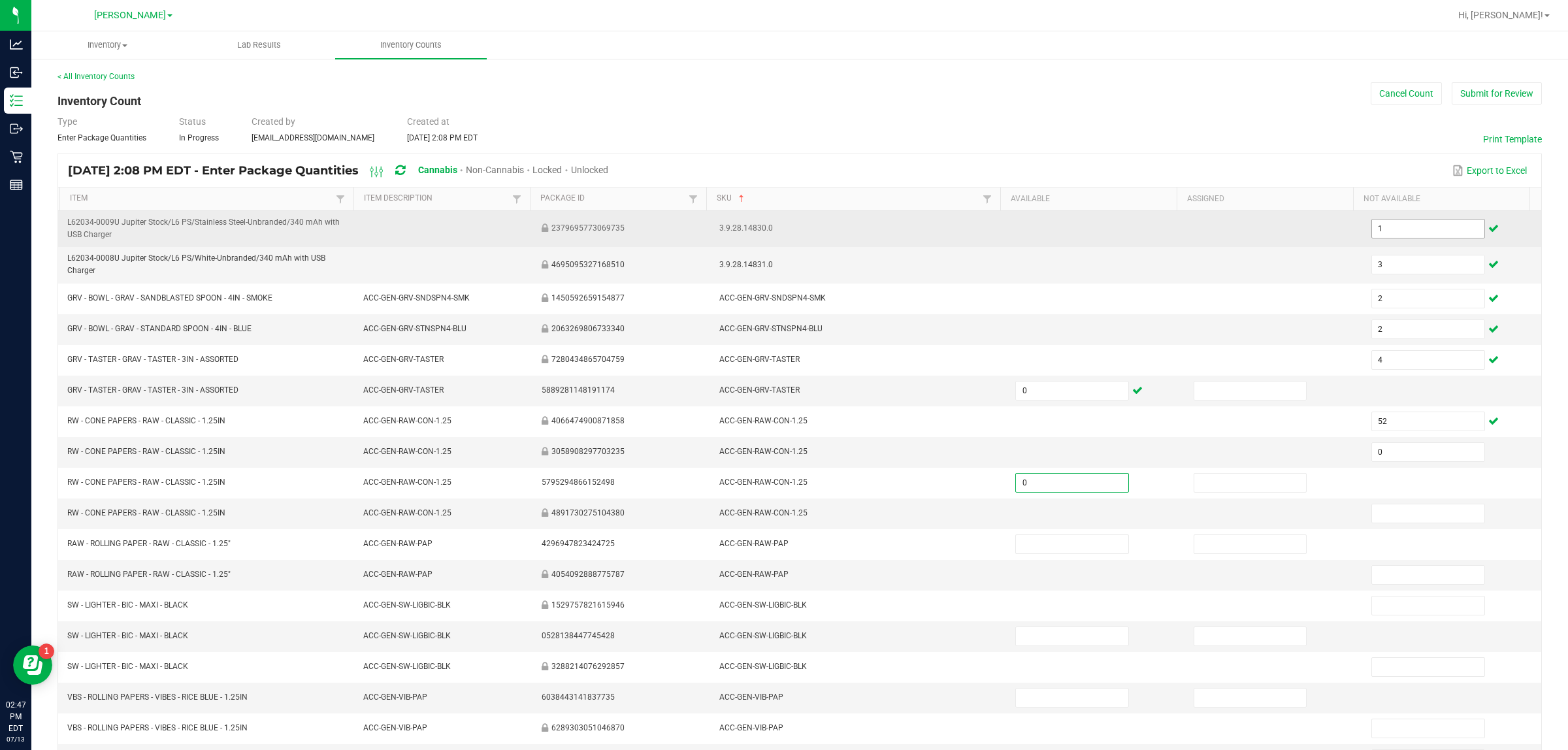 type on "0" 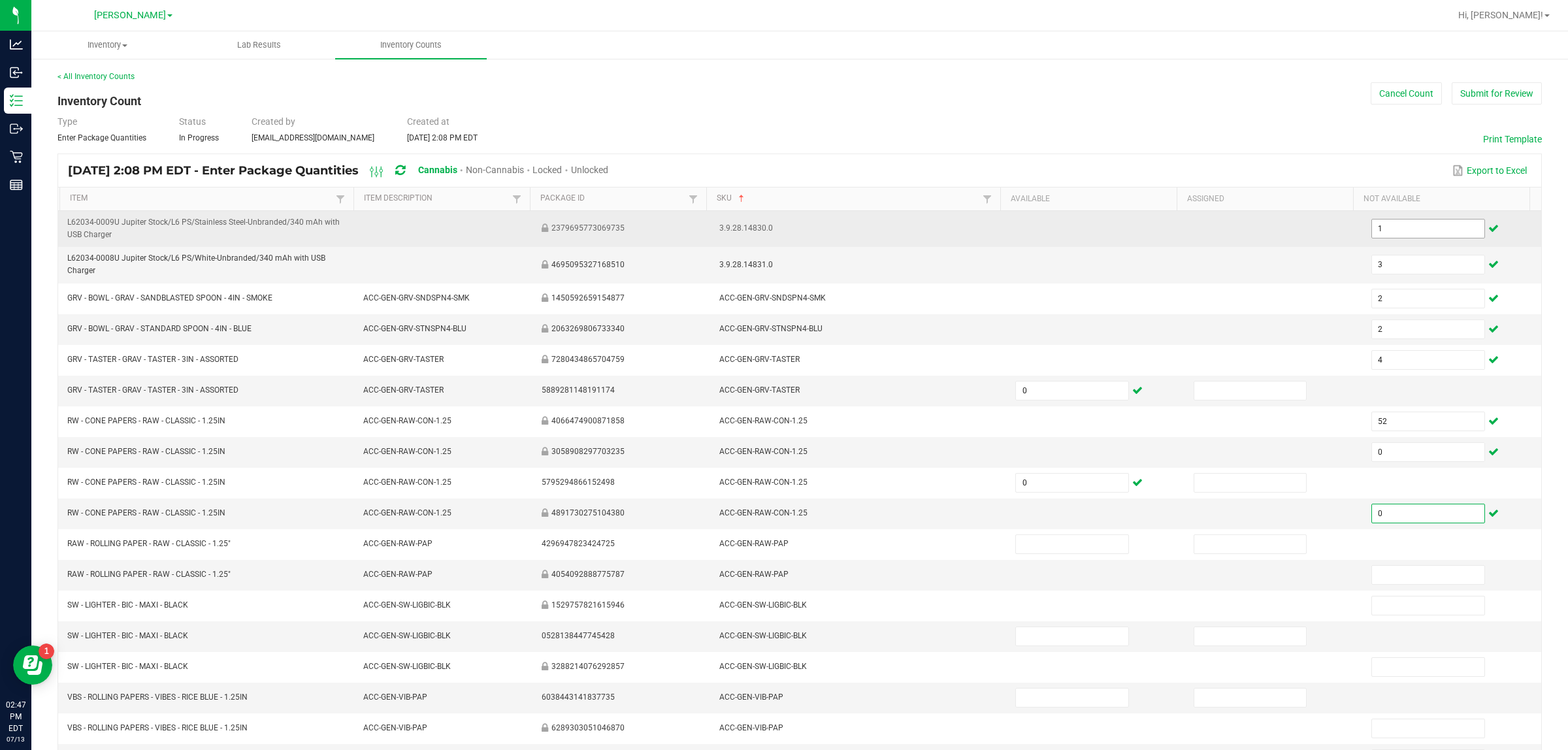 type on "0" 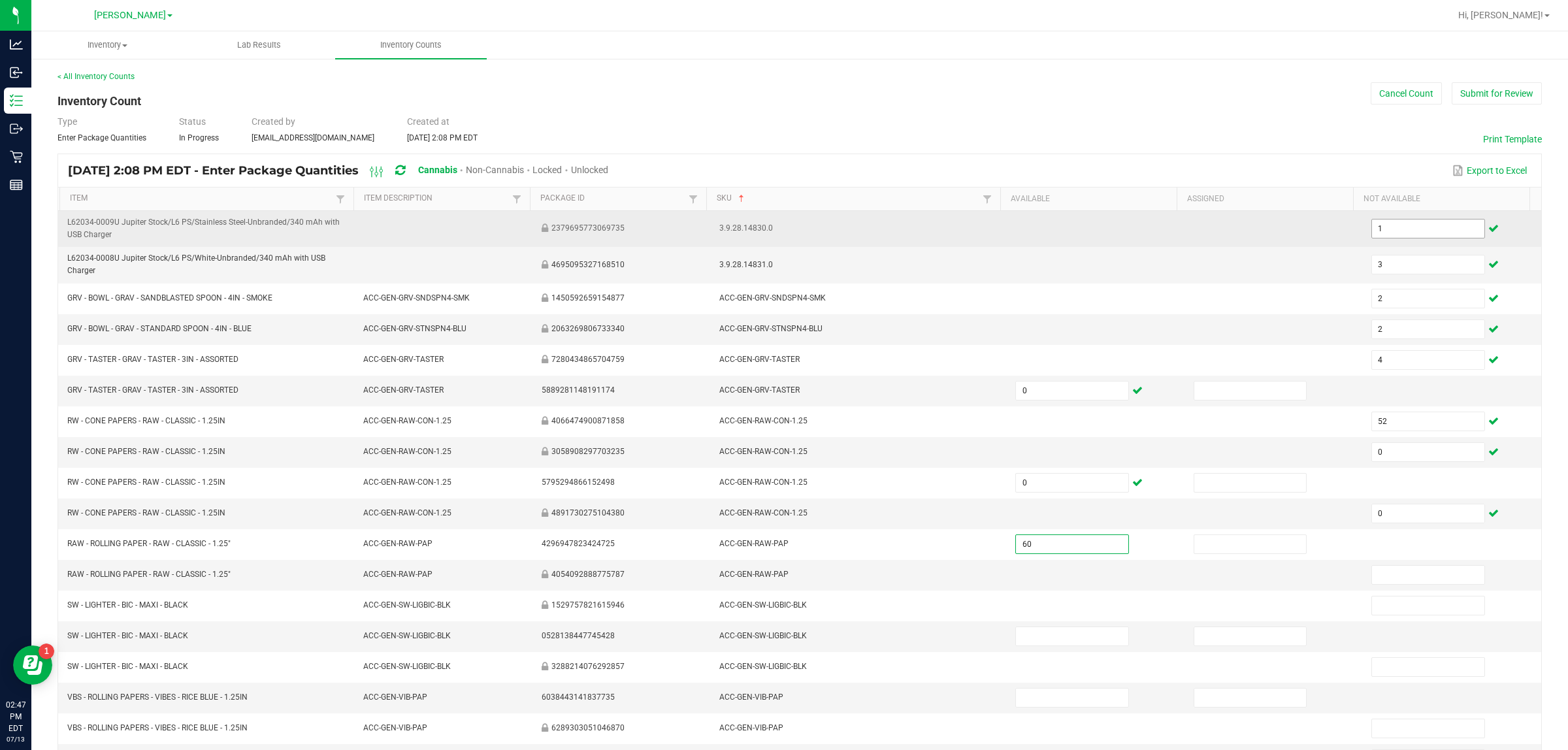 type on "60" 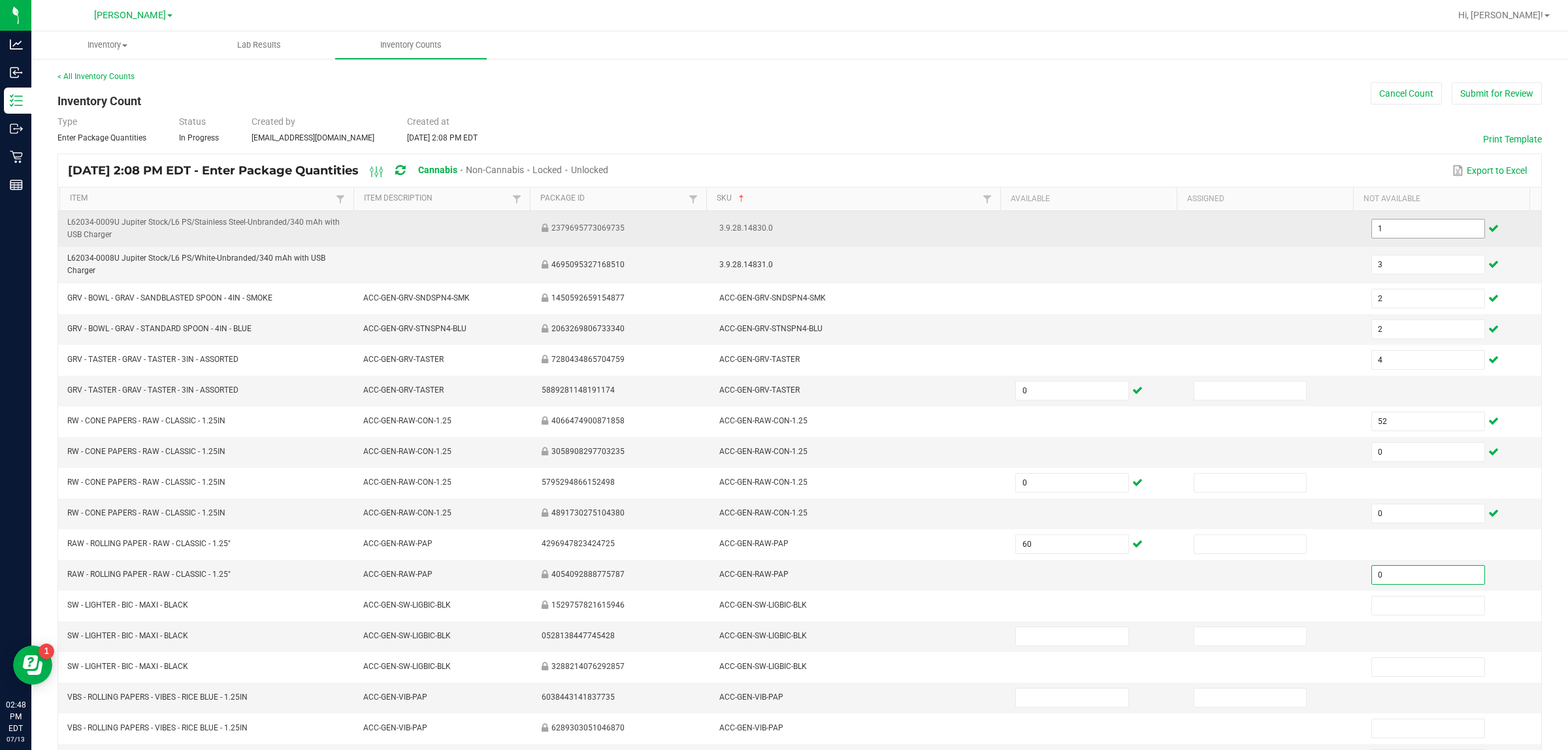 type on "0" 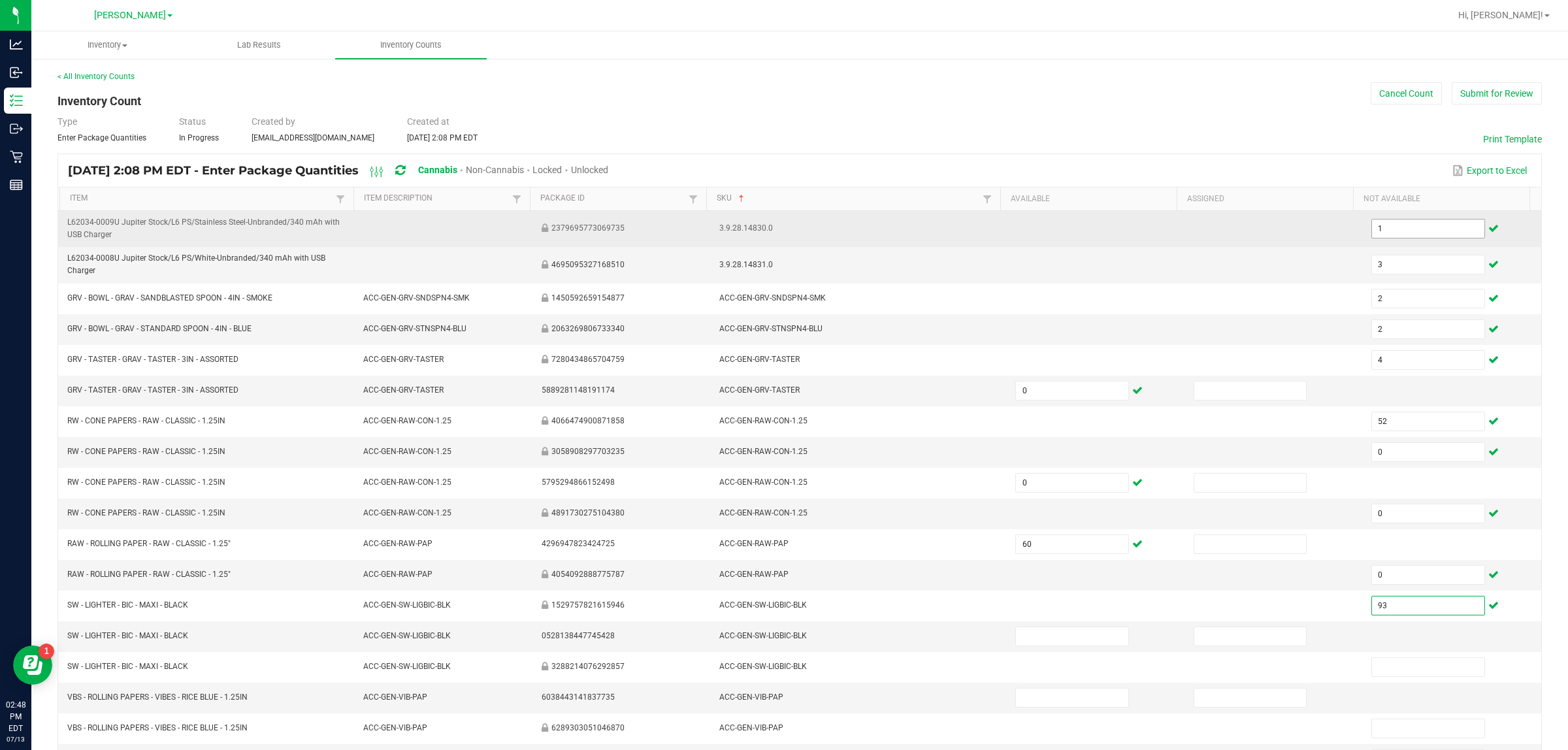 type on "93" 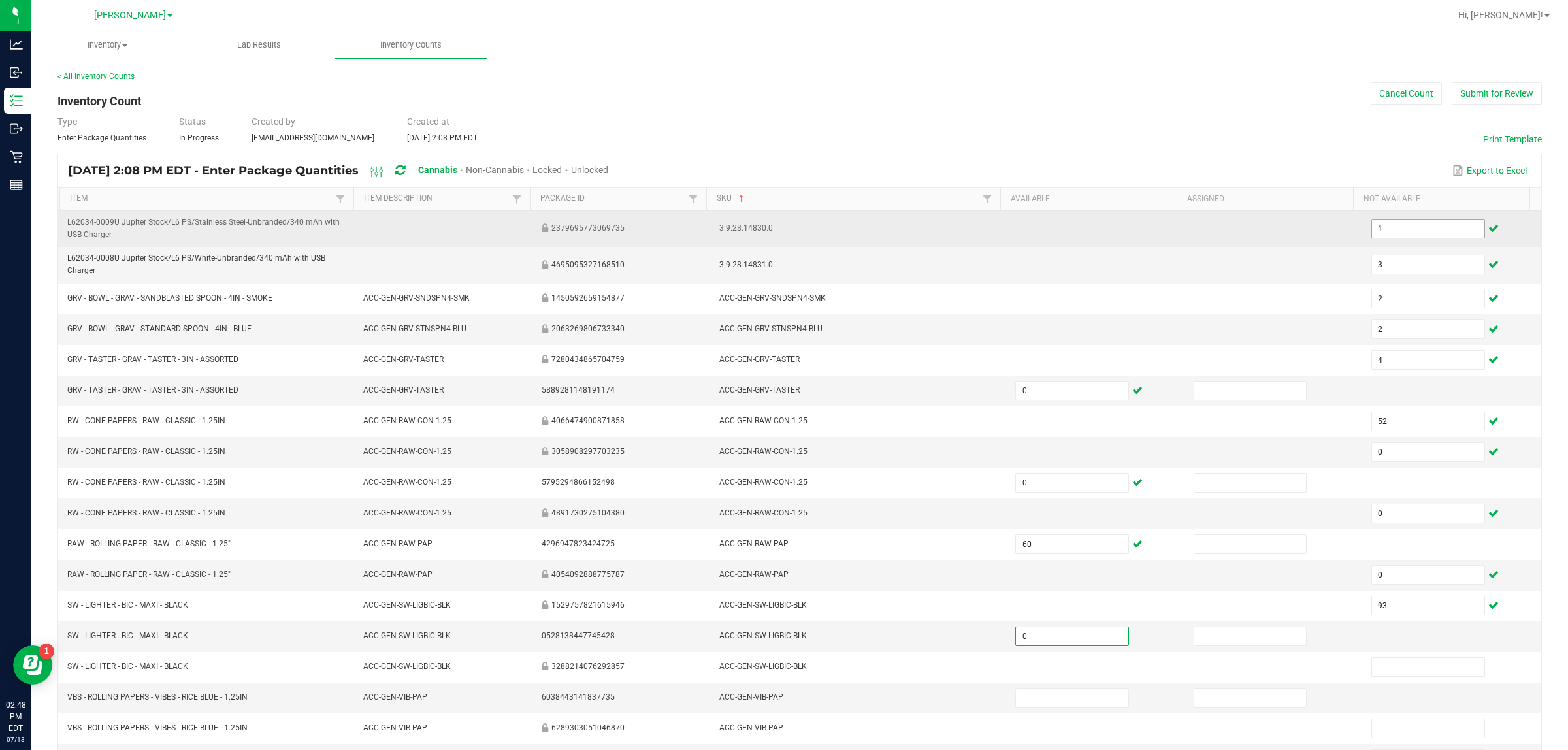 type on "0" 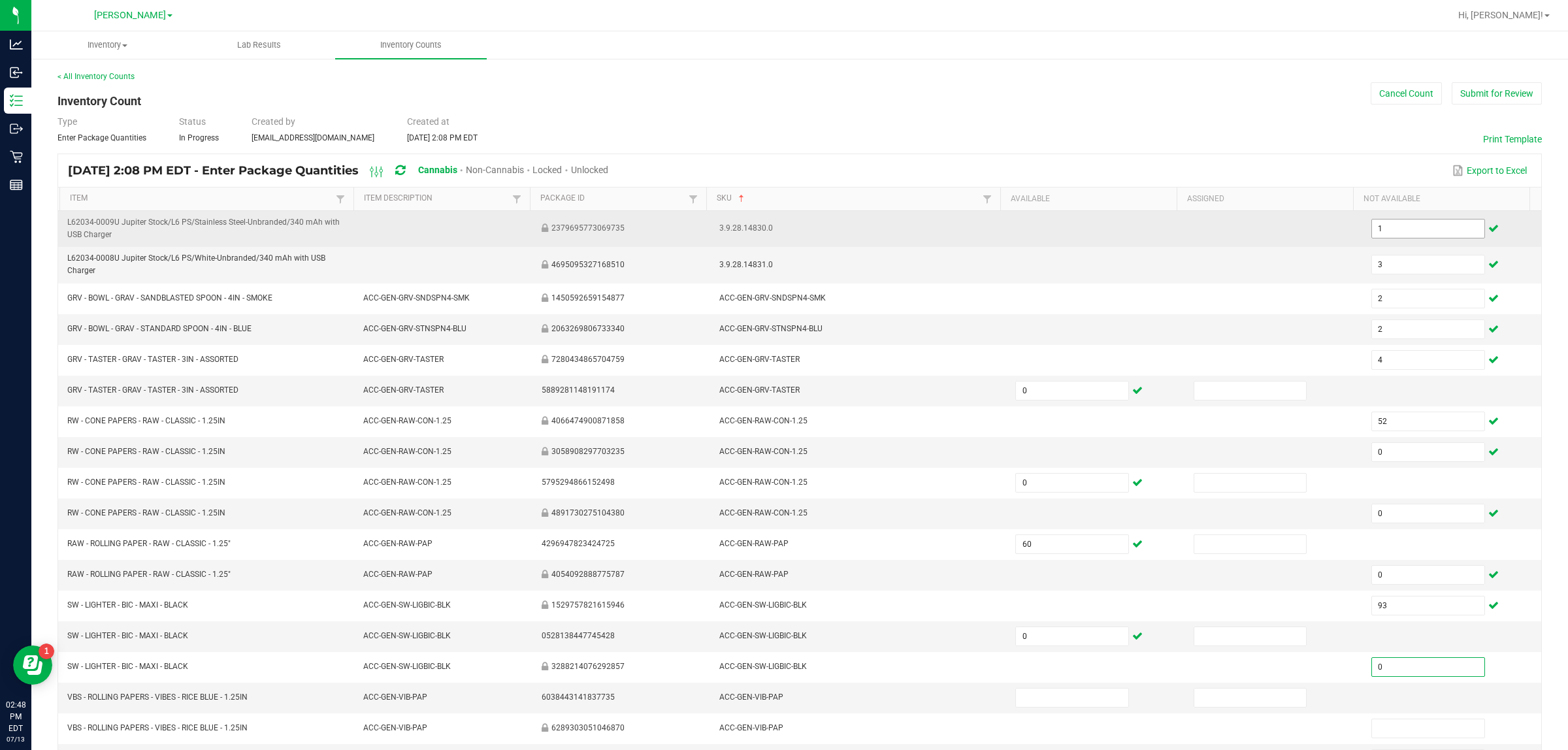type on "0" 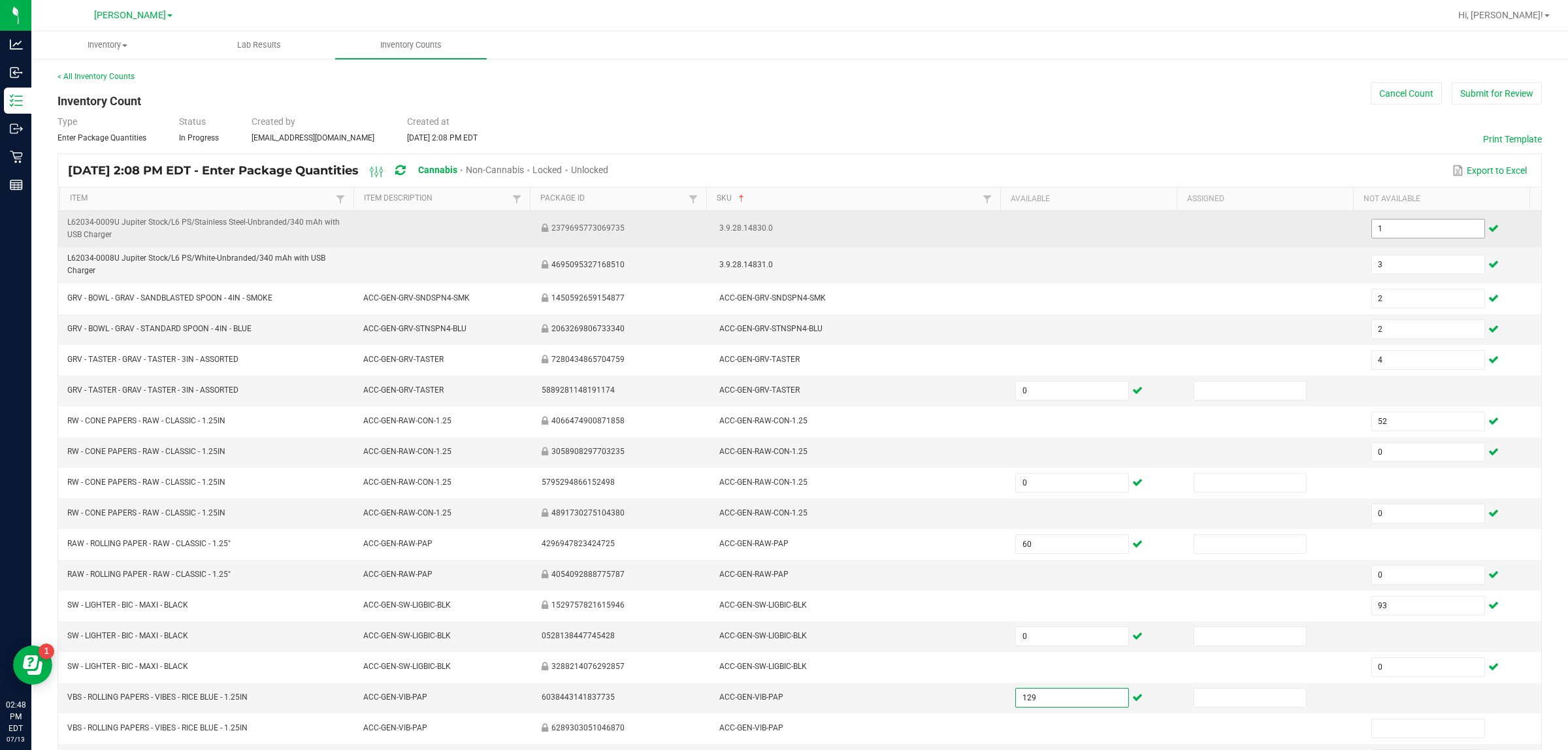 type on "129" 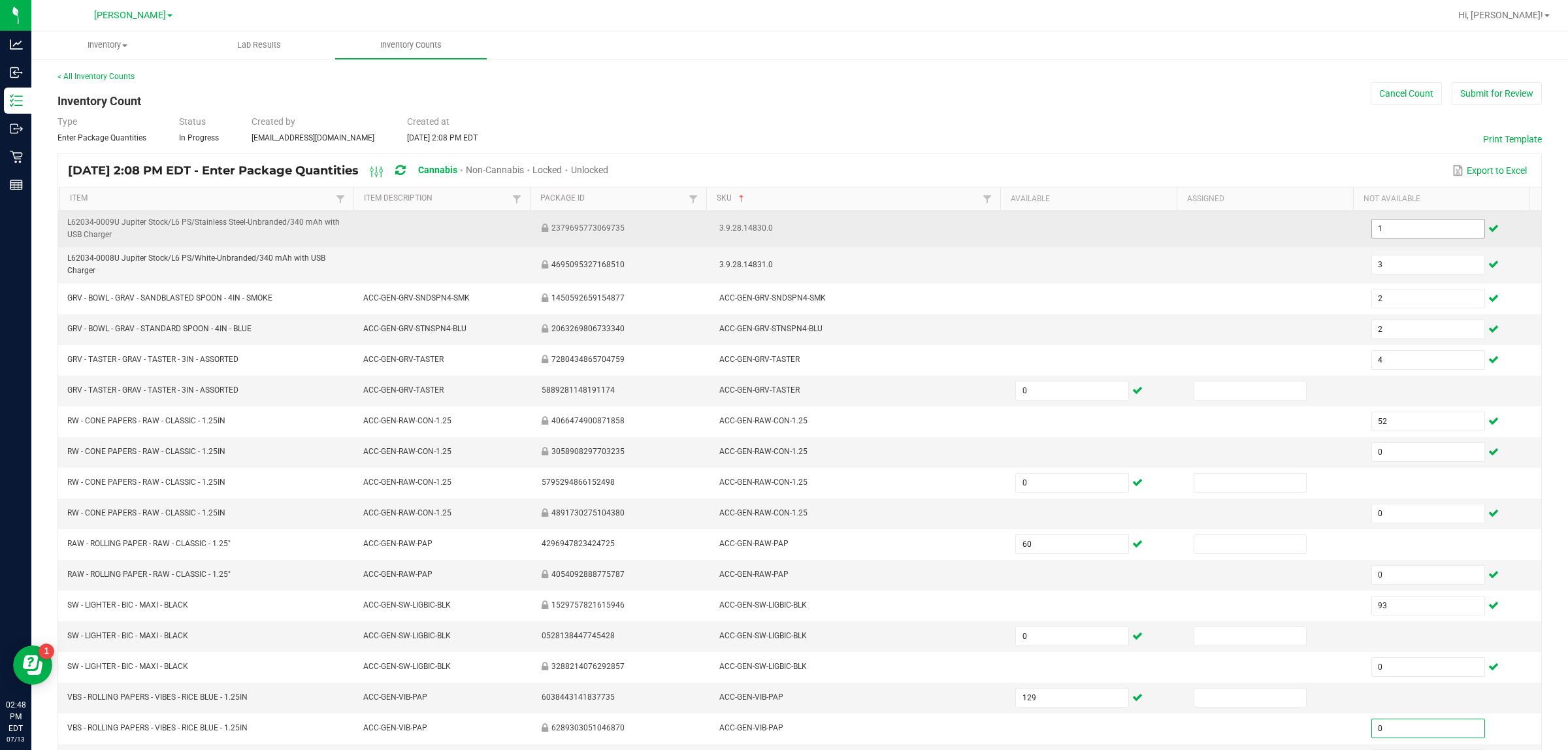 type on "0" 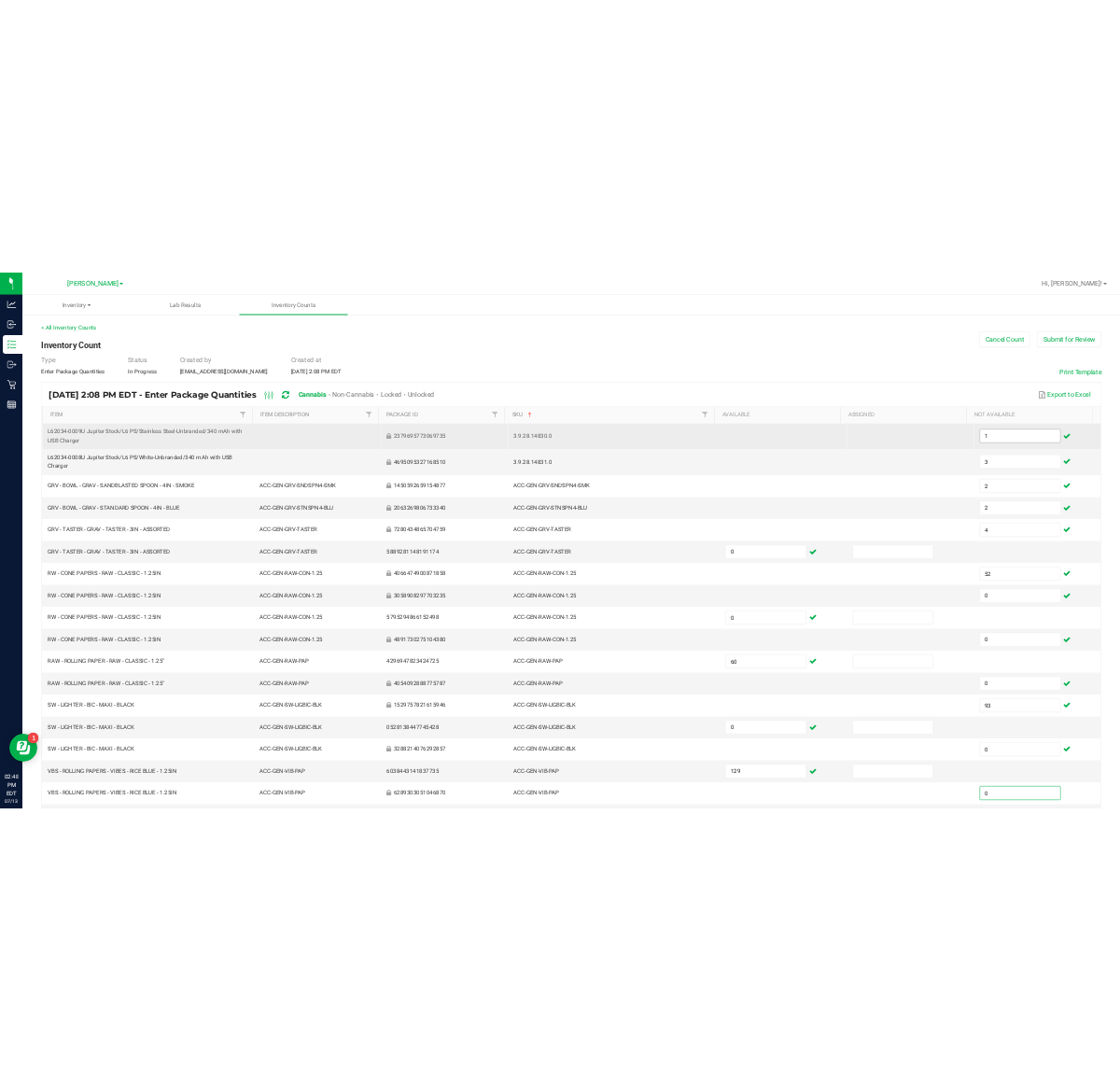 scroll, scrollTop: 202, scrollLeft: 0, axis: vertical 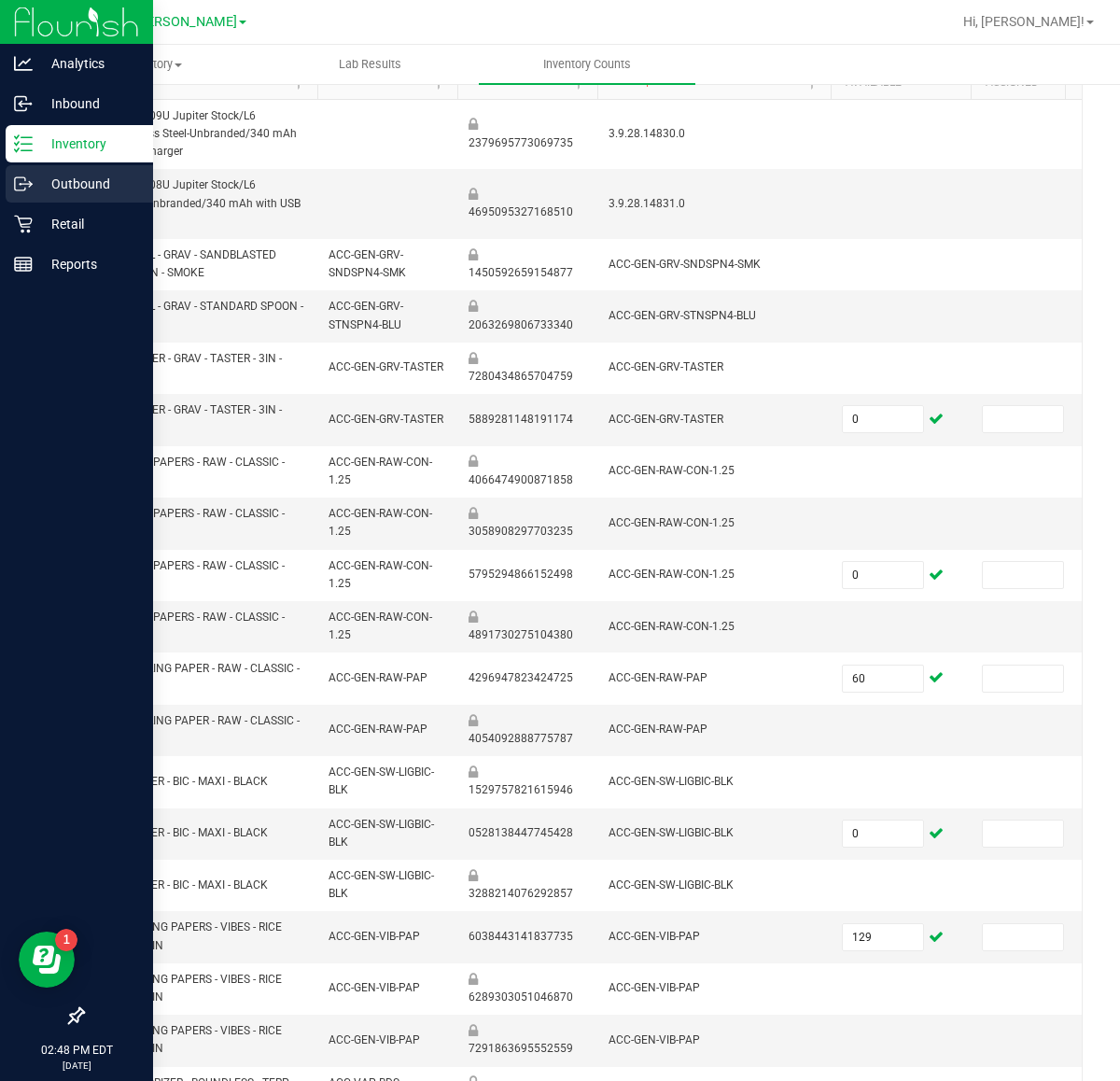 type on "0" 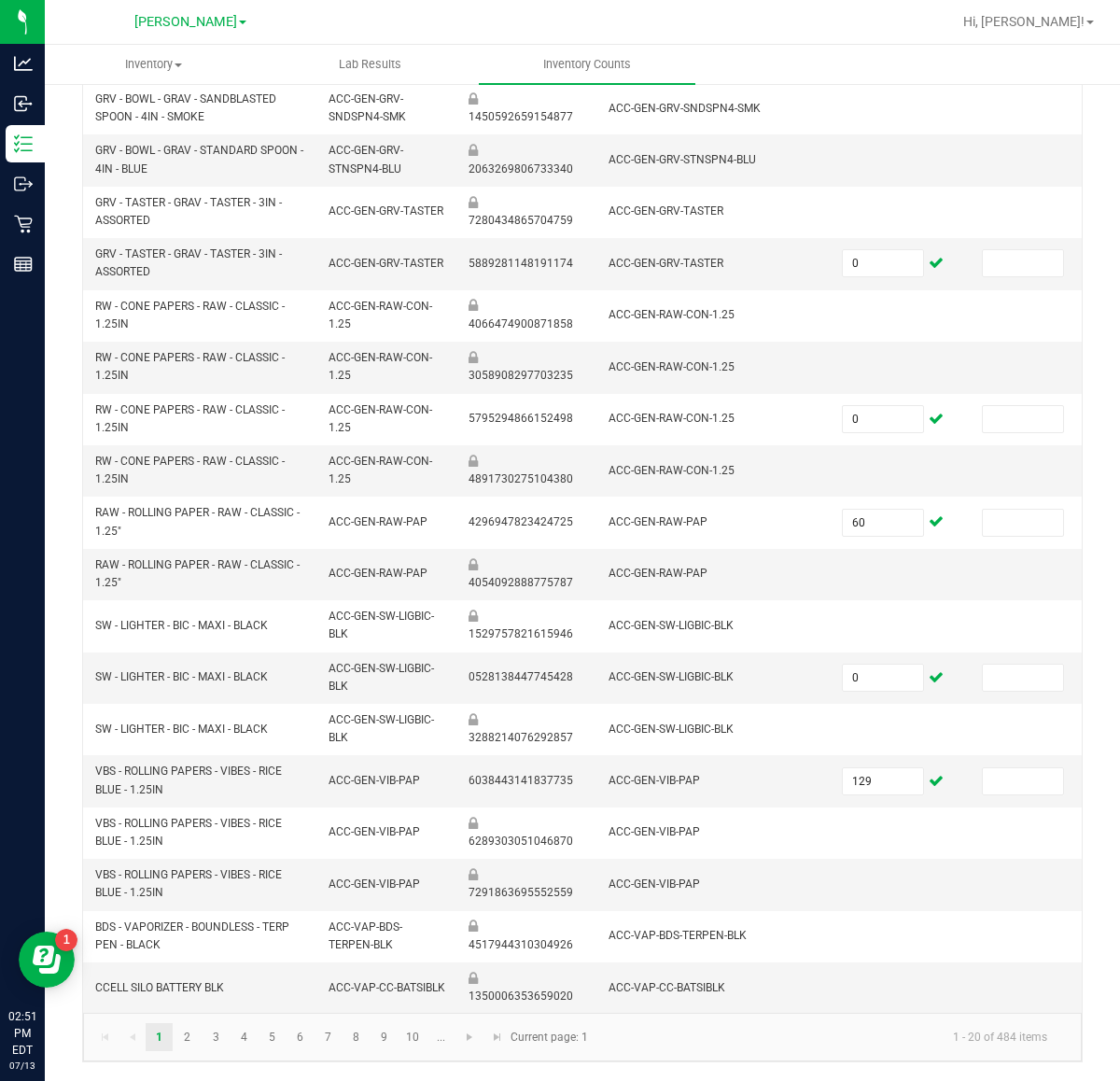 scroll, scrollTop: 379, scrollLeft: 0, axis: vertical 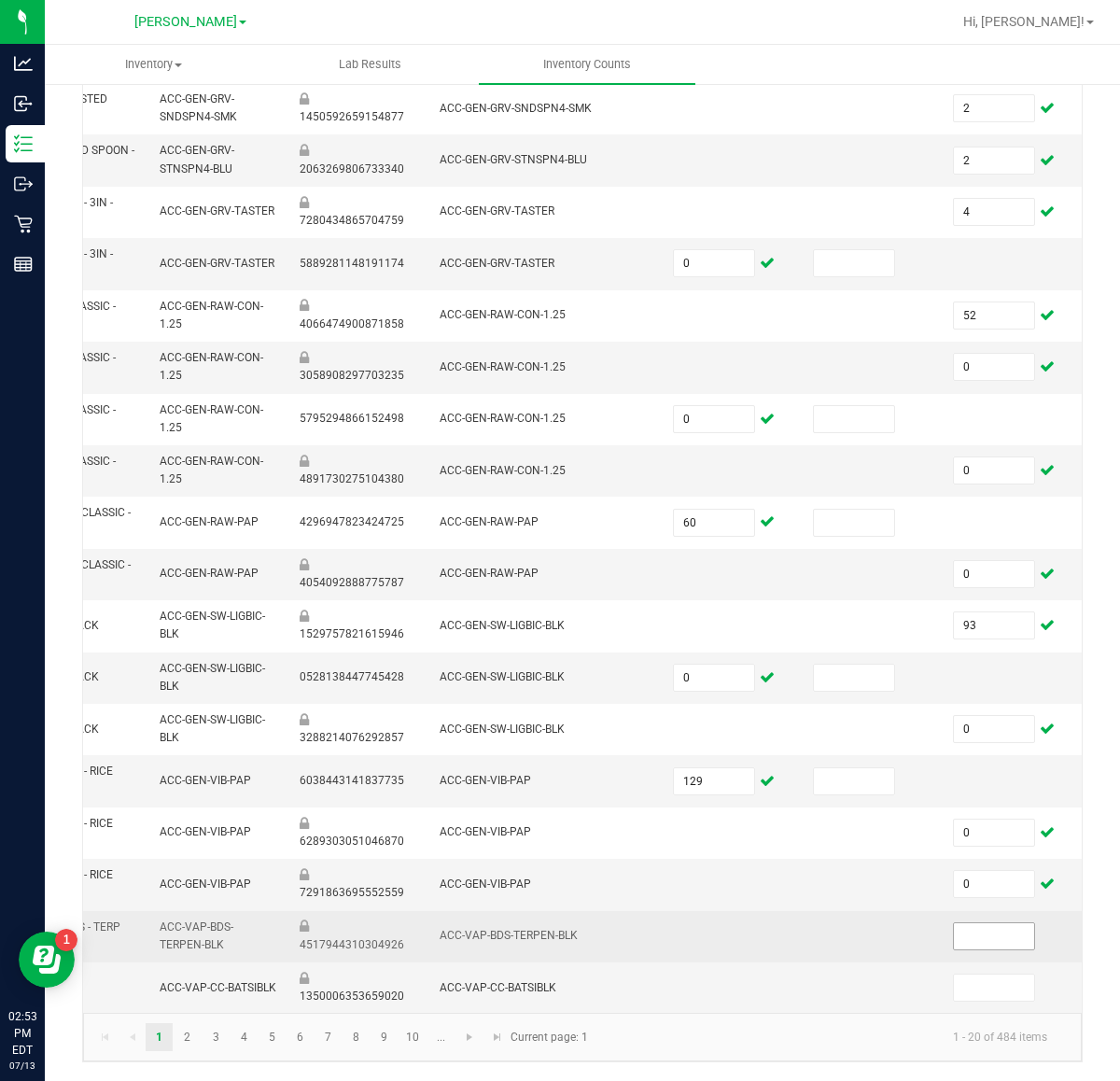 click at bounding box center [994, 936] 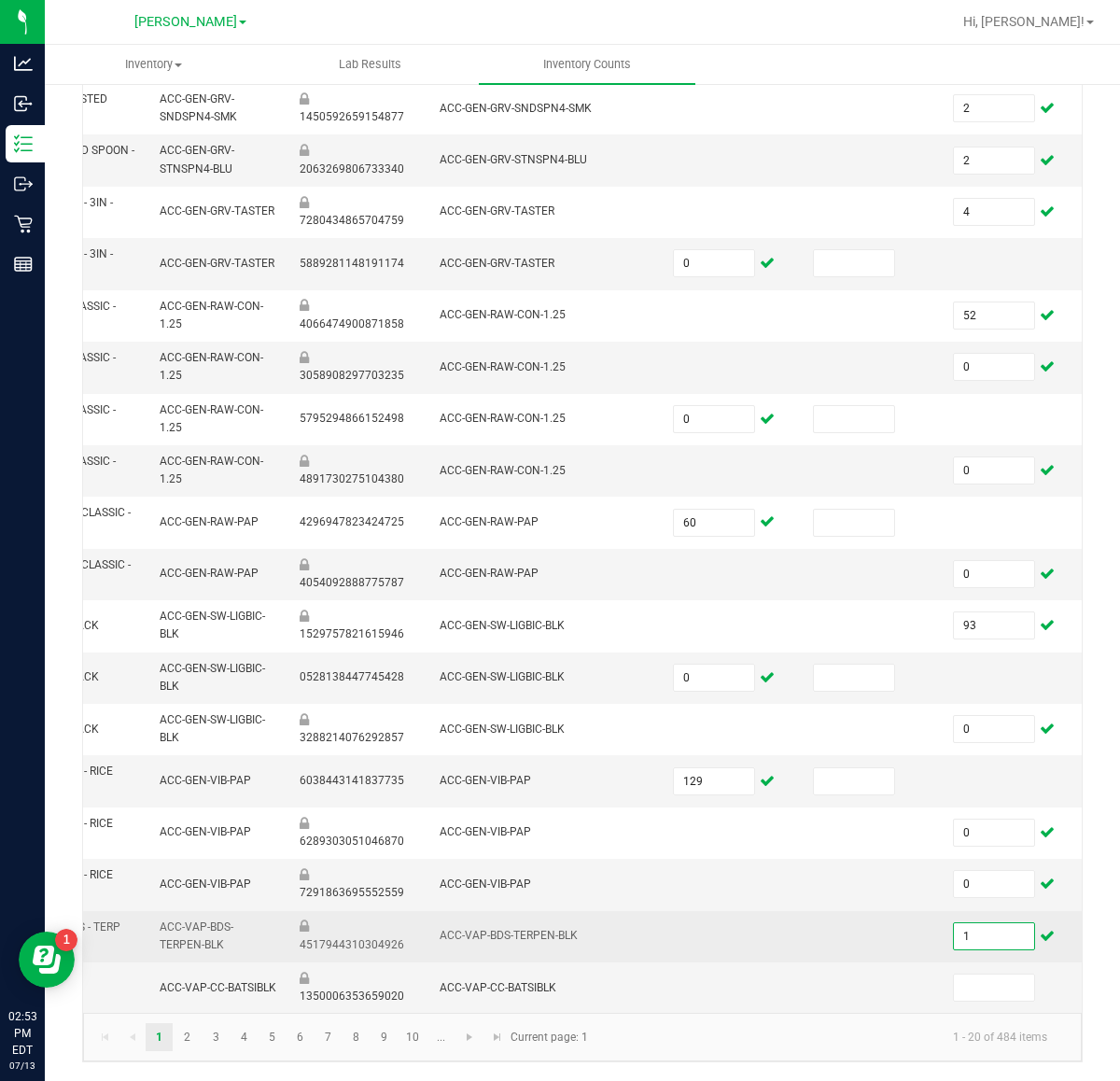 type on "1" 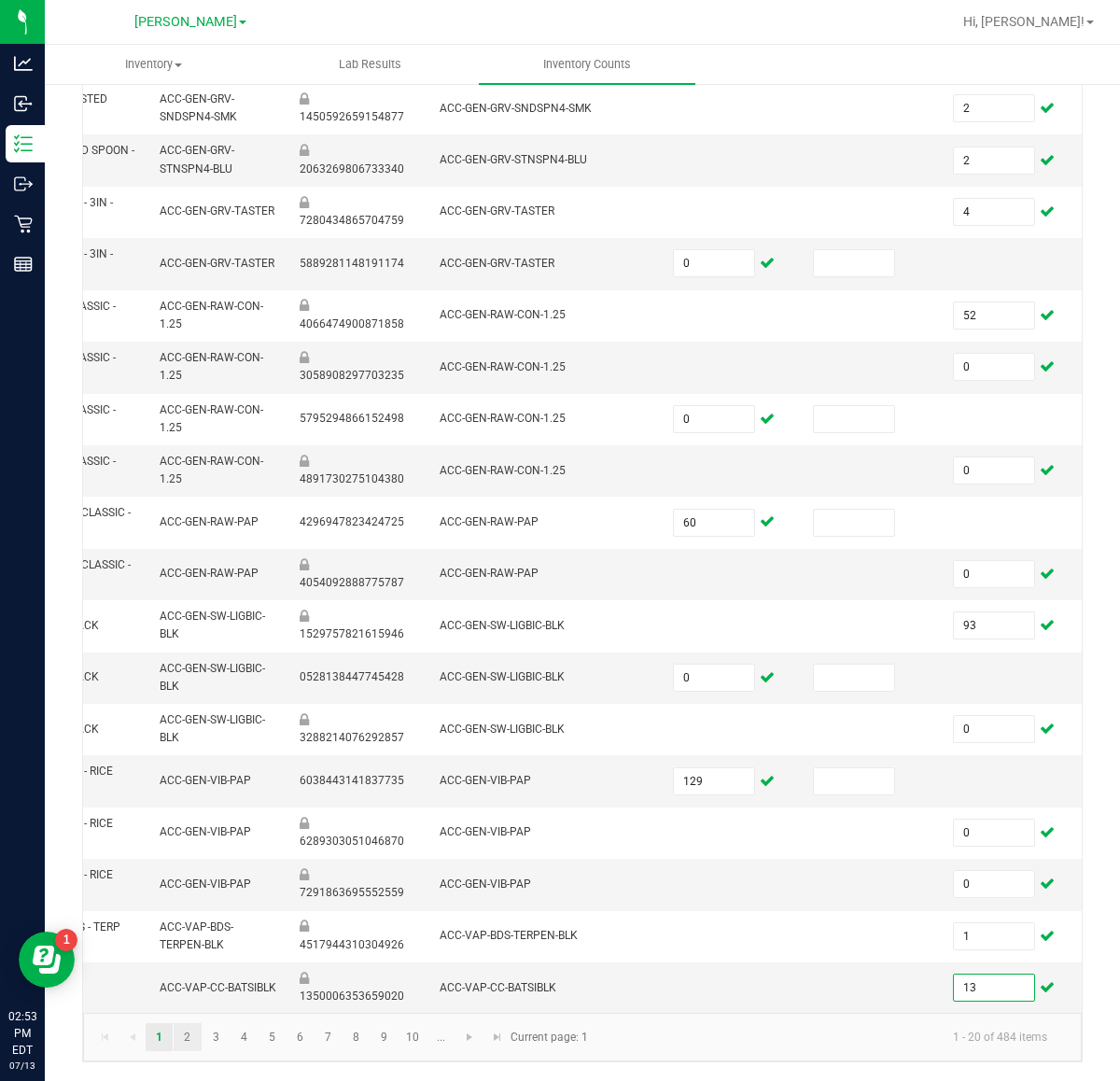 type on "13" 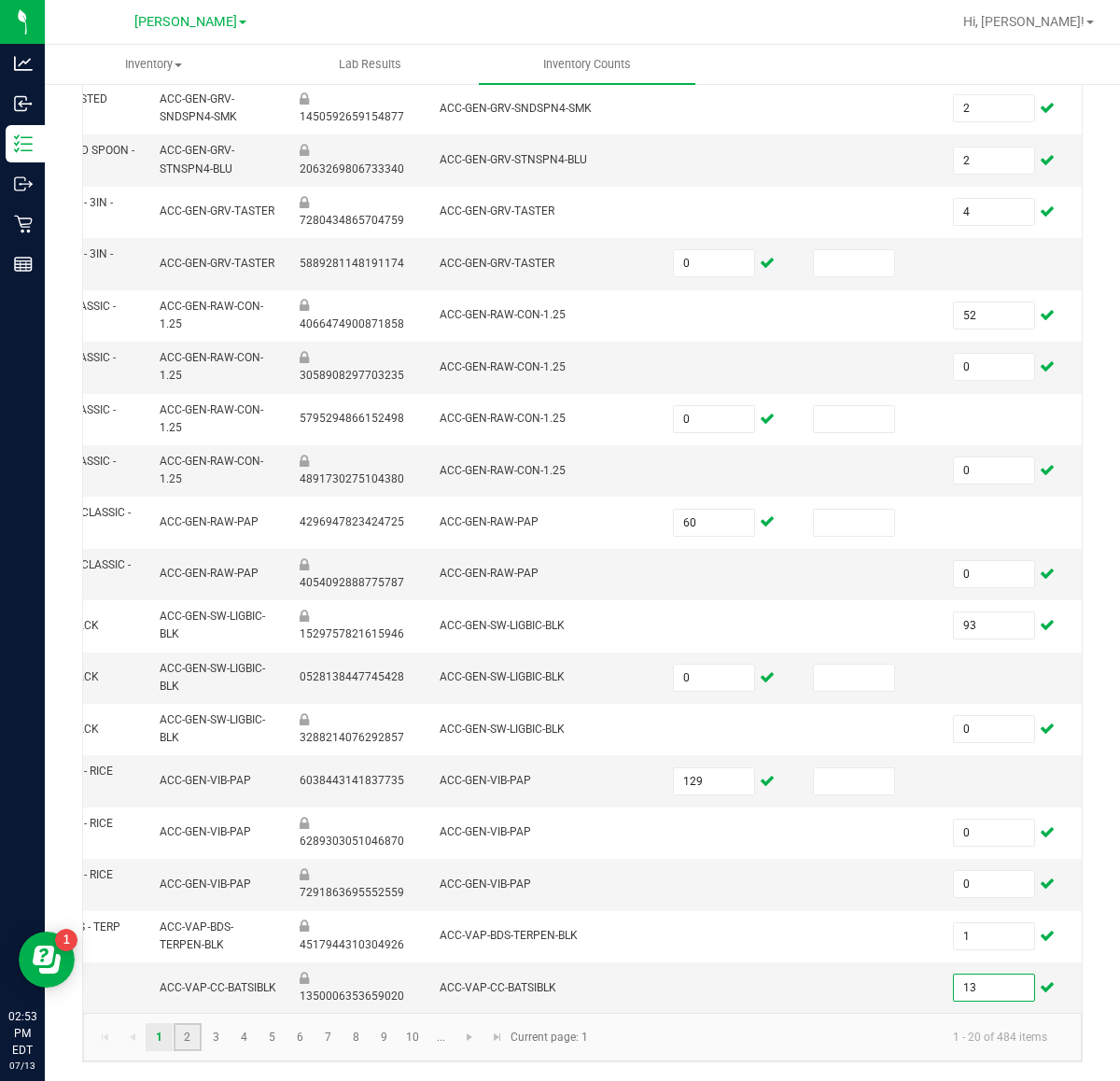 click on "2" 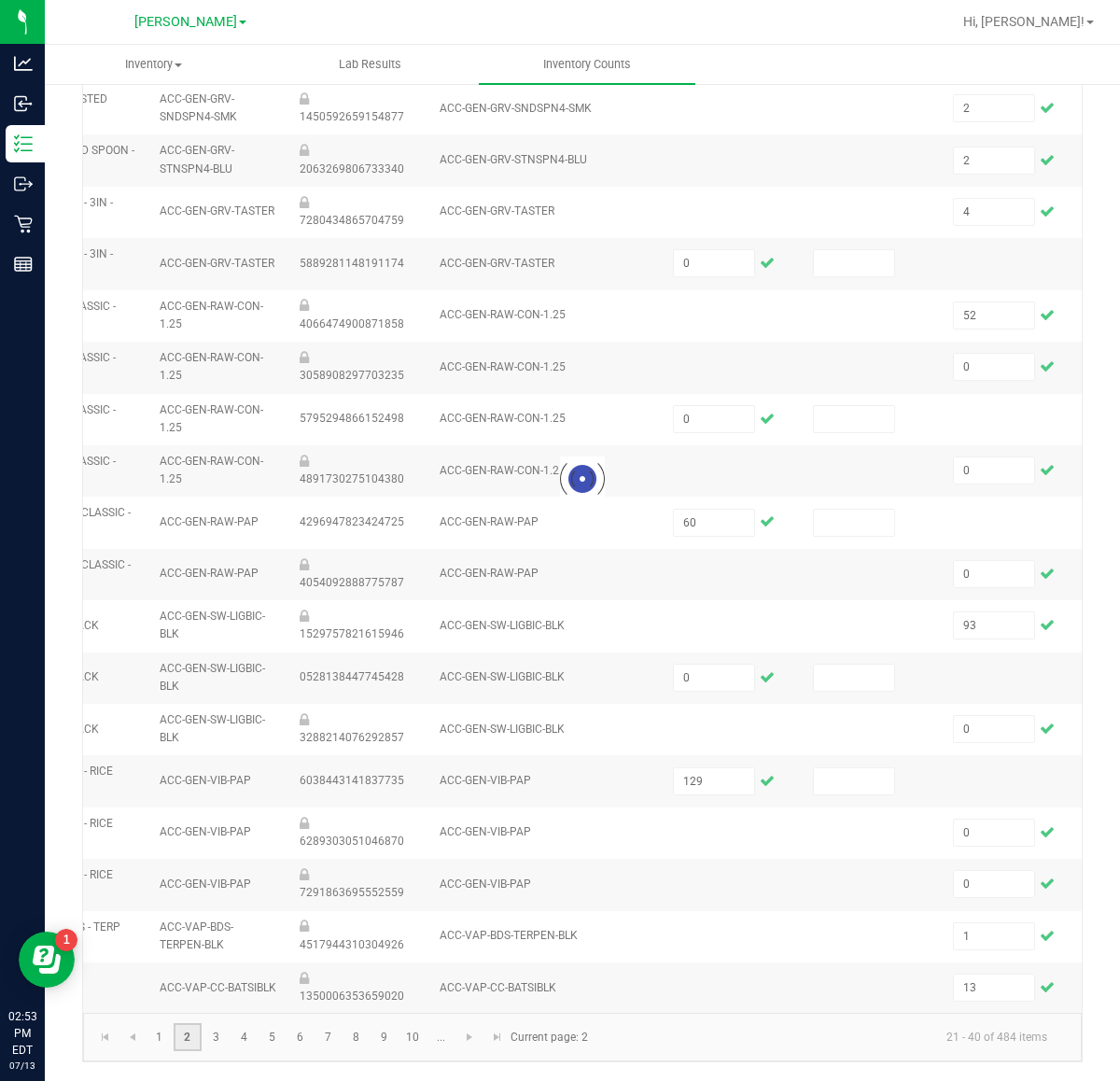 type 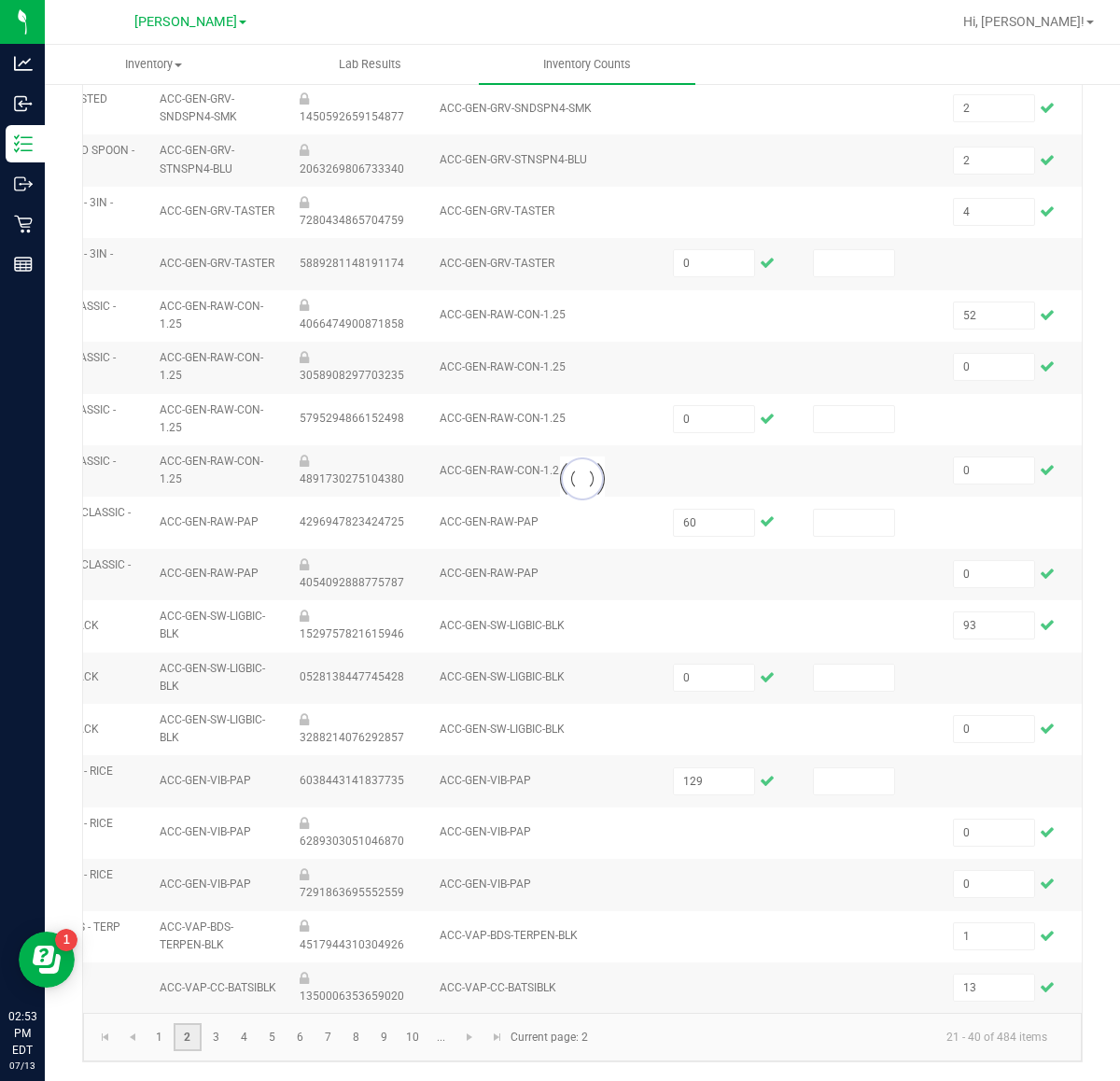 type 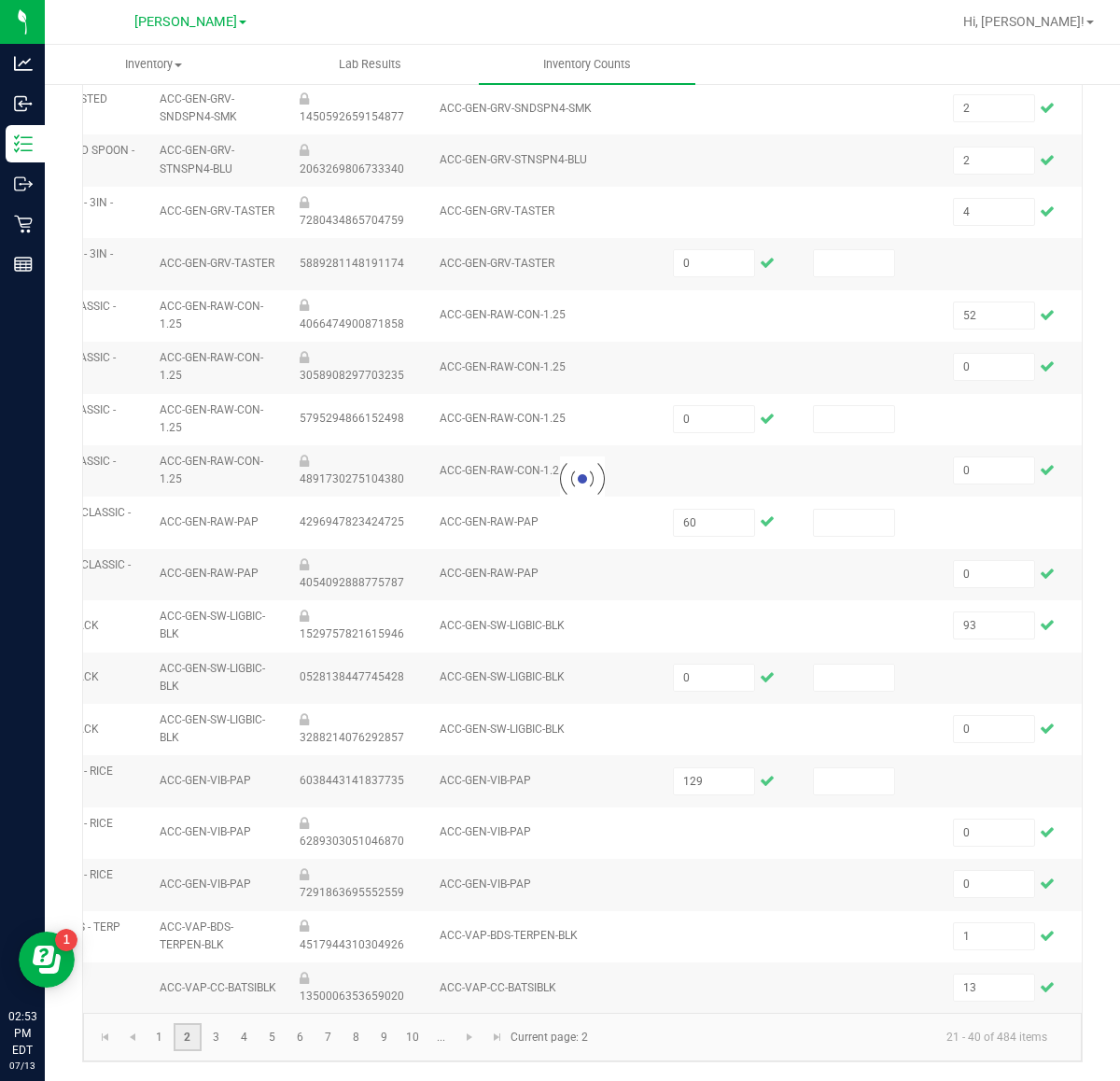 type 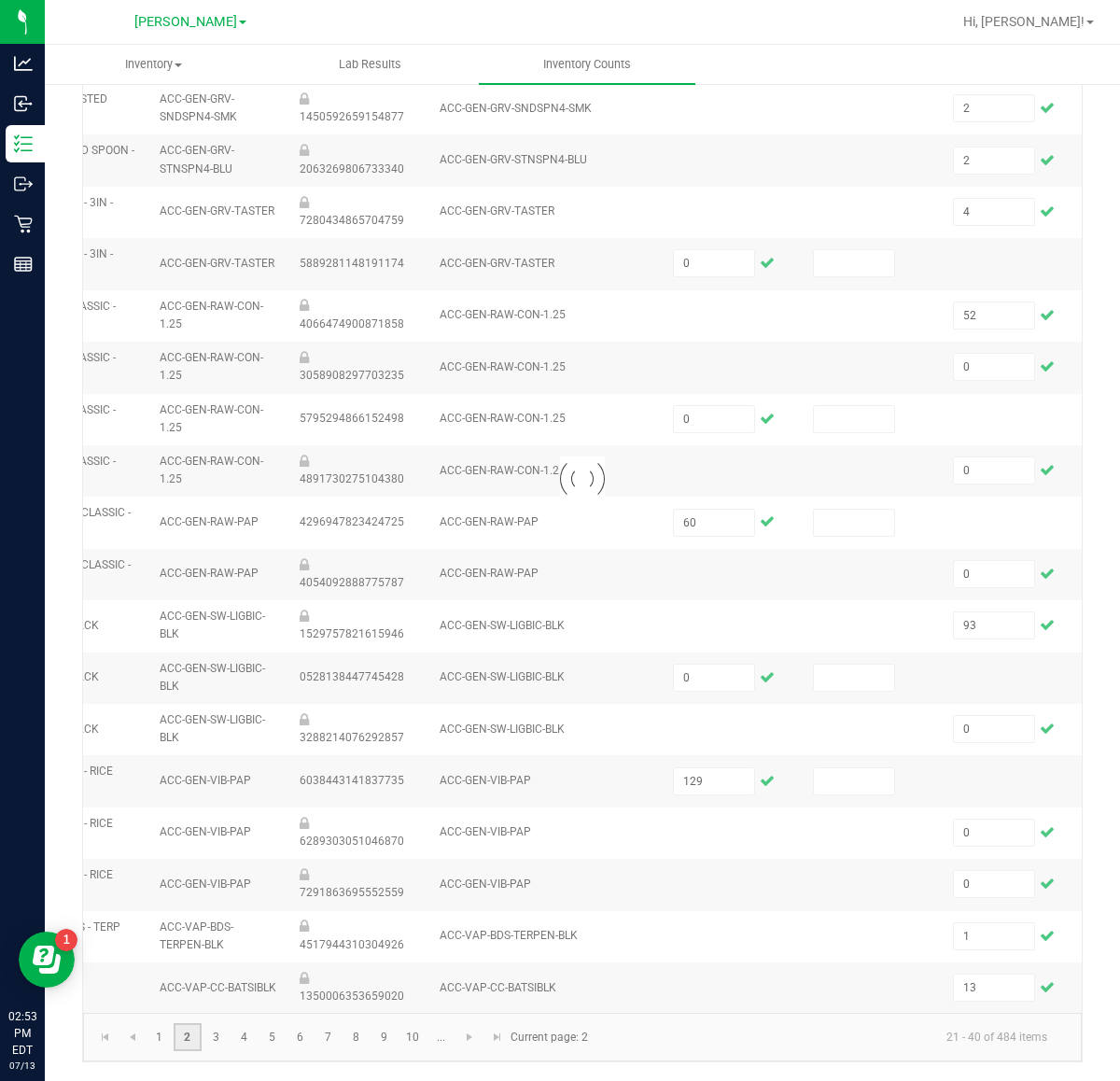 type 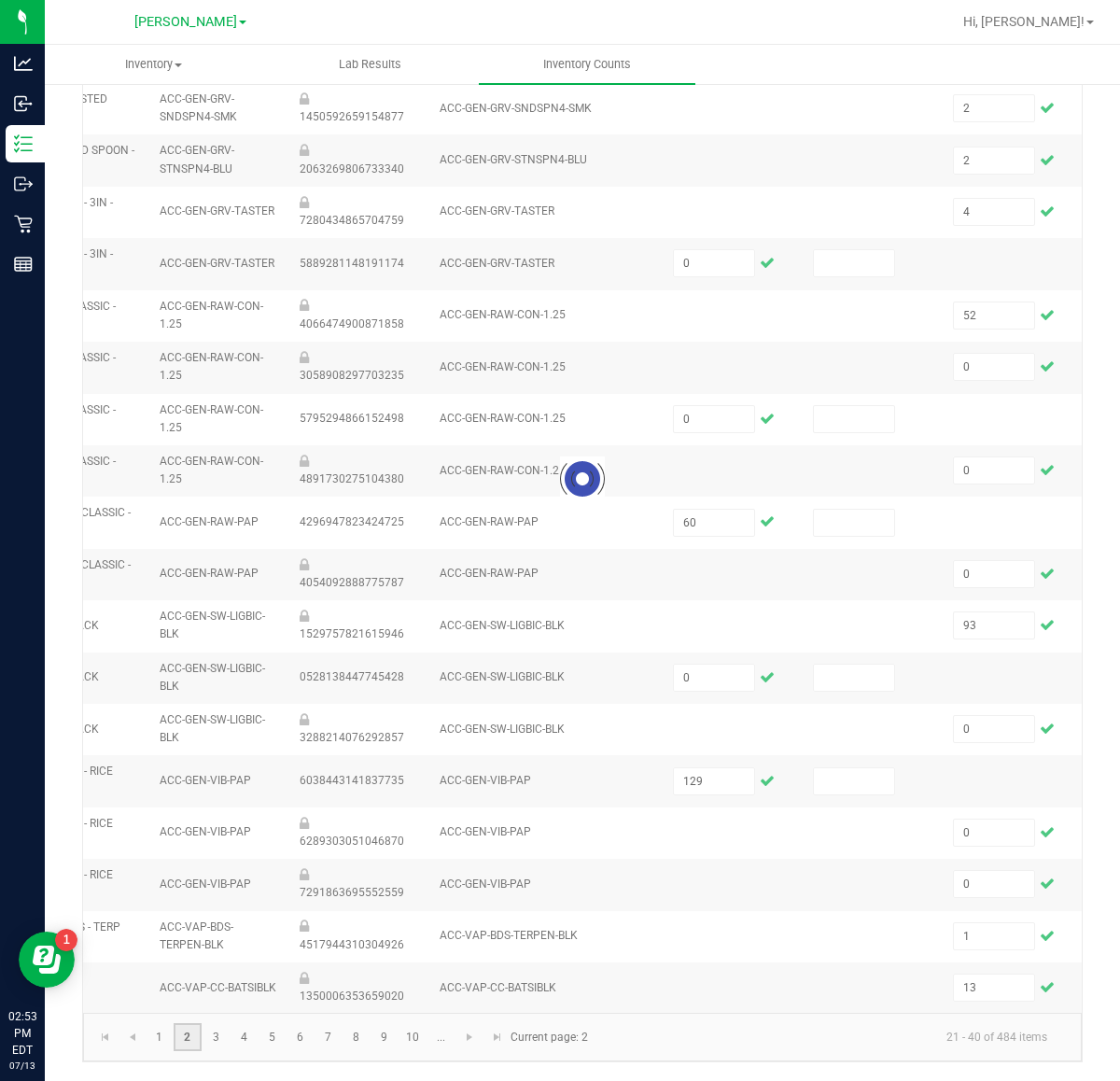 type 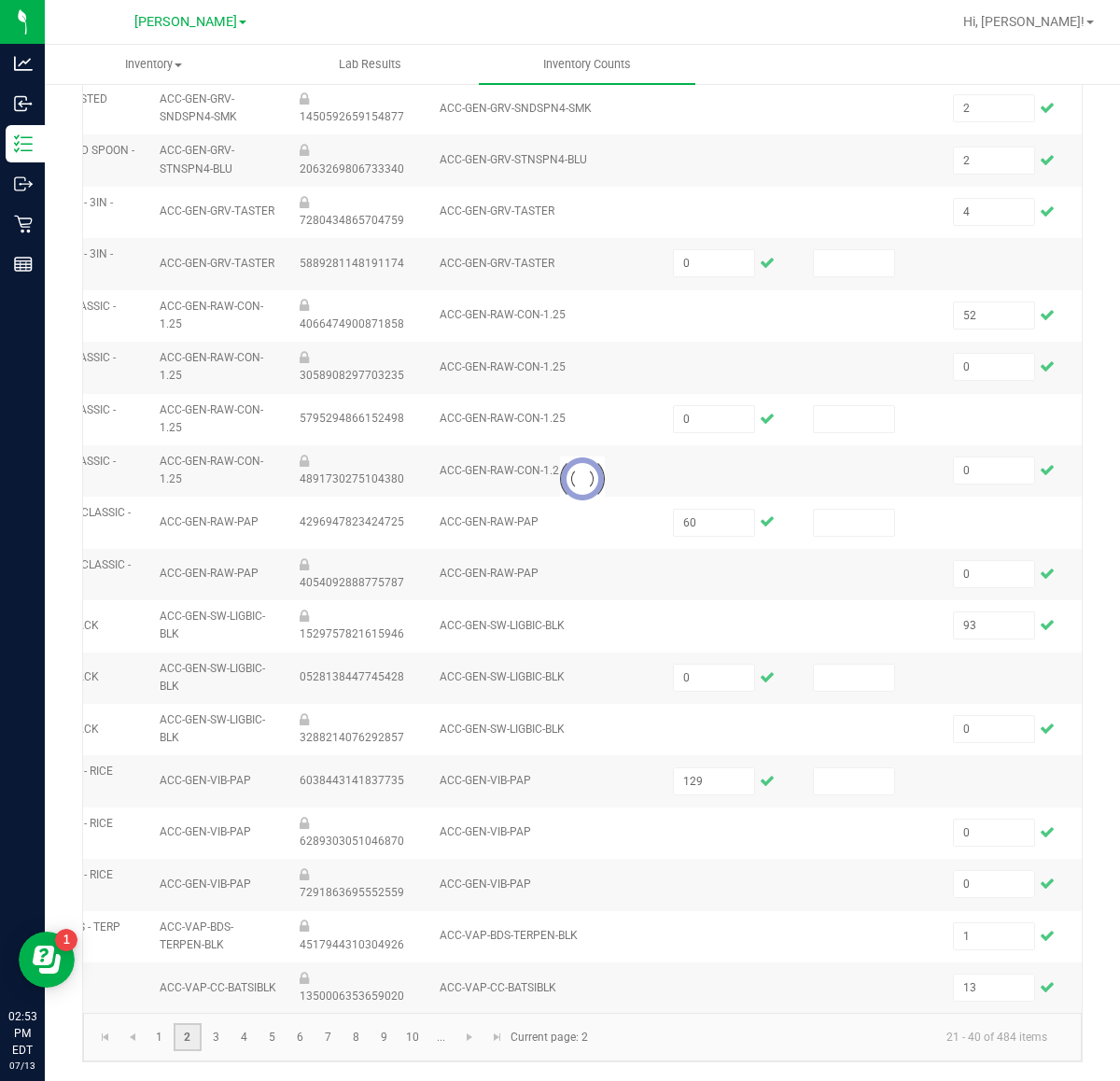 type 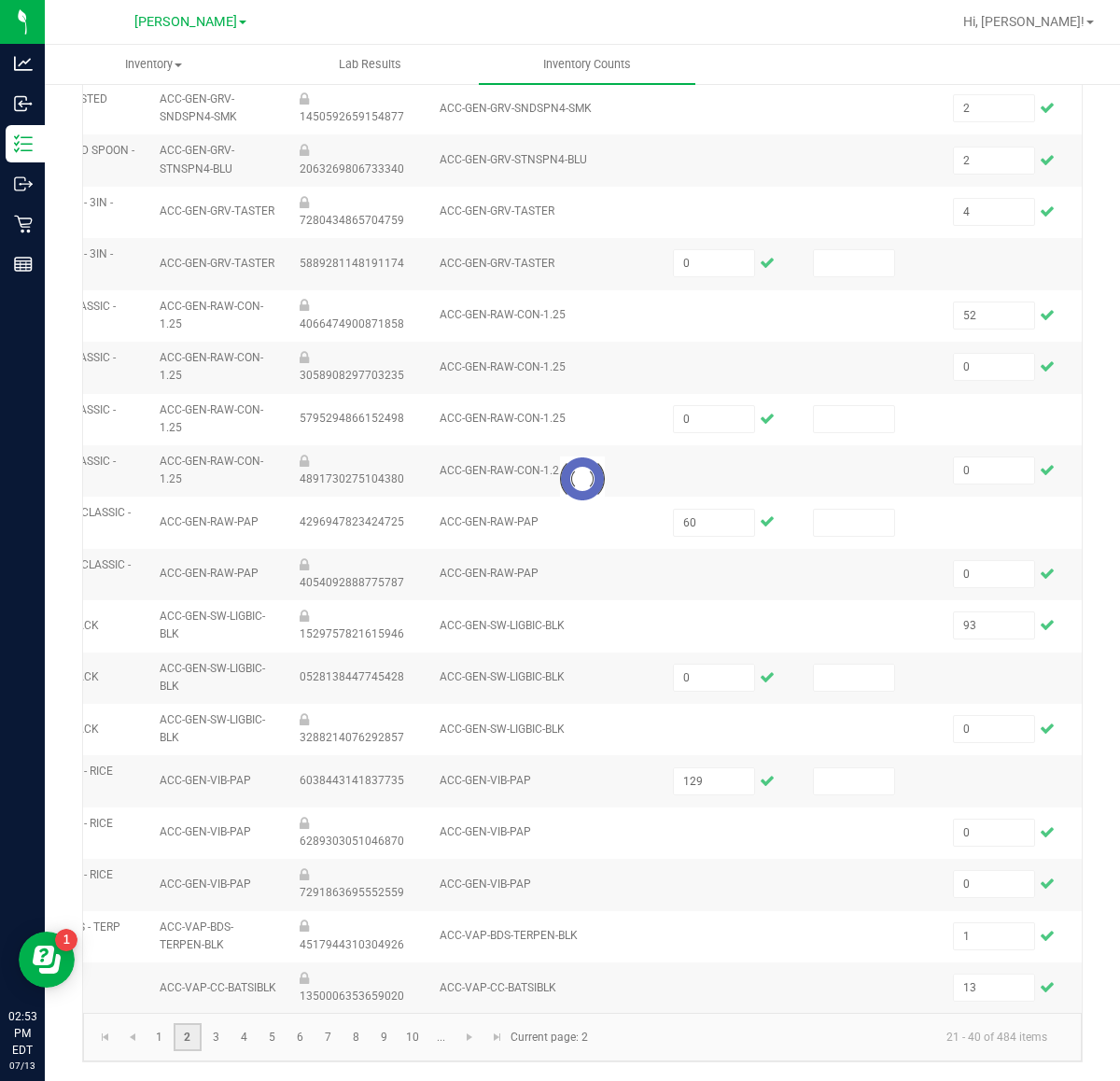 type 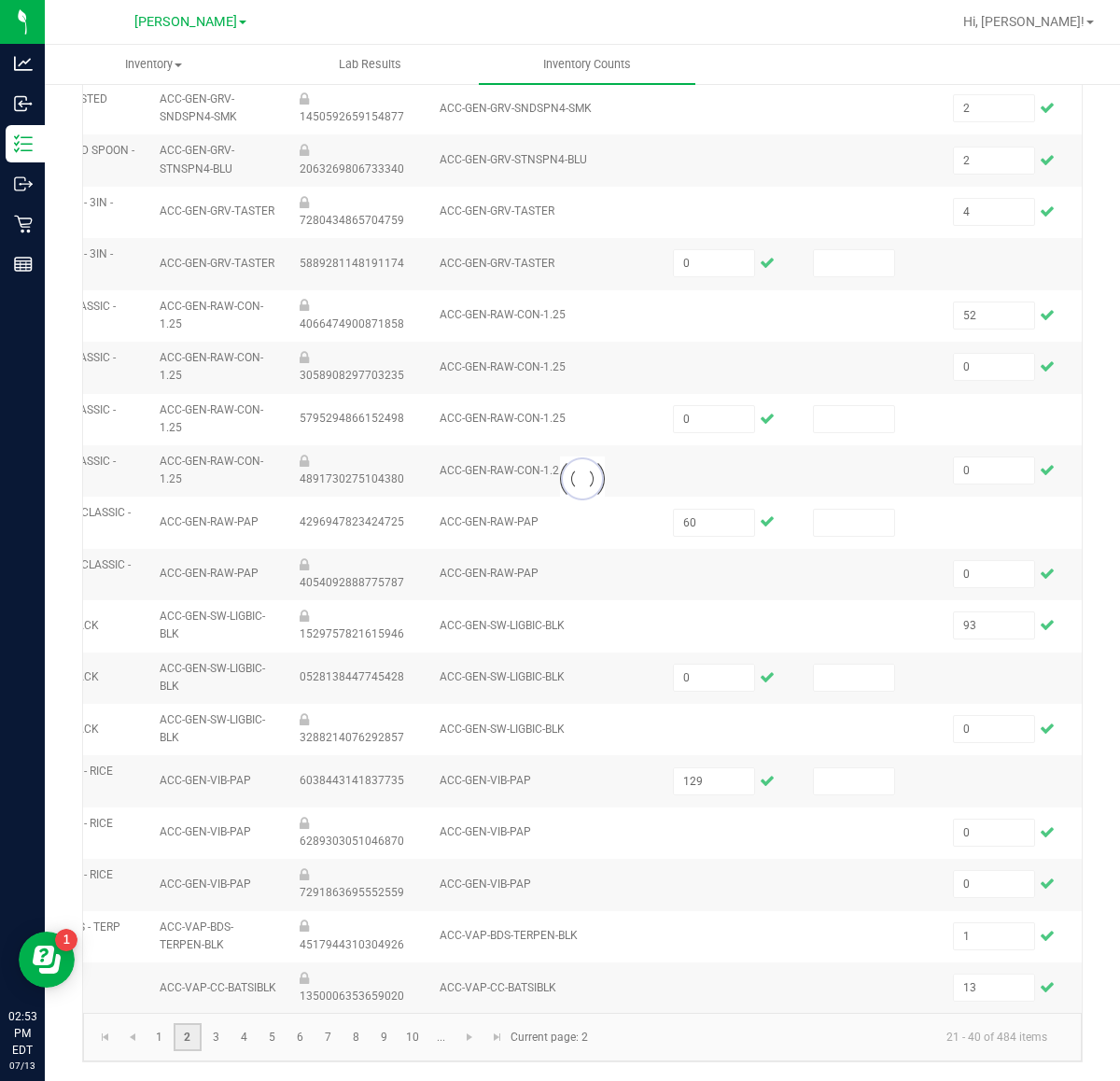 type 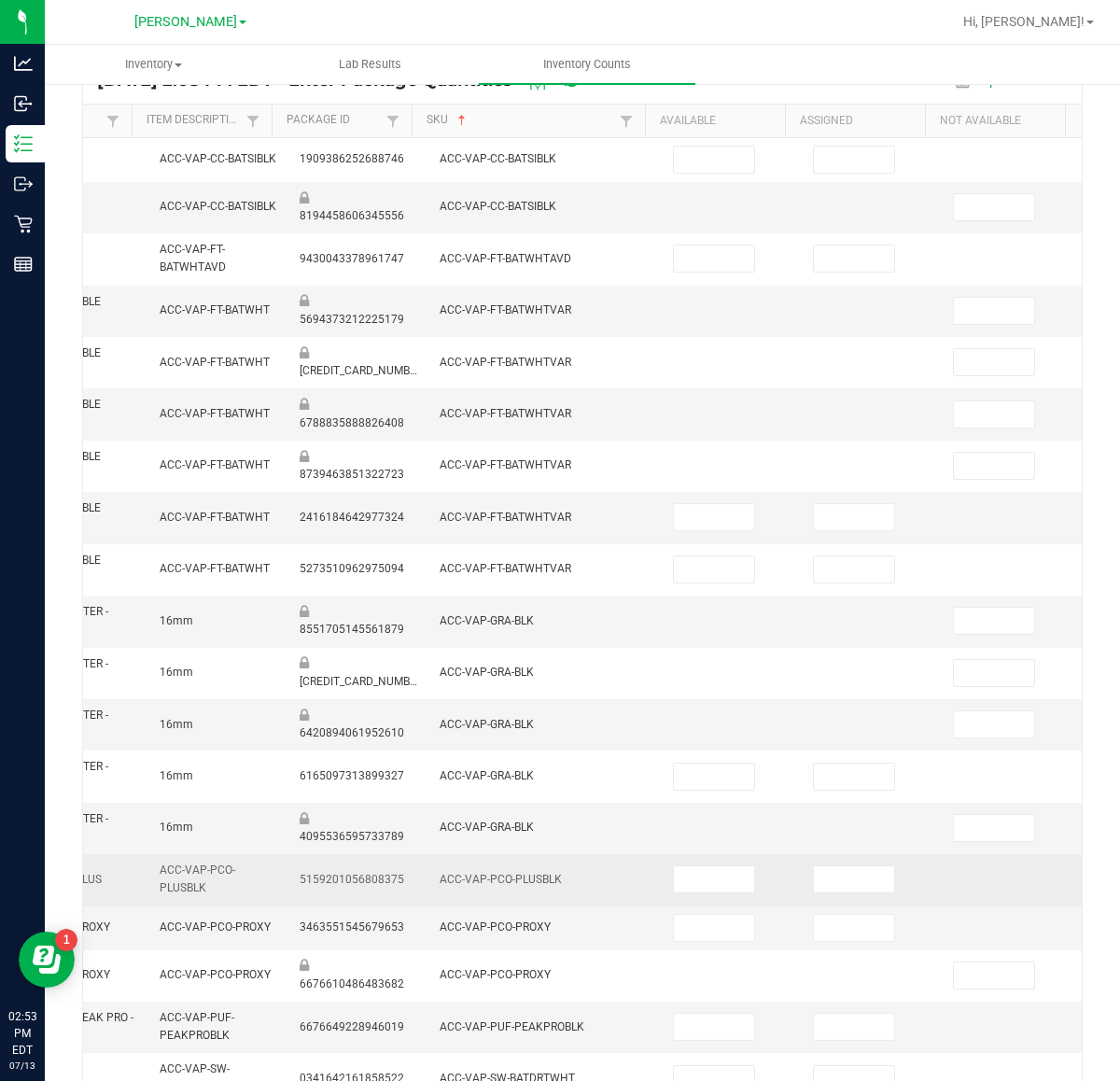 scroll, scrollTop: 0, scrollLeft: 0, axis: both 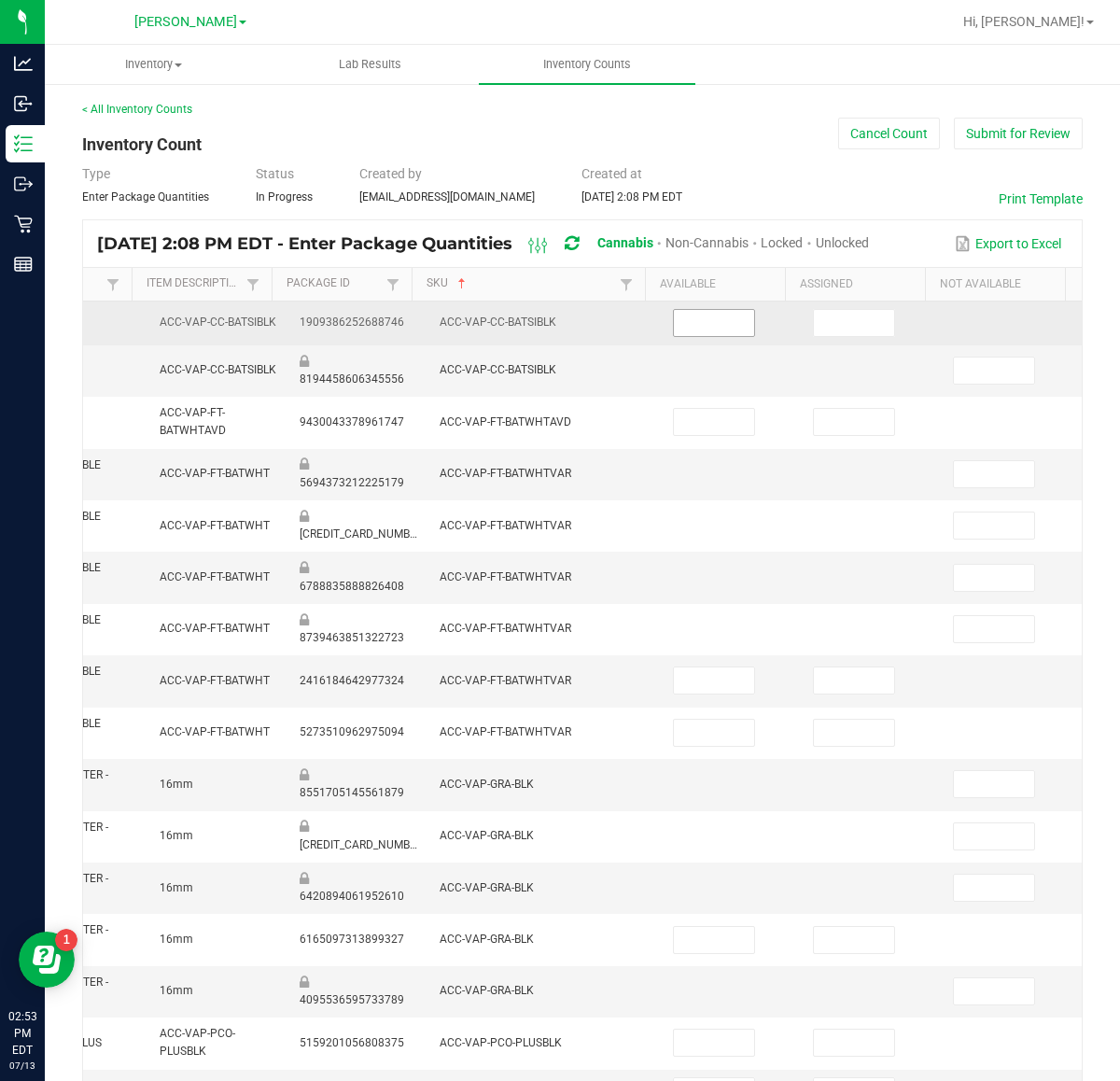 click at bounding box center (714, 323) 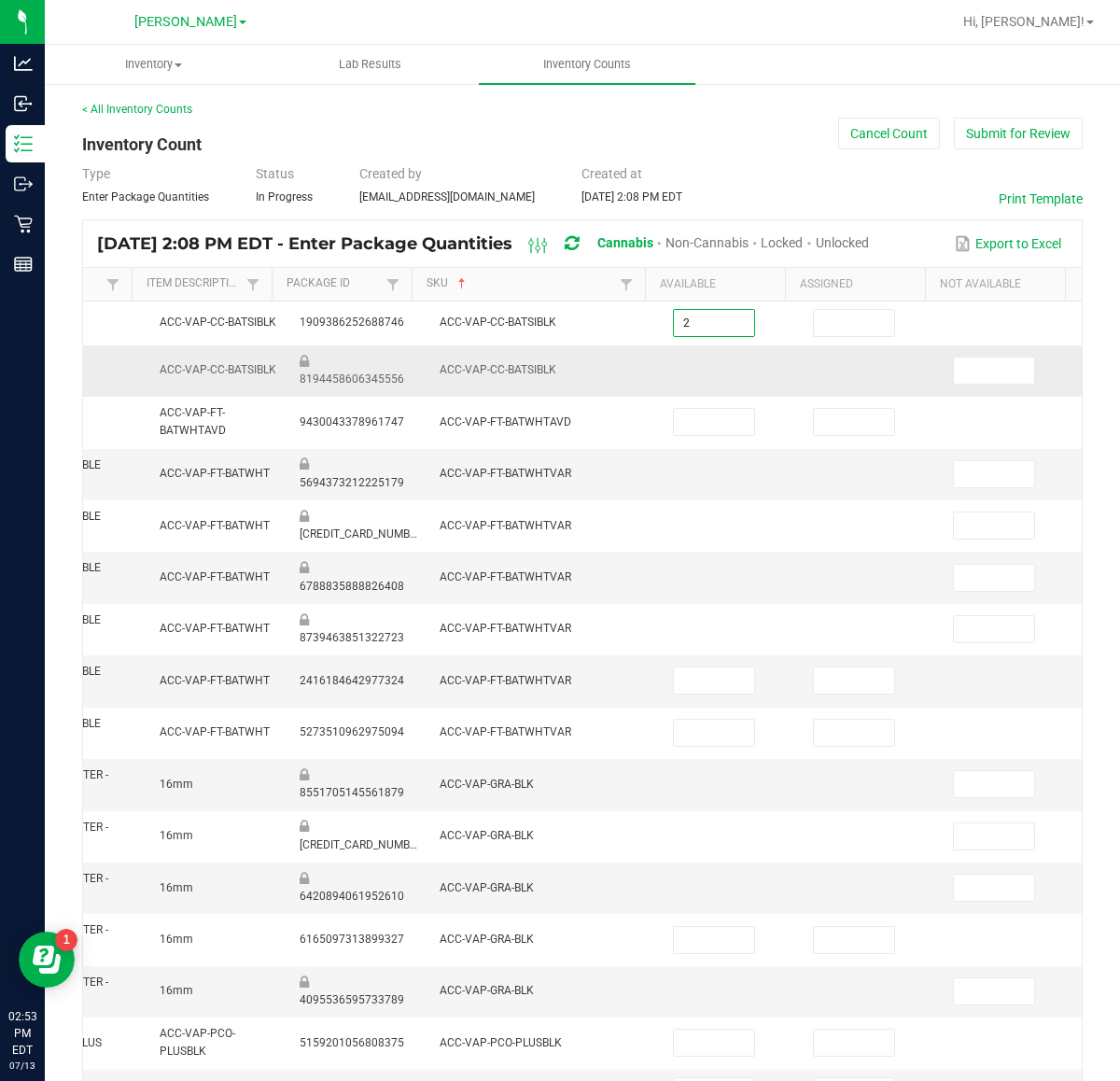 type on "2" 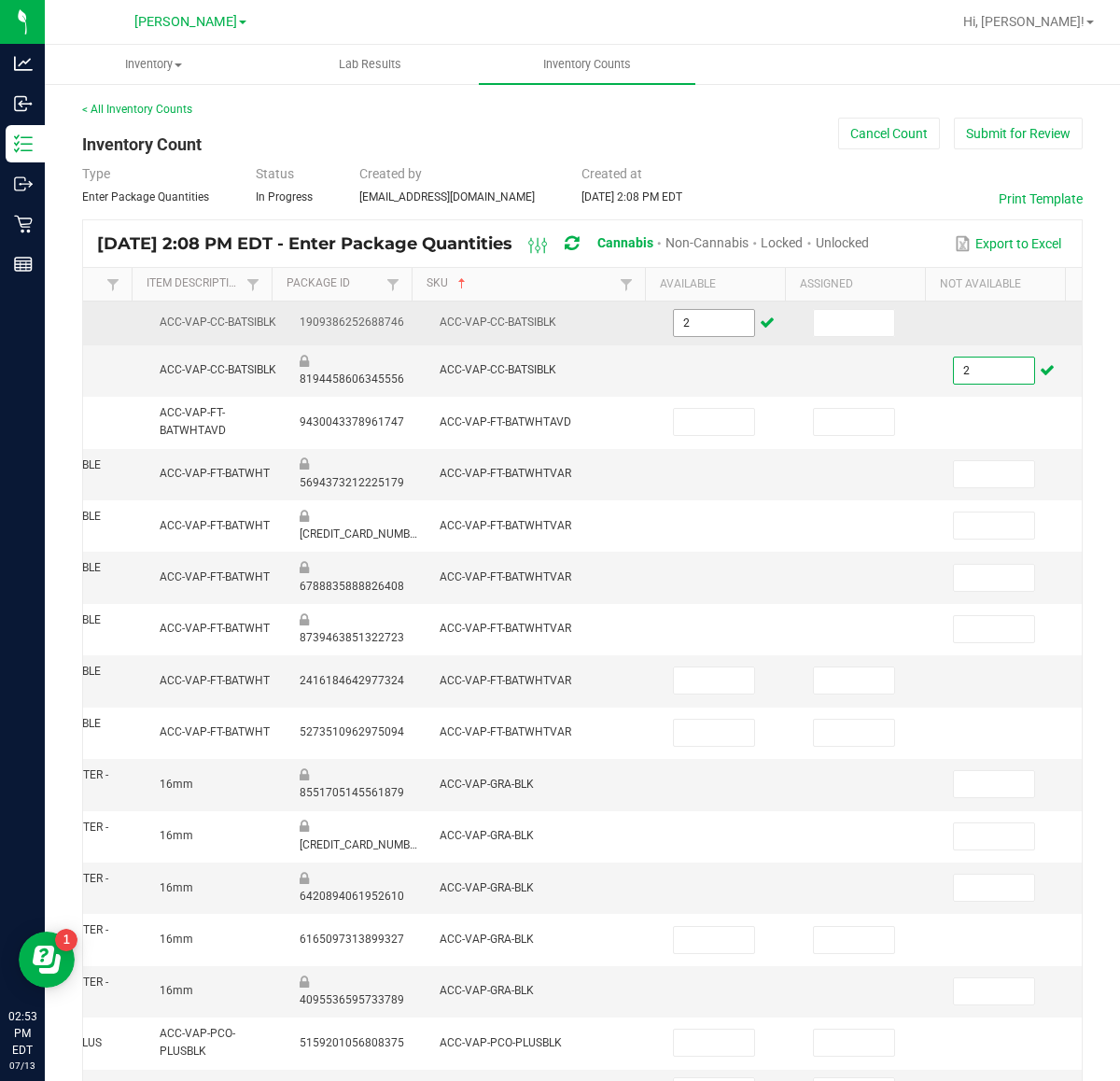 type on "2" 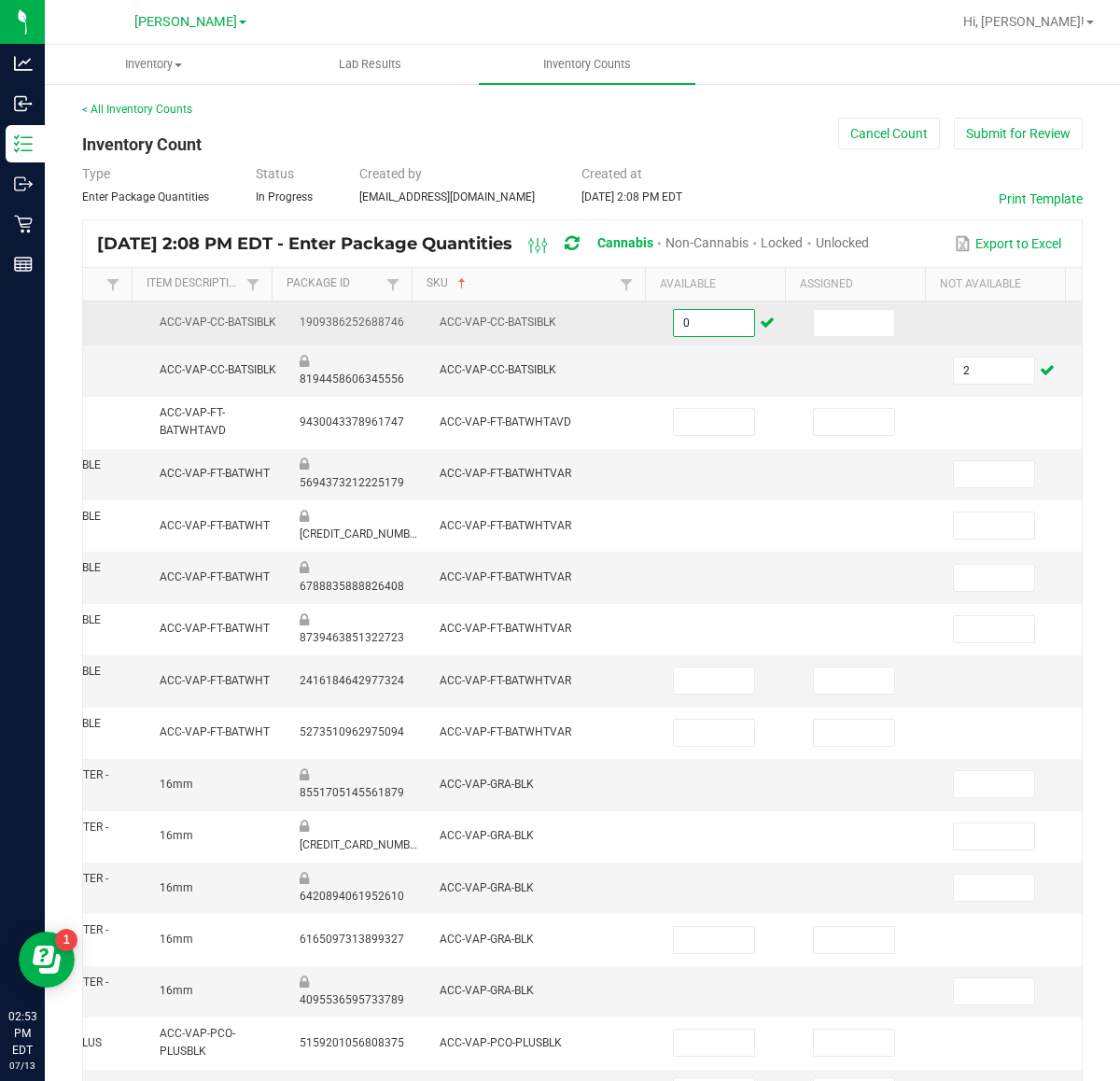 type on "0" 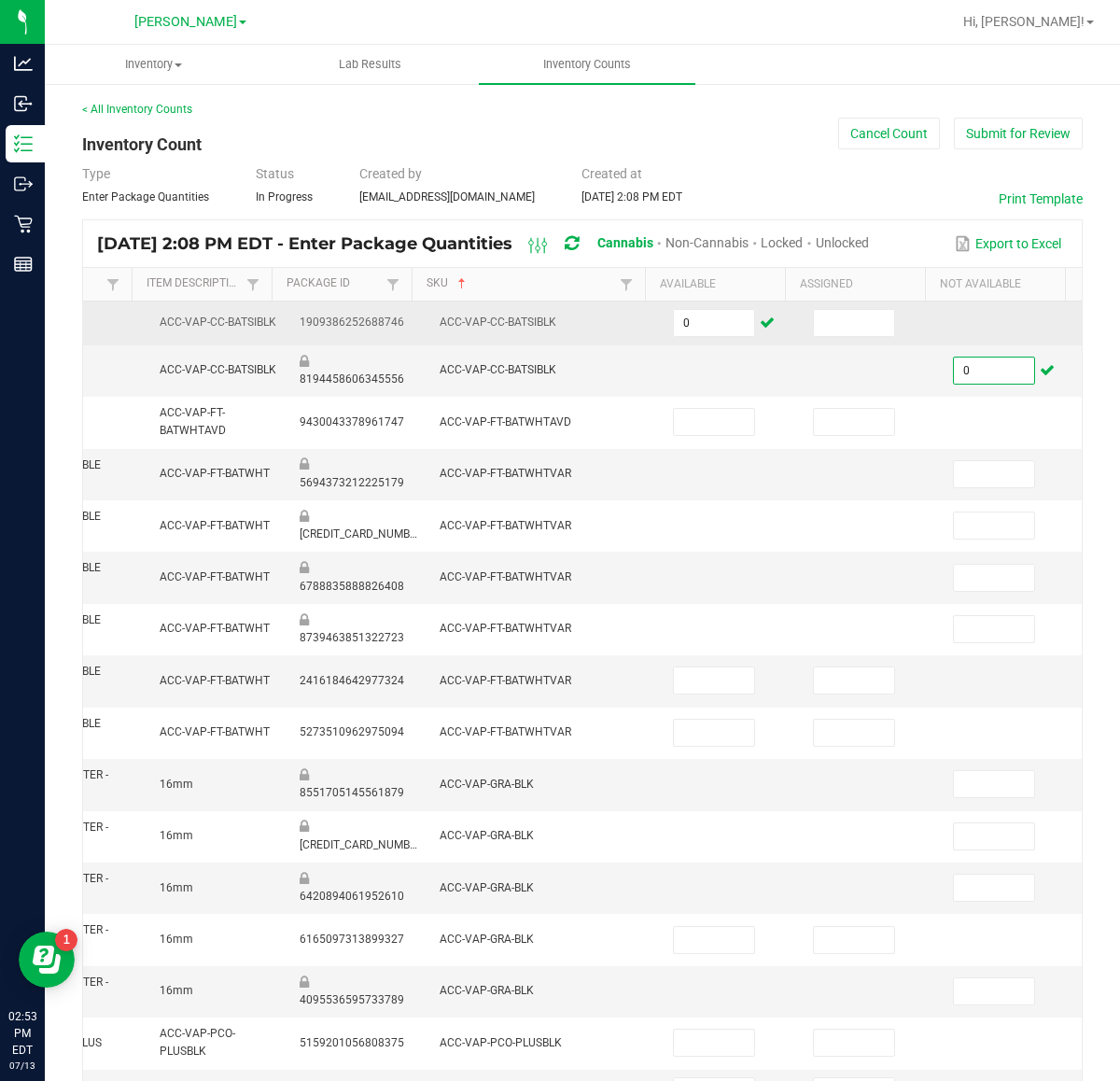 type on "0" 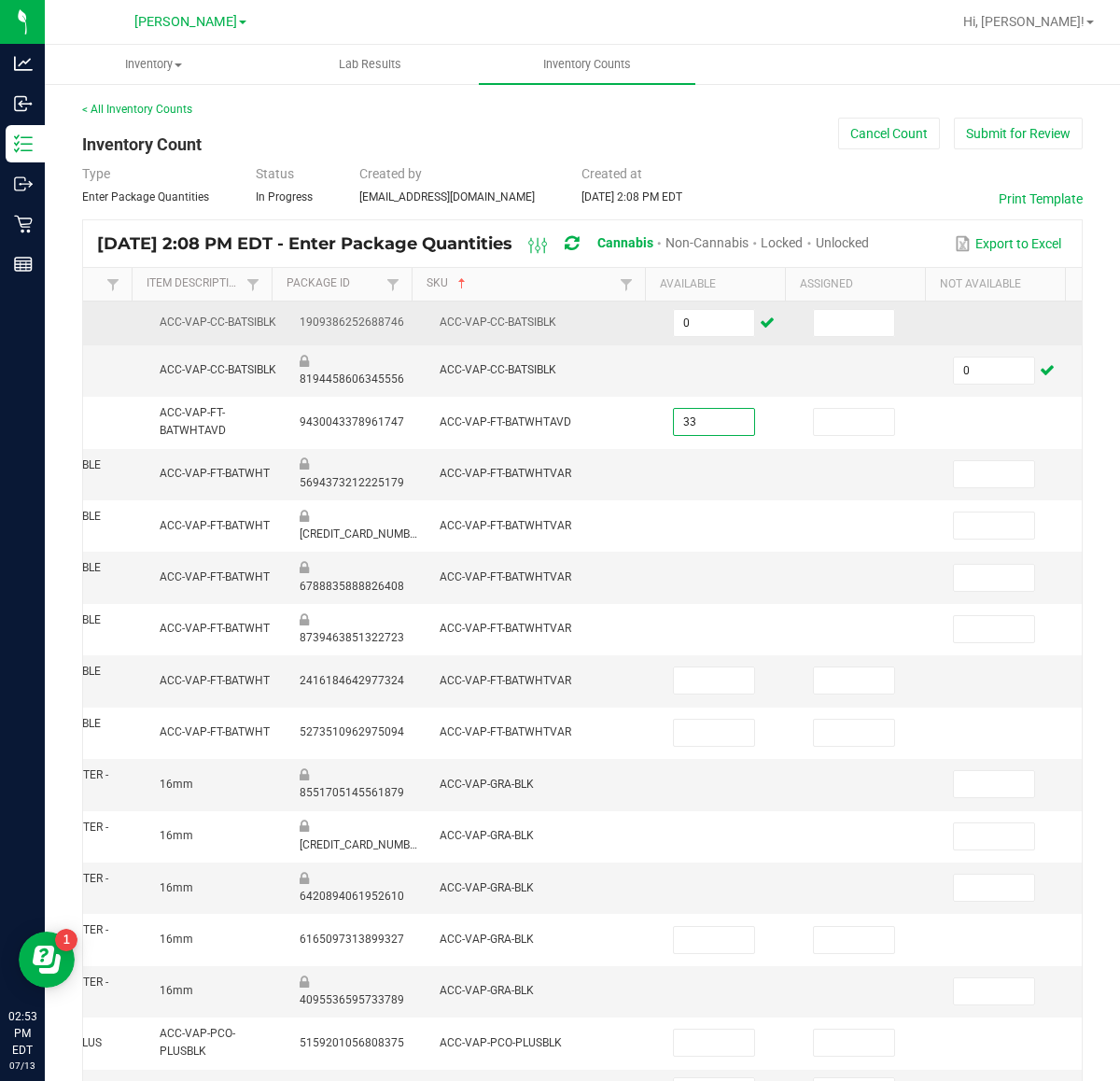 type on "33" 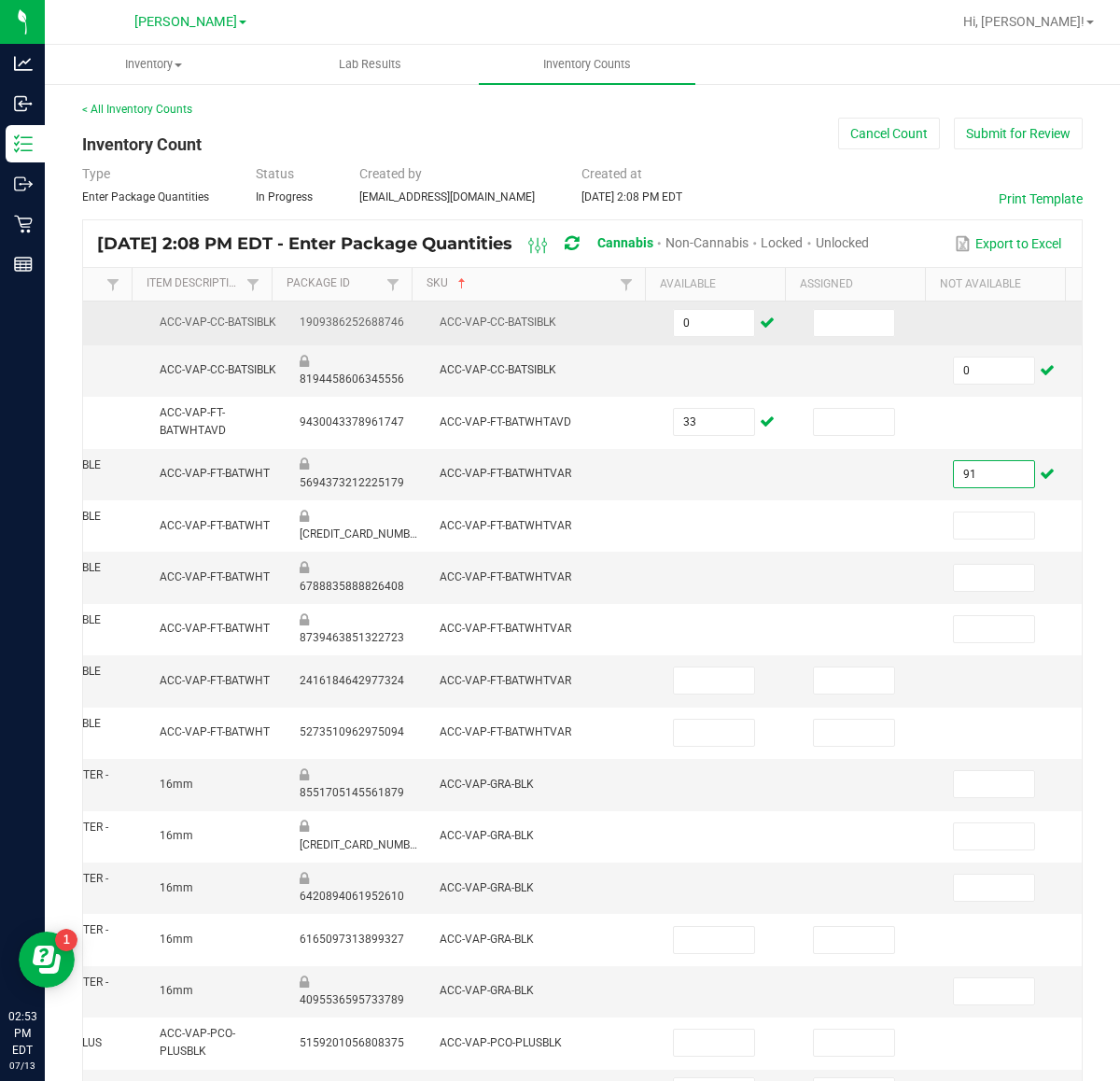 type on "91" 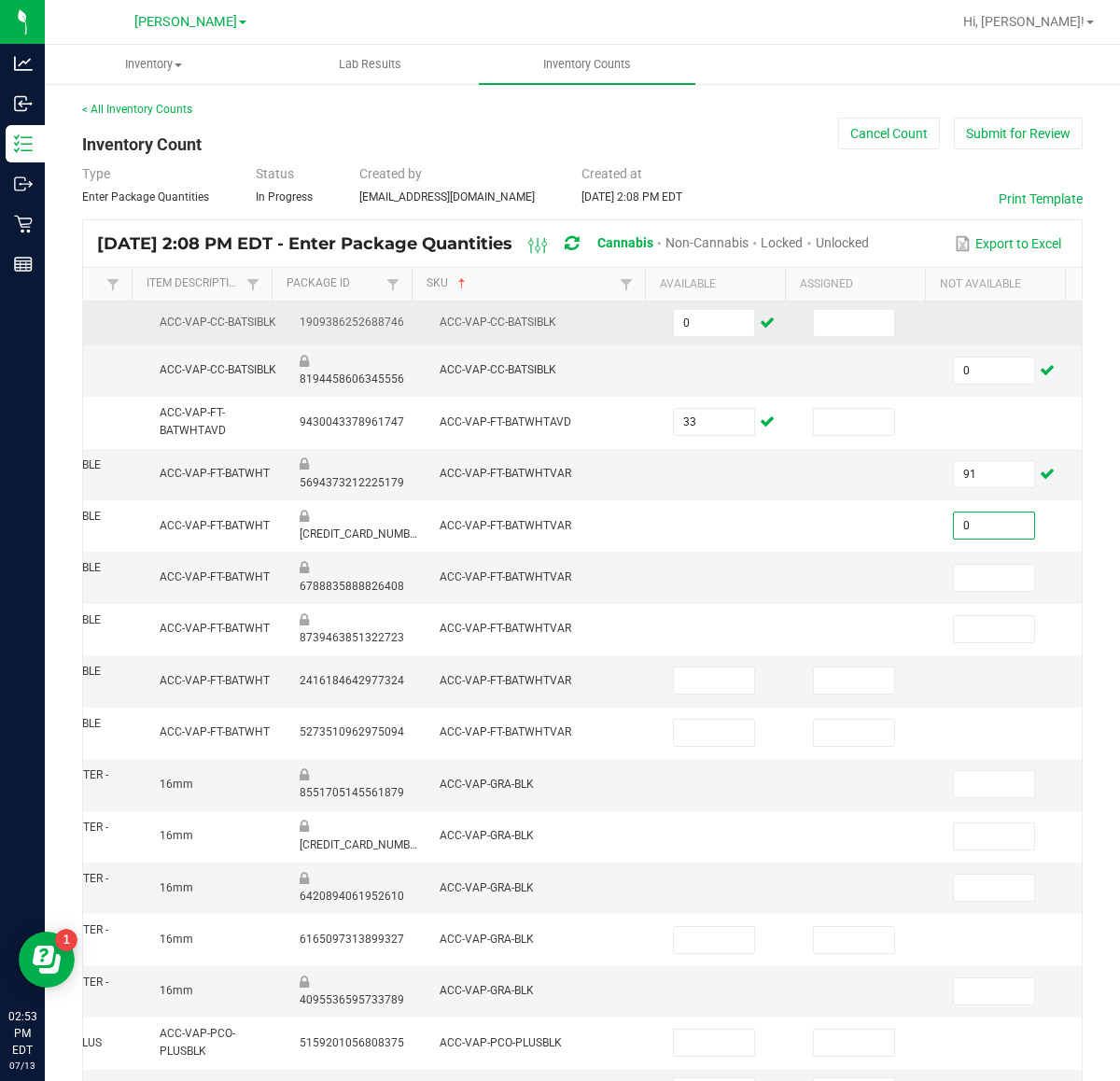 type on "0" 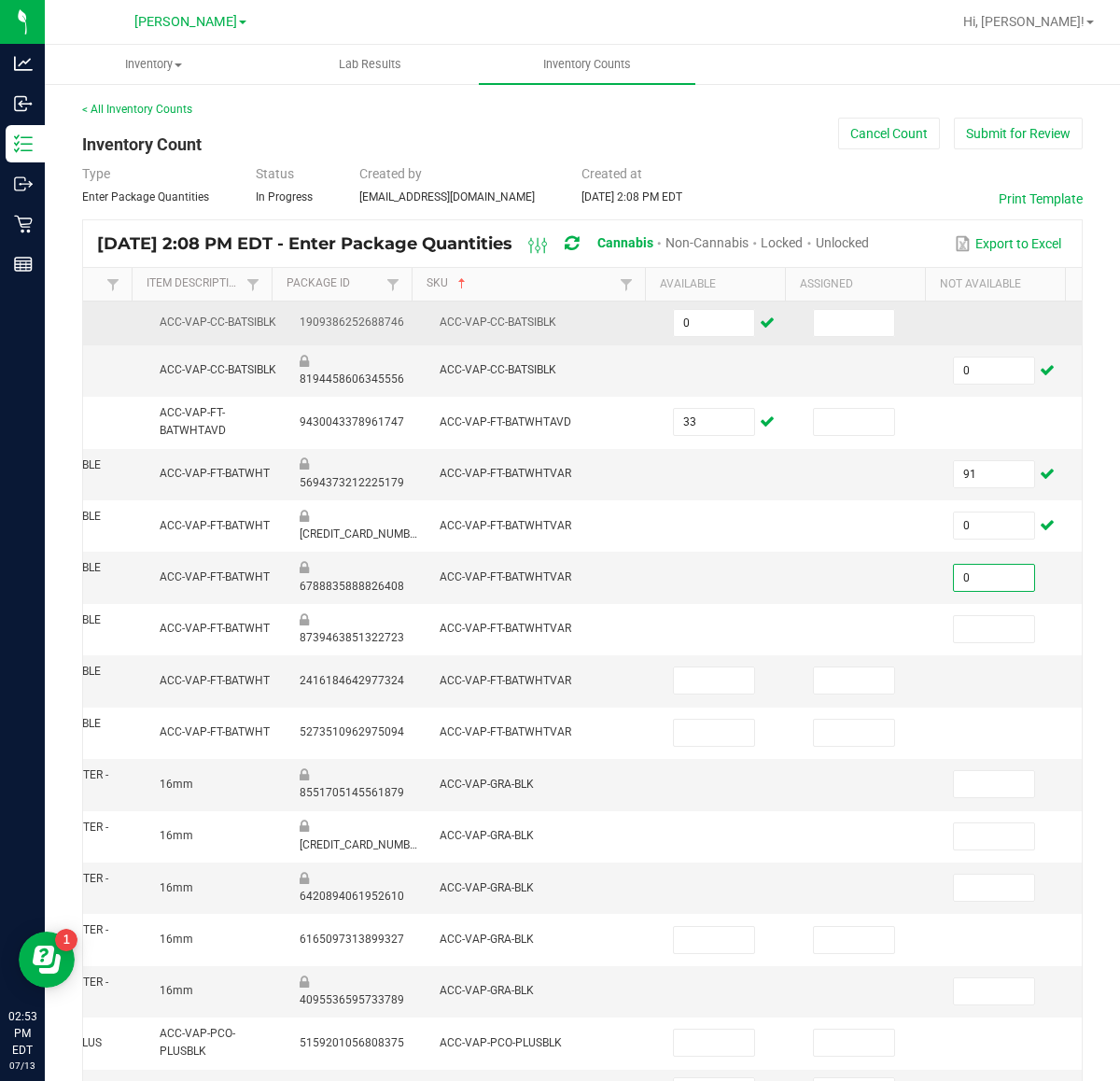 type on "0" 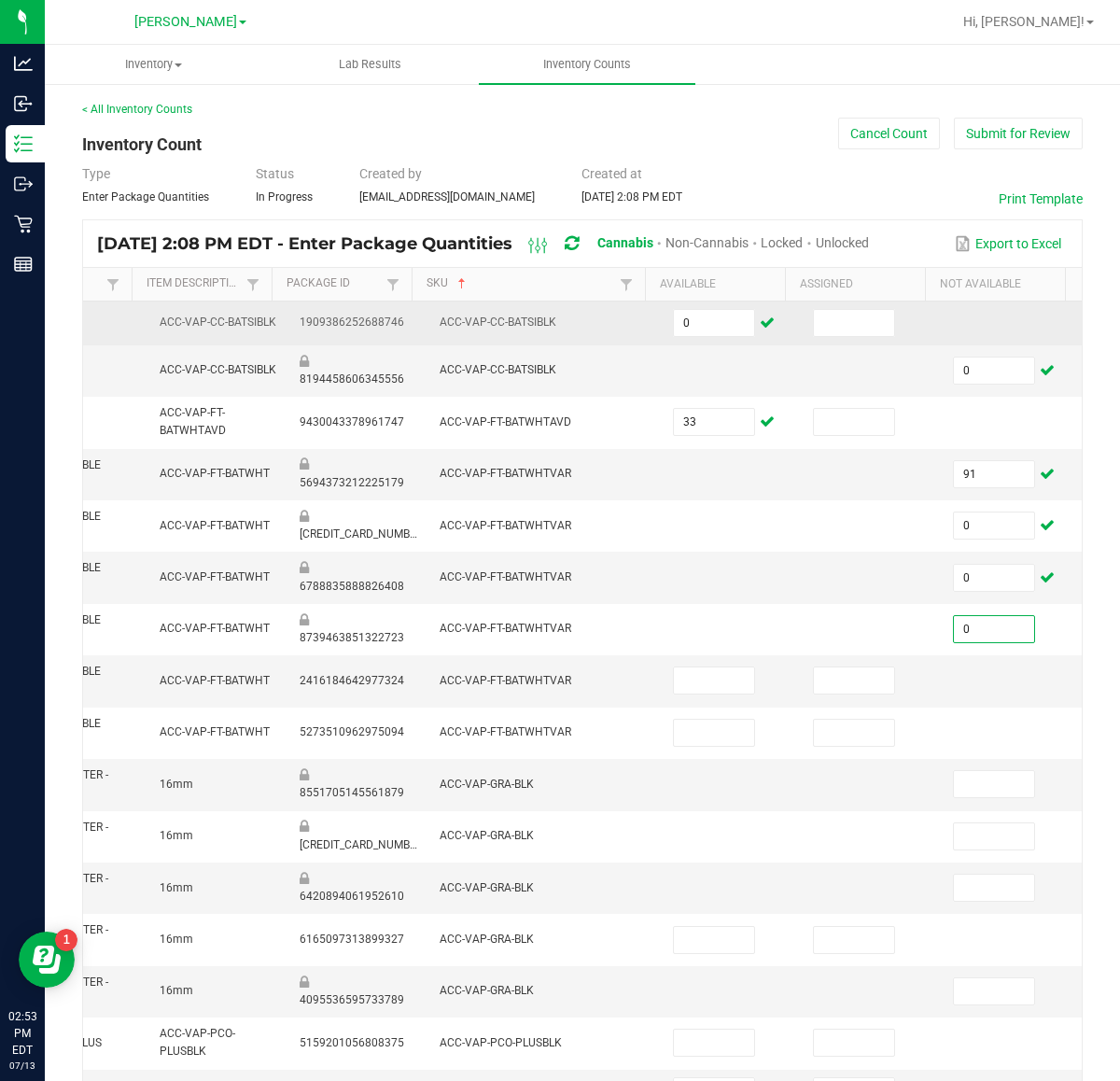 type on "0" 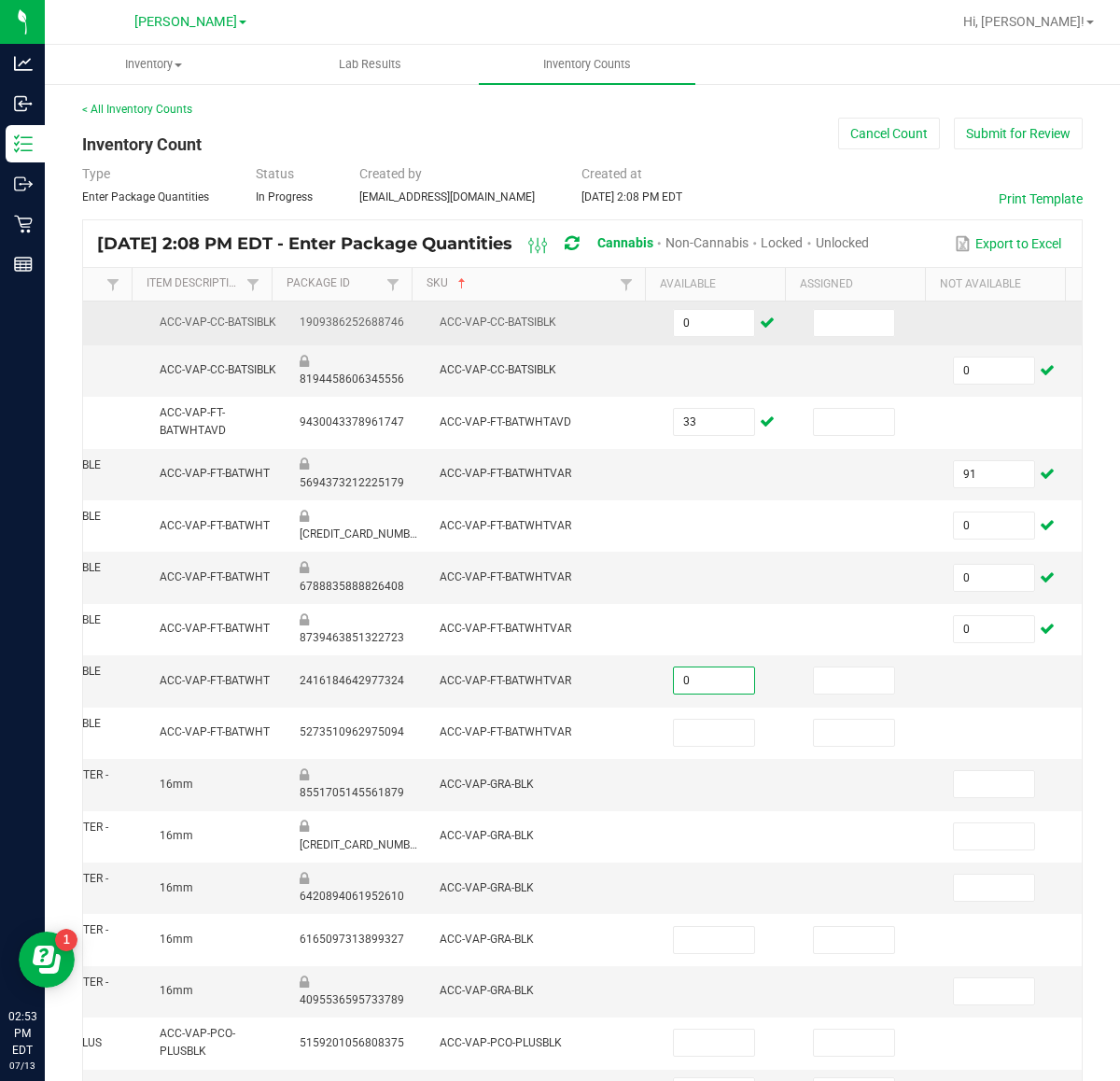 type on "0" 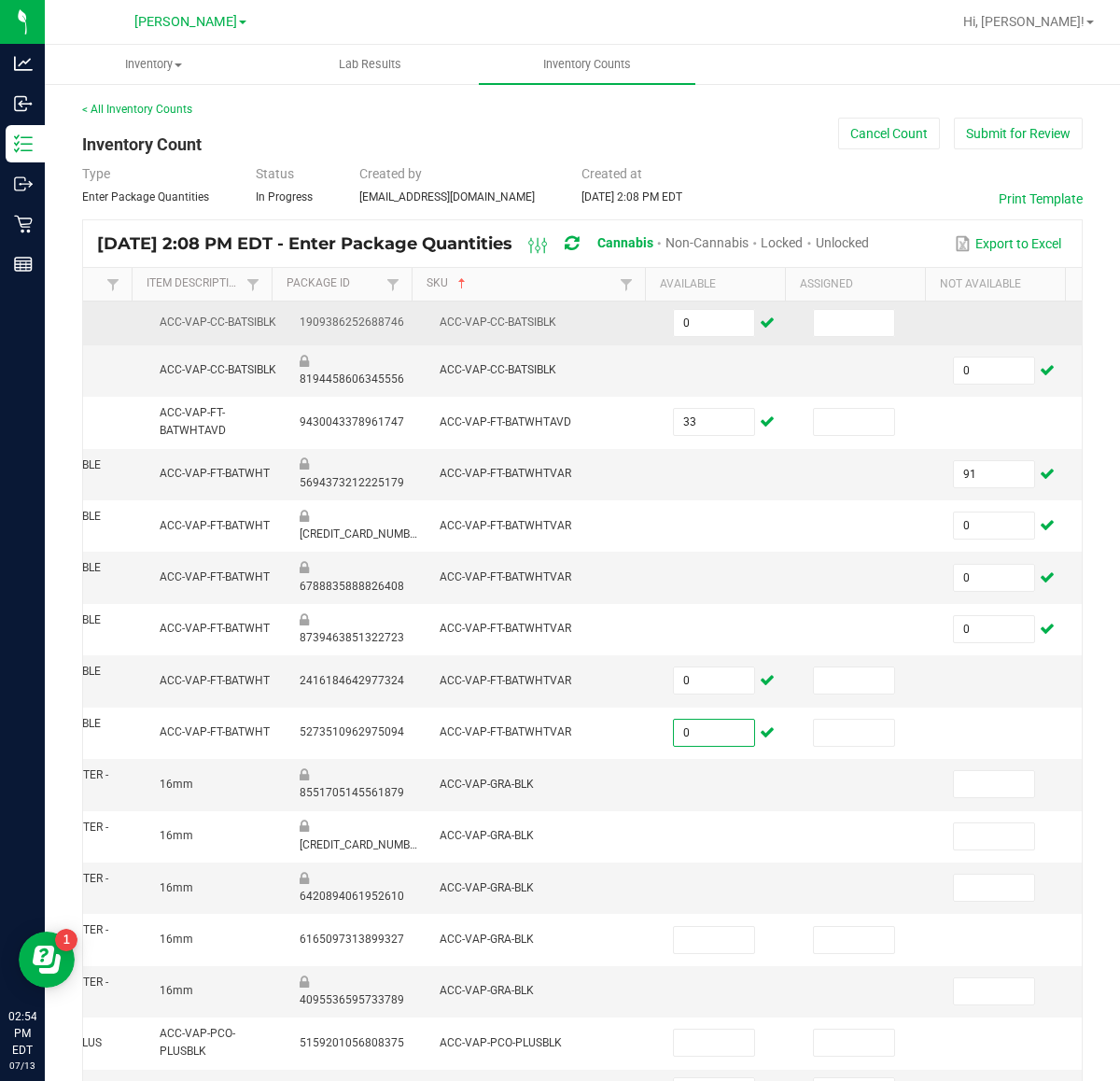 type on "0" 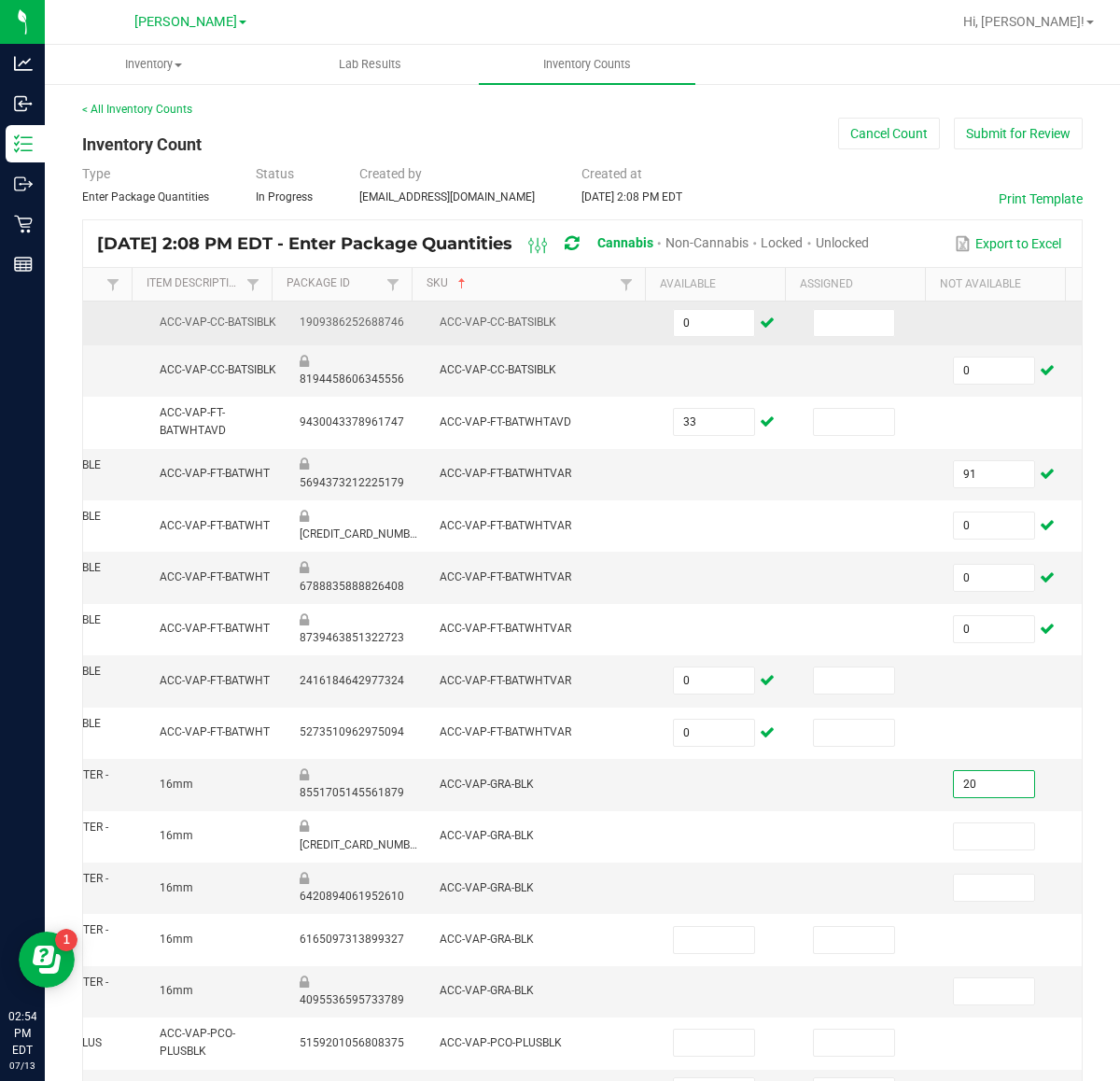 type on "20" 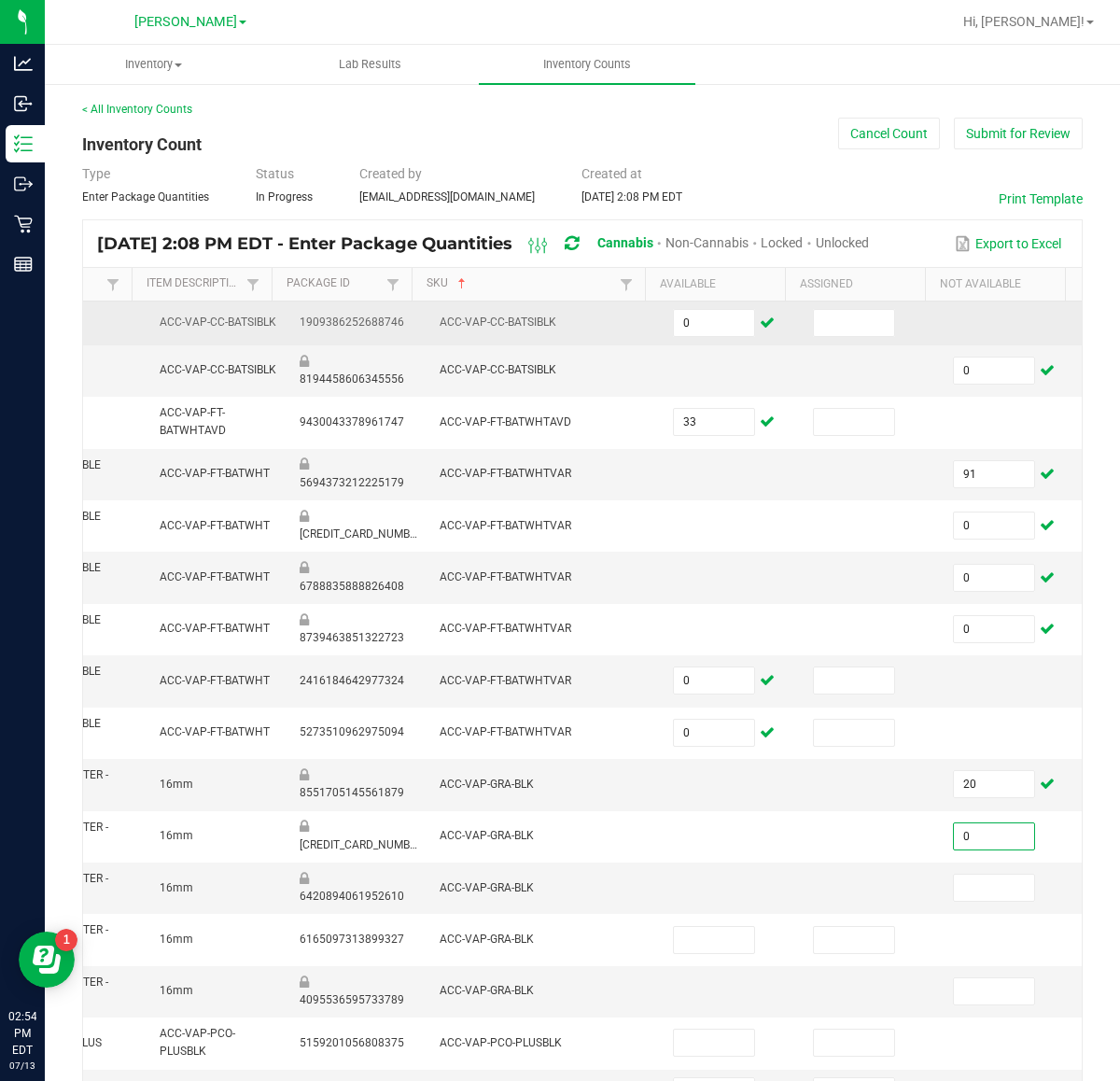 type on "0" 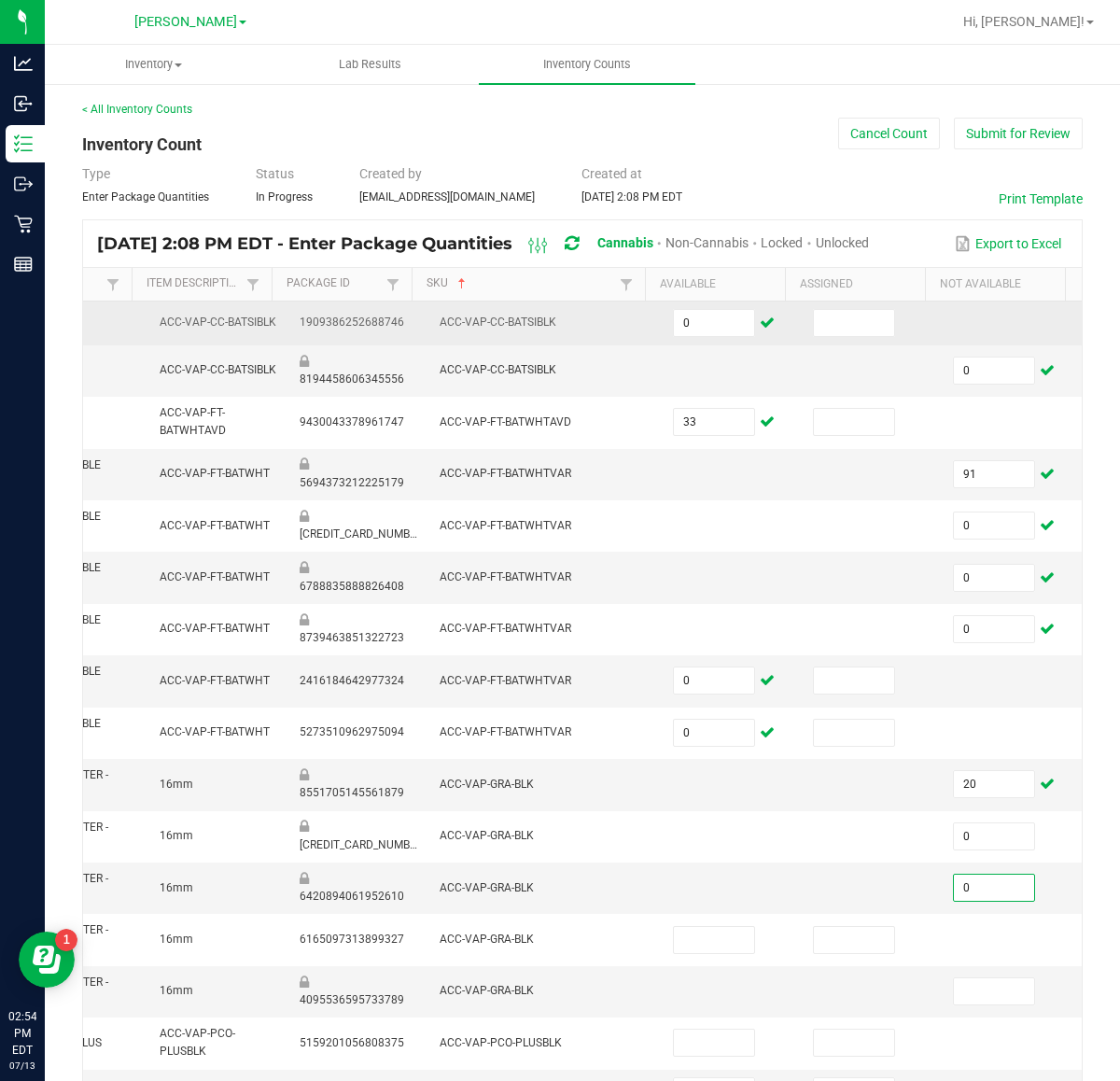 type on "0" 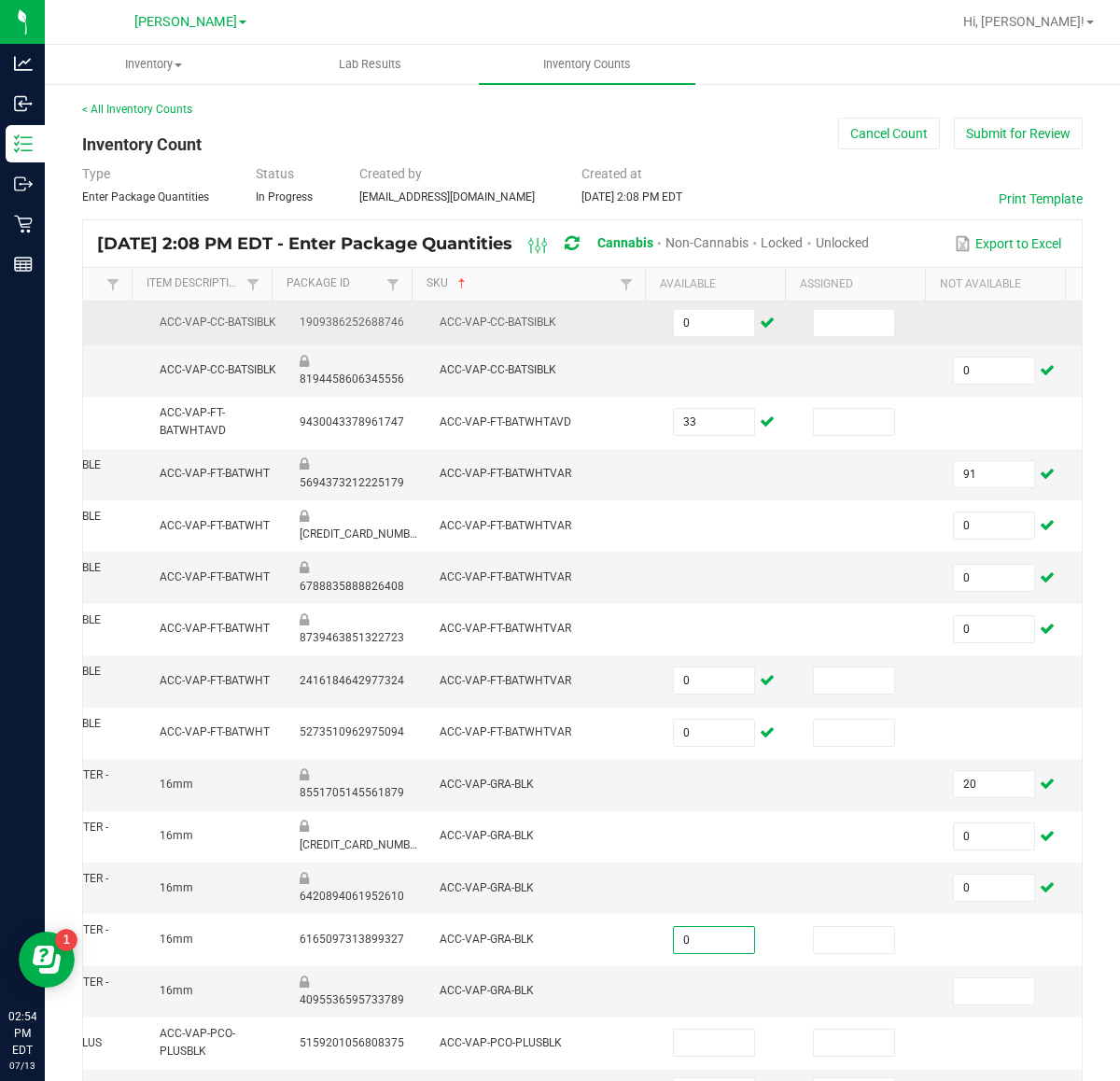 type on "0" 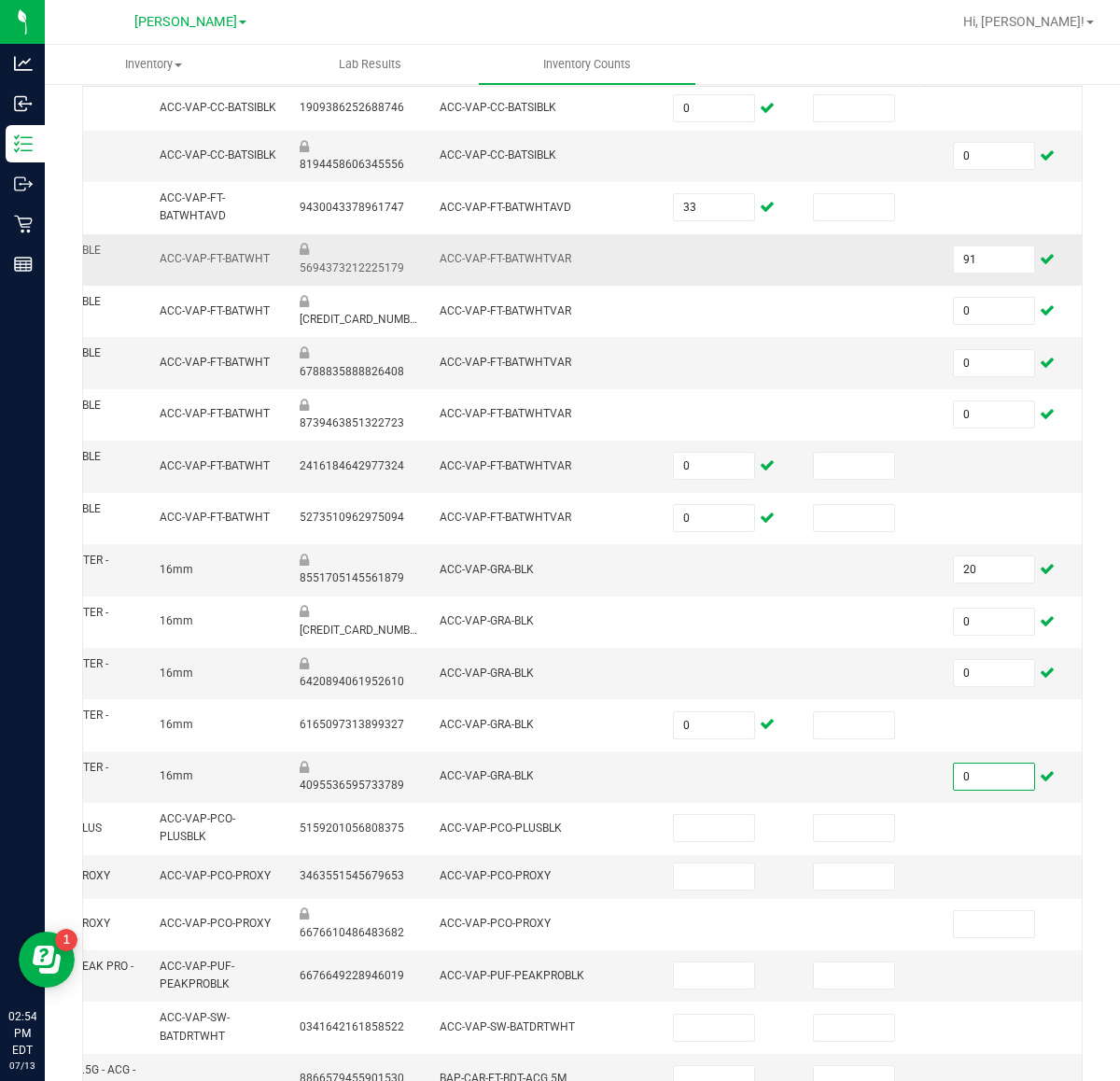 scroll, scrollTop: 233, scrollLeft: 0, axis: vertical 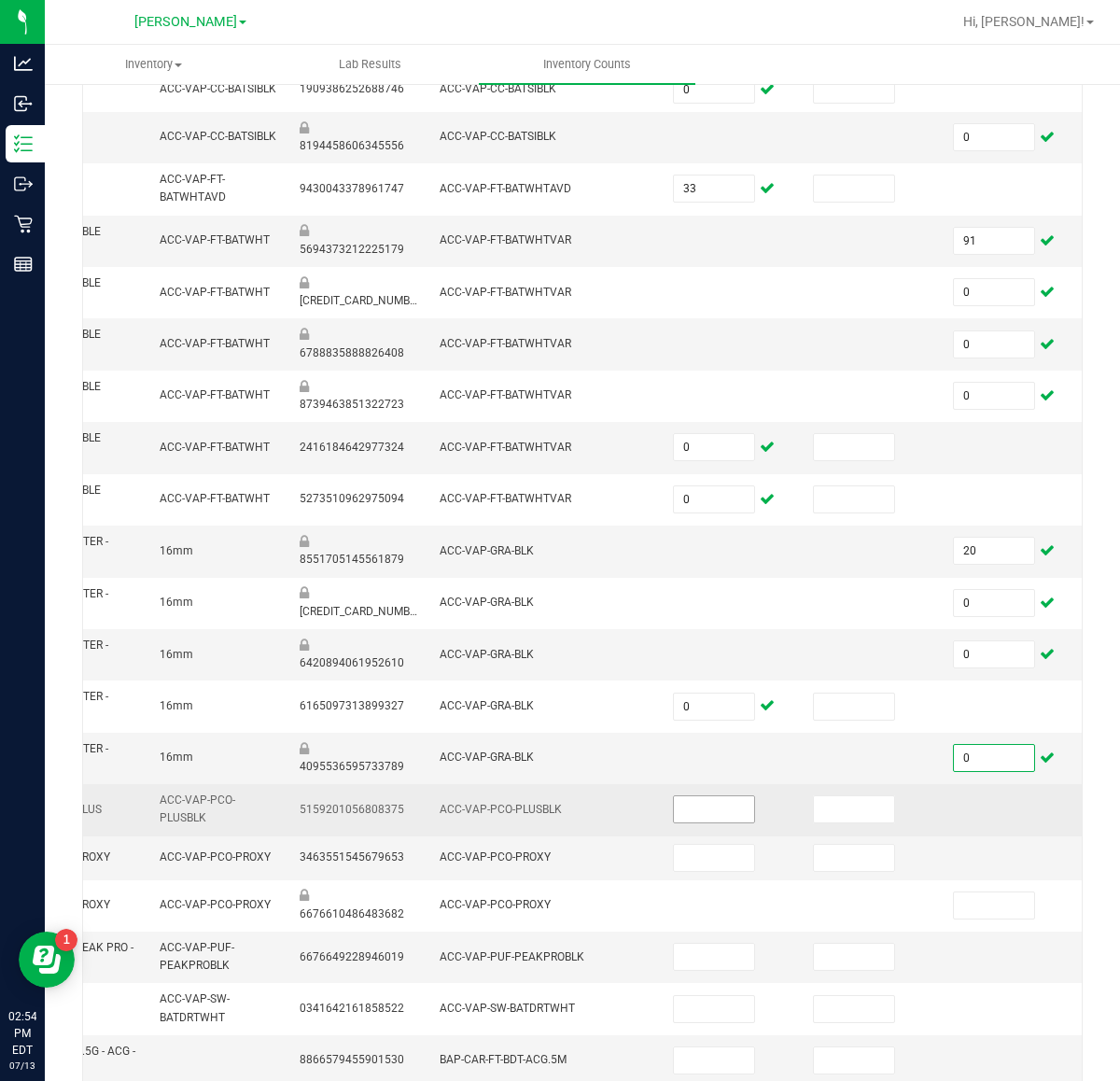 type on "0" 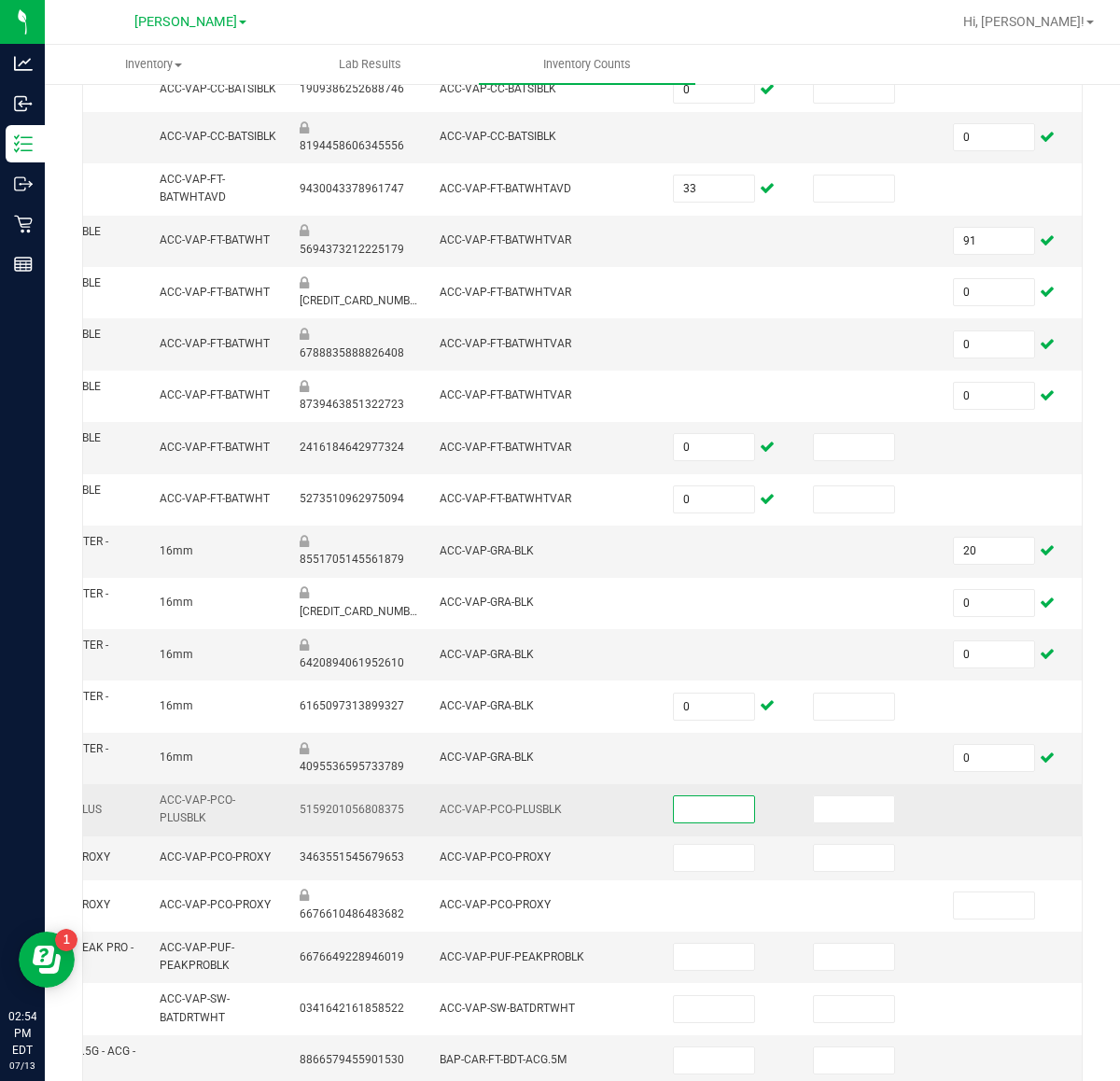 click at bounding box center (714, 809) 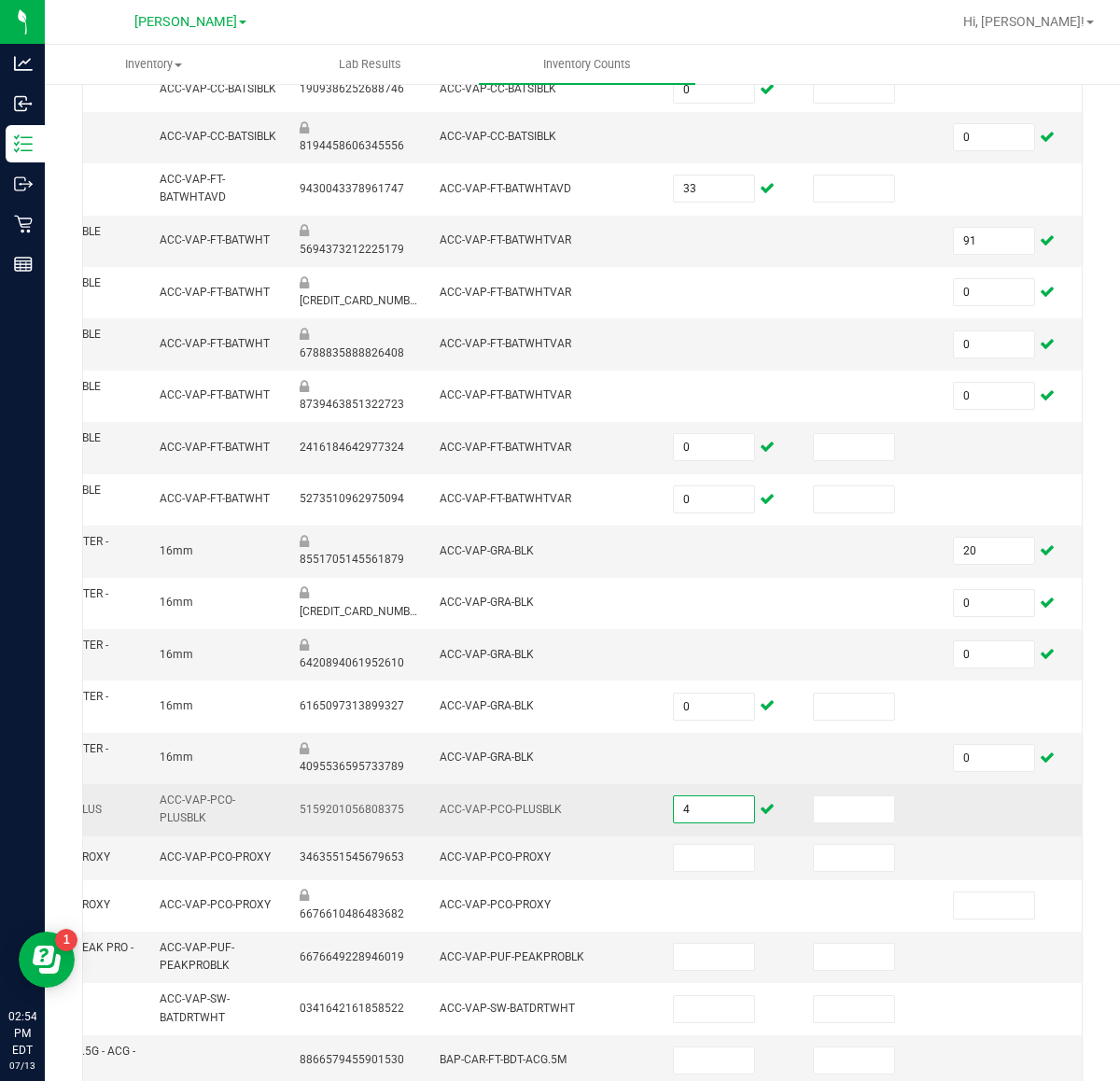type on "4" 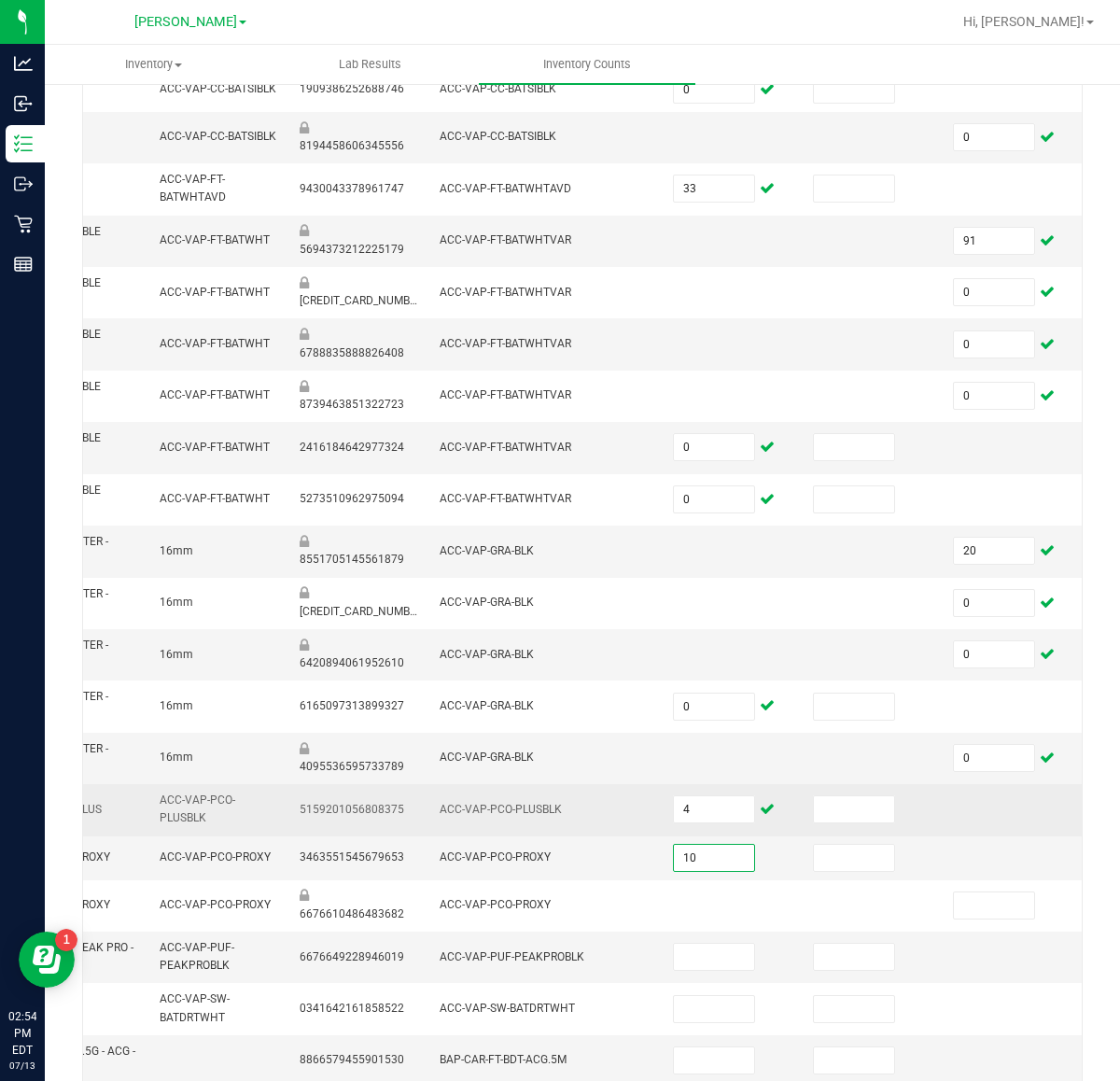 type on "10" 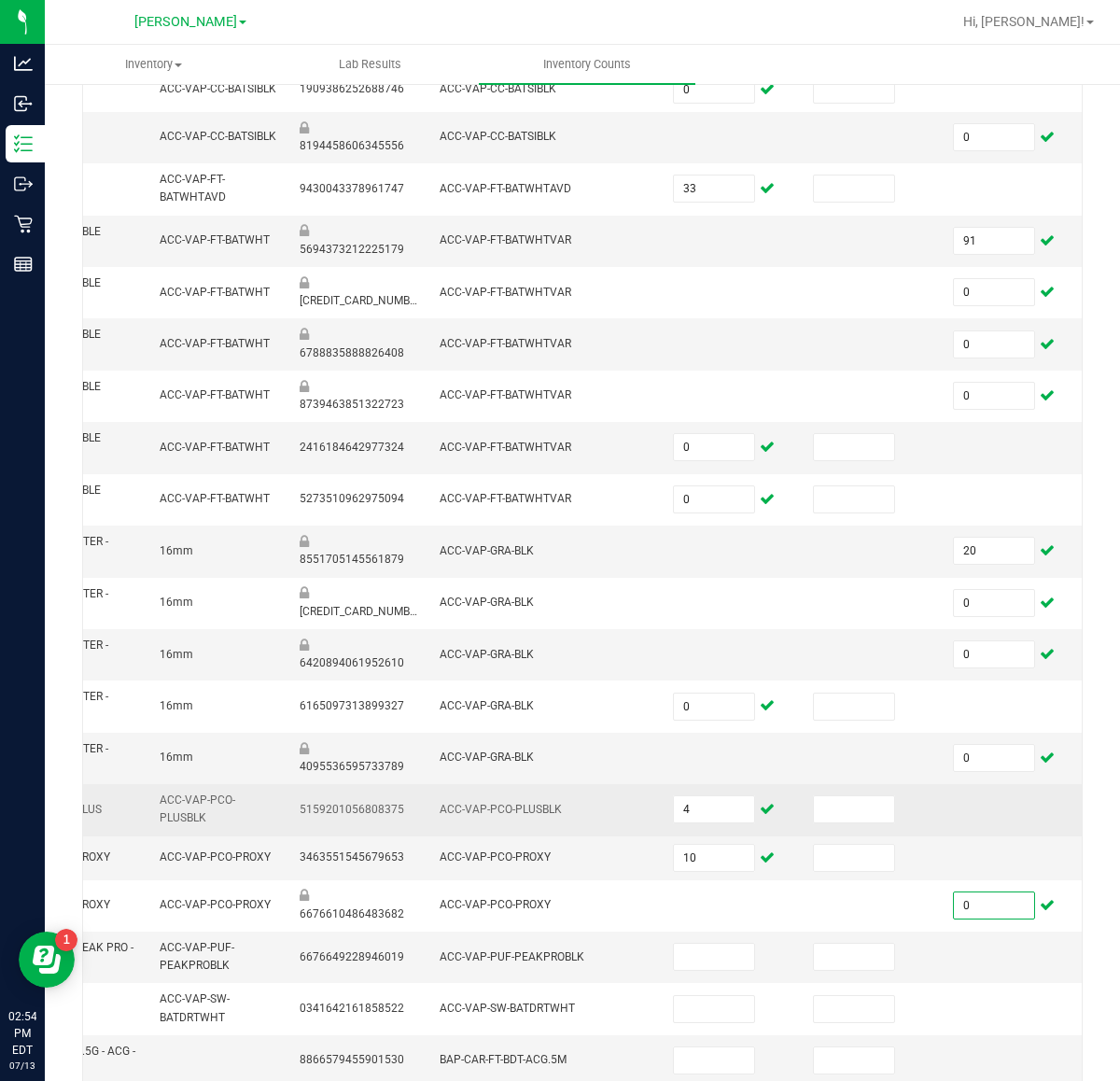 type on "0" 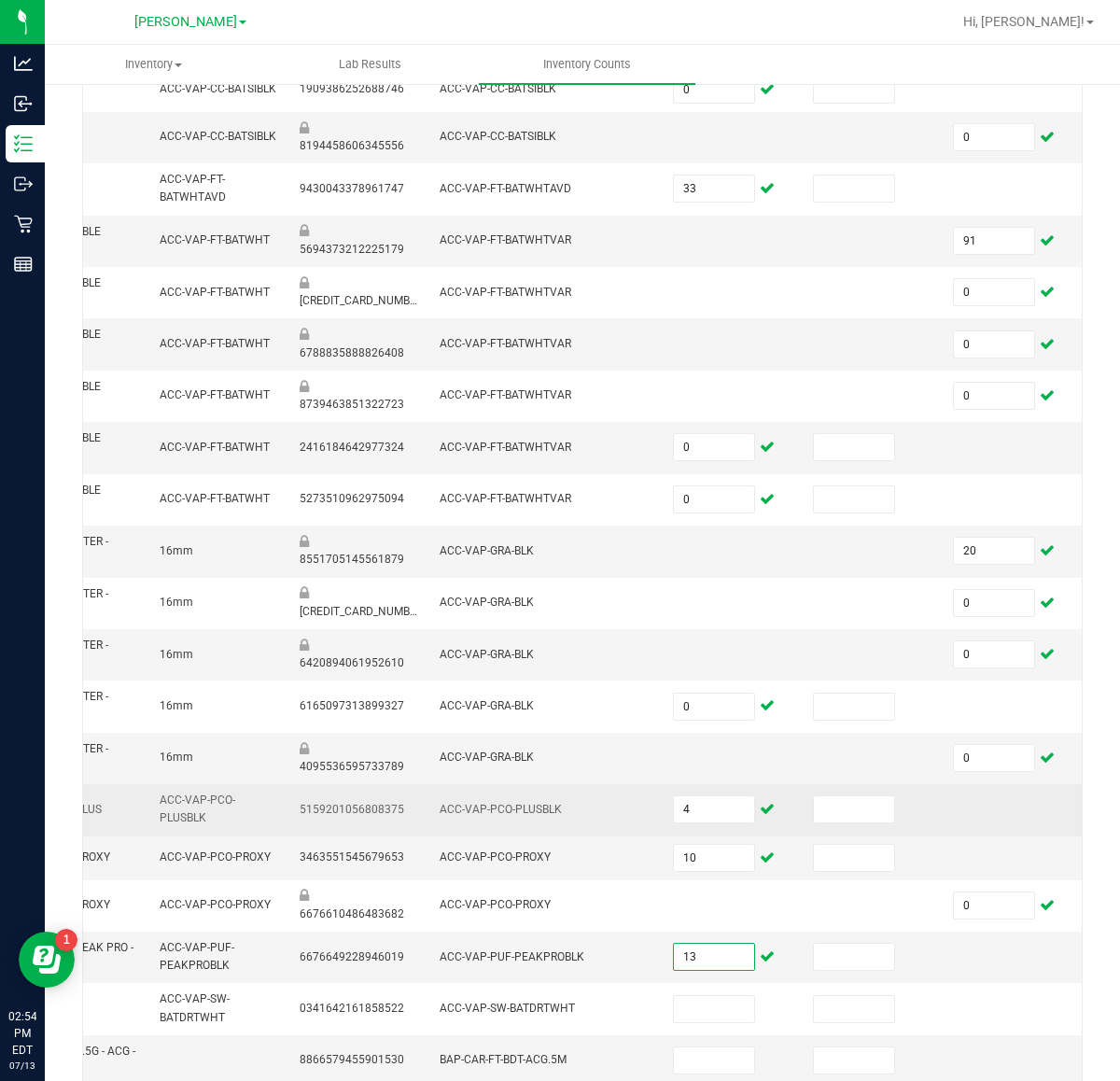type on "13" 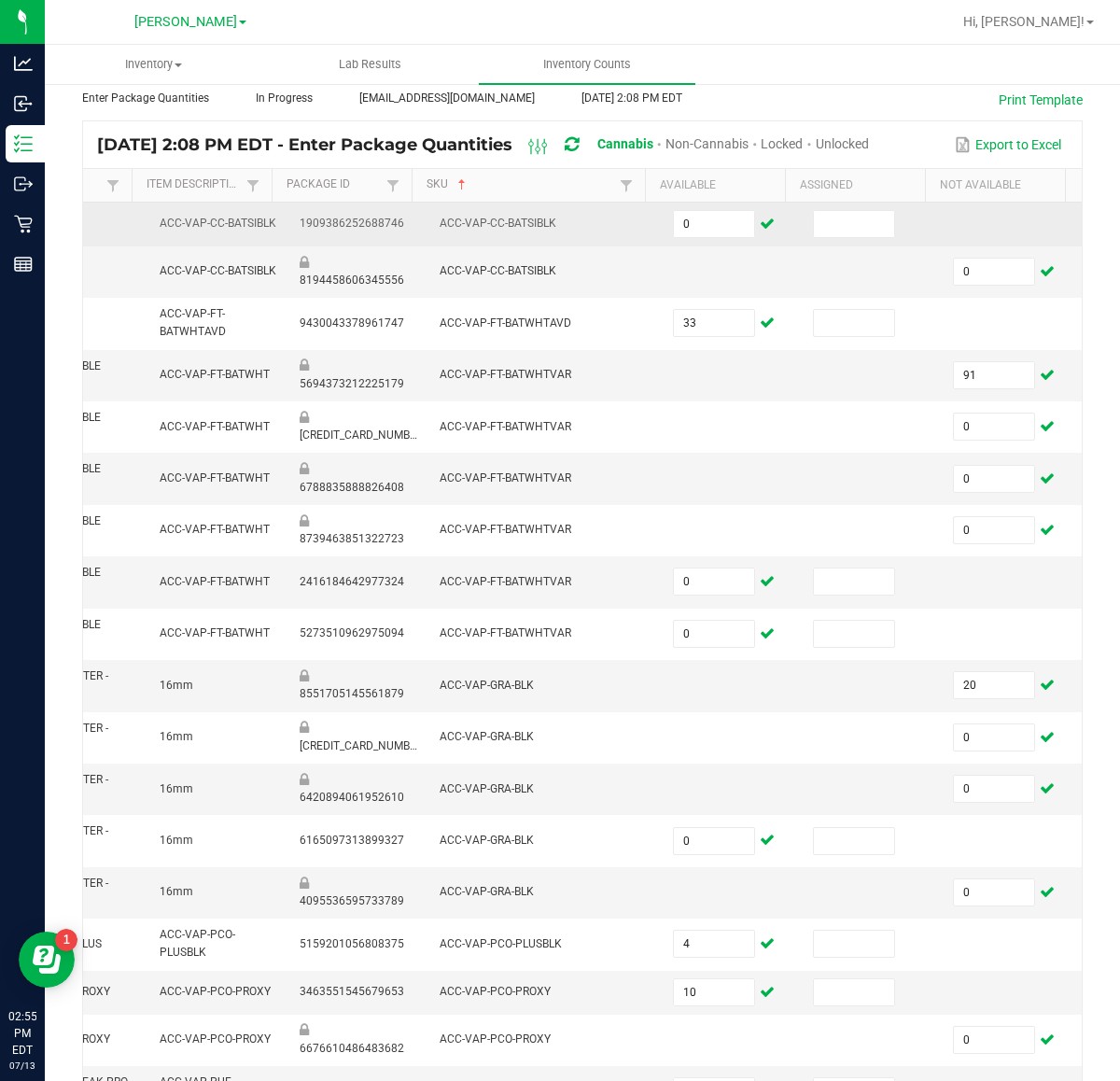 scroll, scrollTop: 0, scrollLeft: 0, axis: both 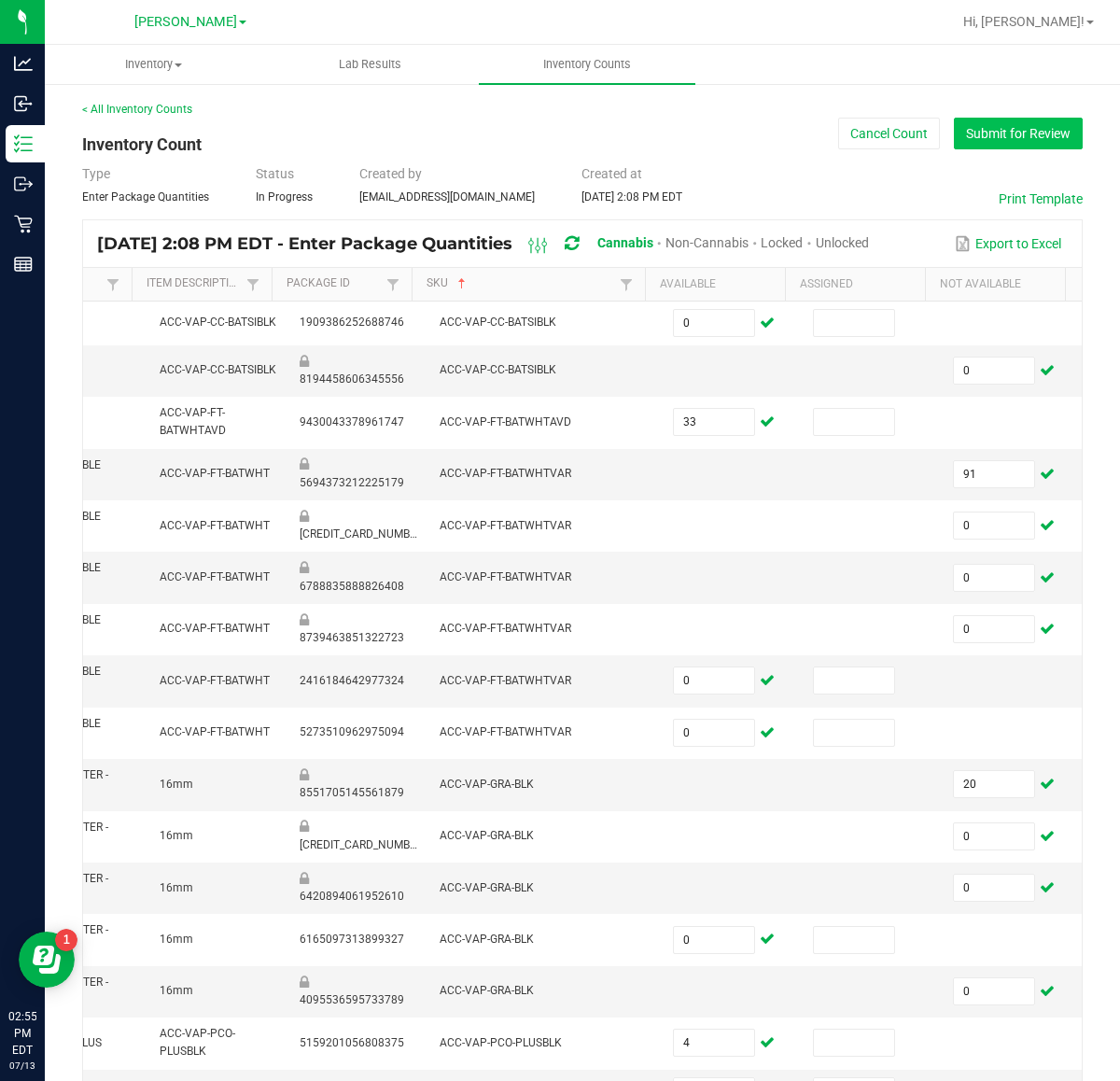 type on "2" 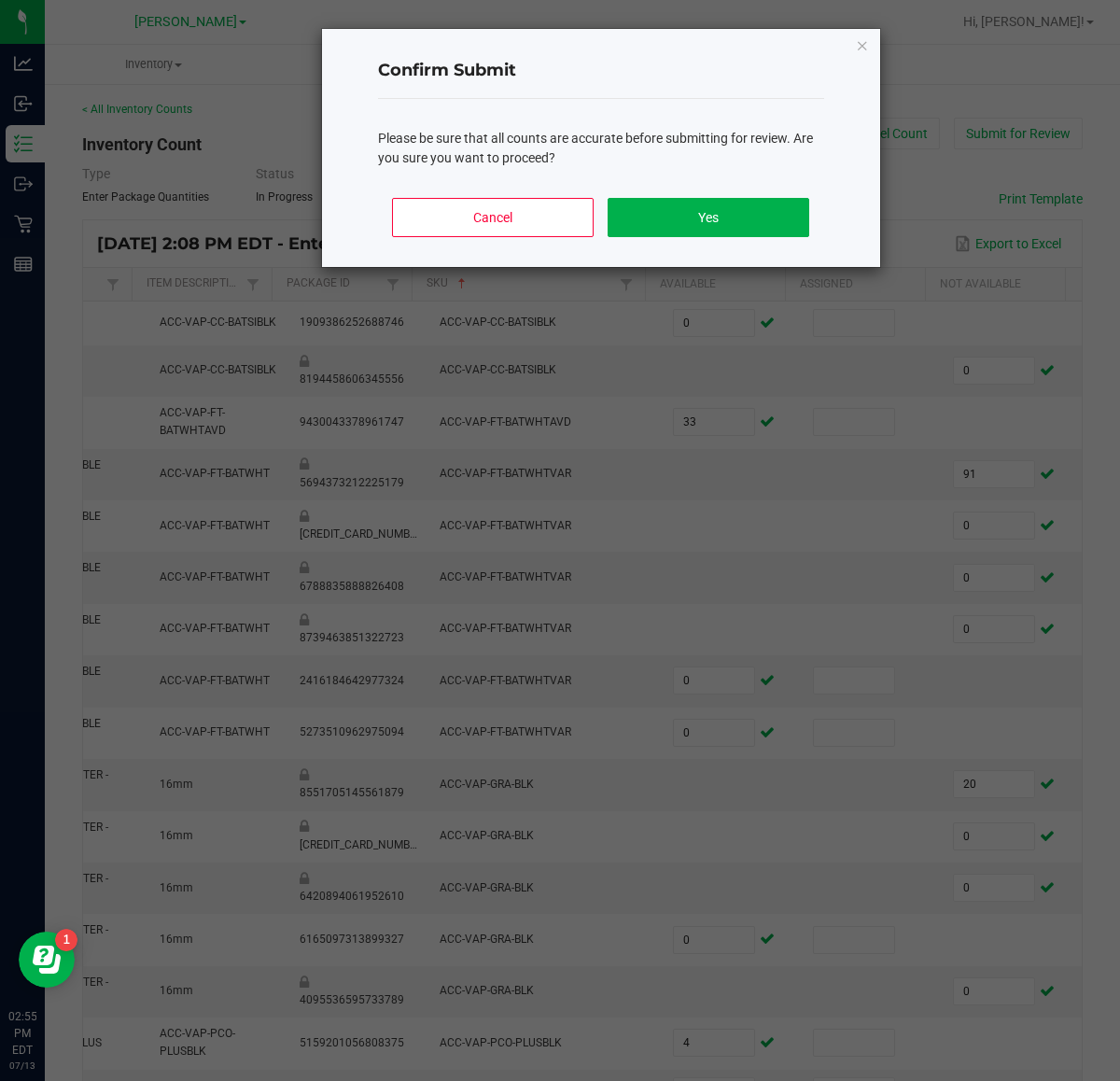 click on "Cancel   Yes" 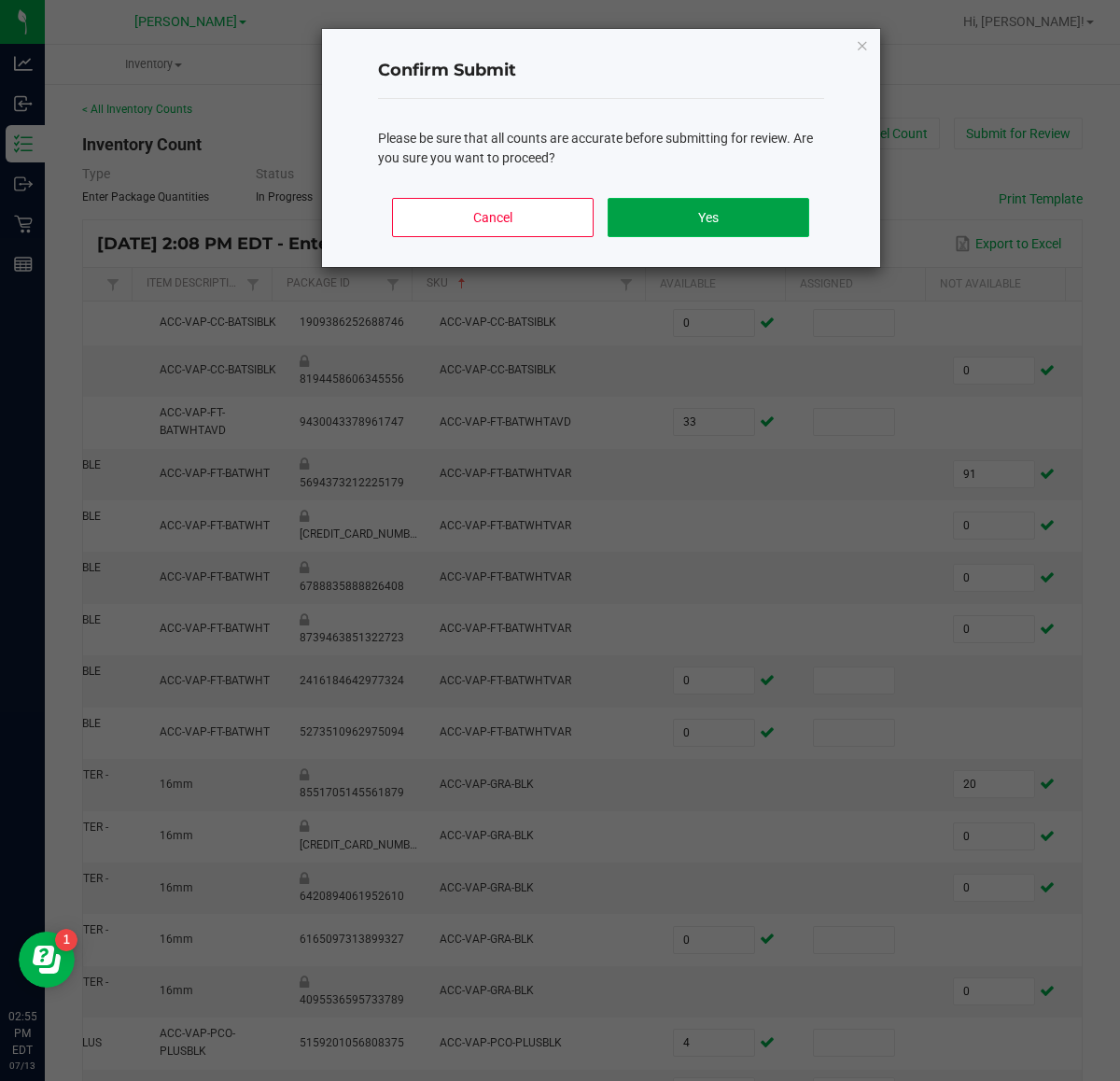 click on "Yes" 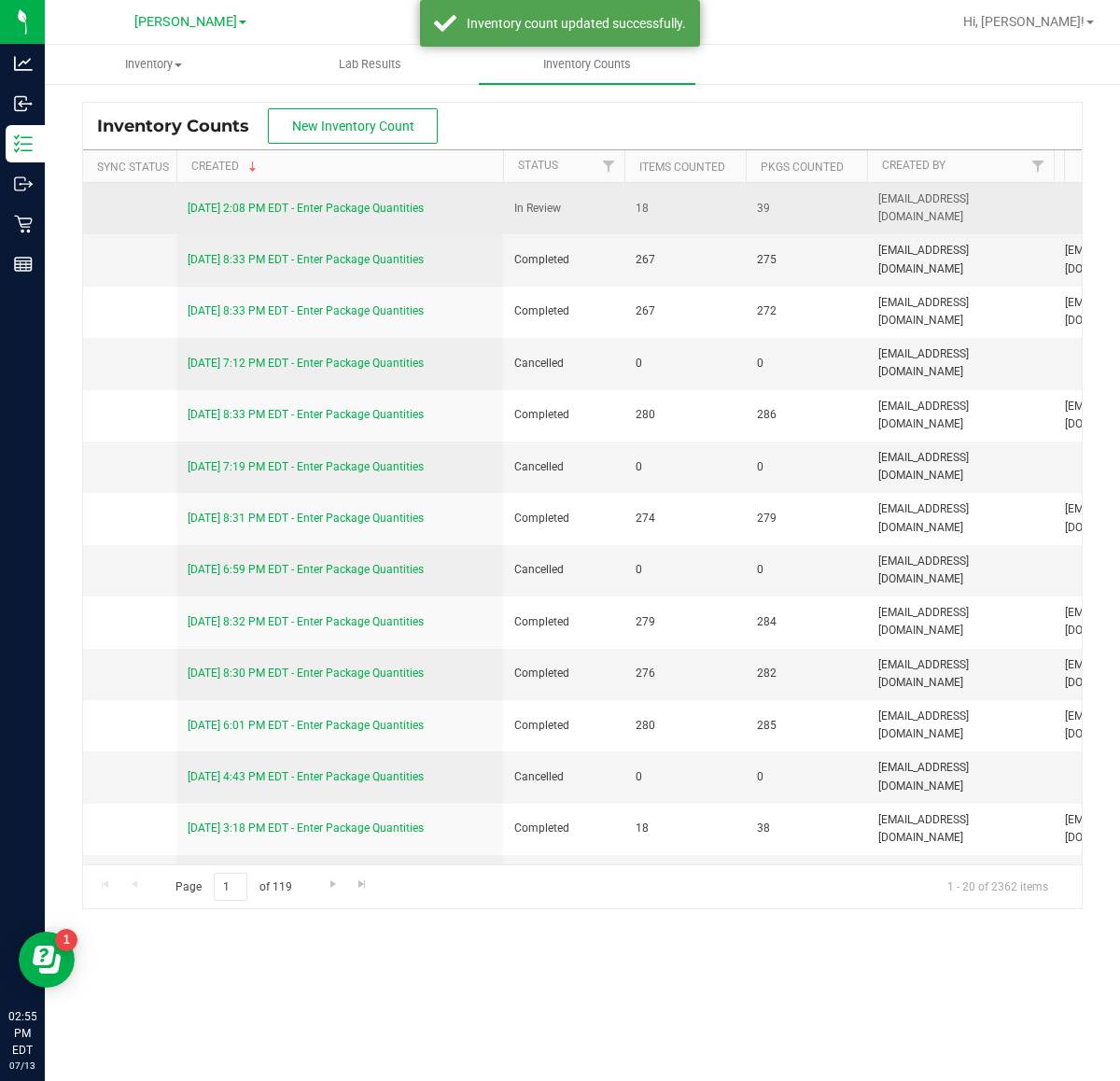 click on "7/13/25 2:08 PM EDT - Enter Package Quantities" at bounding box center [305, 208] 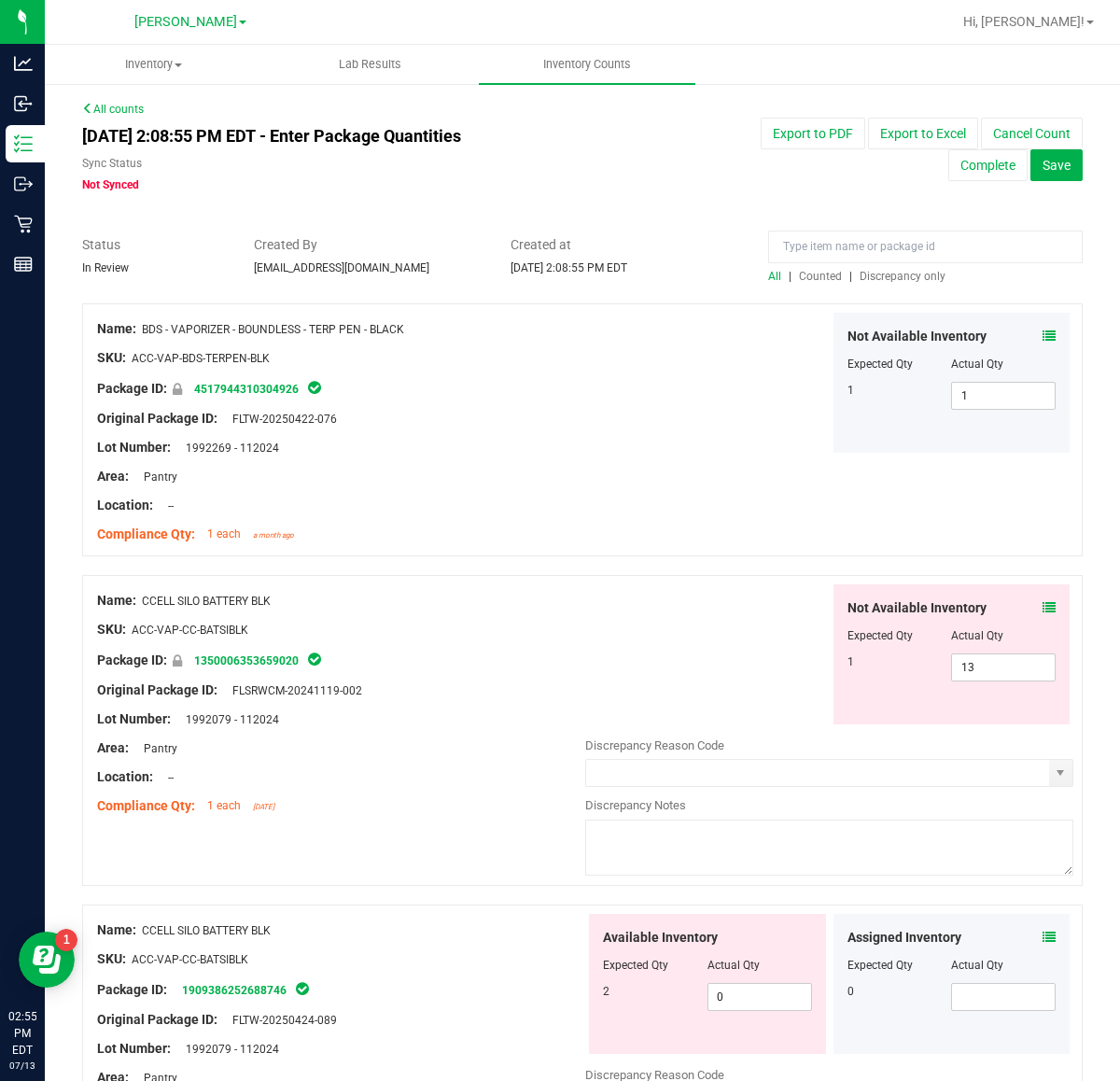 click on "Counted" at bounding box center [820, 276] 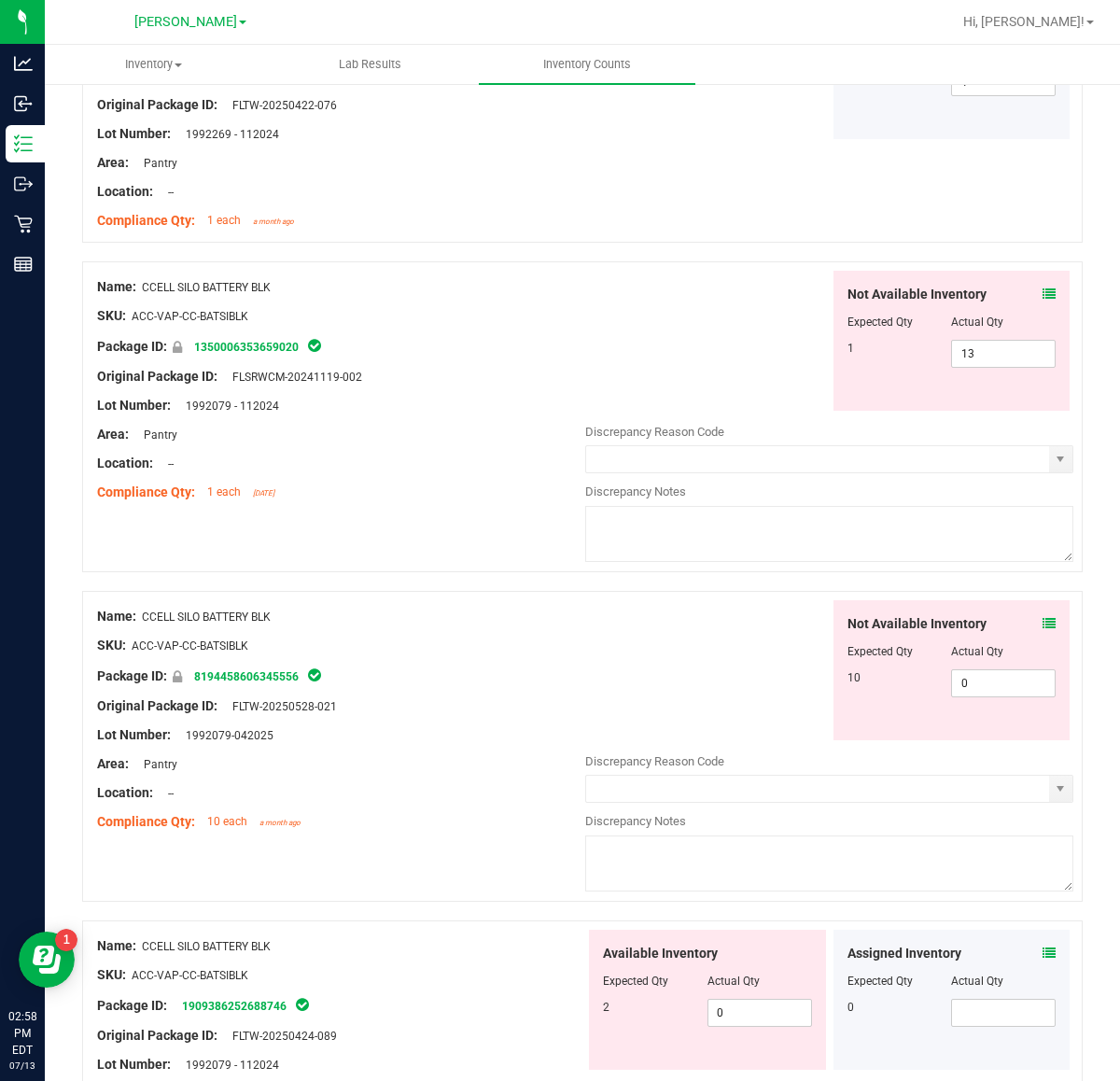 scroll, scrollTop: 350, scrollLeft: 0, axis: vertical 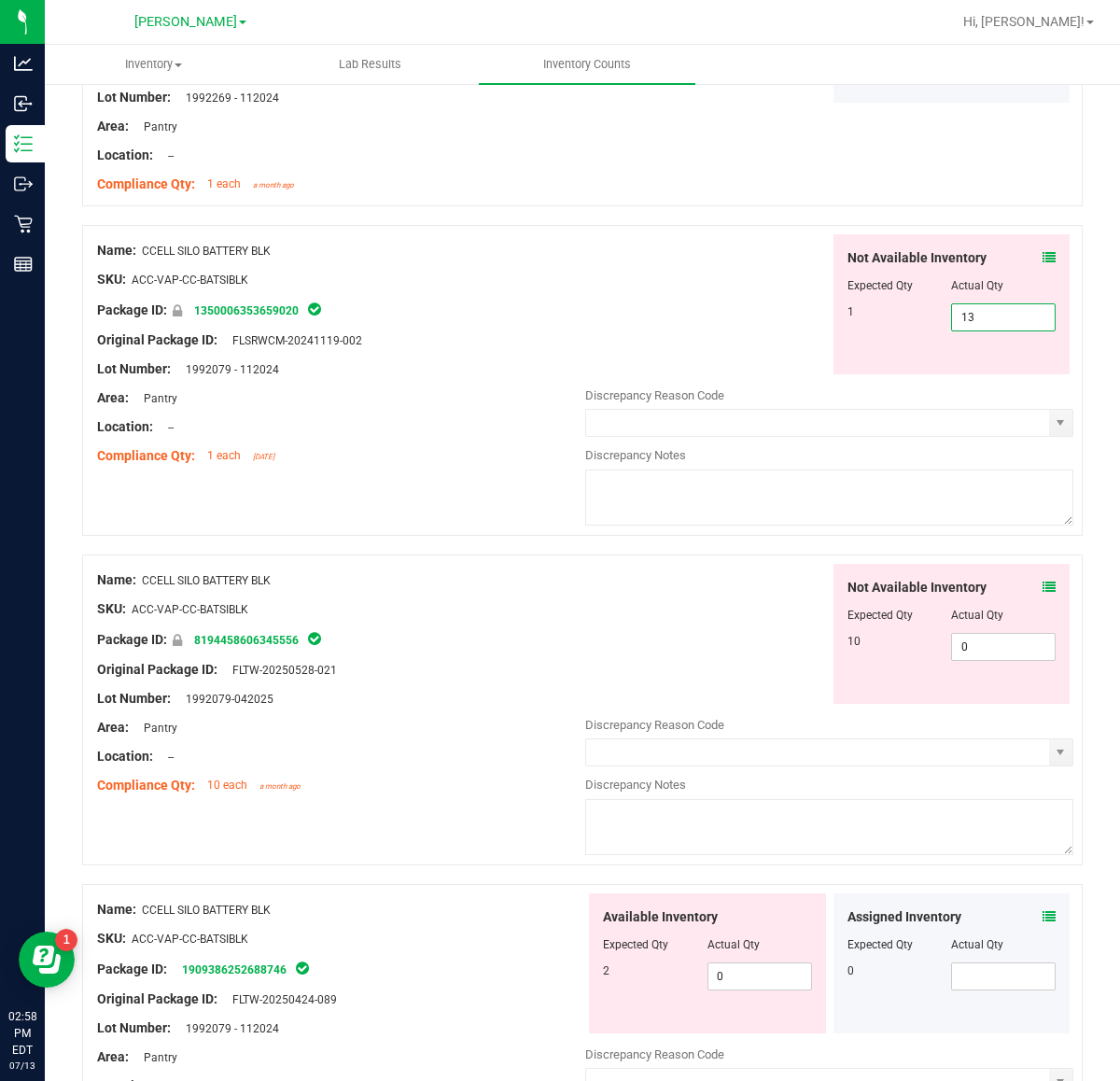 drag, startPoint x: 990, startPoint y: 320, endPoint x: 702, endPoint y: 341, distance: 288.7646 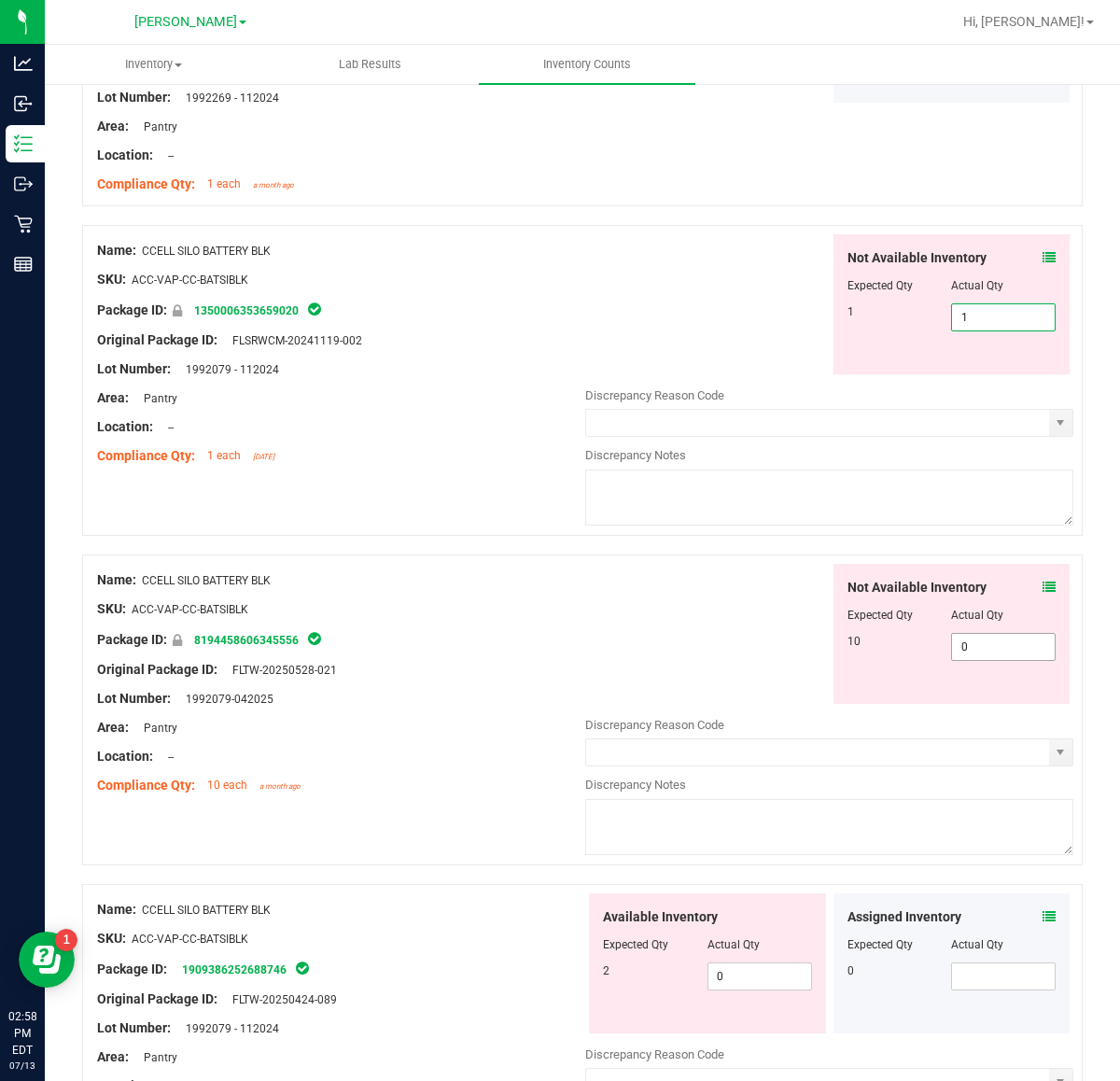 type on "1" 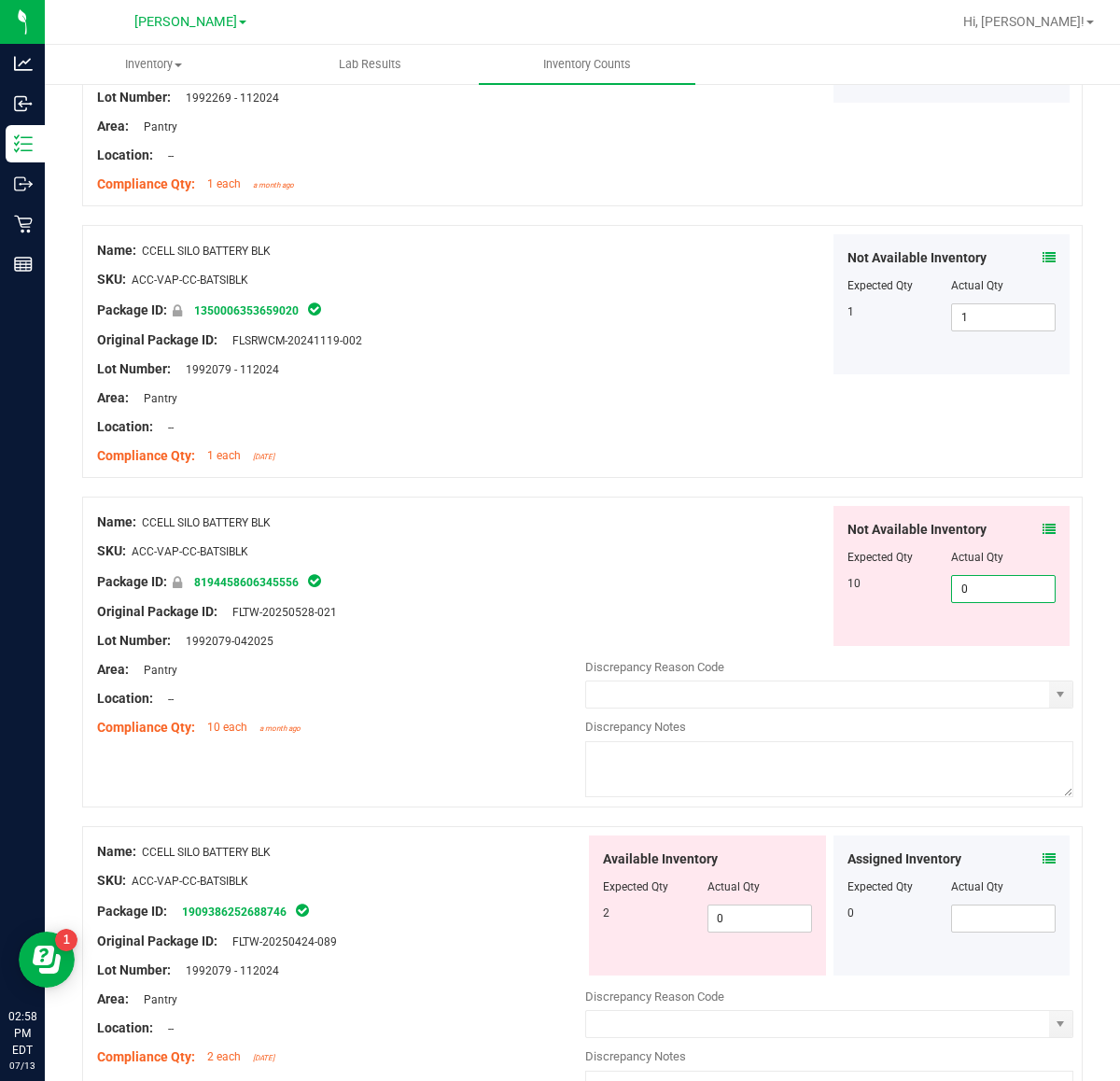 drag, startPoint x: 980, startPoint y: 652, endPoint x: 651, endPoint y: 652, distance: 329 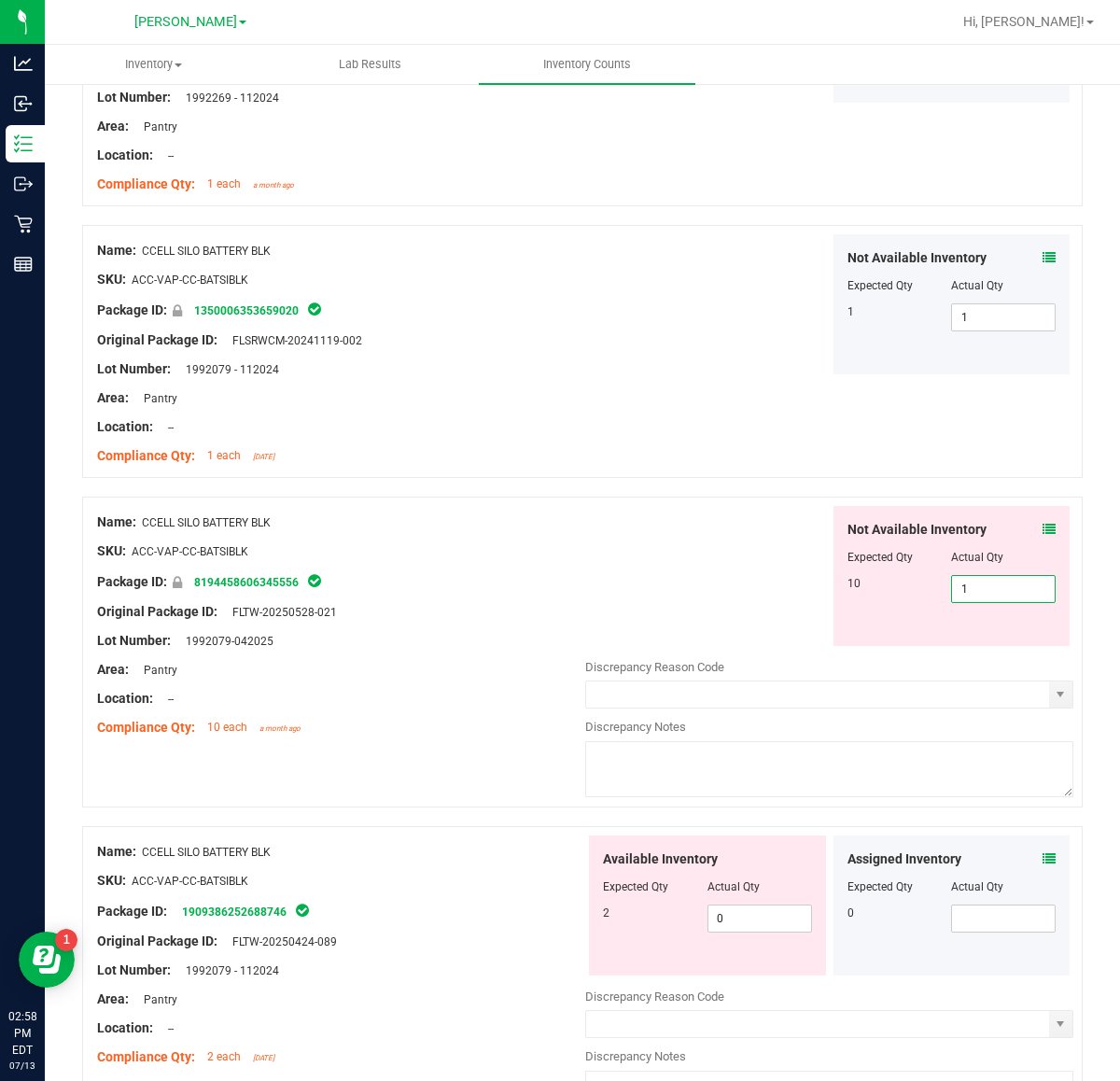 type on "10" 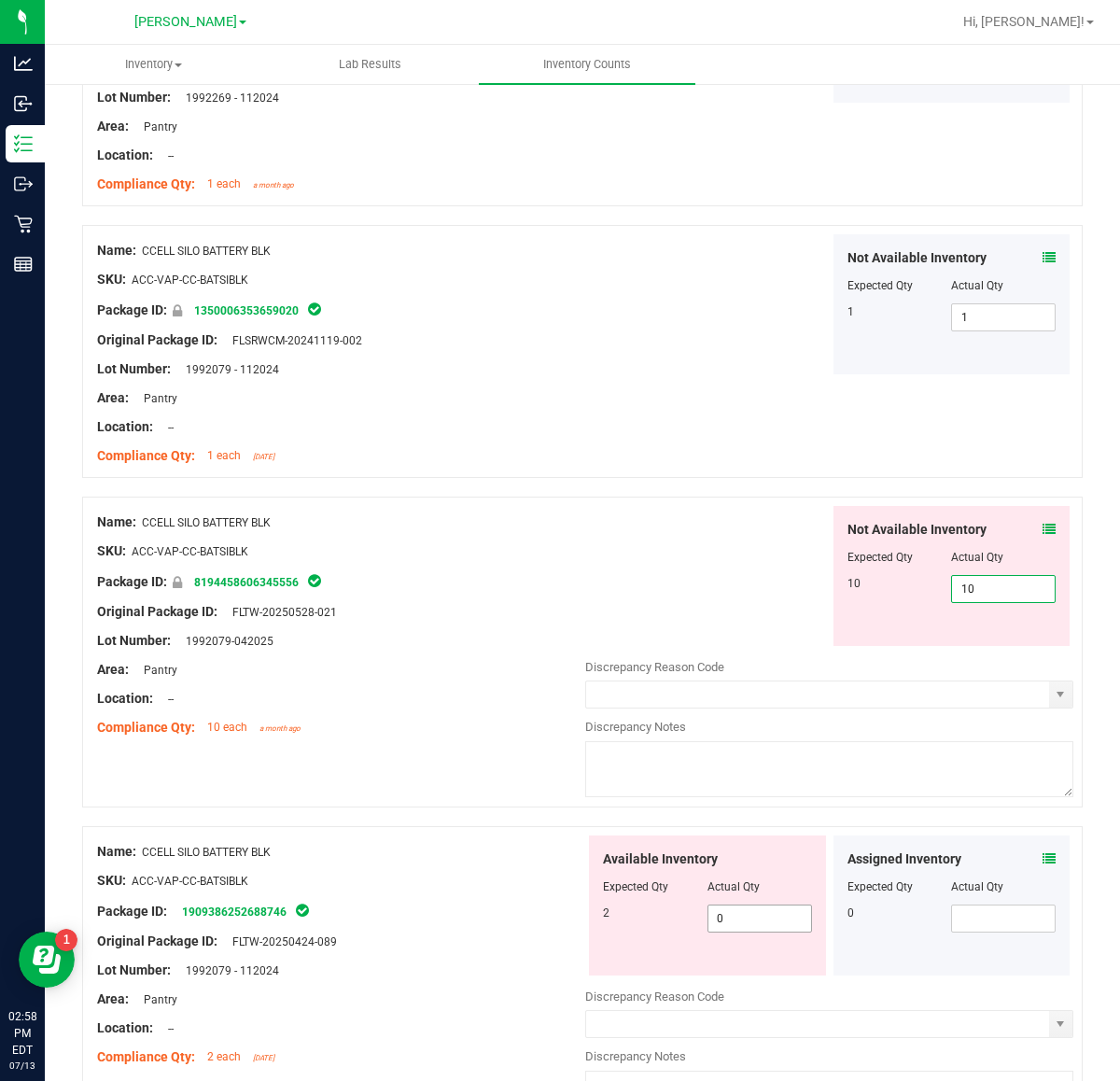 type on "10" 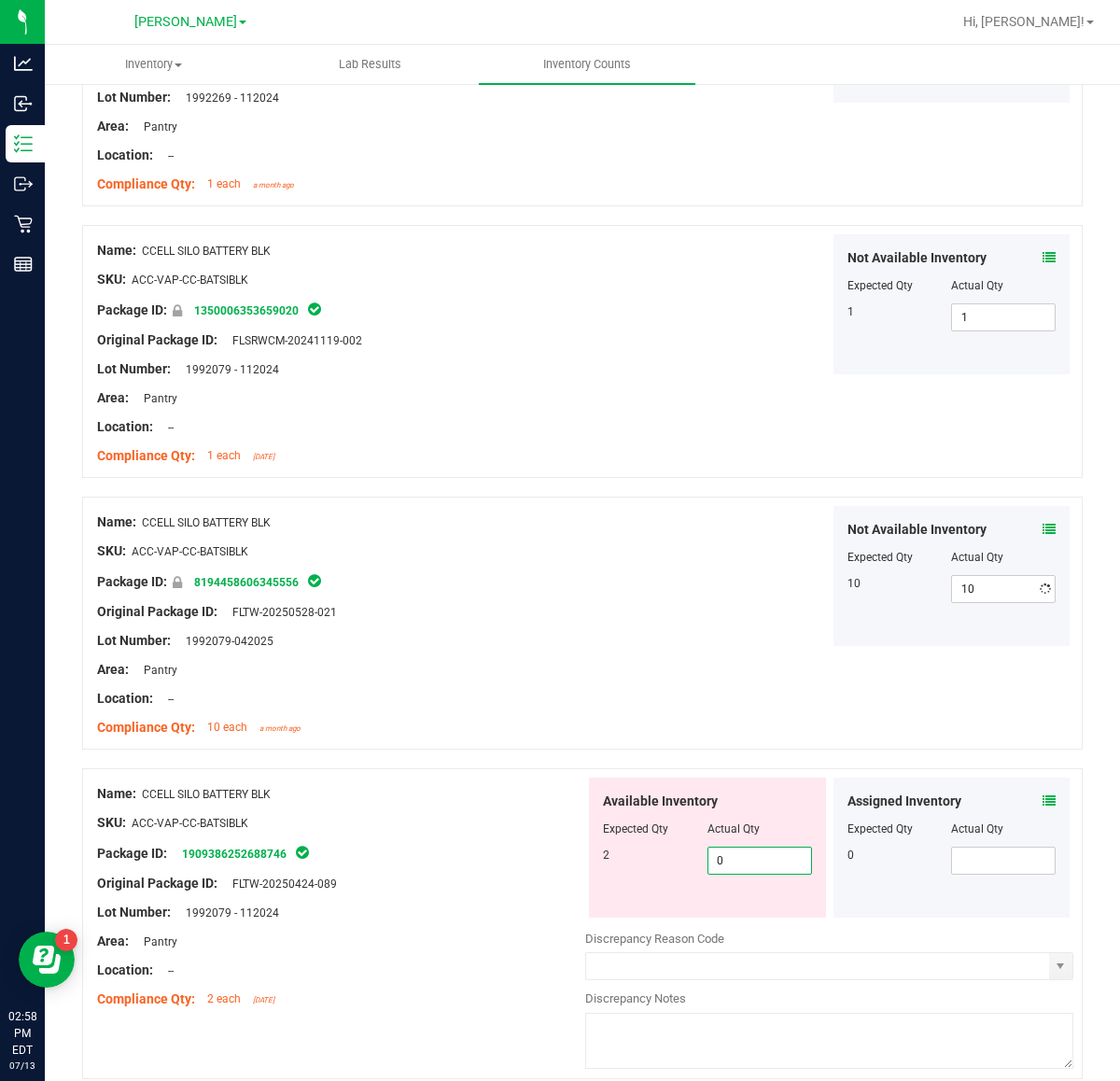 click on "Available Inventory
Expected Qty
Actual Qty
2
0 0" at bounding box center [707, 848] 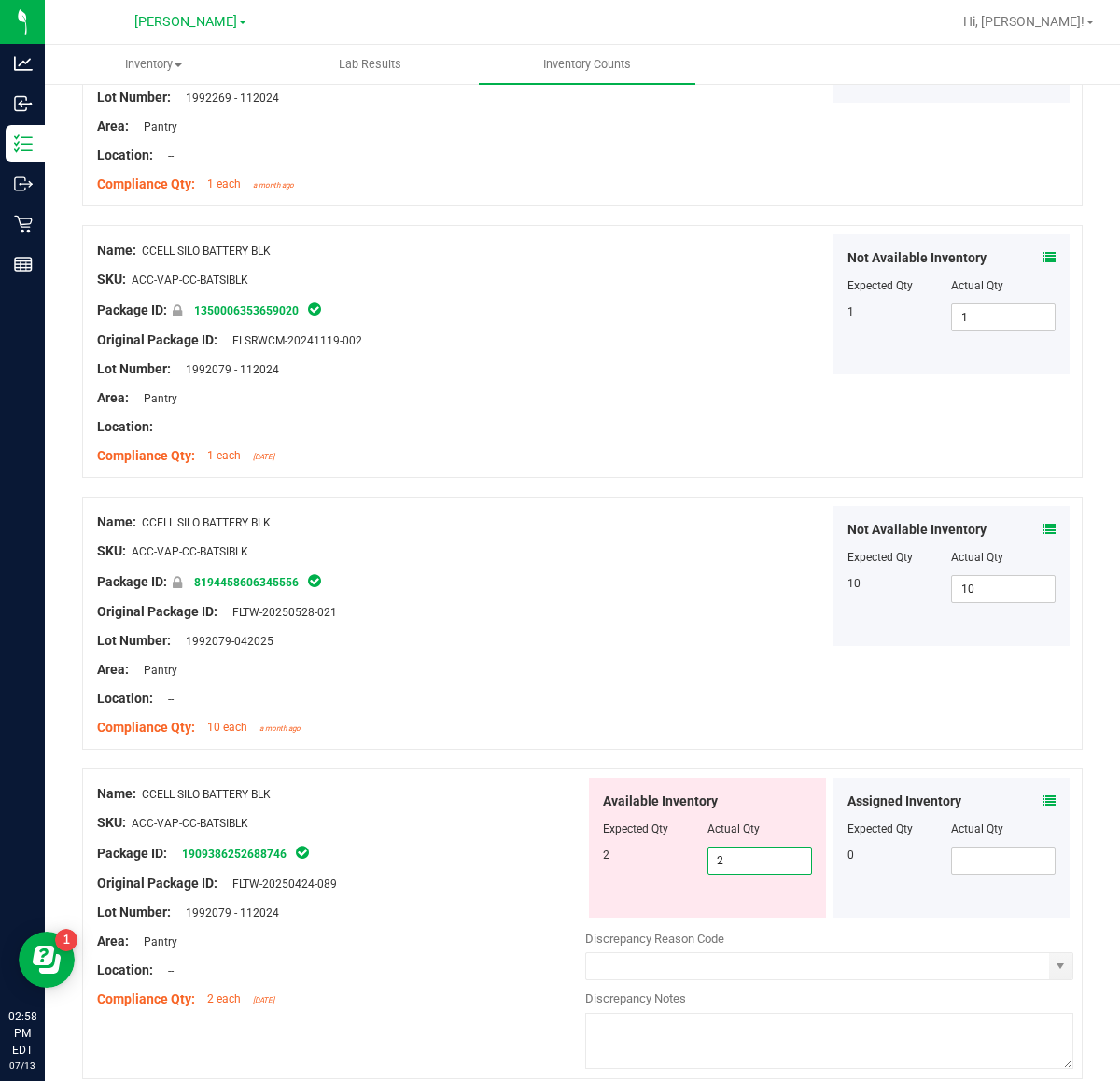 type on "2" 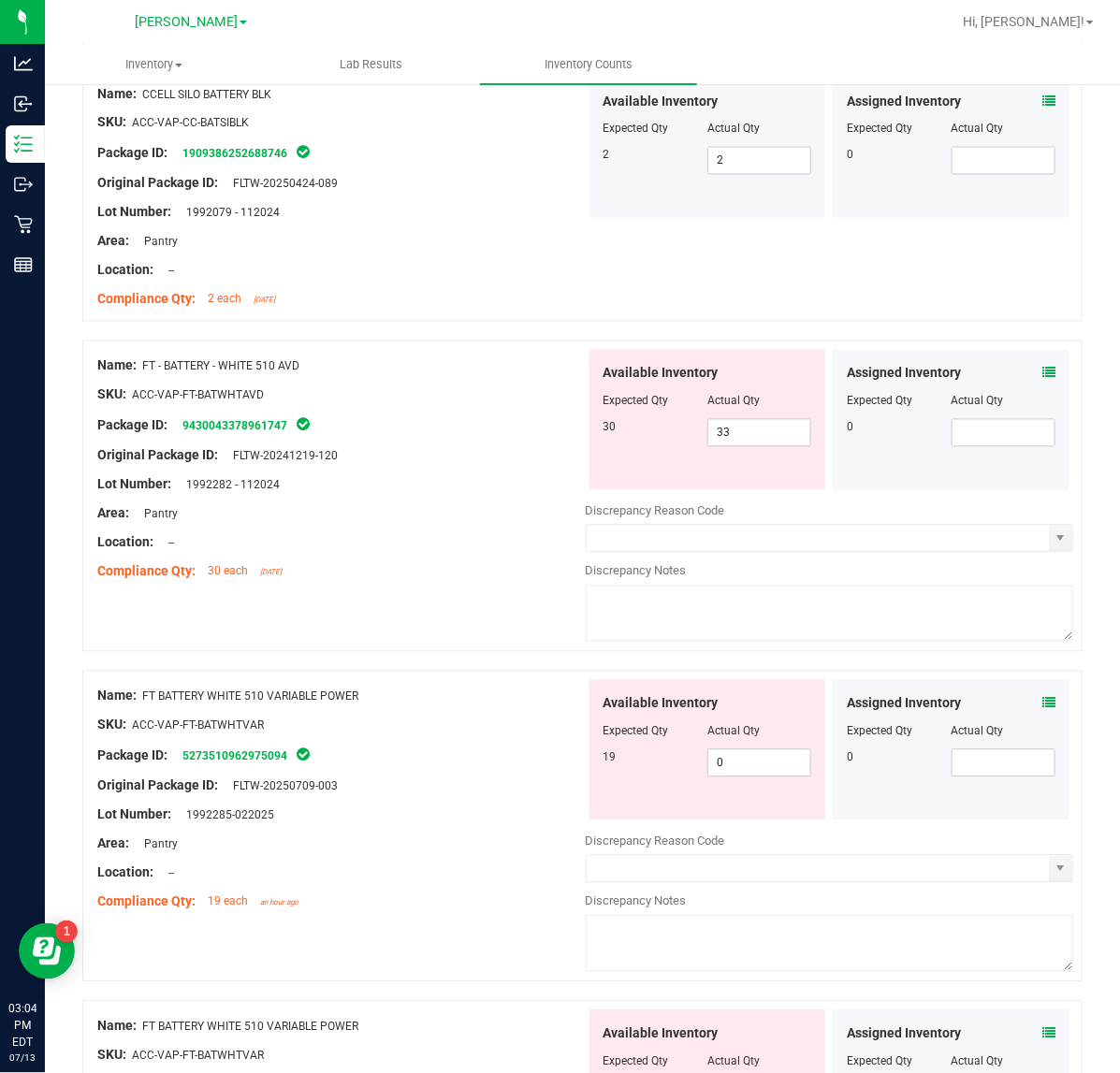 scroll, scrollTop: 935, scrollLeft: 0, axis: vertical 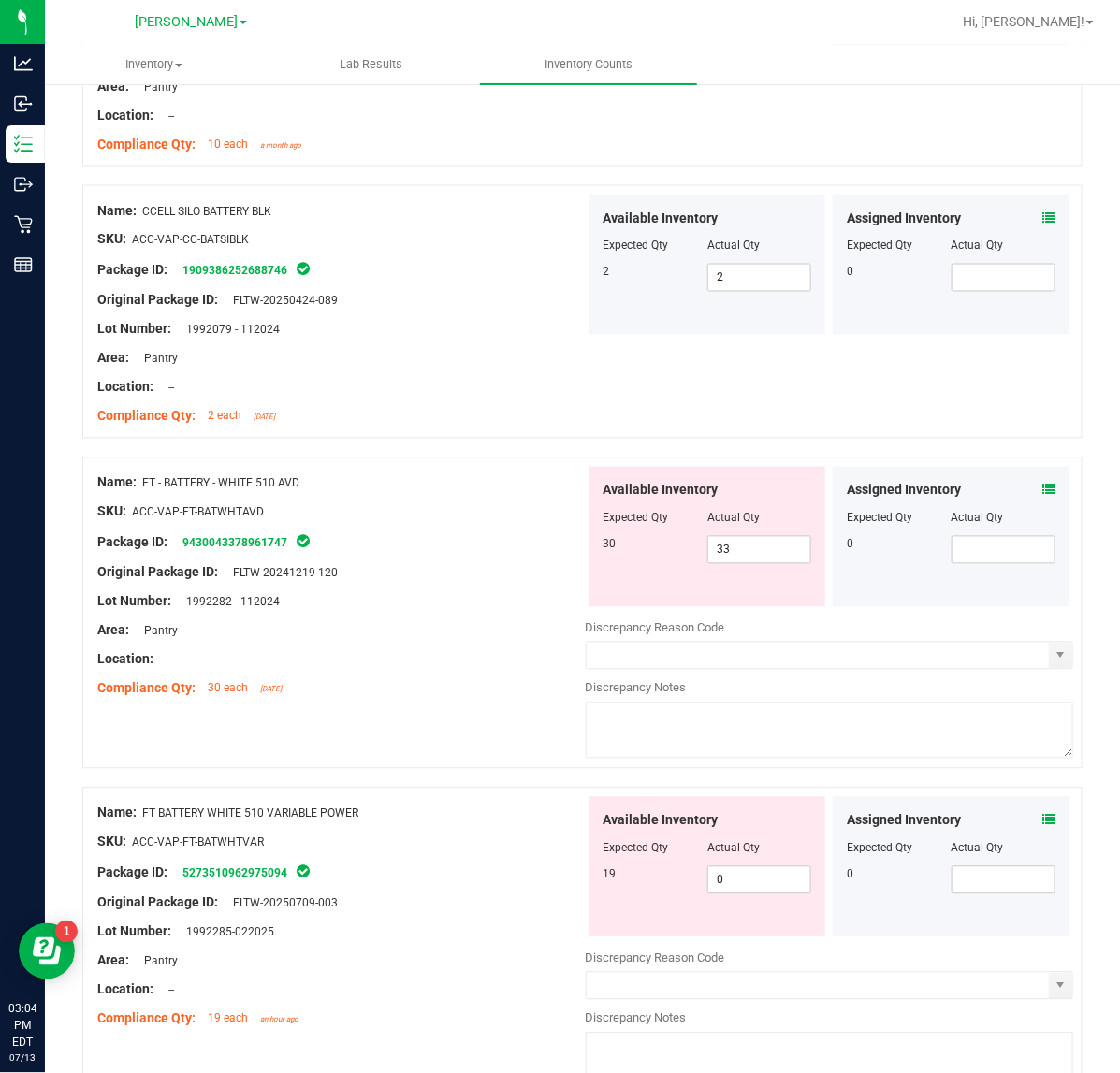 drag, startPoint x: 374, startPoint y: 820, endPoint x: 145, endPoint y: 819, distance: 229.00218 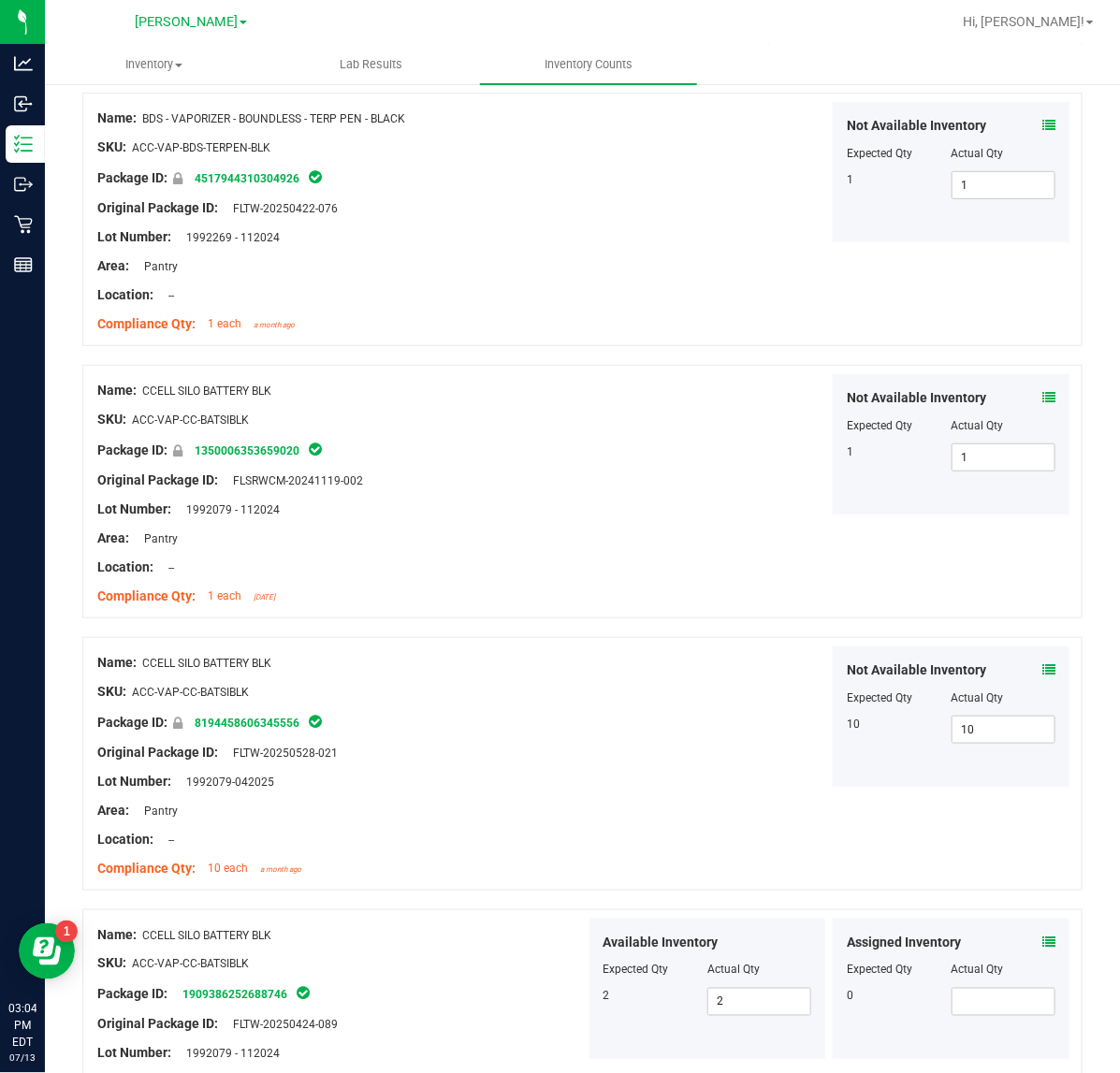 scroll, scrollTop: 0, scrollLeft: 0, axis: both 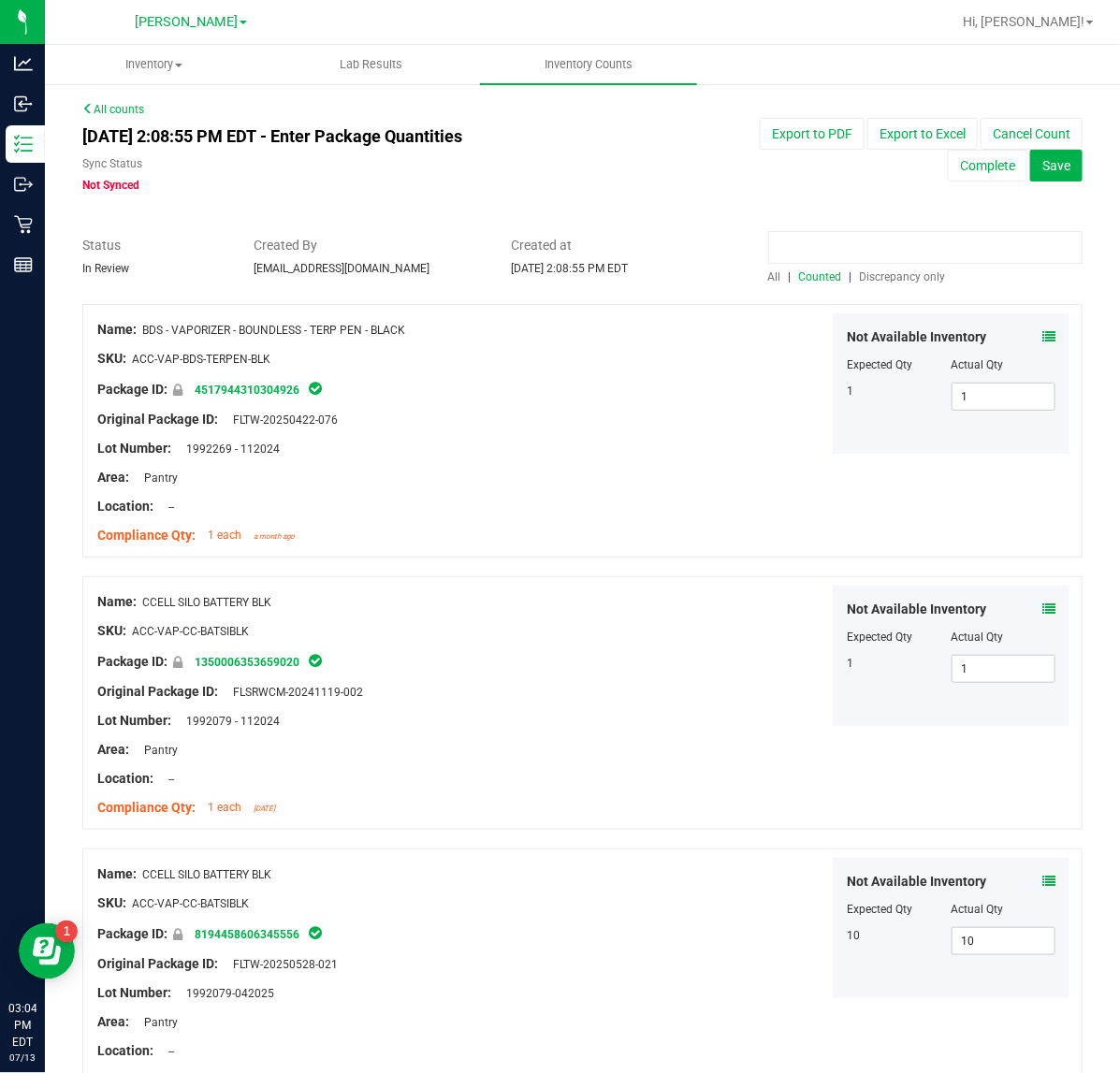 click at bounding box center [925, 247] 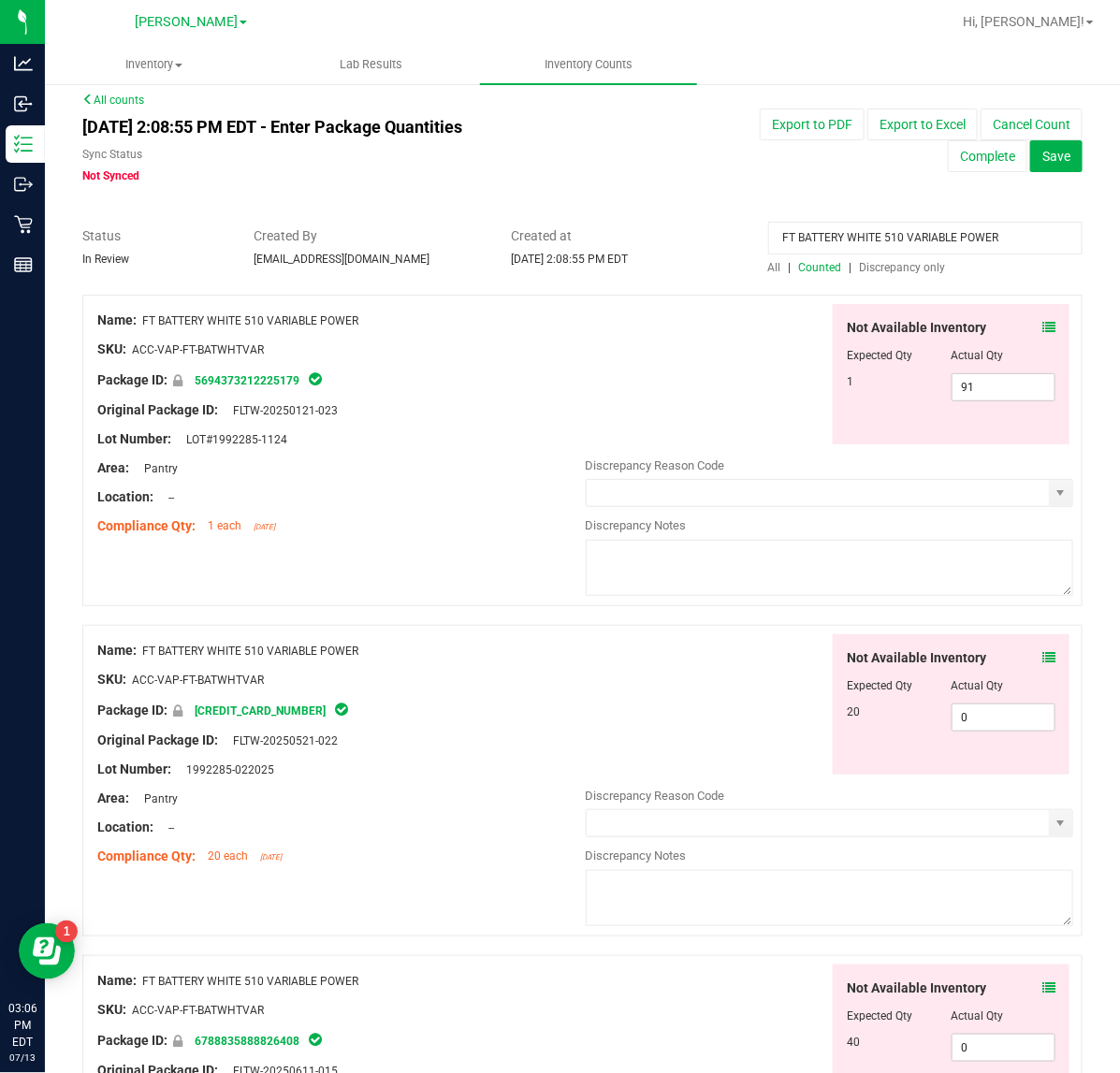 scroll, scrollTop: 0, scrollLeft: 0, axis: both 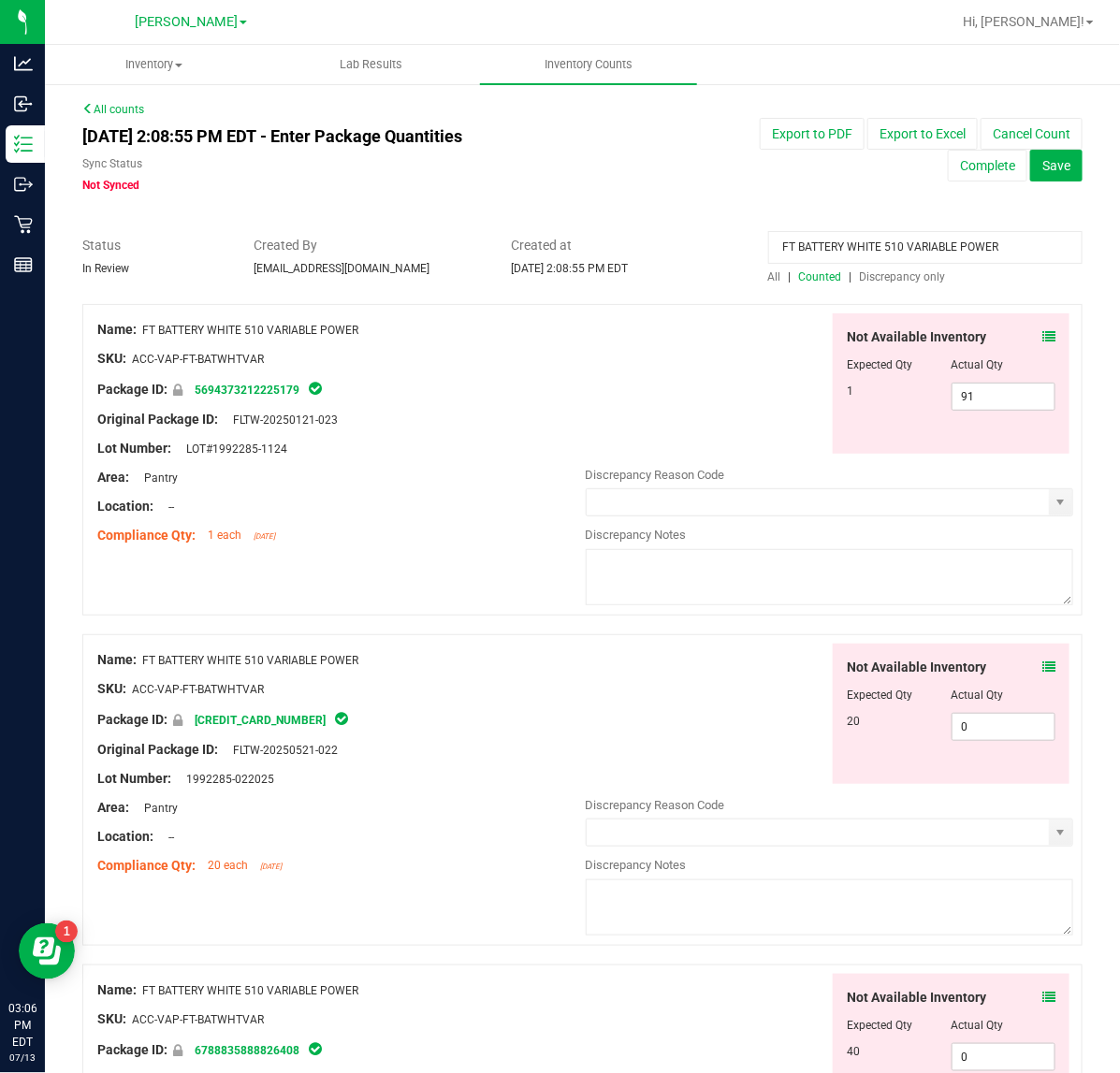 type on "FT BATTERY WHITE 510 VARIABLE POWER" 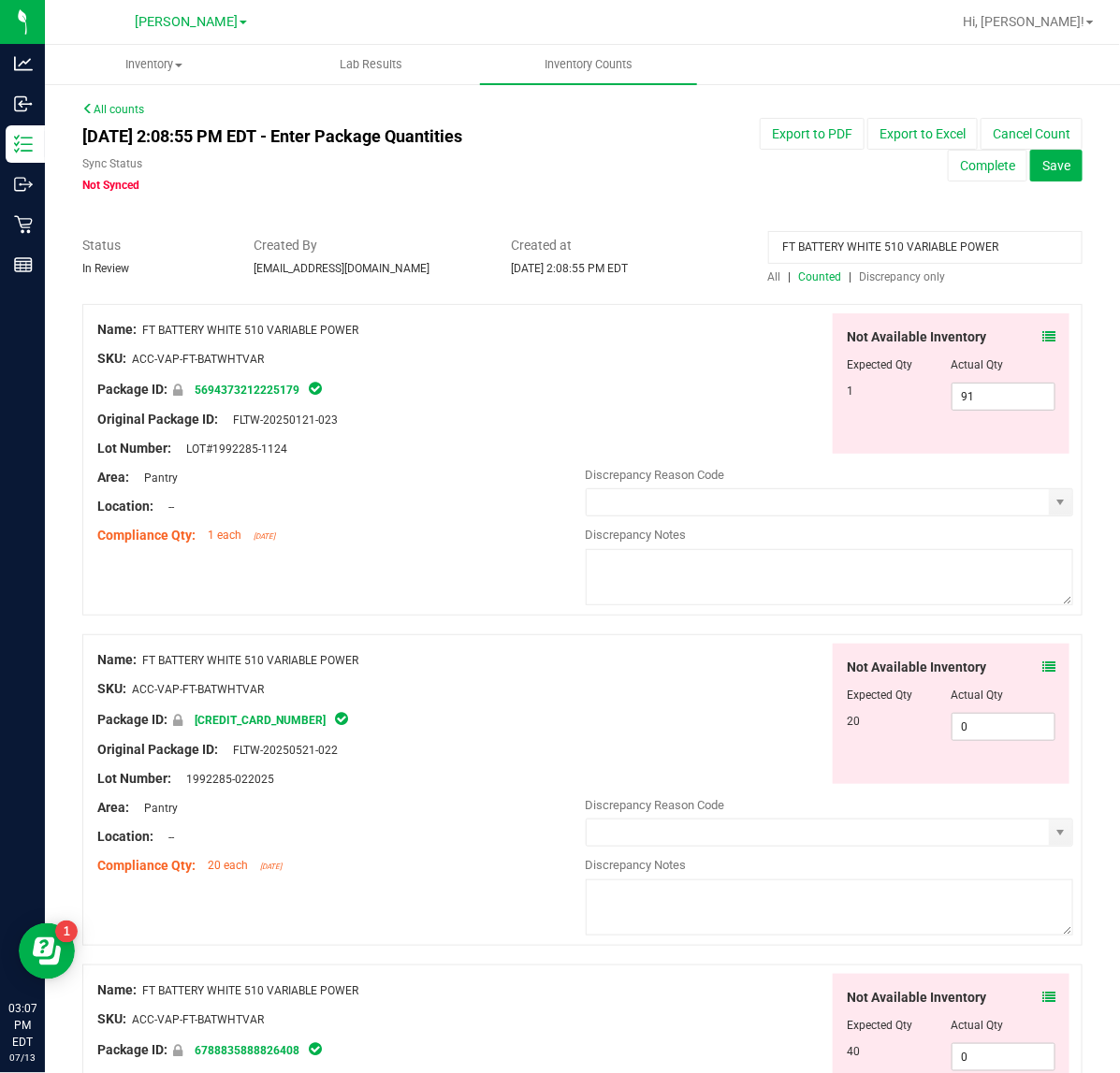 click at bounding box center [342, 405] 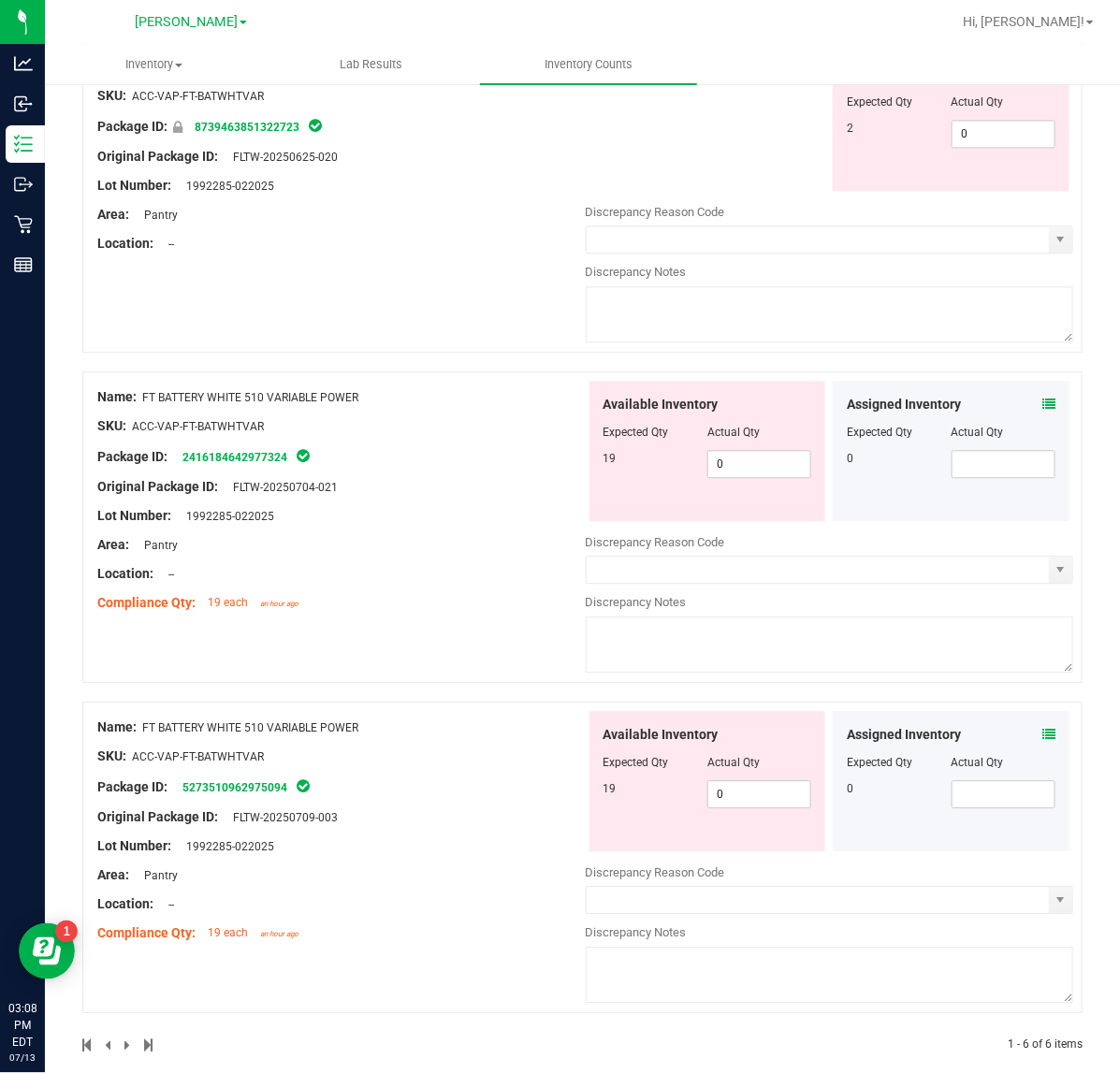 scroll, scrollTop: 1283, scrollLeft: 0, axis: vertical 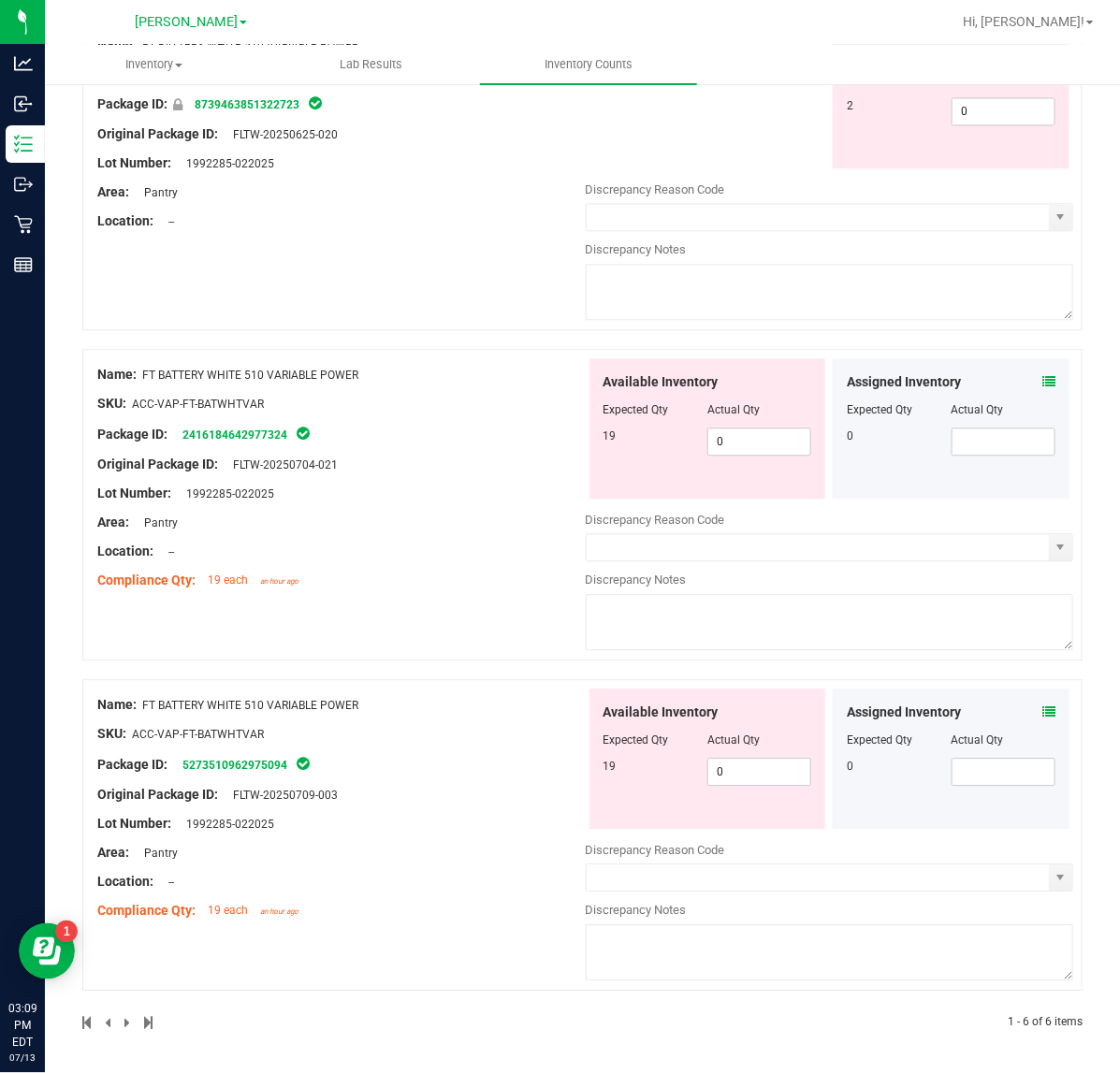 click on "Name:
FT BATTERY WHITE 510 VARIABLE POWER
SKU:
ACC-VAP-FT-BATWHTVAR
Package ID:
8739463851322723
Original Package ID:
FLTW-20250625-020
Lot Number:
1992285-022025" at bounding box center [582, 174] 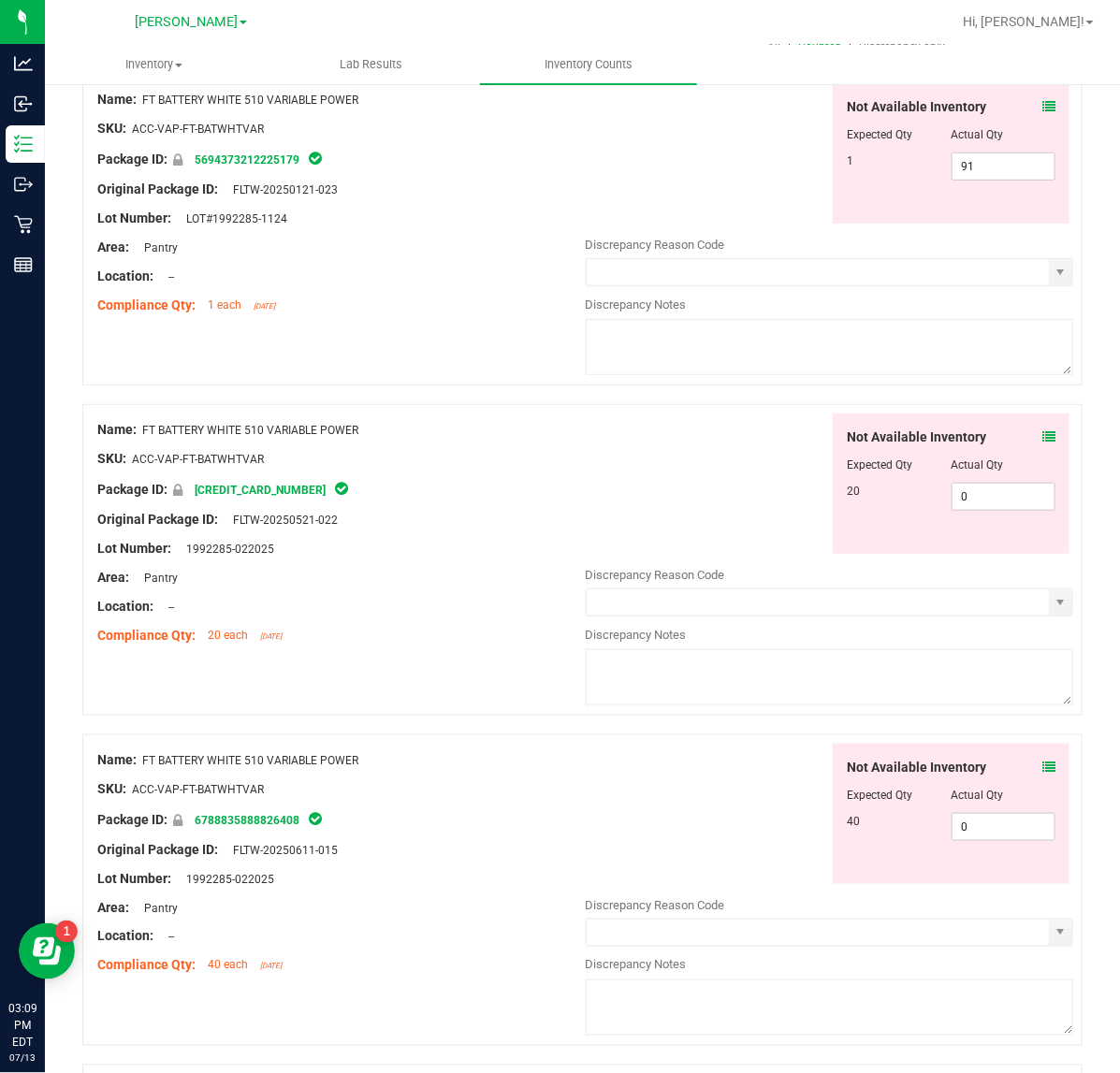 scroll, scrollTop: 0, scrollLeft: 0, axis: both 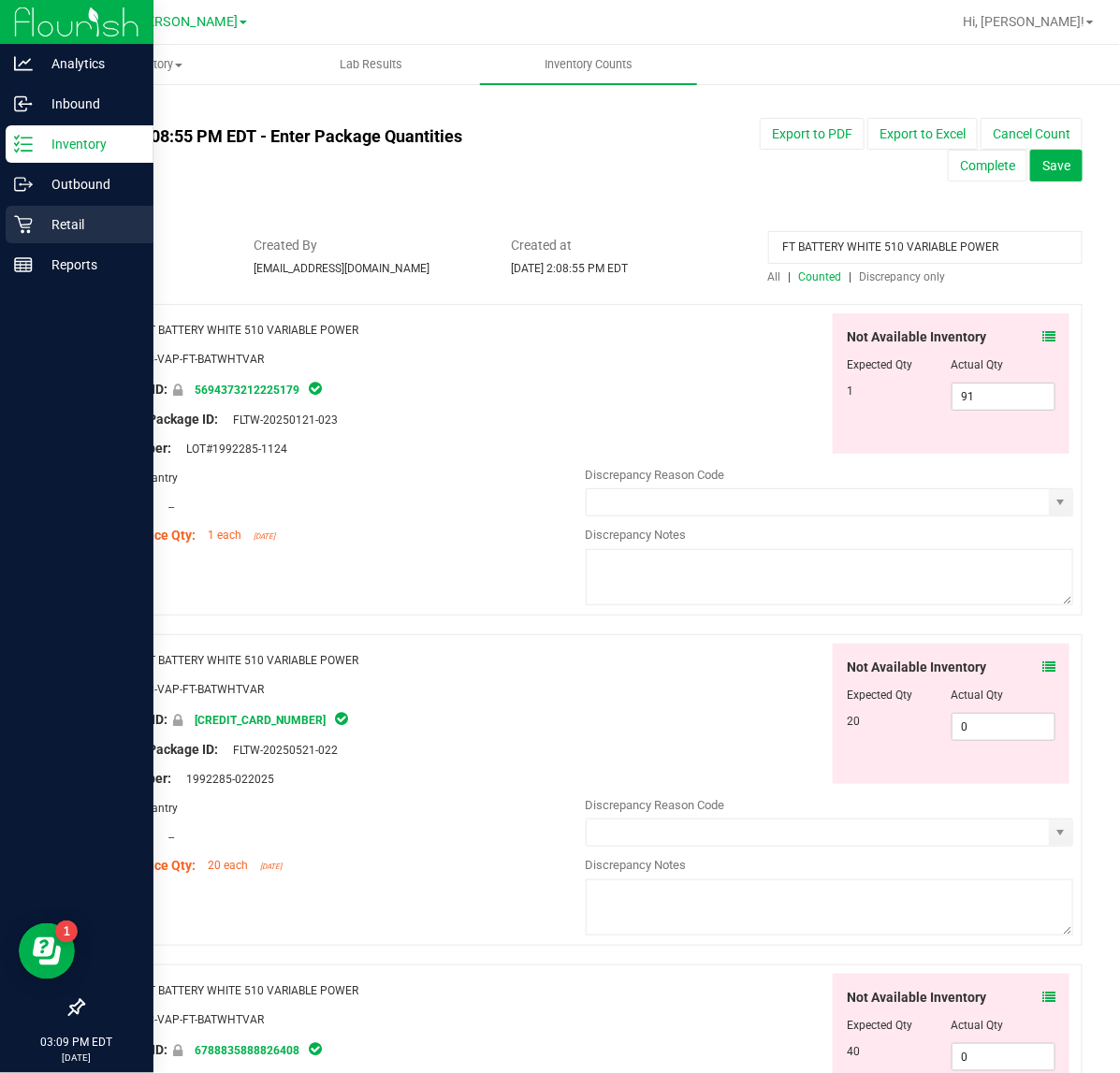 drag, startPoint x: 1025, startPoint y: 240, endPoint x: 38, endPoint y: 221, distance: 987.183 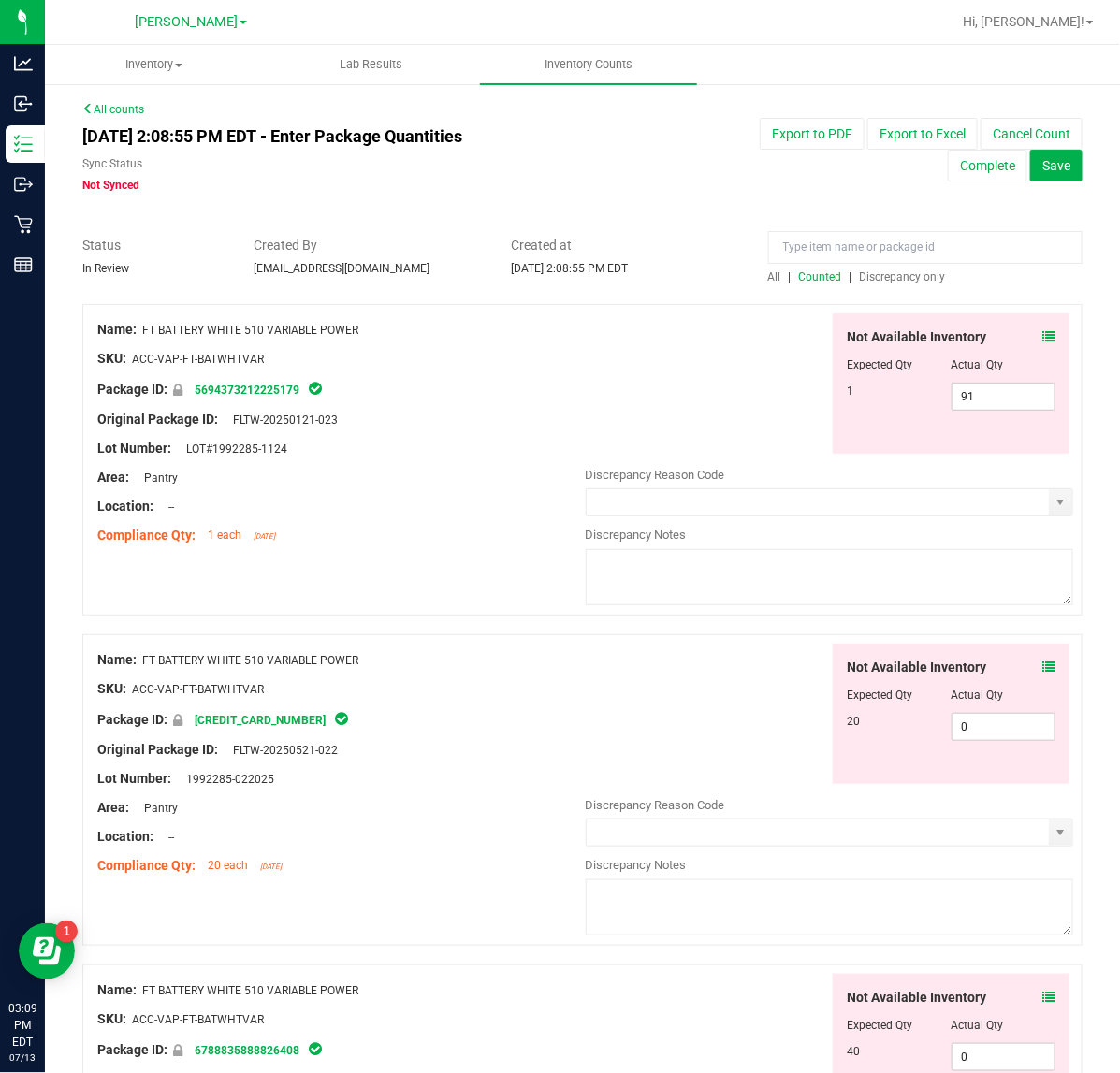 click on "Jul 13, 2025 2:08:55 PM EDT - Enter Package Quantities
Sync Status
Not Synced
Export to PDF
Export to Excel
Cancel Count
Complete
Save" at bounding box center [582, 155] 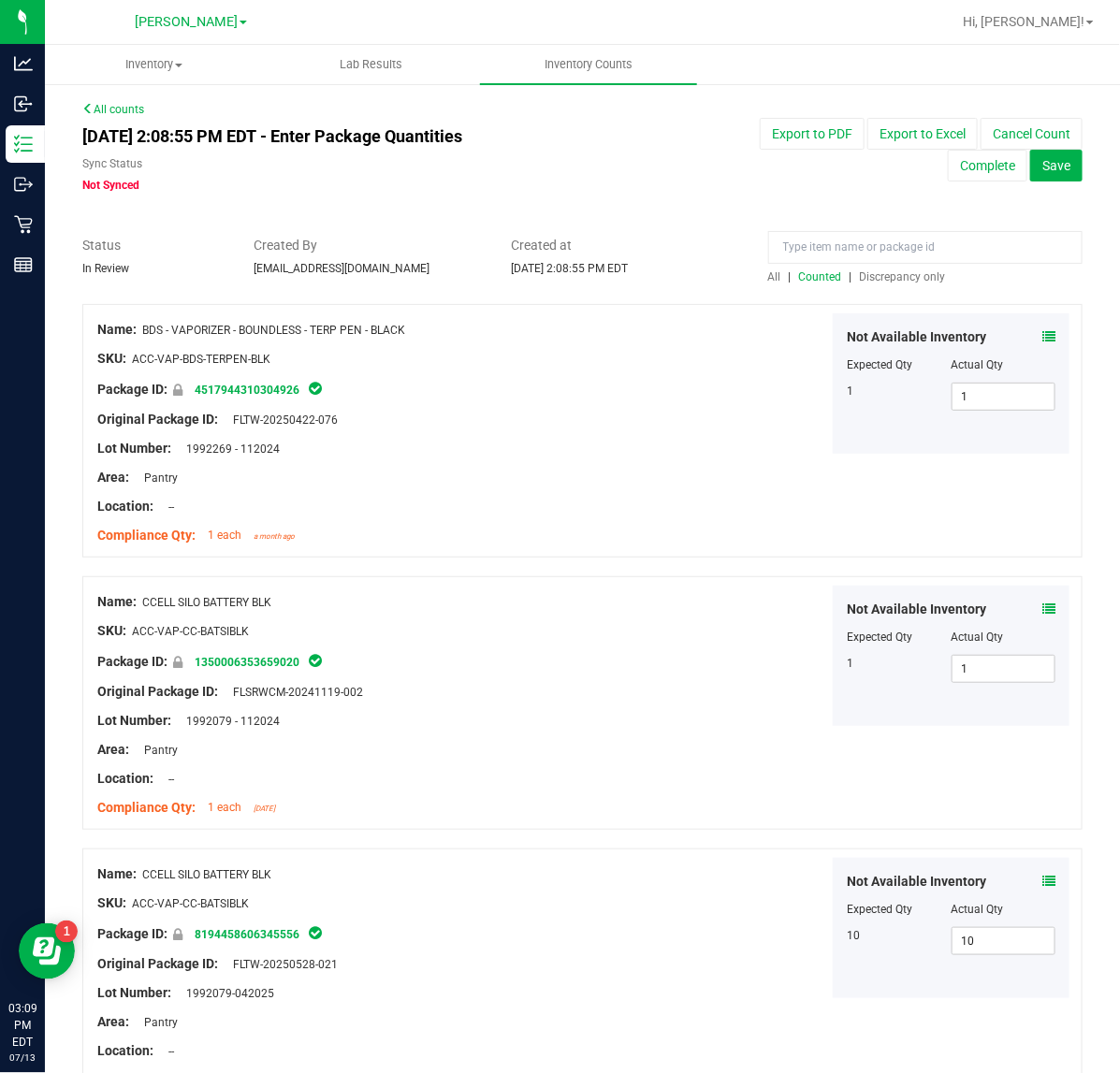 click on "Discrepancy only" at bounding box center [903, 277] 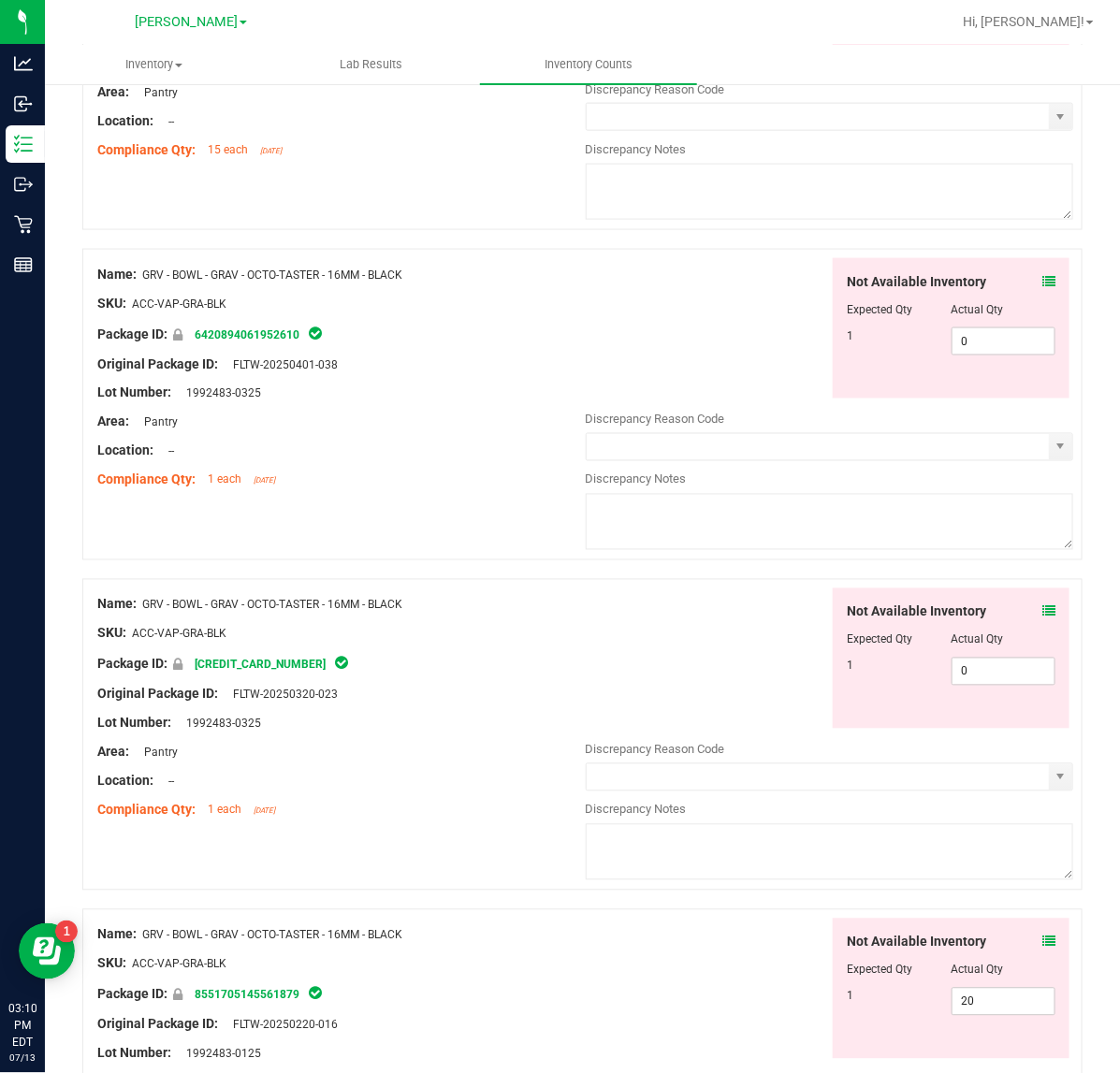 scroll, scrollTop: 3157, scrollLeft: 0, axis: vertical 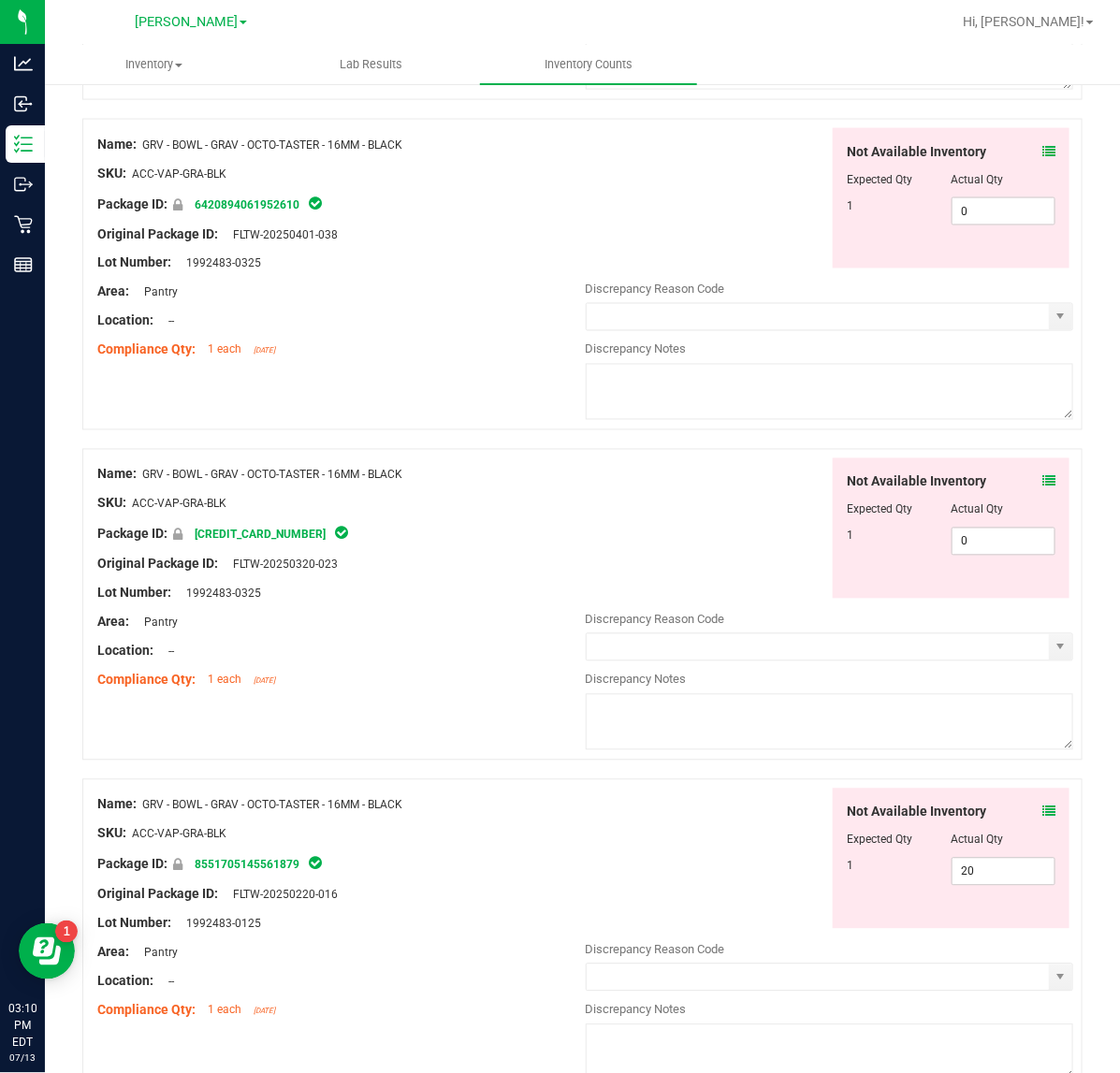 drag, startPoint x: 418, startPoint y: 819, endPoint x: 147, endPoint y: 828, distance: 271.14941 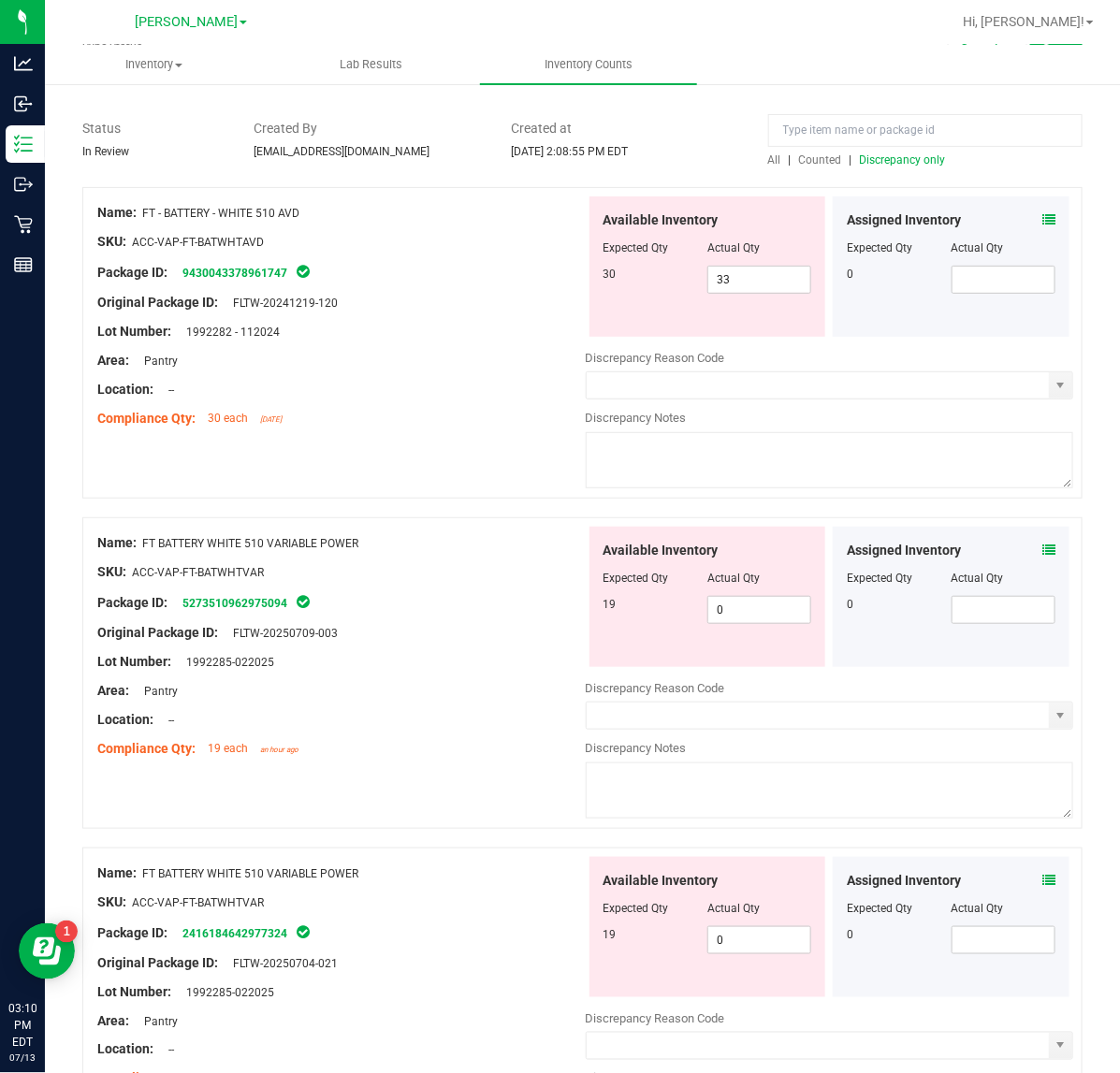scroll, scrollTop: 0, scrollLeft: 0, axis: both 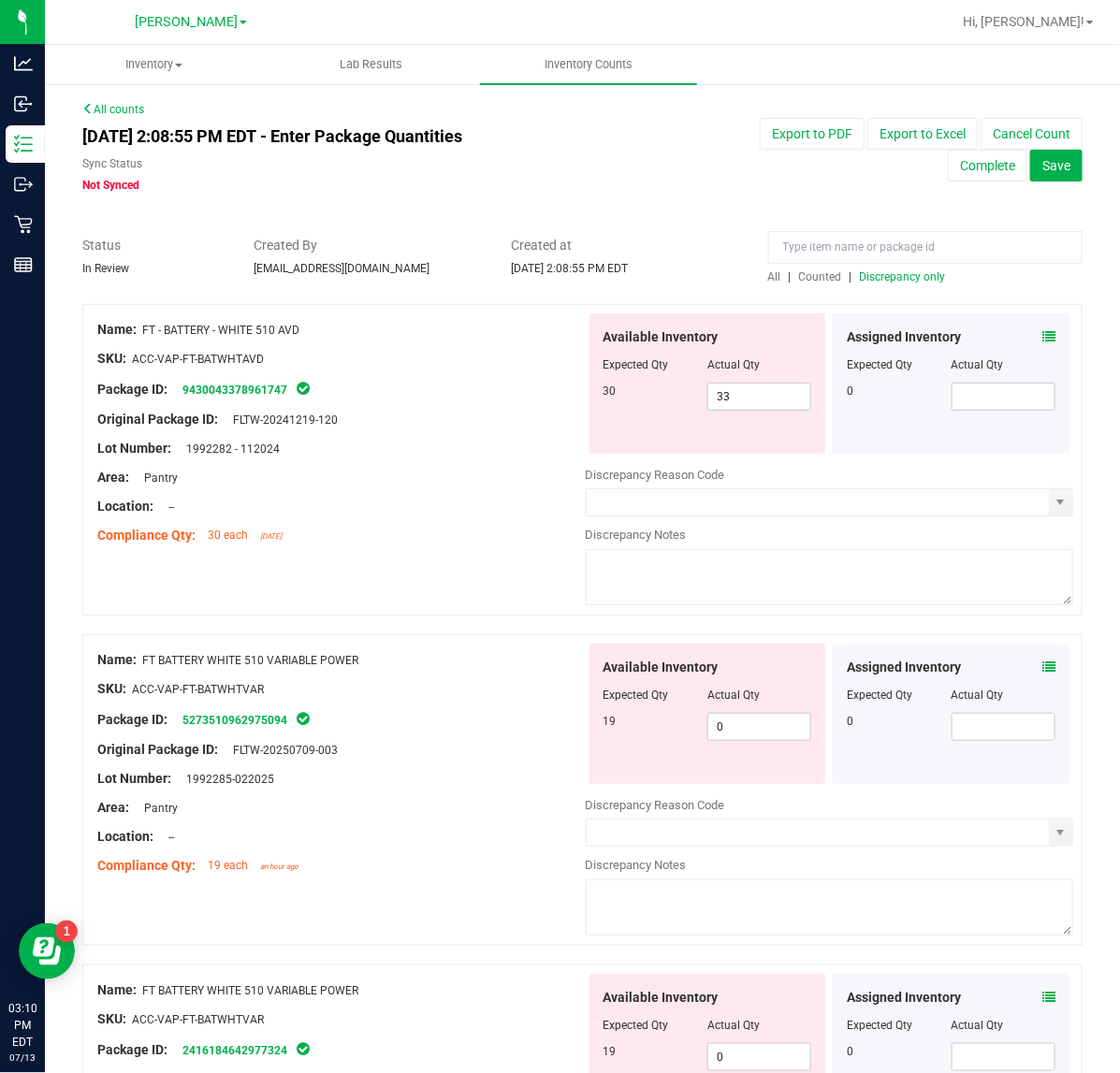 click on "Counted" at bounding box center [821, 277] 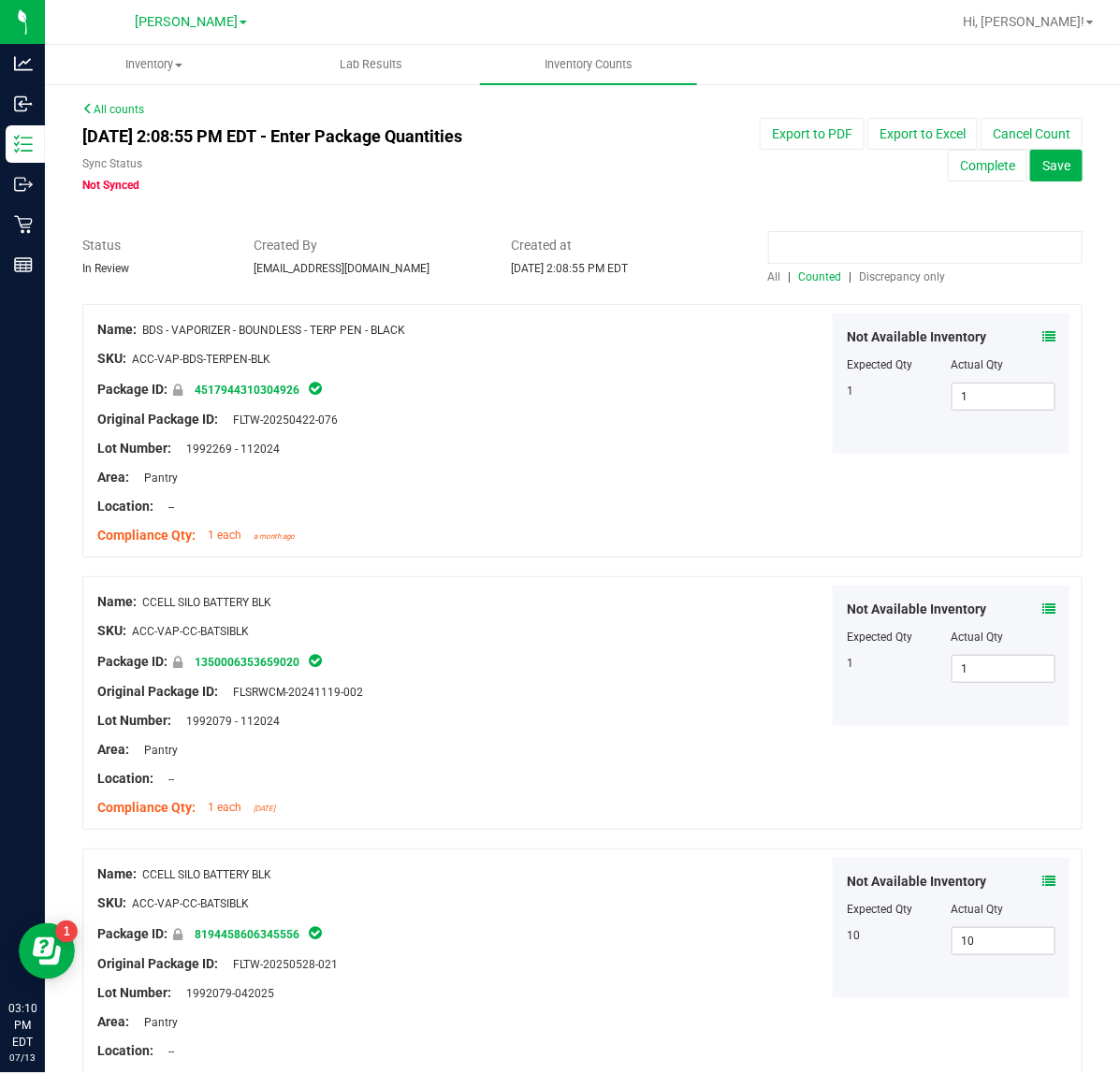 click at bounding box center (925, 247) 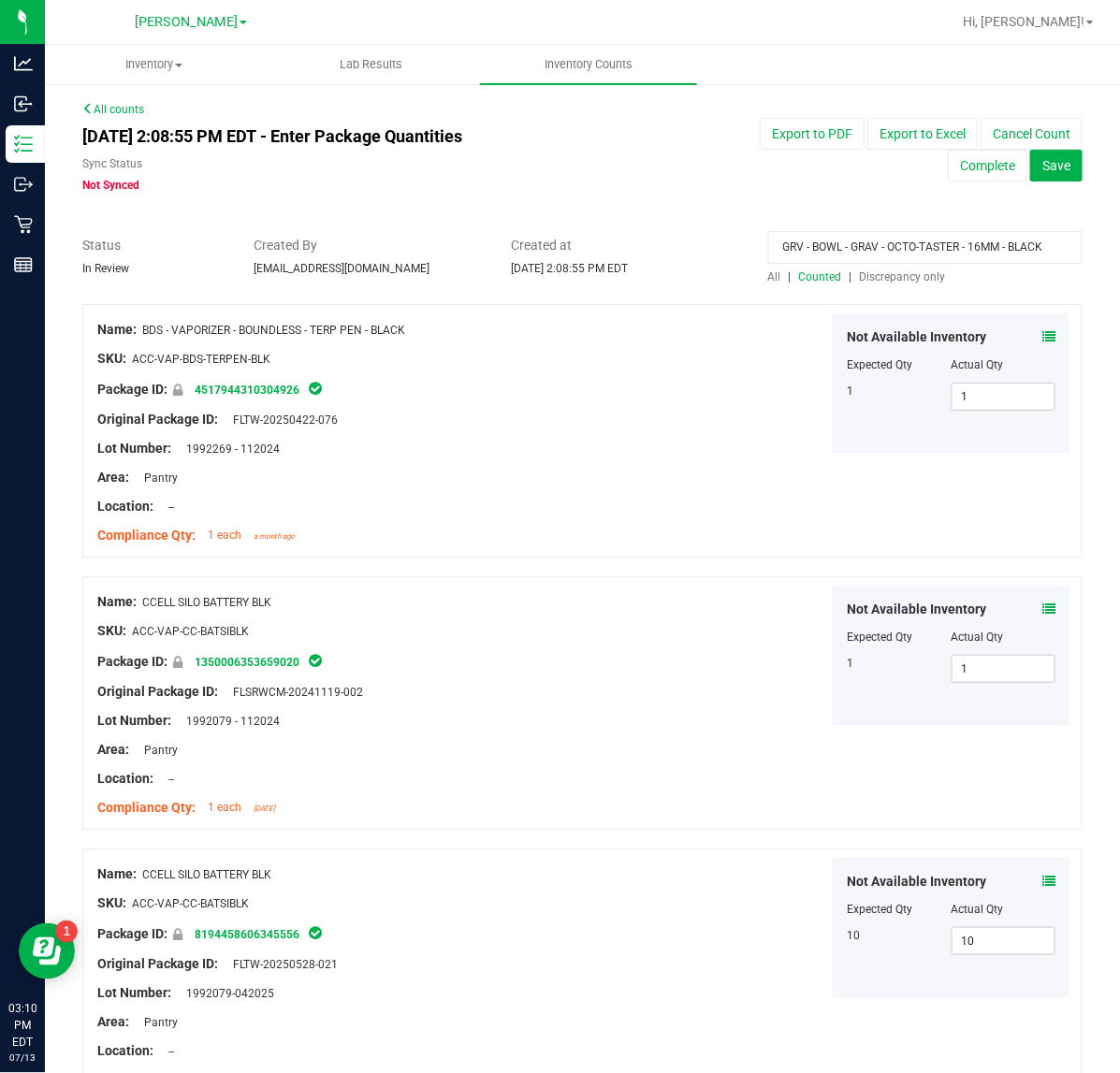 type on "GRV - BOWL - GRAV - OCTO-TASTER - 16MM - BLACK" 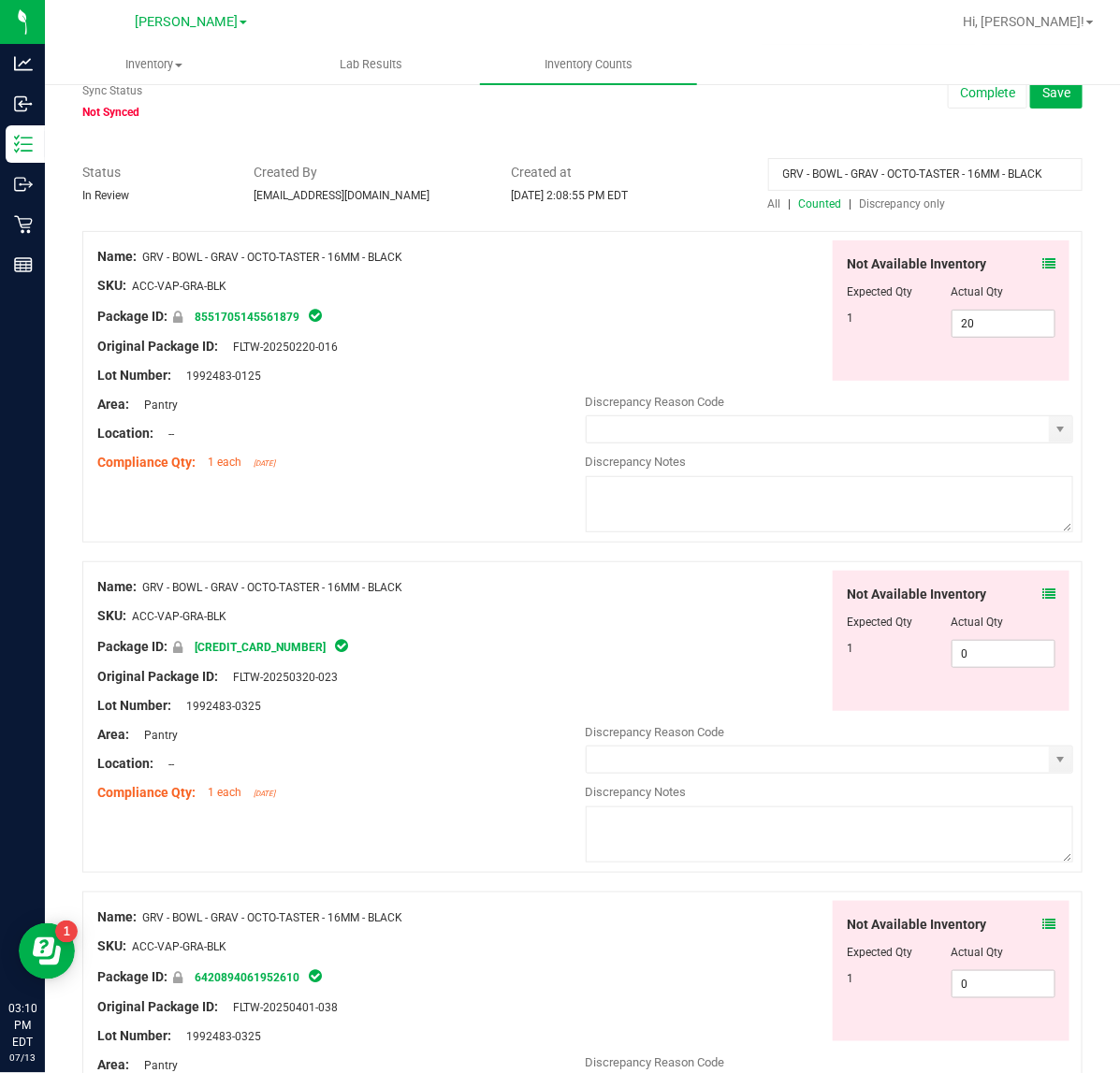 scroll, scrollTop: 0, scrollLeft: 0, axis: both 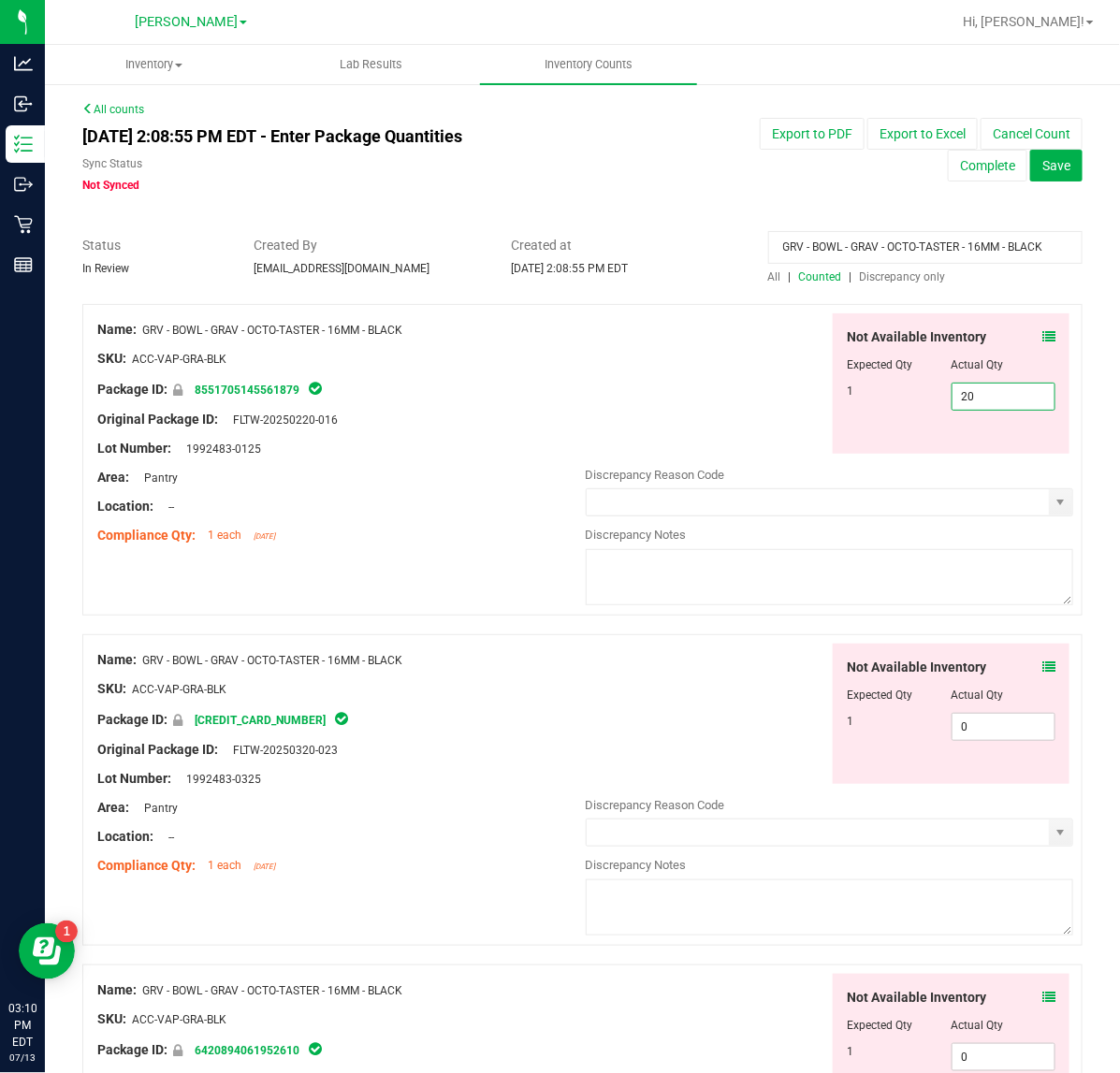 drag, startPoint x: 997, startPoint y: 400, endPoint x: 692, endPoint y: 400, distance: 305 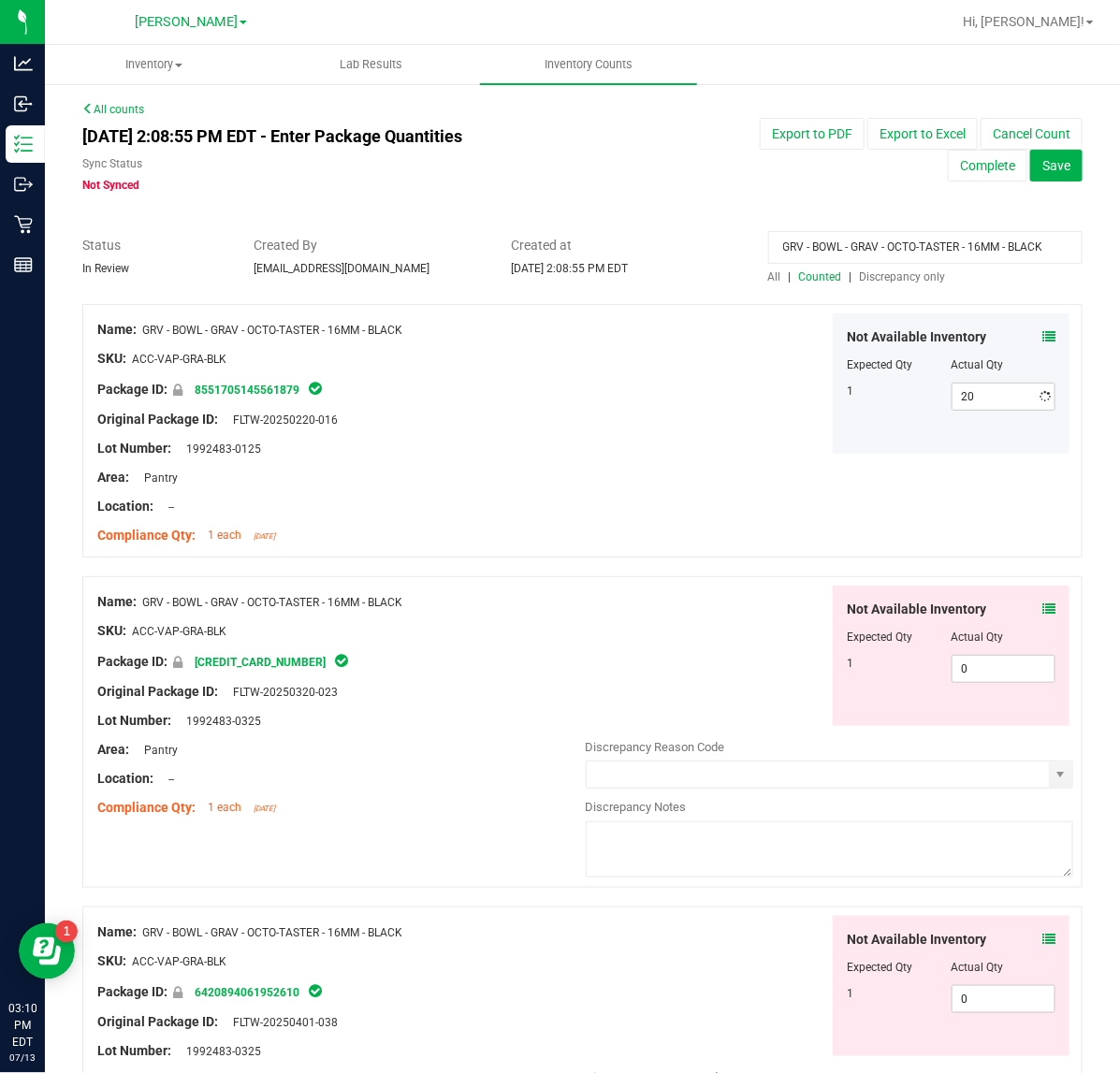 type on "1" 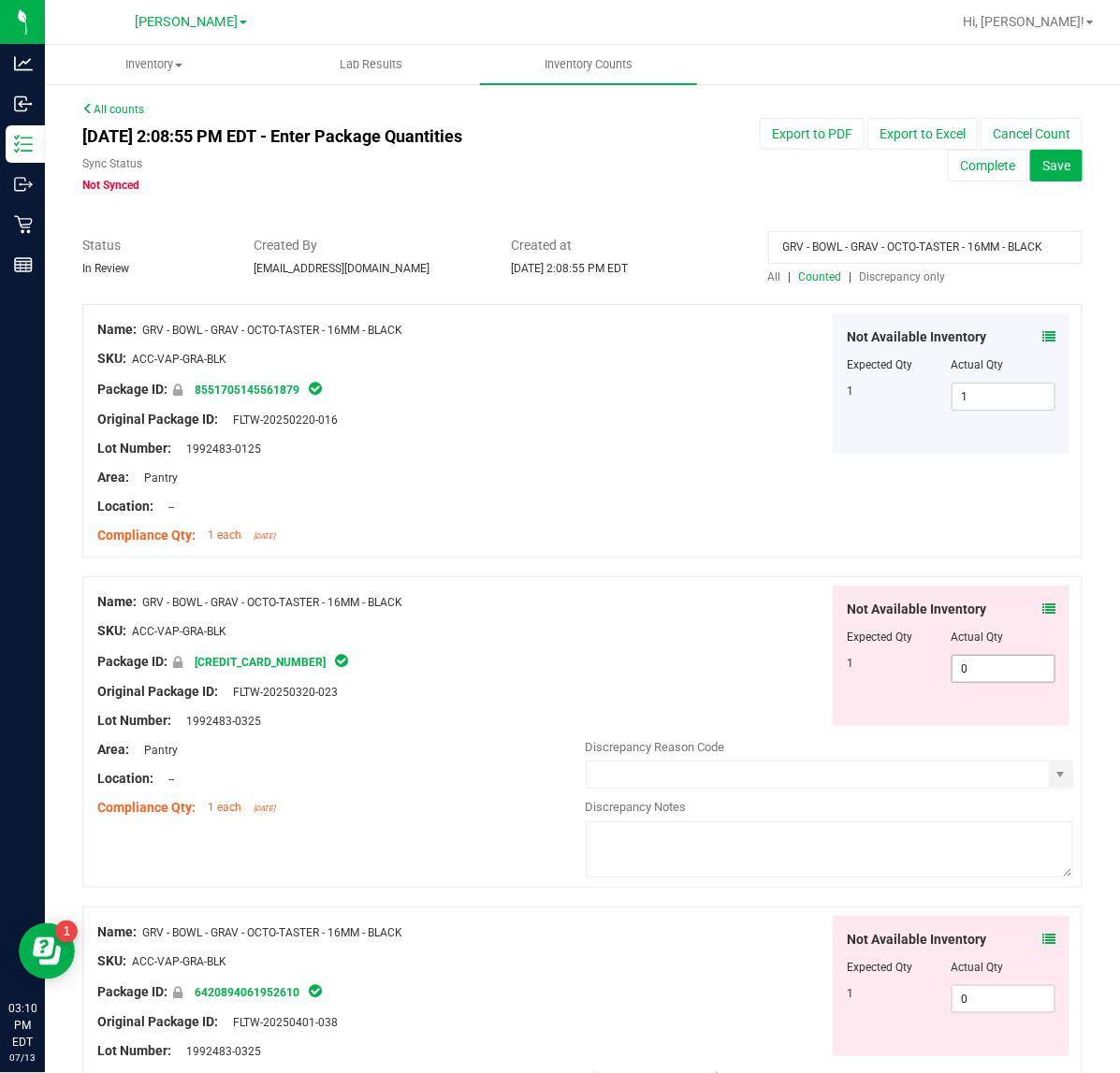 click on "0" at bounding box center (1003, 669) 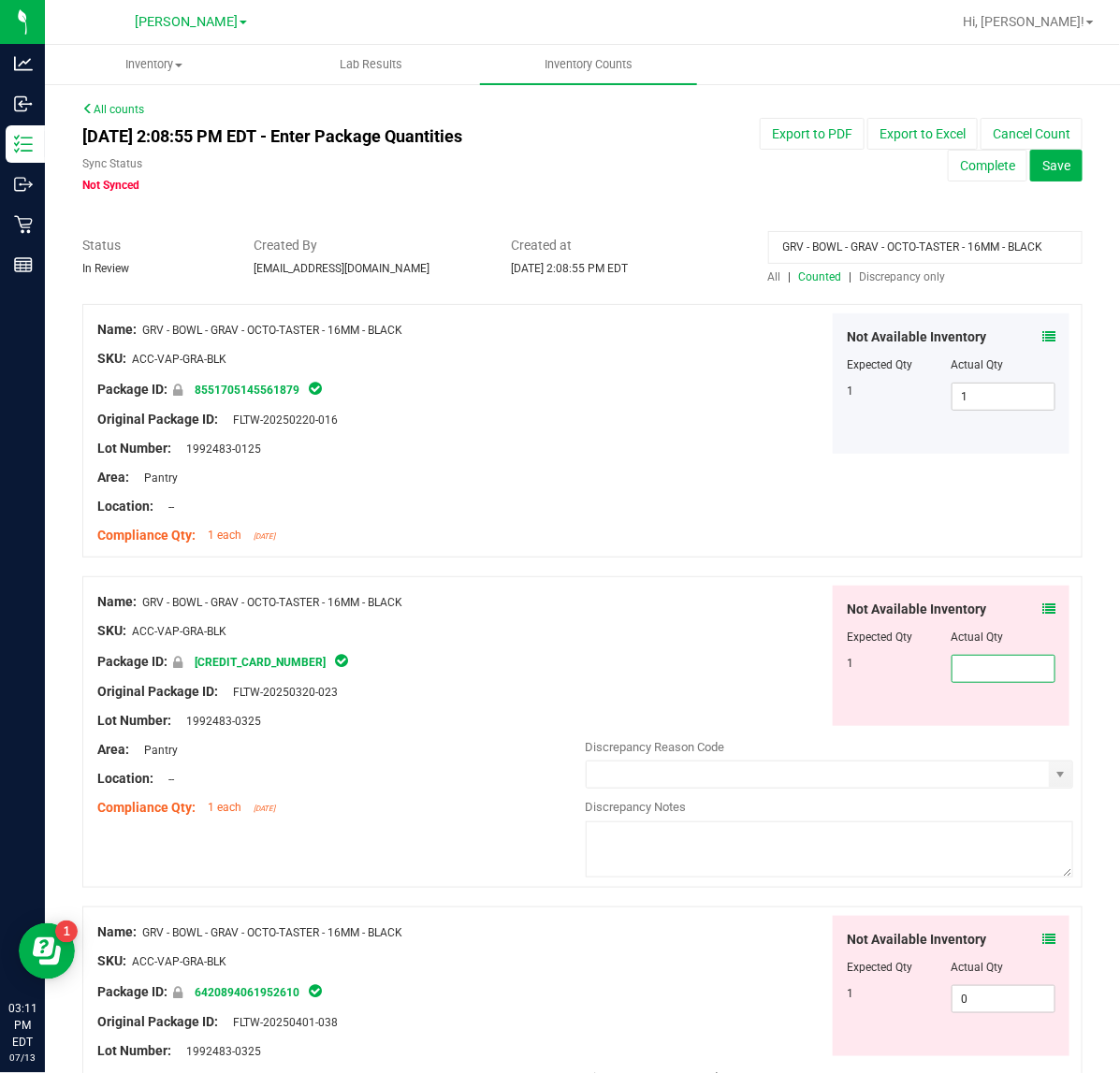 type on "1" 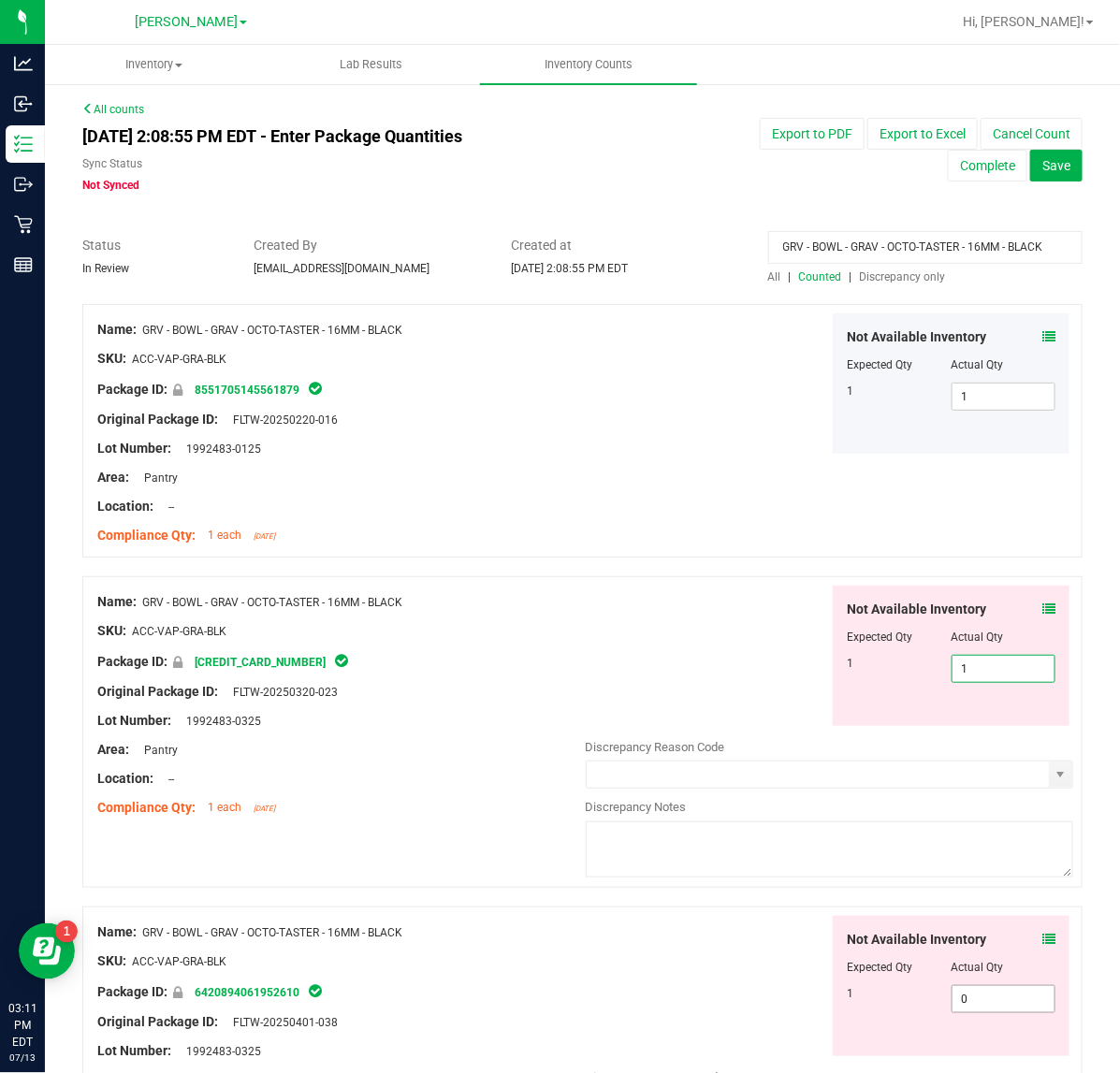 click on "Not Available Inventory
Expected Qty
Actual Qty
1
0 0" at bounding box center [830, 1064] 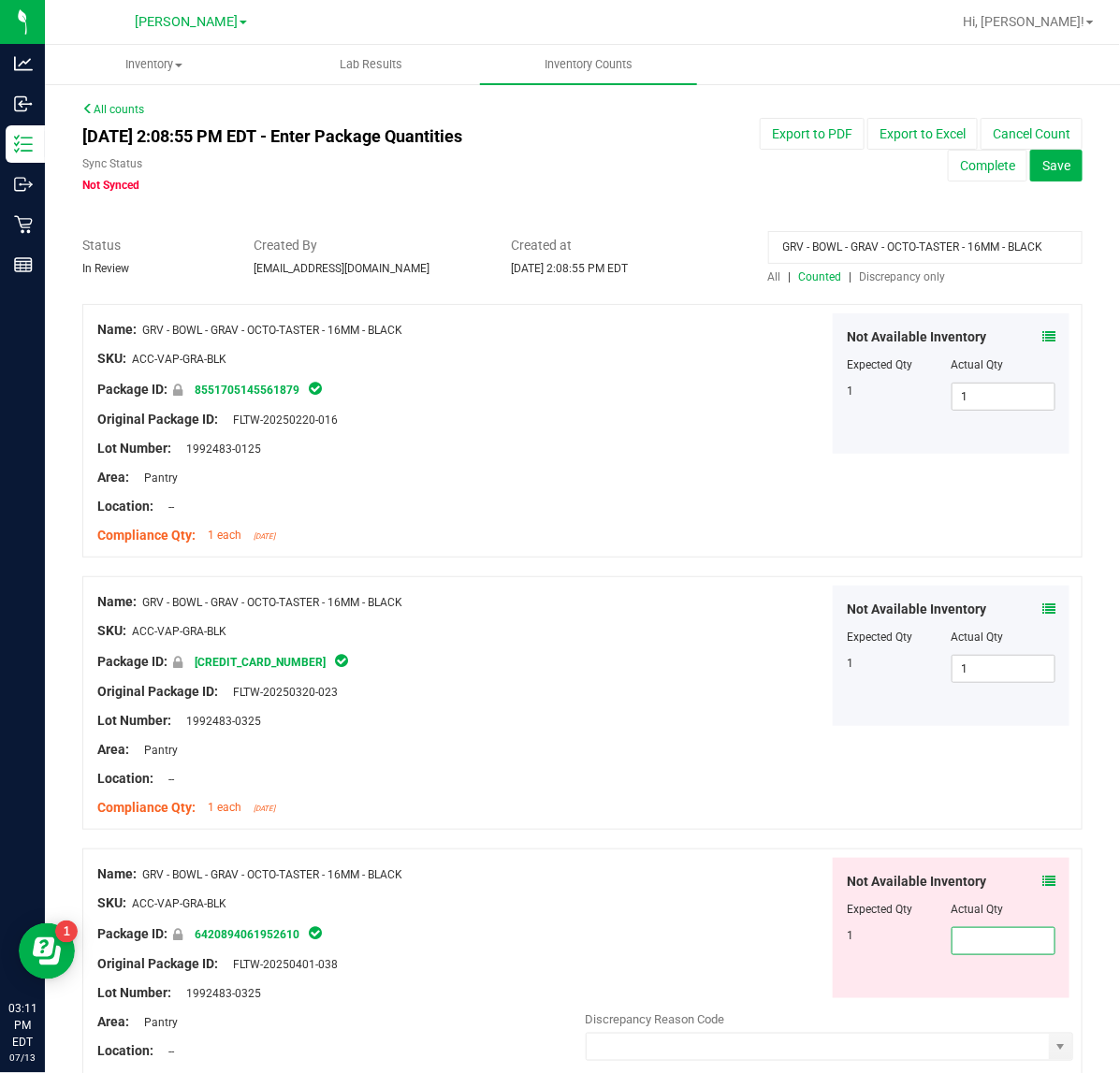 type on "1" 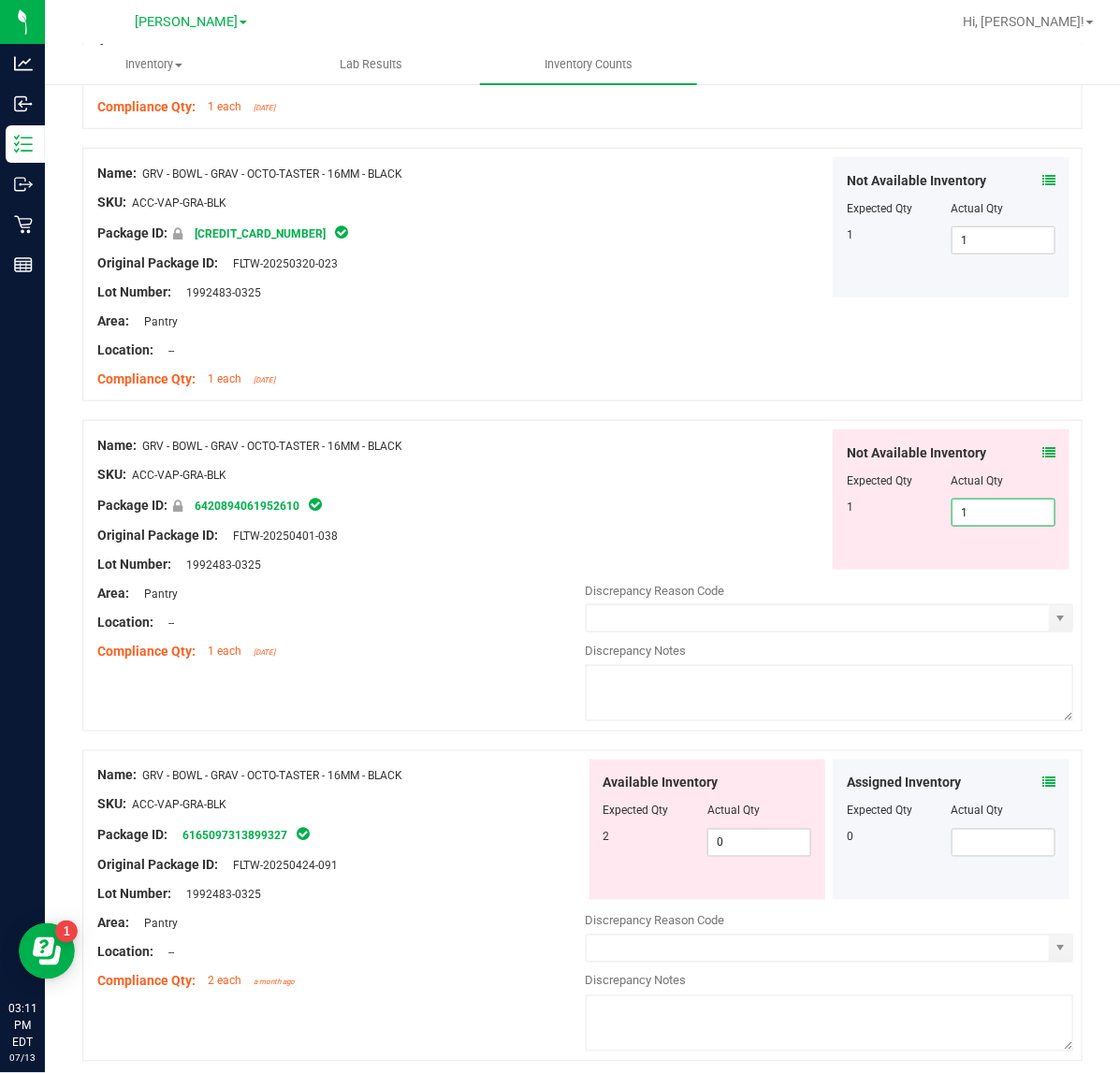 scroll, scrollTop: 454, scrollLeft: 0, axis: vertical 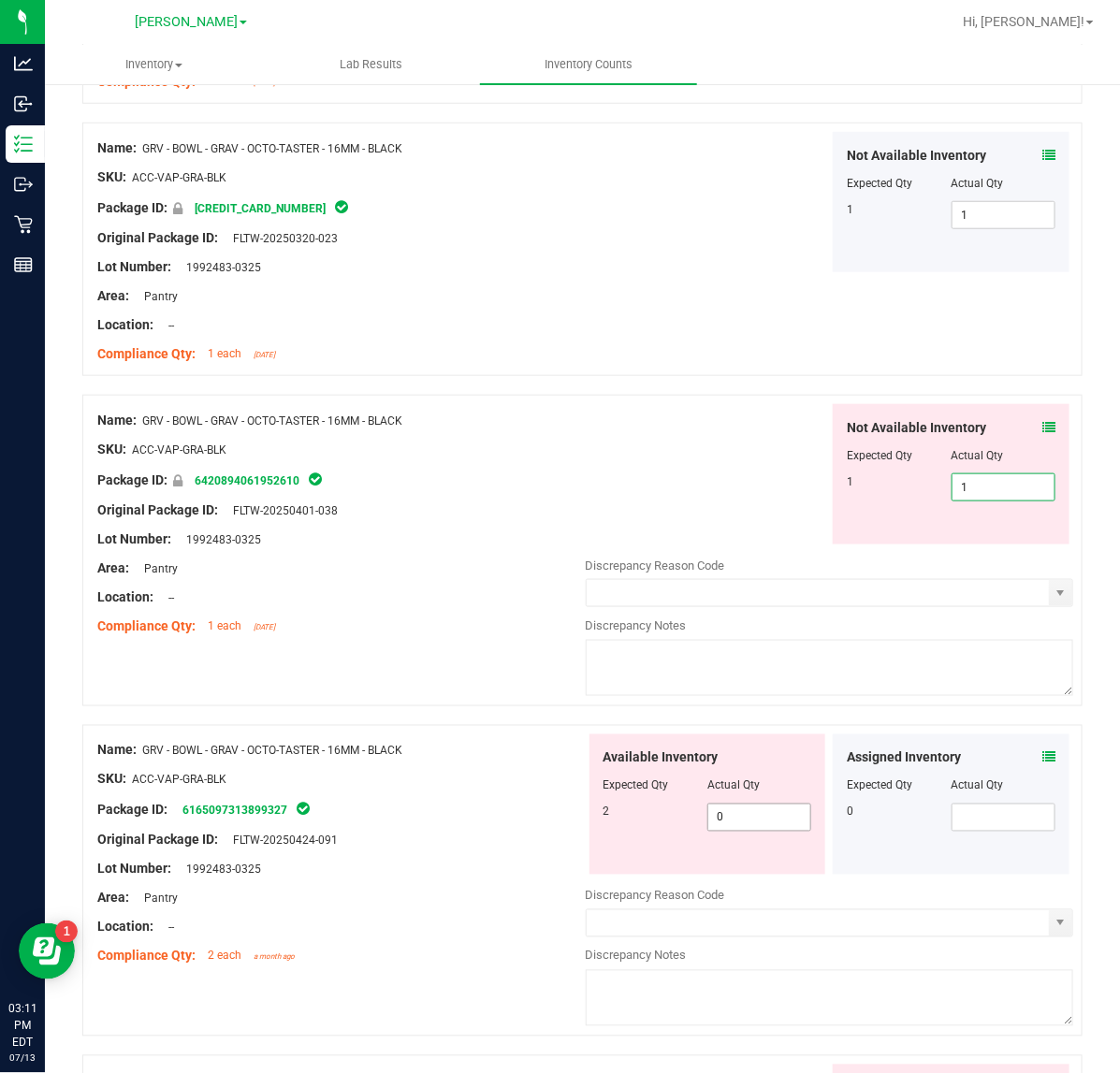 click on "Available Inventory
Expected Qty
Actual Qty
2
0 0" at bounding box center (707, 805) 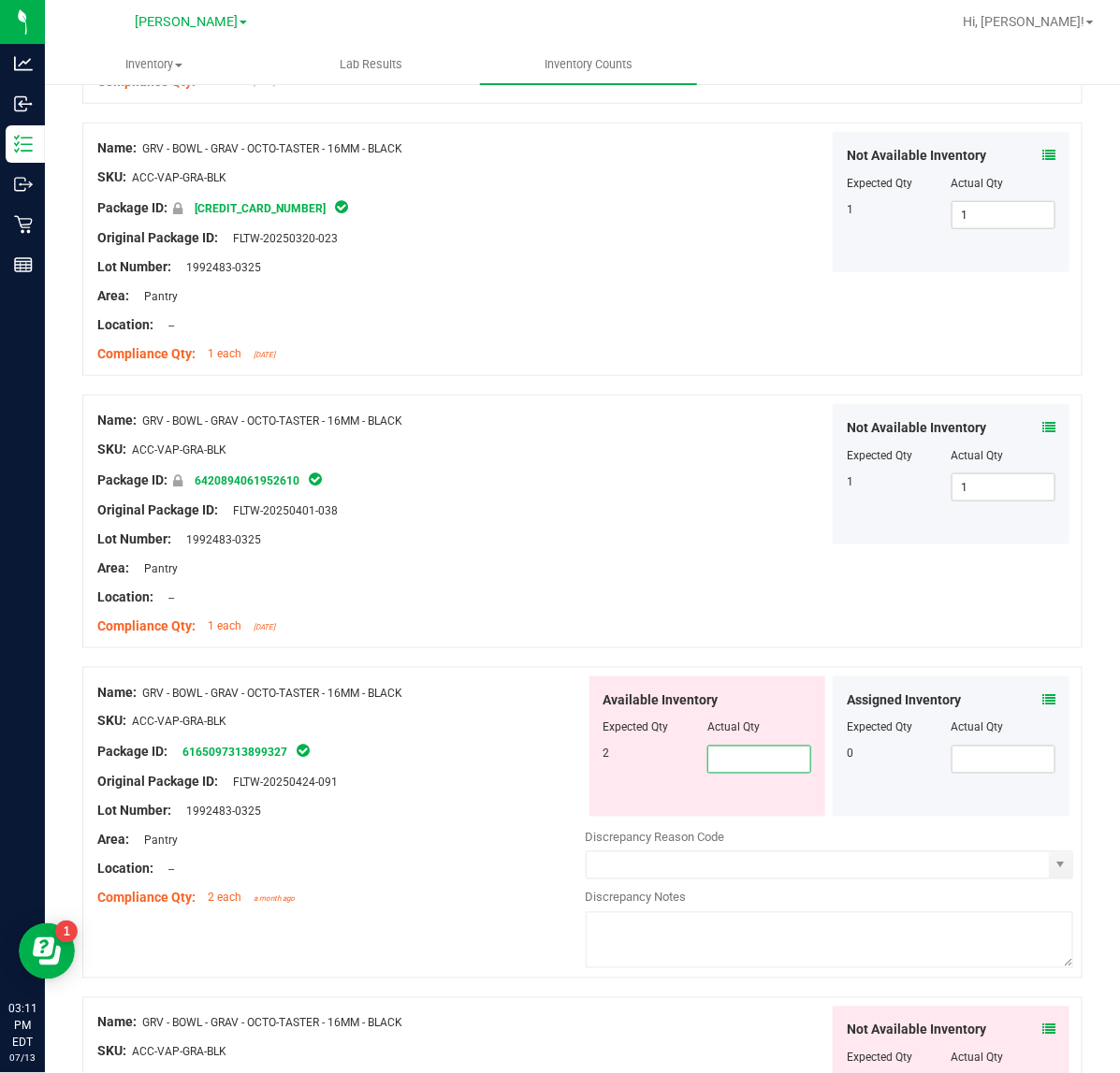 type on "2" 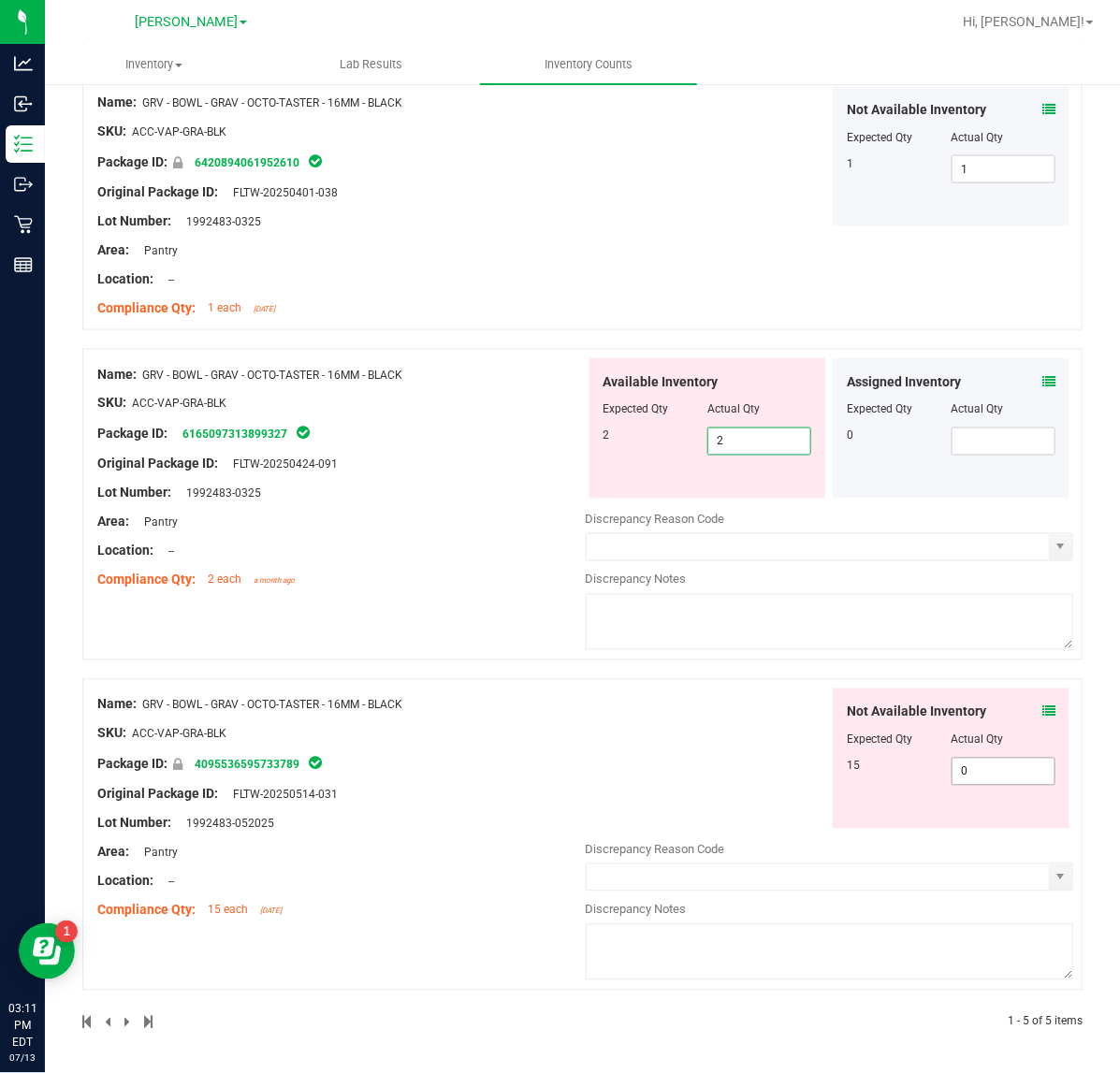 click on "0" at bounding box center [1003, 772] 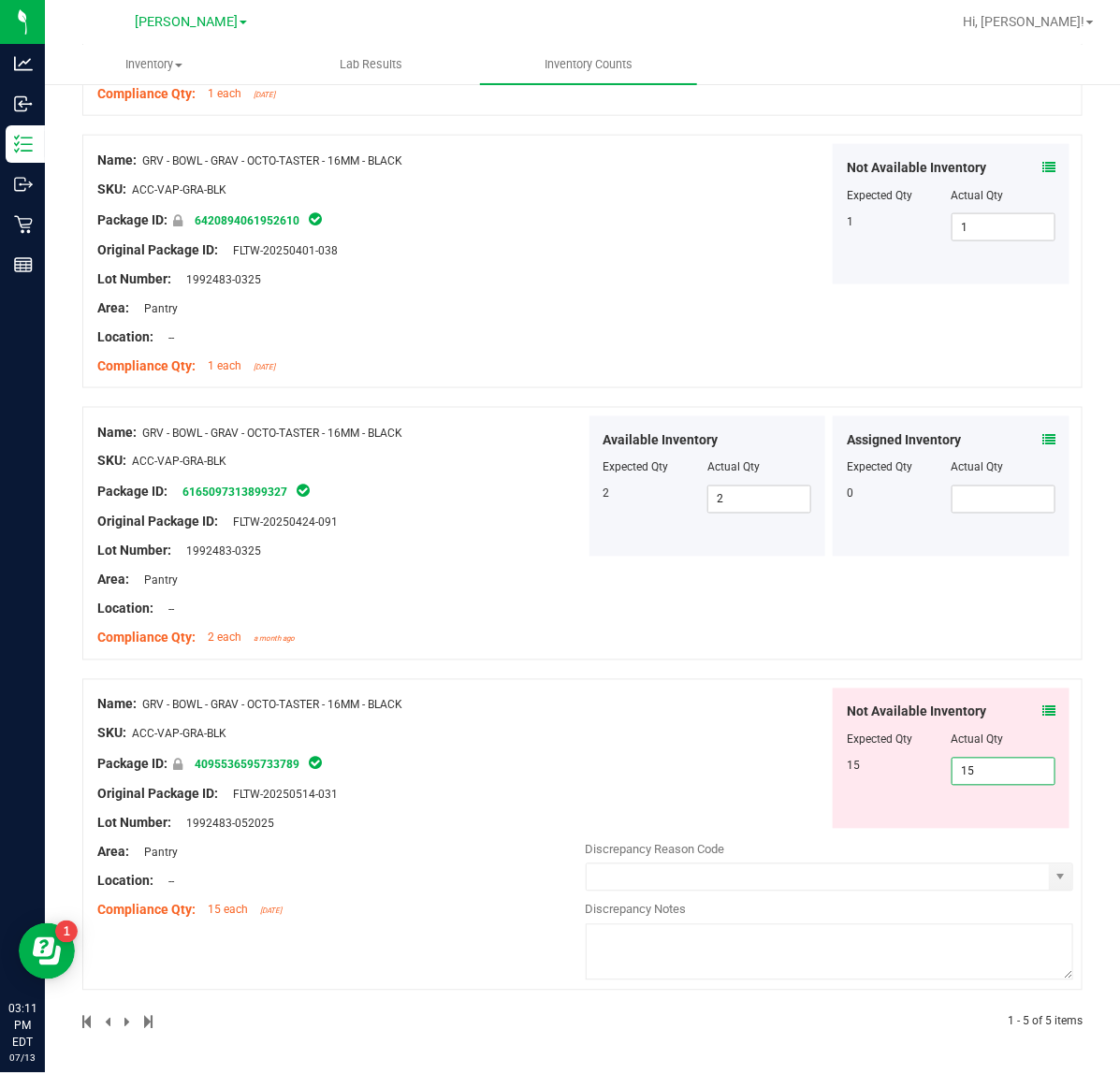 type on "15" 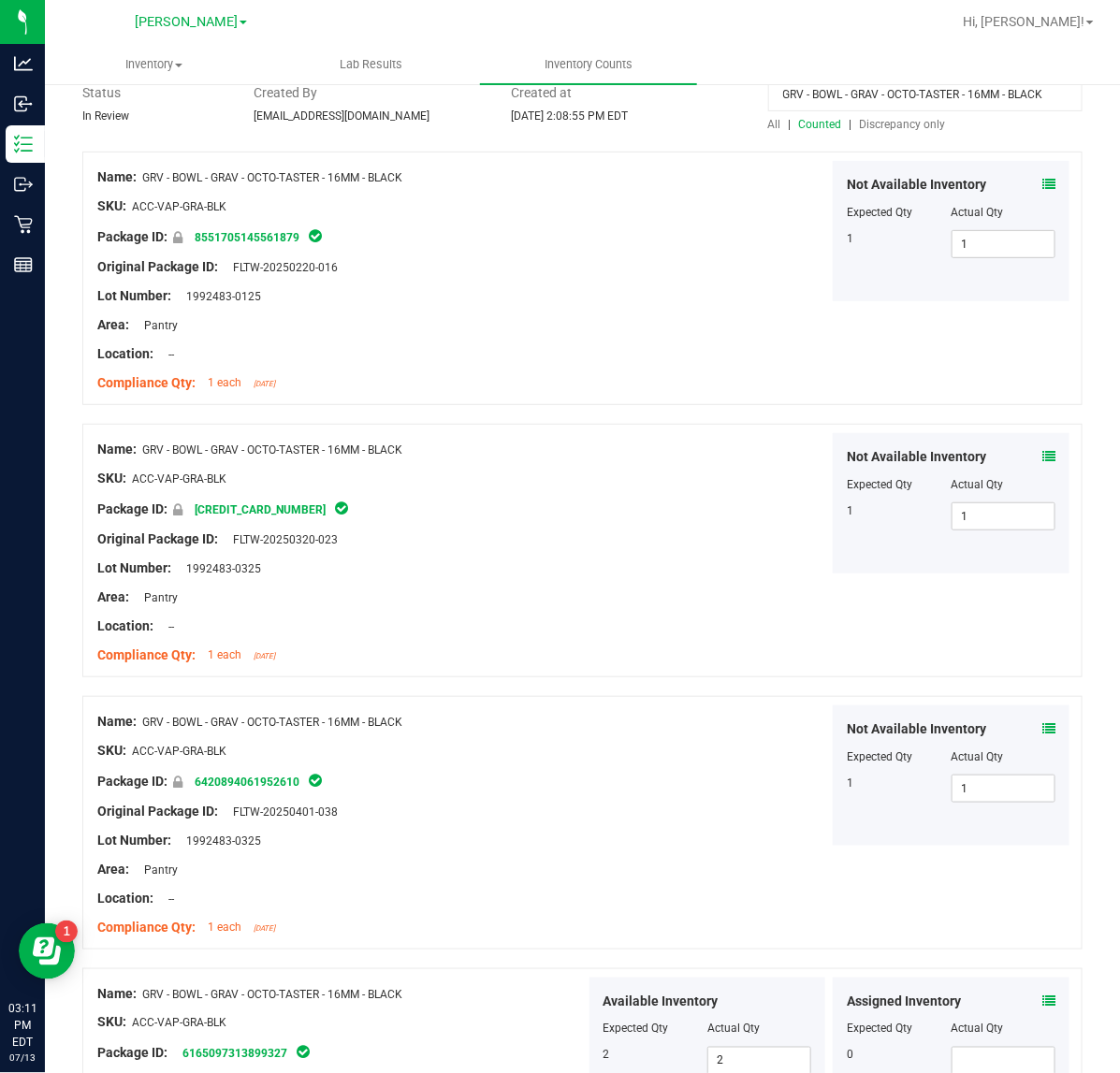 scroll, scrollTop: 0, scrollLeft: 0, axis: both 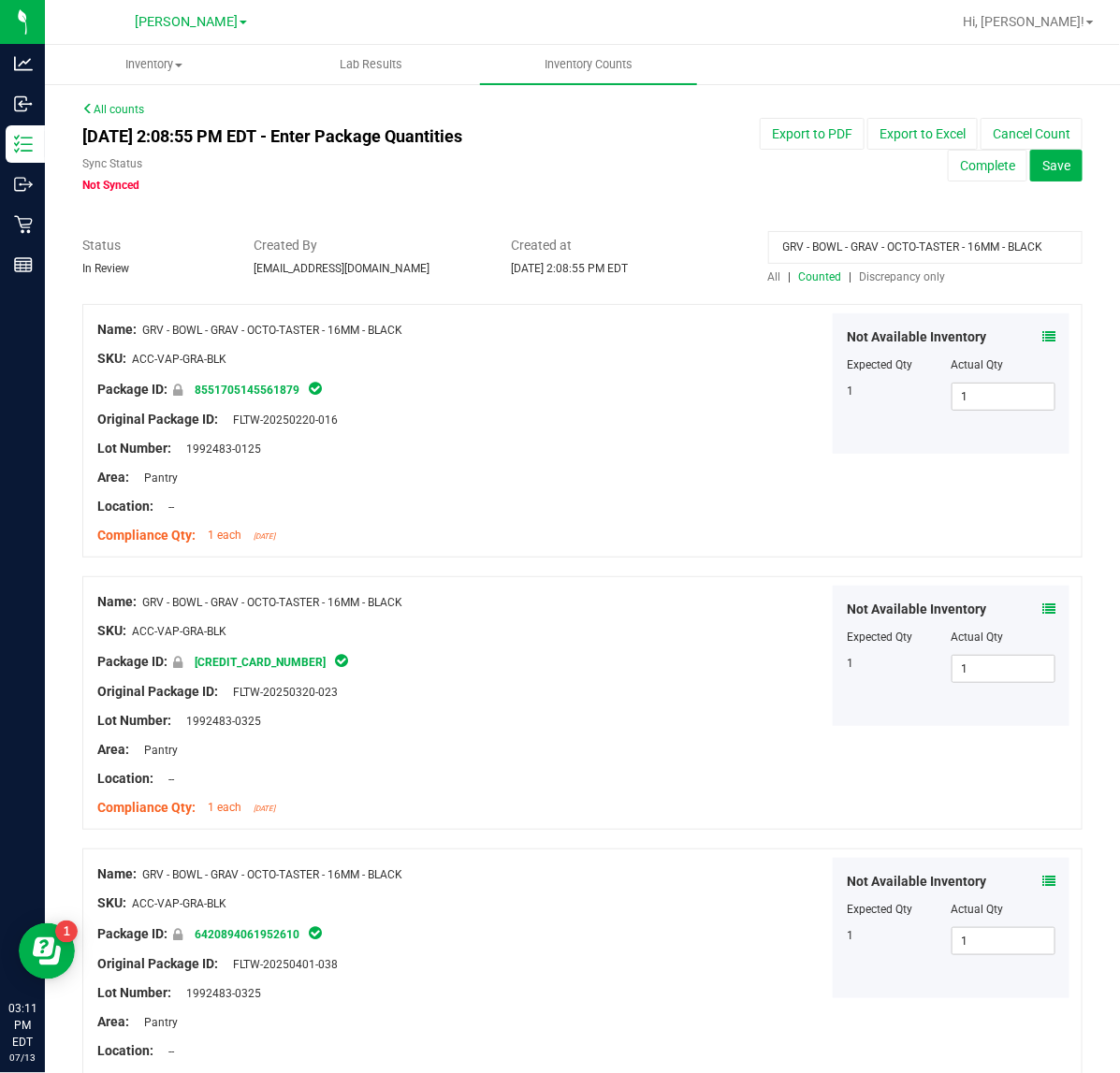 click on "GRV - BOWL - GRAV - OCTO-TASTER - 16MM - BLACK" at bounding box center [925, 247] 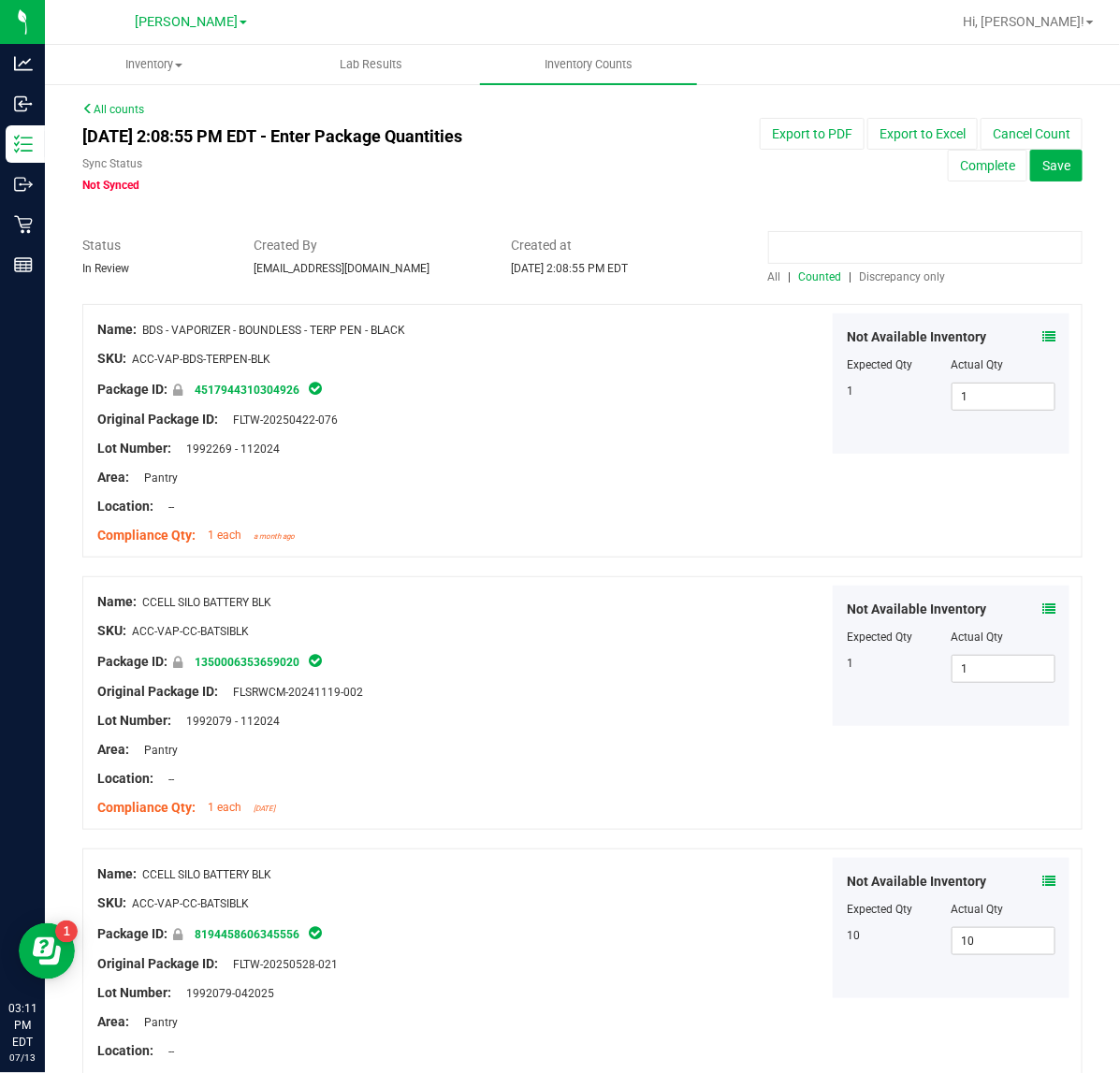 type 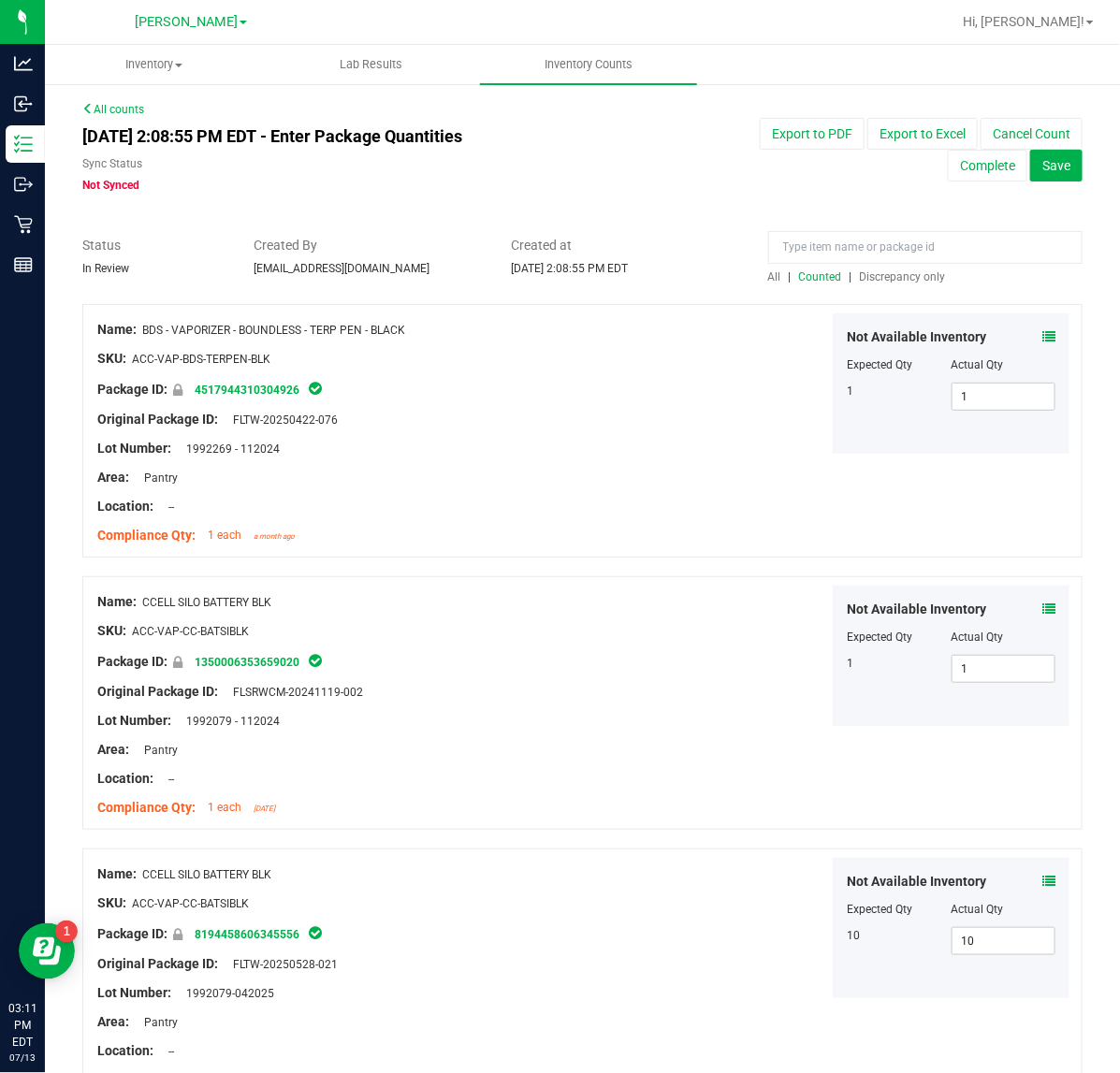click on "Discrepancy only" at bounding box center [903, 277] 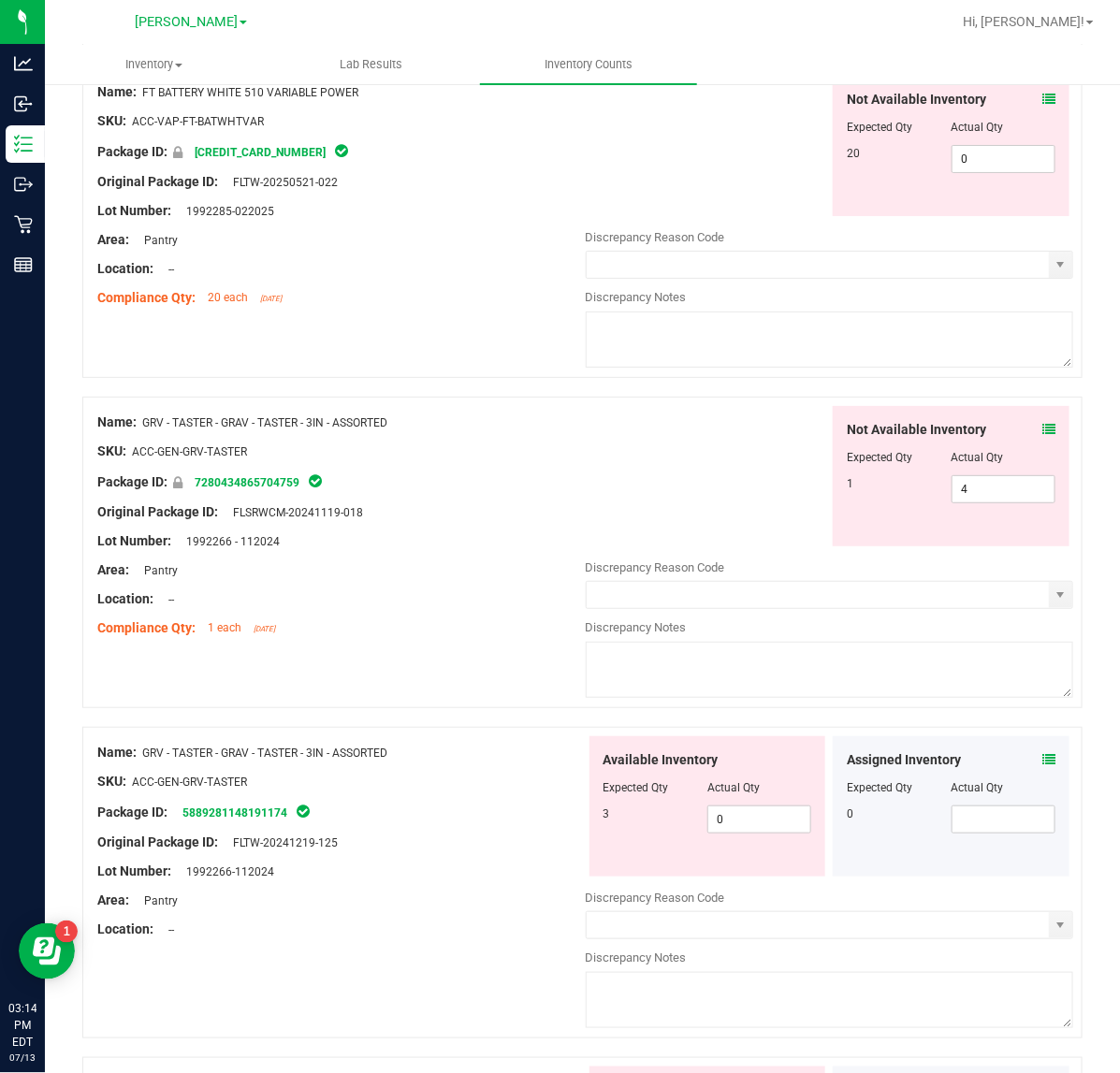 scroll, scrollTop: 2222, scrollLeft: 0, axis: vertical 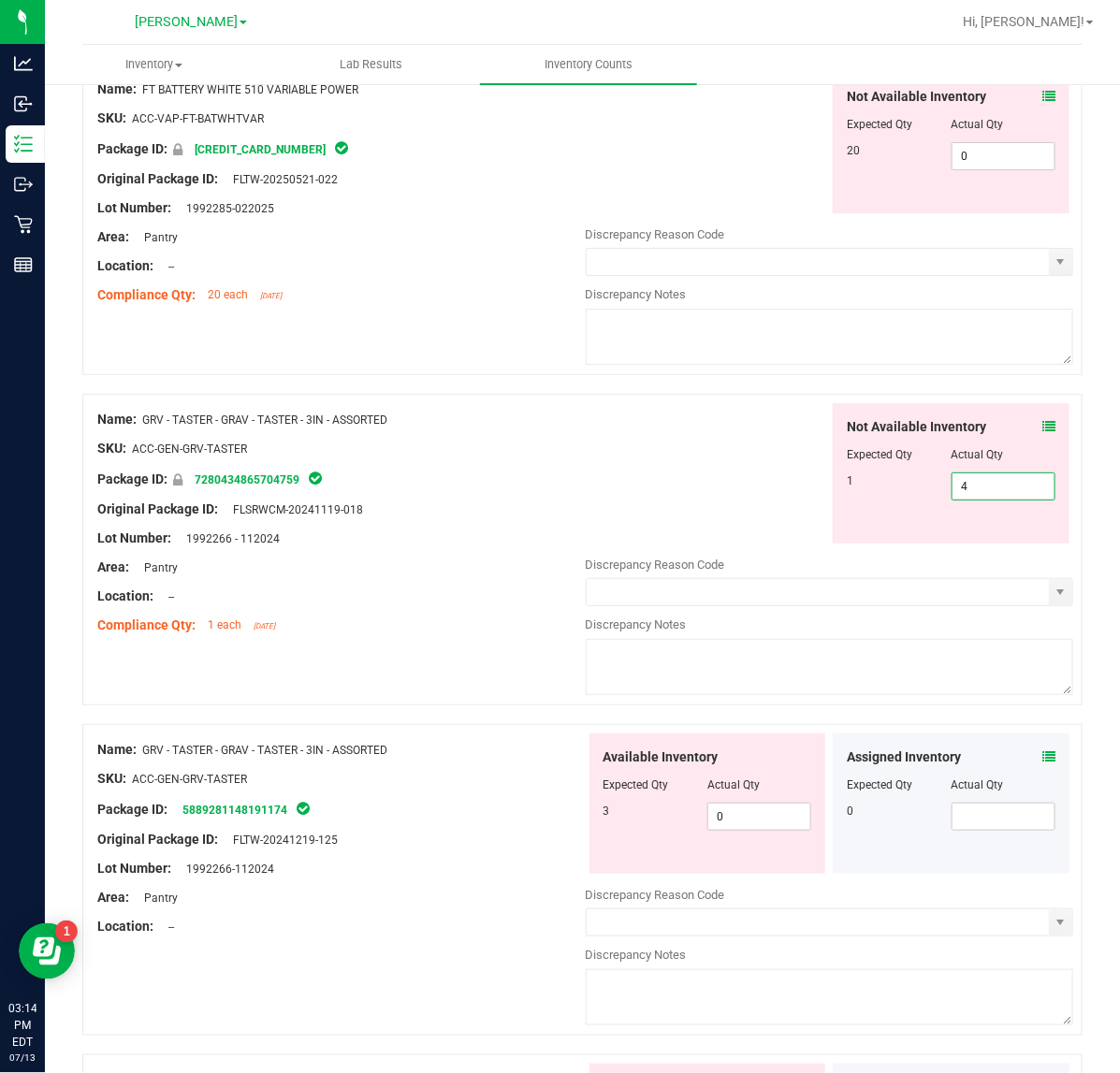 drag, startPoint x: 981, startPoint y: 501, endPoint x: 836, endPoint y: 502, distance: 145.00345 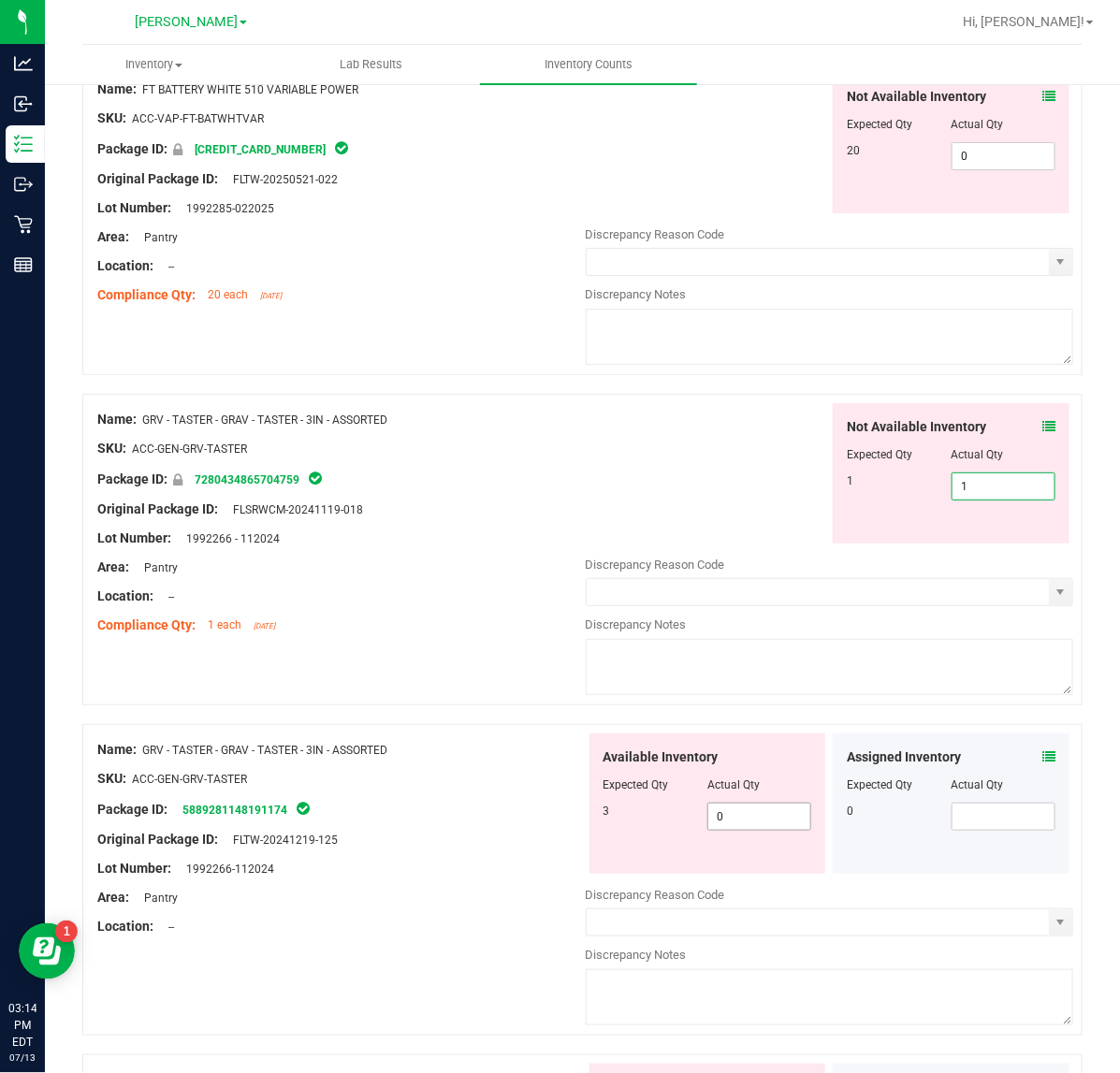 click on "Available Inventory
Expected Qty
Actual Qty
3
0 0" at bounding box center [830, 881] 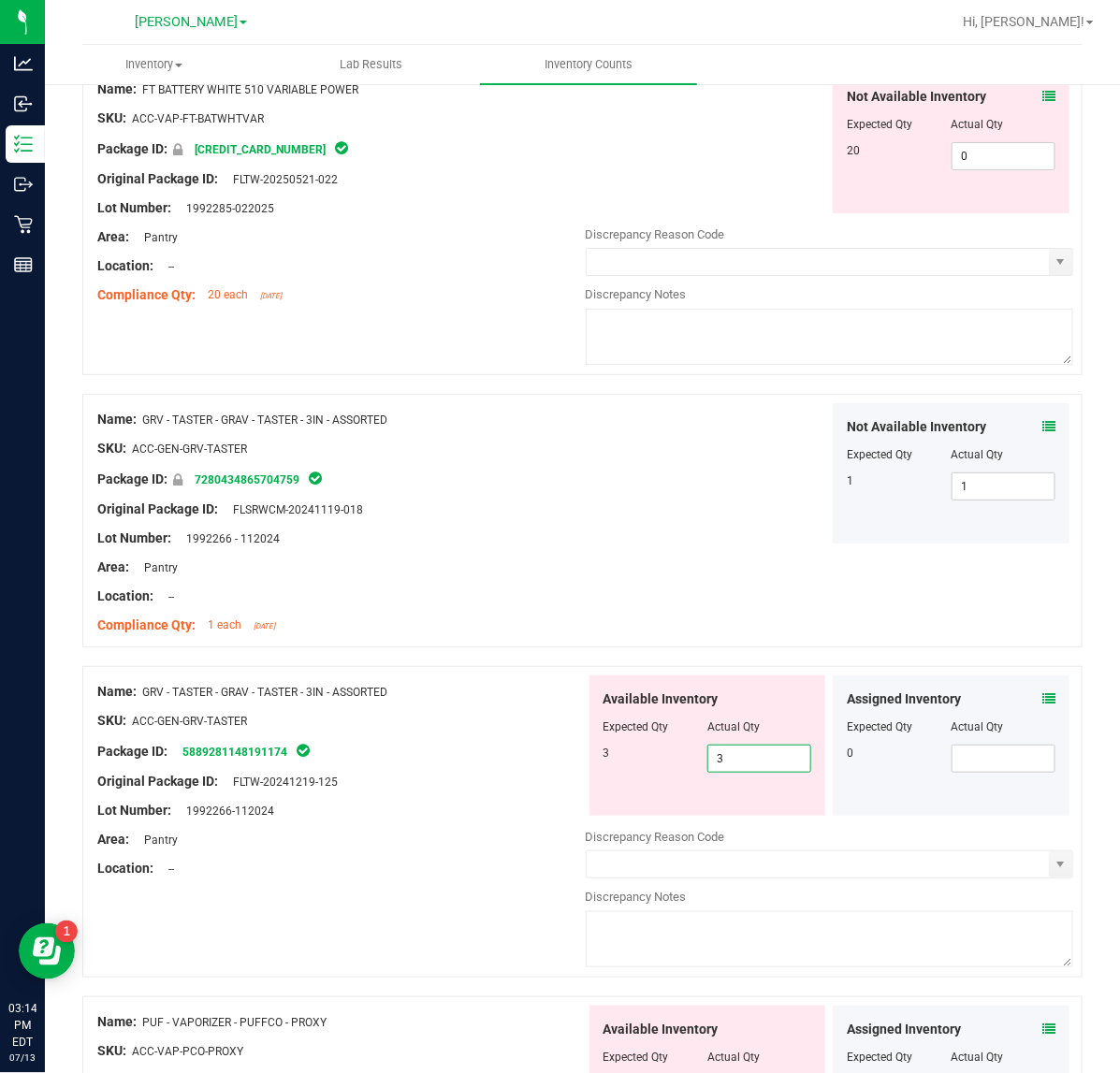 type on "3" 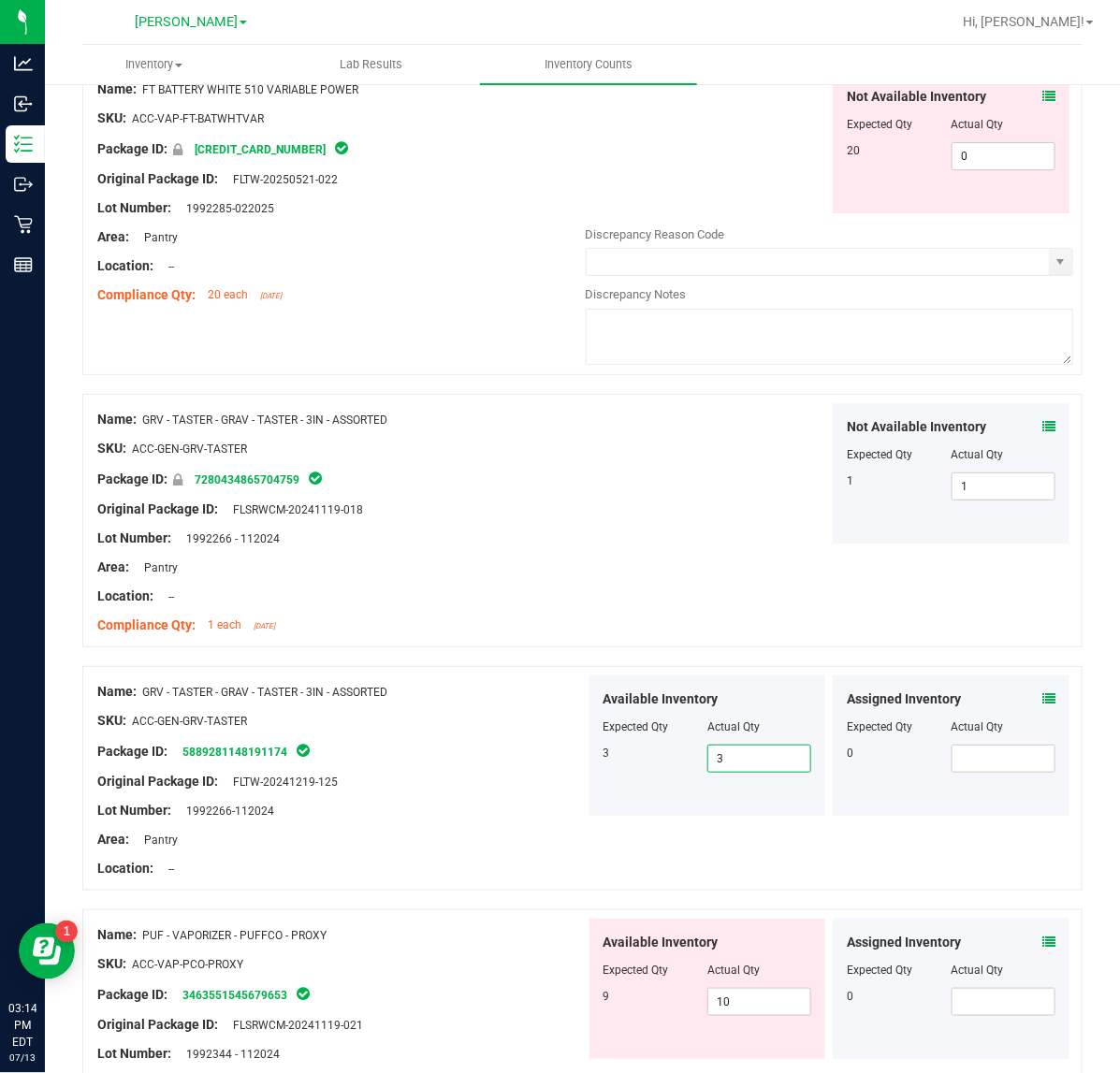click on "Lot Number:
1992266 - 112024" at bounding box center [342, 538] 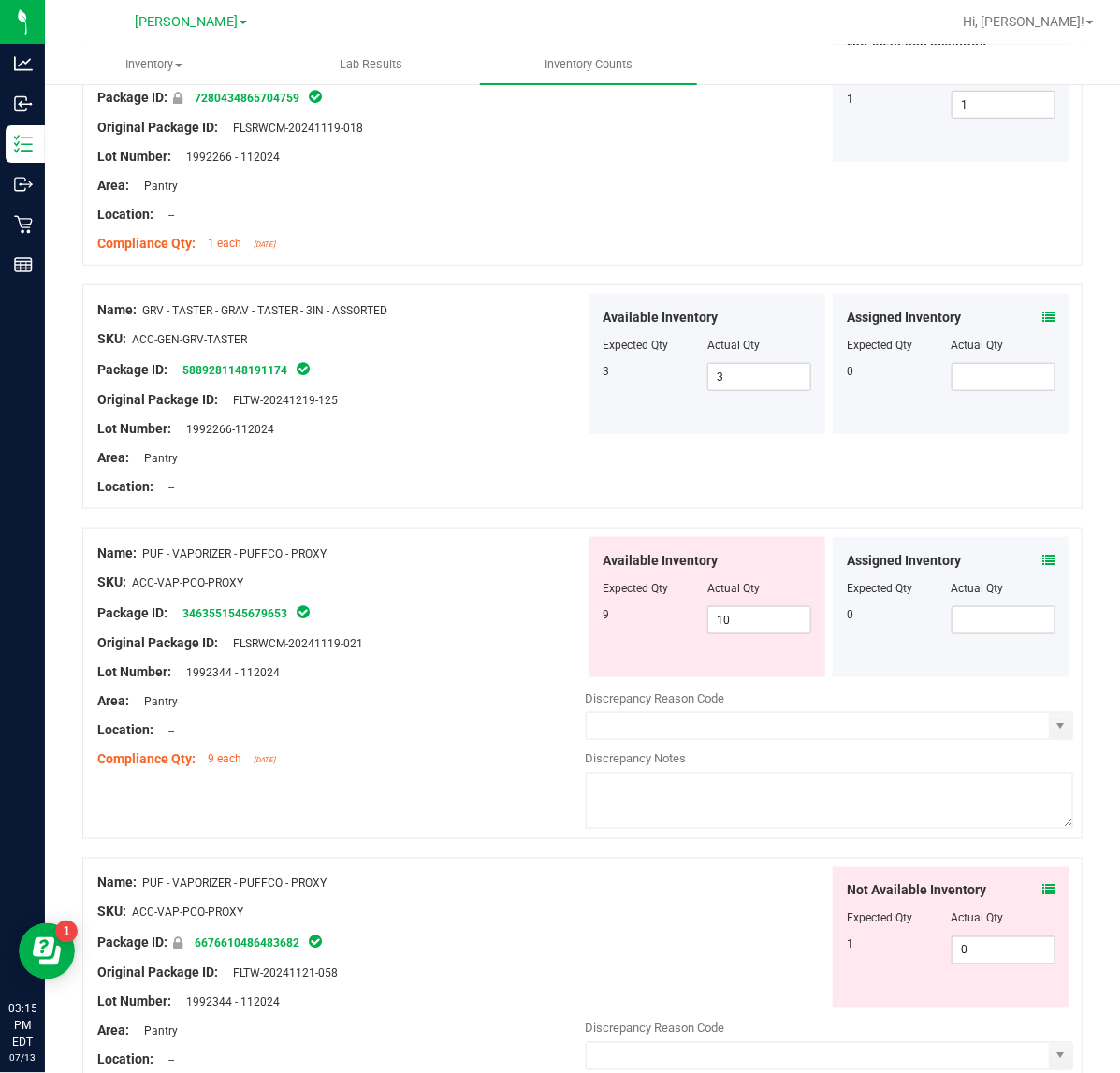 scroll, scrollTop: 2690, scrollLeft: 0, axis: vertical 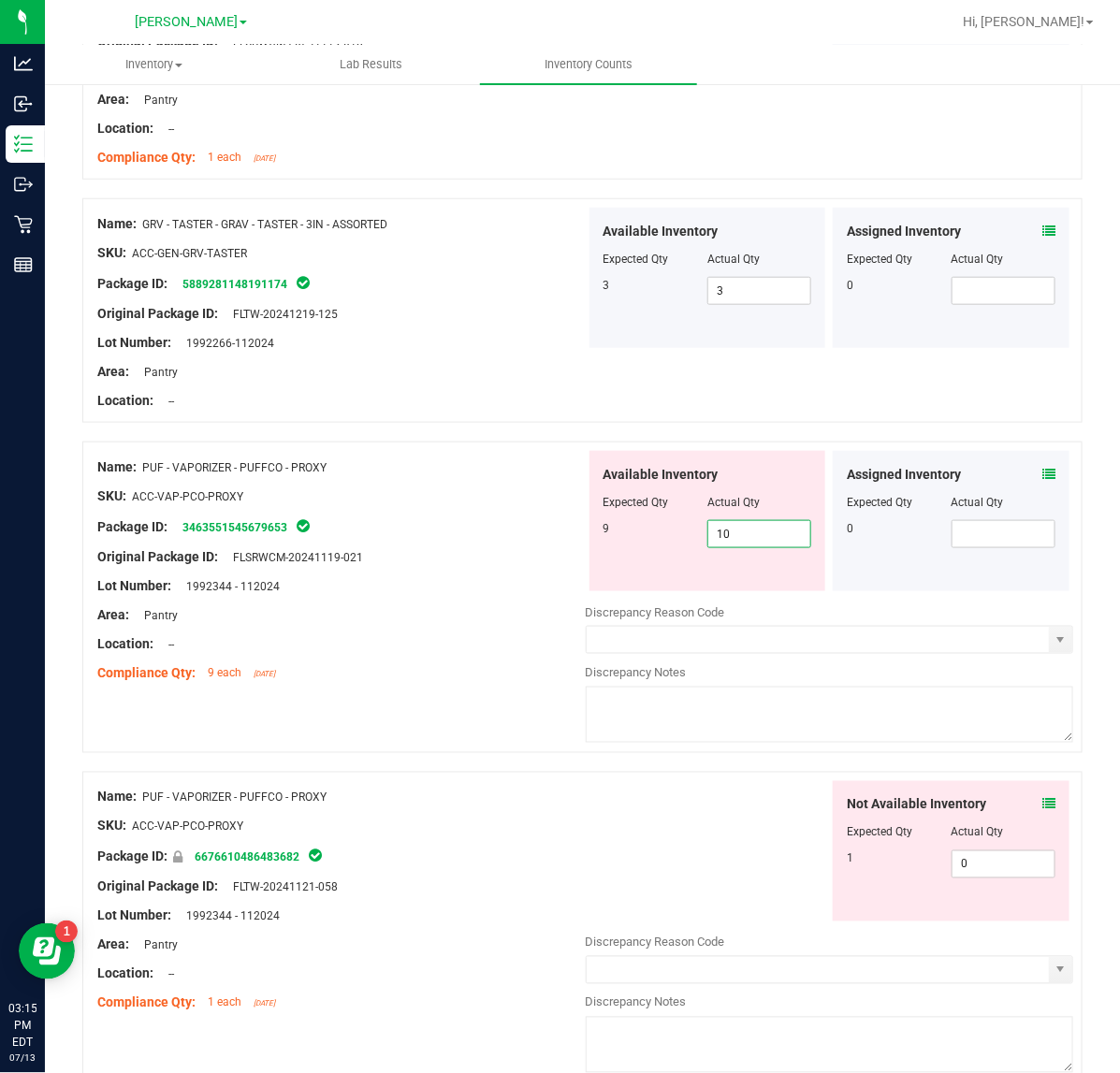 drag, startPoint x: 742, startPoint y: 539, endPoint x: 471, endPoint y: 547, distance: 271.11806 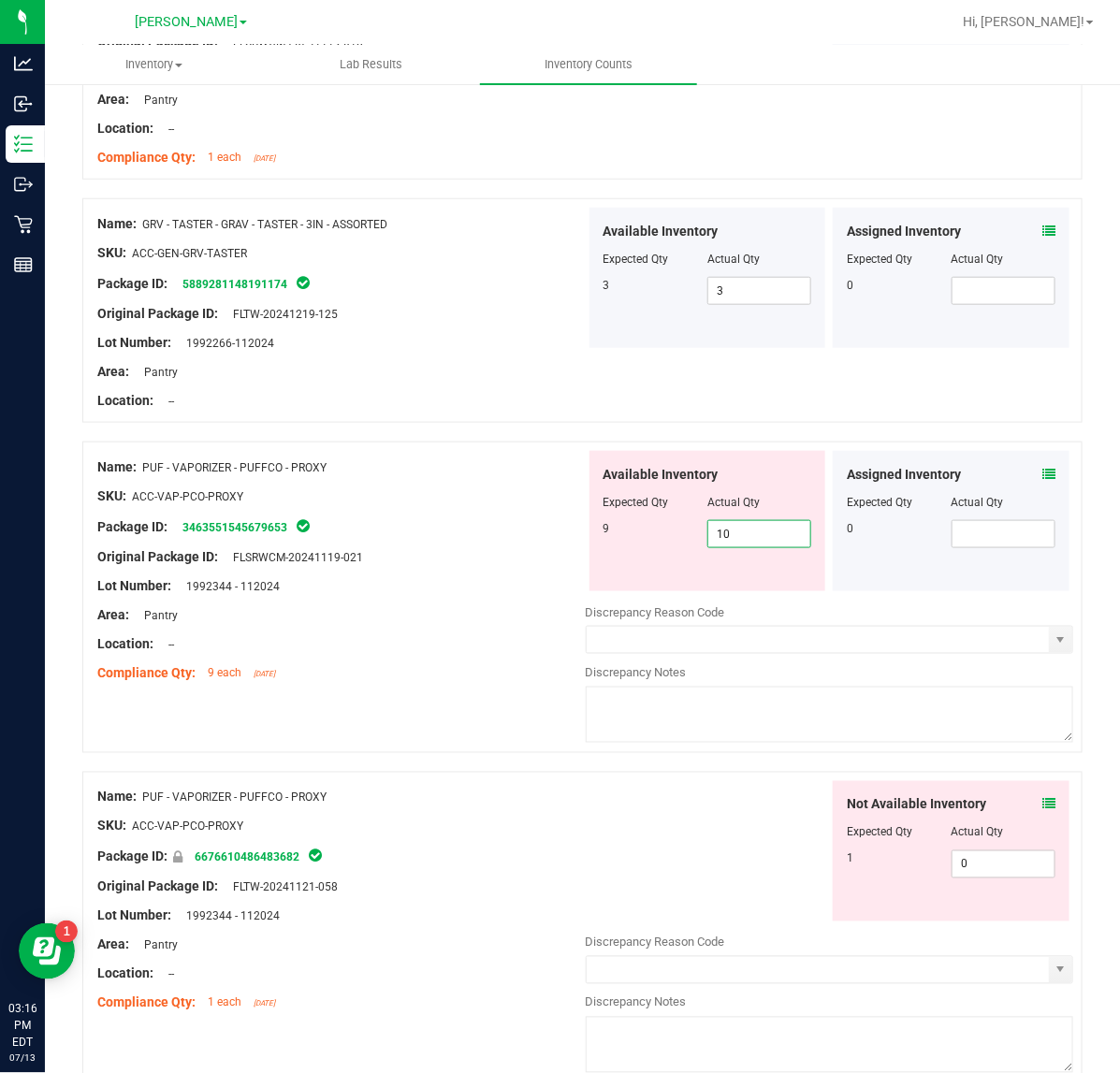 type on "9" 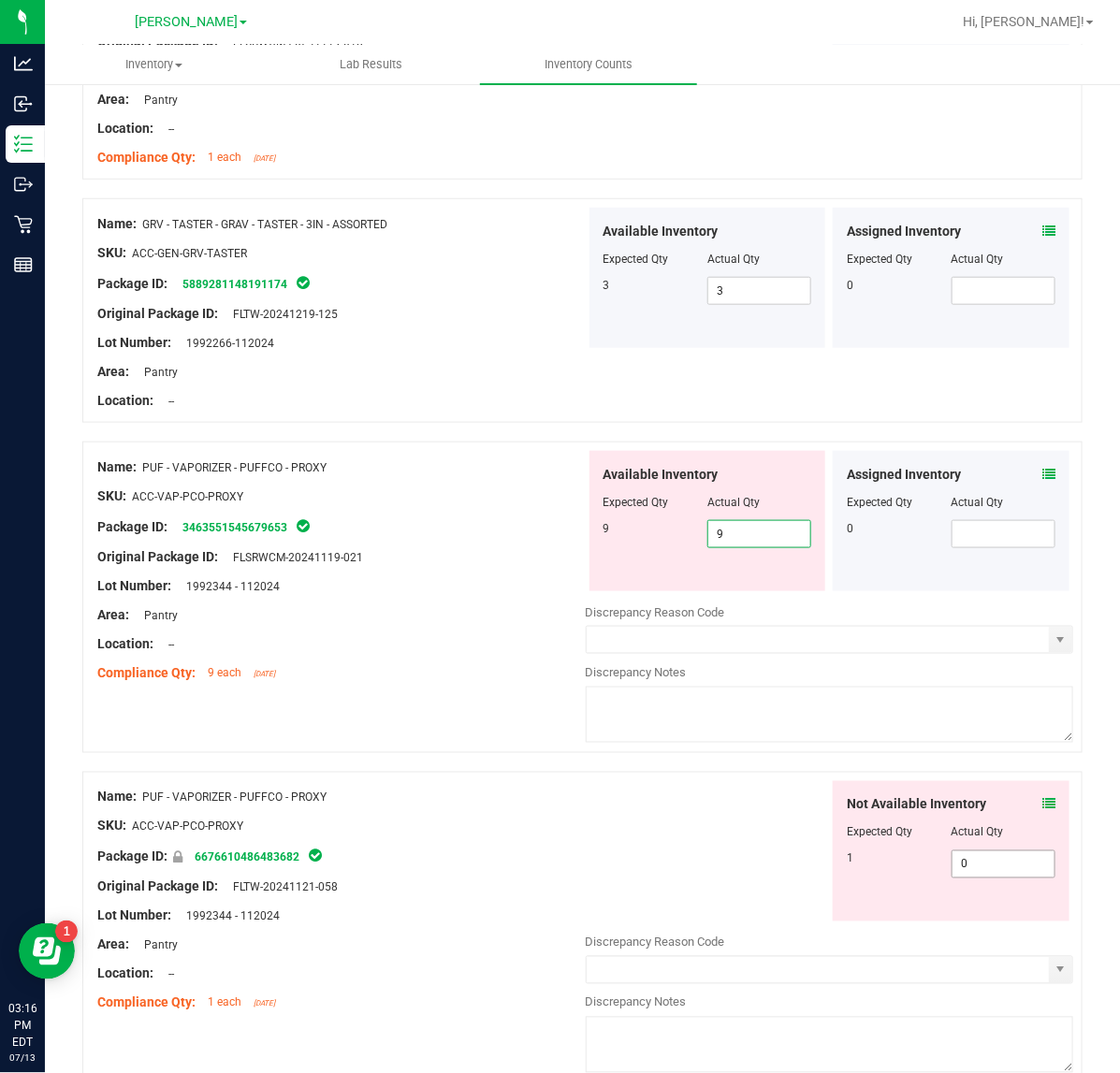 type on "9" 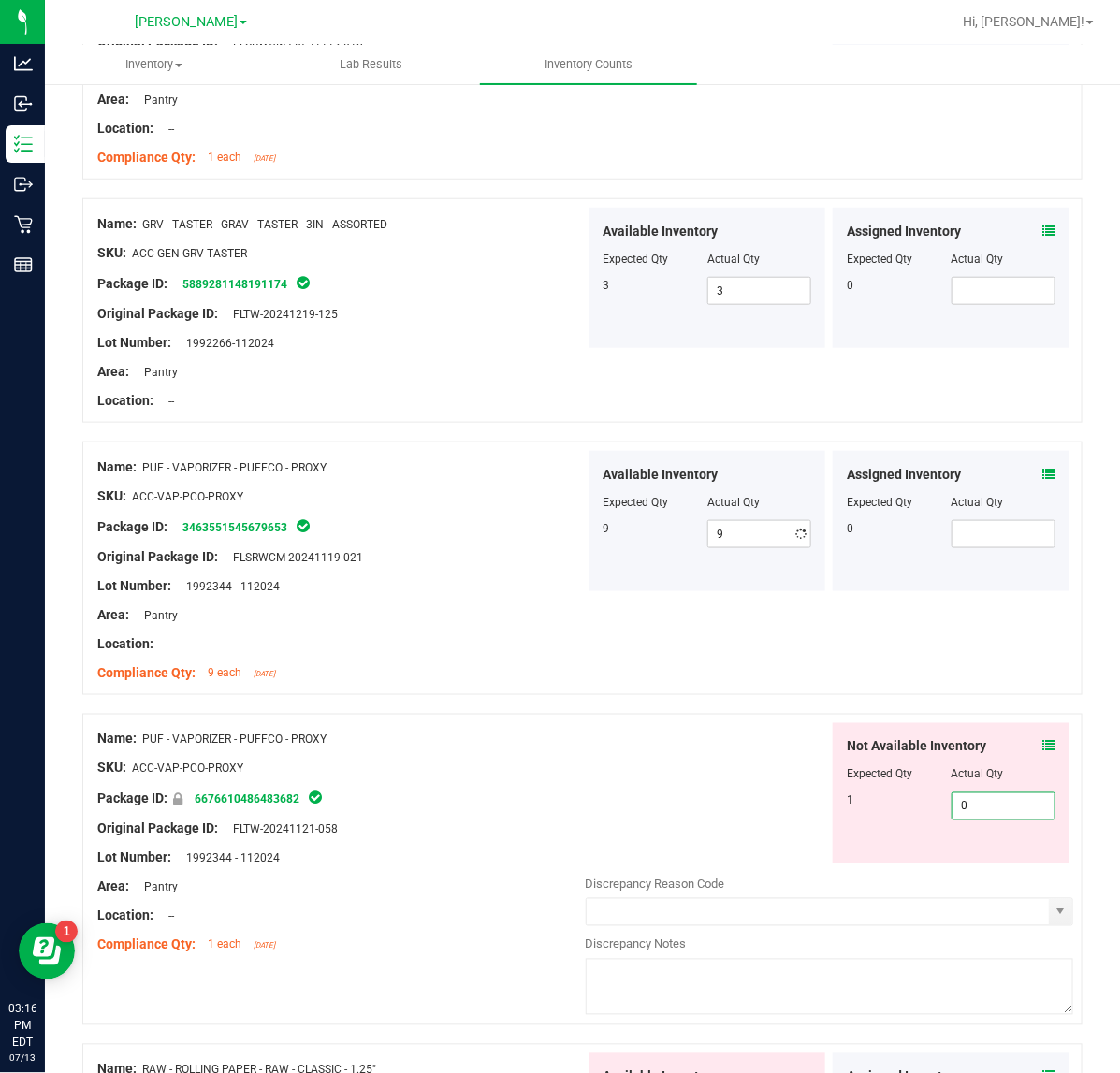 drag, startPoint x: 980, startPoint y: 881, endPoint x: 678, endPoint y: 852, distance: 303.3892 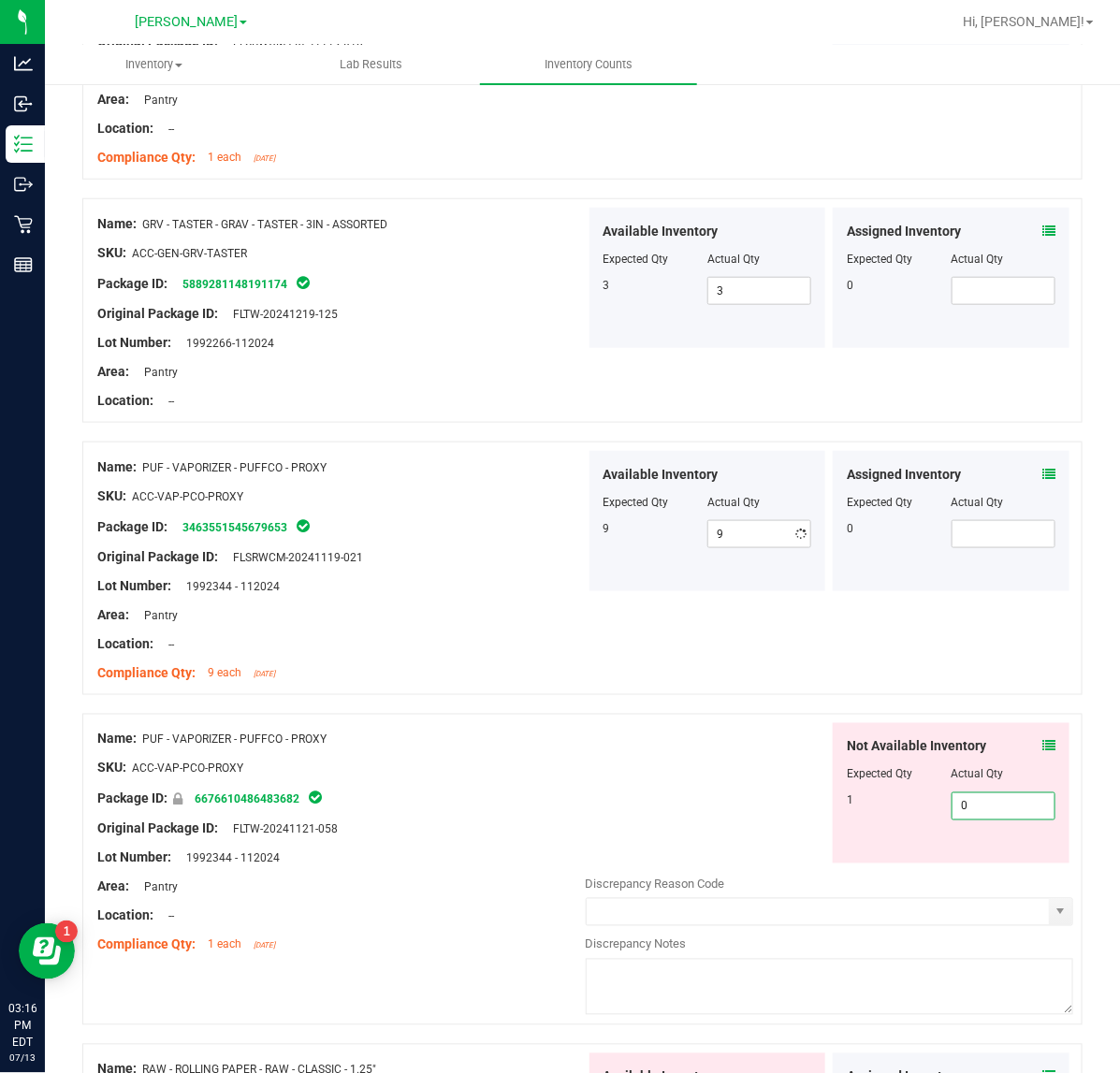 click on "Not Available Inventory
Expected Qty
Actual Qty
1
0 0" at bounding box center [830, 793] 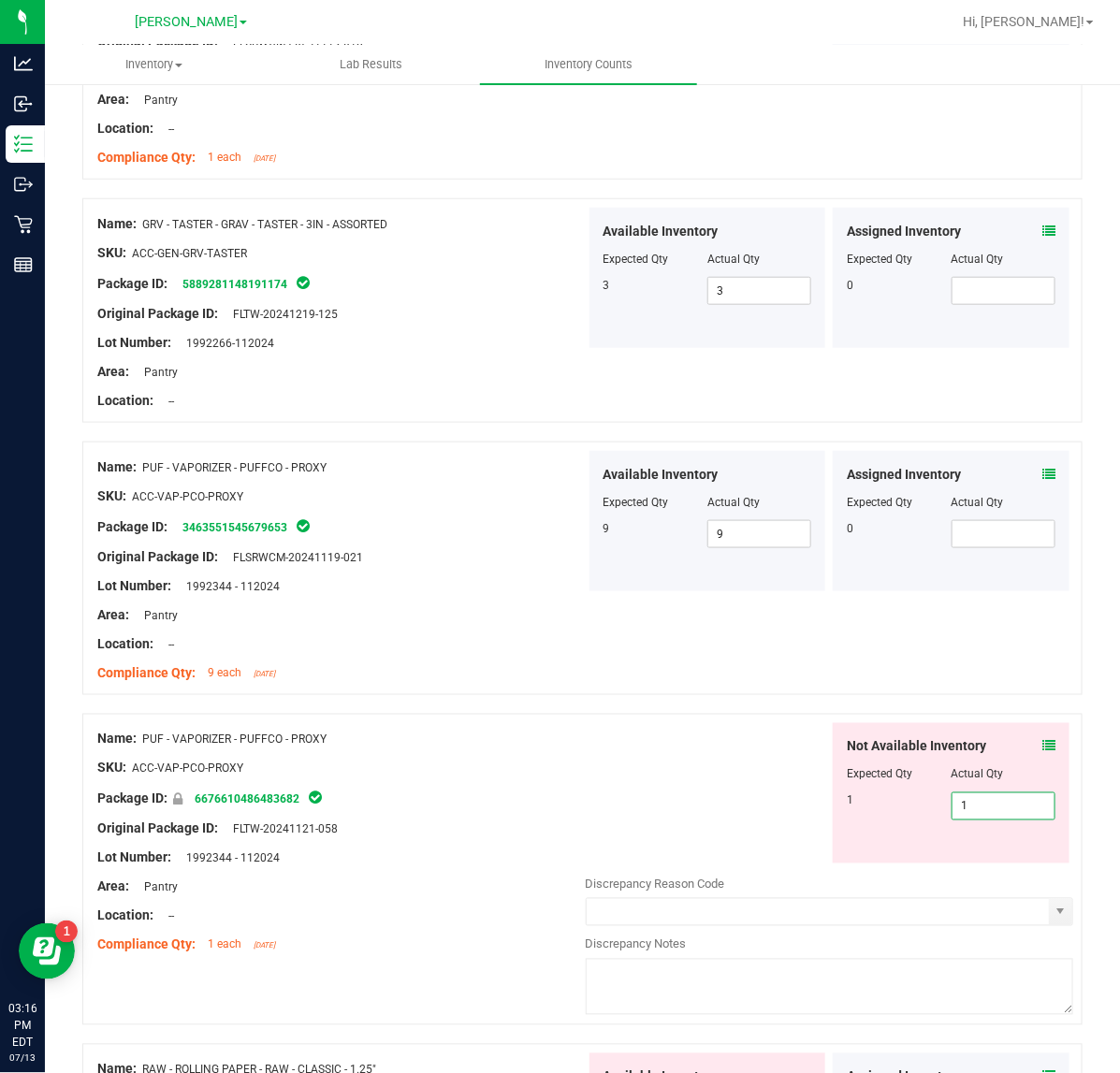 type on "1" 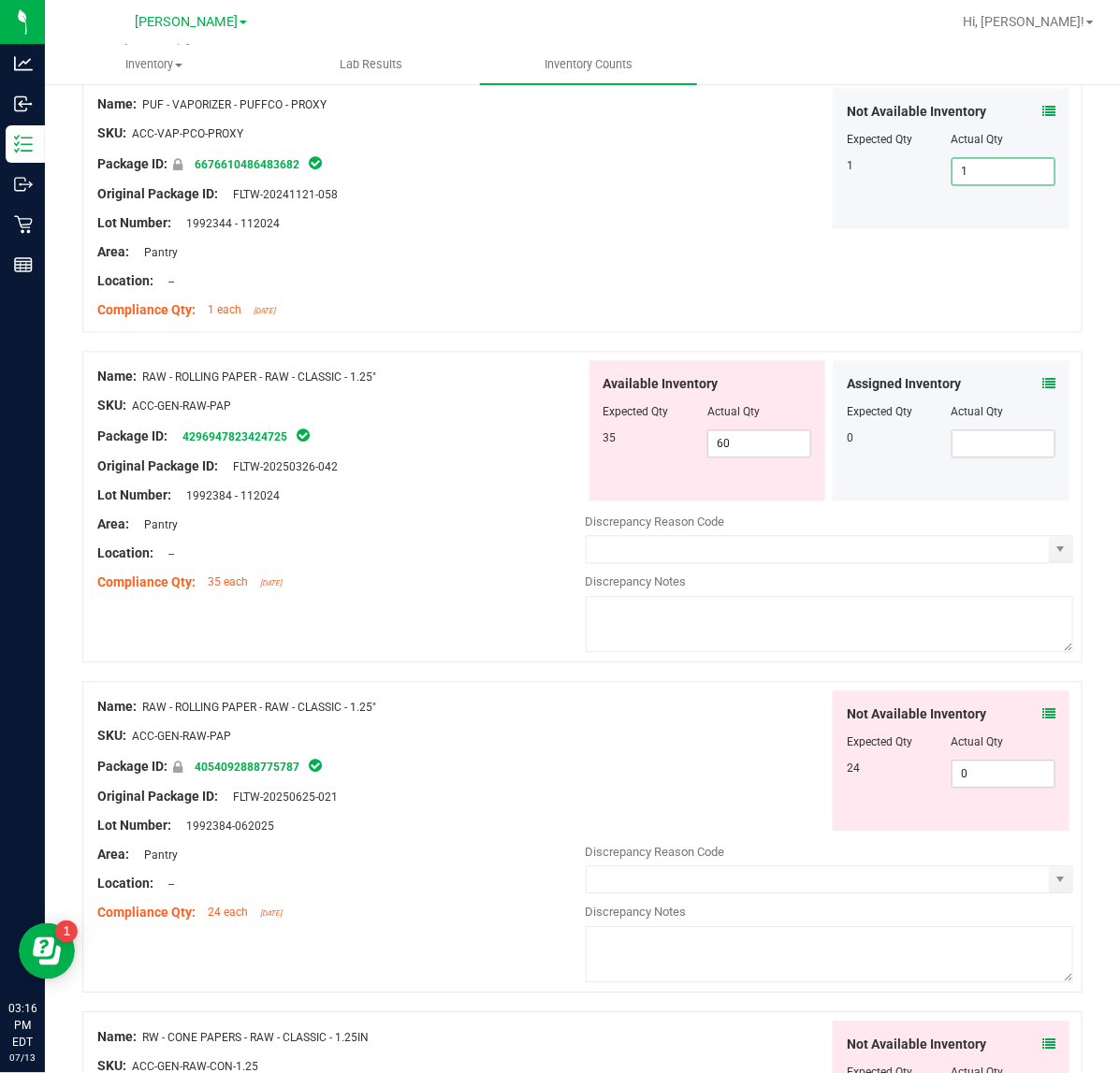 scroll, scrollTop: 3154, scrollLeft: 0, axis: vertical 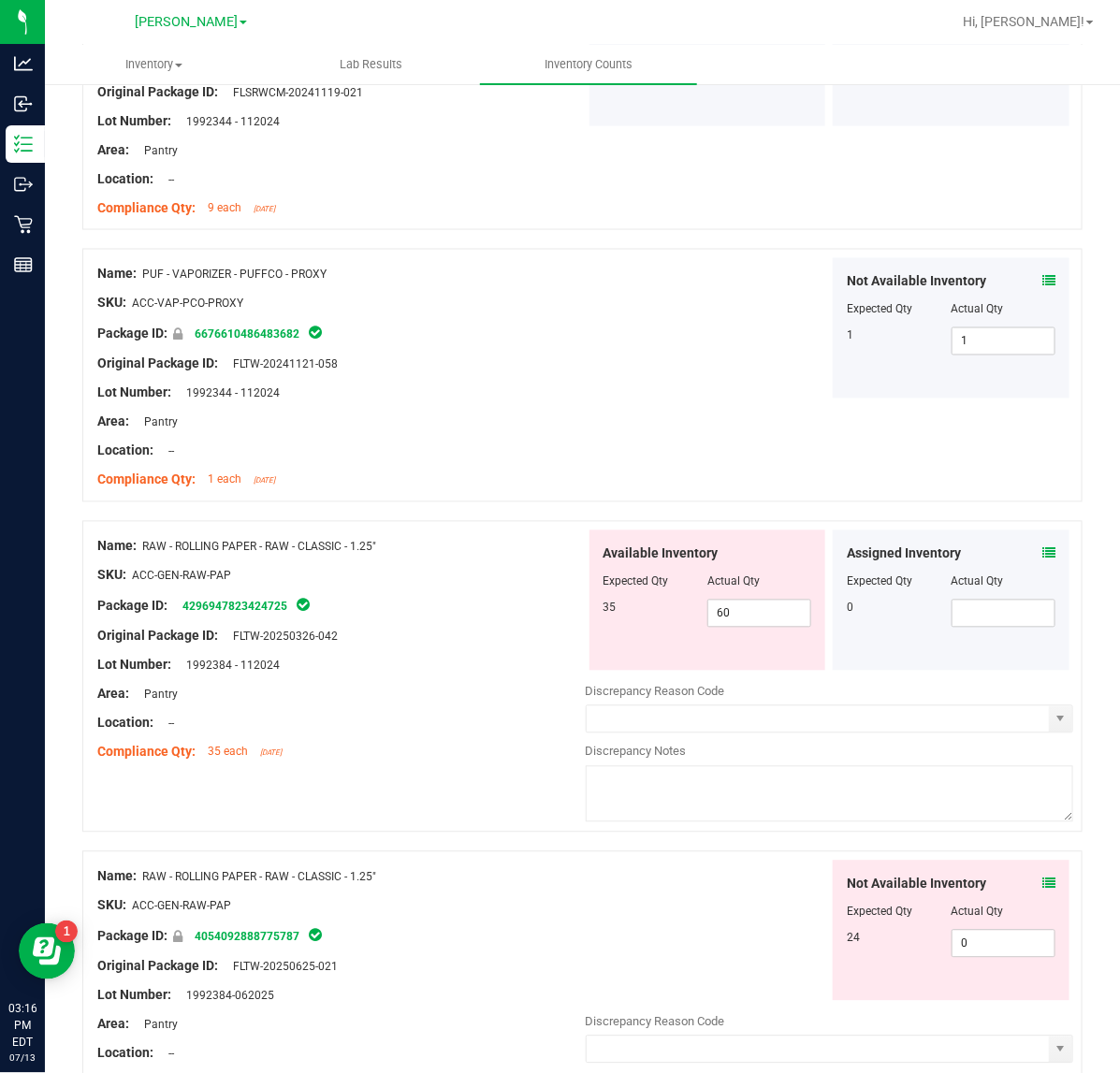 drag, startPoint x: 403, startPoint y: 555, endPoint x: 145, endPoint y: 564, distance: 258.1569 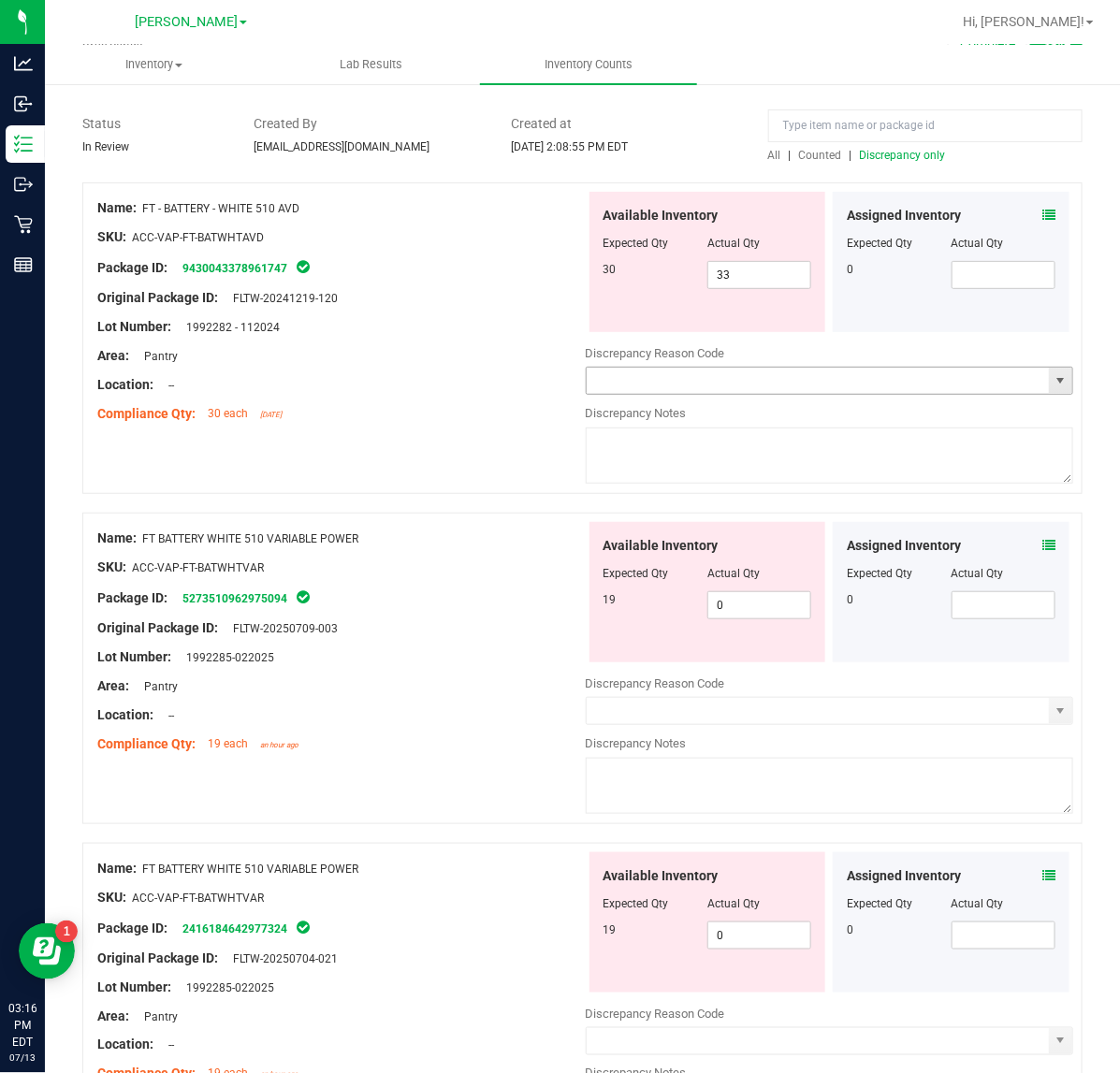 scroll, scrollTop: 0, scrollLeft: 0, axis: both 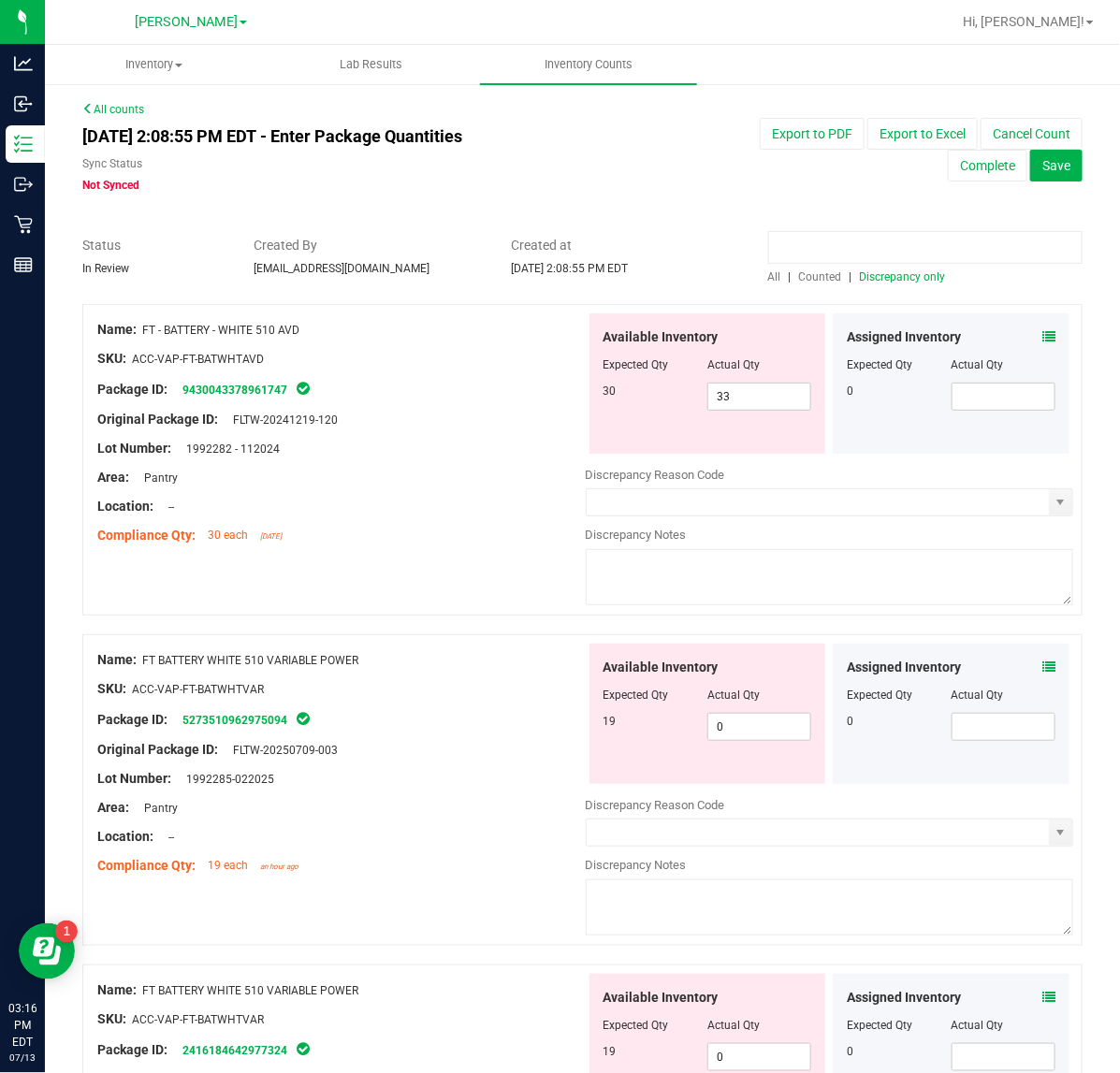 click at bounding box center (925, 247) 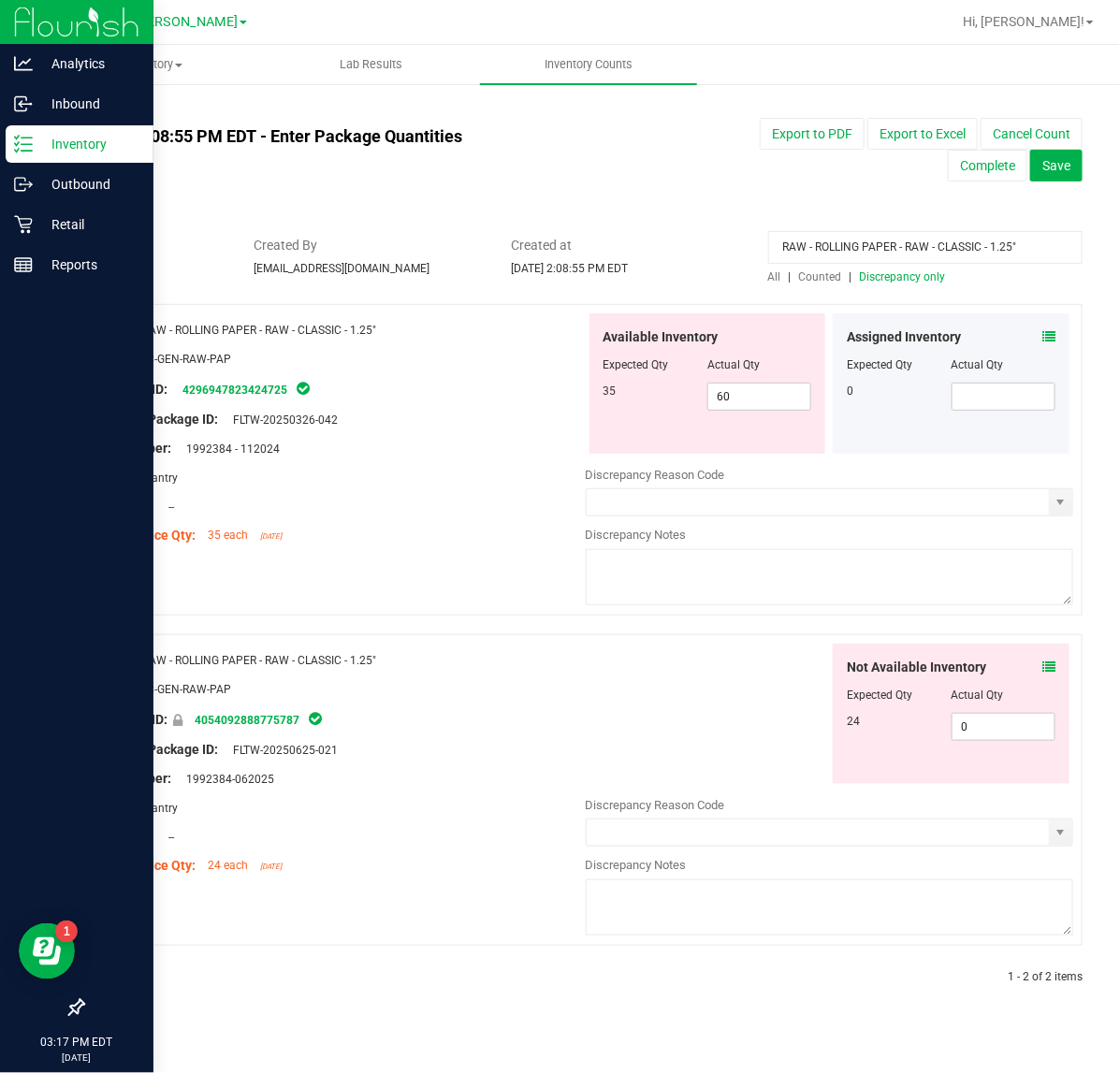 type on "RAW - ROLLING PAPER - RAW - CLASSIC - 1.25"" 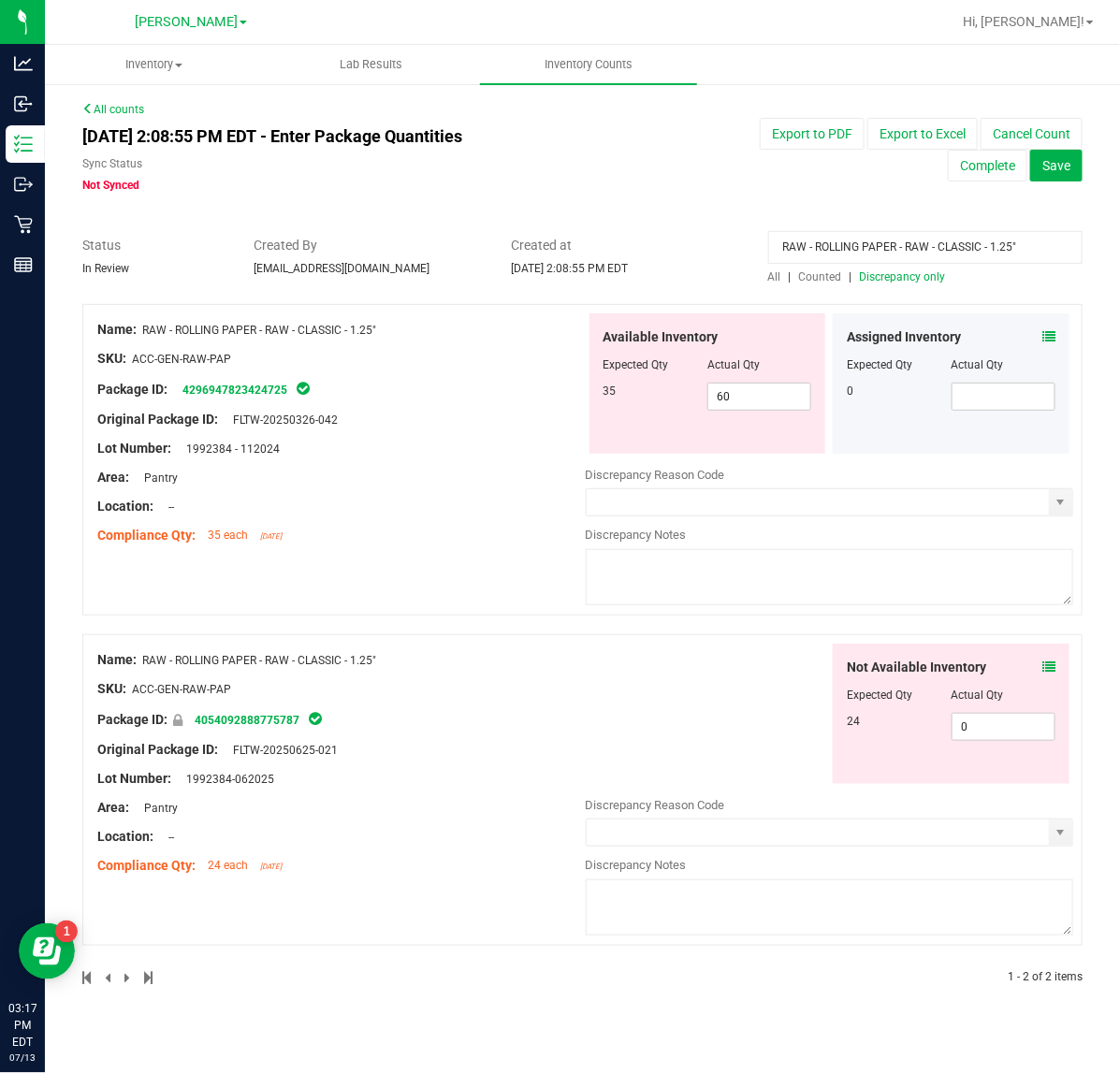 click on "Compliance Qty:
35 each
6 days ago" at bounding box center [342, 535] 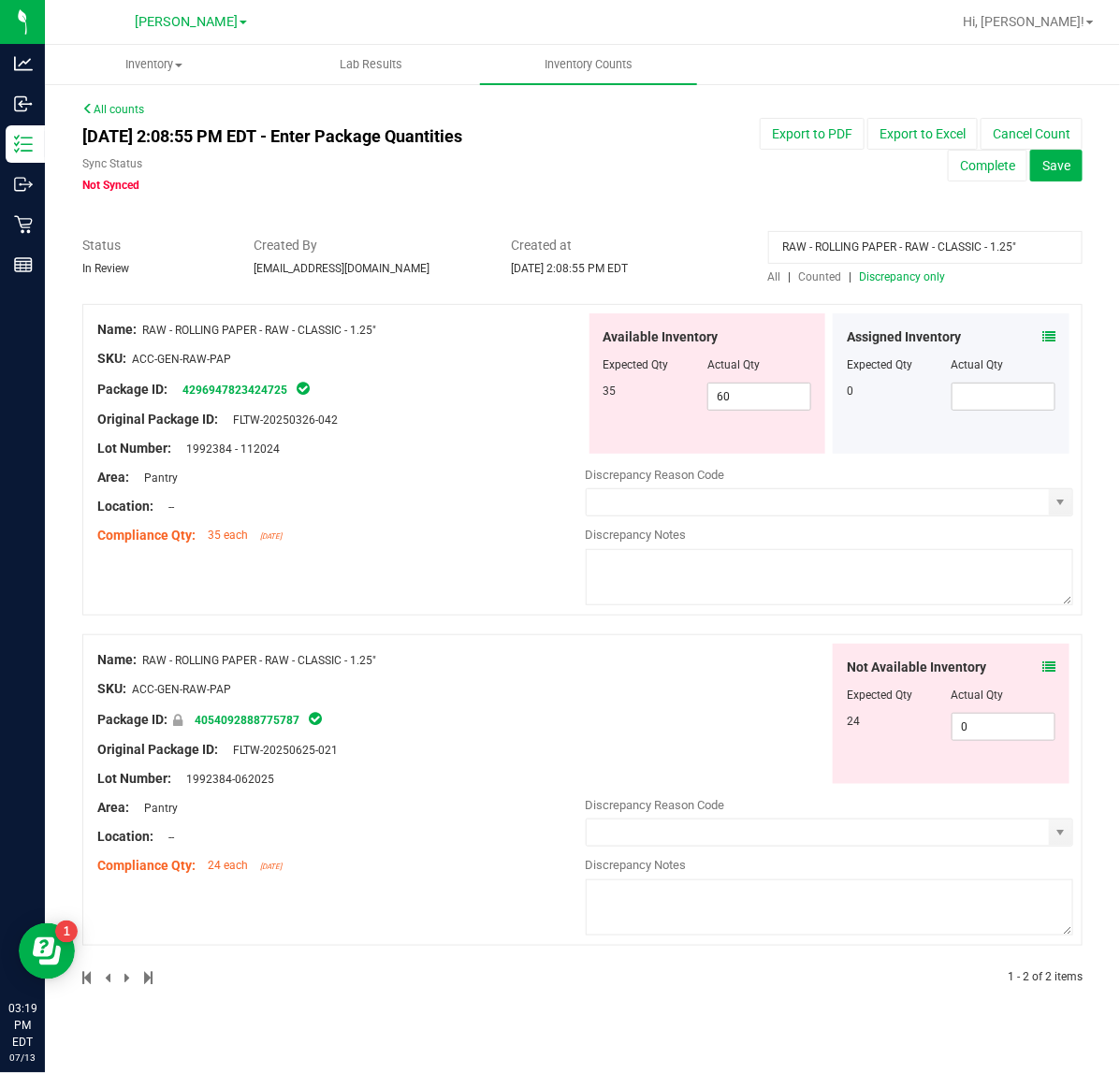 drag, startPoint x: 1048, startPoint y: 236, endPoint x: 293, endPoint y: 248, distance: 755.0954 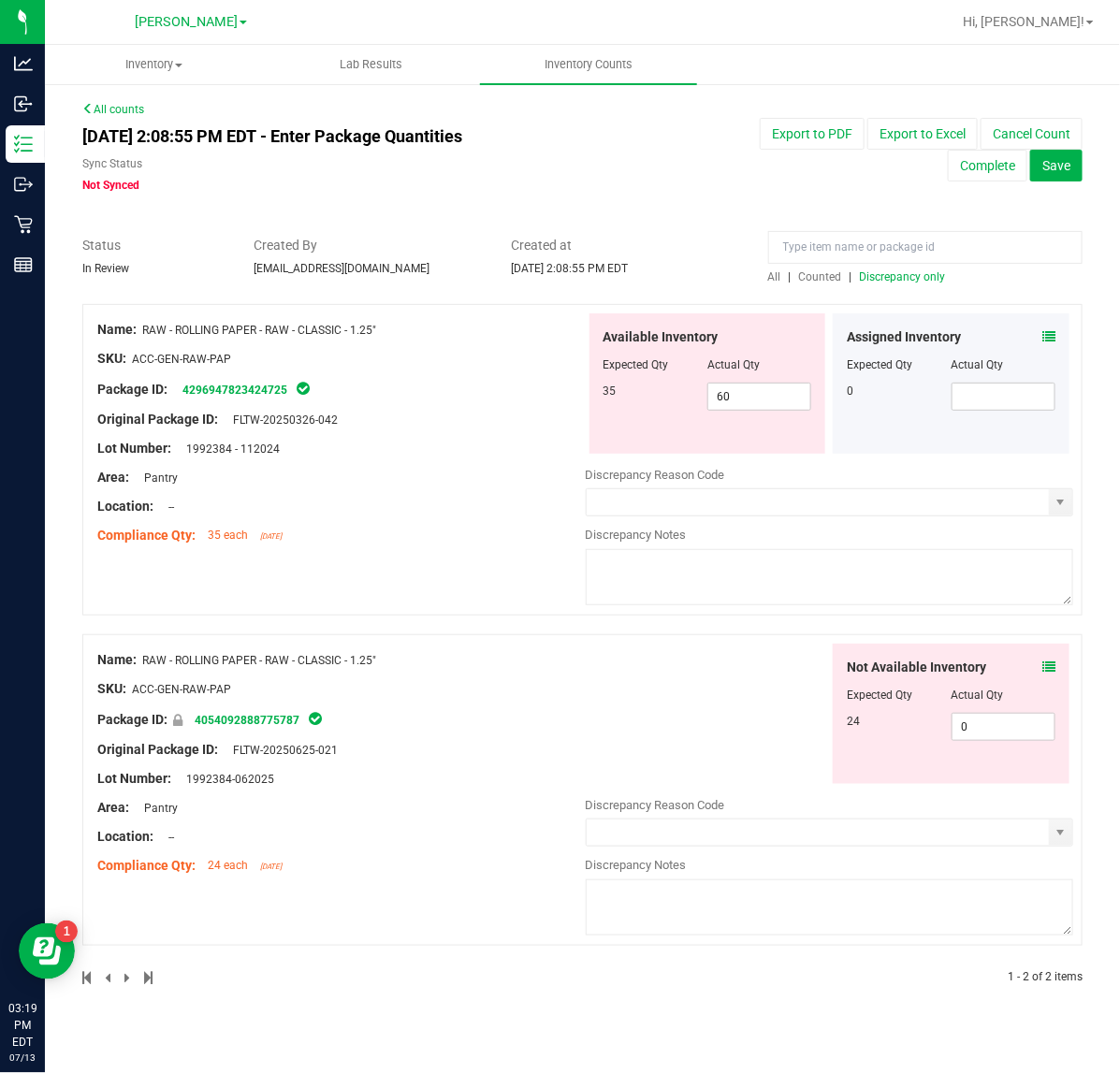 click on "Discrepancy only" at bounding box center [903, 277] 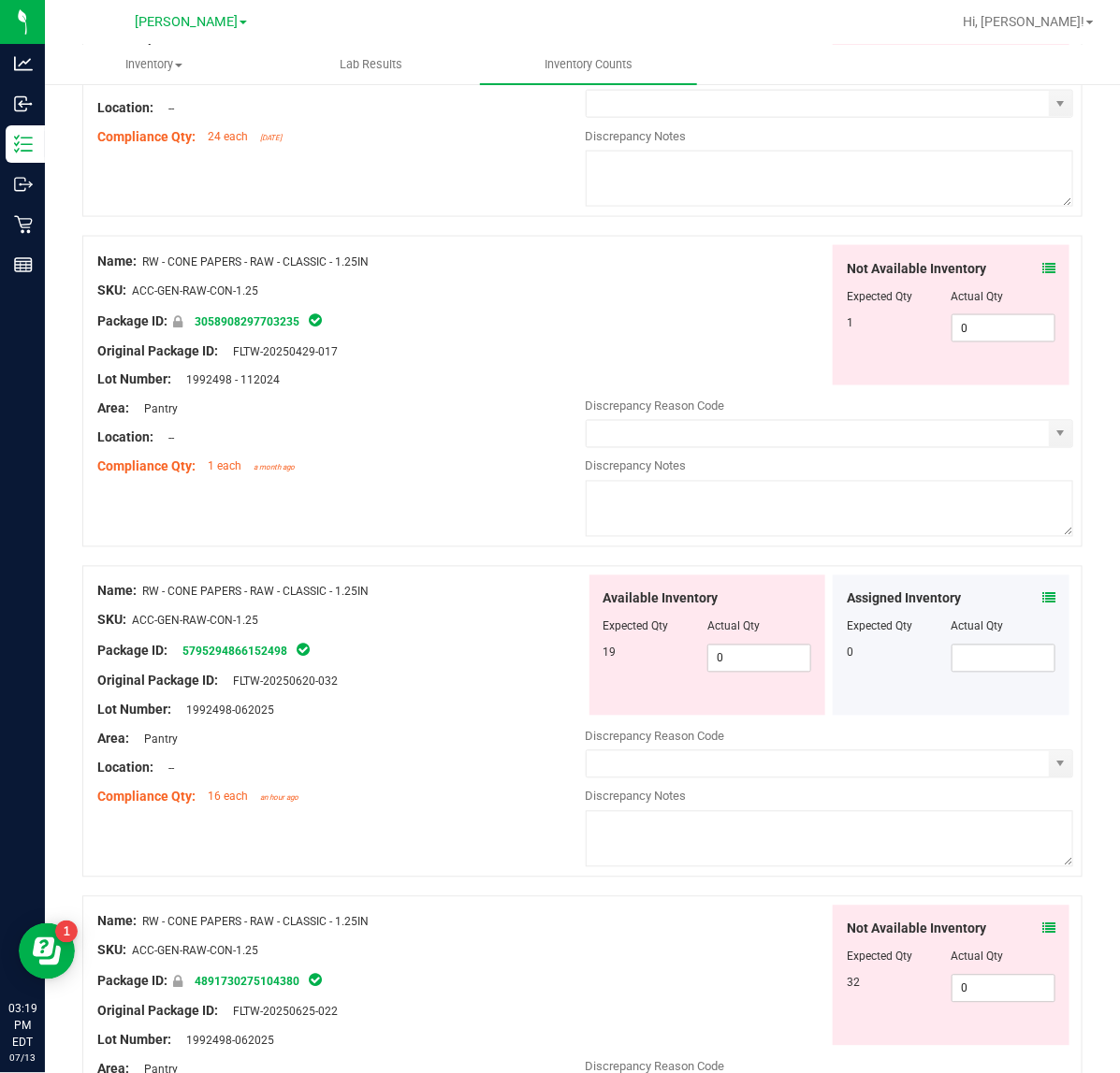scroll, scrollTop: 2806, scrollLeft: 0, axis: vertical 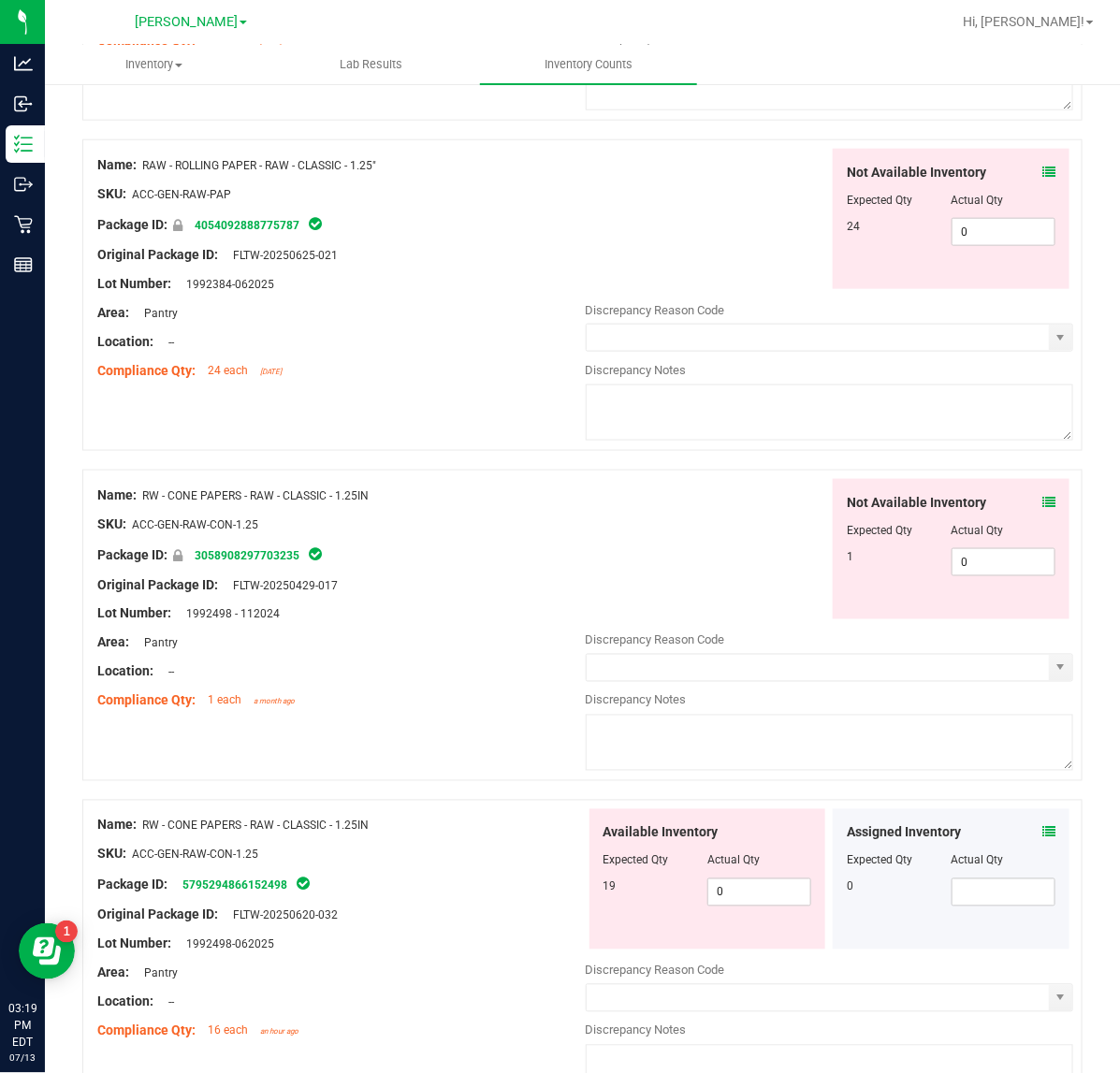 drag, startPoint x: 394, startPoint y: 515, endPoint x: 146, endPoint y: 512, distance: 248.01814 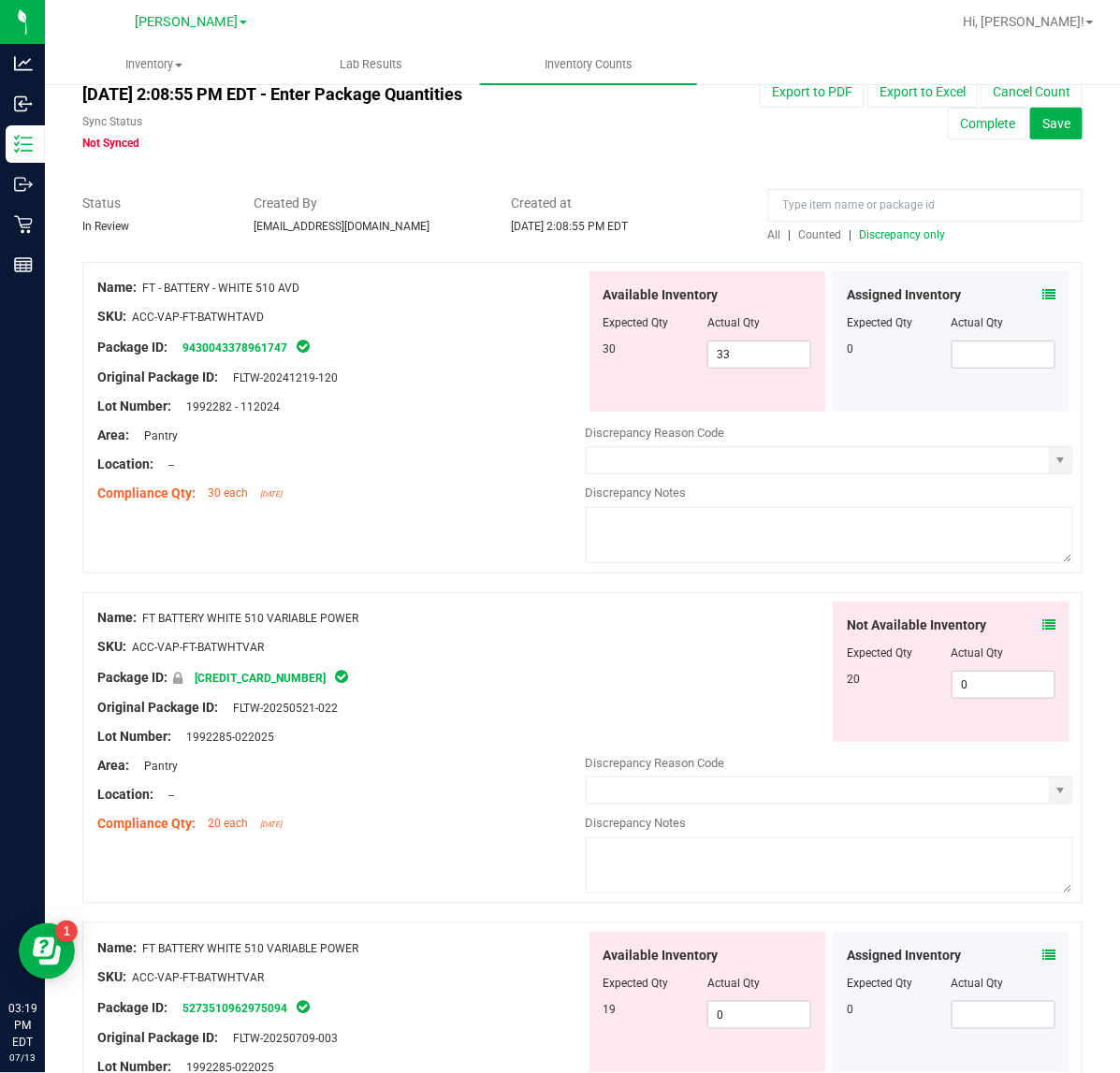 scroll, scrollTop: 0, scrollLeft: 0, axis: both 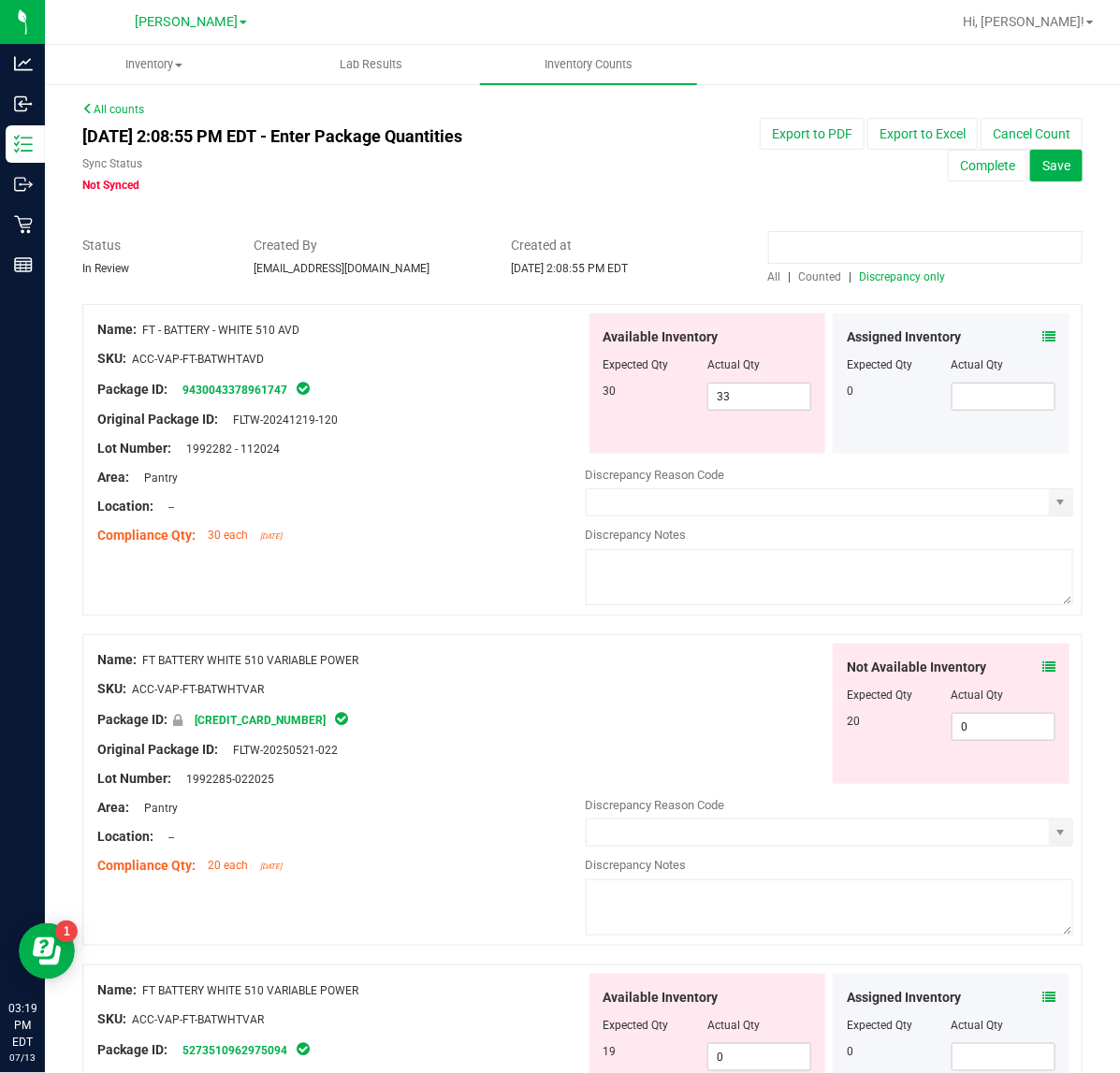 click at bounding box center (925, 247) 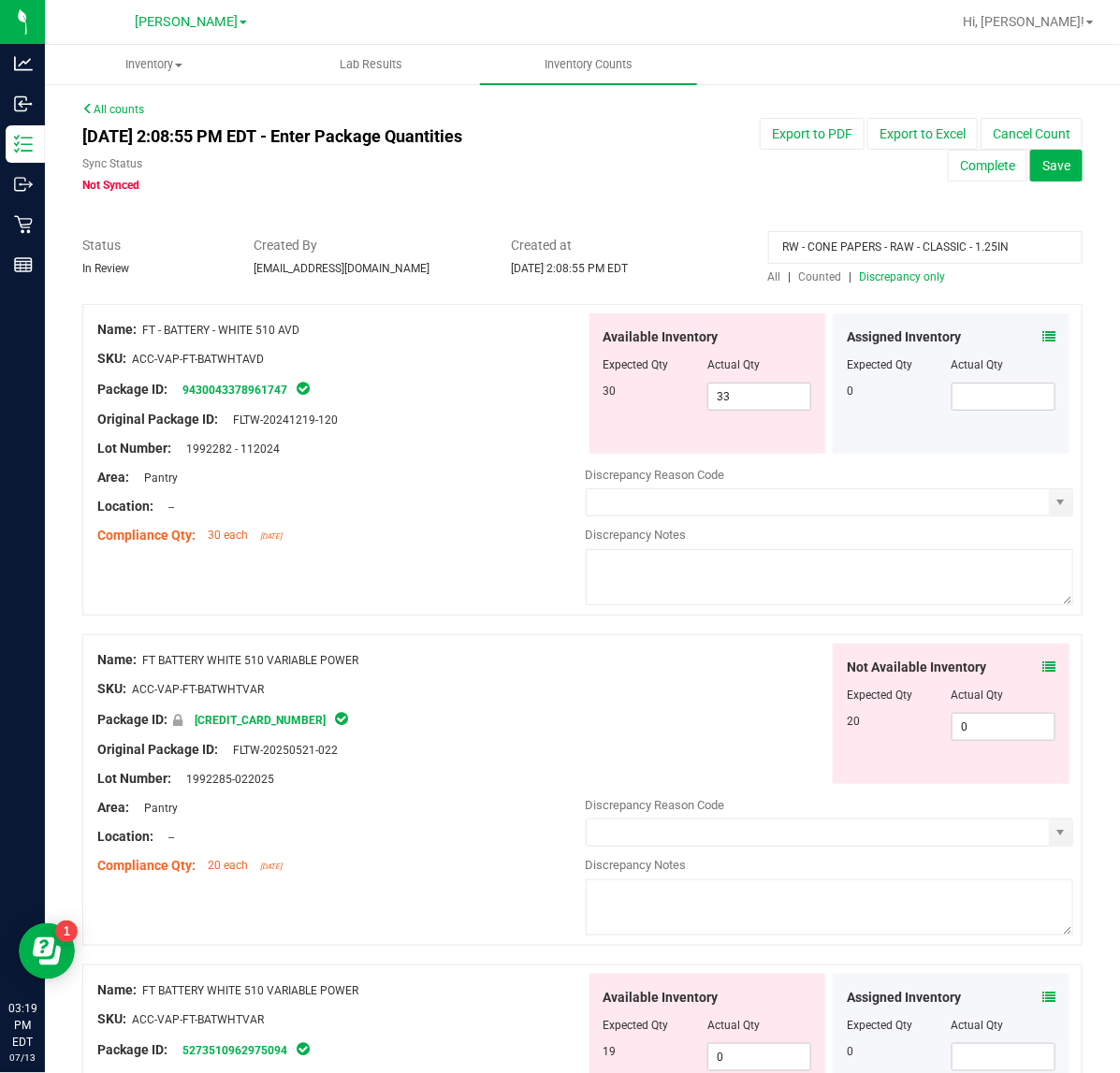 type on "RW - CONE PAPERS - RAW - CLASSIC - 1.25IN" 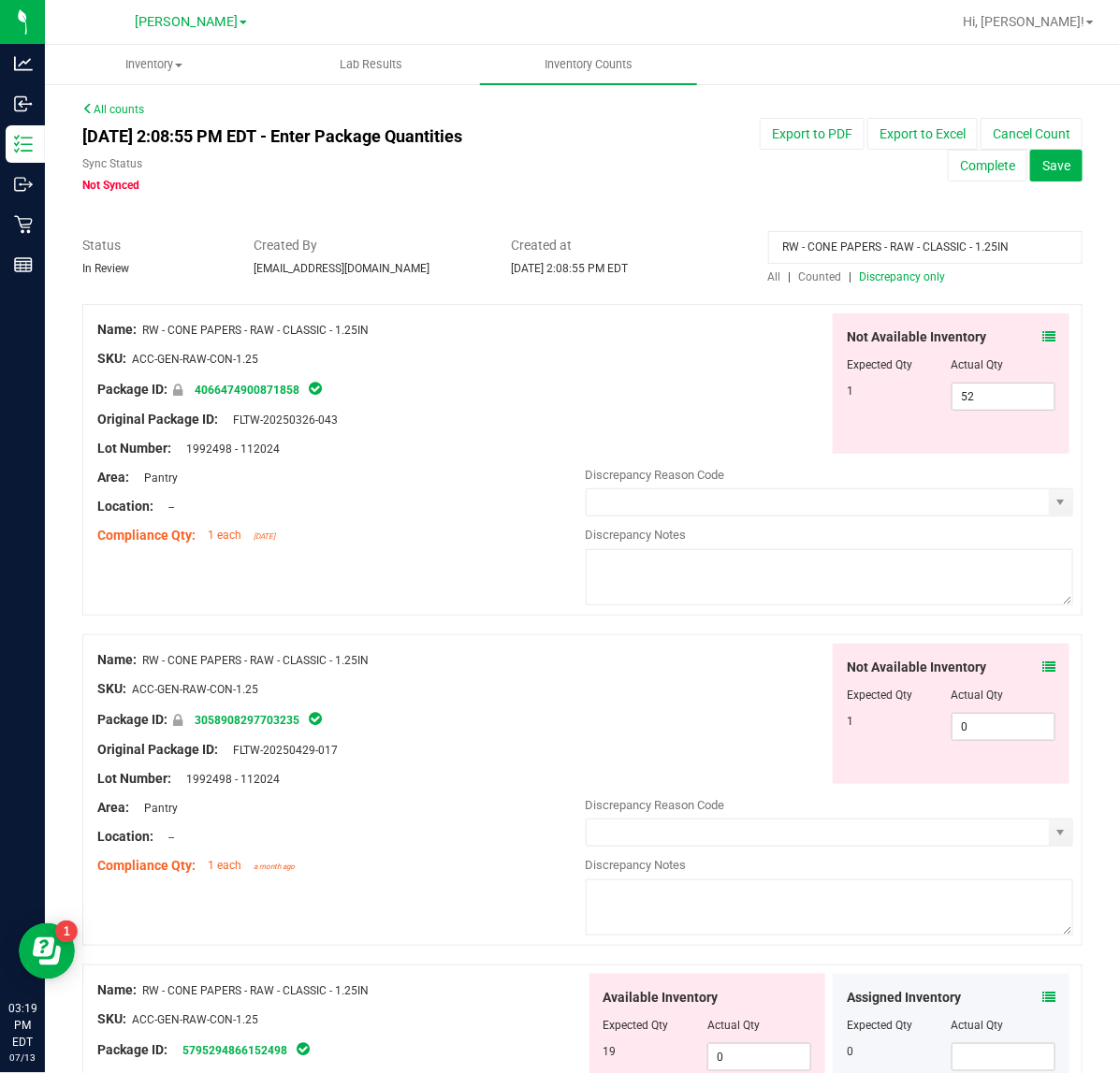 click on "Counted" at bounding box center [821, 277] 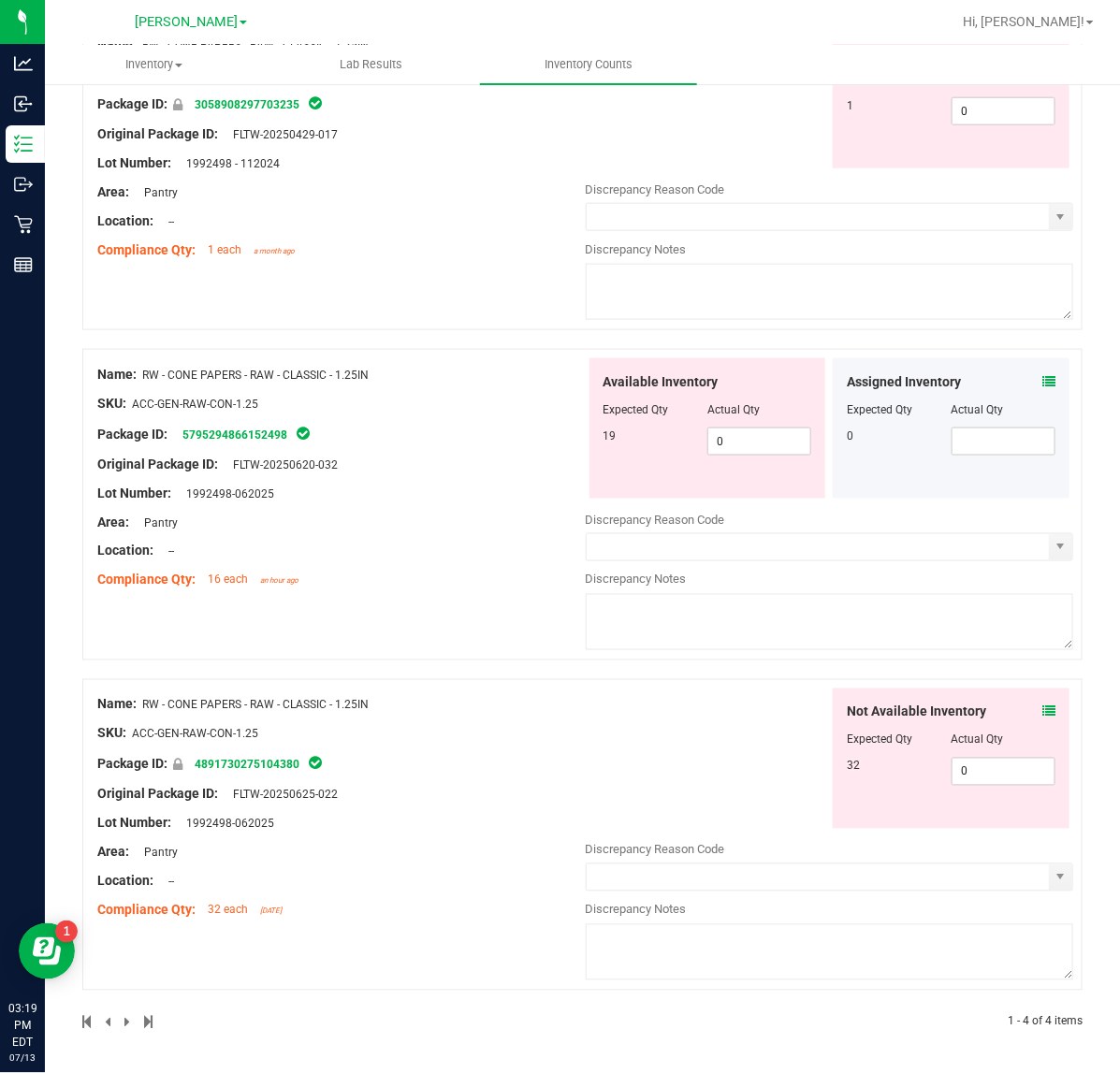 scroll, scrollTop: 619, scrollLeft: 0, axis: vertical 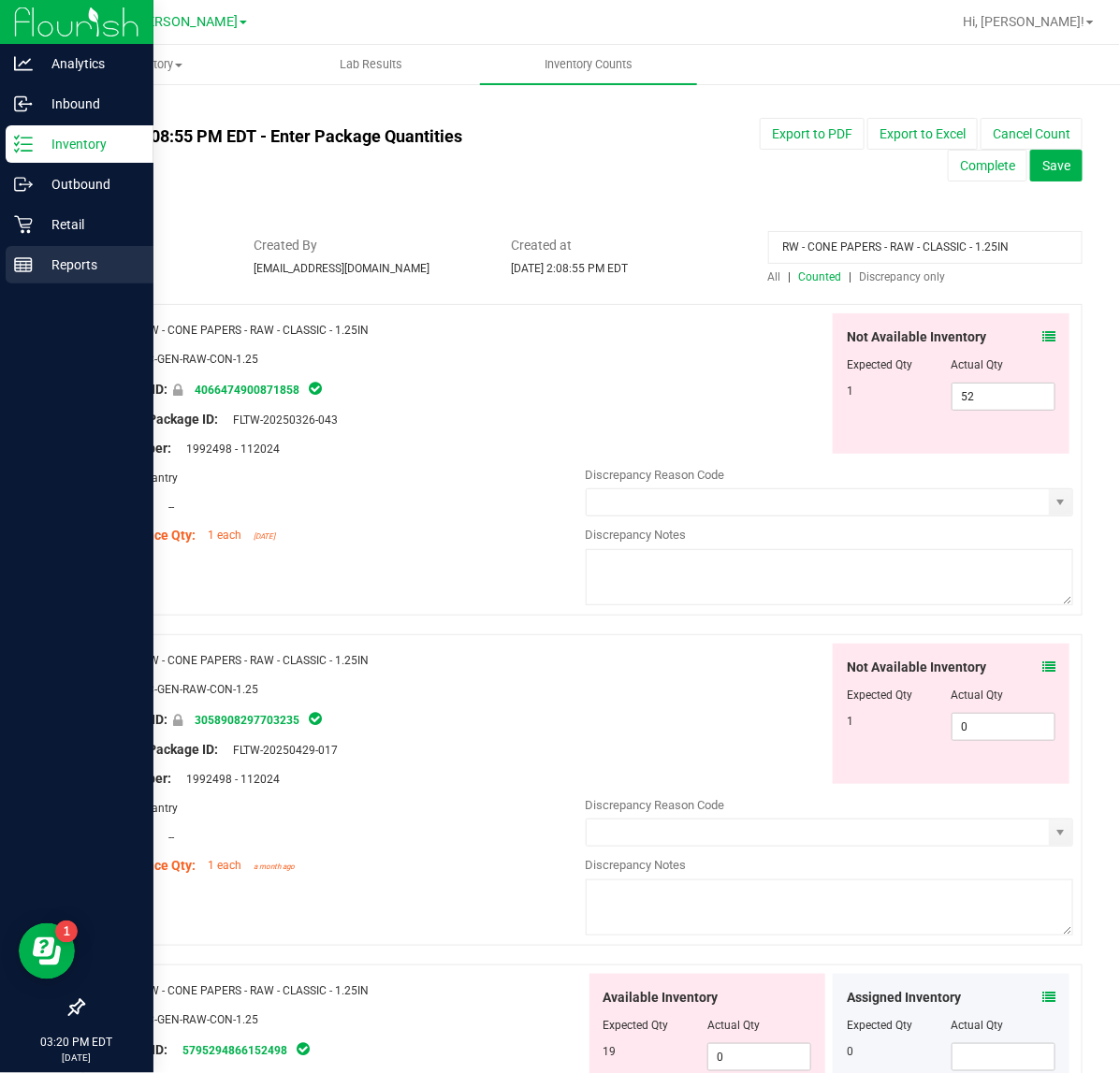 drag, startPoint x: 1040, startPoint y: 253, endPoint x: 24, endPoint y: 251, distance: 1016.002 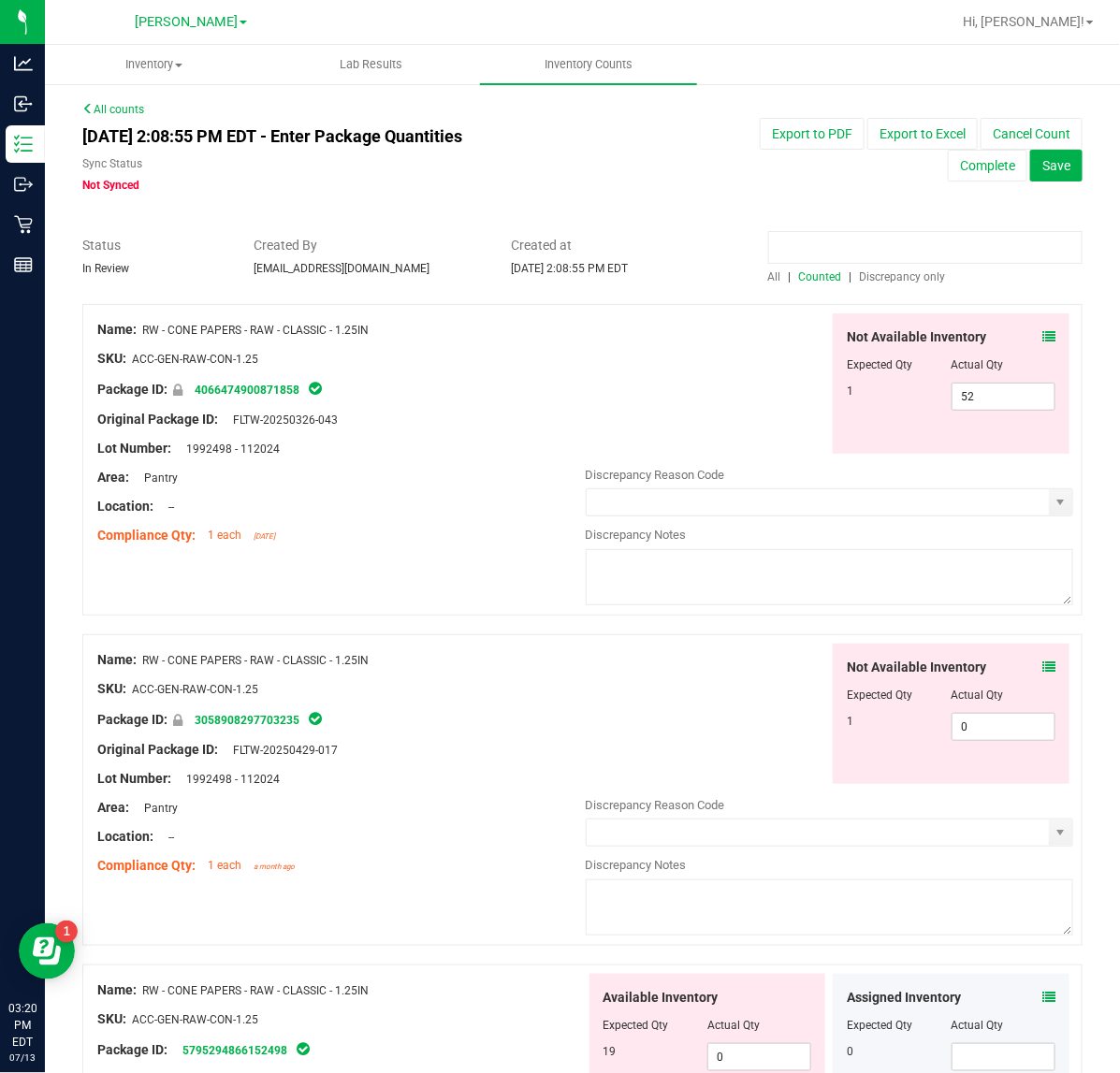 type 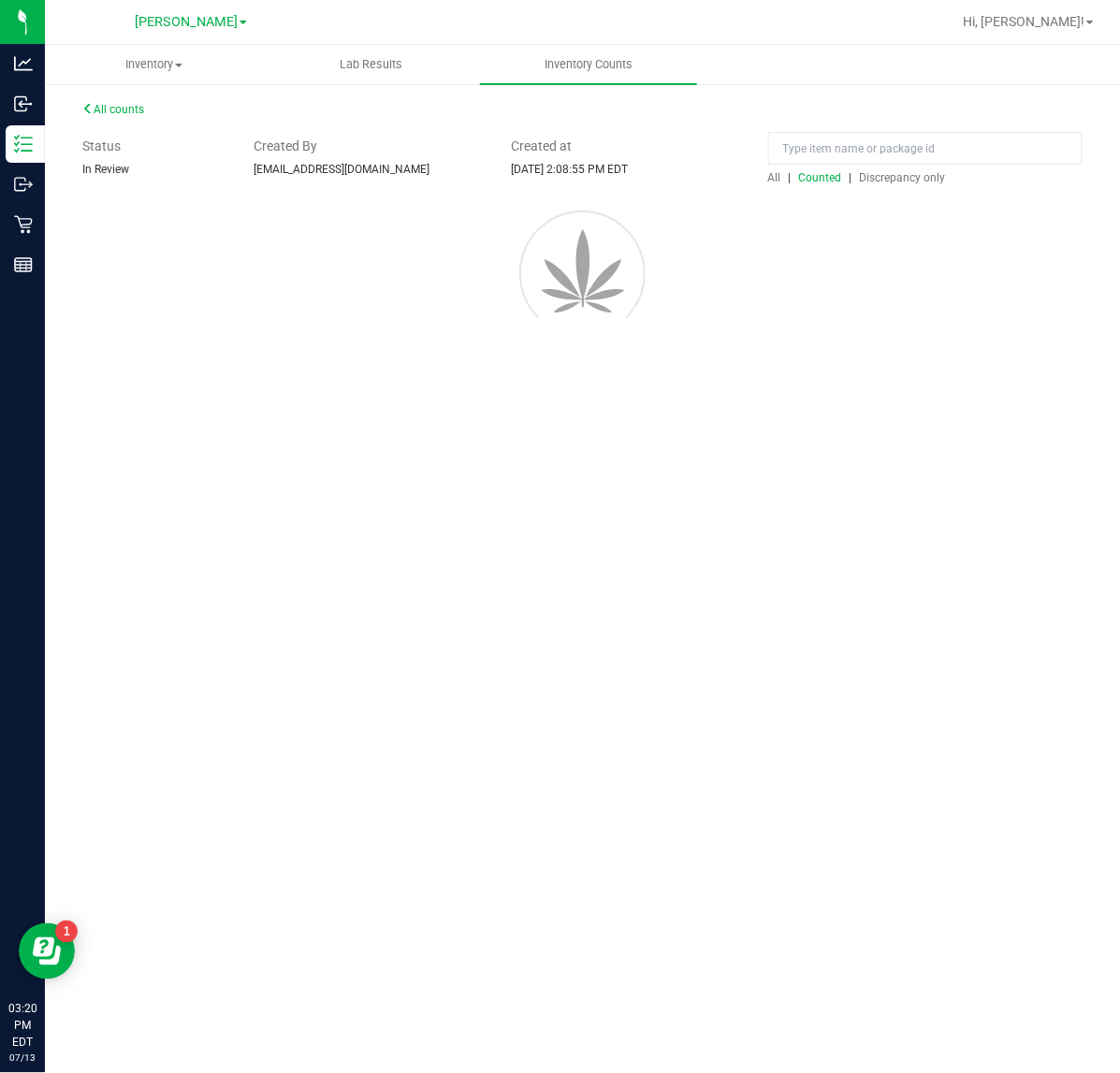 click on "All counts
Status
In Review
Created By
samadio@liveparallel.com
Created at
Jul 13, 2025 2:08:55 PM EDT
All
|
Counted
|
Discrepancy only" at bounding box center (582, 246) 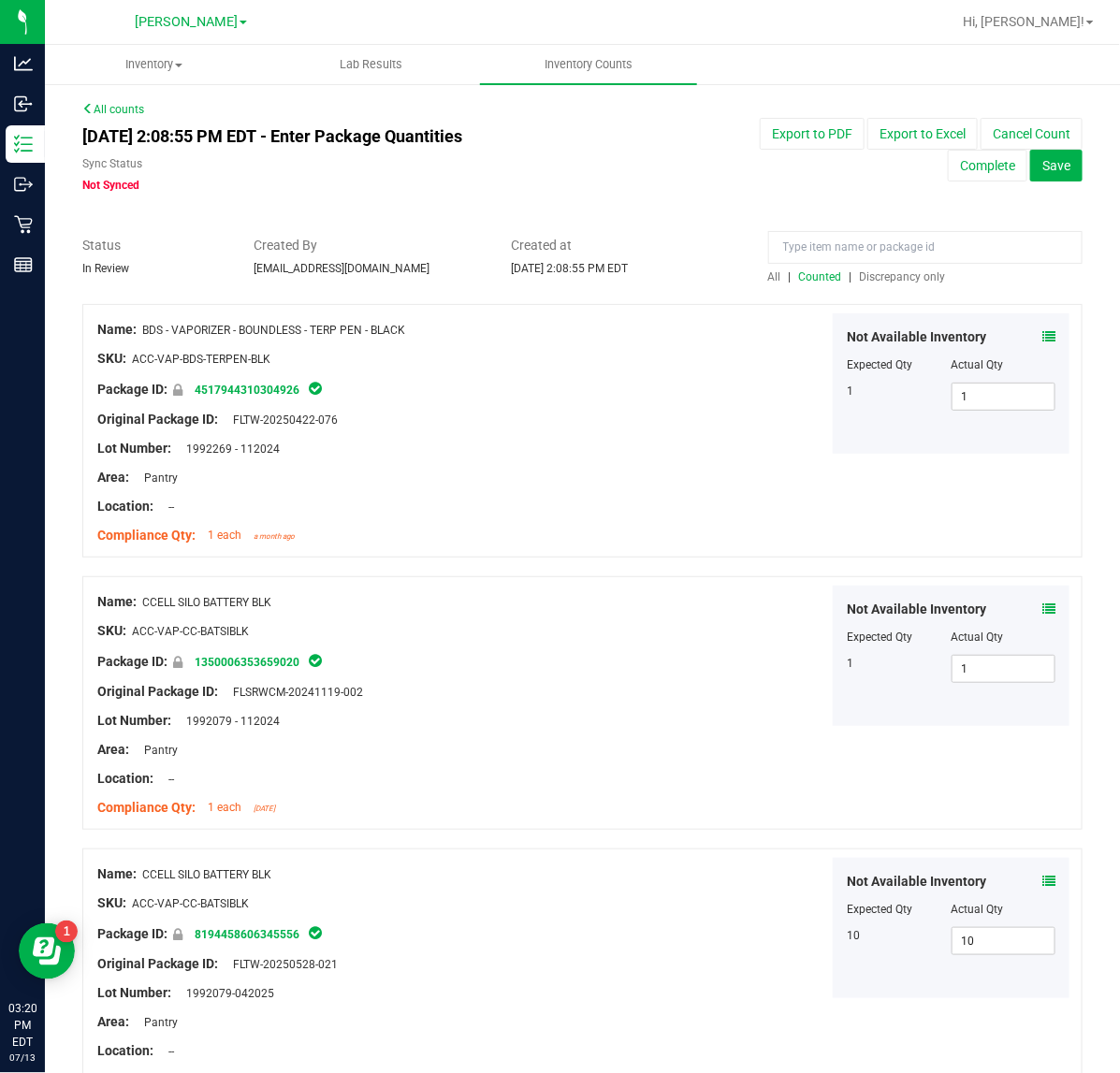 click on "Discrepancy only" at bounding box center [903, 277] 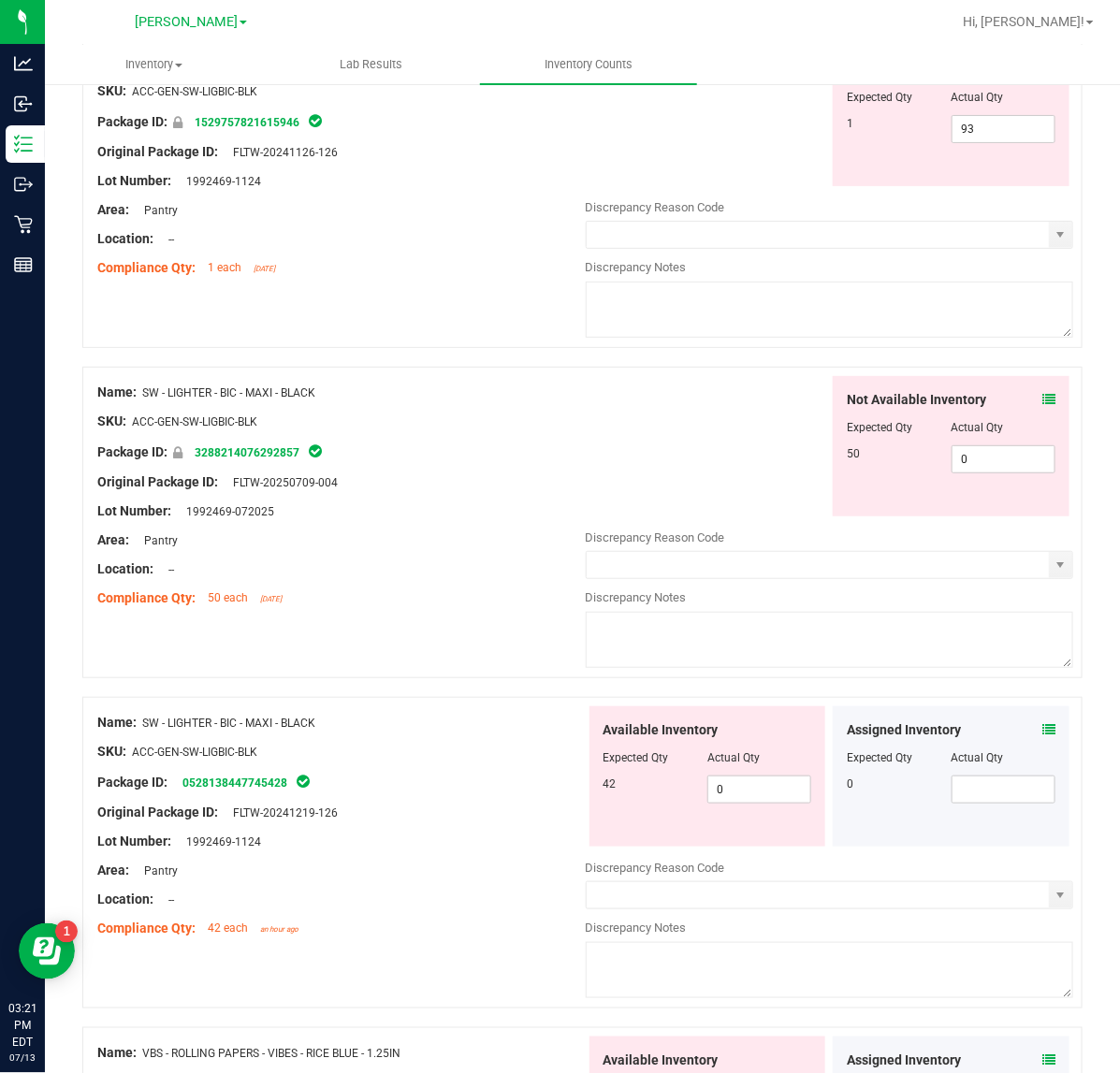 scroll, scrollTop: 4444, scrollLeft: 0, axis: vertical 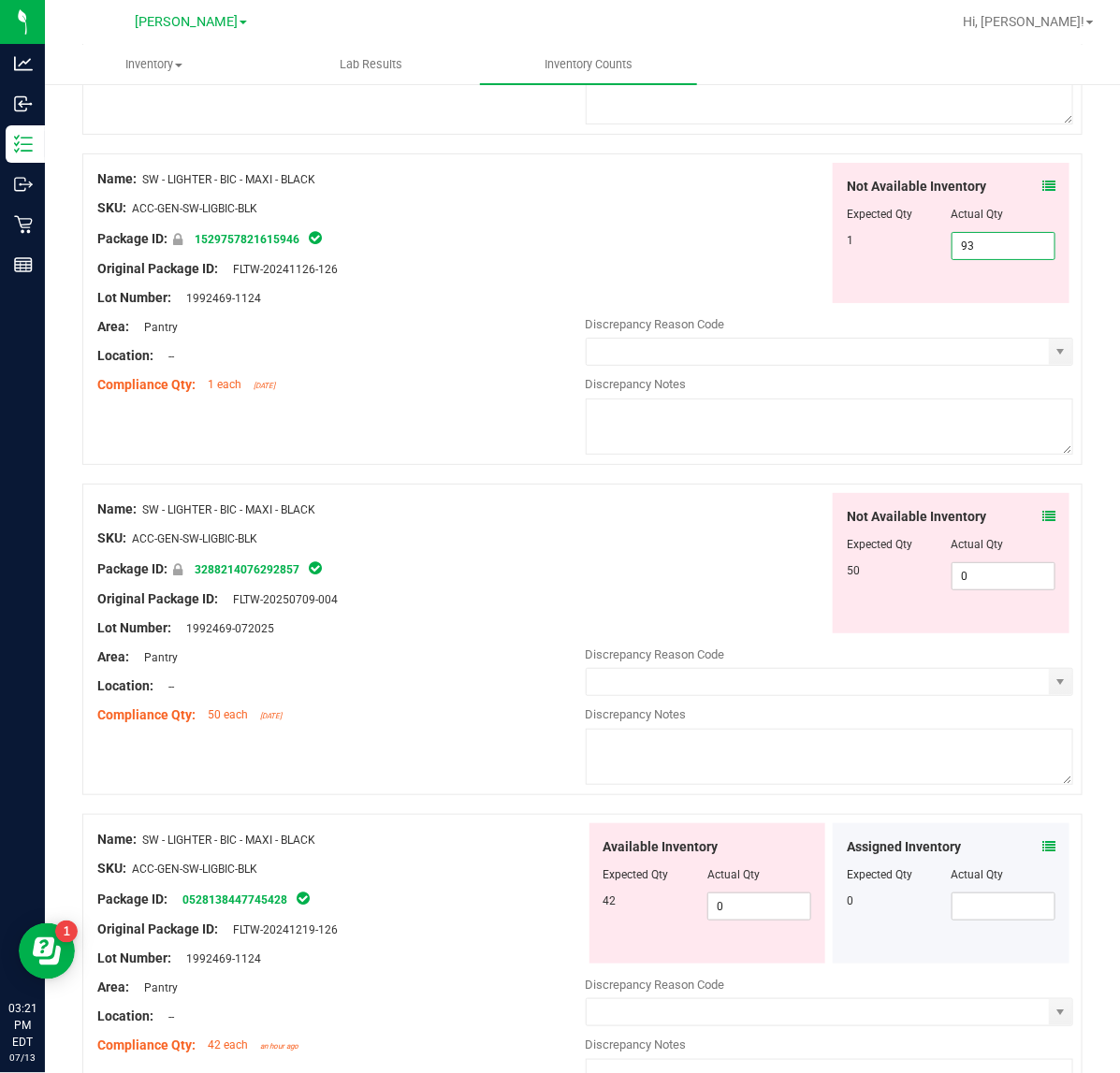 drag, startPoint x: 979, startPoint y: 257, endPoint x: 664, endPoint y: 253, distance: 315.0254 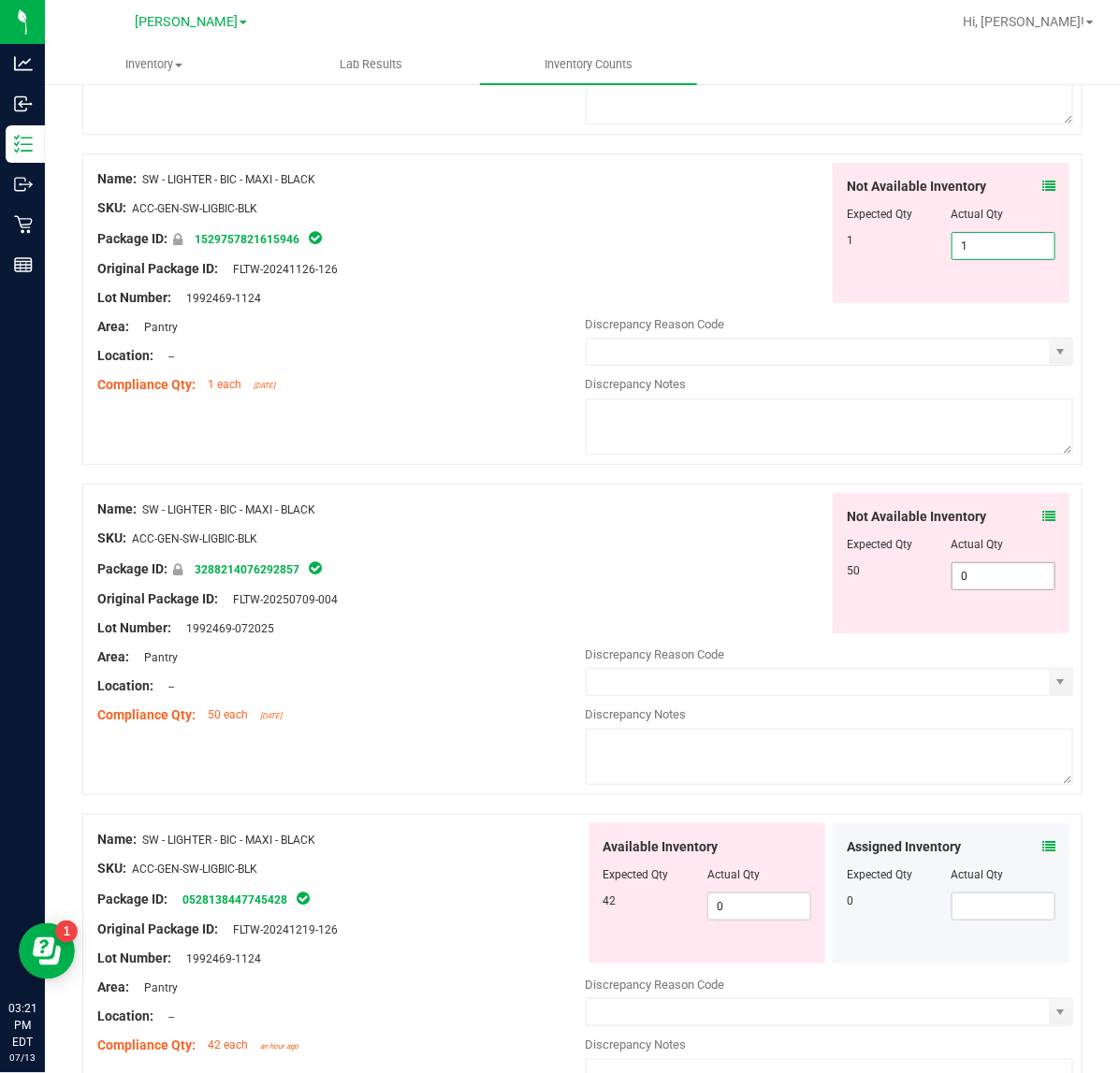 click on "Not Available Inventory
Expected Qty
Actual Qty
50
0 0" at bounding box center [830, 641] 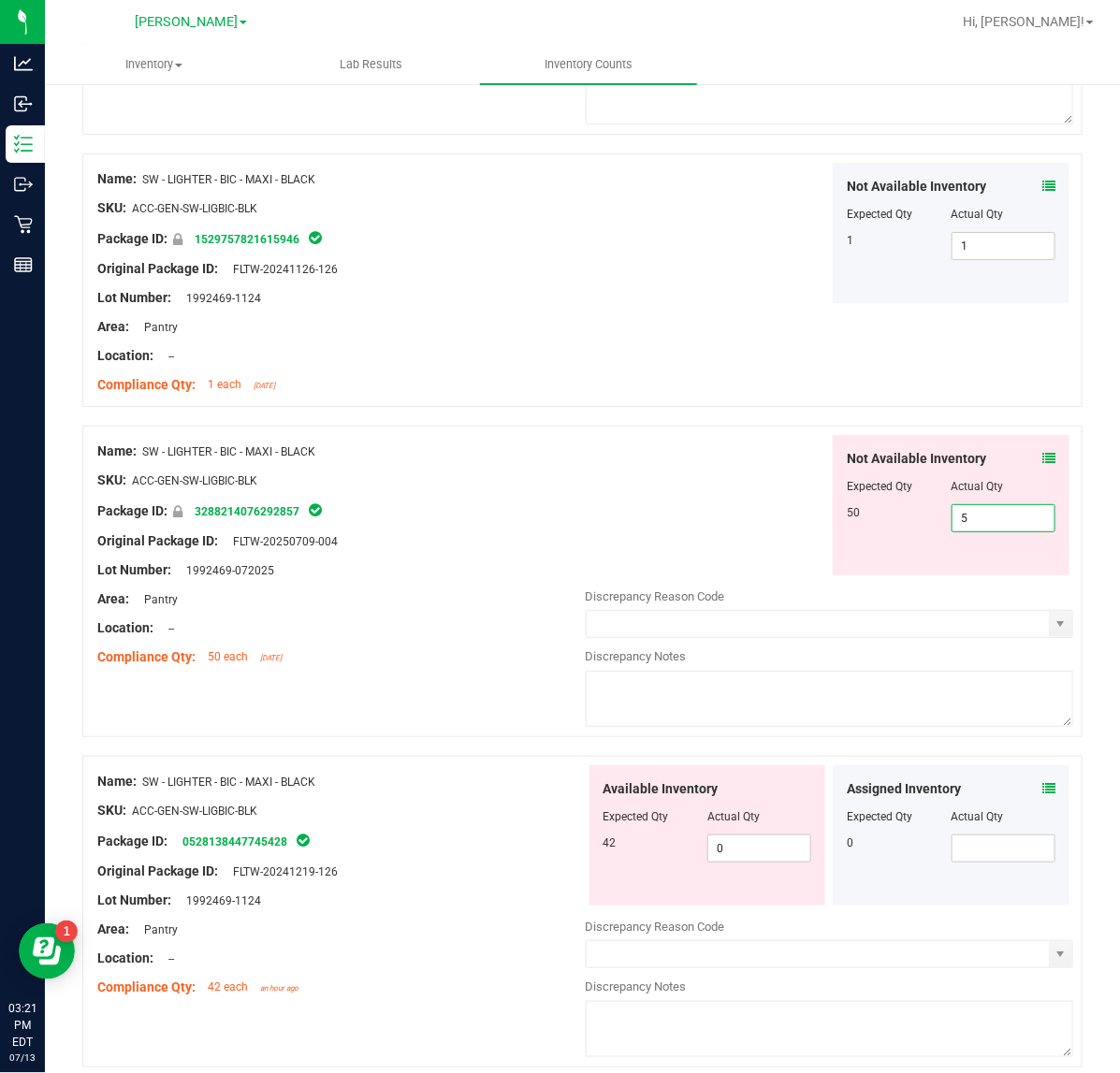 type on "50" 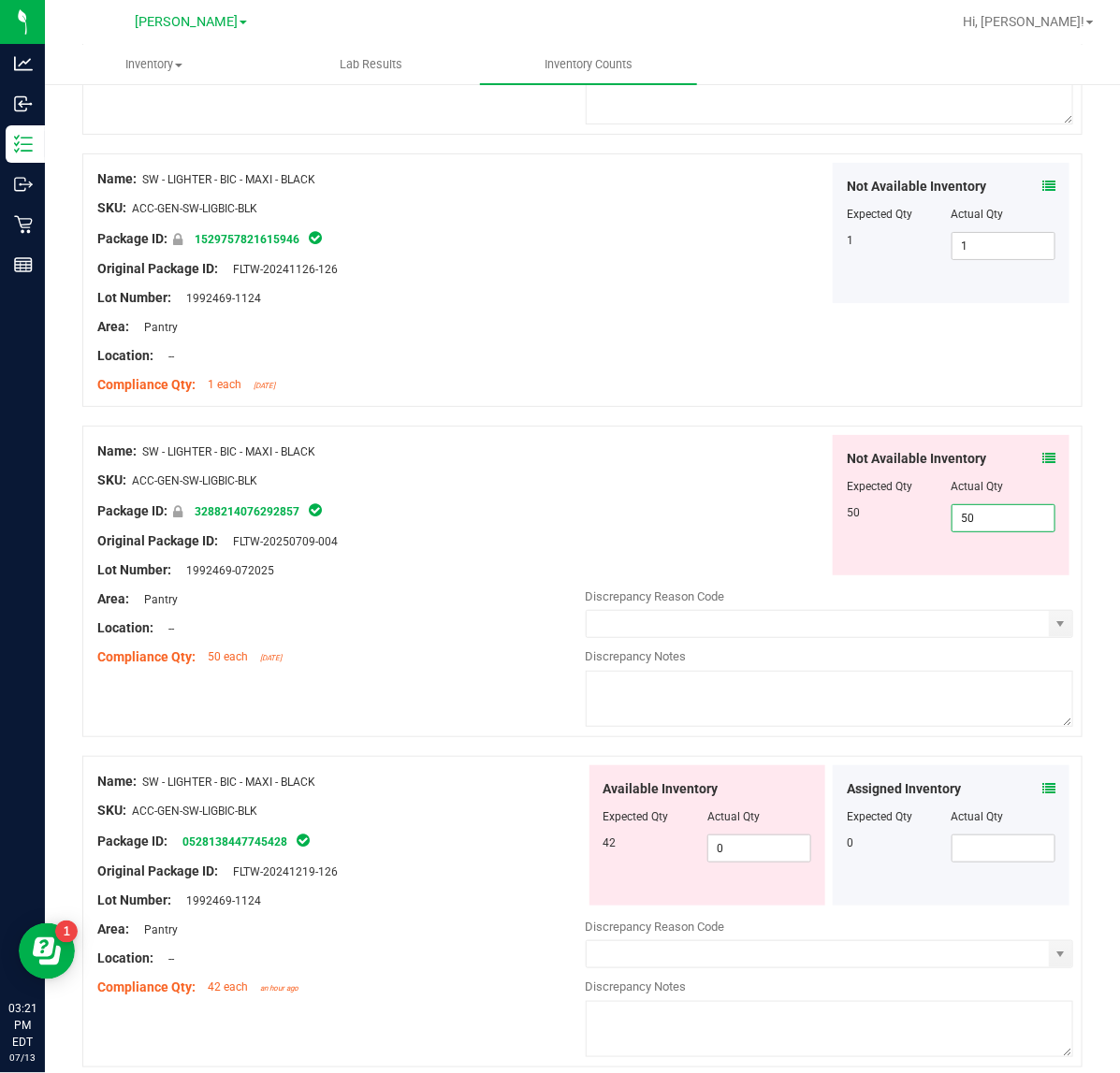 click on "Available Inventory
Expected Qty
Actual Qty
42
0 0" at bounding box center (830, 913) 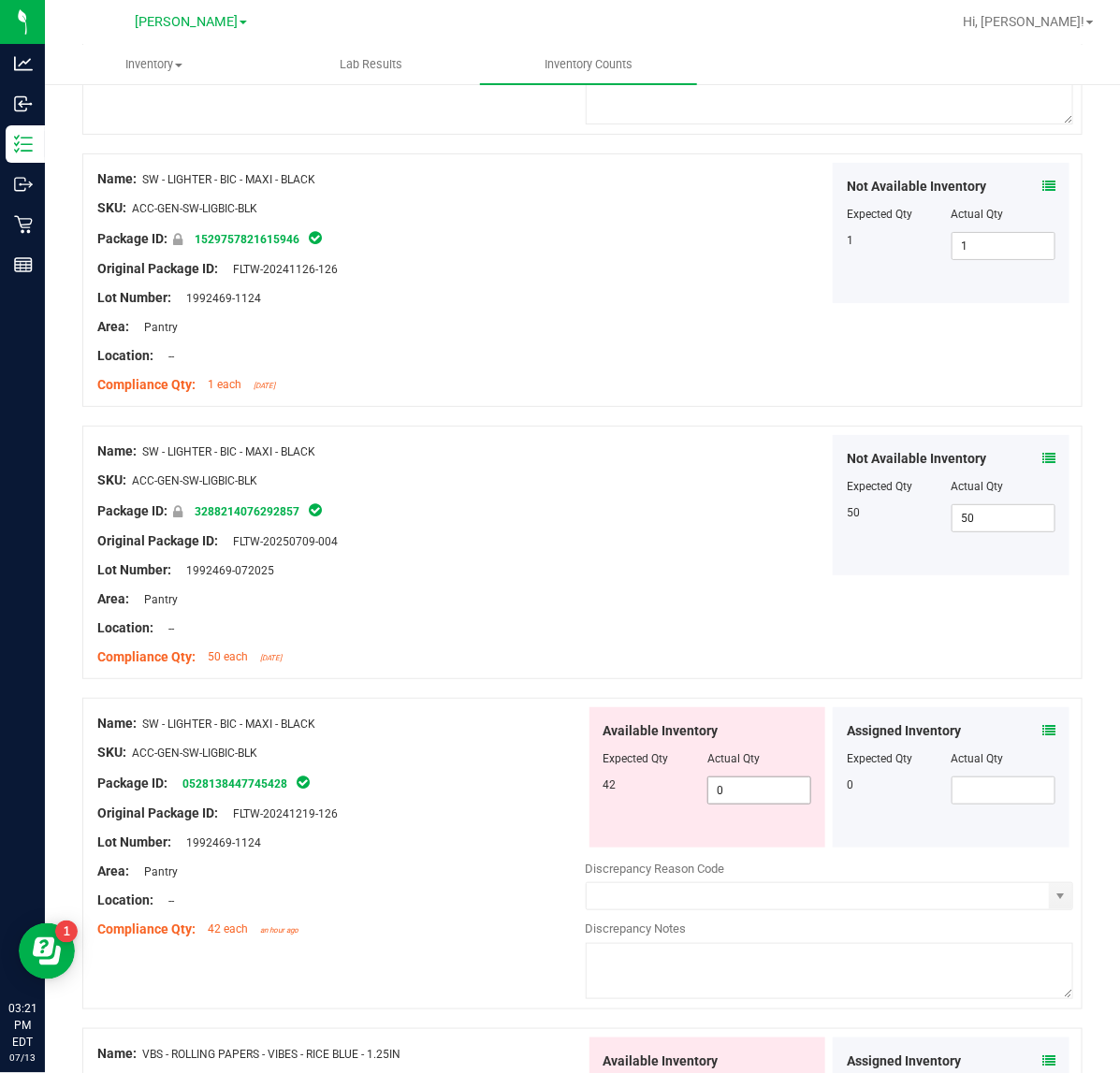 click on "0" at bounding box center [759, 790] 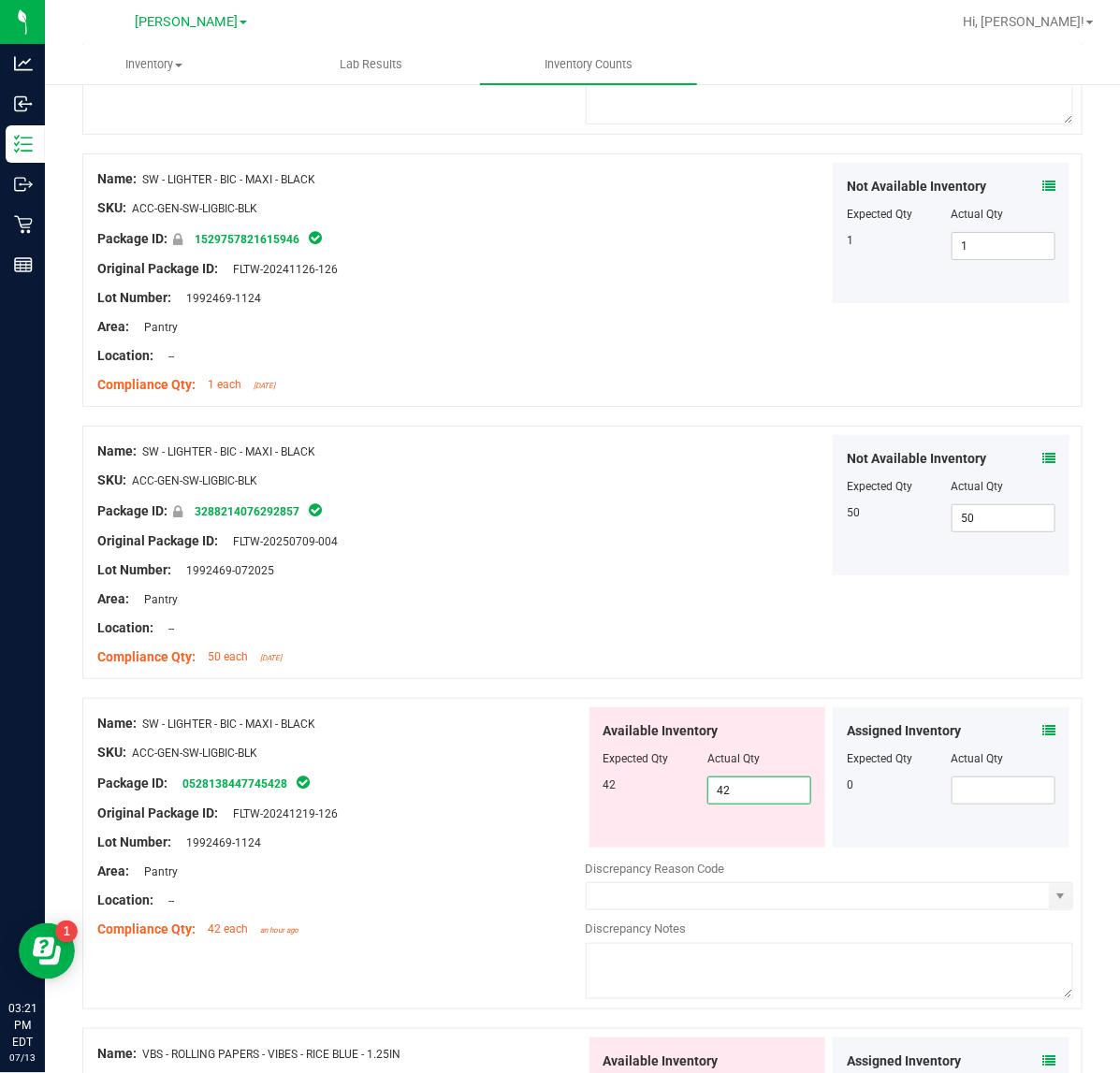type on "42" 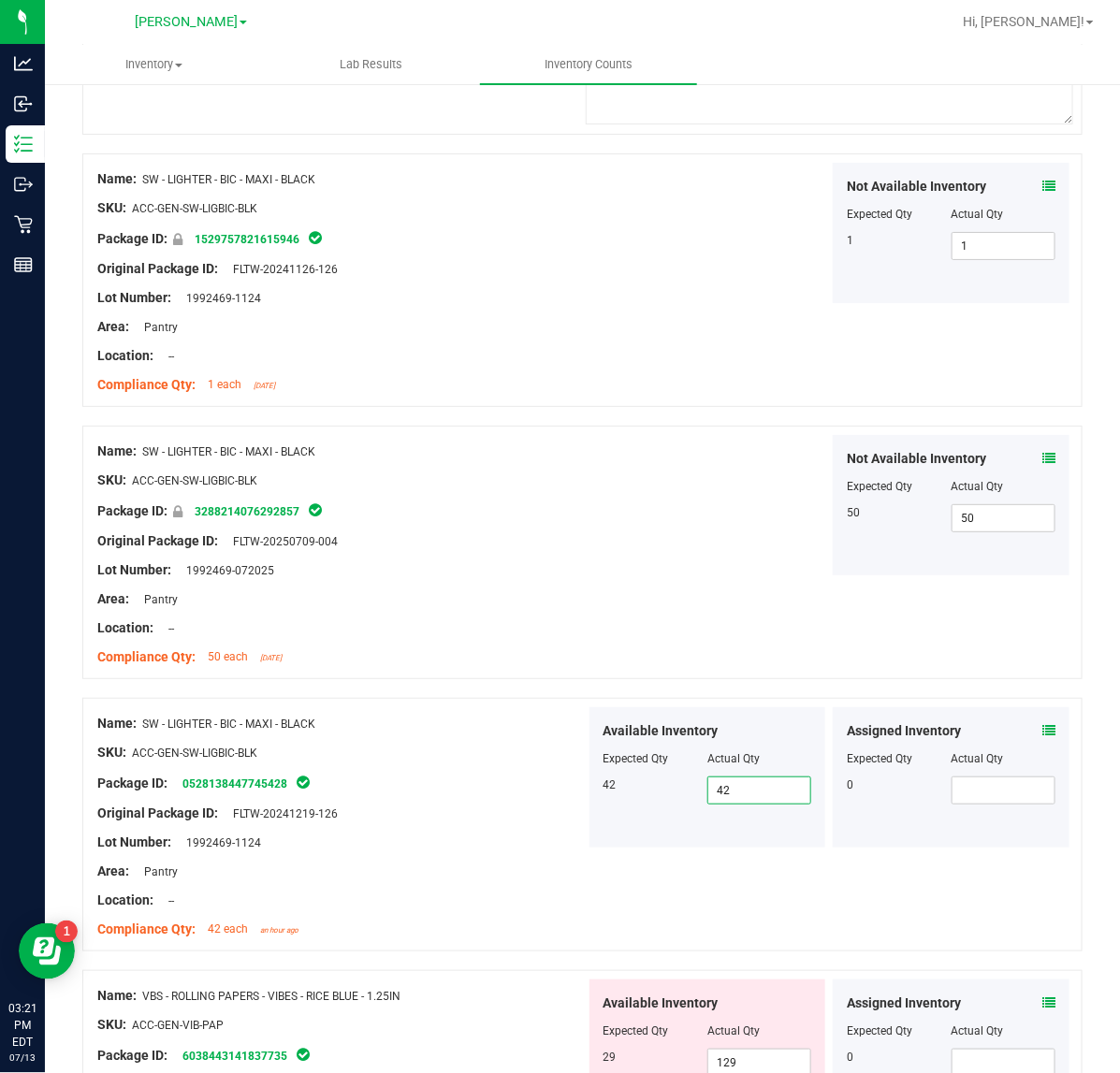 click on "Not Available Inventory
Expected Qty
Actual Qty
50
50 50" at bounding box center (830, 505) 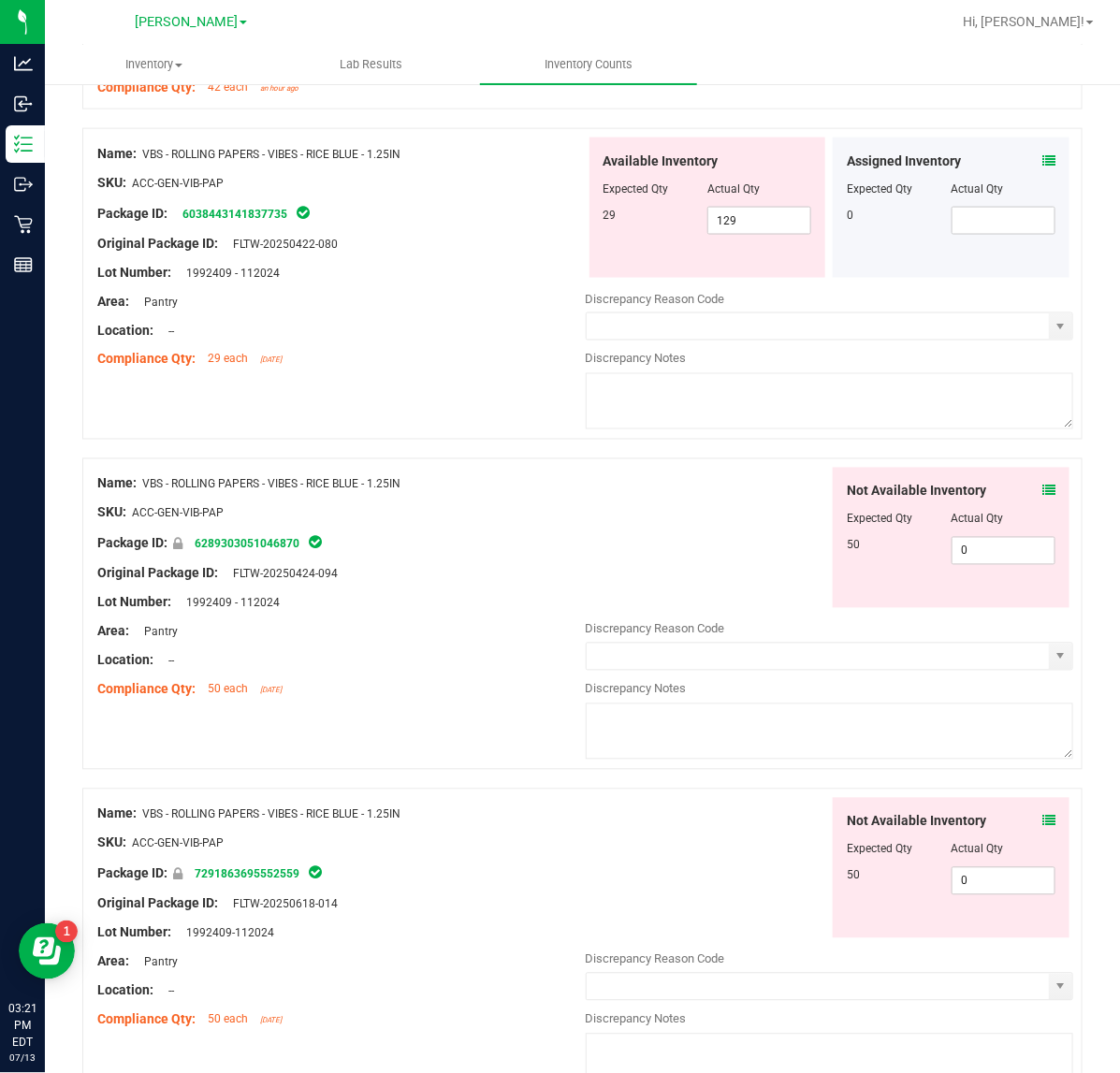 scroll, scrollTop: 5184, scrollLeft: 0, axis: vertical 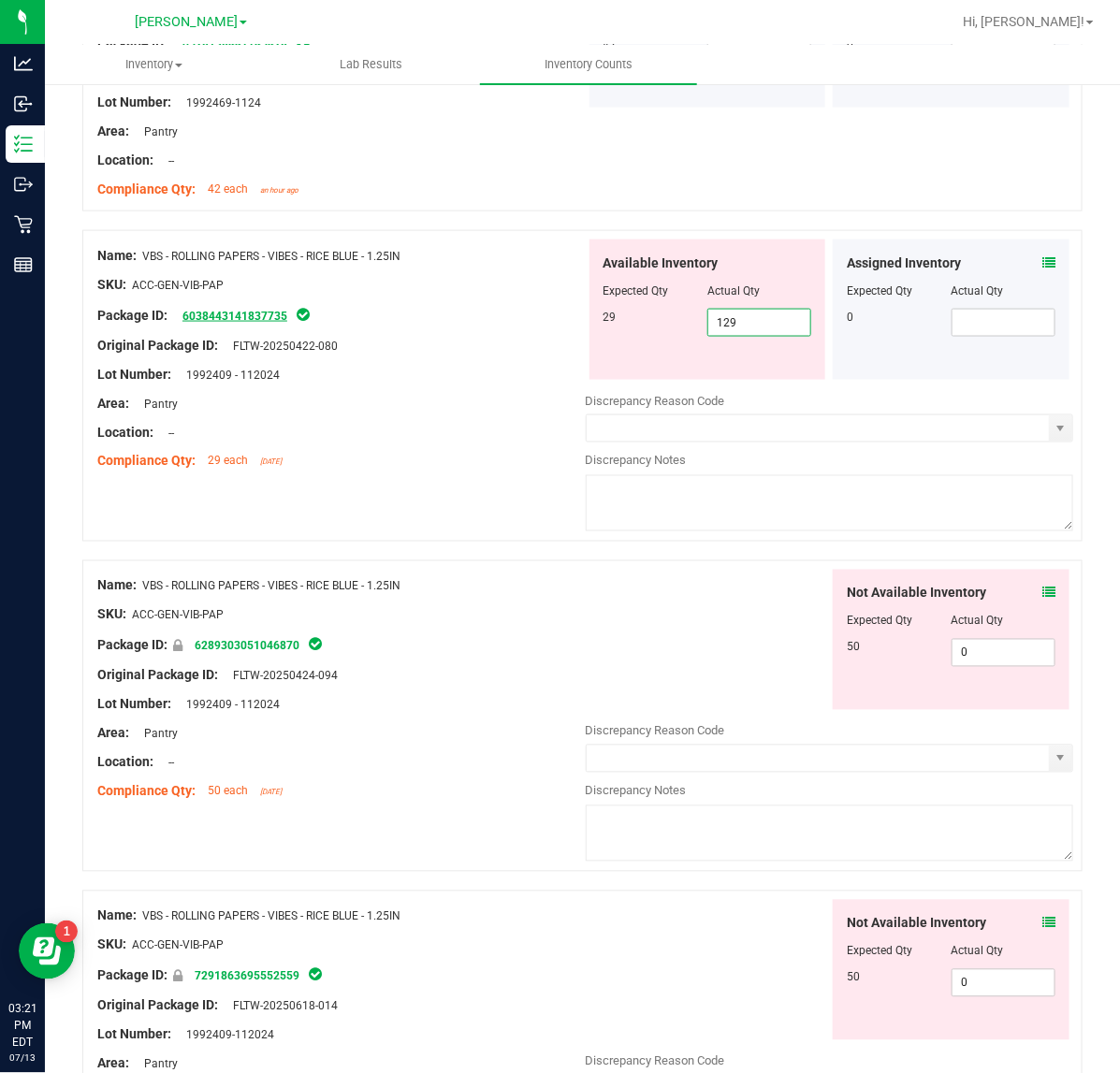 drag, startPoint x: 760, startPoint y: 337, endPoint x: 234, endPoint y: 337, distance: 526 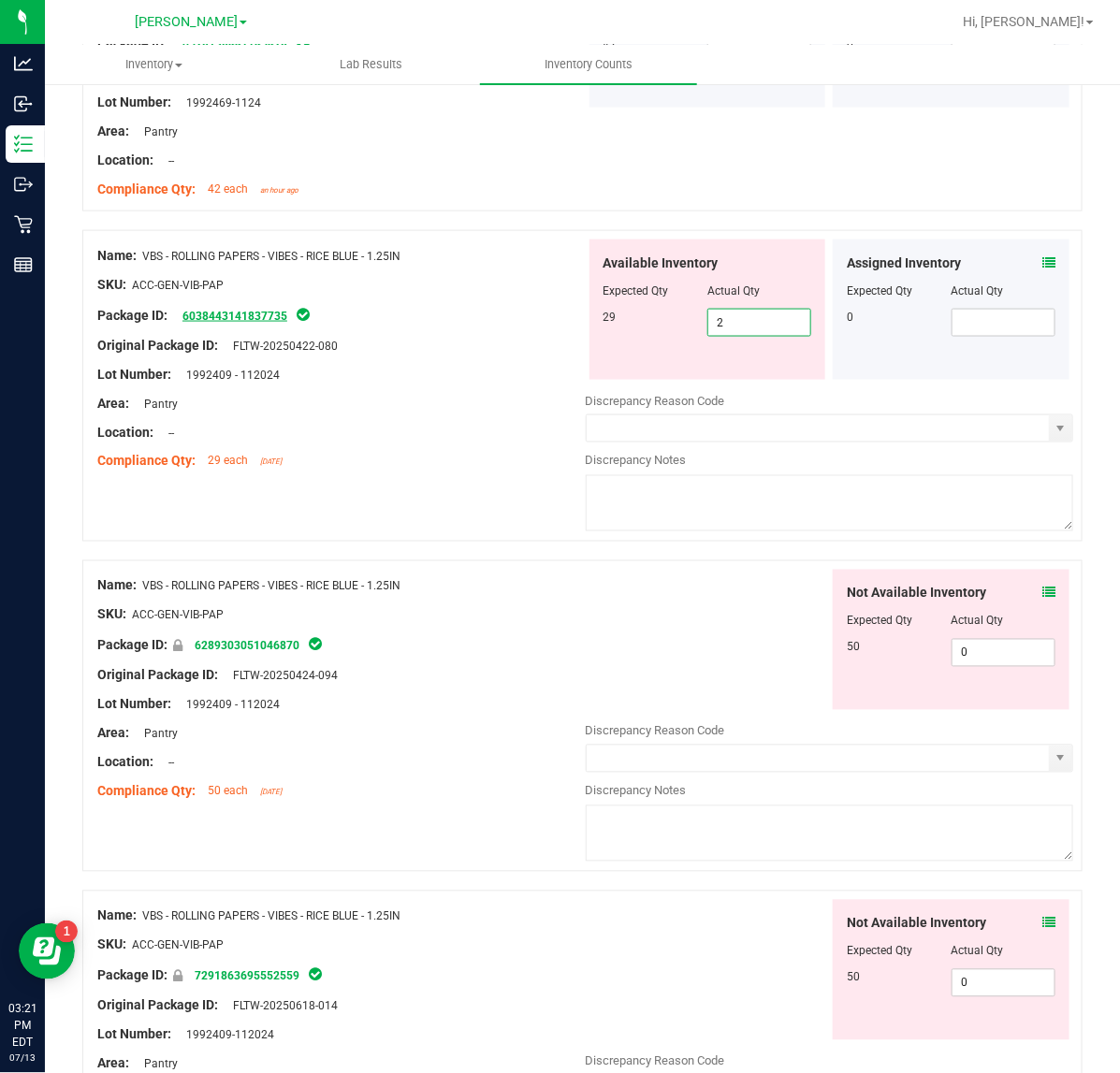 type on "29" 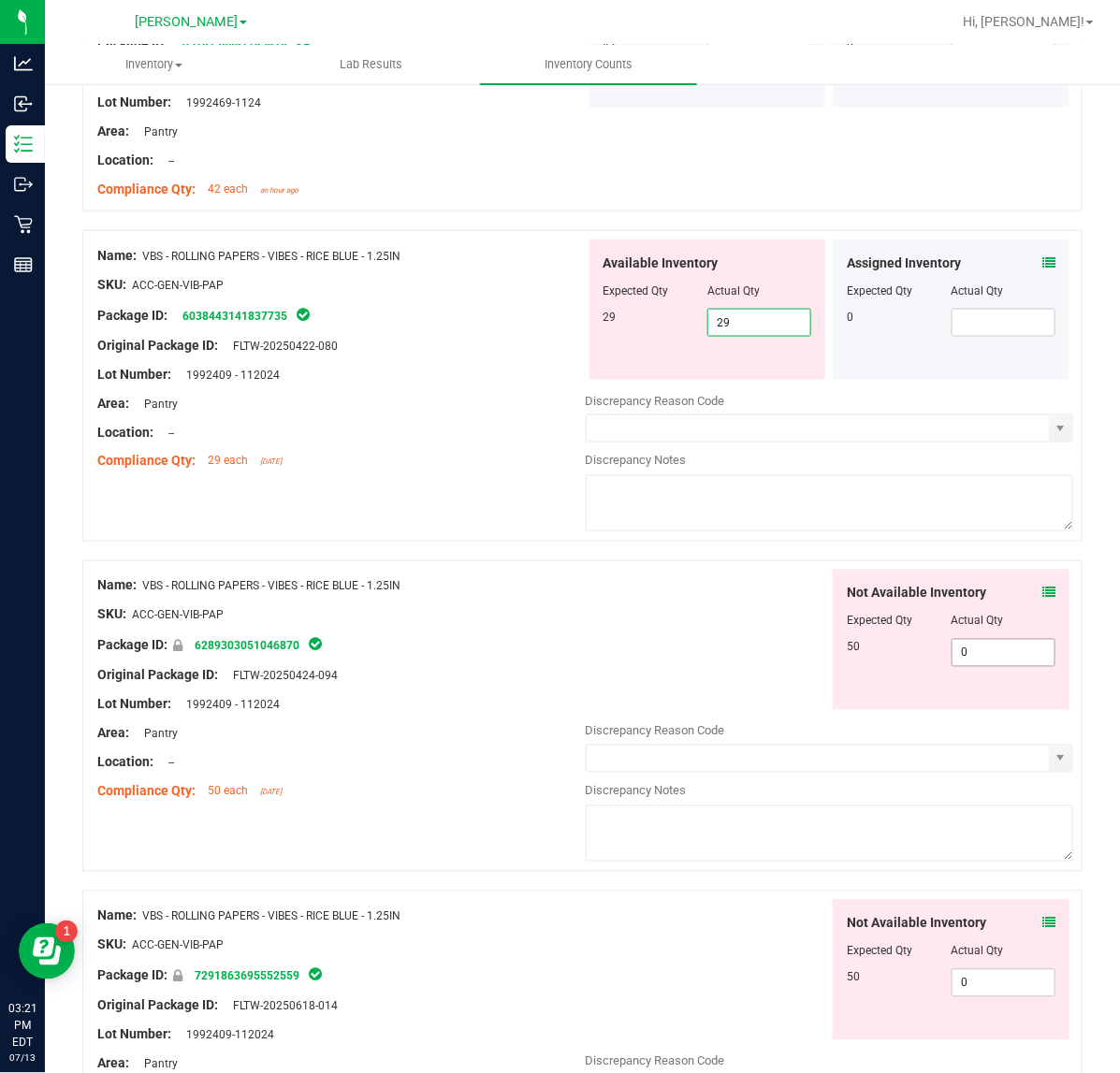 type on "29" 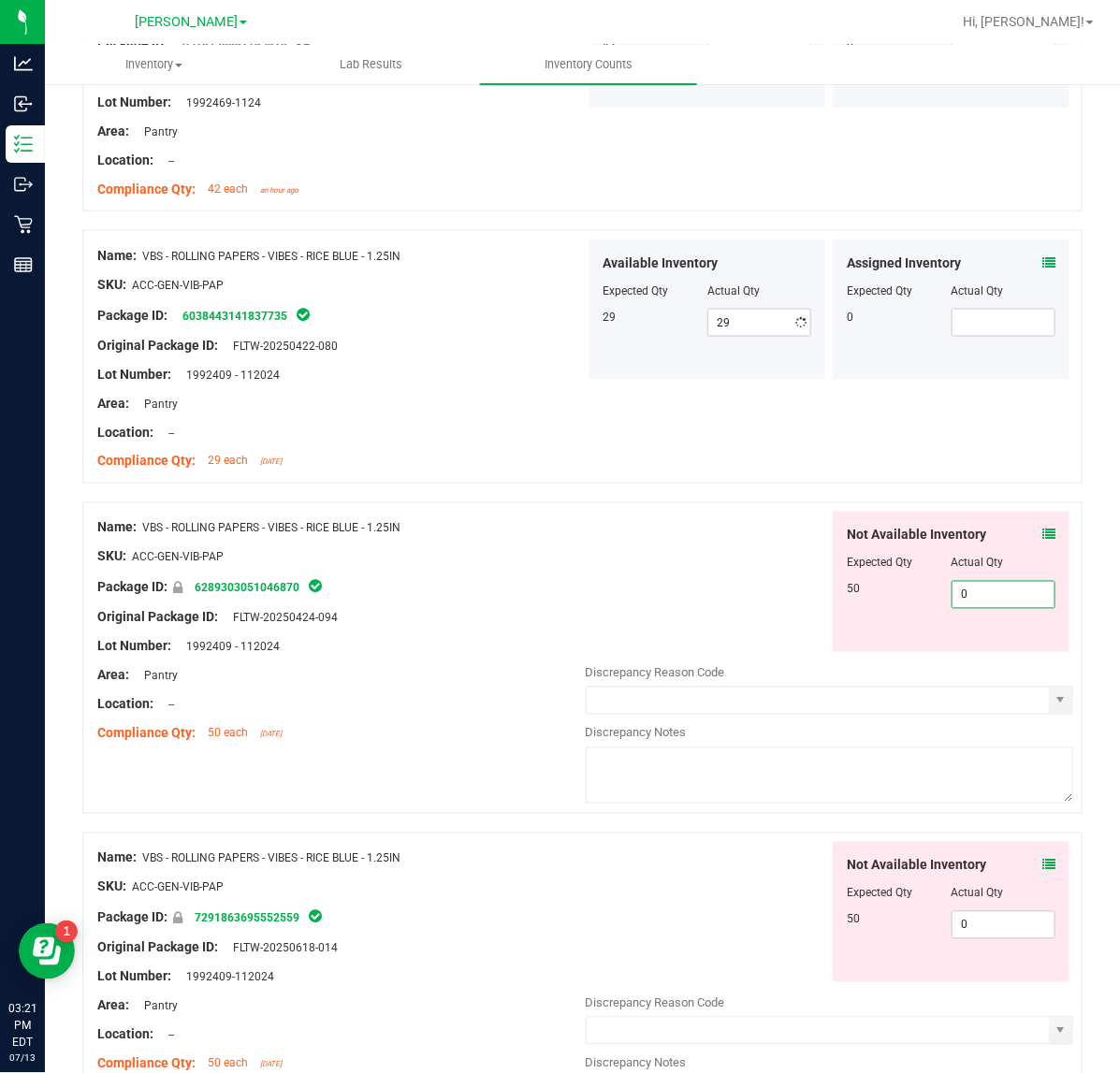 drag, startPoint x: 968, startPoint y: 669, endPoint x: 549, endPoint y: 628, distance: 421.00119 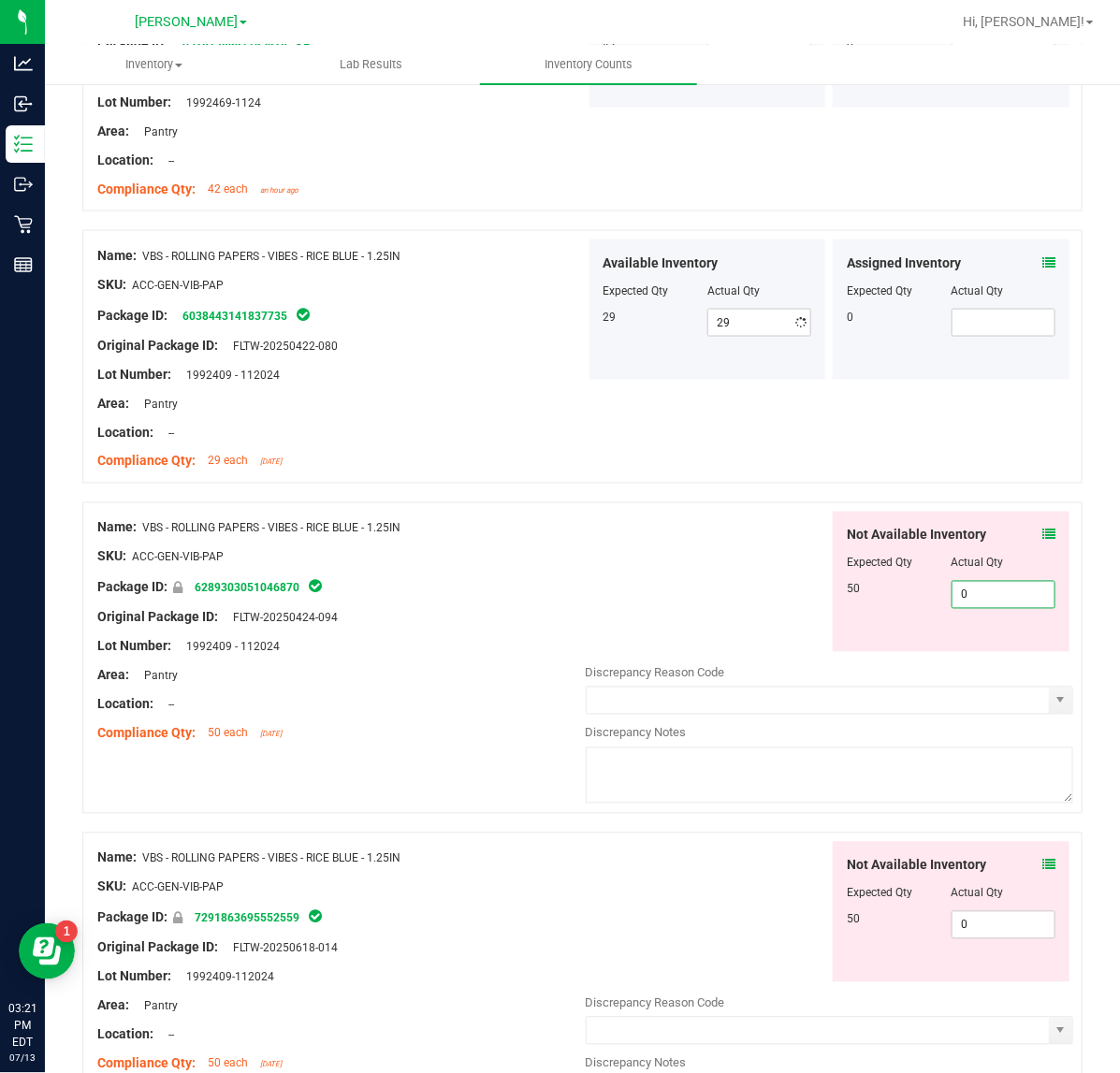 click on "Name:
VBS - ROLLING PAPERS - VIBES - RICE BLUE - 1.25IN
SKU:
ACC-GEN-VIB-PAP
Package ID:
6289303051046870
Original Package ID:
FLTW-20250424-094
Lot Number:
1992409 - 112024" at bounding box center (582, 658) 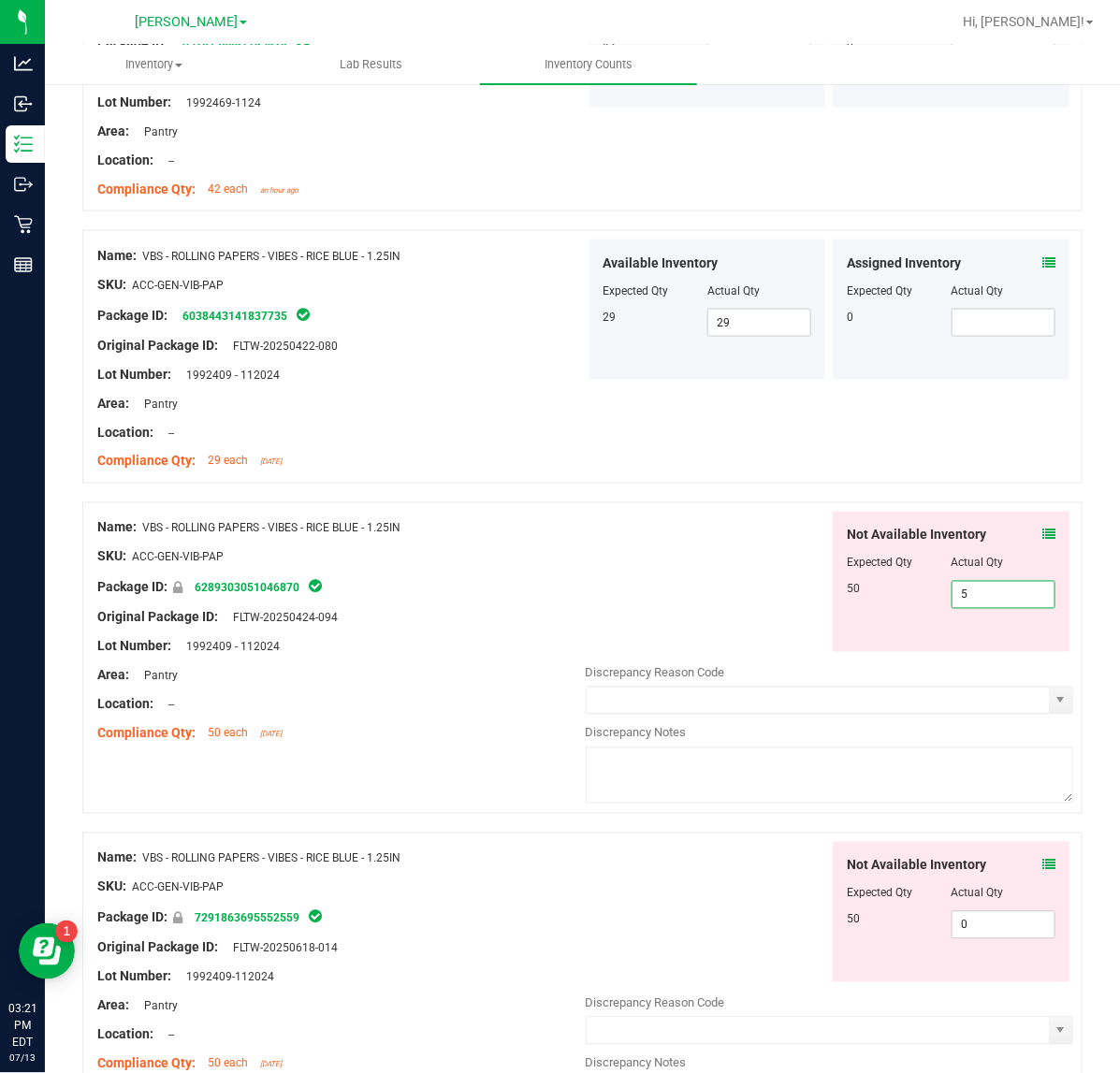 type on "50" 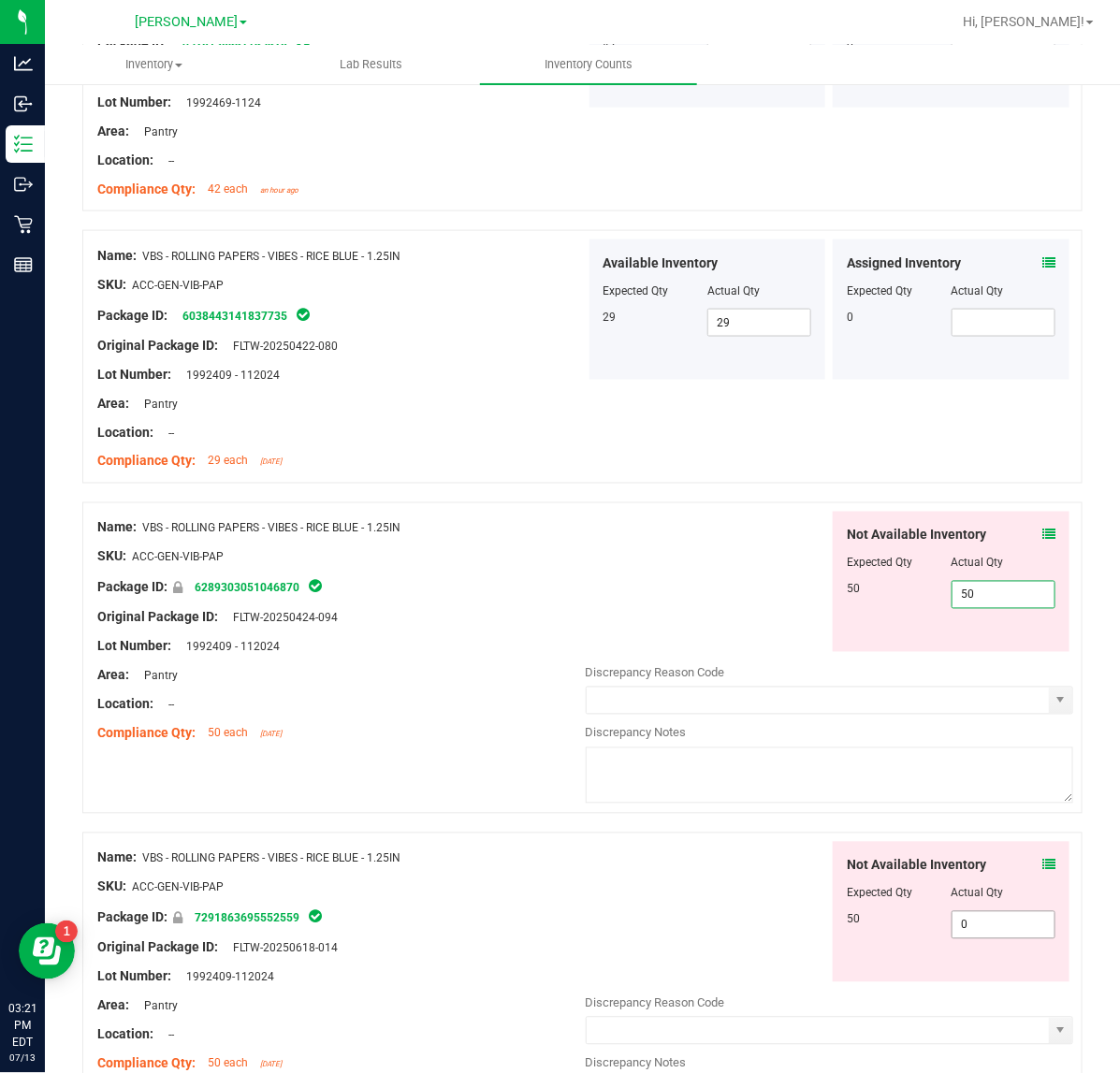 type on "50" 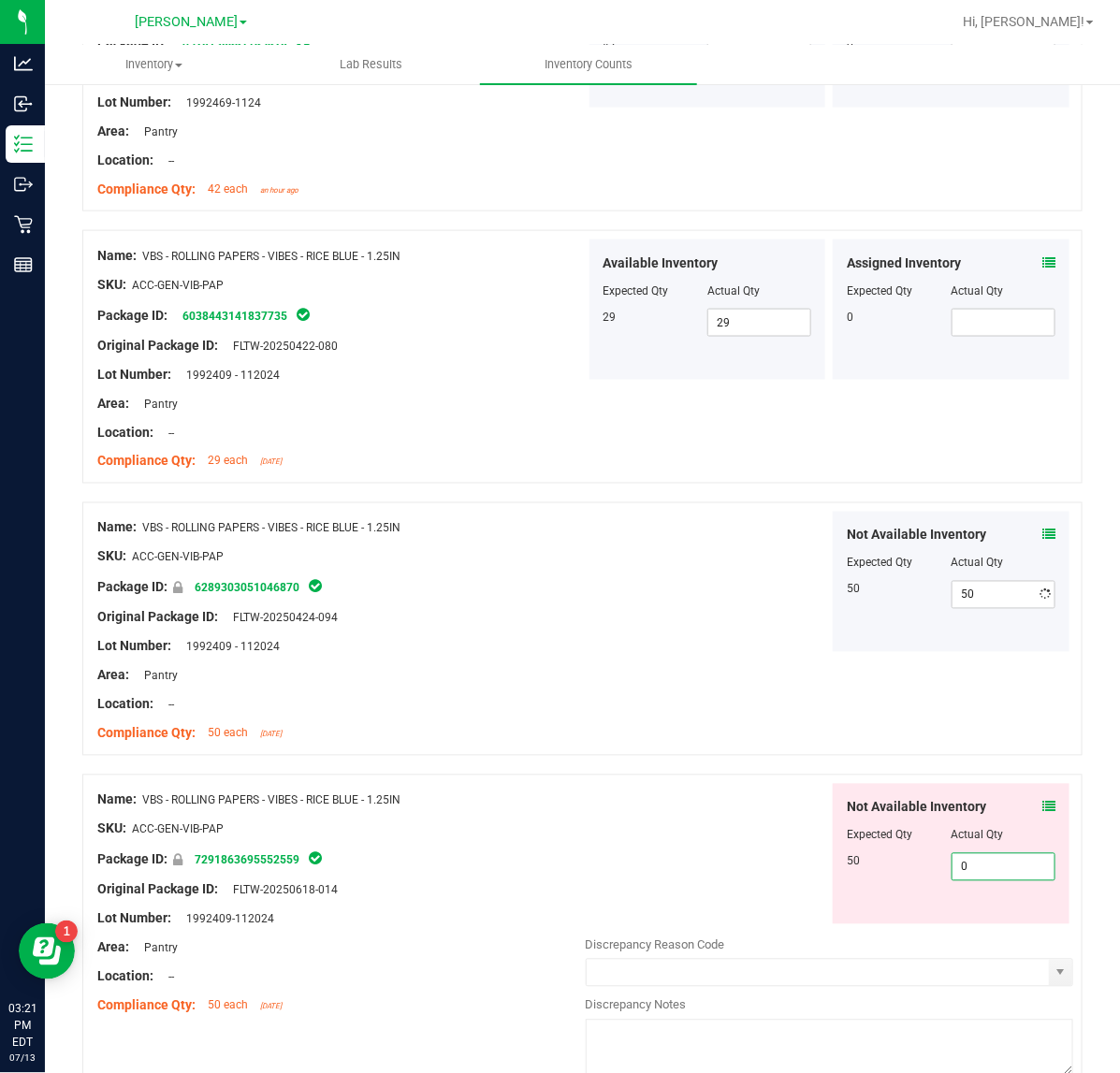 drag, startPoint x: 1003, startPoint y: 954, endPoint x: 578, endPoint y: 932, distance: 425.569 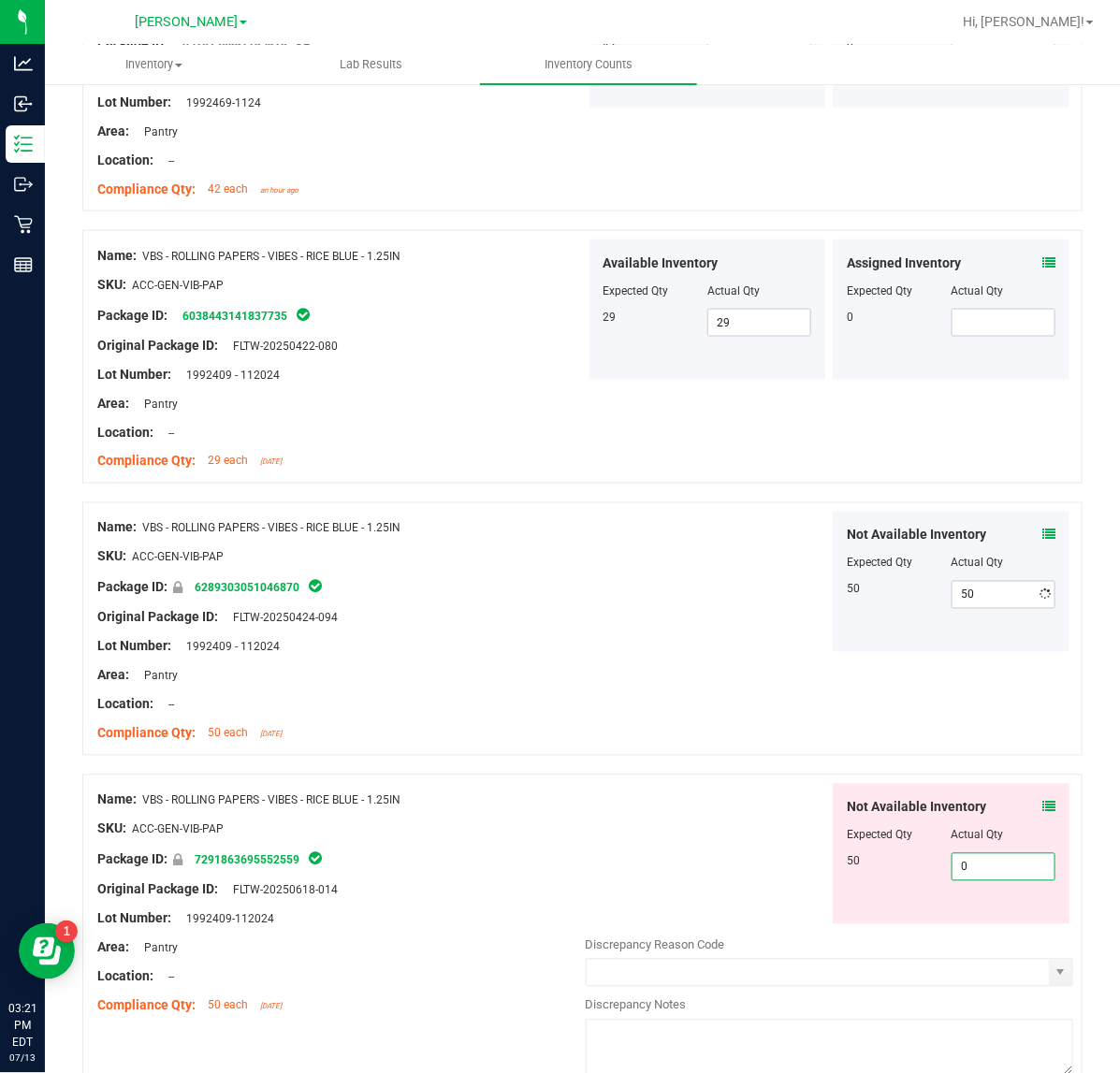 click on "Not Available Inventory
Expected Qty
Actual Qty
50
0 0" at bounding box center [830, 854] 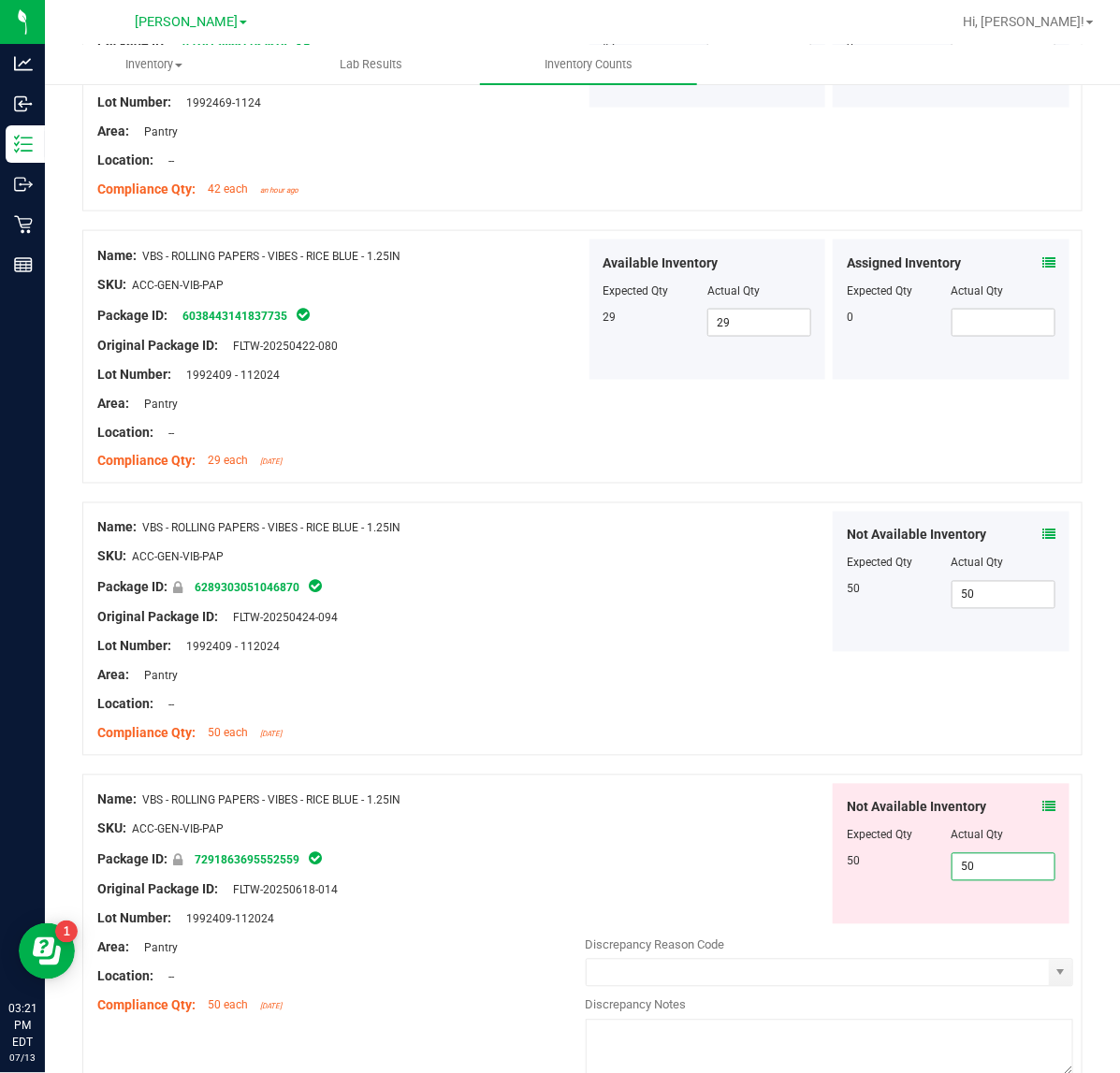type on "50" 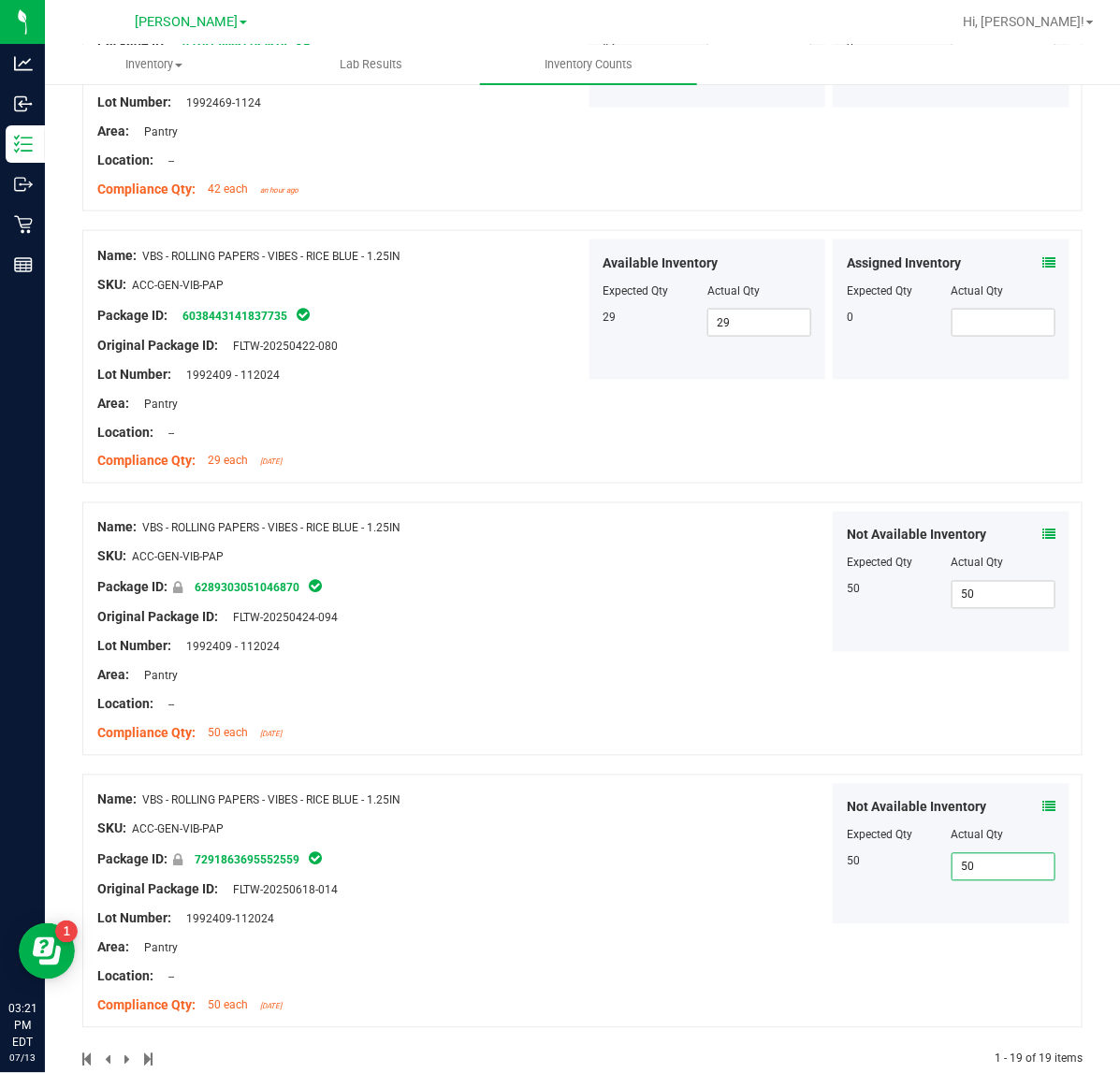 click on "Name:
VBS - ROLLING PAPERS - VIBES - RICE BLUE - 1.25IN
SKU:
ACC-GEN-VIB-PAP
Package ID:
6289303051046870
Original Package ID:
FLTW-20250424-094
Lot Number:
1992409 - 112024" at bounding box center [582, 629] 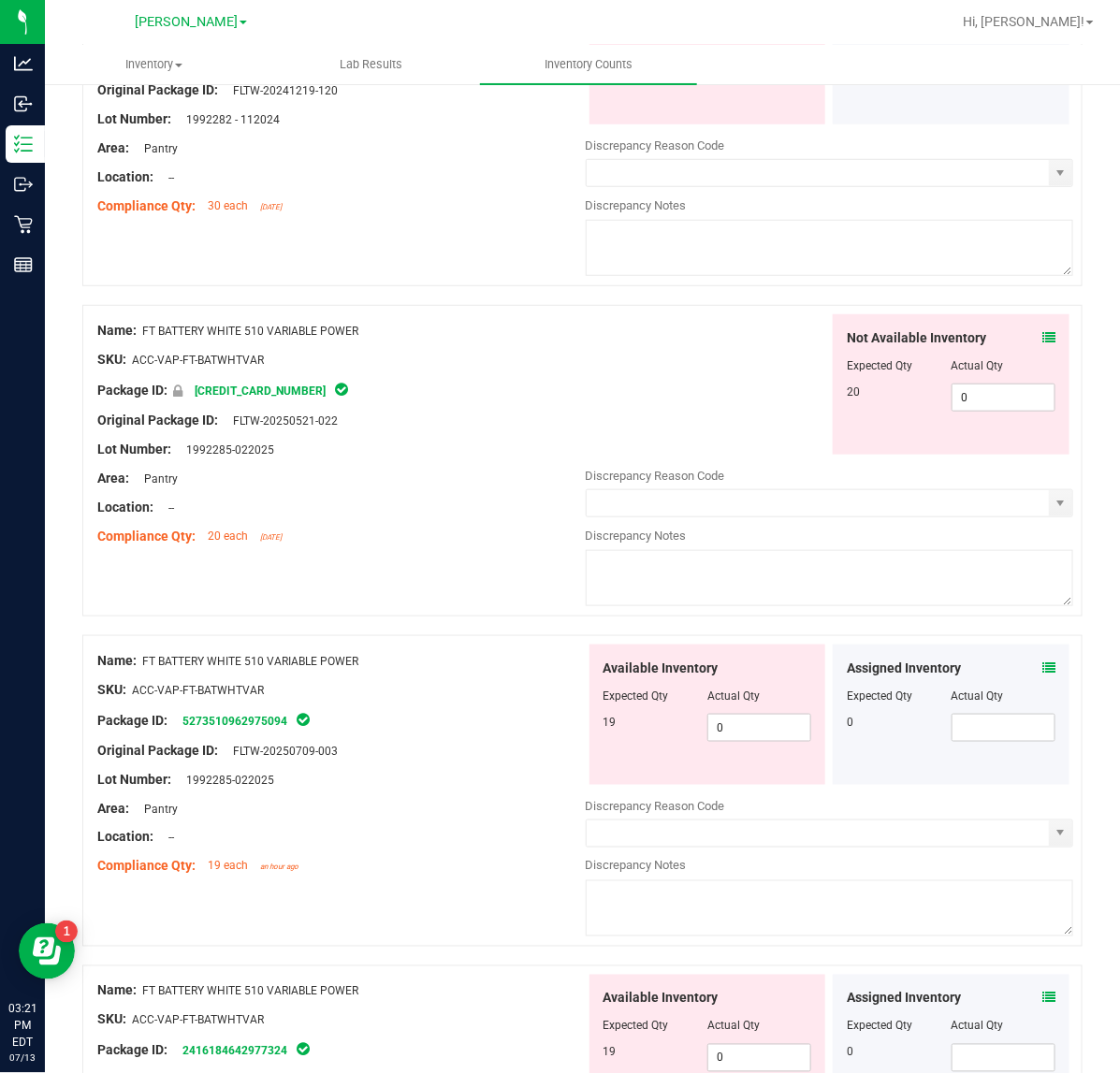 scroll, scrollTop: 0, scrollLeft: 0, axis: both 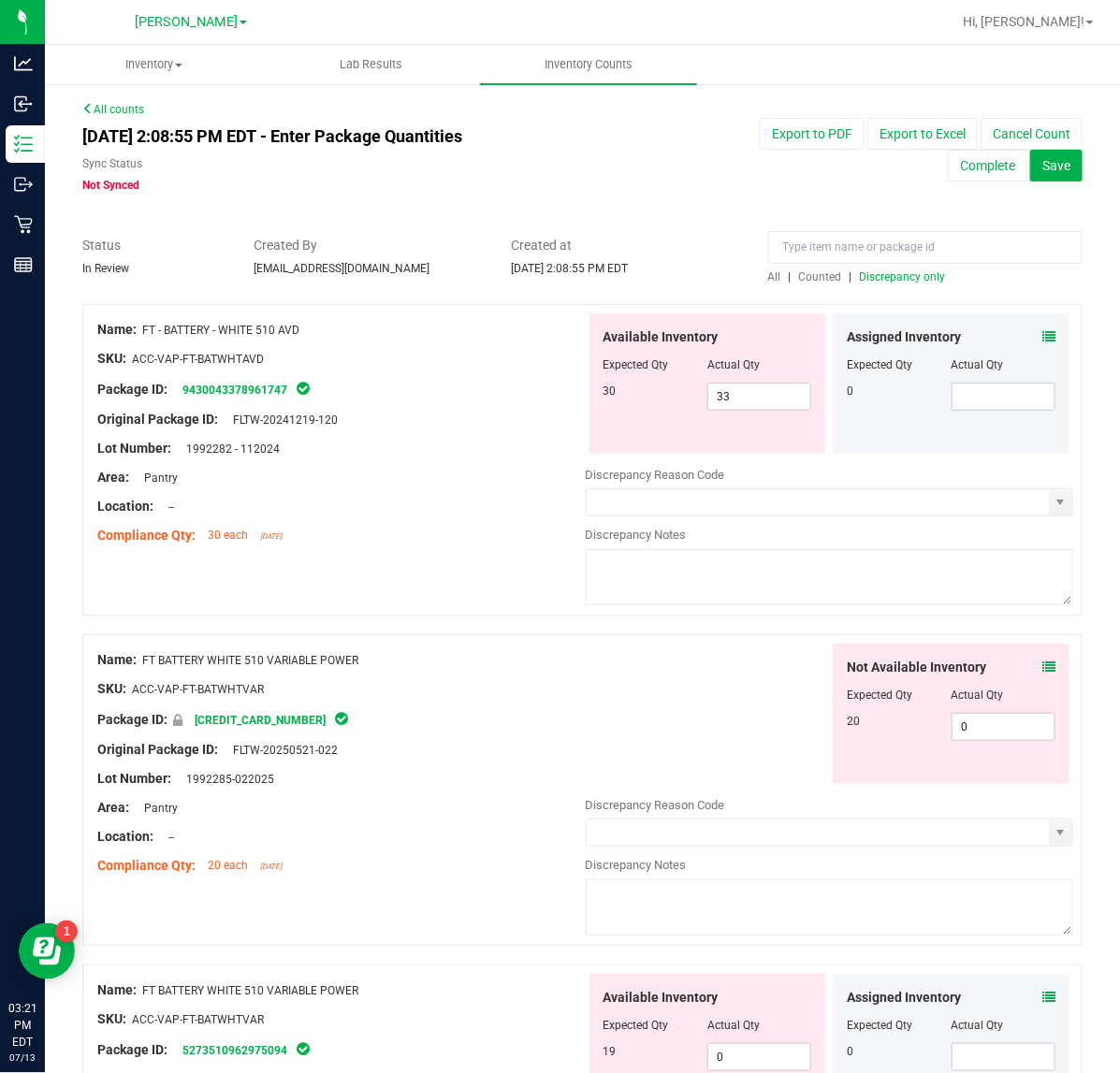 click on "Discrepancy only" at bounding box center (903, 277) 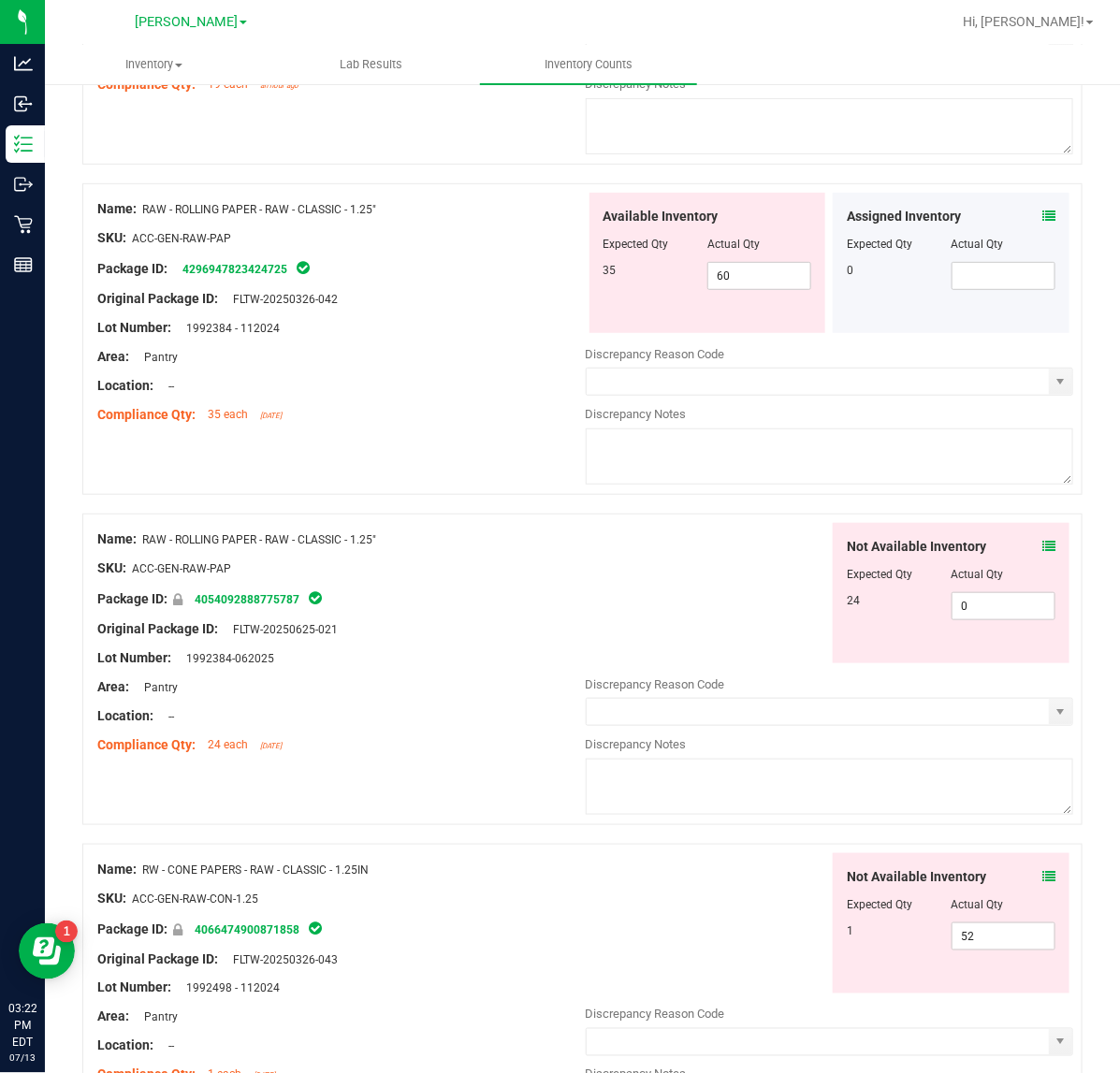 scroll, scrollTop: 2456, scrollLeft: 0, axis: vertical 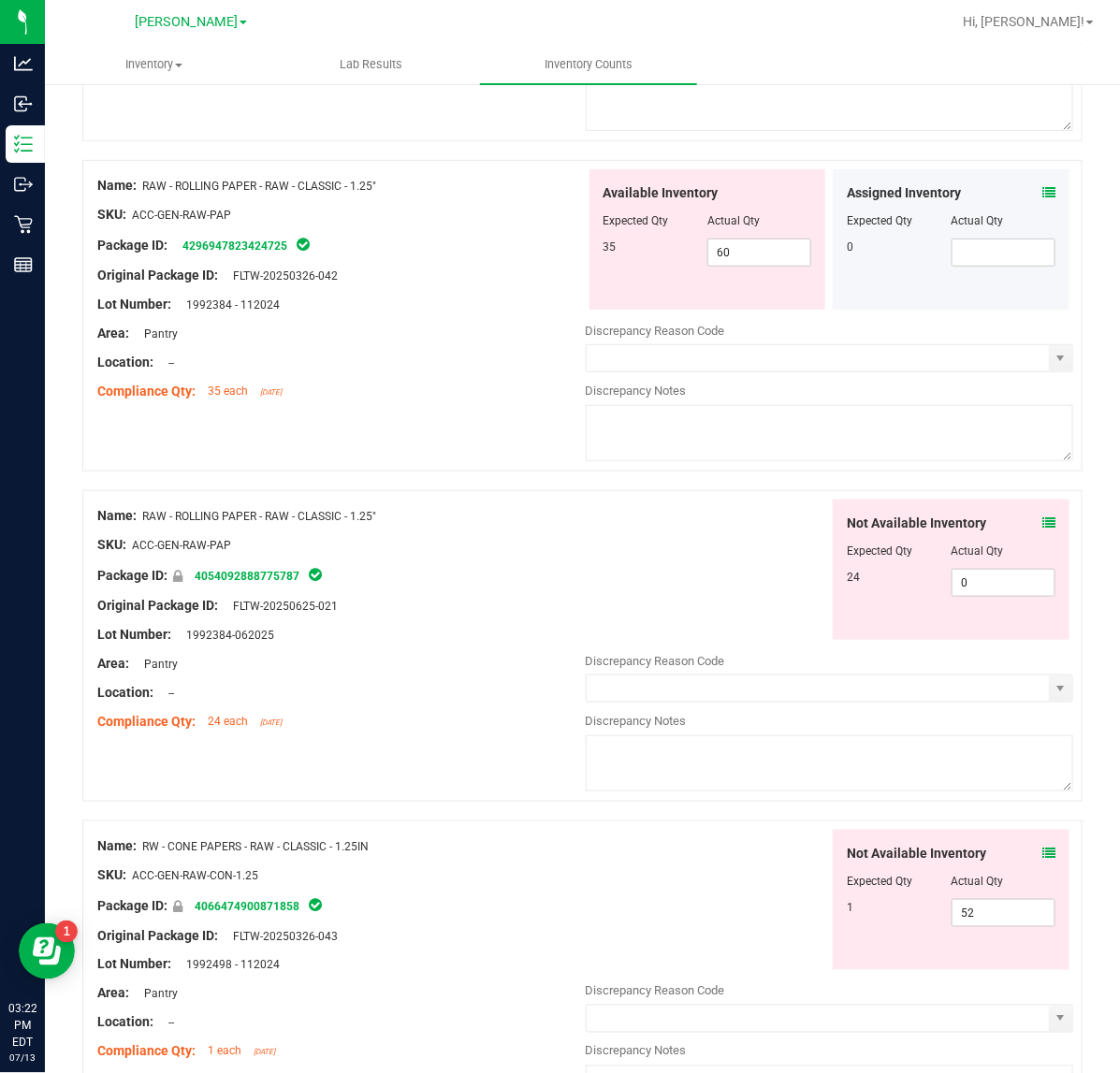 drag, startPoint x: 396, startPoint y: 198, endPoint x: 146, endPoint y: 201, distance: 250.018 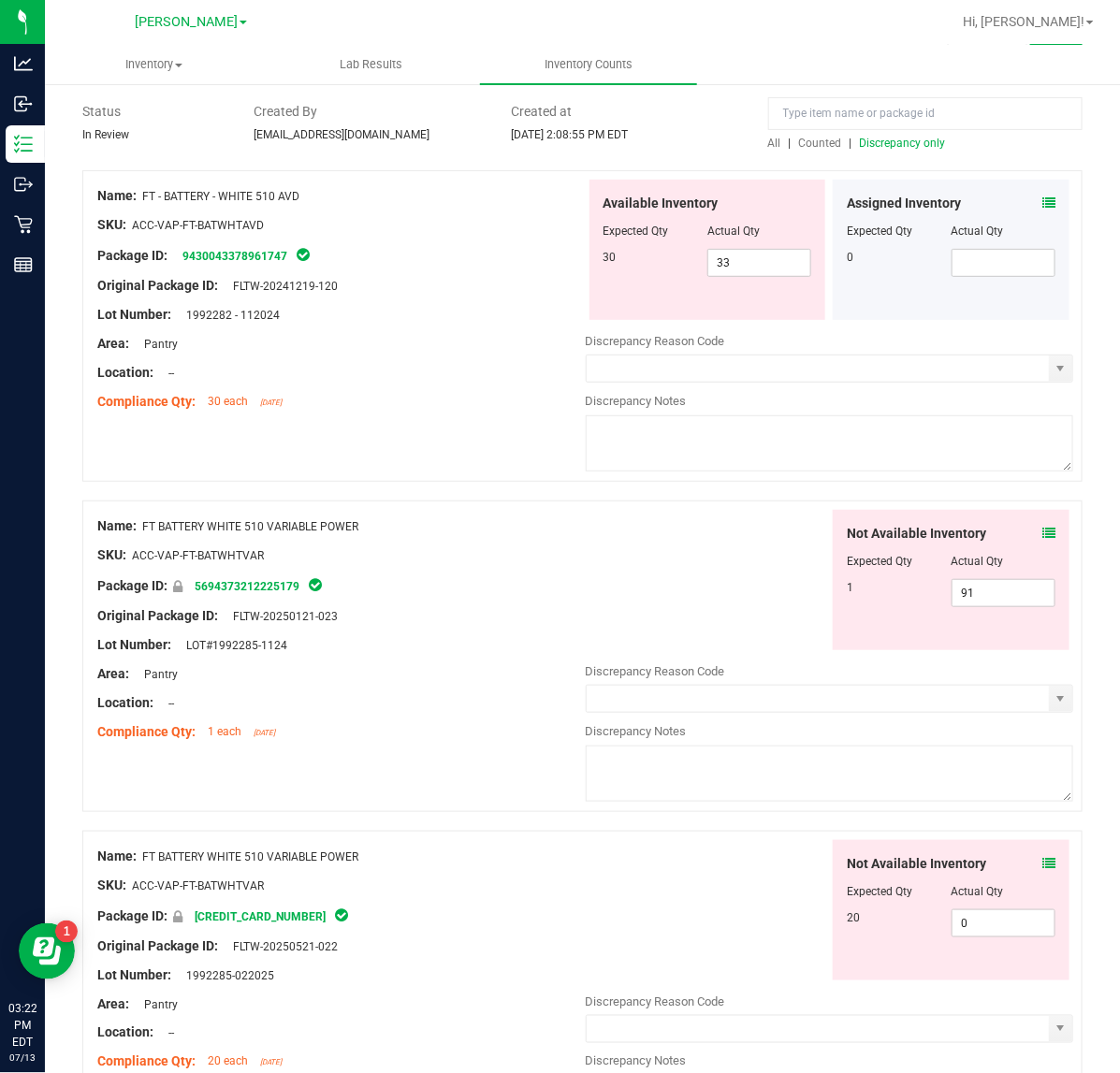 scroll, scrollTop: 0, scrollLeft: 0, axis: both 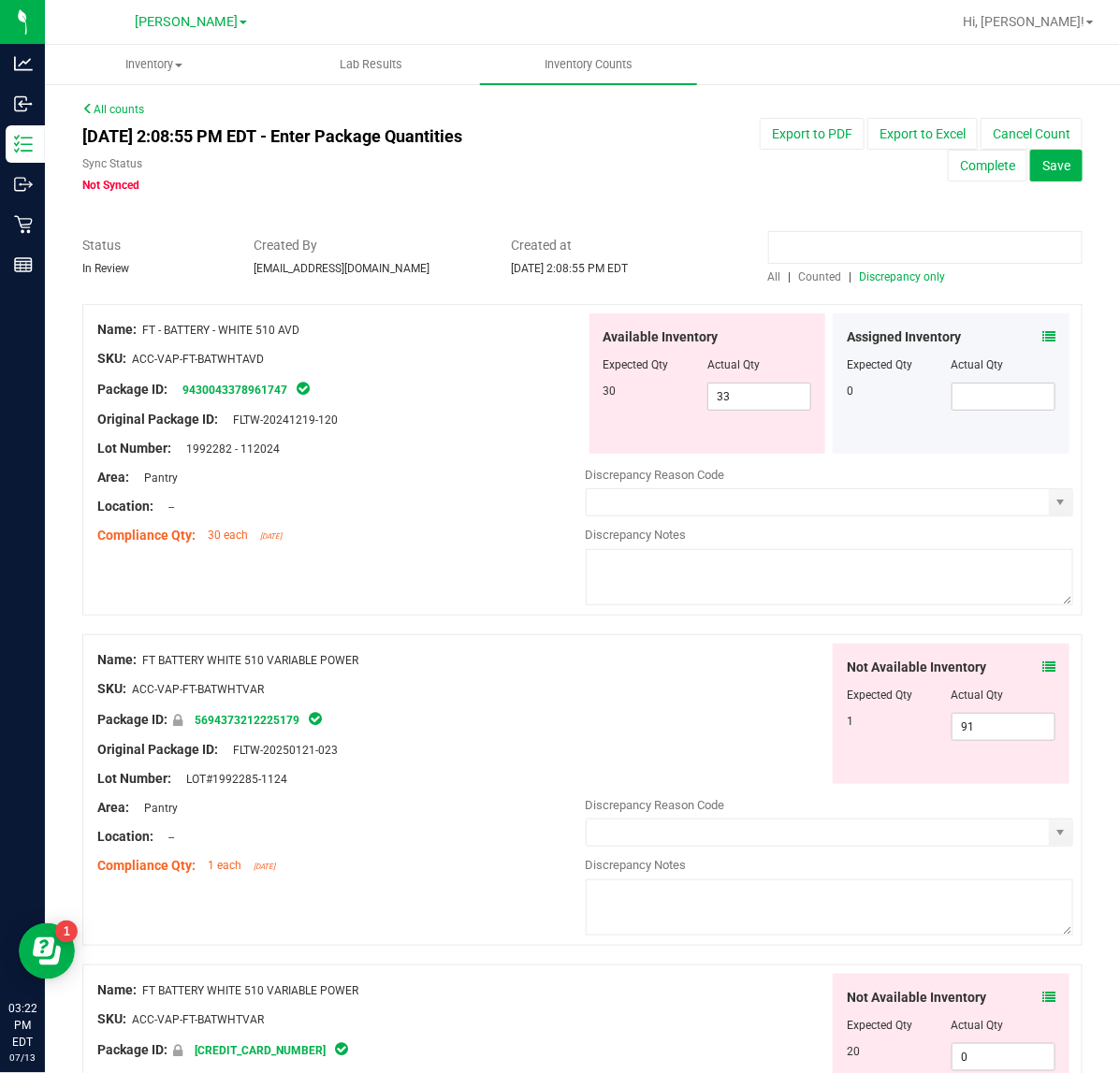 click at bounding box center (925, 247) 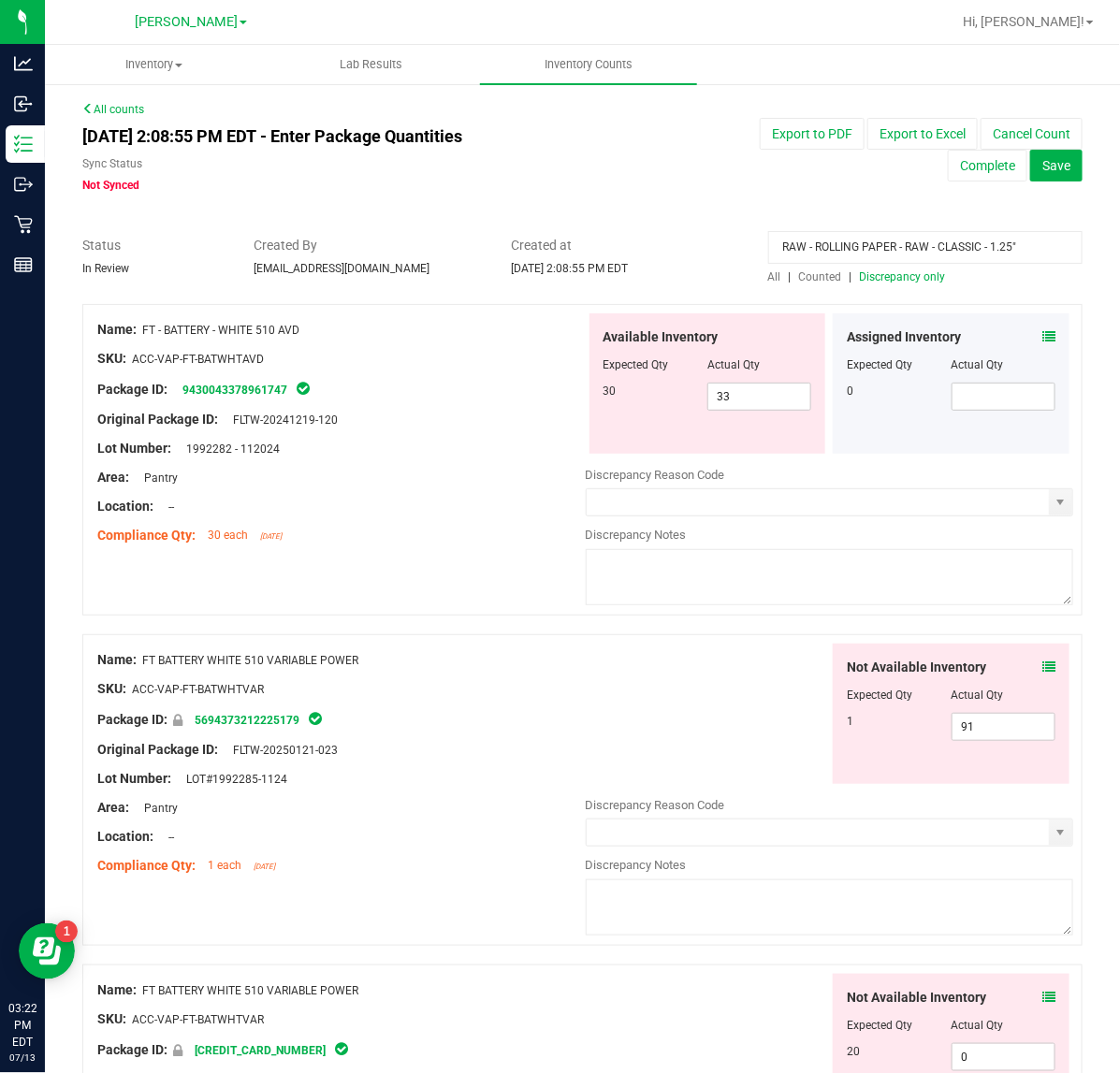 type on "RAW - ROLLING PAPER - RAW - CLASSIC - 1.25"" 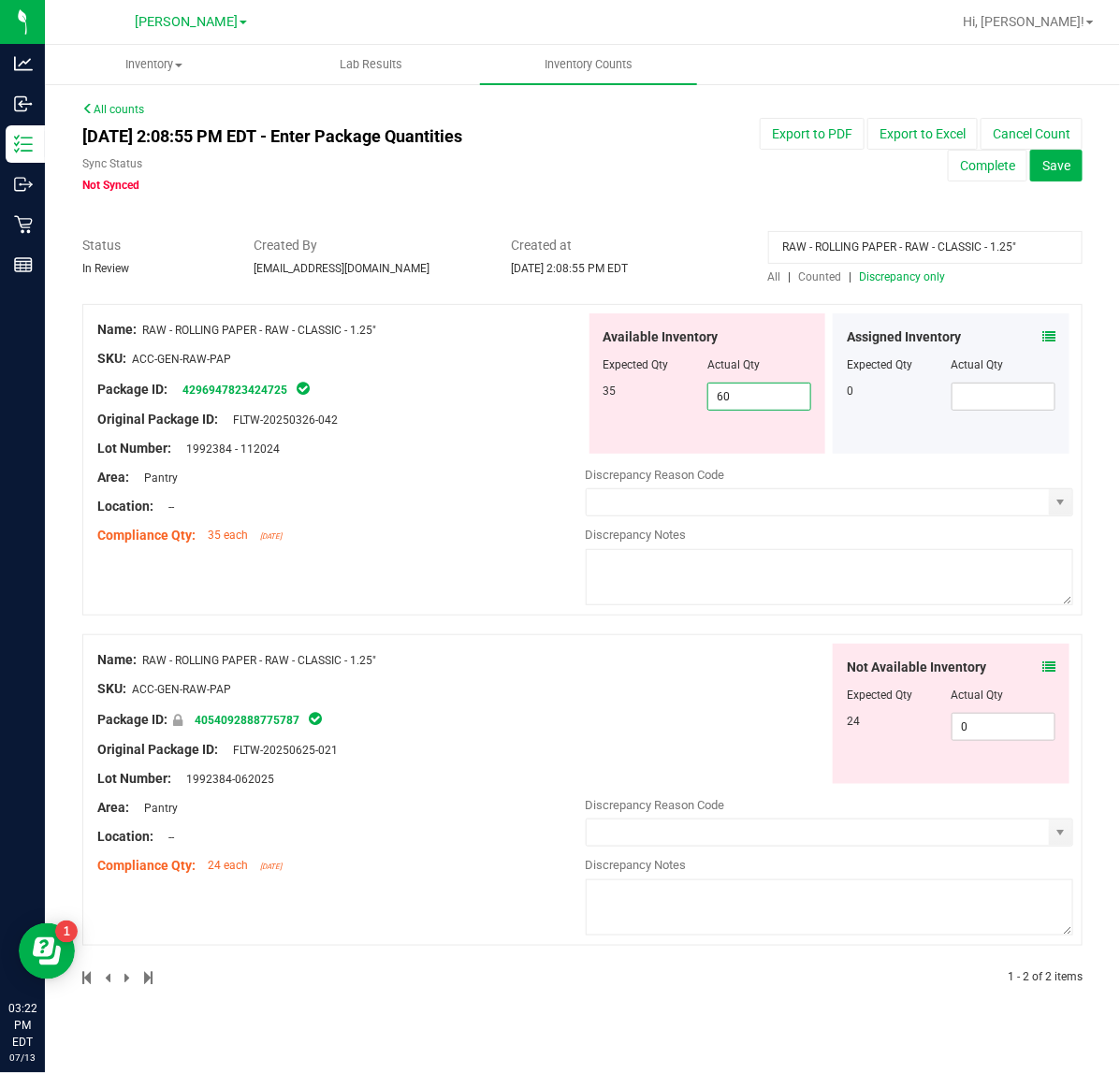 drag, startPoint x: 770, startPoint y: 402, endPoint x: 609, endPoint y: 402, distance: 161 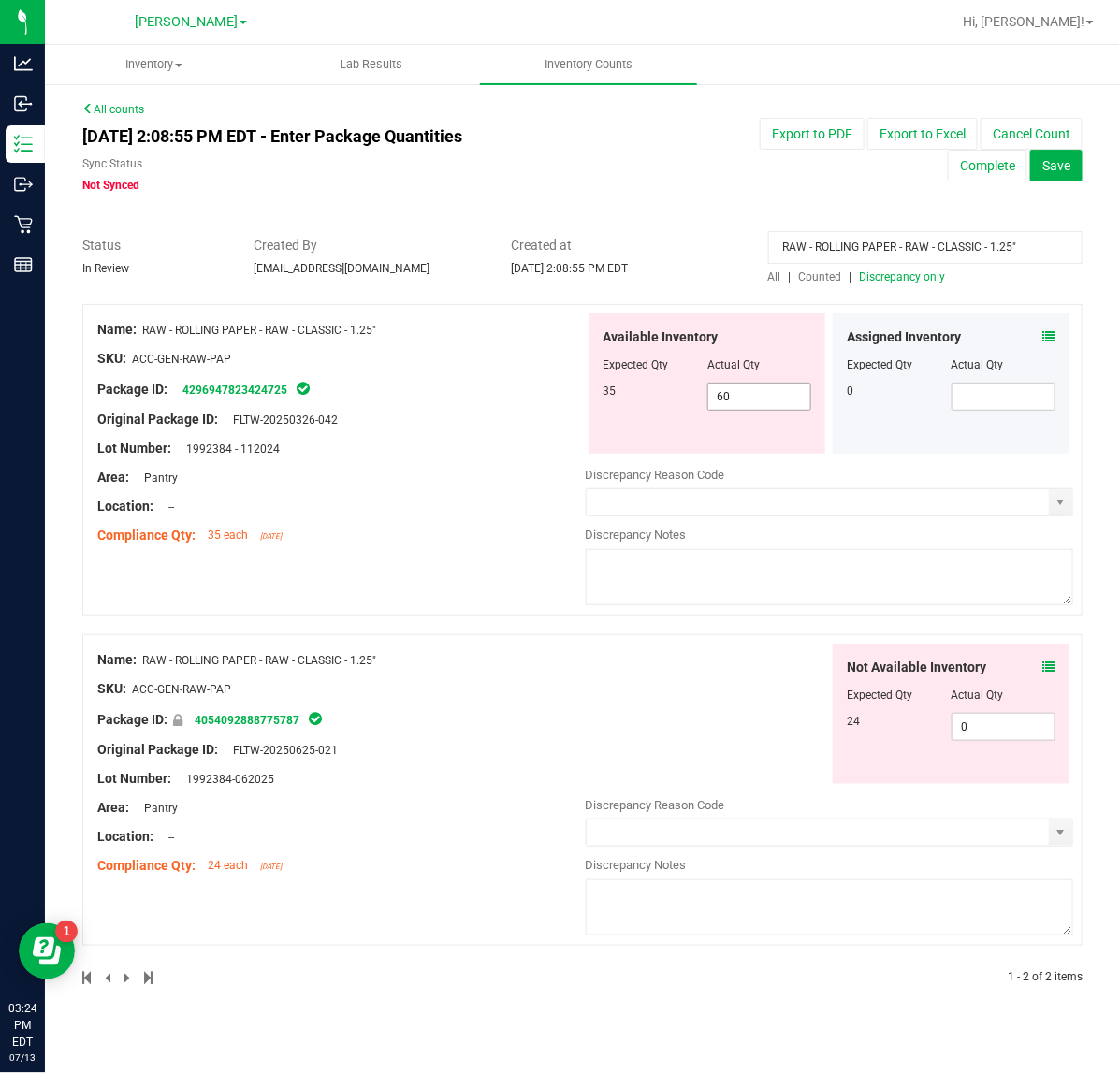 click on "60 60" at bounding box center [759, 397] 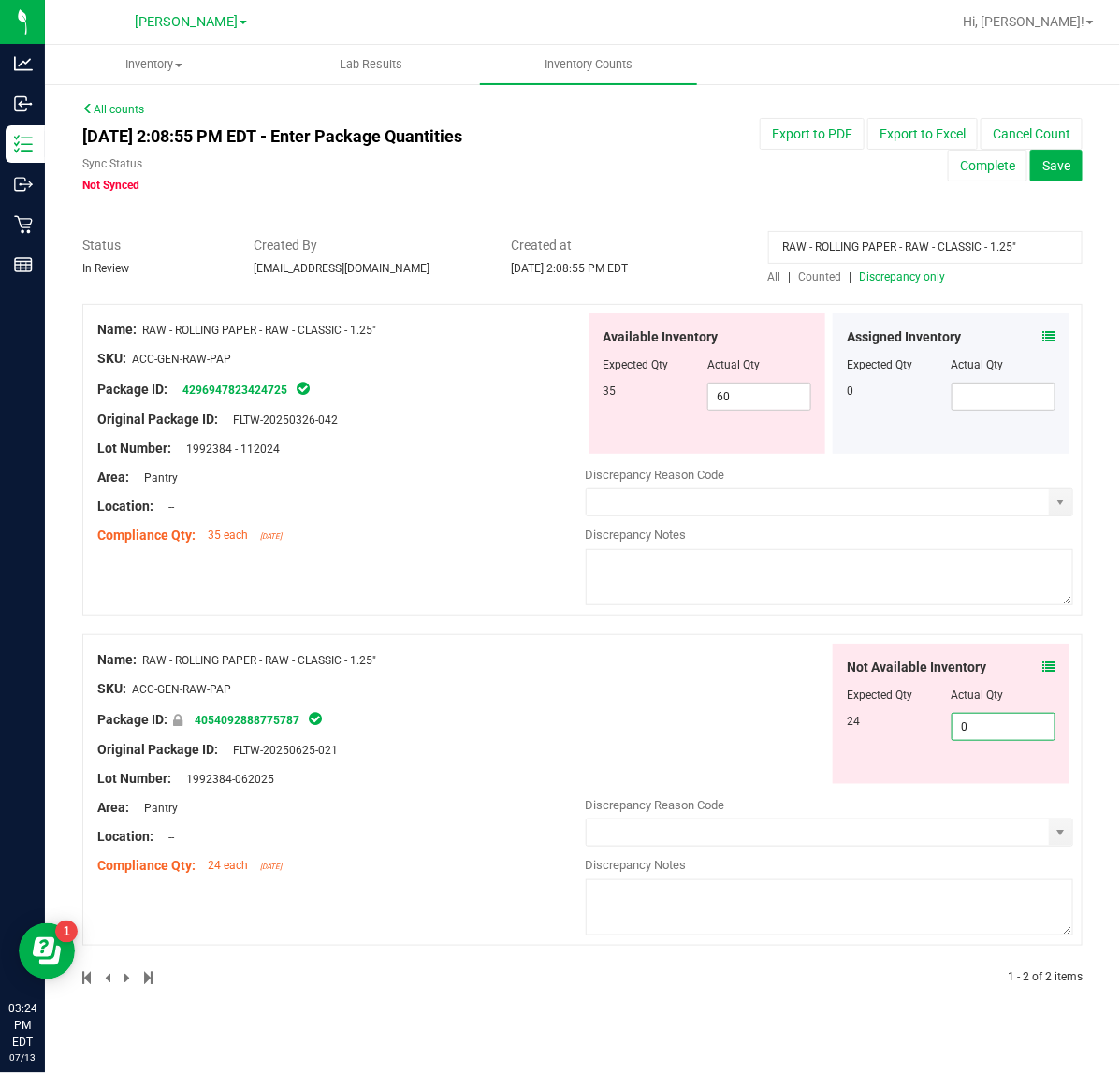 click on "0 0" at bounding box center (1003, 727) 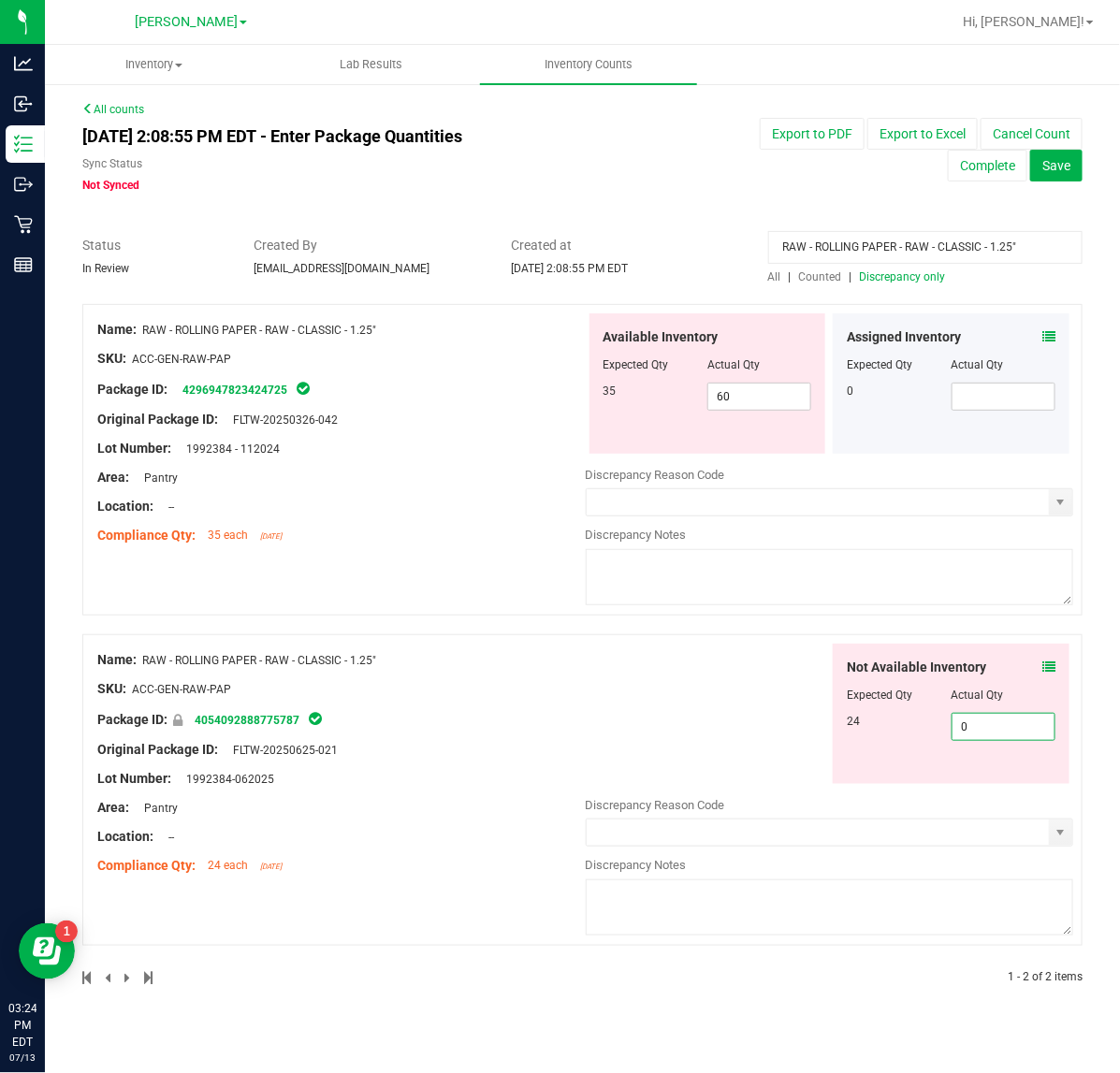 drag, startPoint x: 1037, startPoint y: 726, endPoint x: 880, endPoint y: 736, distance: 157.31815 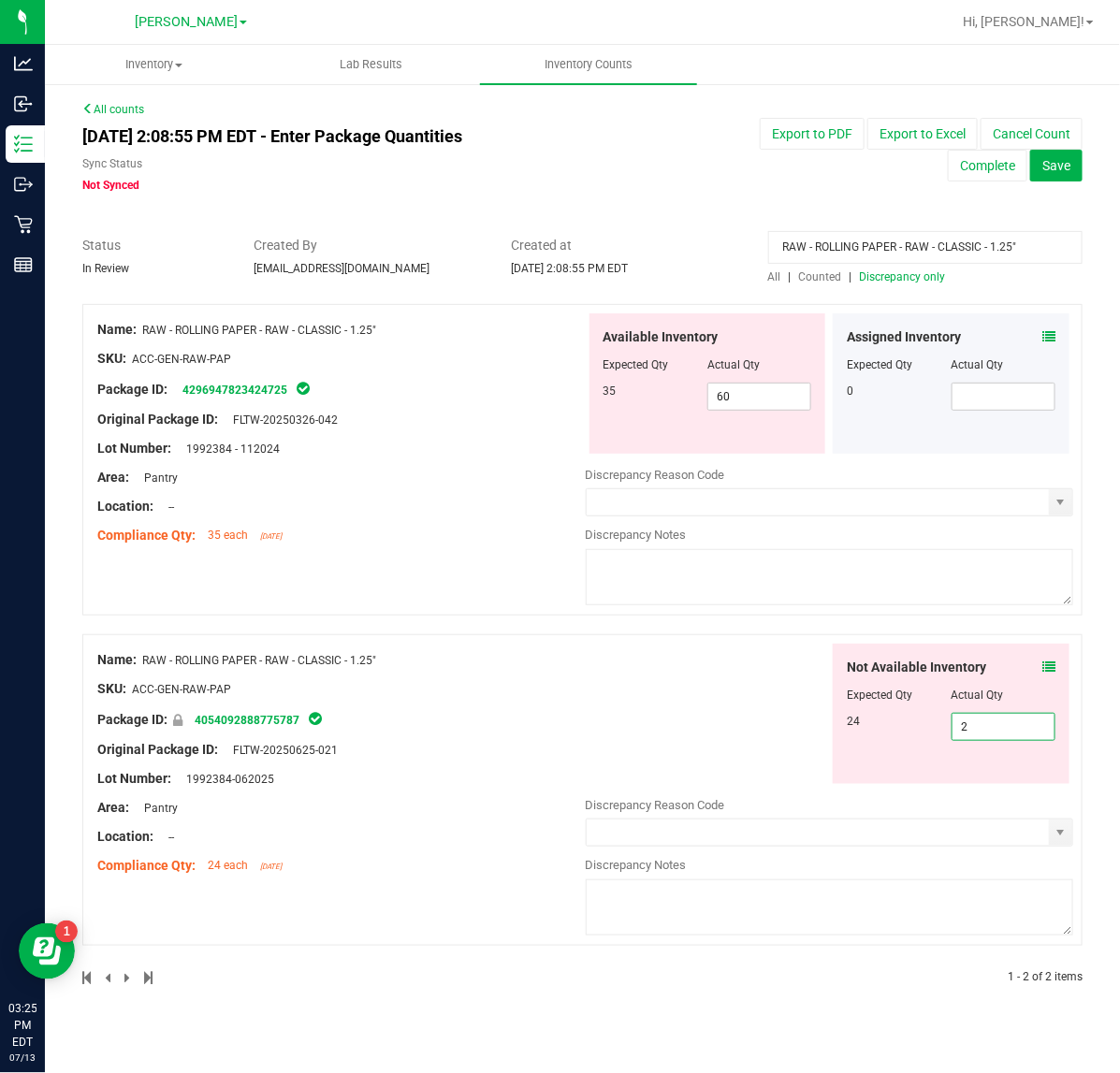 type on "24" 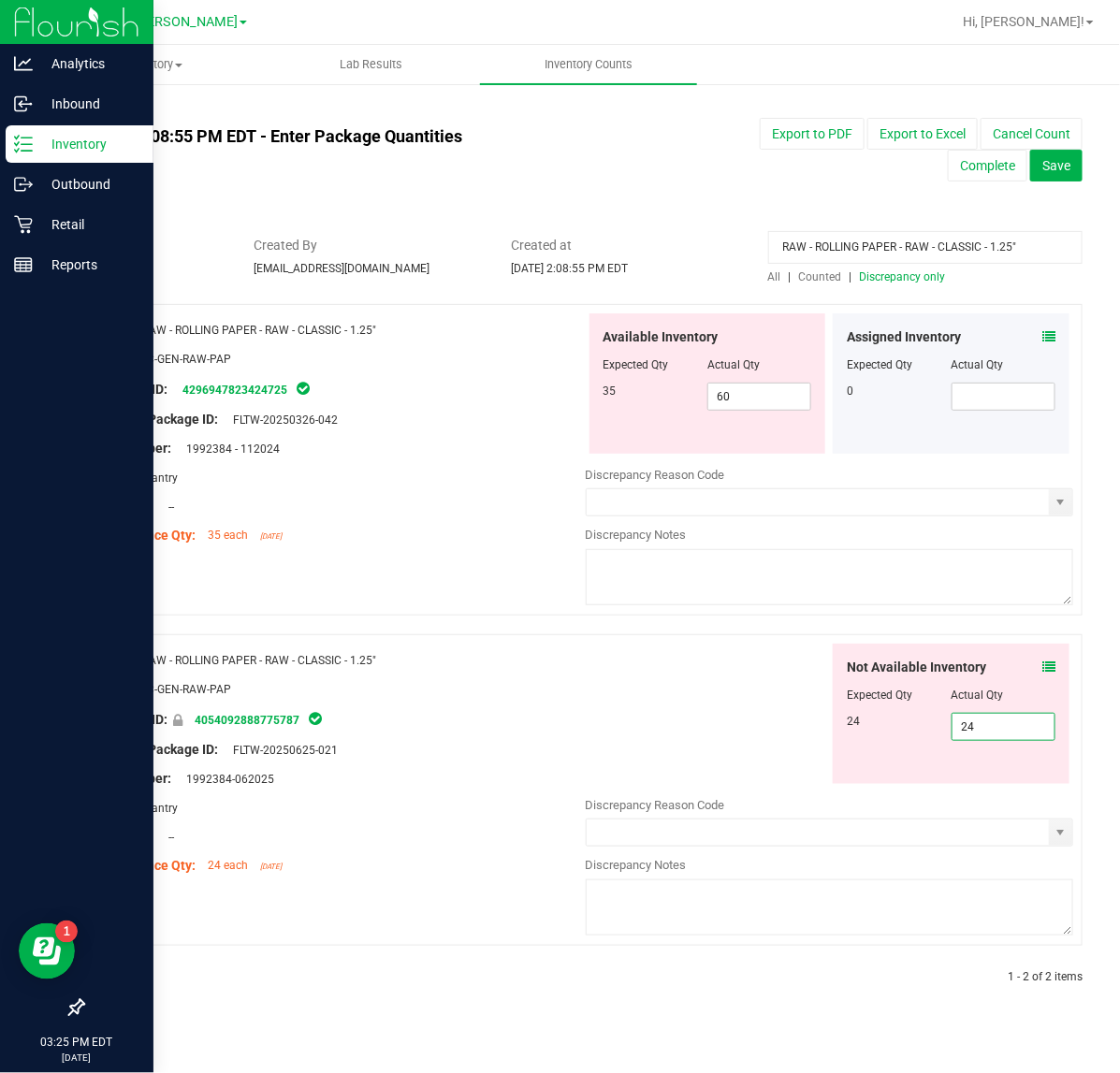 type on "24" 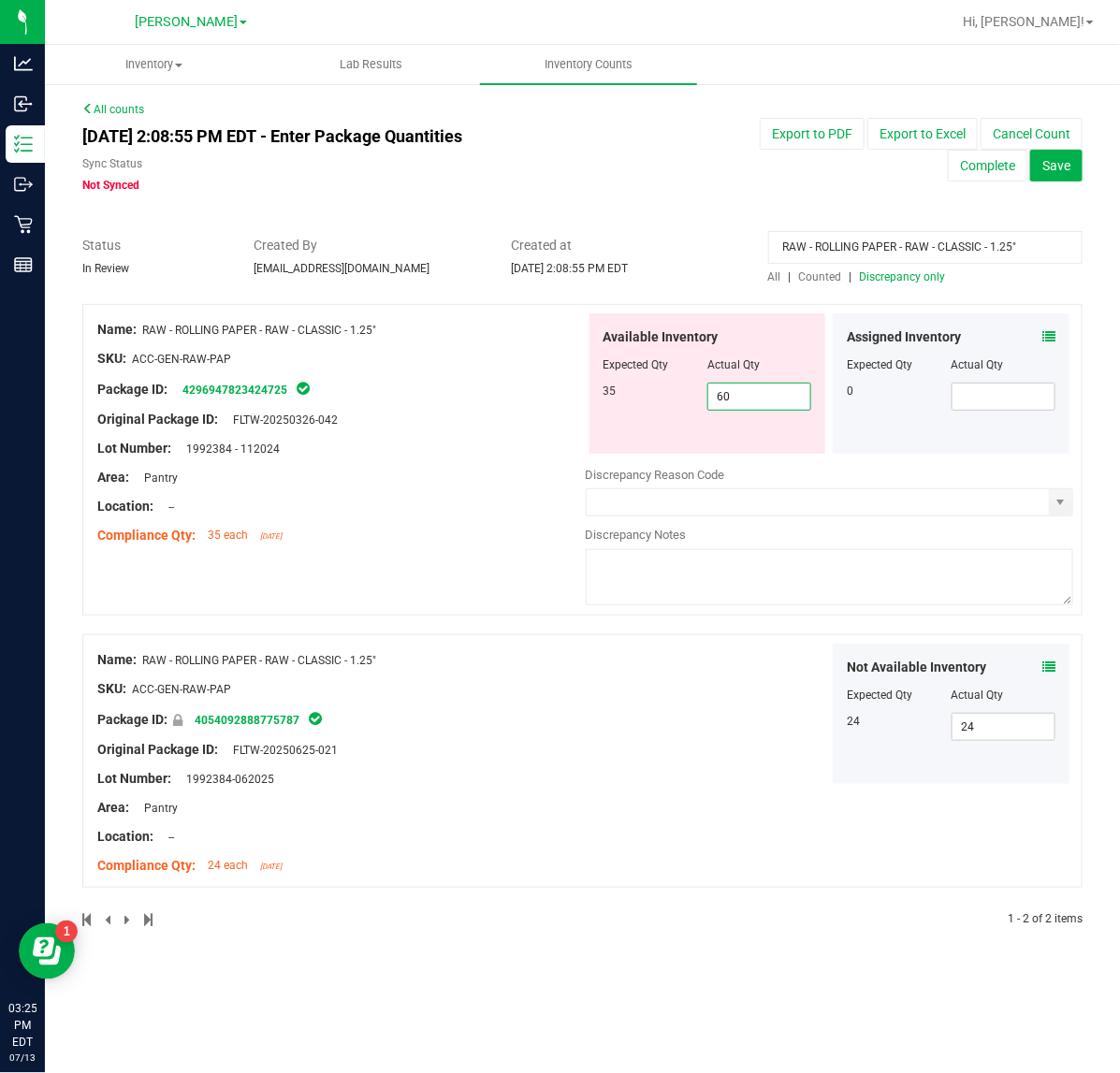 drag, startPoint x: 756, startPoint y: 394, endPoint x: 634, endPoint y: 388, distance: 122.14745 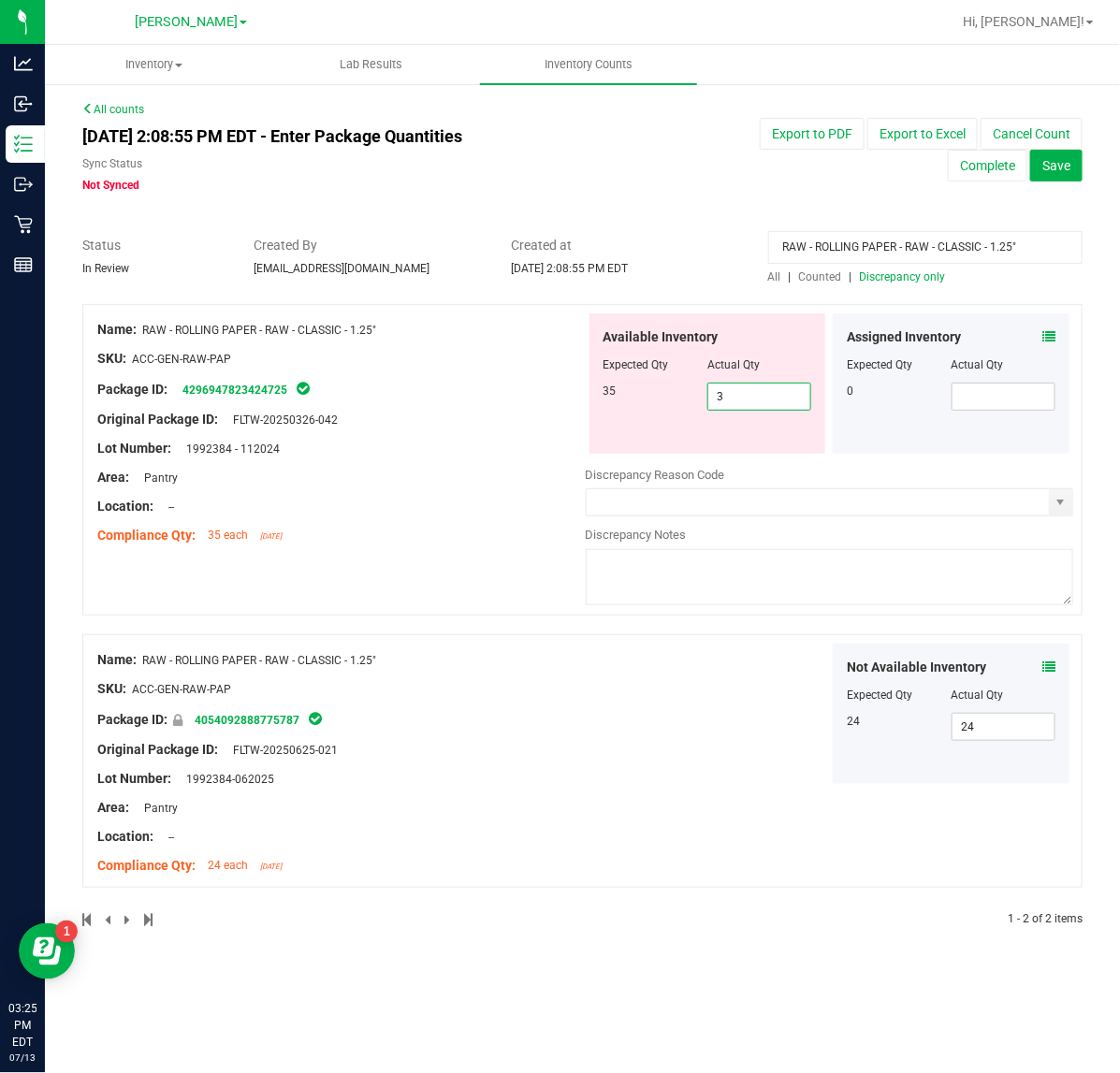 type on "36" 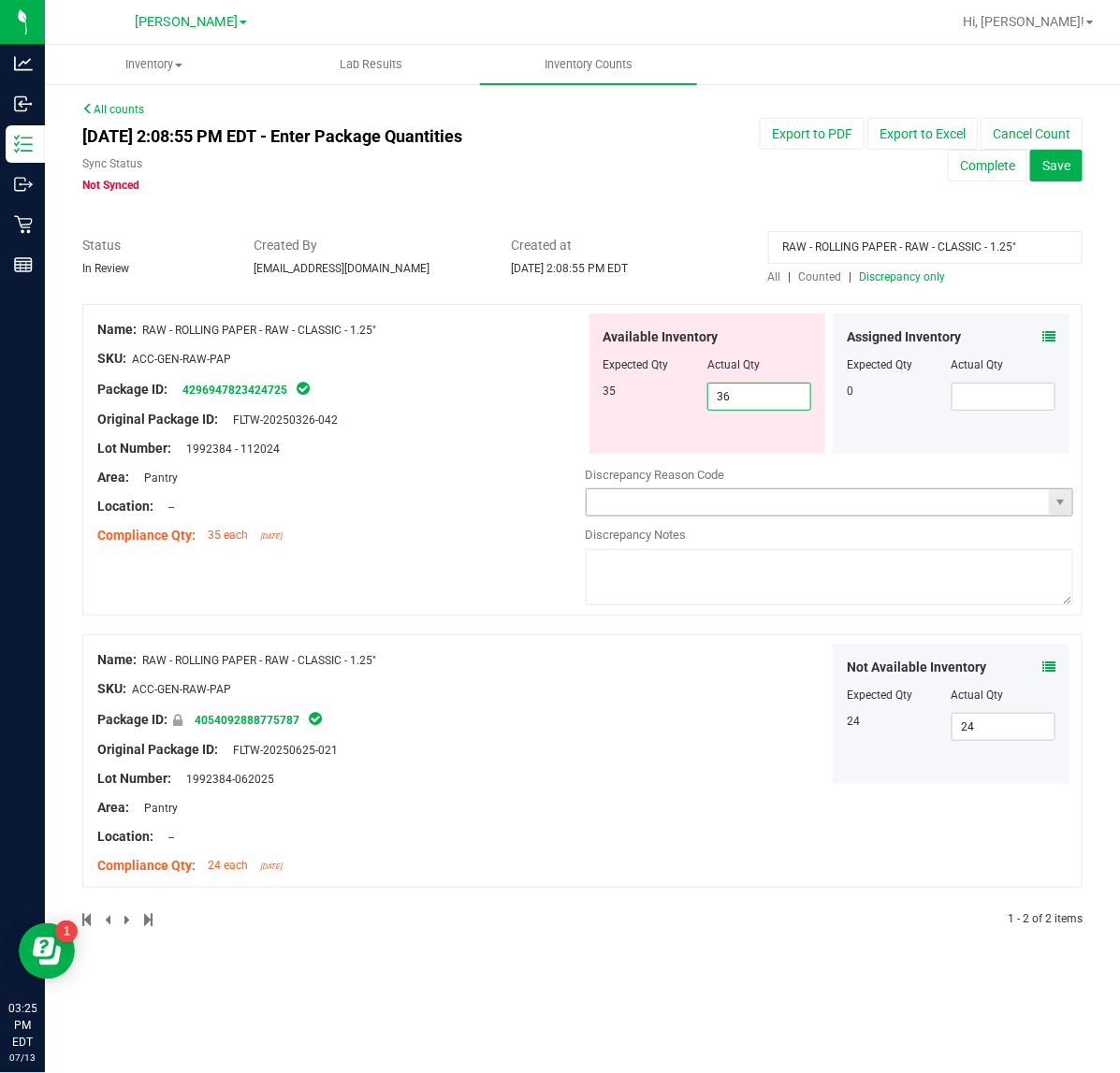 type on "36" 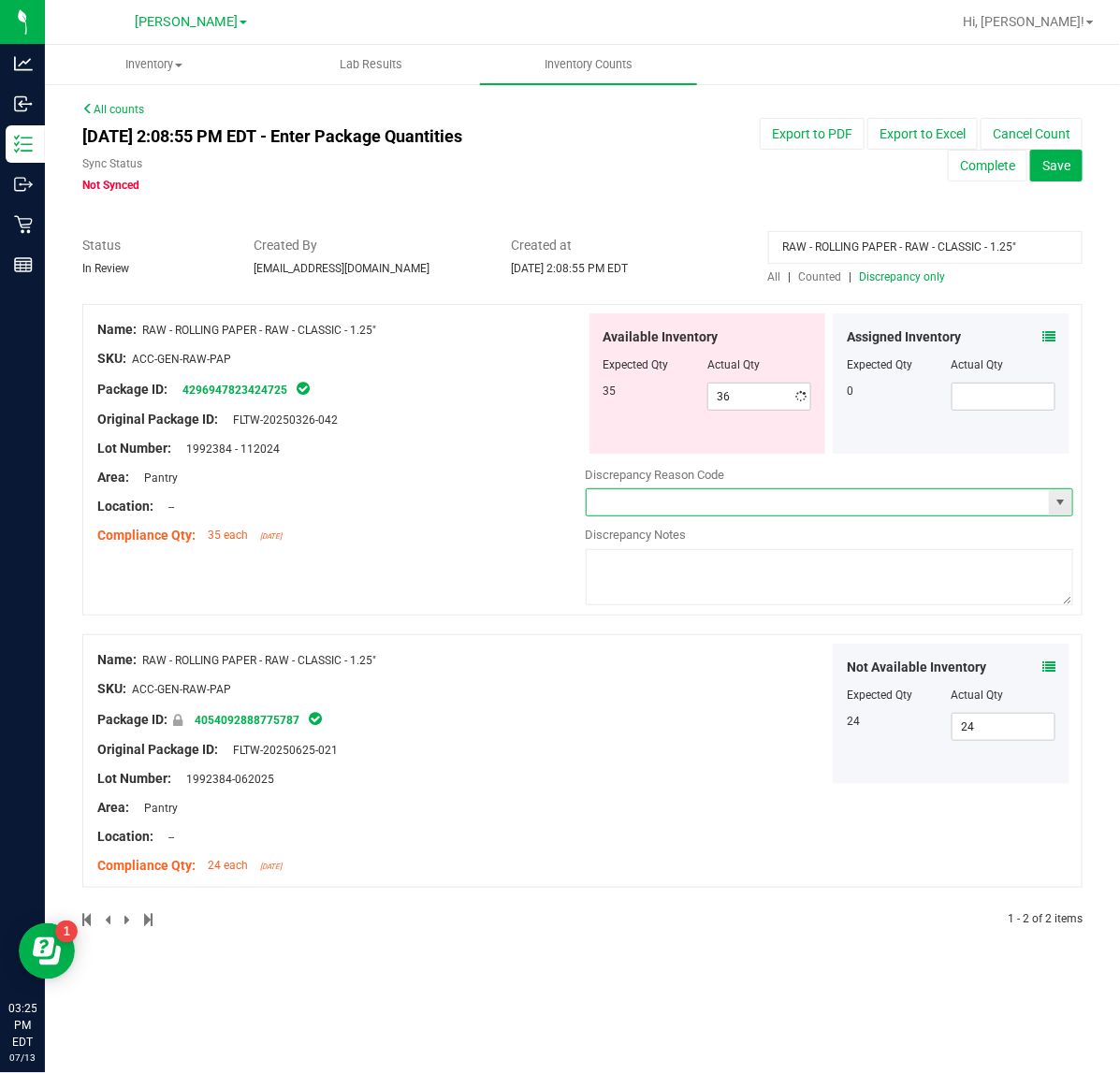 click at bounding box center (818, 502) 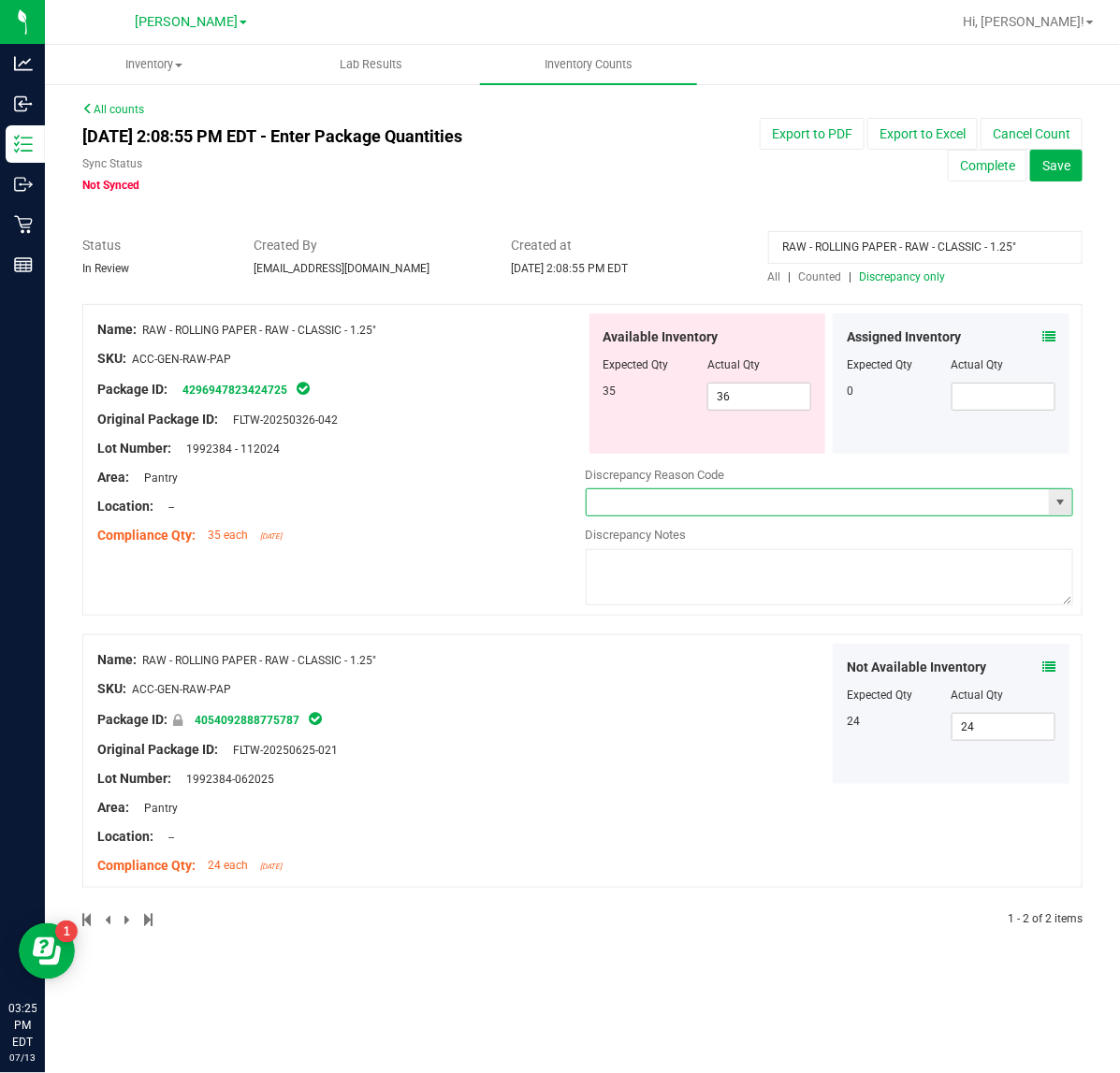 click at bounding box center (1060, 502) 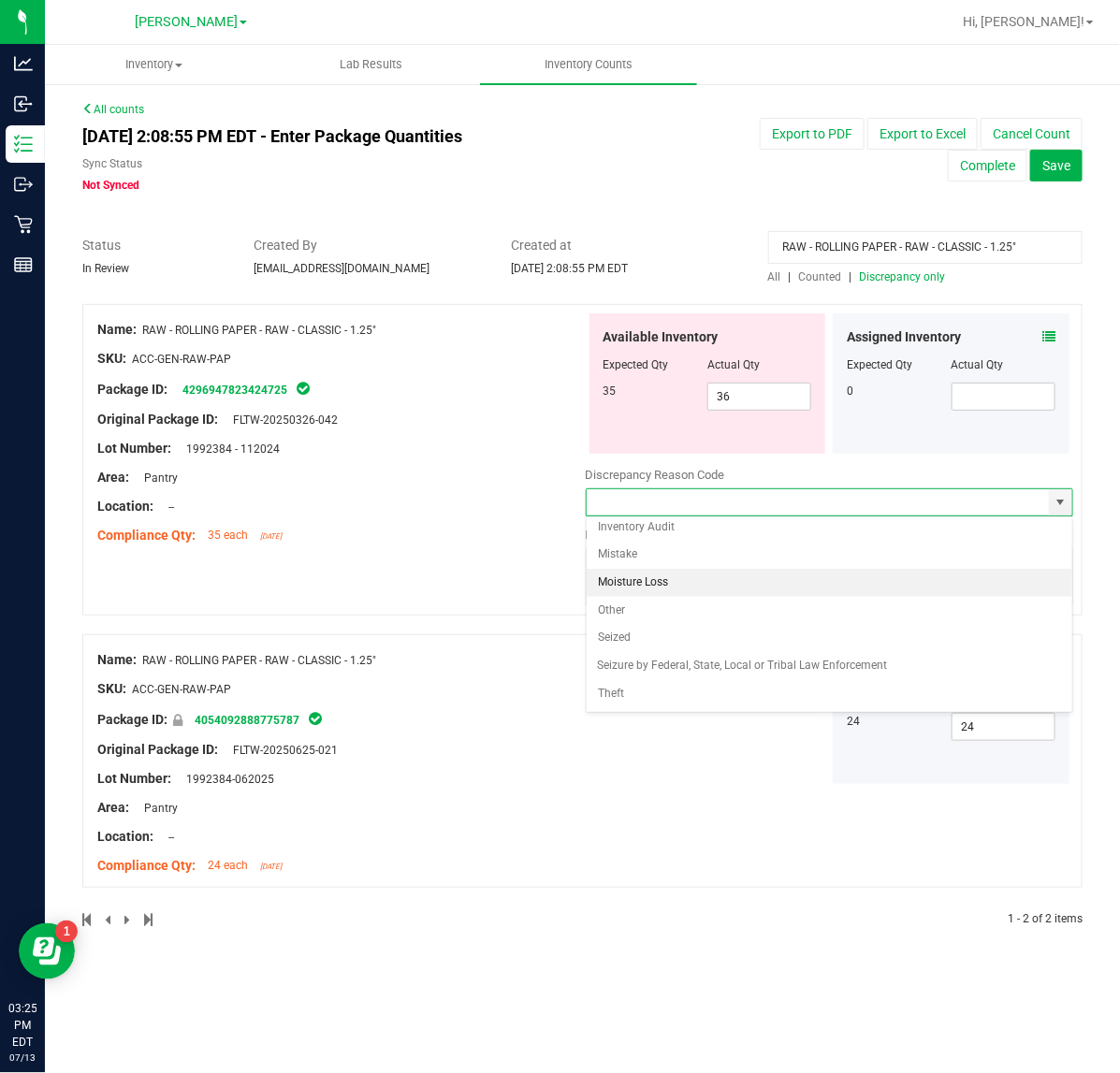 scroll, scrollTop: 0, scrollLeft: 0, axis: both 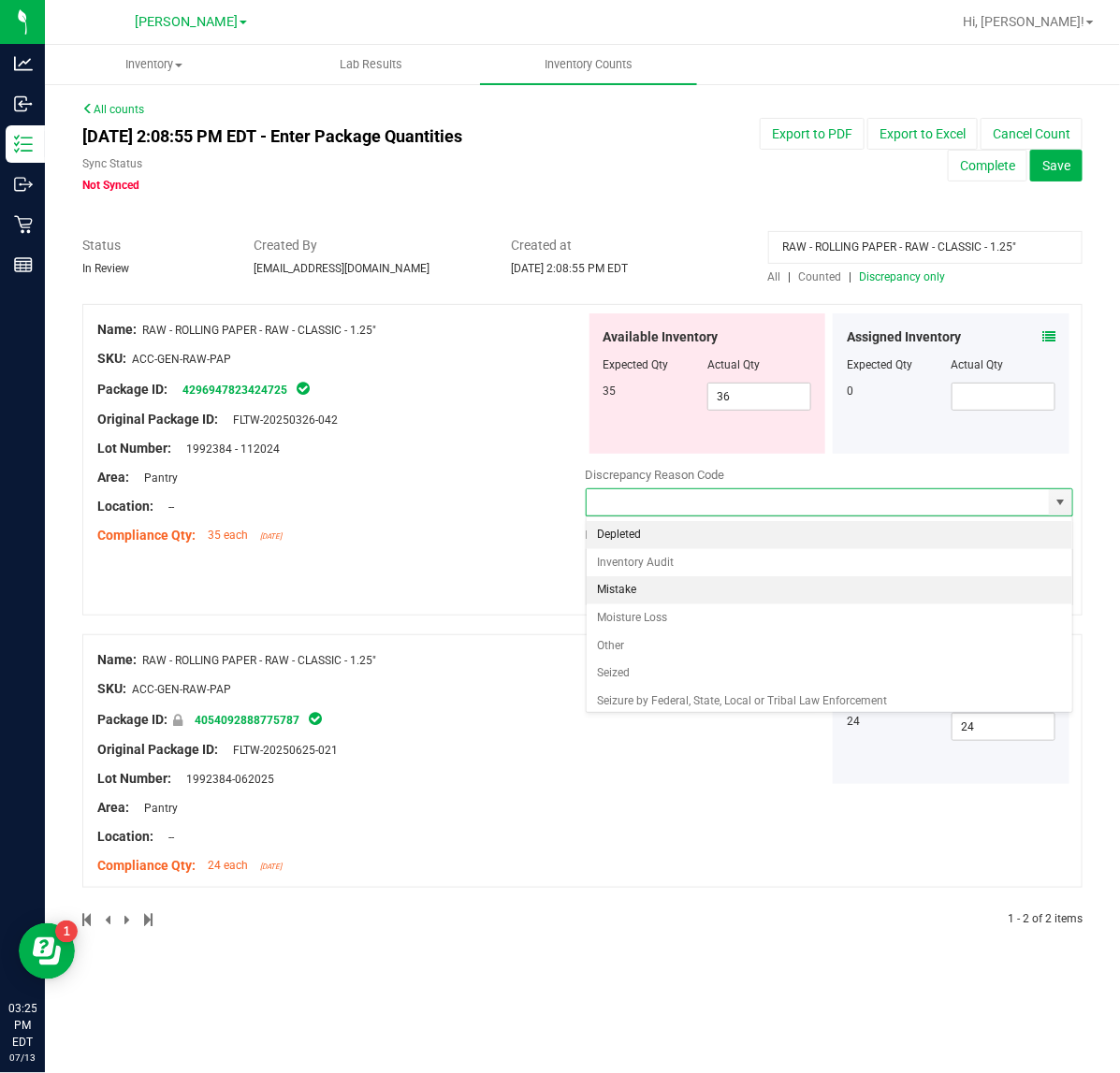 click on "Mistake" at bounding box center (830, 590) 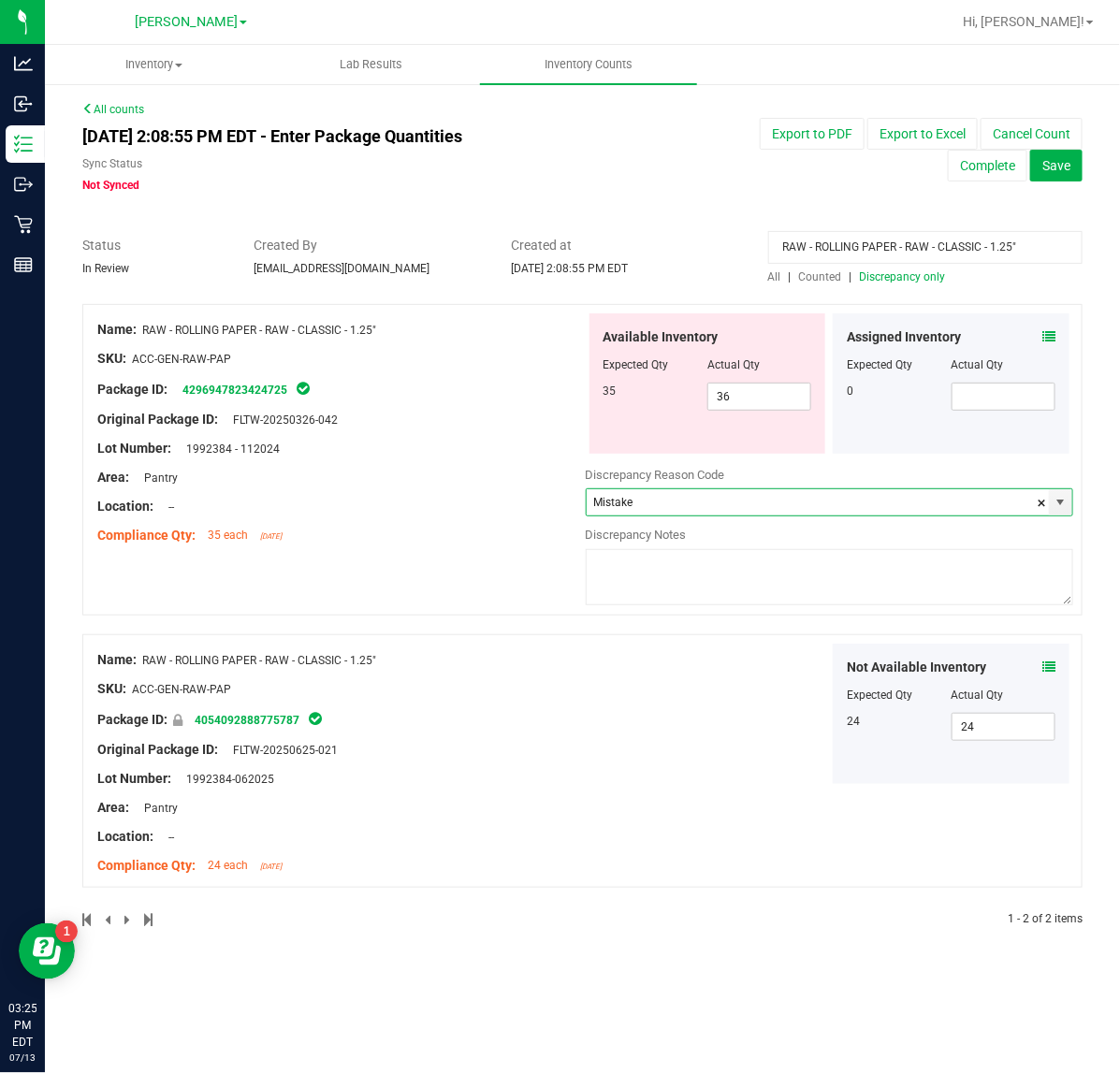 click at bounding box center (830, 577) 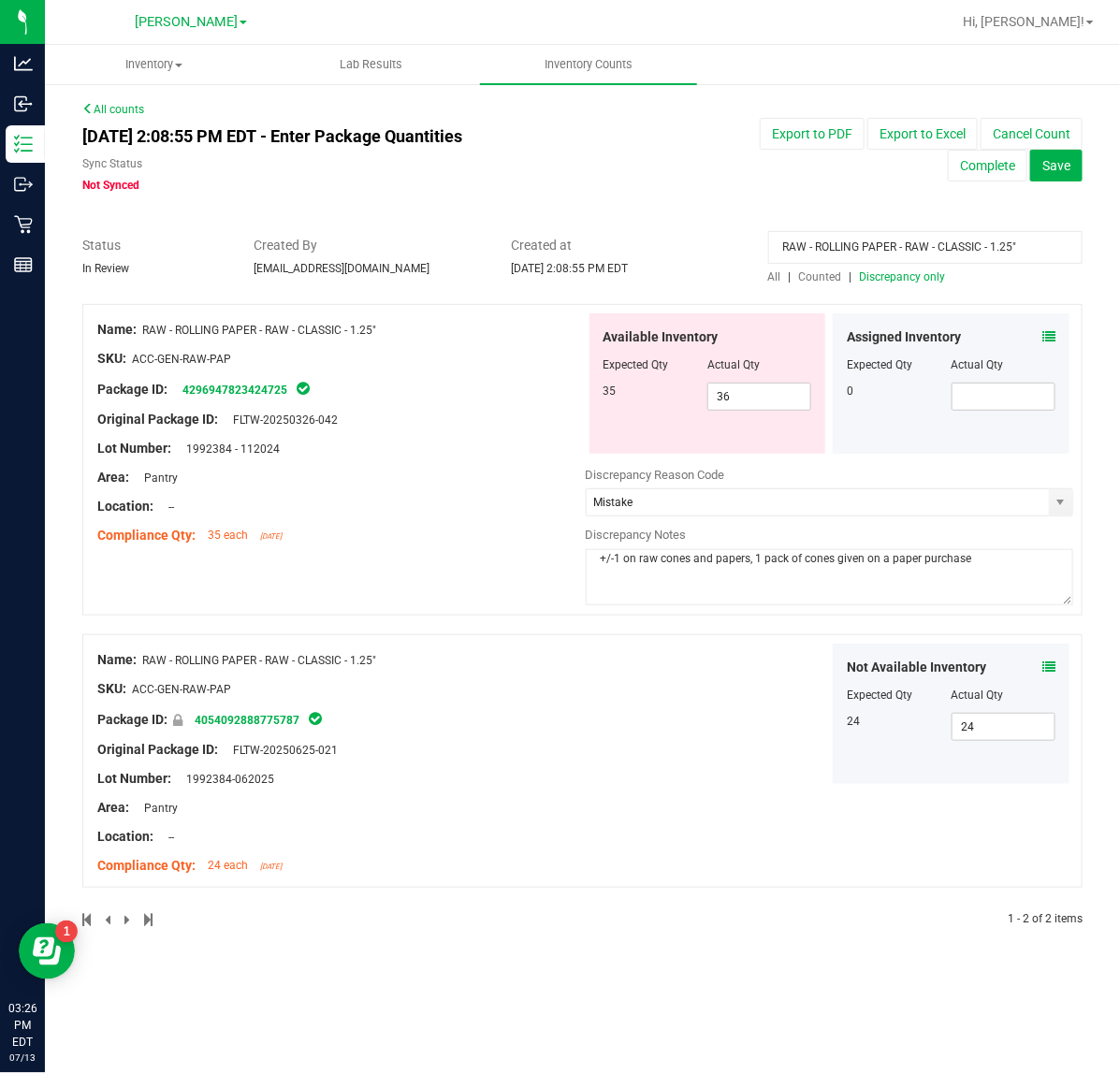 type on "+/-1 on raw cones and papers, 1 pack of cones given on a paper purchase" 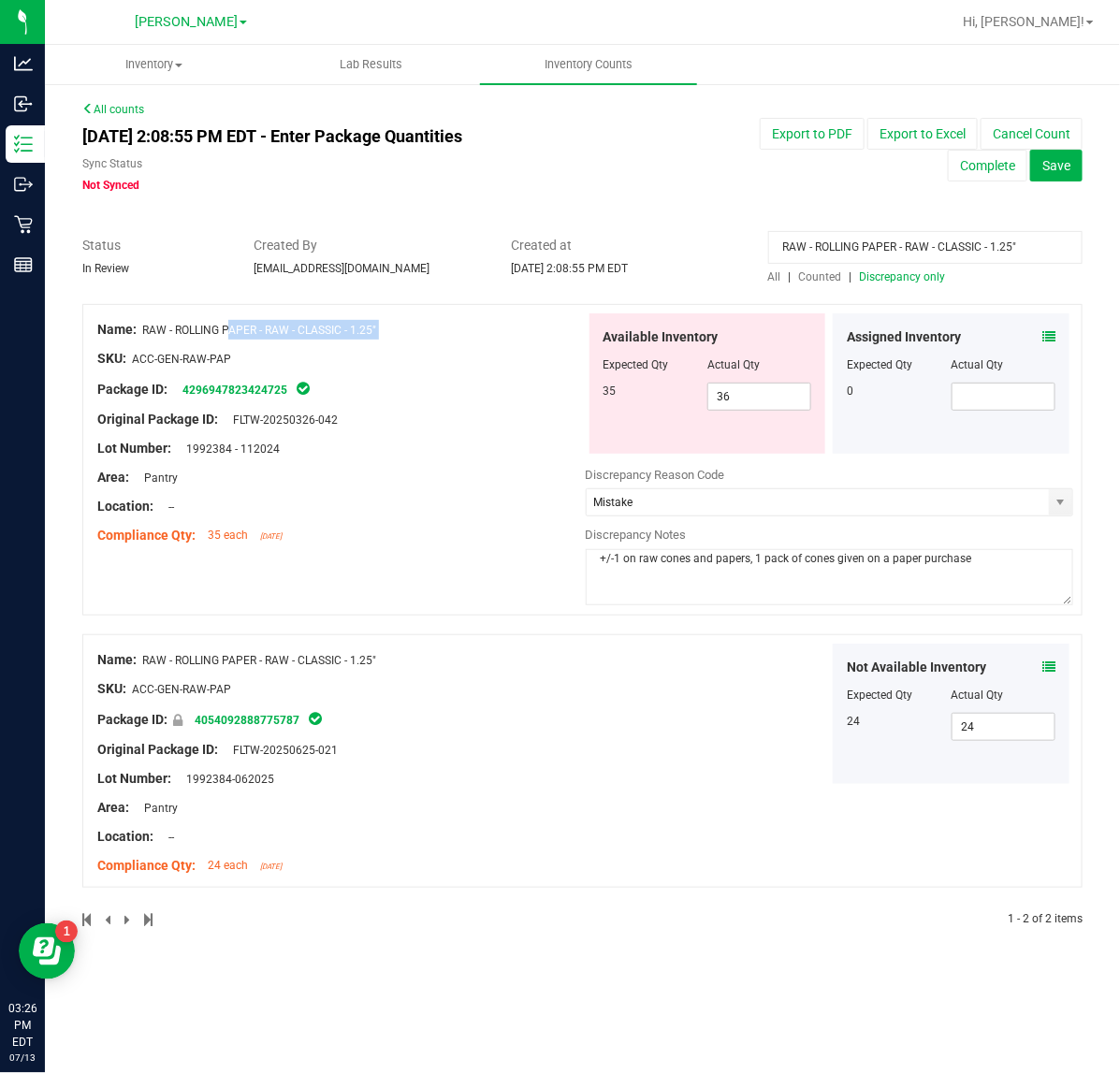 drag, startPoint x: 391, startPoint y: 339, endPoint x: 145, endPoint y: 332, distance: 246.09957 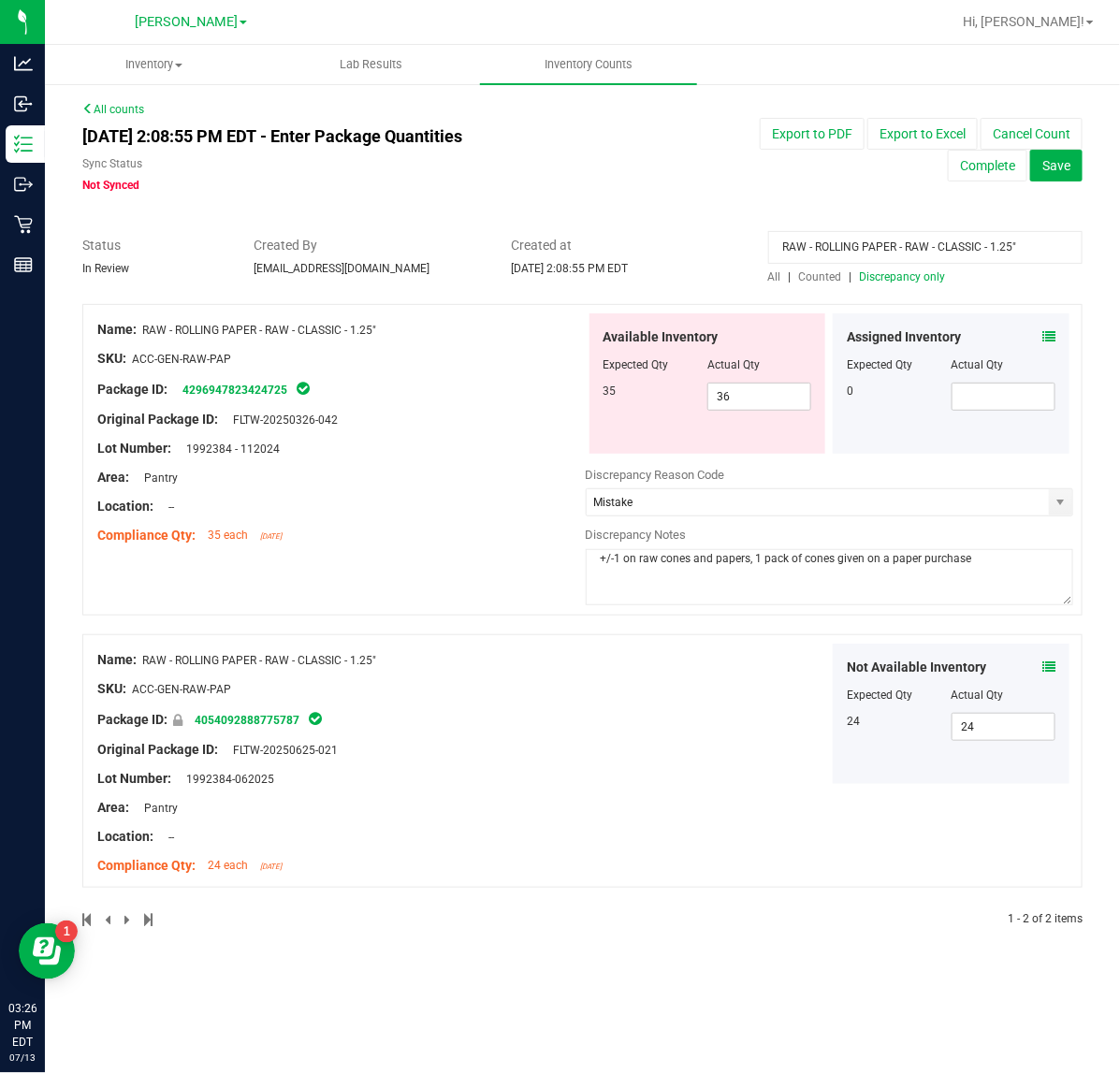 click at bounding box center [342, 463] 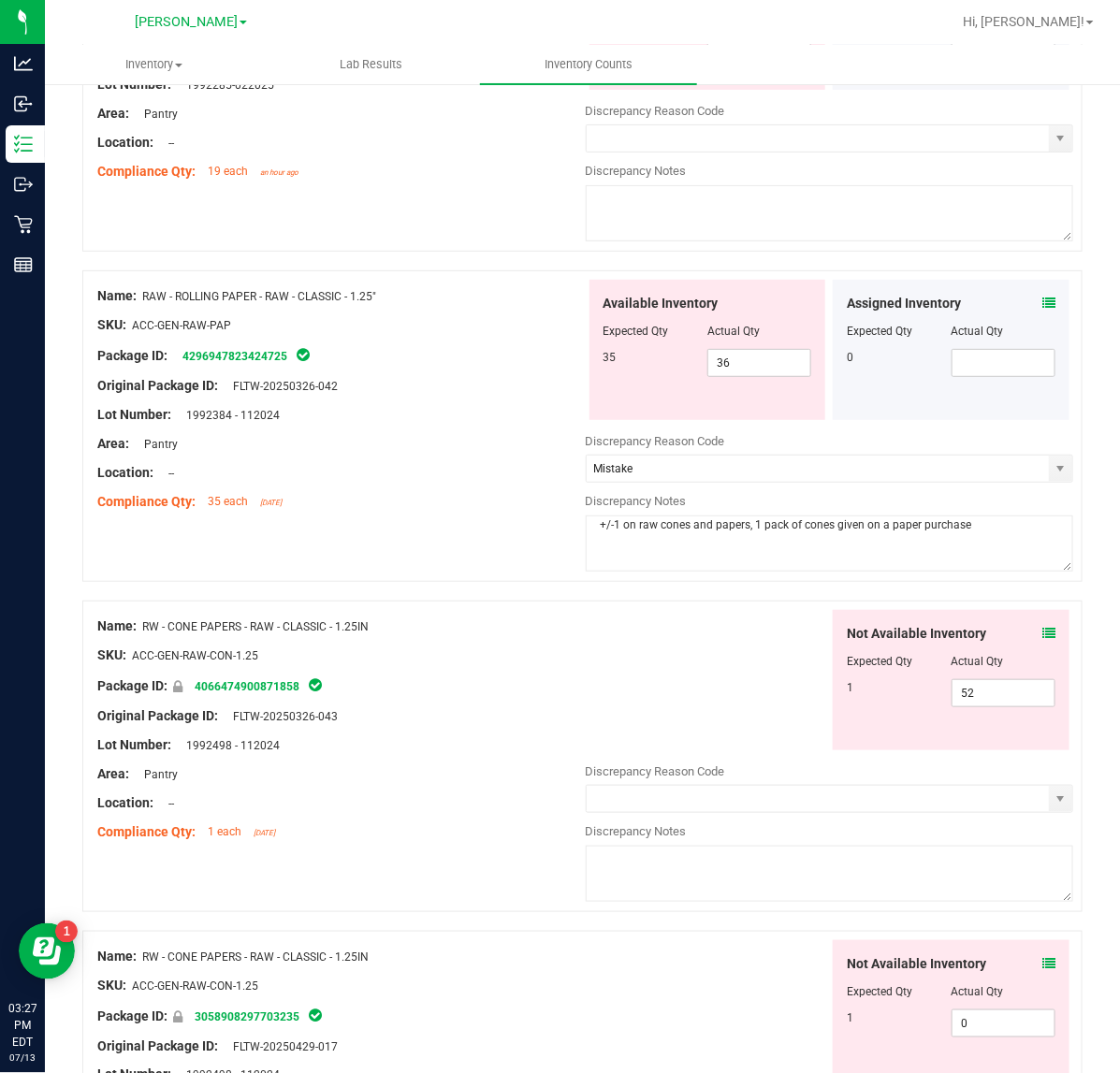 scroll, scrollTop: 2456, scrollLeft: 0, axis: vertical 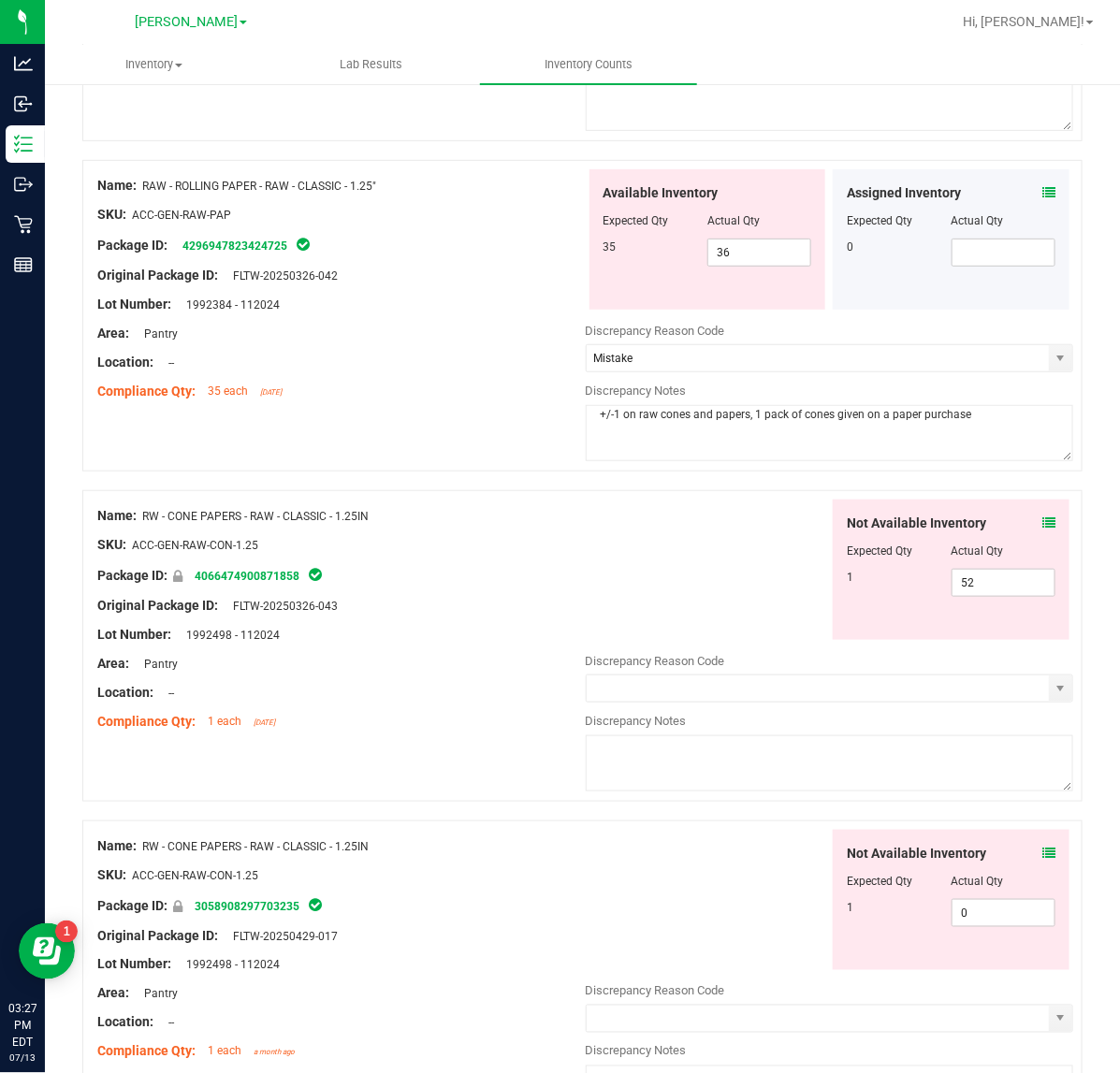 drag, startPoint x: 386, startPoint y: 524, endPoint x: 146, endPoint y: 522, distance: 240.00833 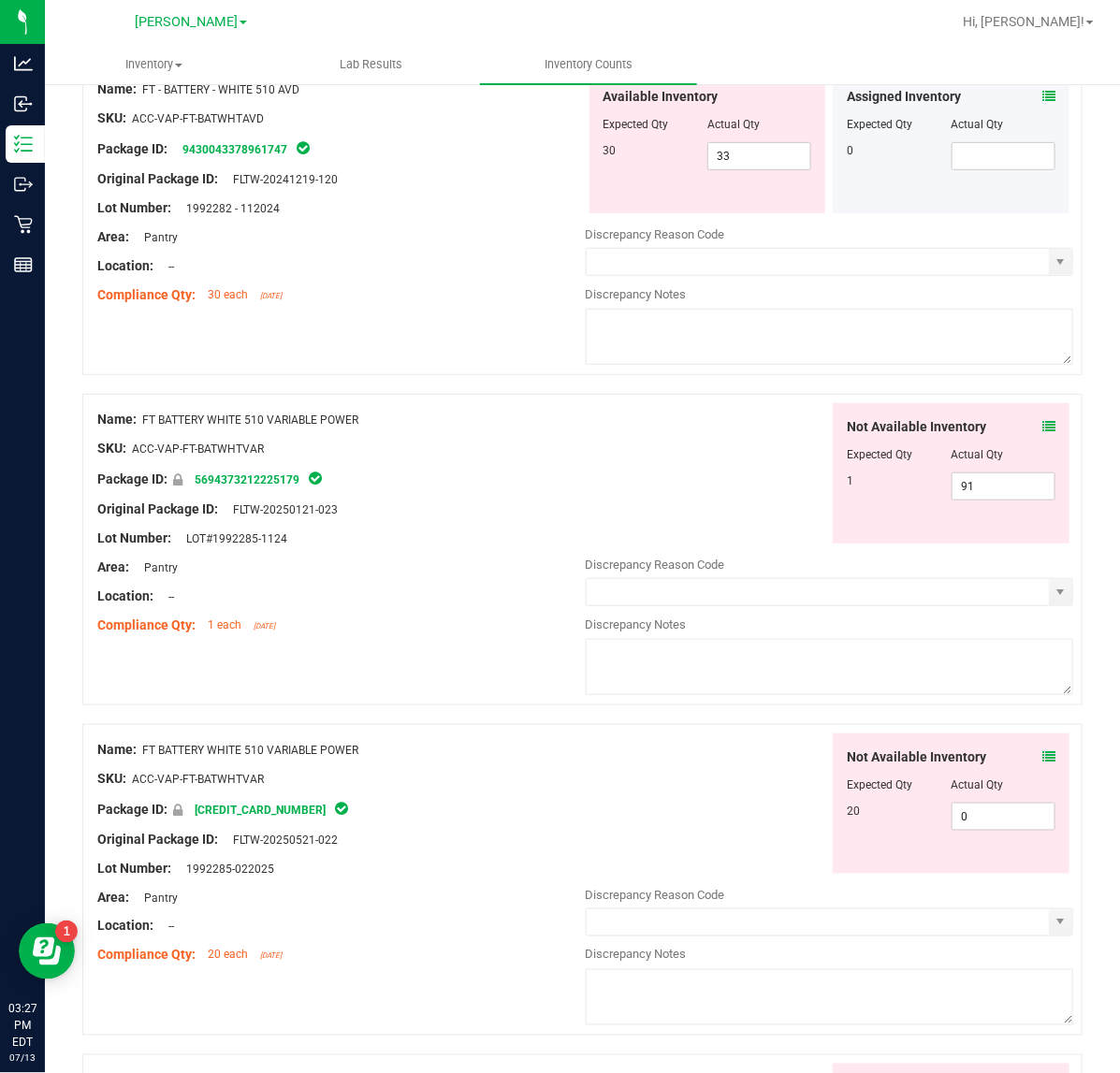 scroll, scrollTop: 0, scrollLeft: 0, axis: both 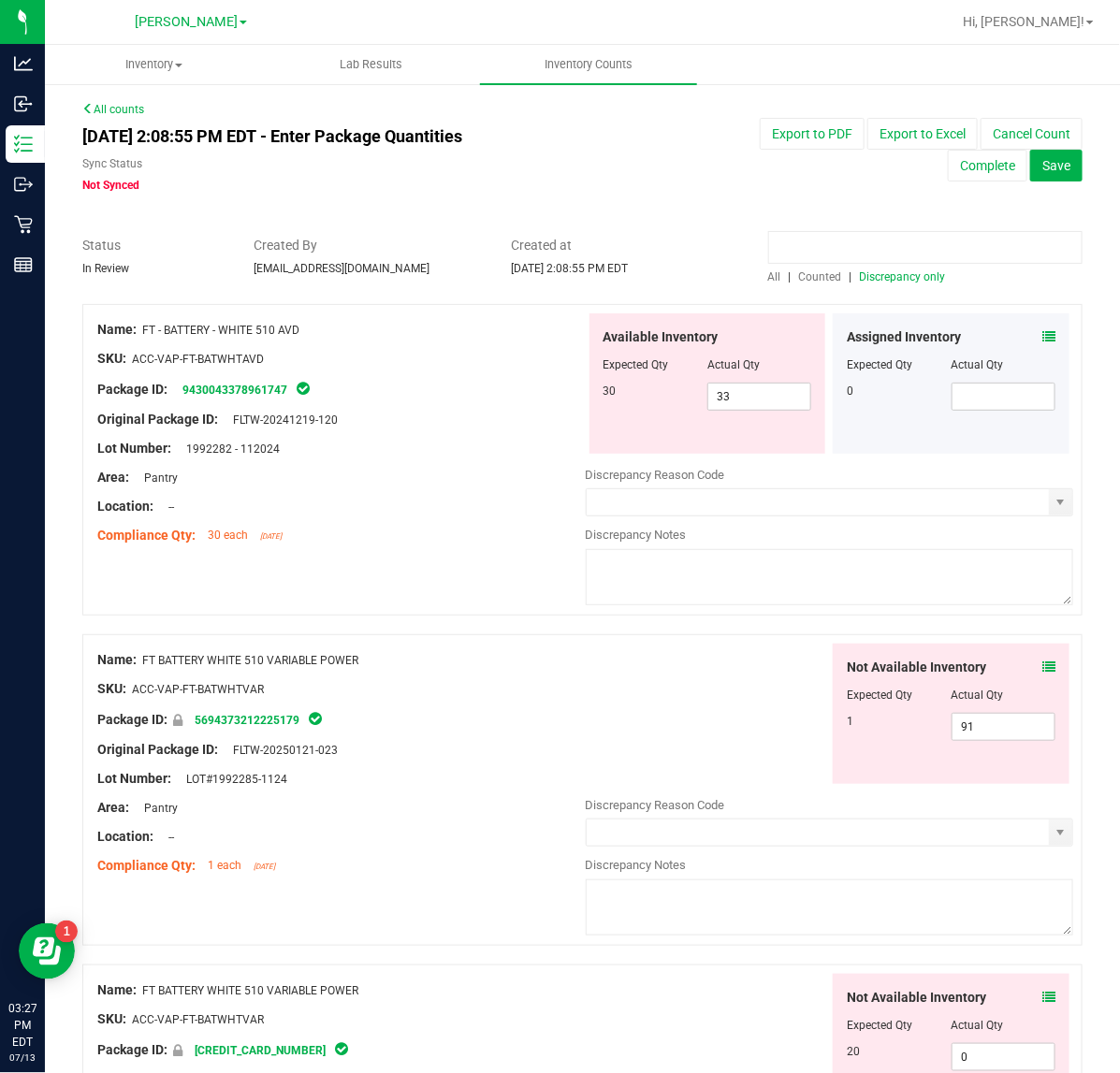 click at bounding box center [925, 247] 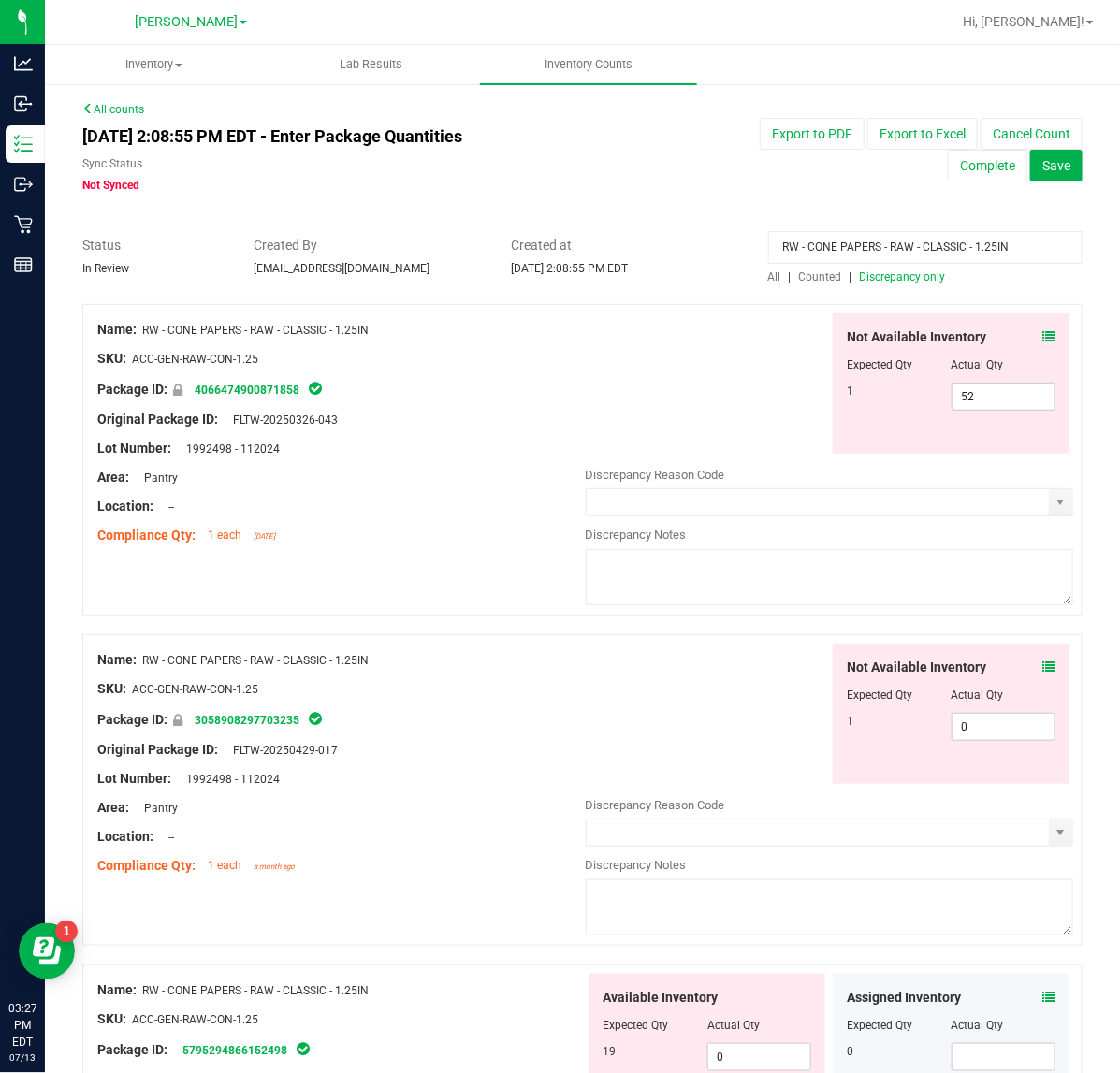 type on "RW - CONE PAPERS - RAW - CLASSIC - 1.25IN" 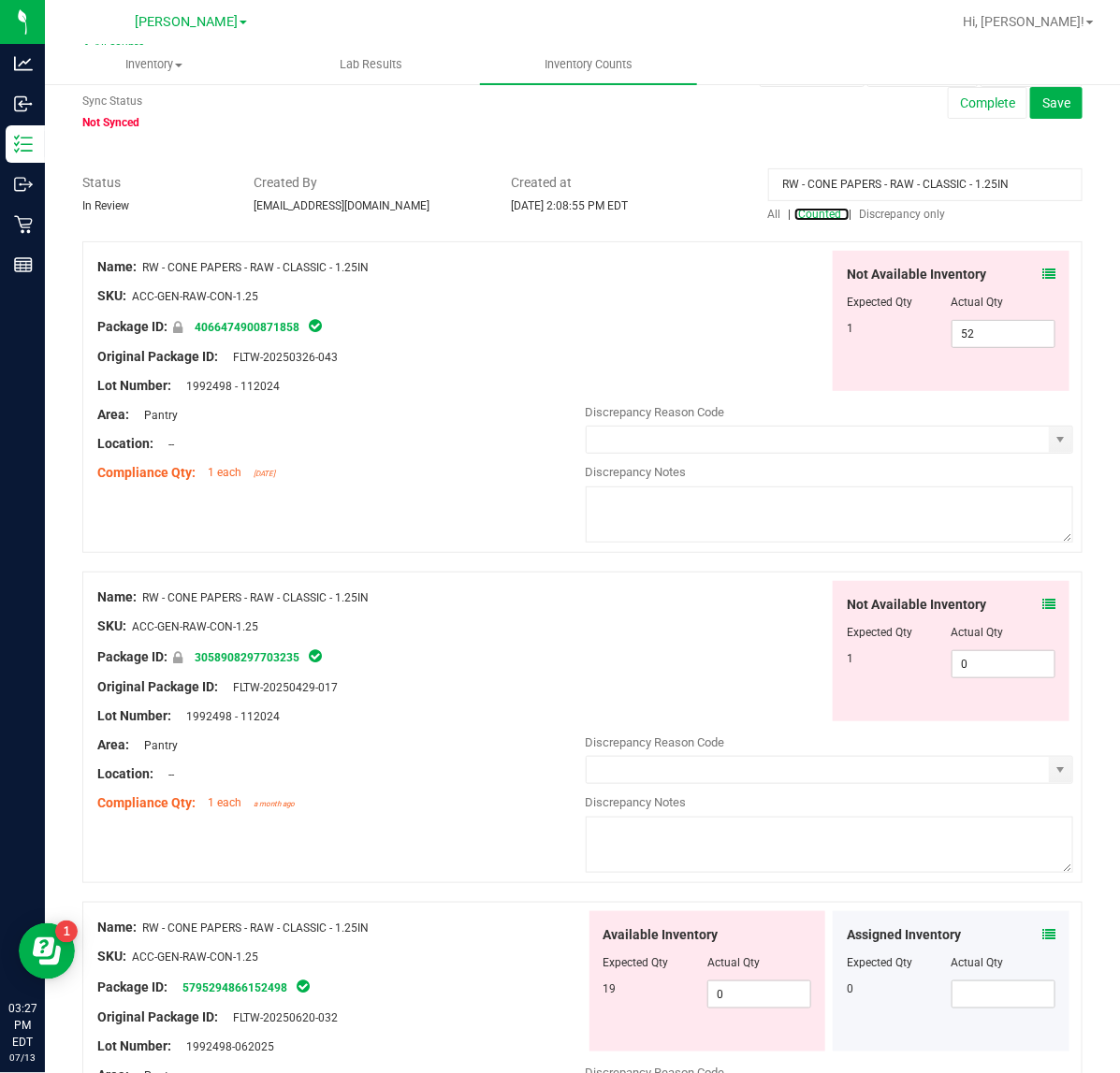 scroll, scrollTop: 117, scrollLeft: 0, axis: vertical 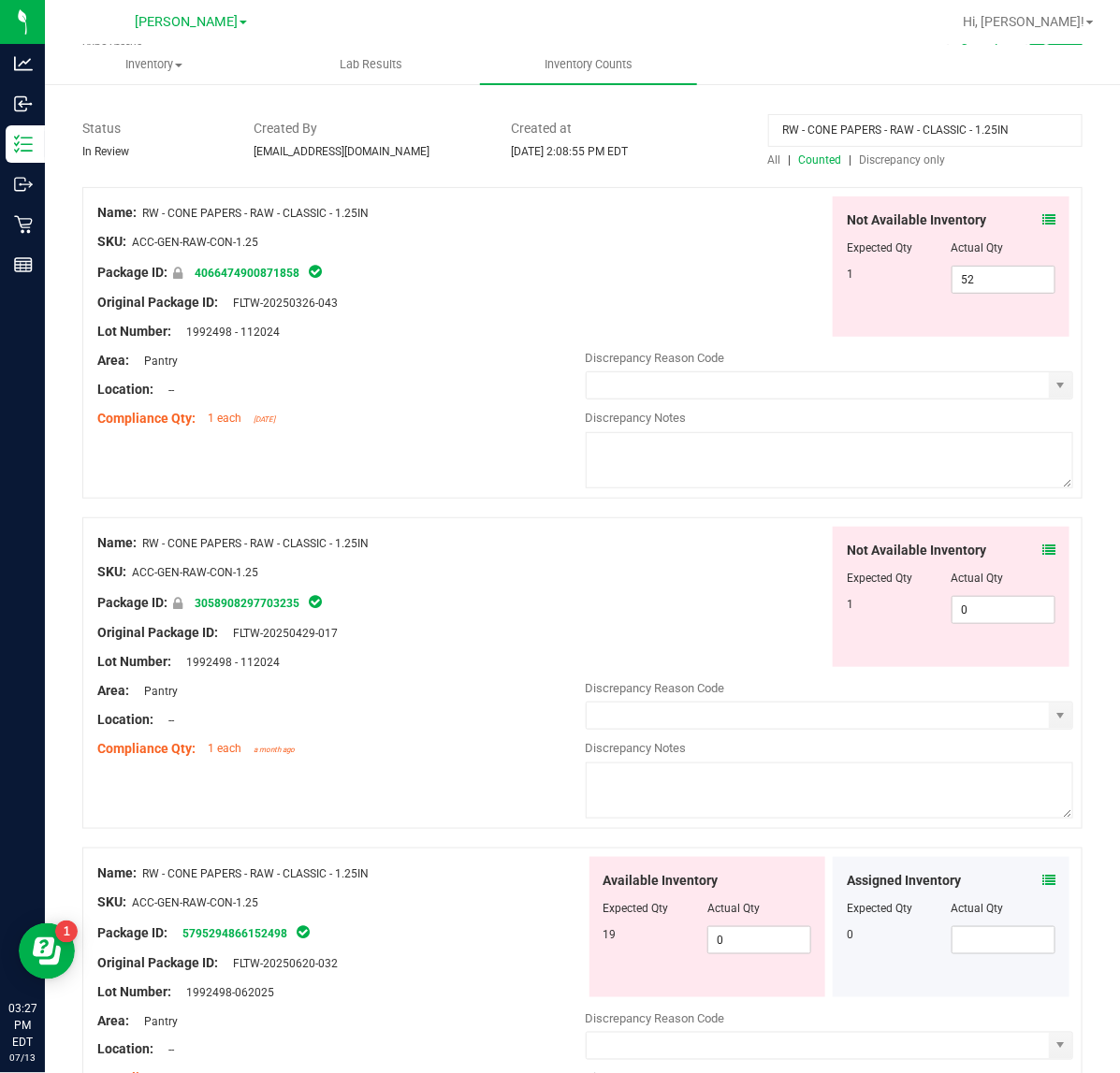 click on "Area:
Pantry" at bounding box center (342, 360) 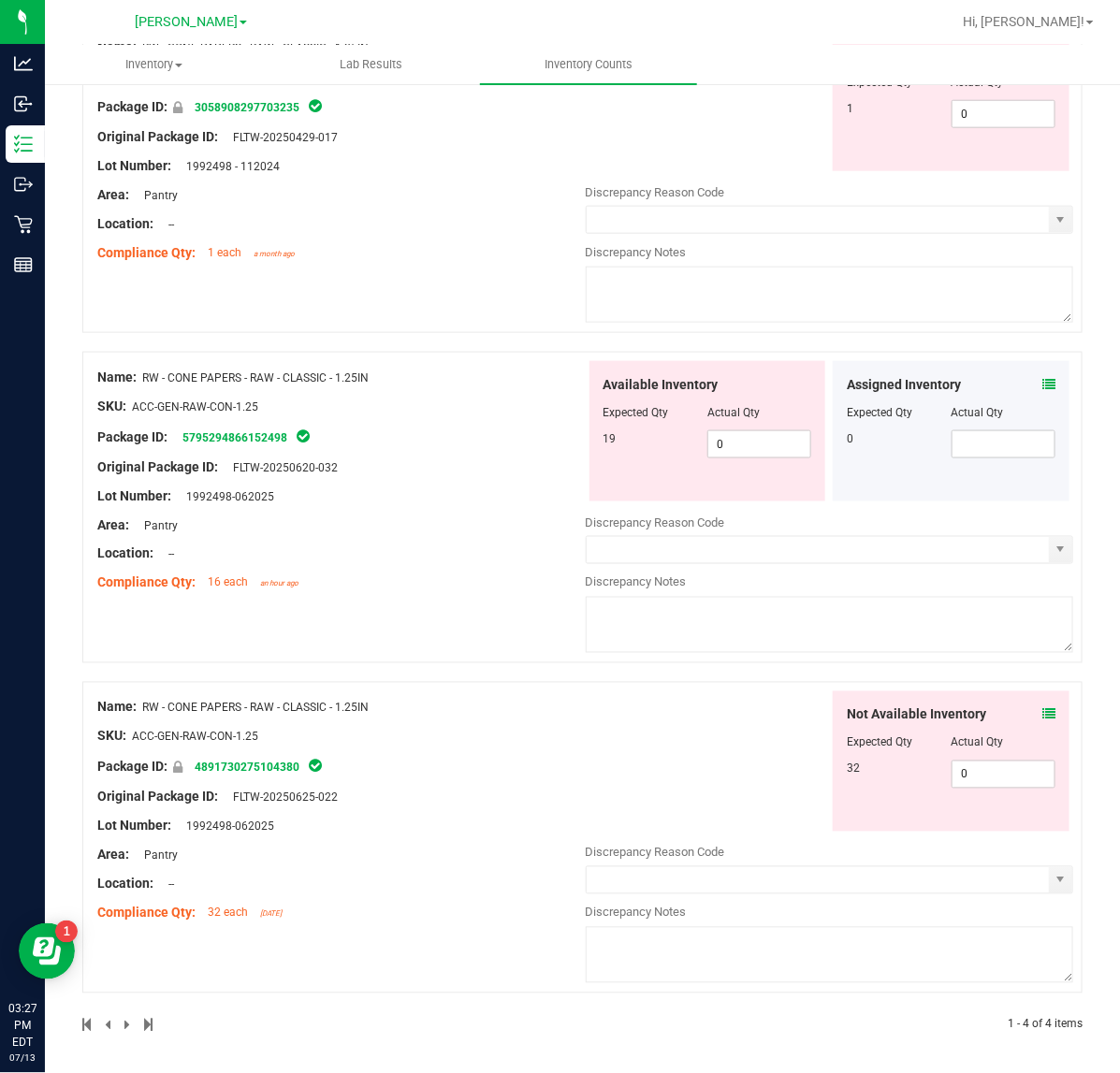 scroll, scrollTop: 619, scrollLeft: 0, axis: vertical 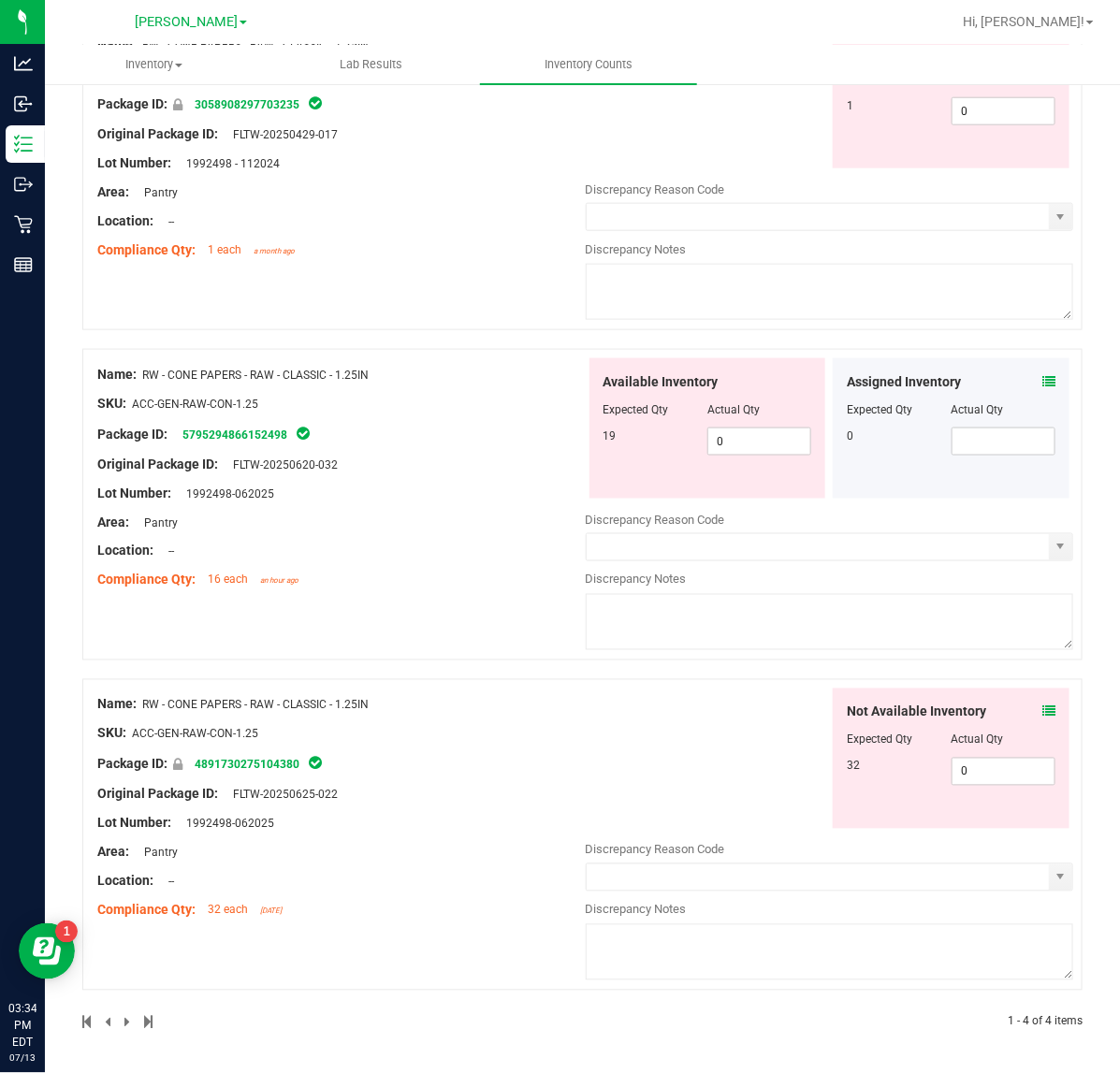 click on "Name:
RW - CONE PAPERS - RAW - CLASSIC - 1.25IN
SKU:
ACC-GEN-RAW-CON-1.25
Package ID:
3058908297703235
Original Package ID:
FLTW-20250429-017
Lot Number:
1992498 - 112024
0" at bounding box center (582, 174) 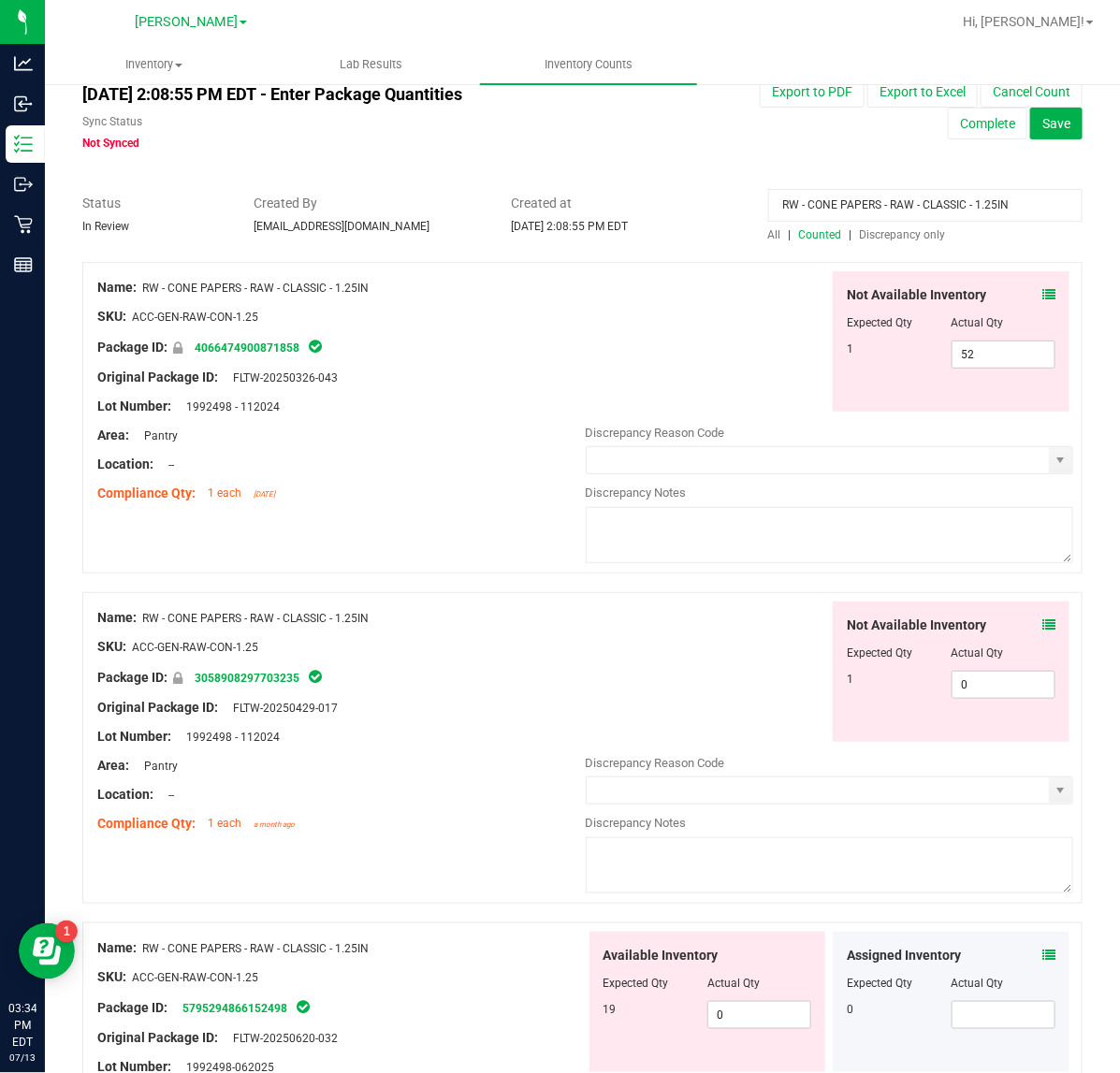 scroll, scrollTop: 35, scrollLeft: 0, axis: vertical 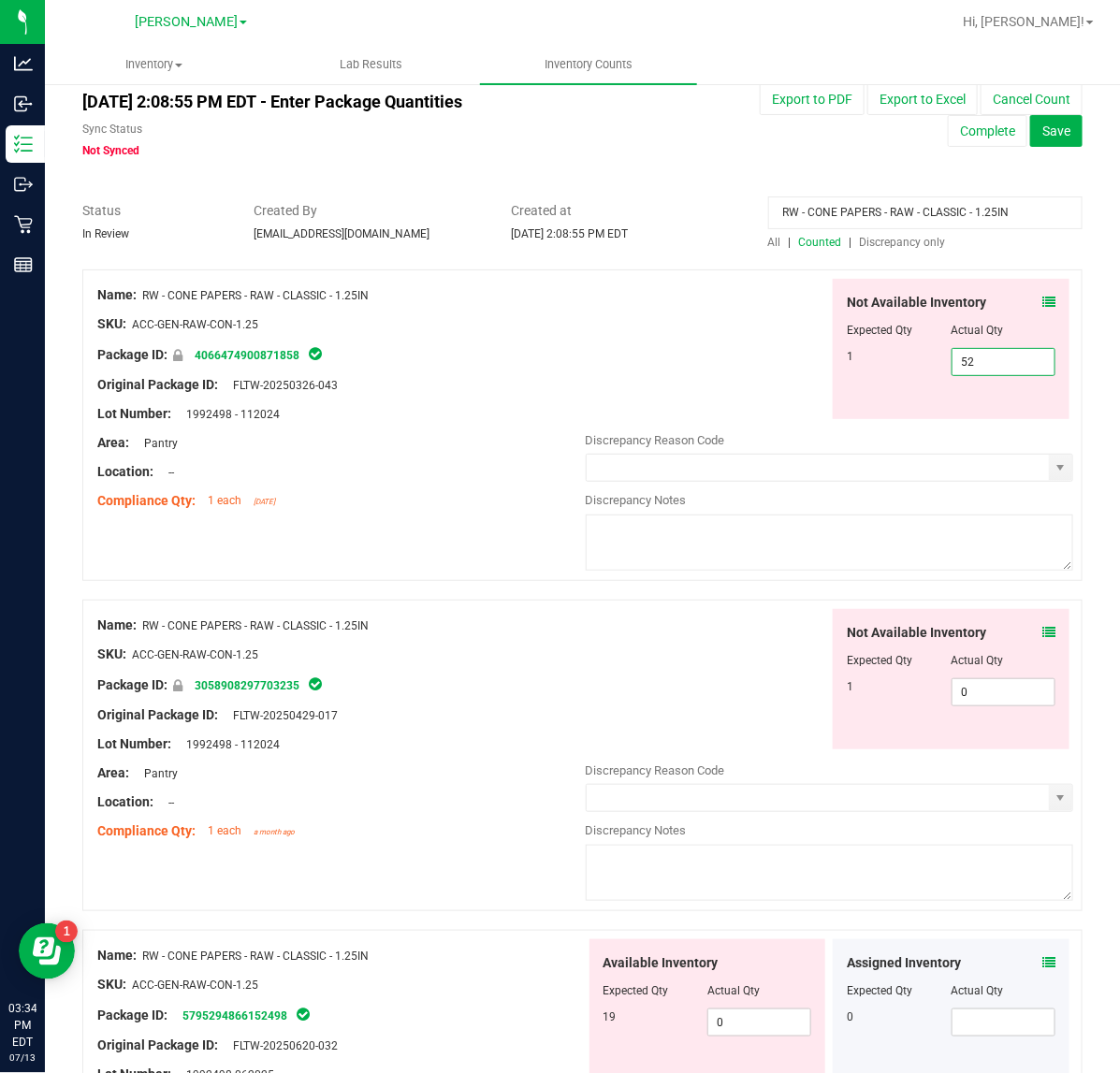 drag, startPoint x: 998, startPoint y: 370, endPoint x: 566, endPoint y: 381, distance: 432.14002 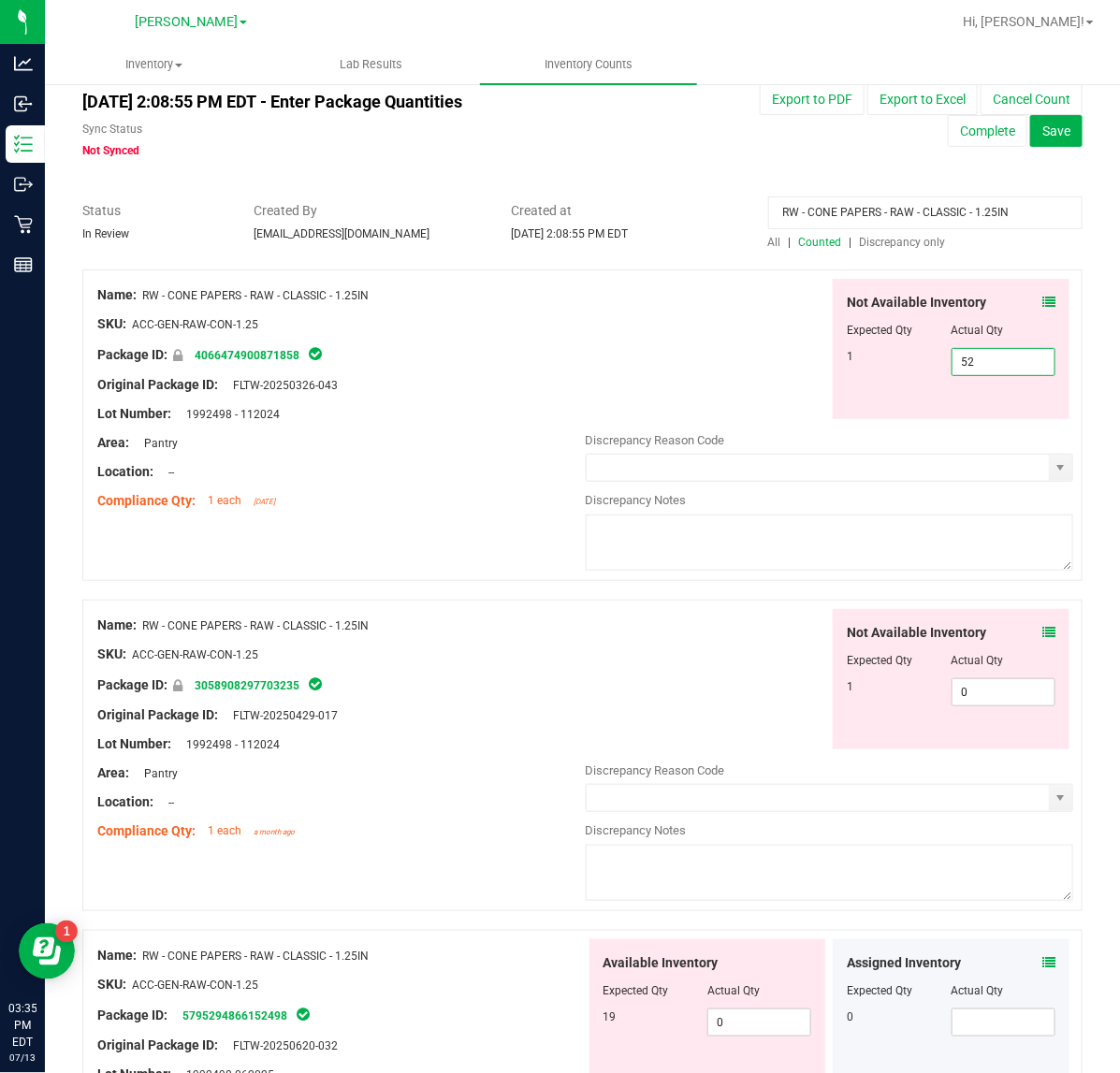 type on "1" 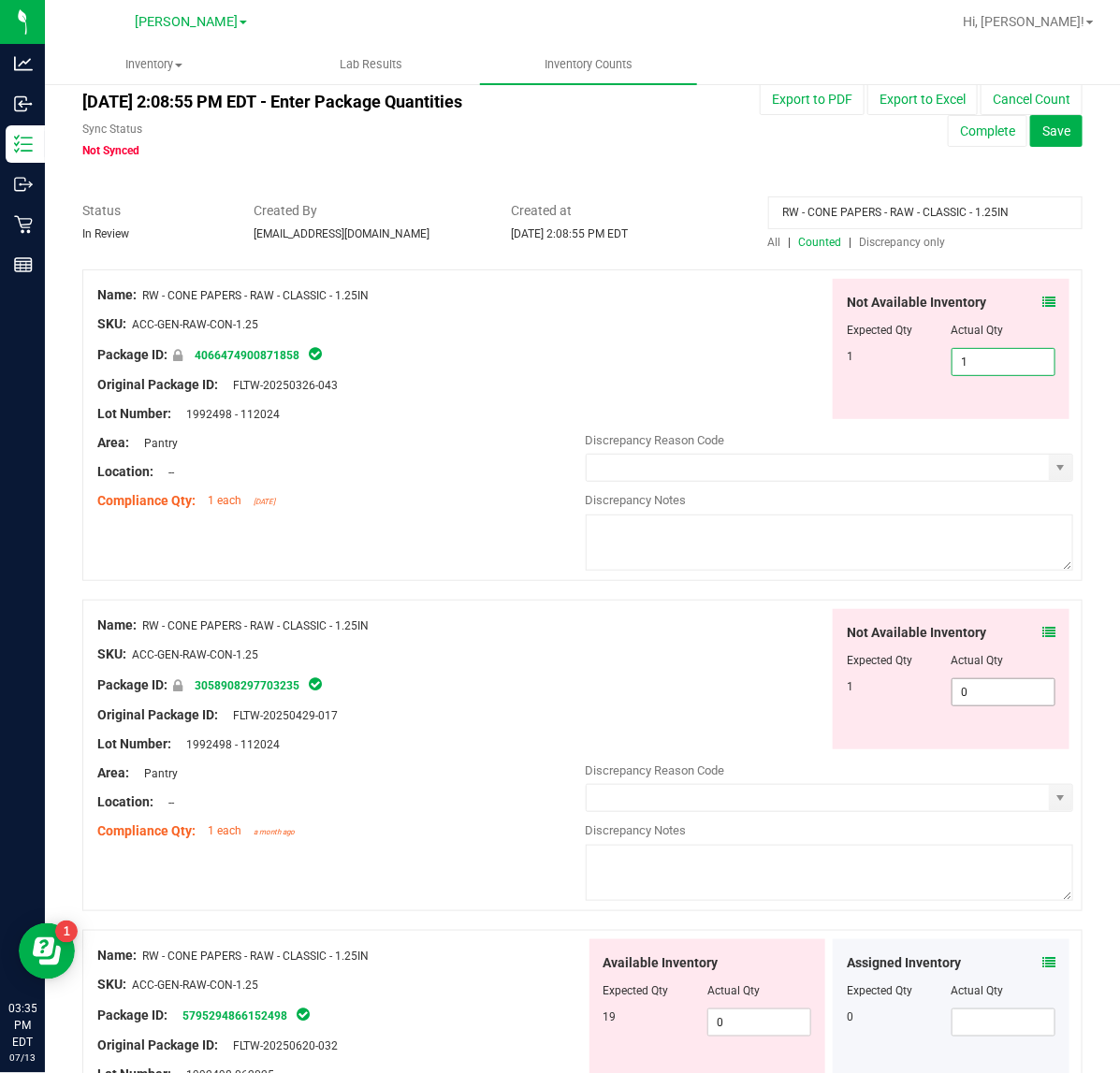 type on "1" 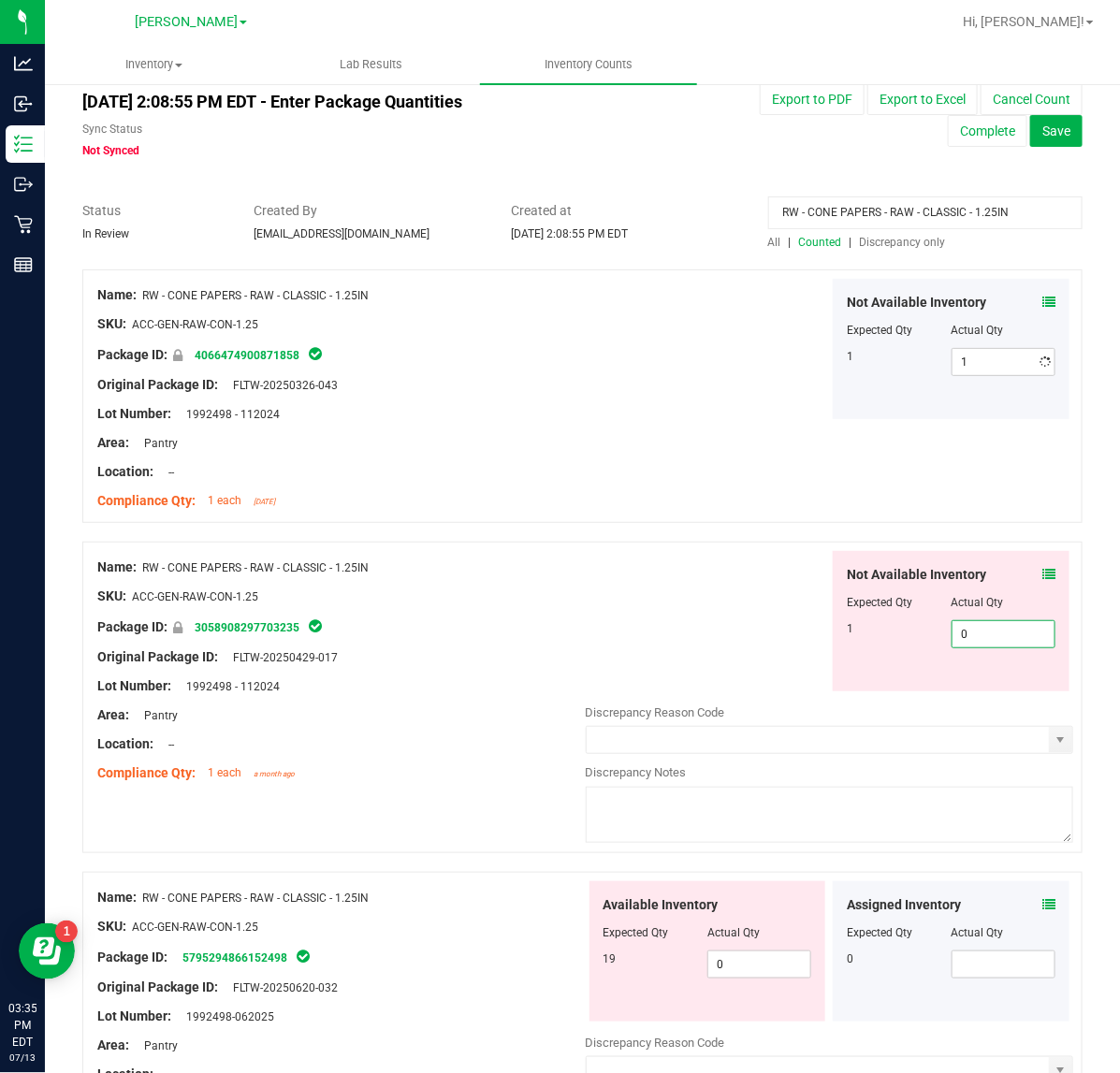 click on "Not Available Inventory
Expected Qty
Actual Qty
1
0 0" at bounding box center (951, 621) 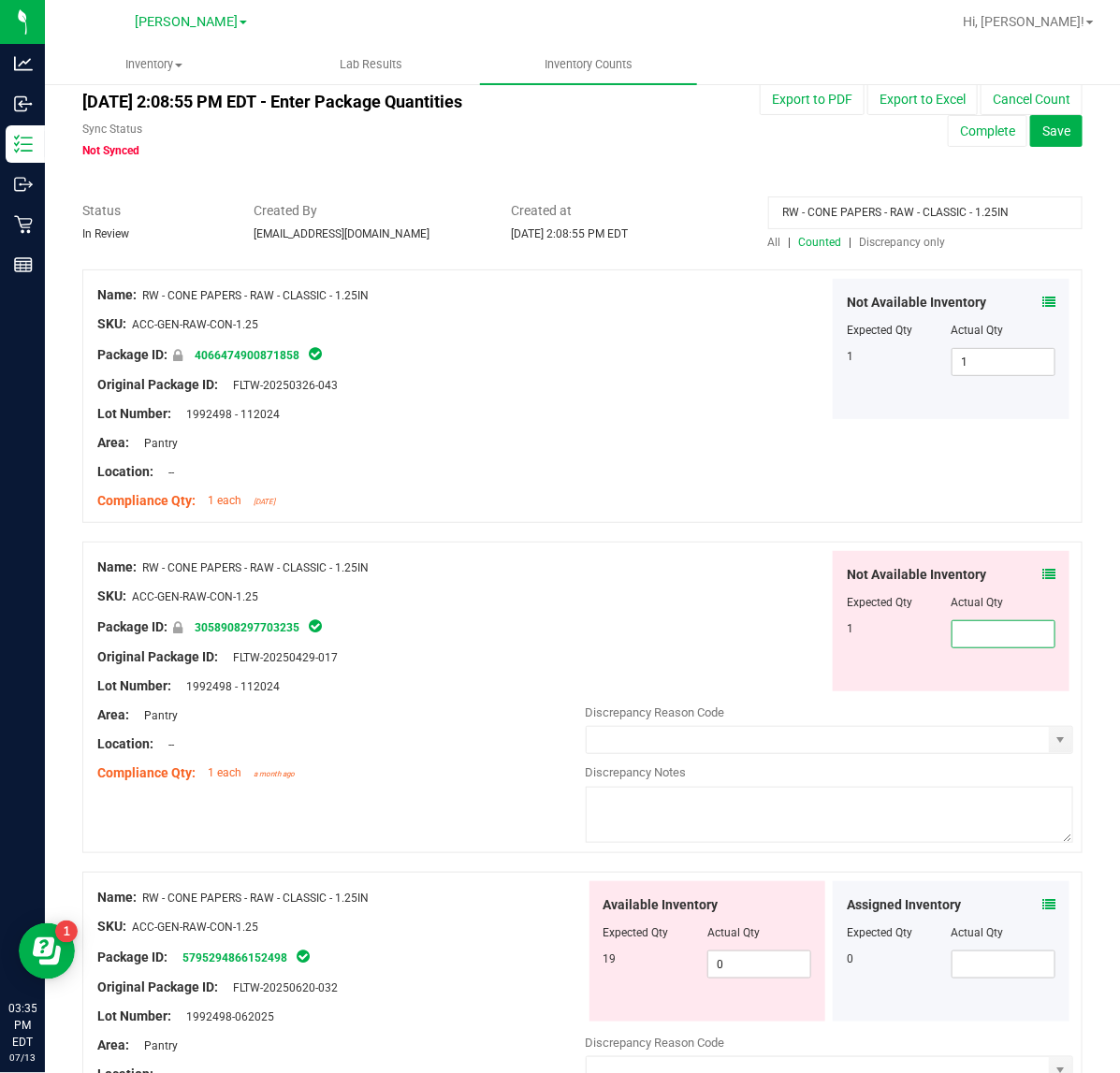 type on "1" 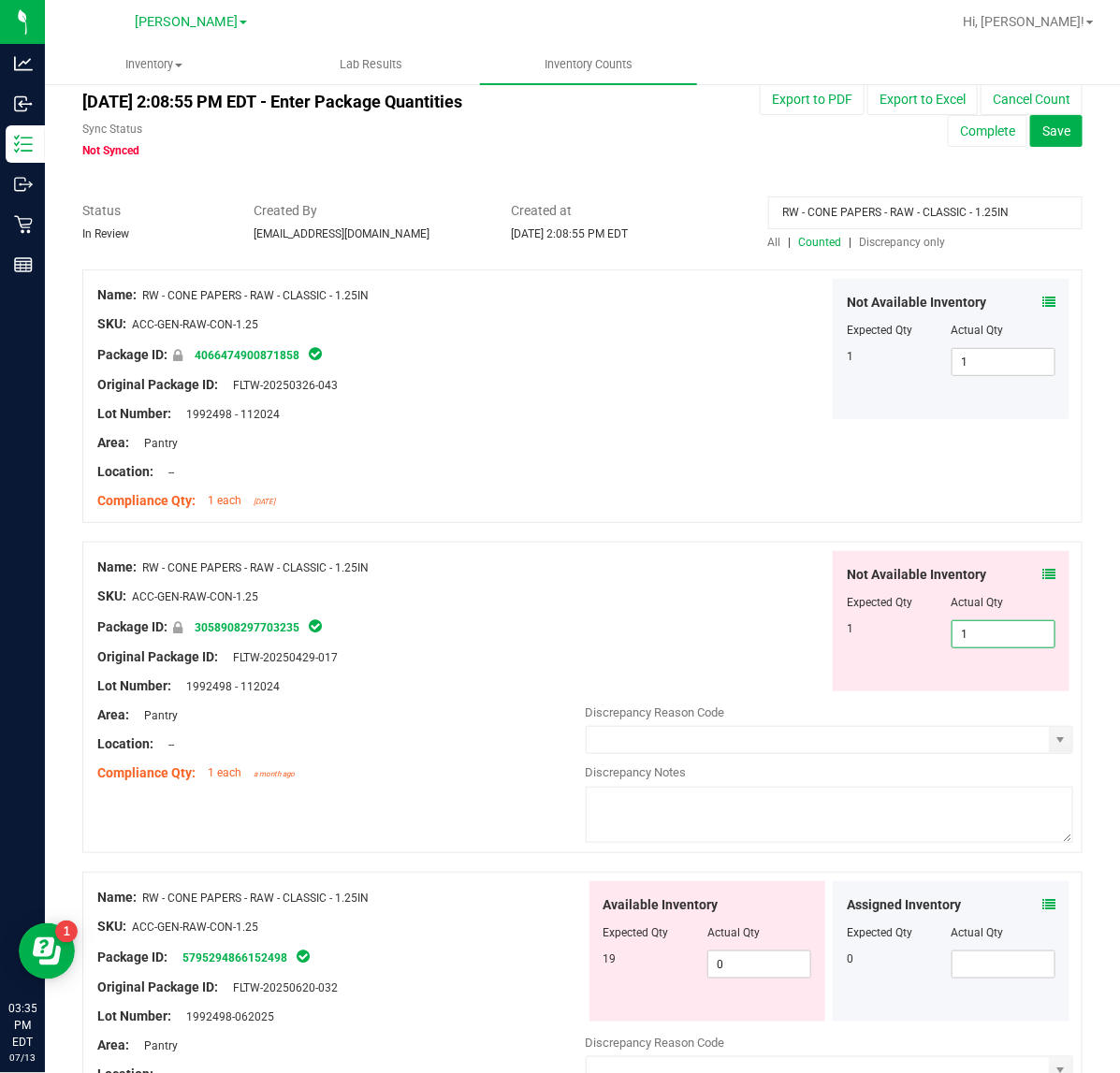 type on "1" 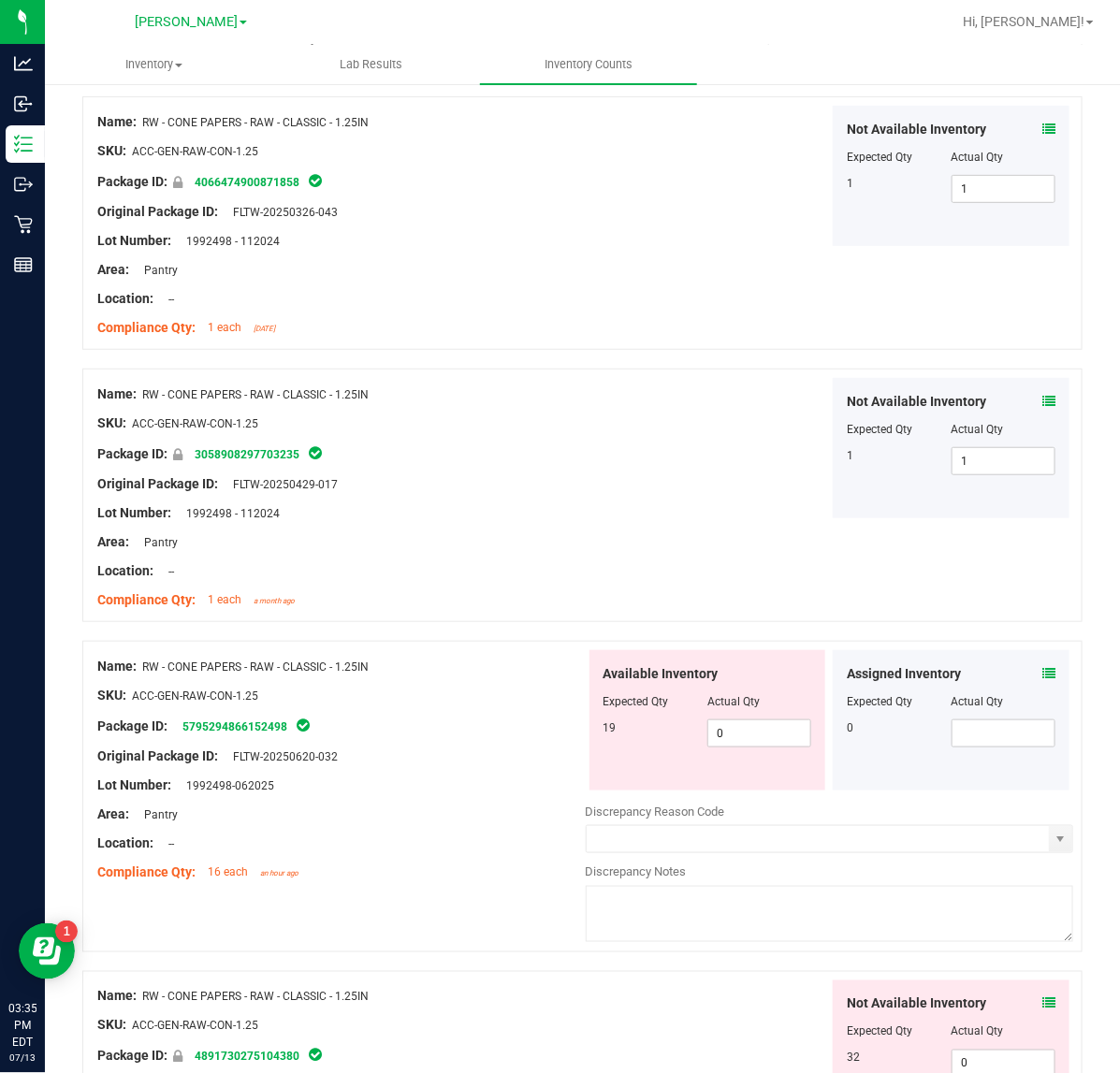 scroll, scrollTop: 385, scrollLeft: 0, axis: vertical 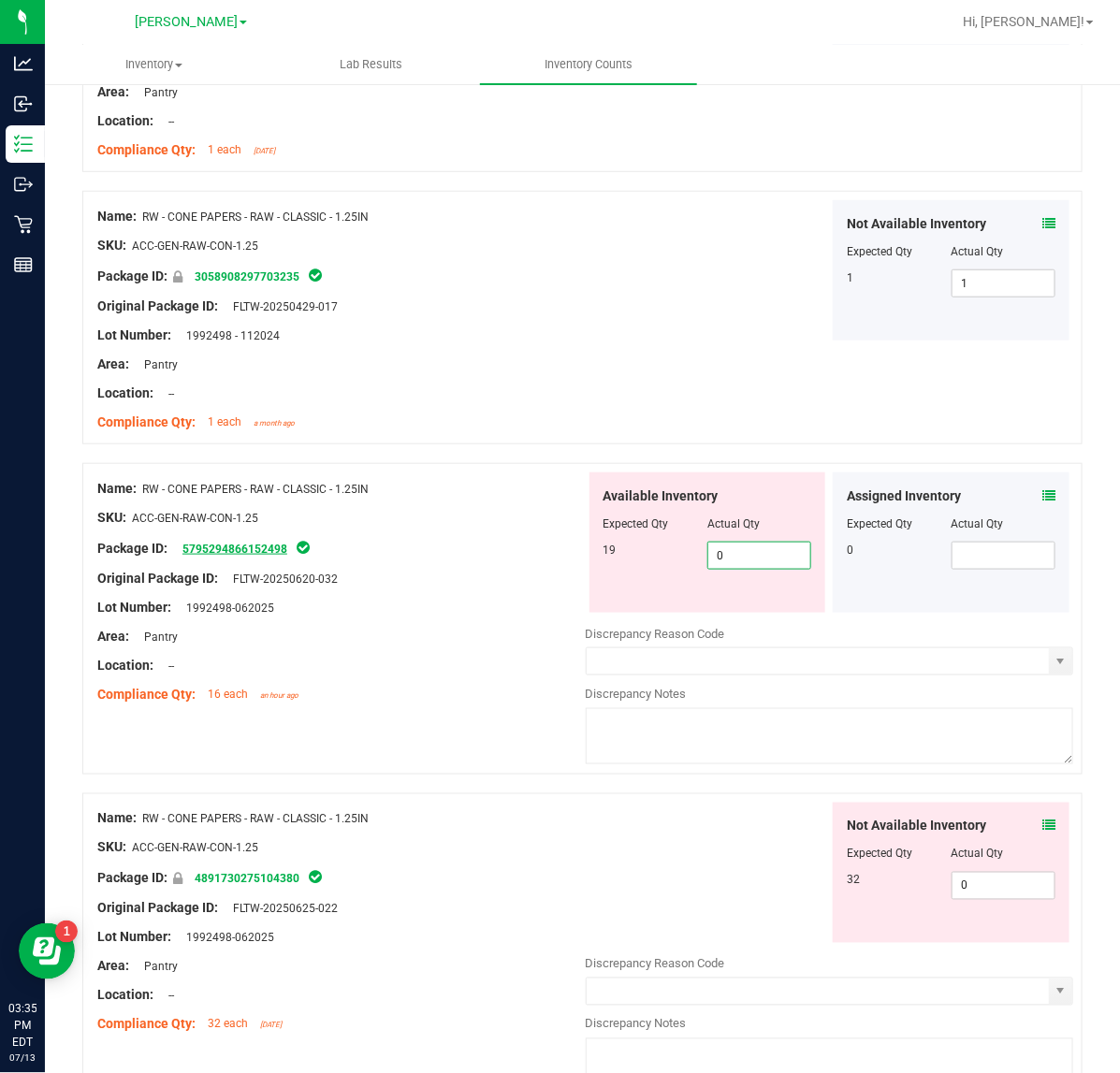 drag, startPoint x: 745, startPoint y: 561, endPoint x: 255, endPoint y: 544, distance: 490.29481 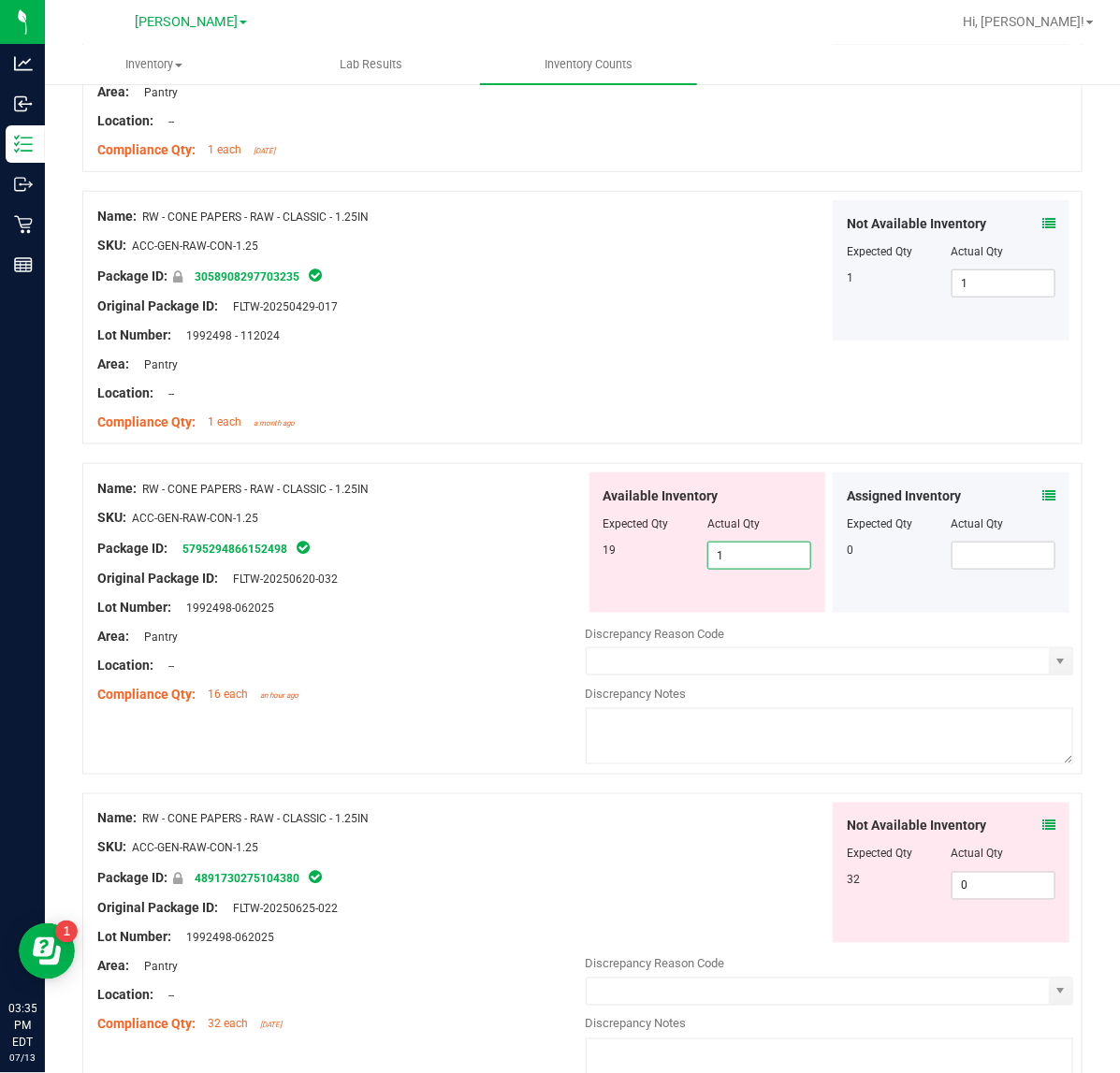 type on "18" 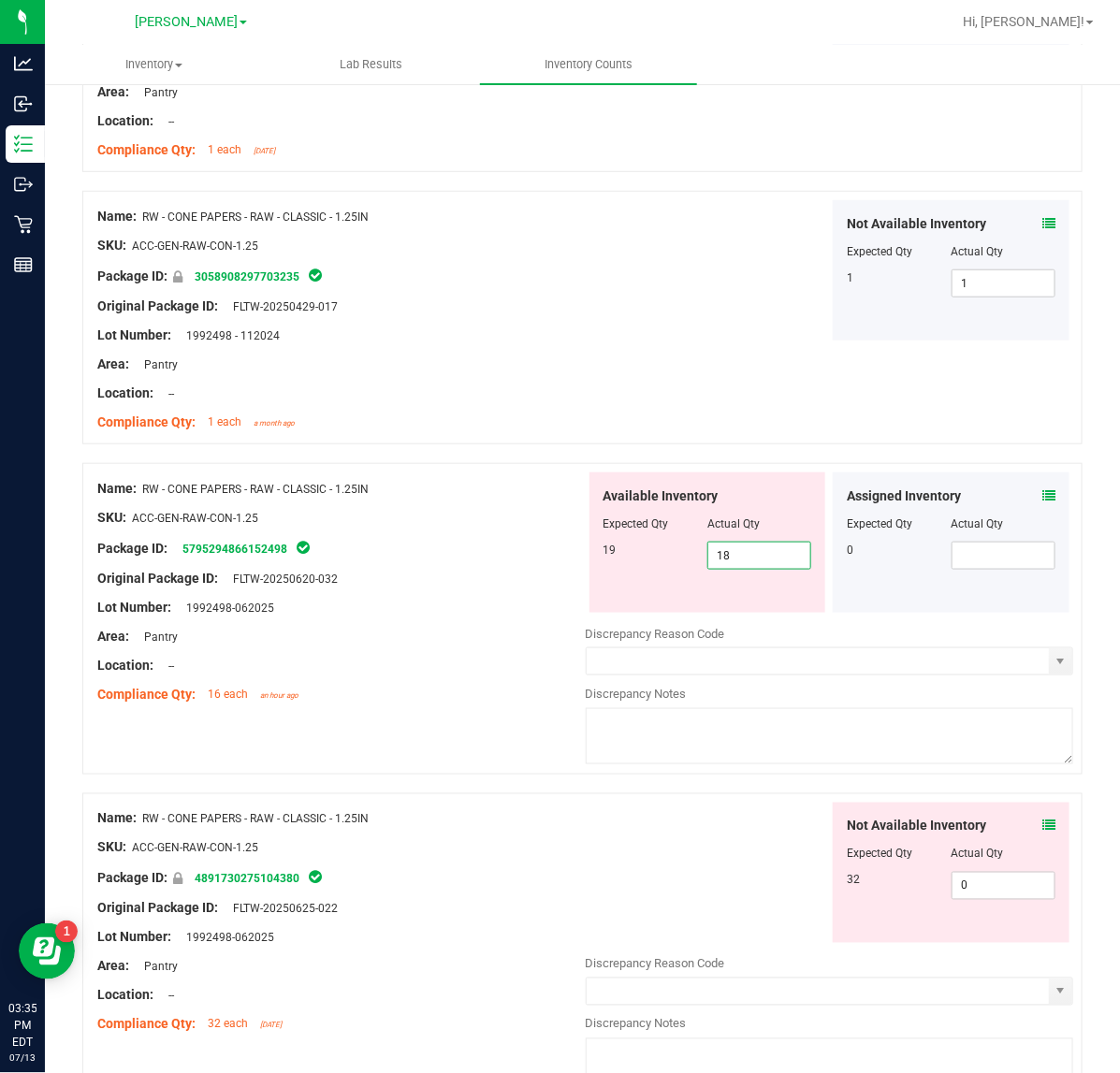 scroll, scrollTop: 501, scrollLeft: 0, axis: vertical 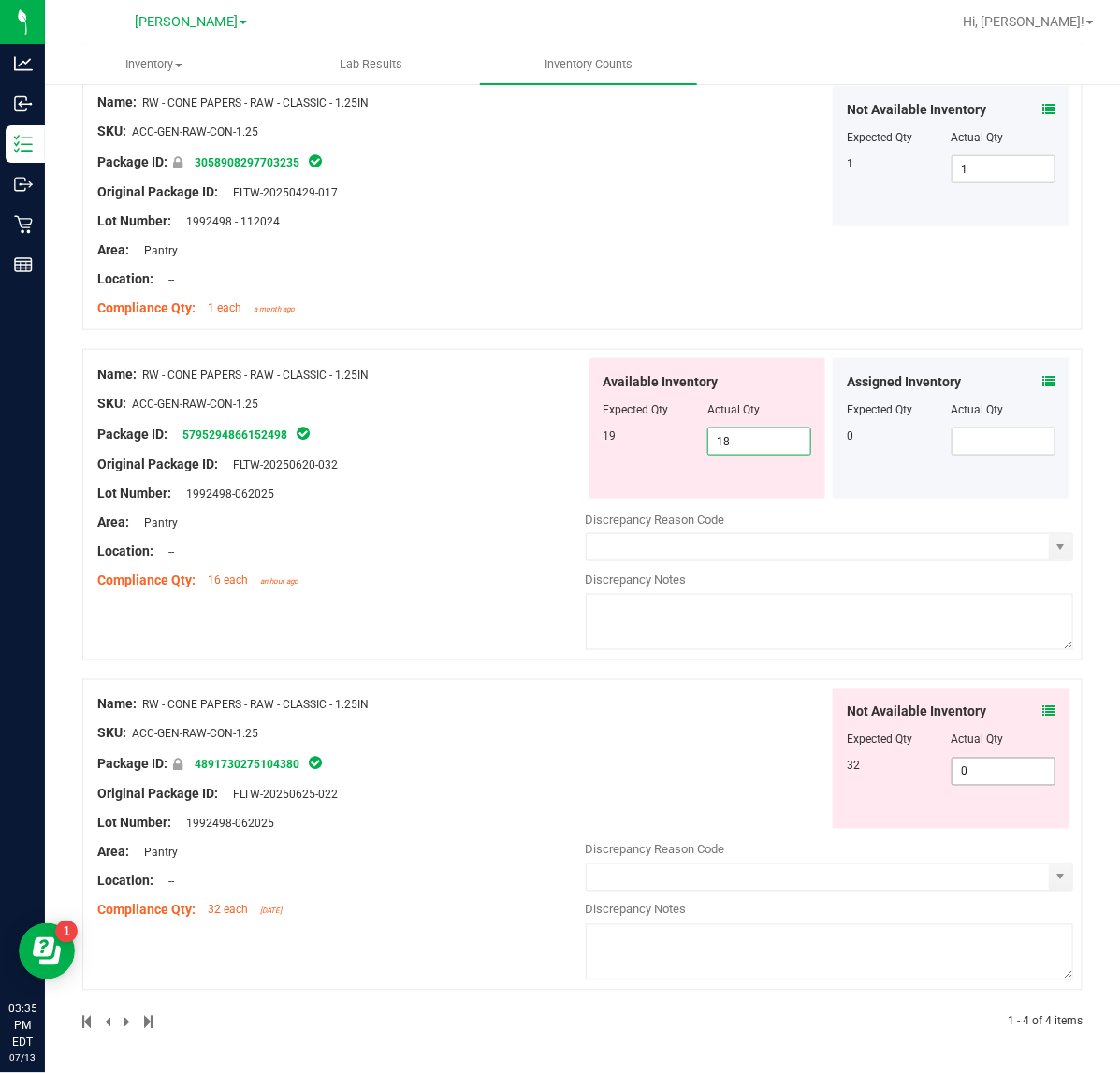 type on "18" 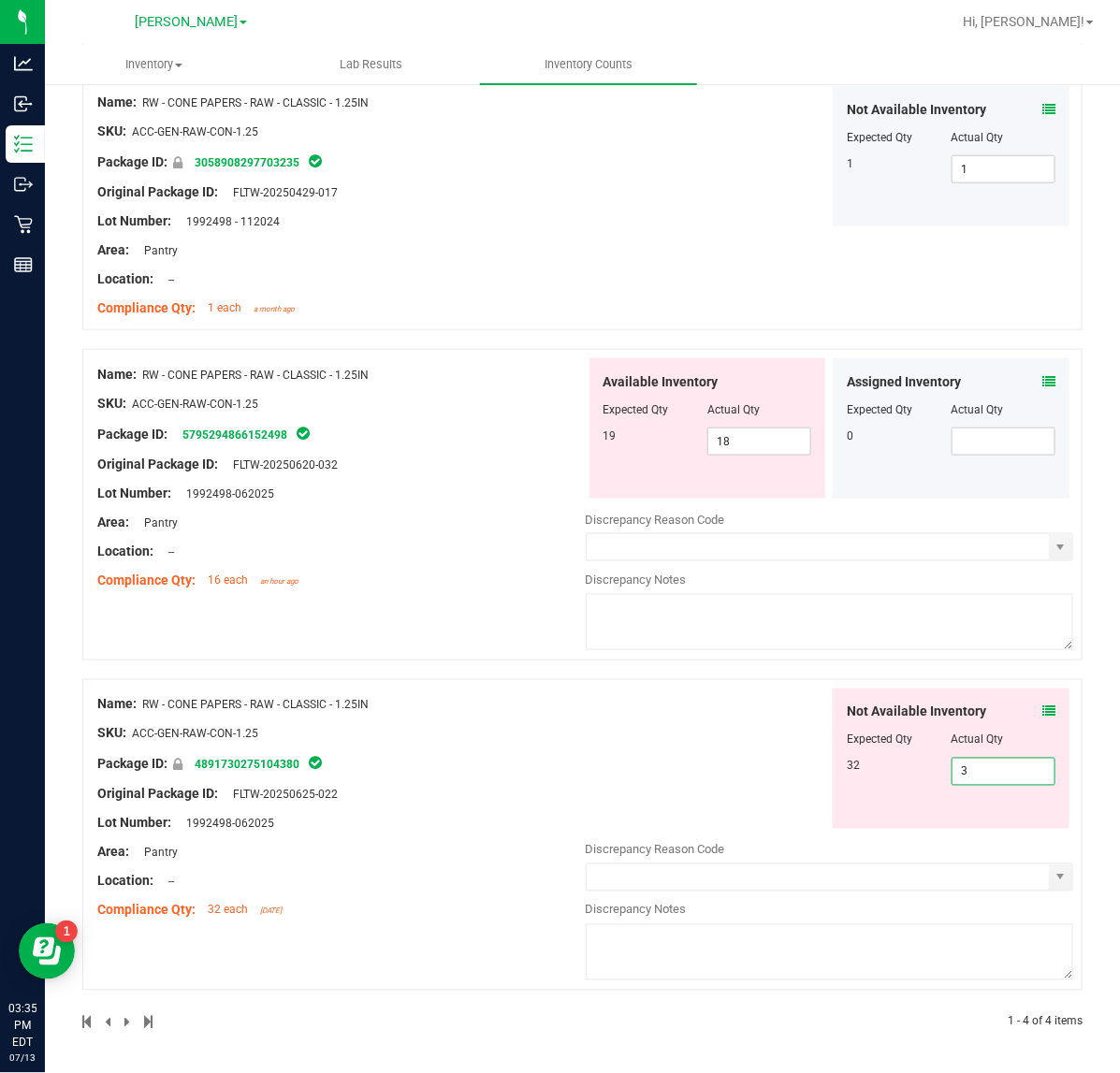 type on "32" 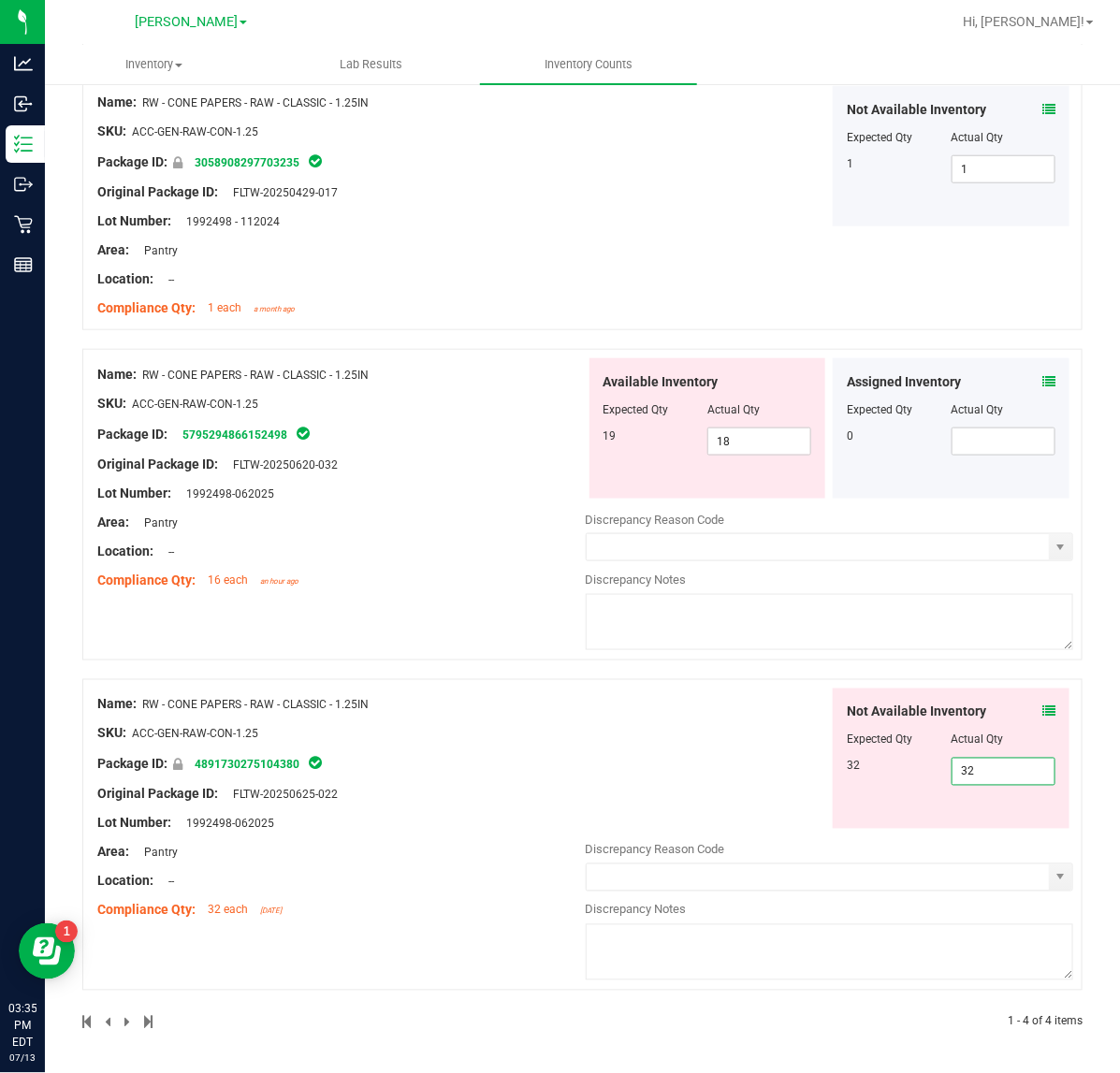 type on "32" 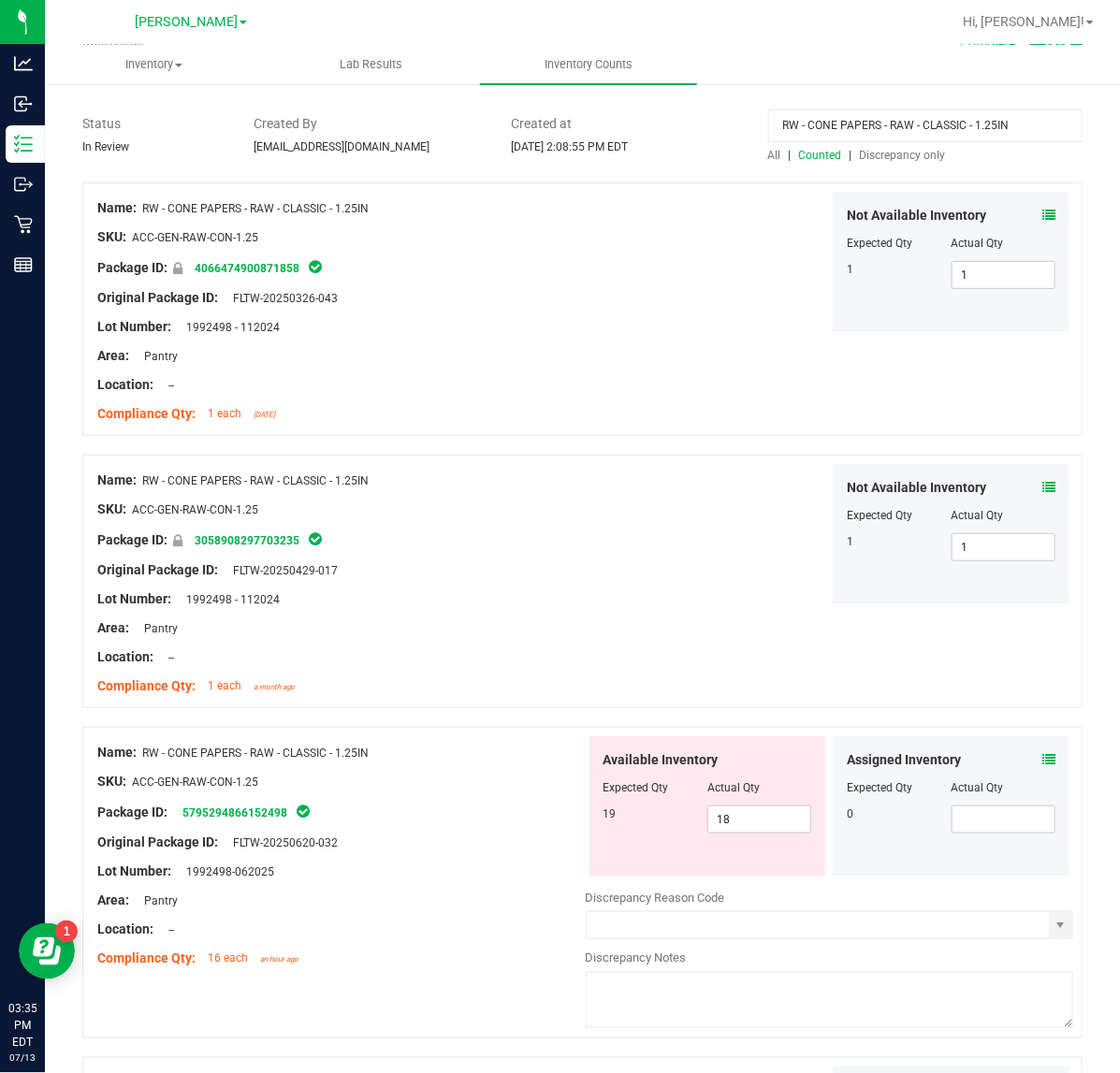 scroll, scrollTop: 0, scrollLeft: 0, axis: both 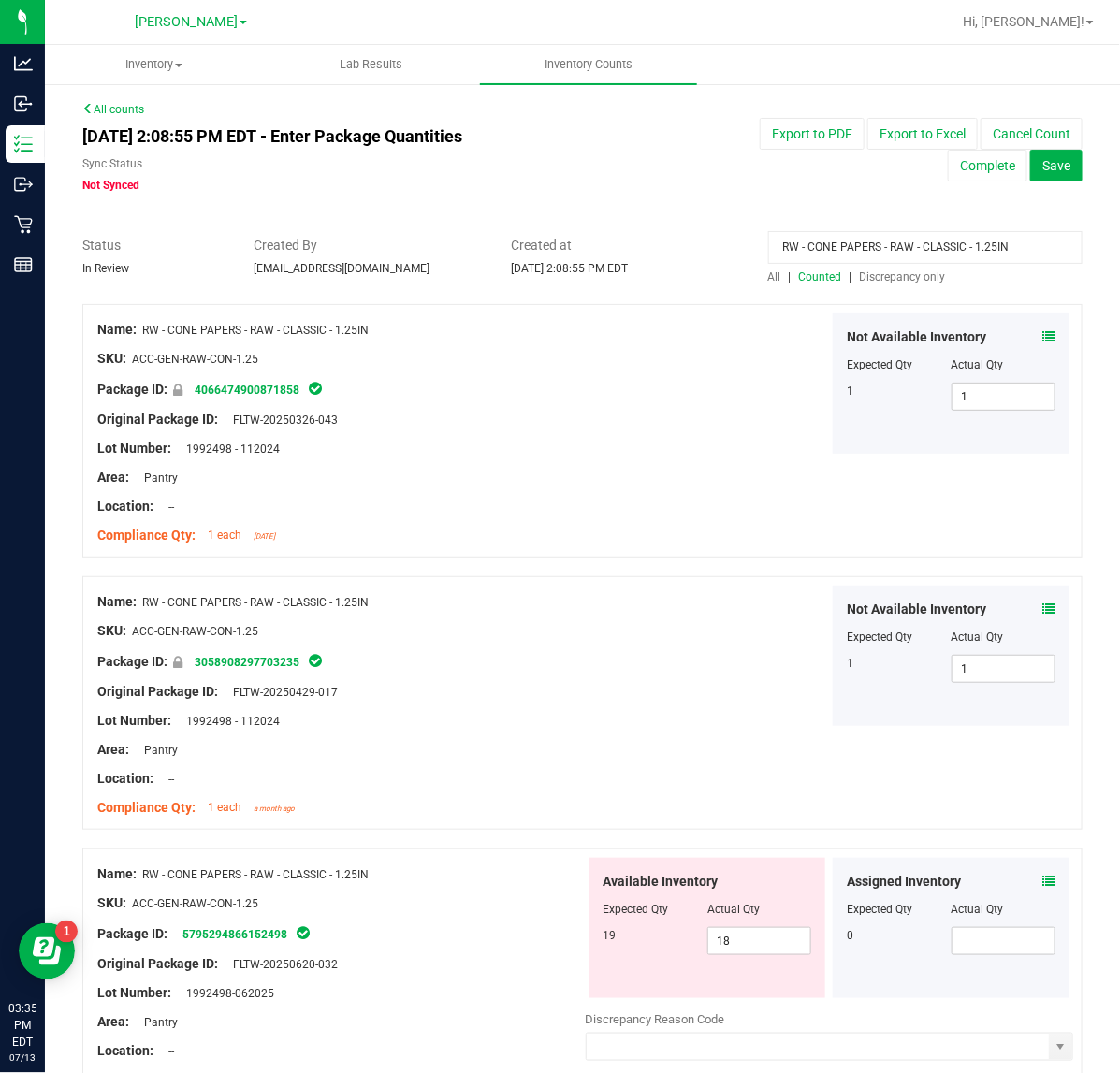 drag, startPoint x: 1013, startPoint y: 237, endPoint x: 582, endPoint y: 217, distance: 431.46379 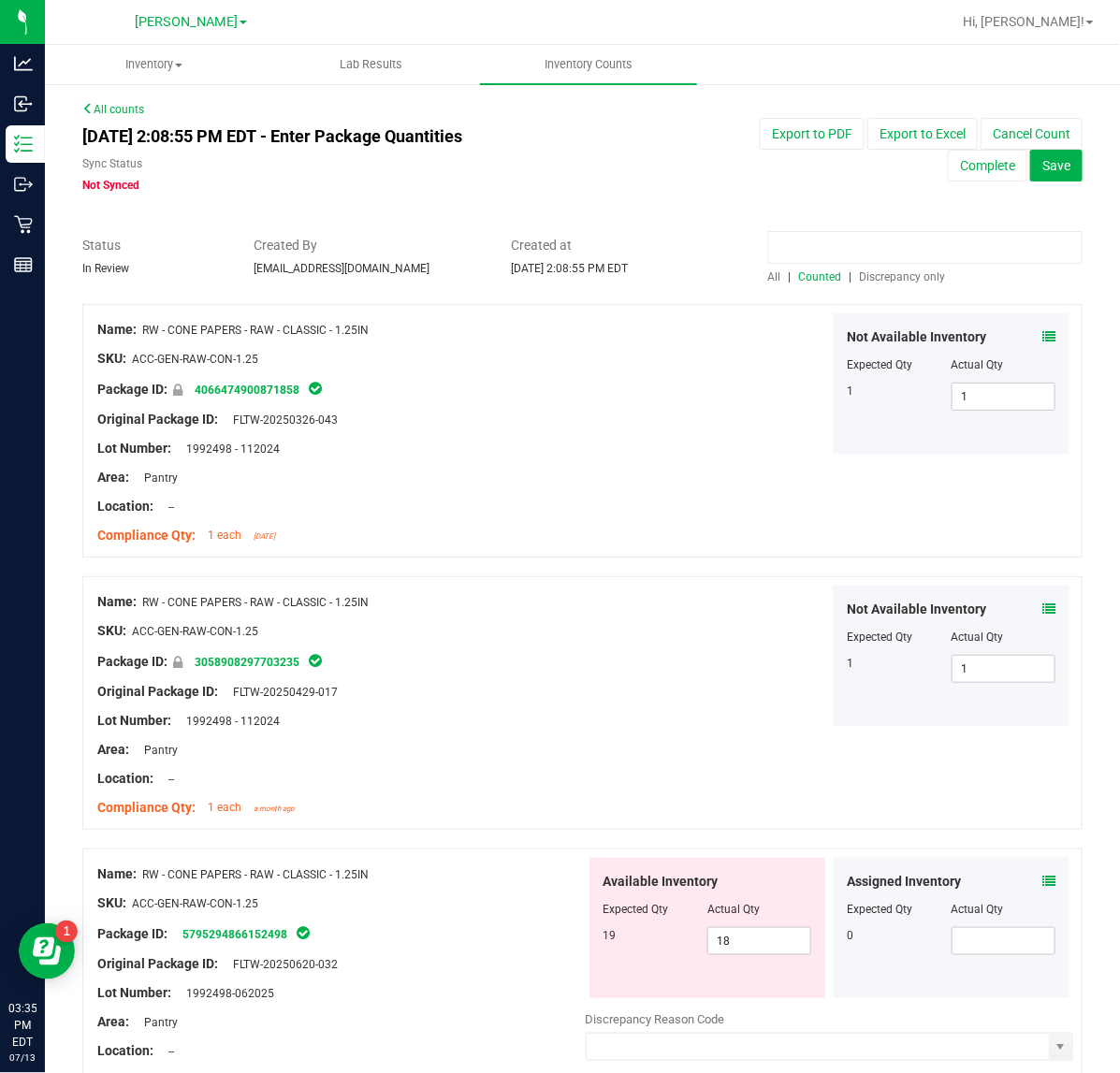 type 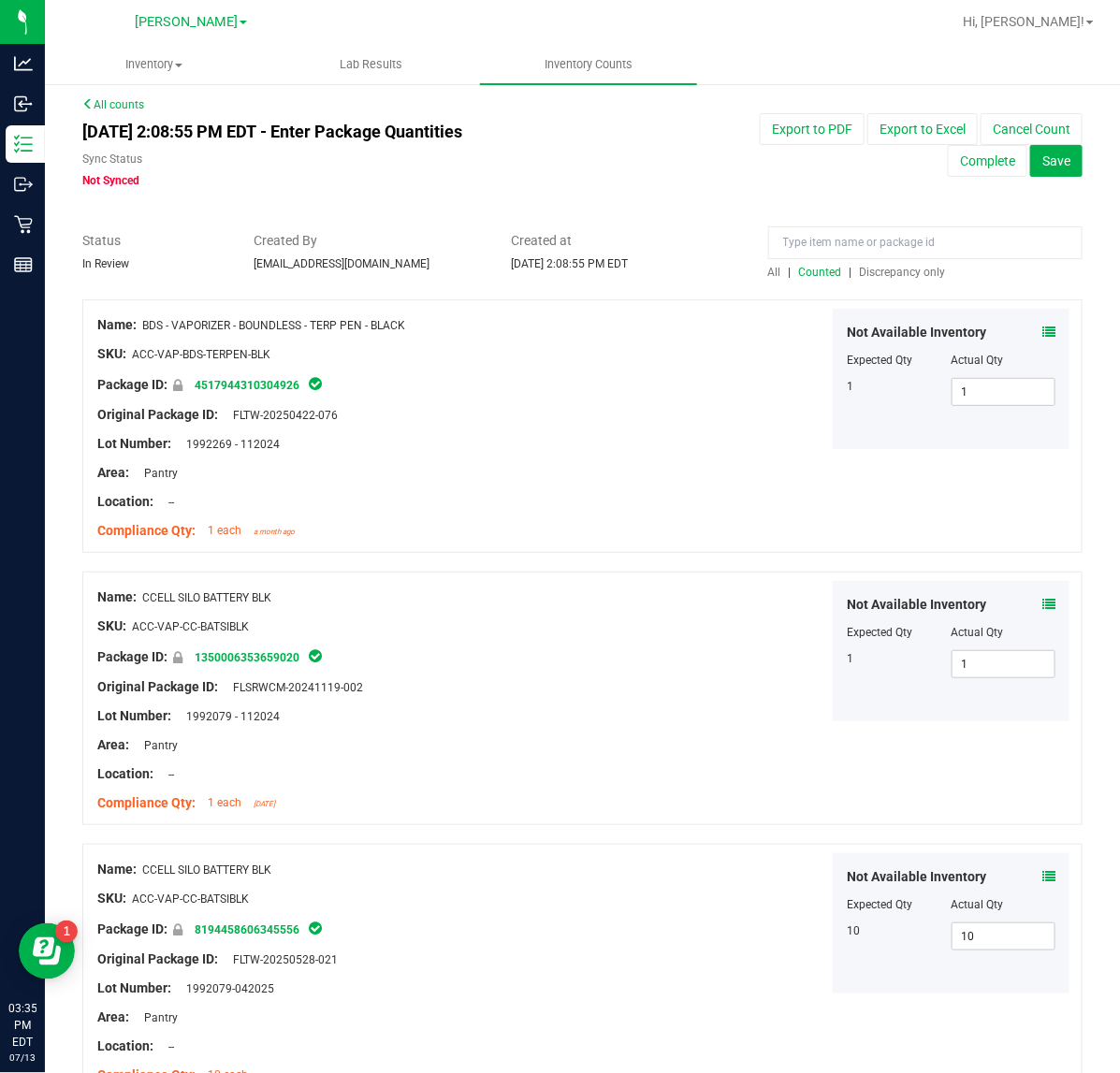 scroll, scrollTop: 0, scrollLeft: 0, axis: both 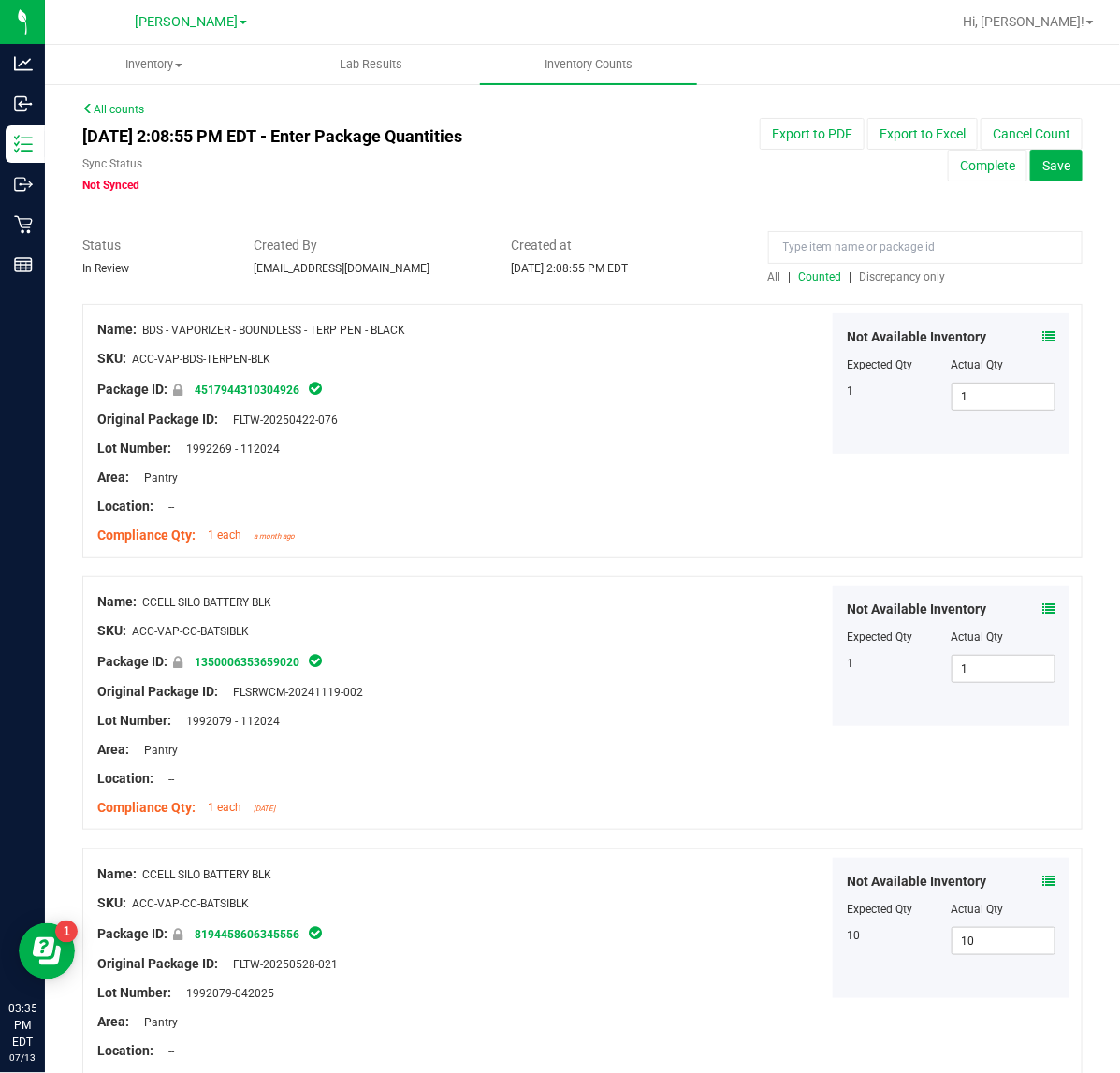click on "Discrepancy only" at bounding box center (903, 277) 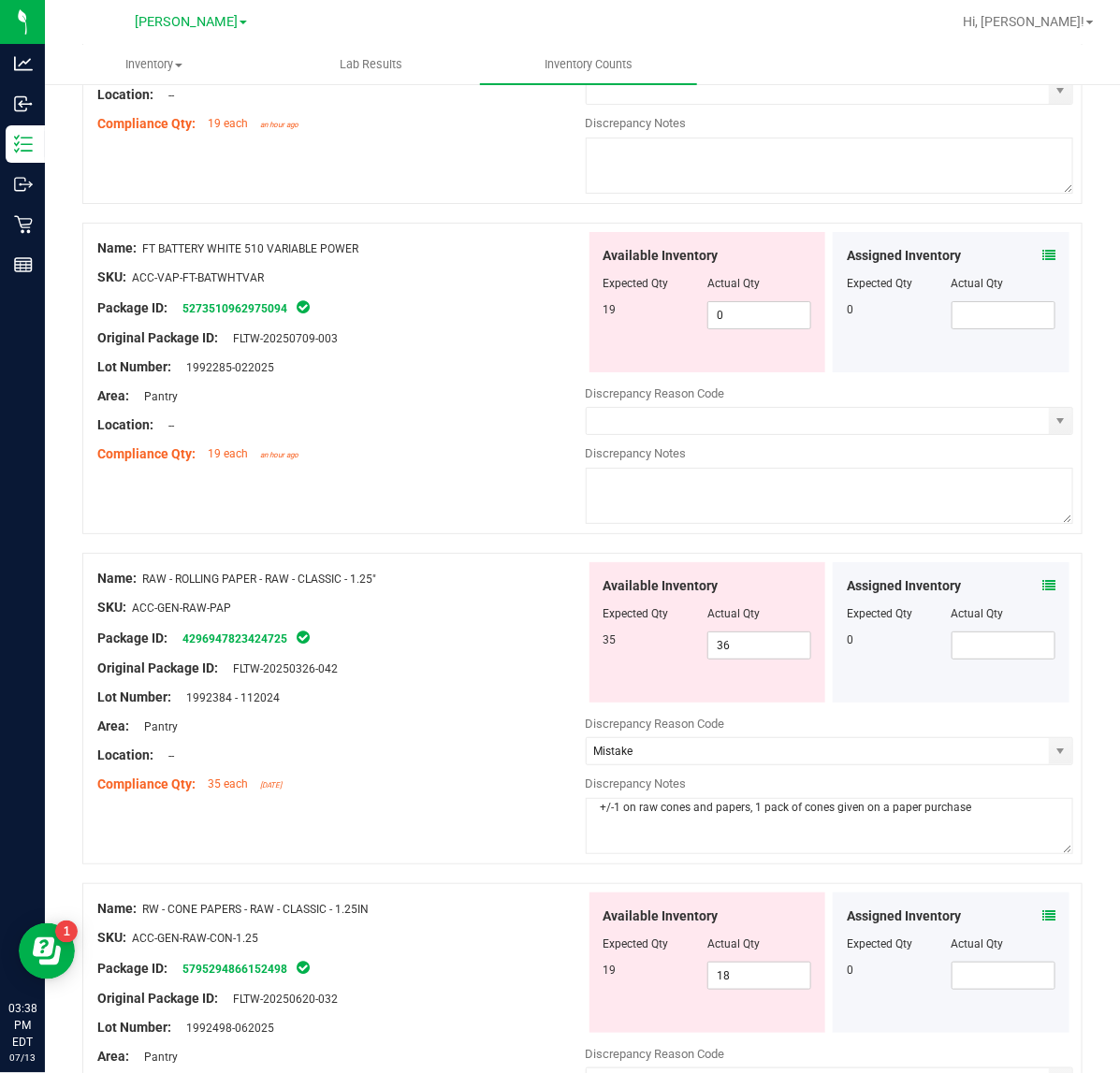 scroll, scrollTop: 2105, scrollLeft: 0, axis: vertical 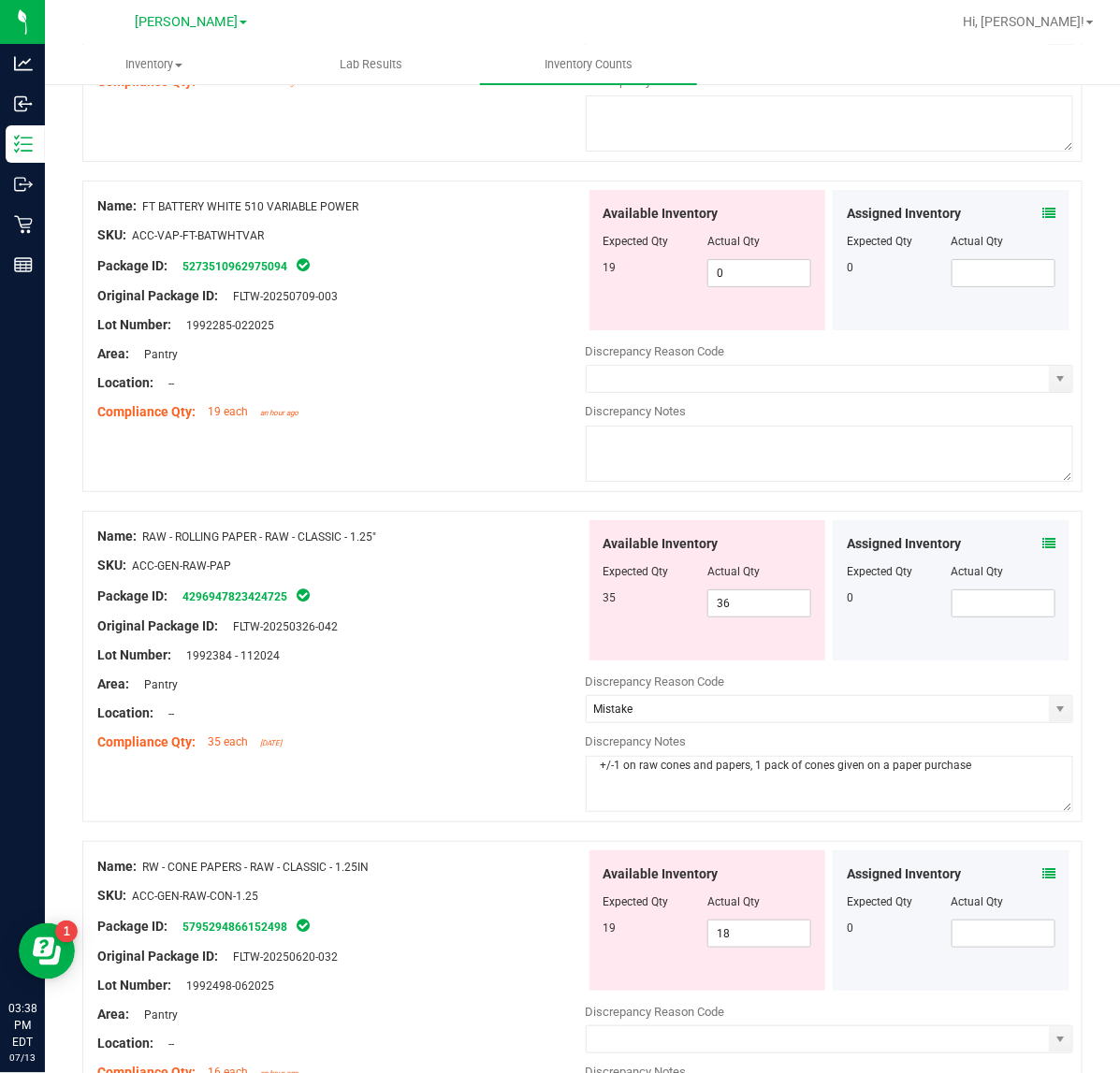 drag, startPoint x: 997, startPoint y: 784, endPoint x: 575, endPoint y: 775, distance: 422.09596 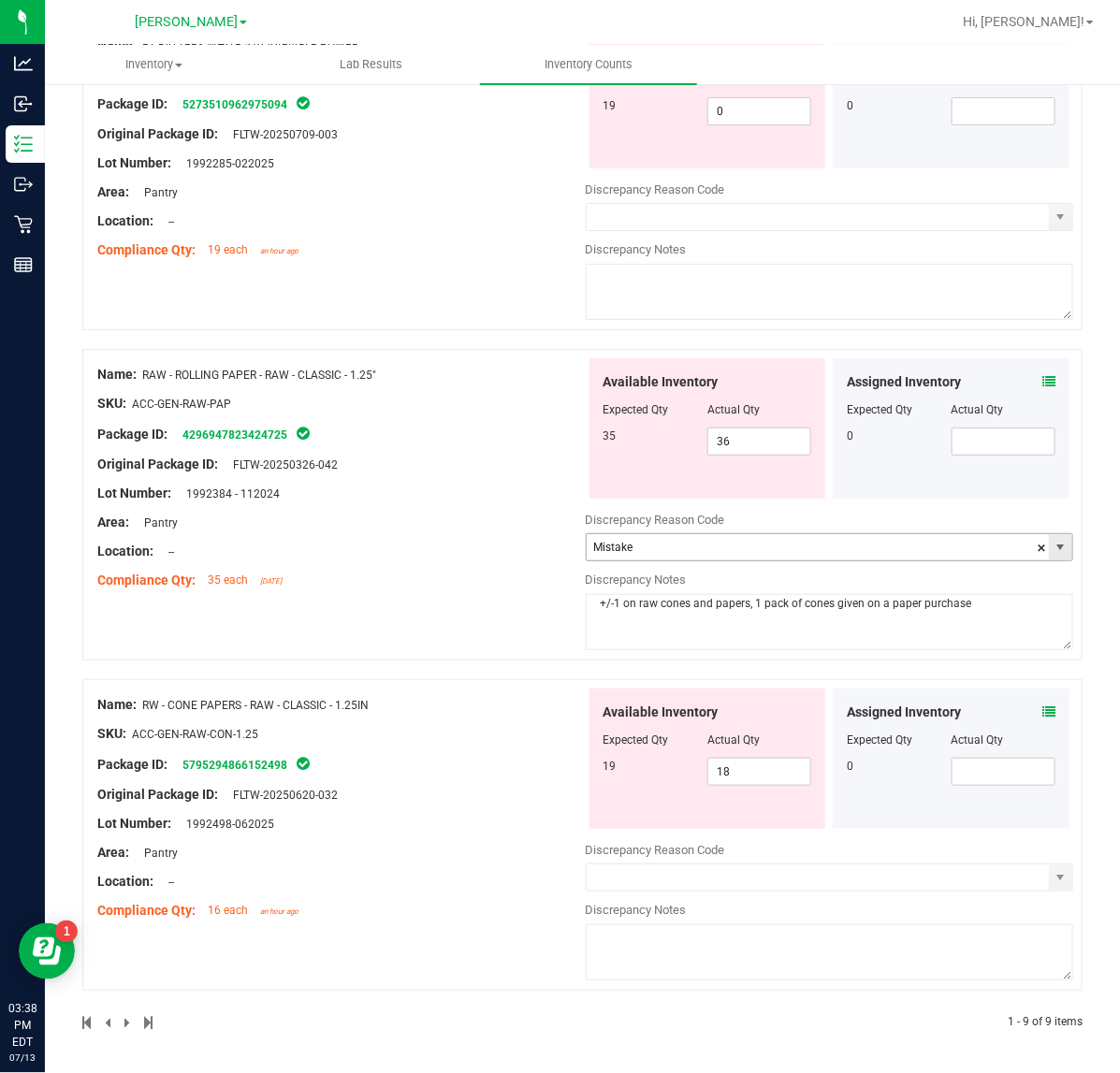 scroll, scrollTop: 2278, scrollLeft: 0, axis: vertical 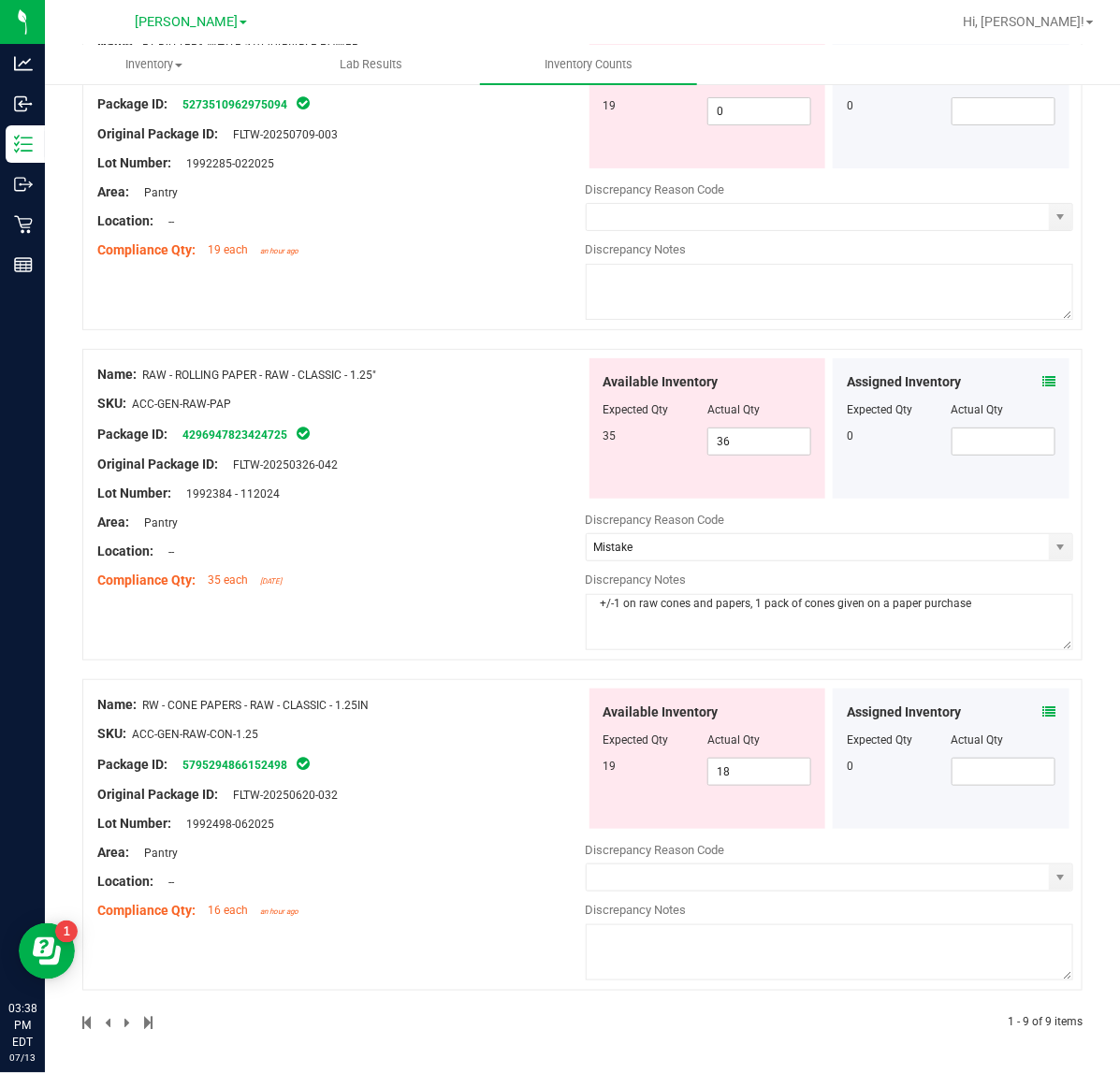 click at bounding box center (830, 952) 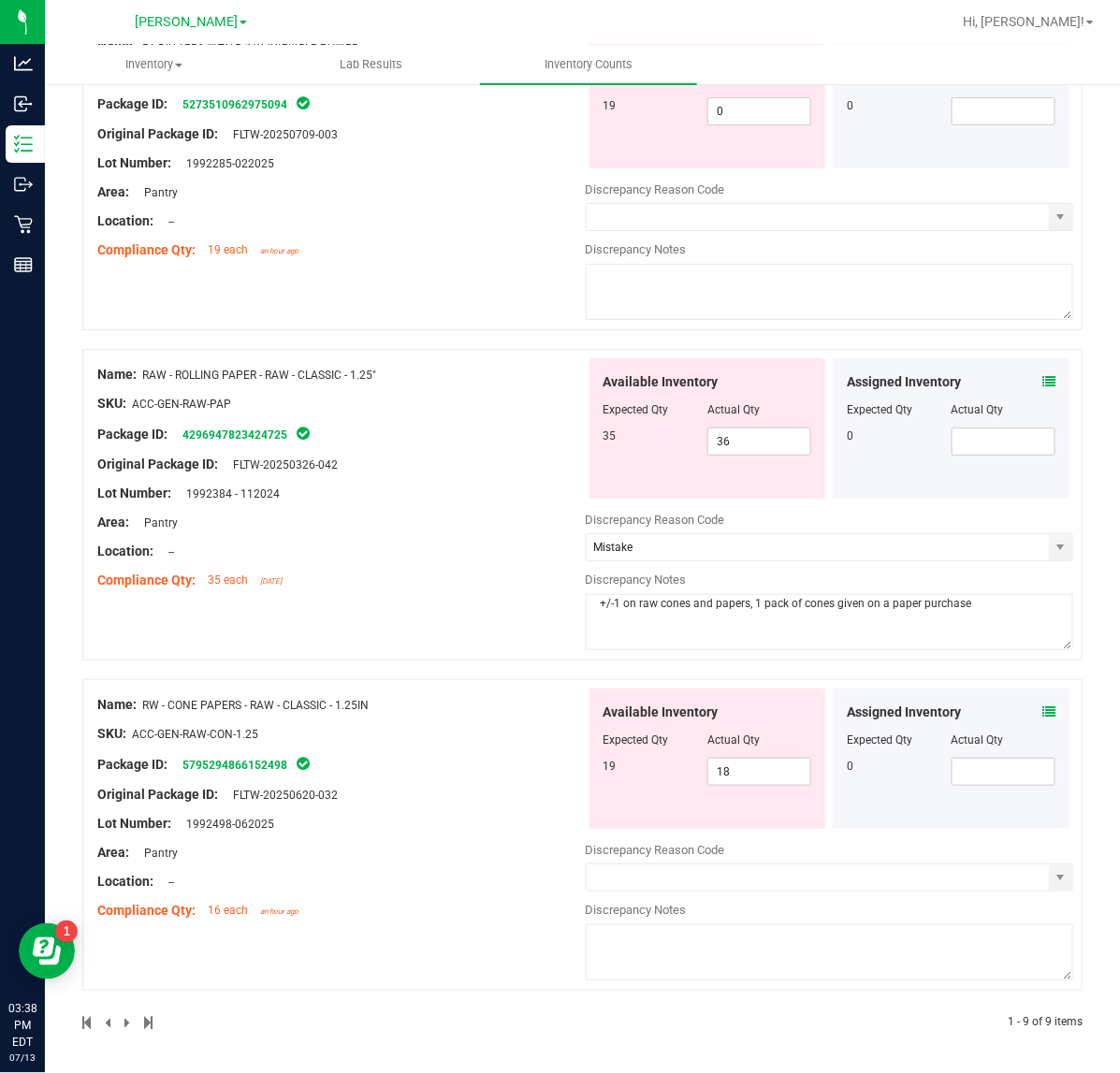 paste on "+/-1 on raw cones and papers, 1 pack of cones given on a paper purchase" 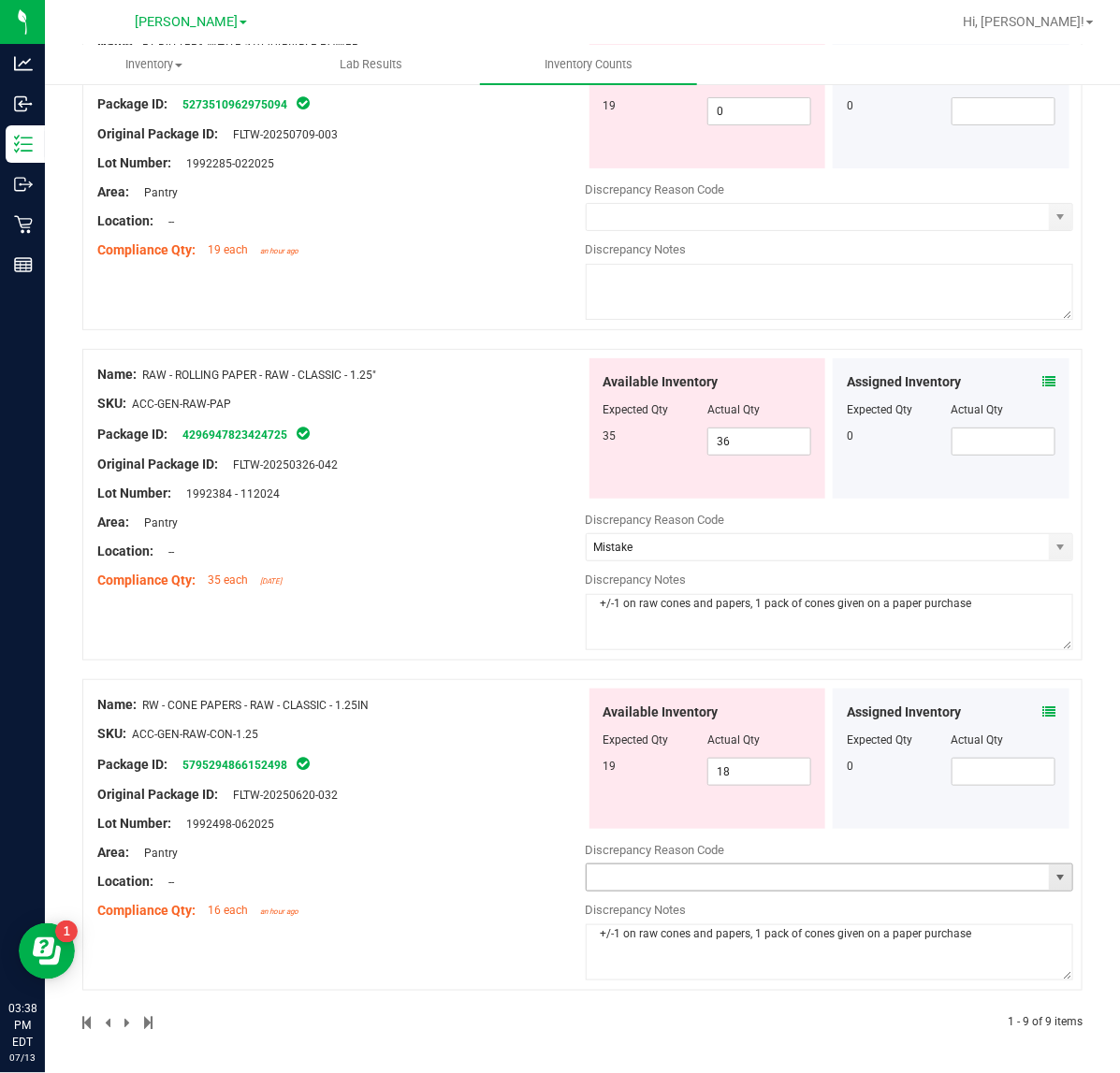 click at bounding box center (1060, 877) 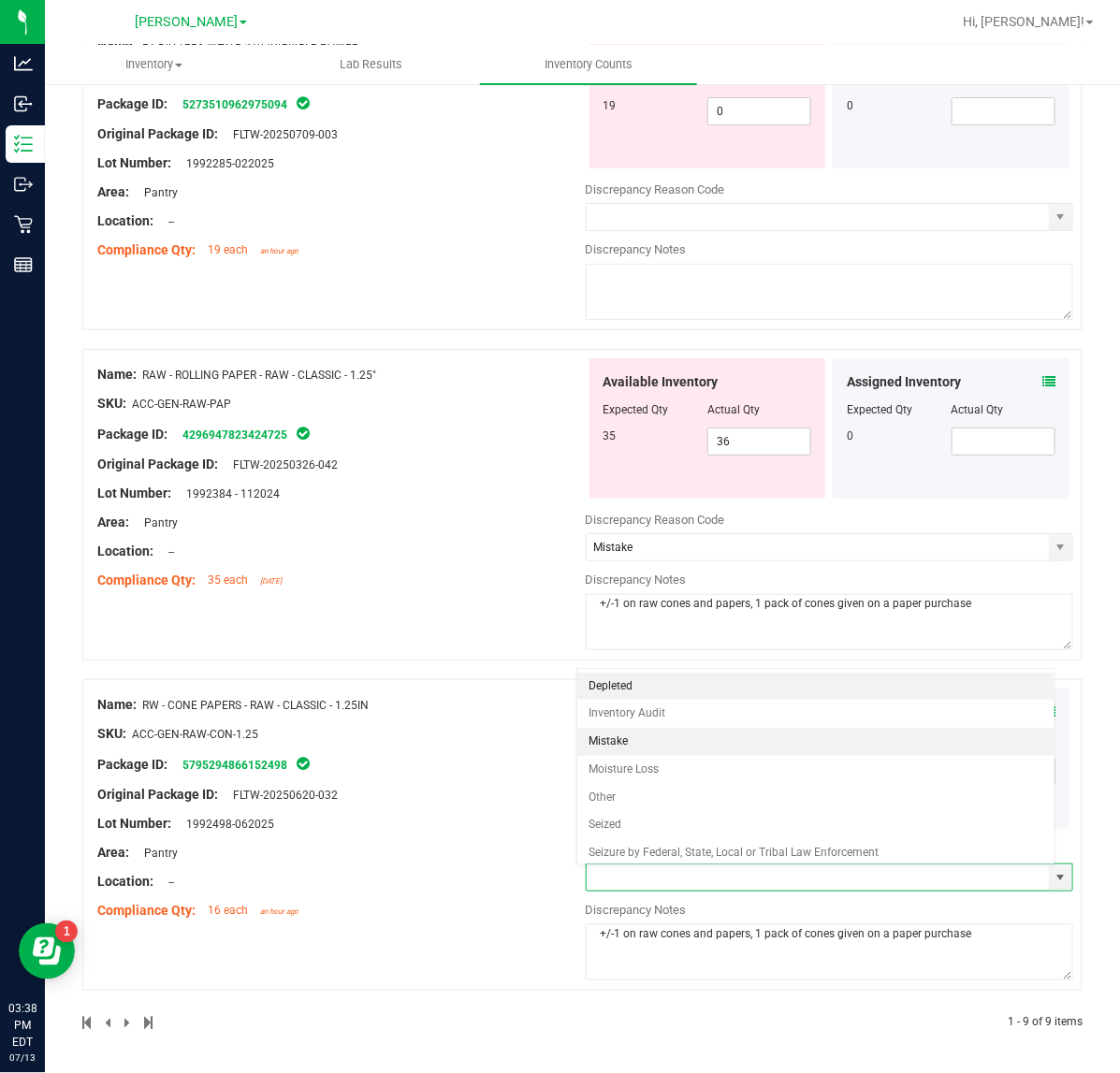 click on "Mistake" at bounding box center [816, 742] 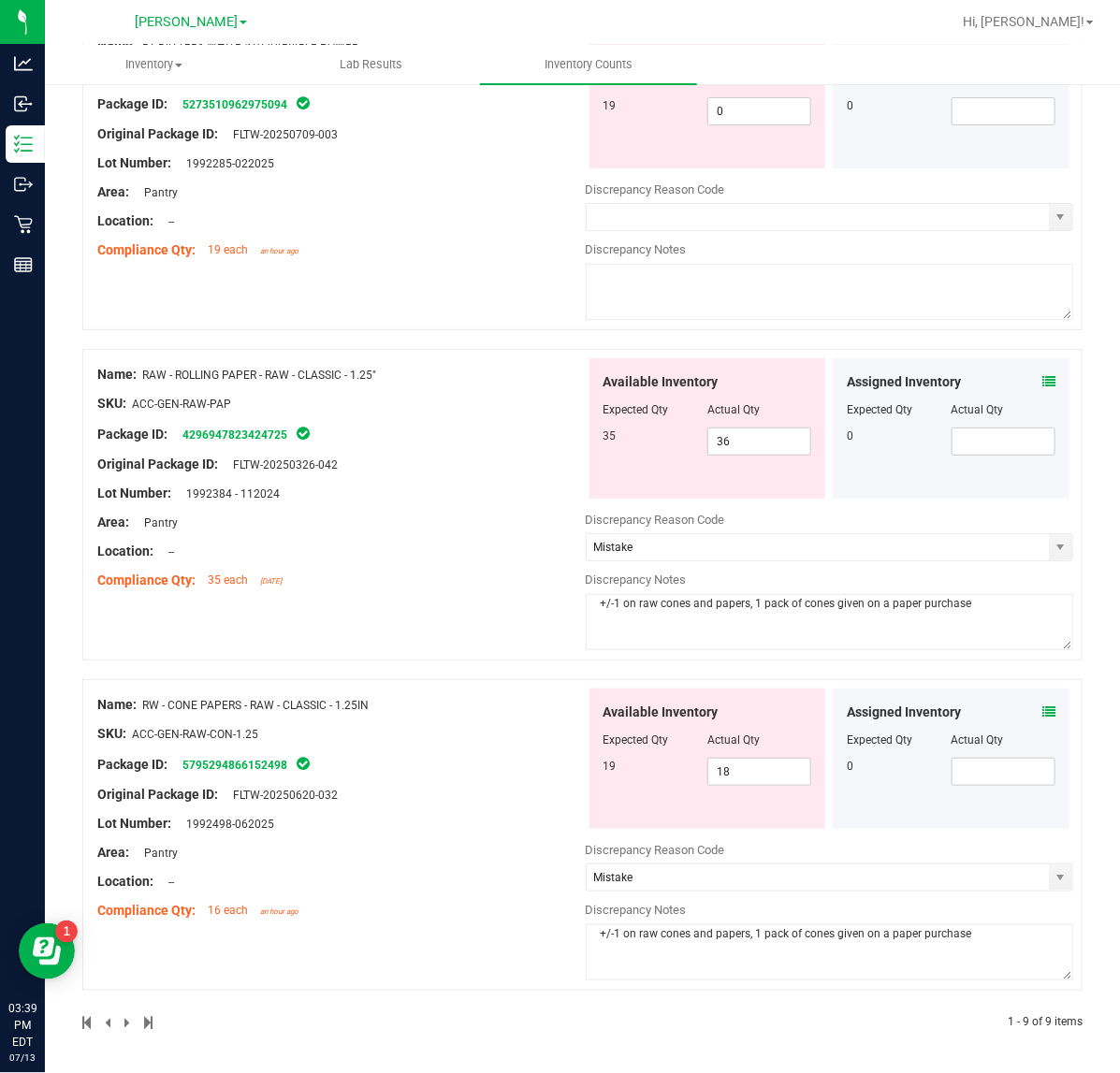click on "Name:
RAW - ROLLING PAPER - RAW - CLASSIC - 1.25"
SKU:
ACC-GEN-RAW-PAP
Package ID:
4296947823424725
Original Package ID:
FLTW-20250326-042
Lot Number:
1992384 - 112024" at bounding box center (582, 504) 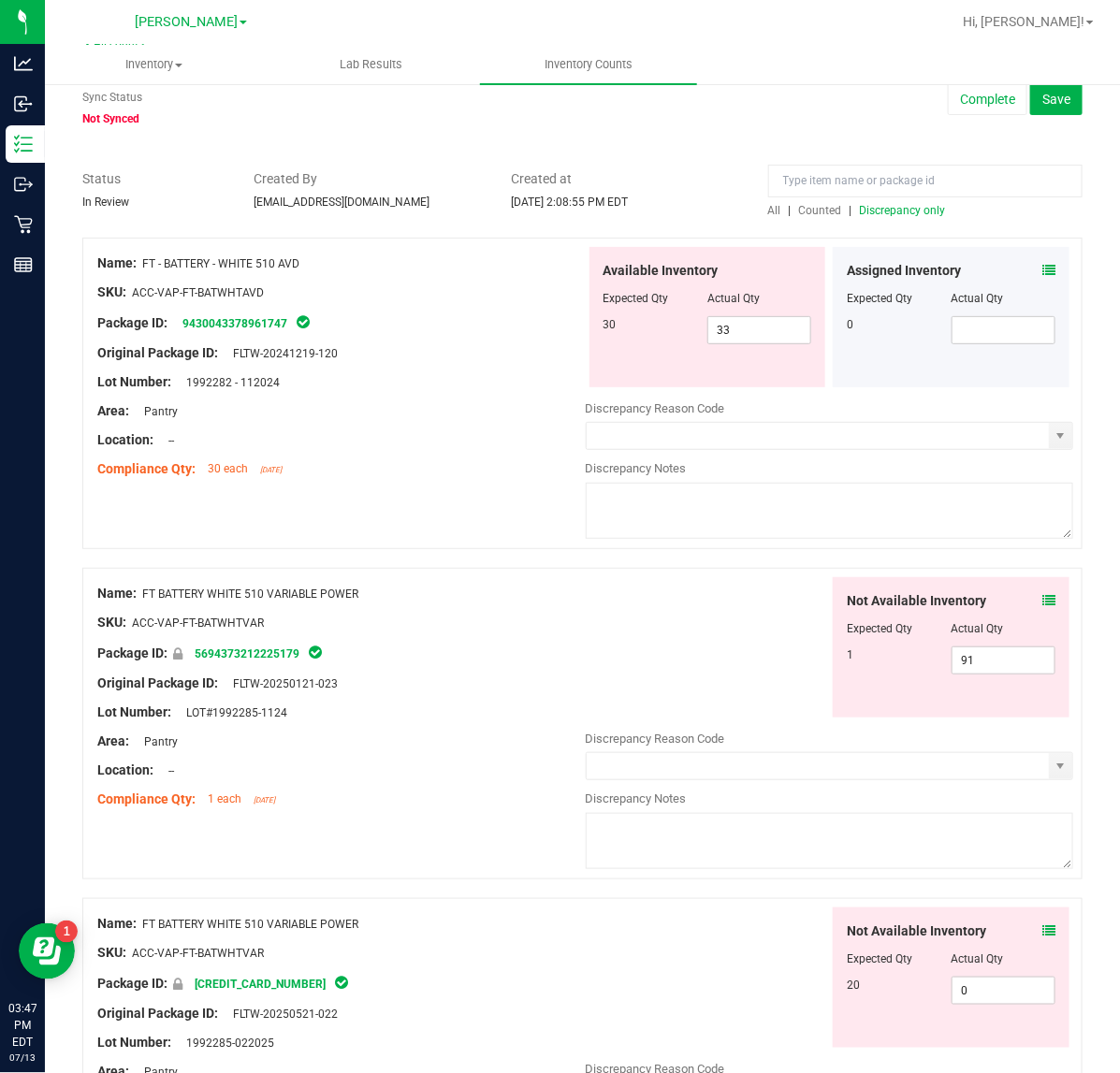 scroll, scrollTop: 0, scrollLeft: 0, axis: both 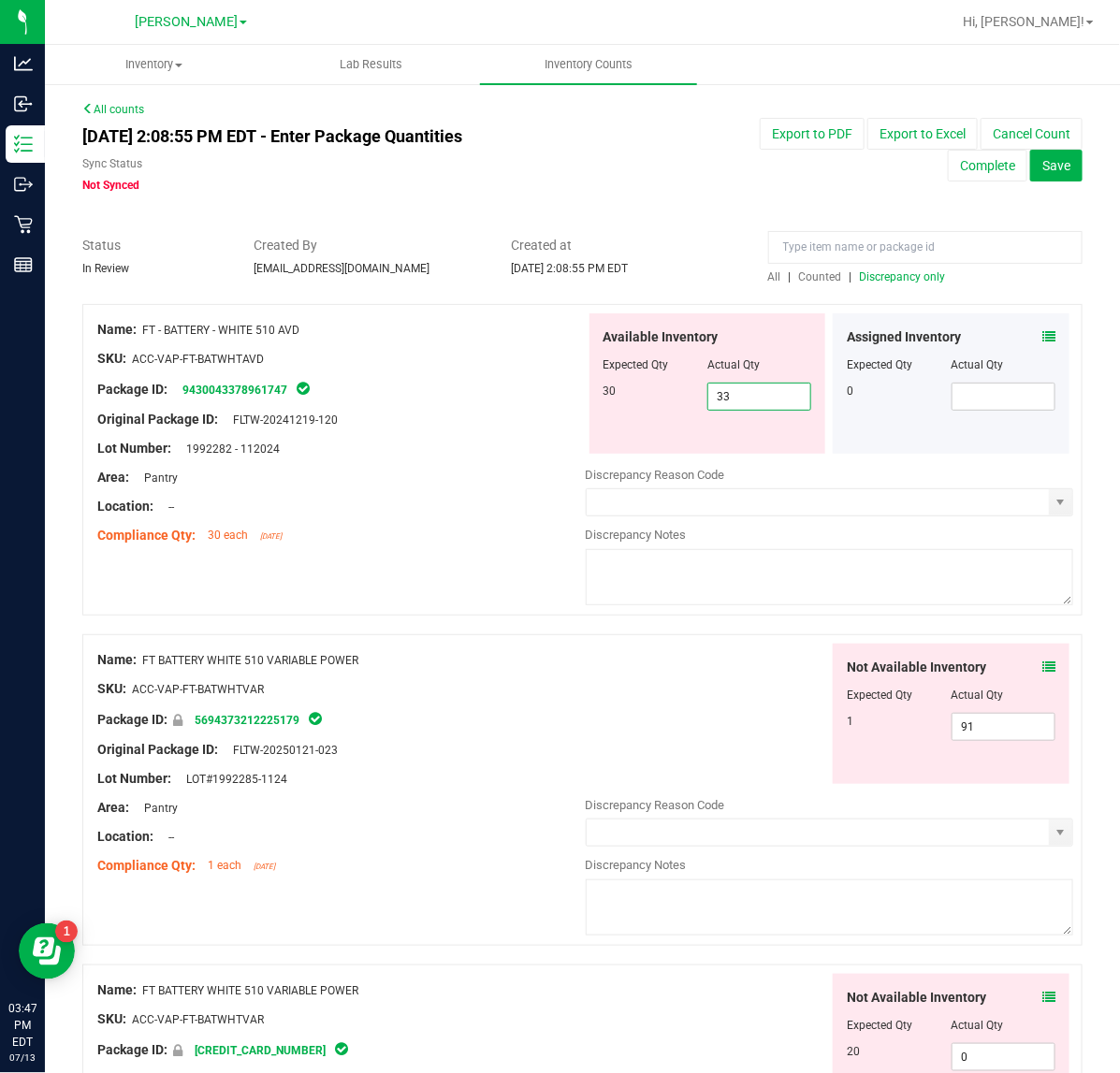 drag, startPoint x: 770, startPoint y: 399, endPoint x: 451, endPoint y: 347, distance: 323.21 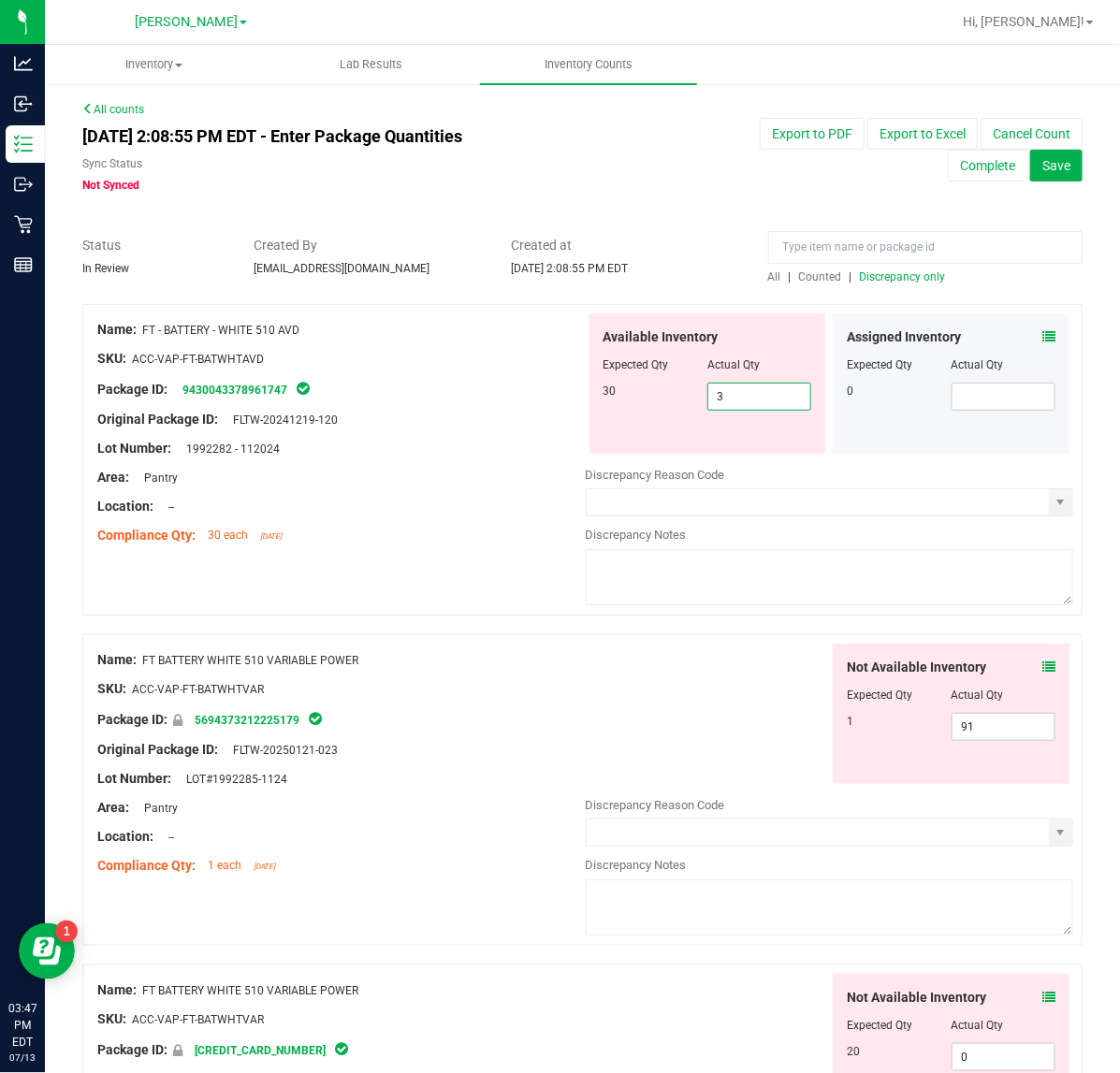 type on "32" 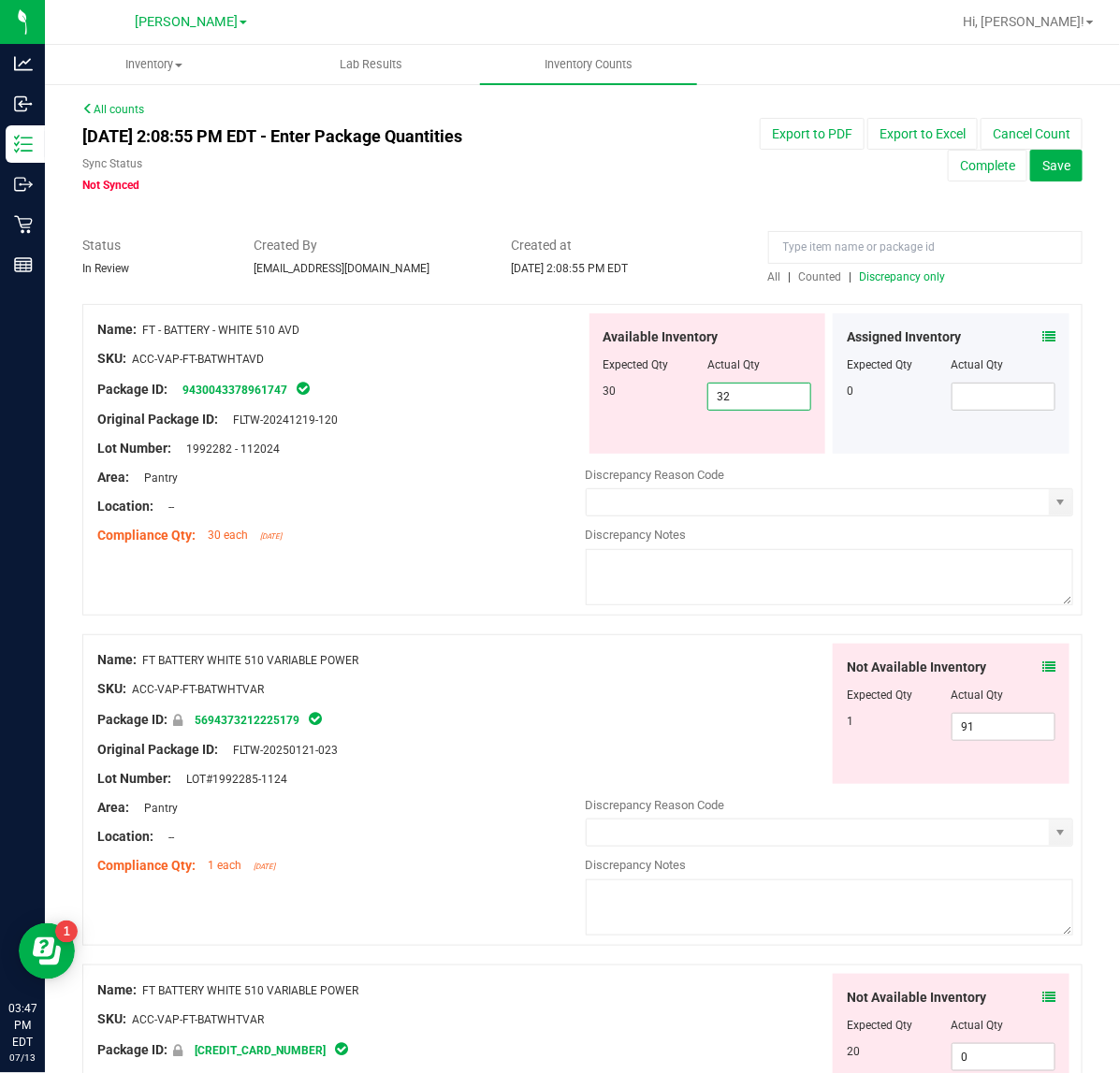 type on "32" 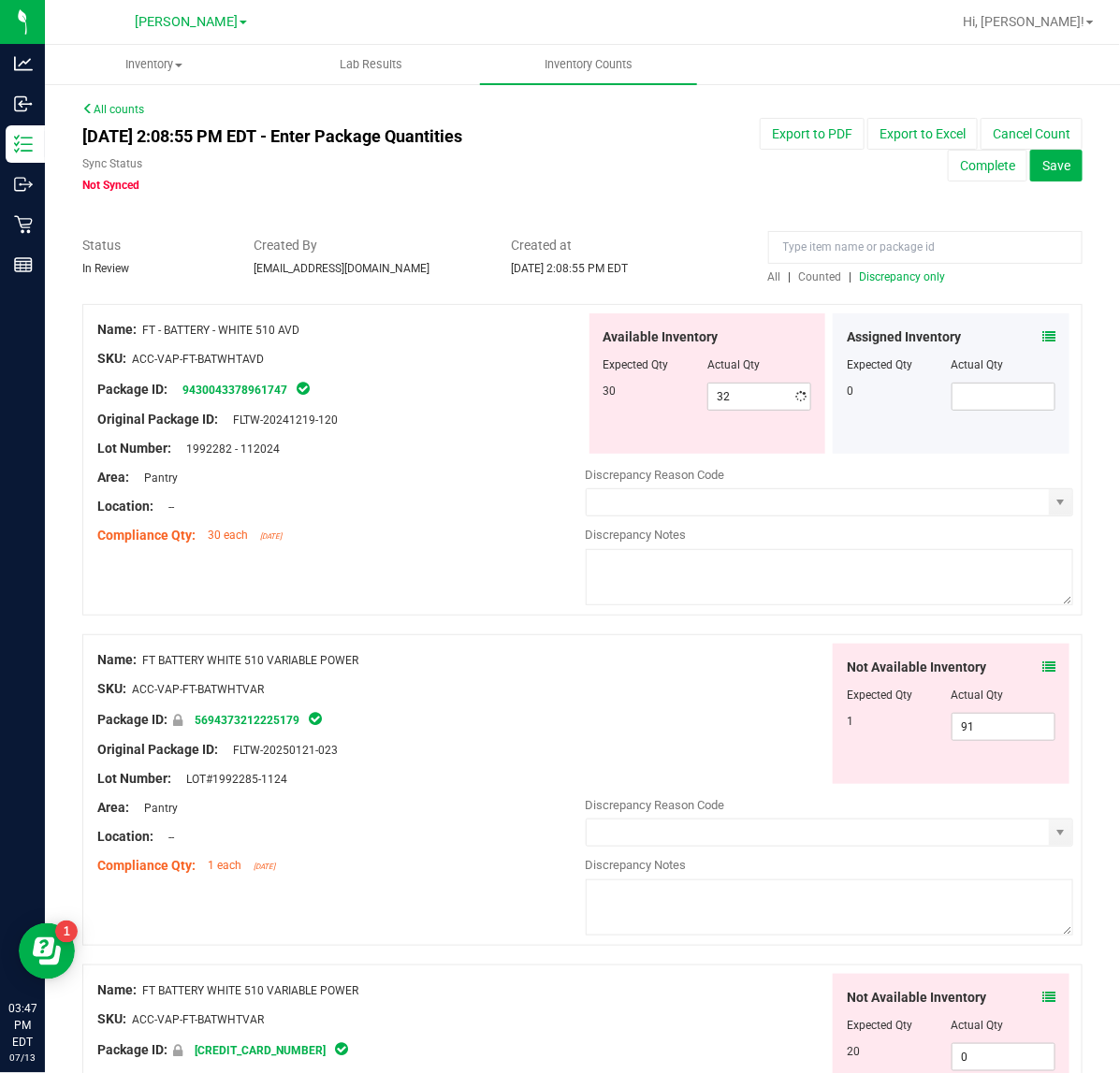 click on "SKU:
ACC-VAP-FT-BATWHTAVD" at bounding box center (342, 358) 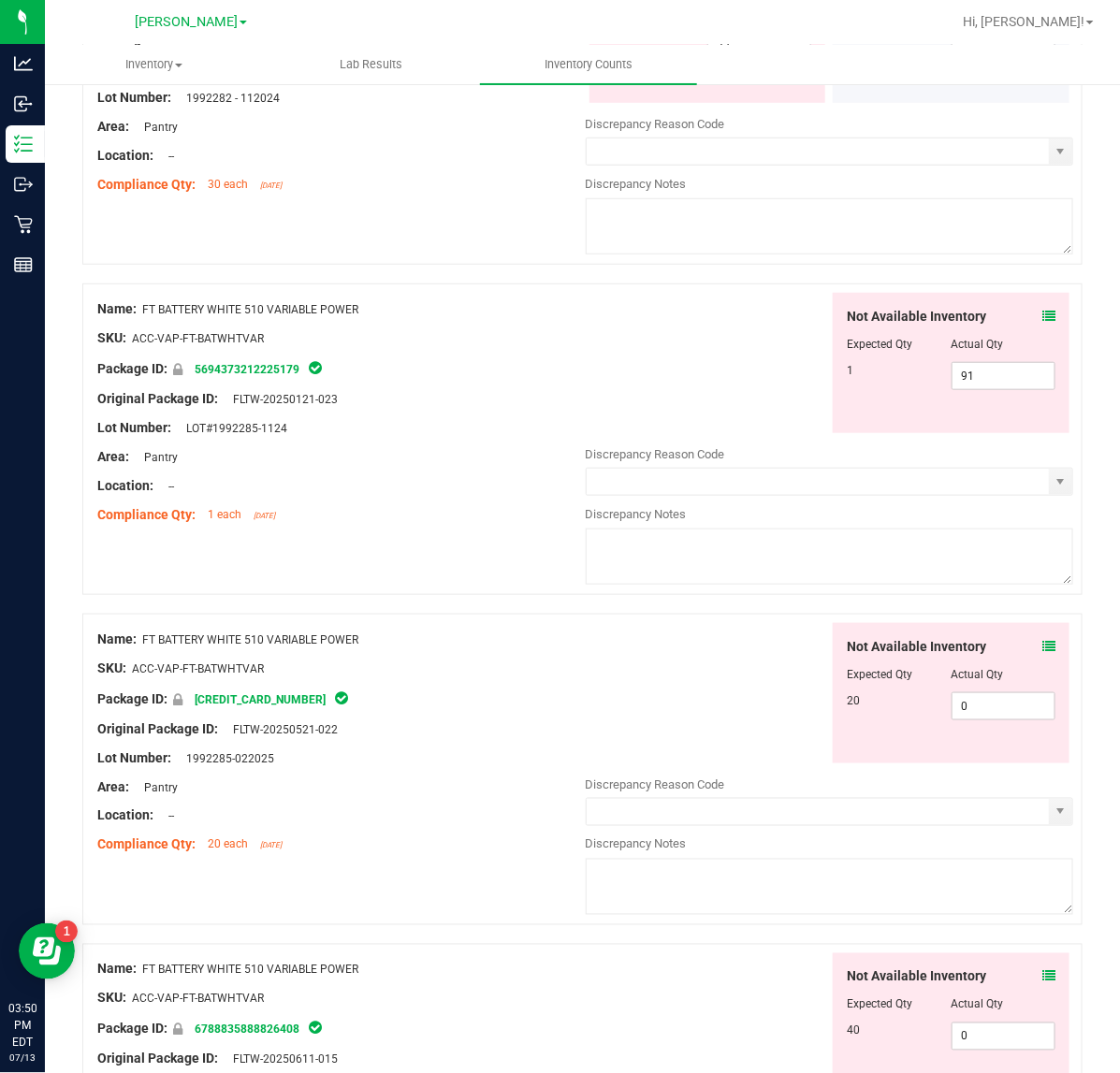 scroll, scrollTop: 234, scrollLeft: 0, axis: vertical 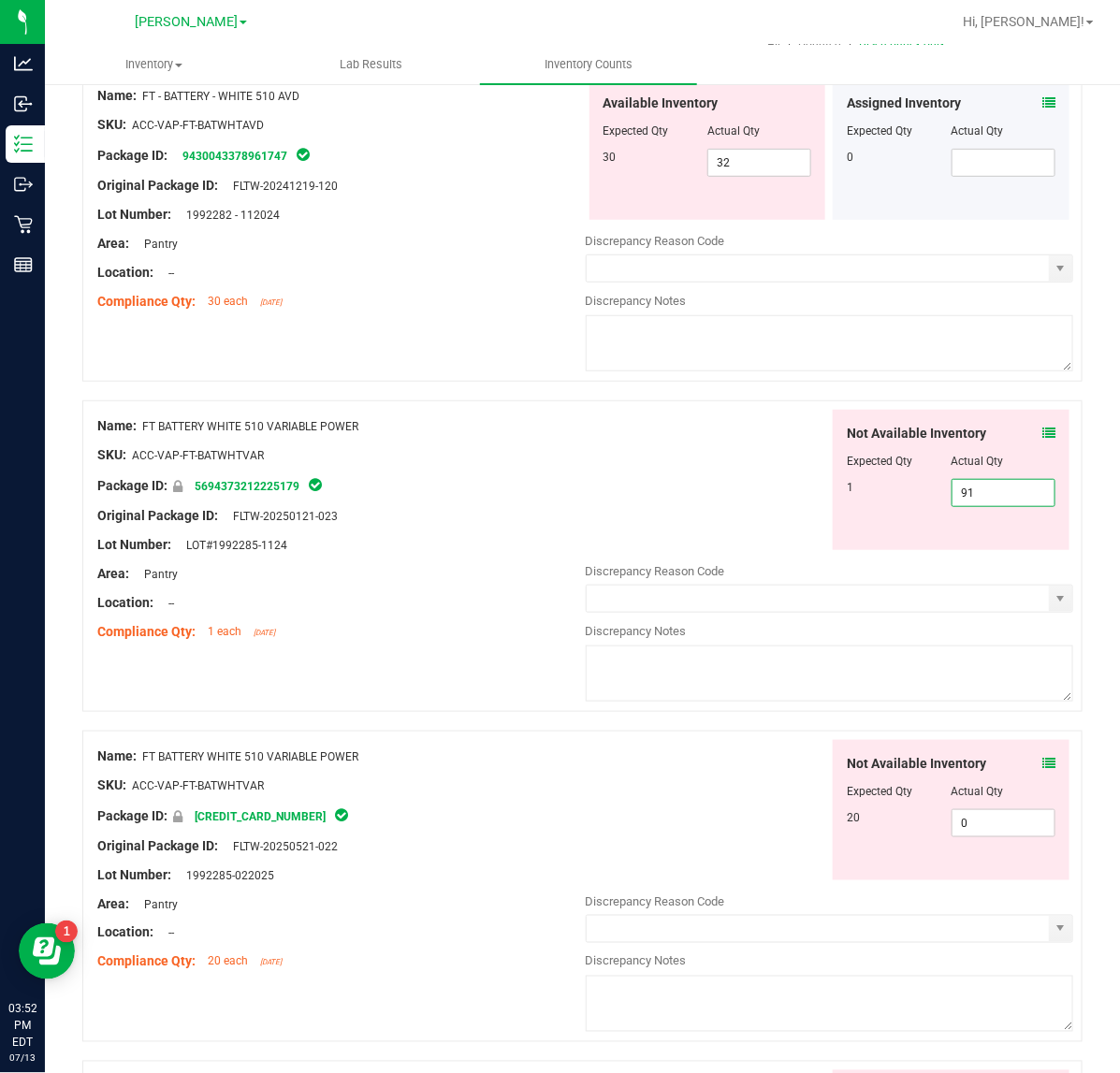 drag, startPoint x: 1017, startPoint y: 486, endPoint x: 705, endPoint y: 486, distance: 312 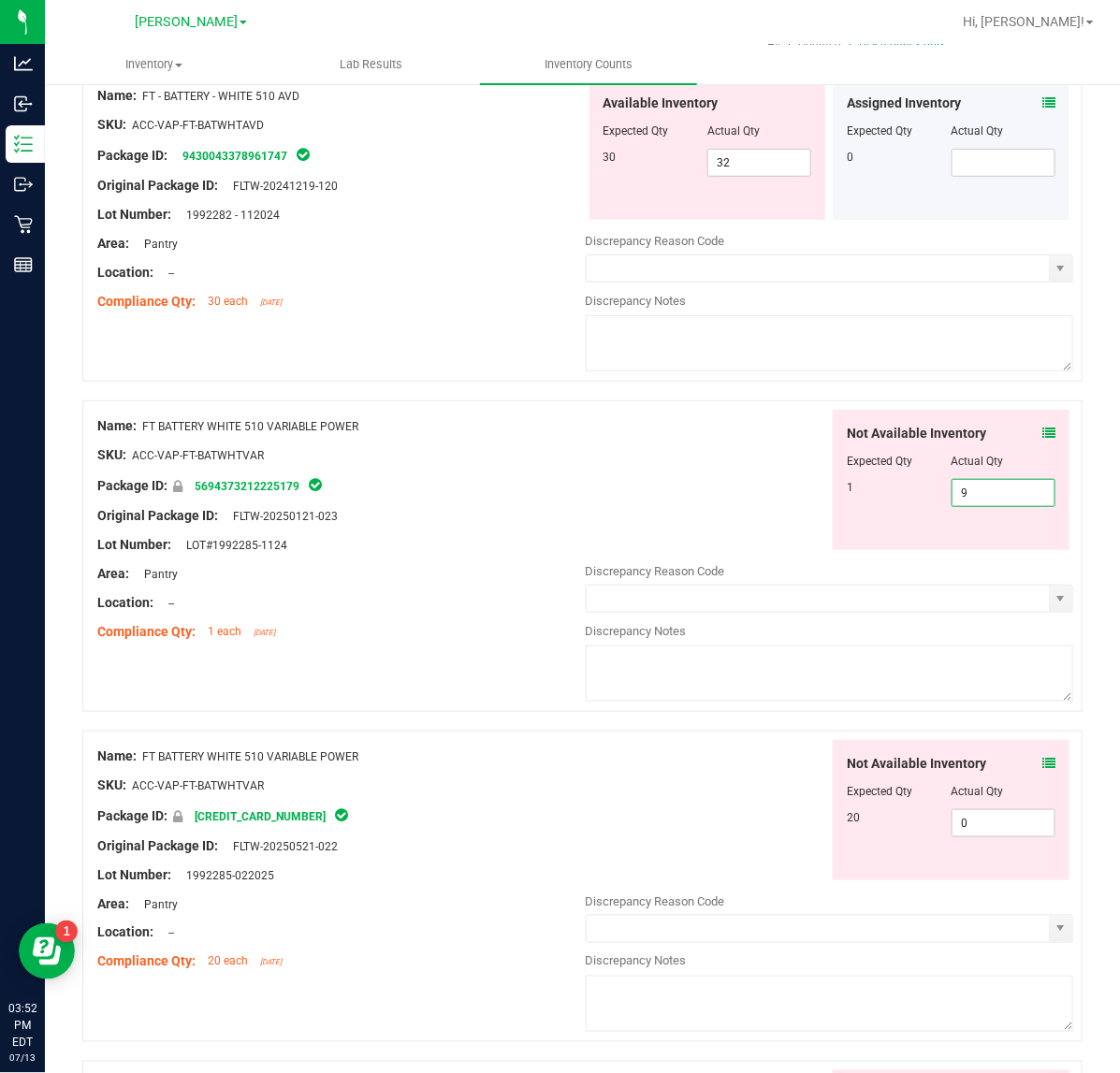 type on "99" 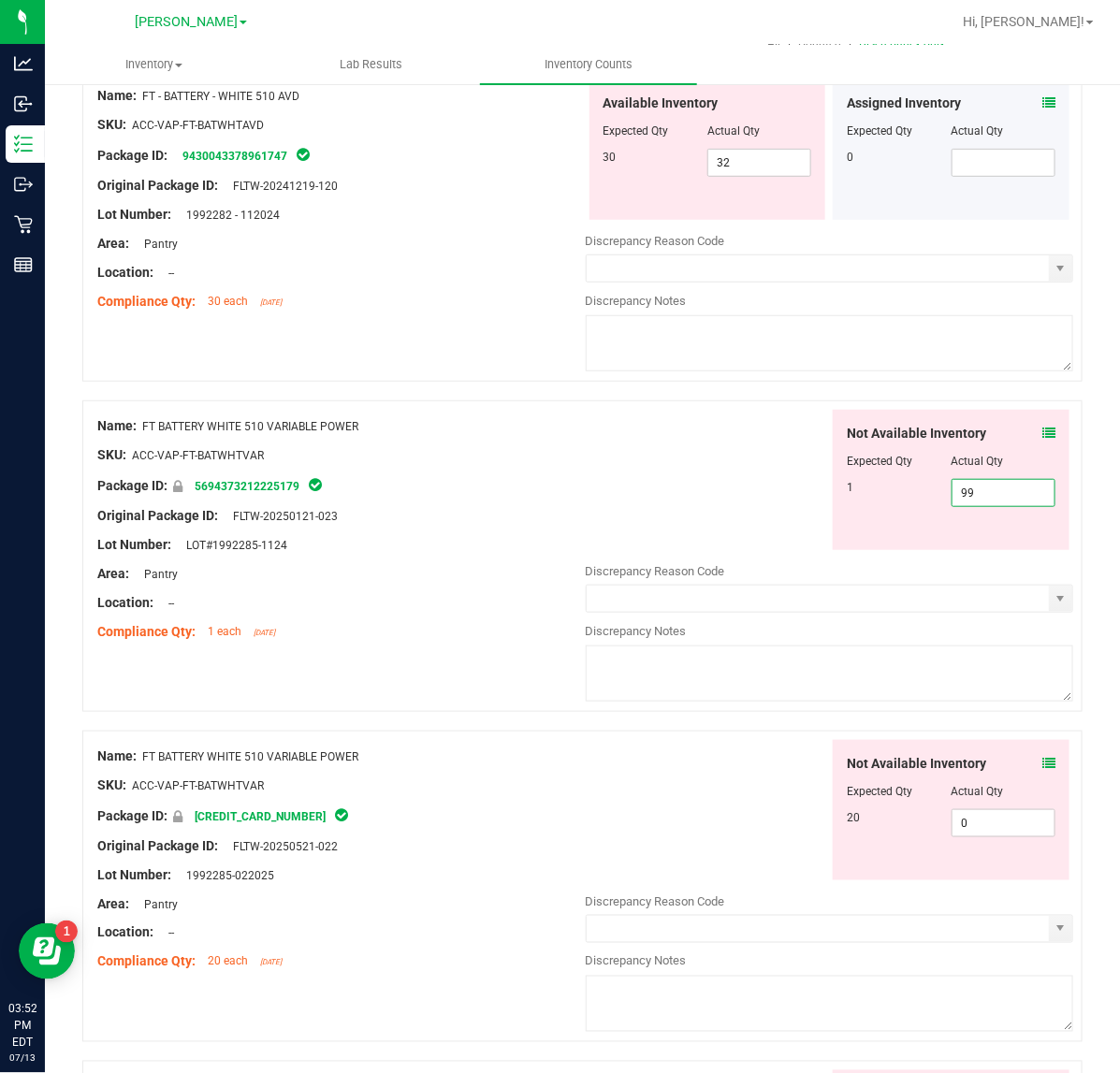type on "99" 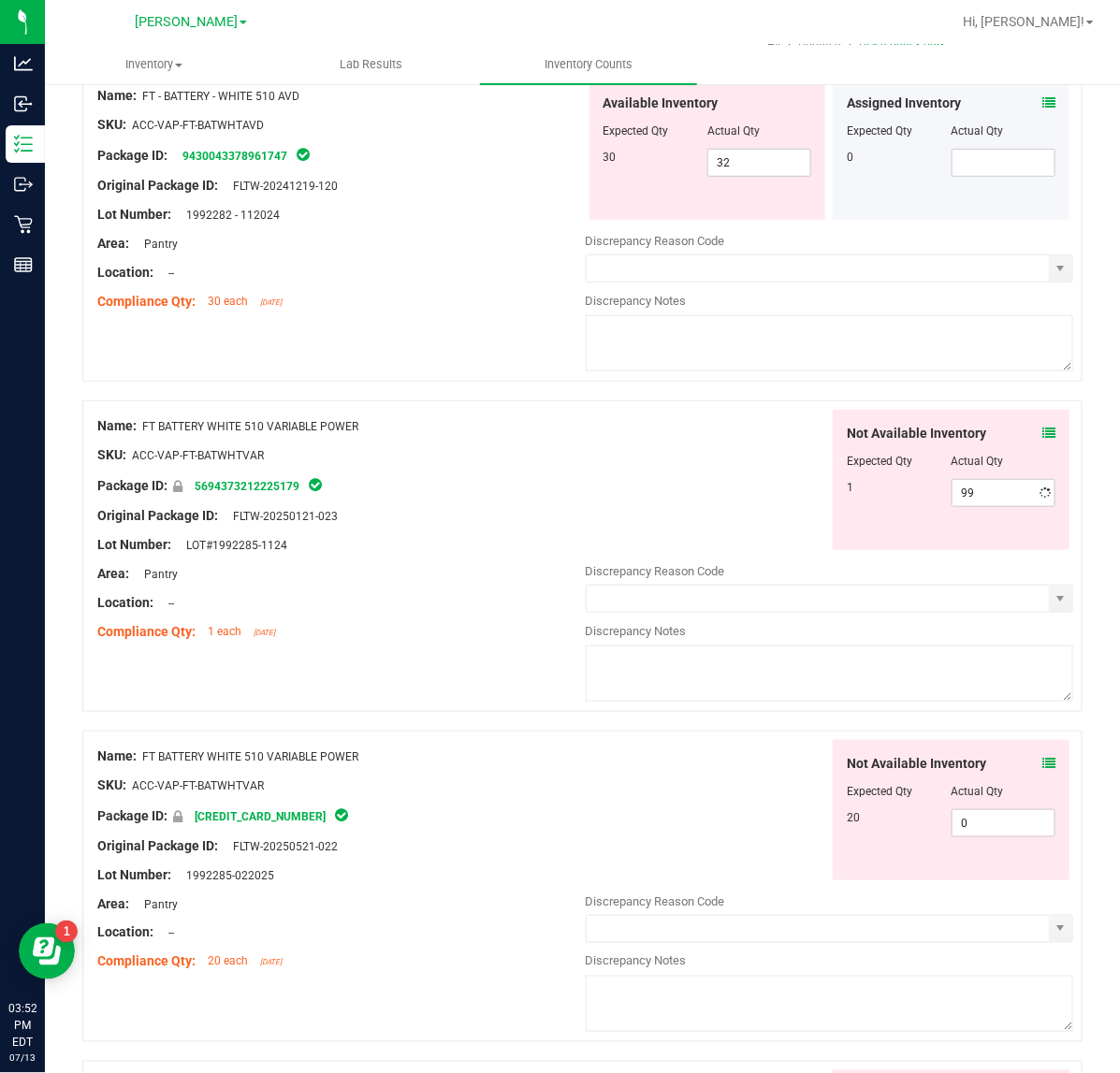 click on "Not Available Inventory
Expected Qty
Actual Qty
1
99 99" at bounding box center [830, 480] 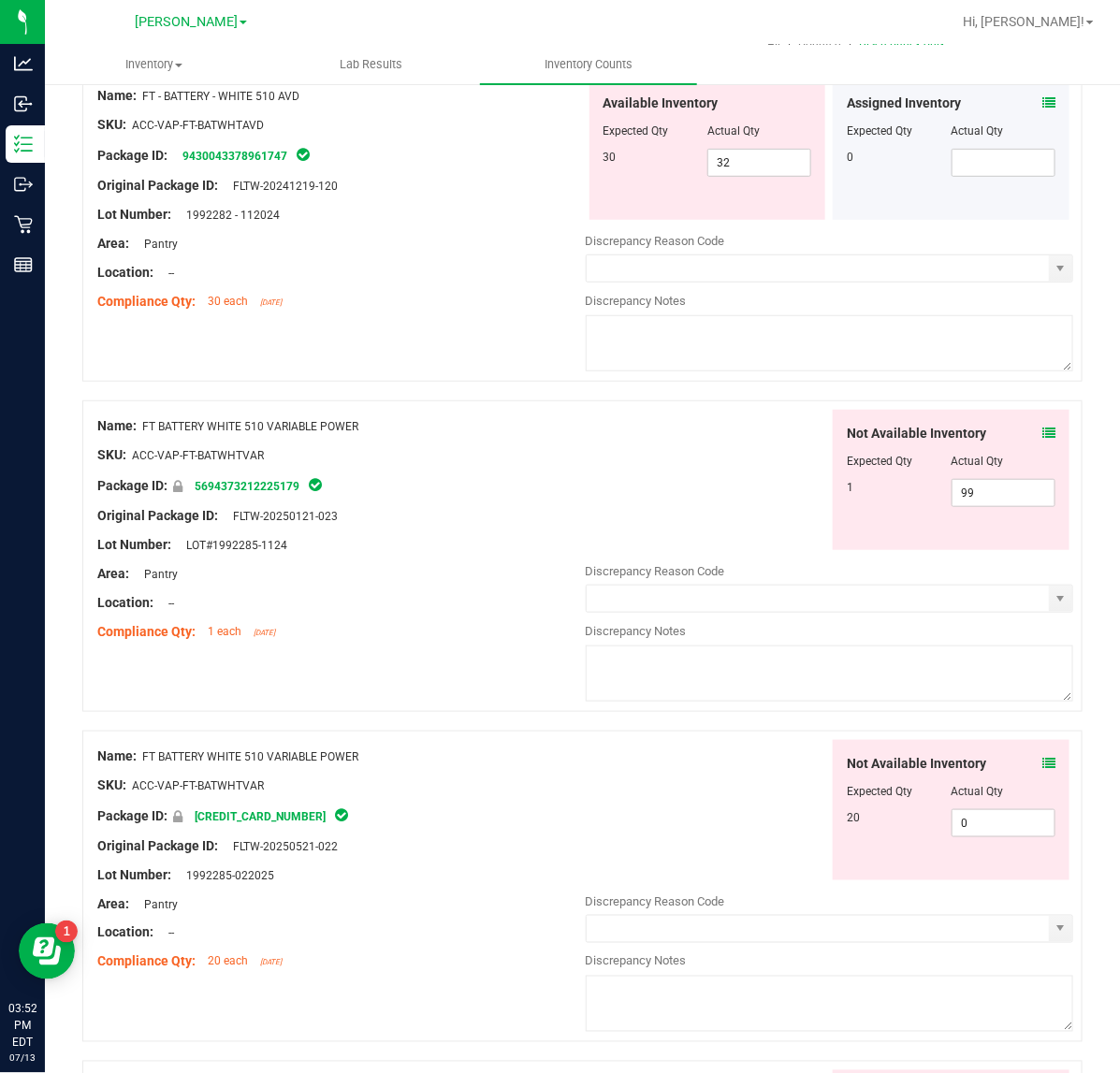 scroll, scrollTop: 0, scrollLeft: 0, axis: both 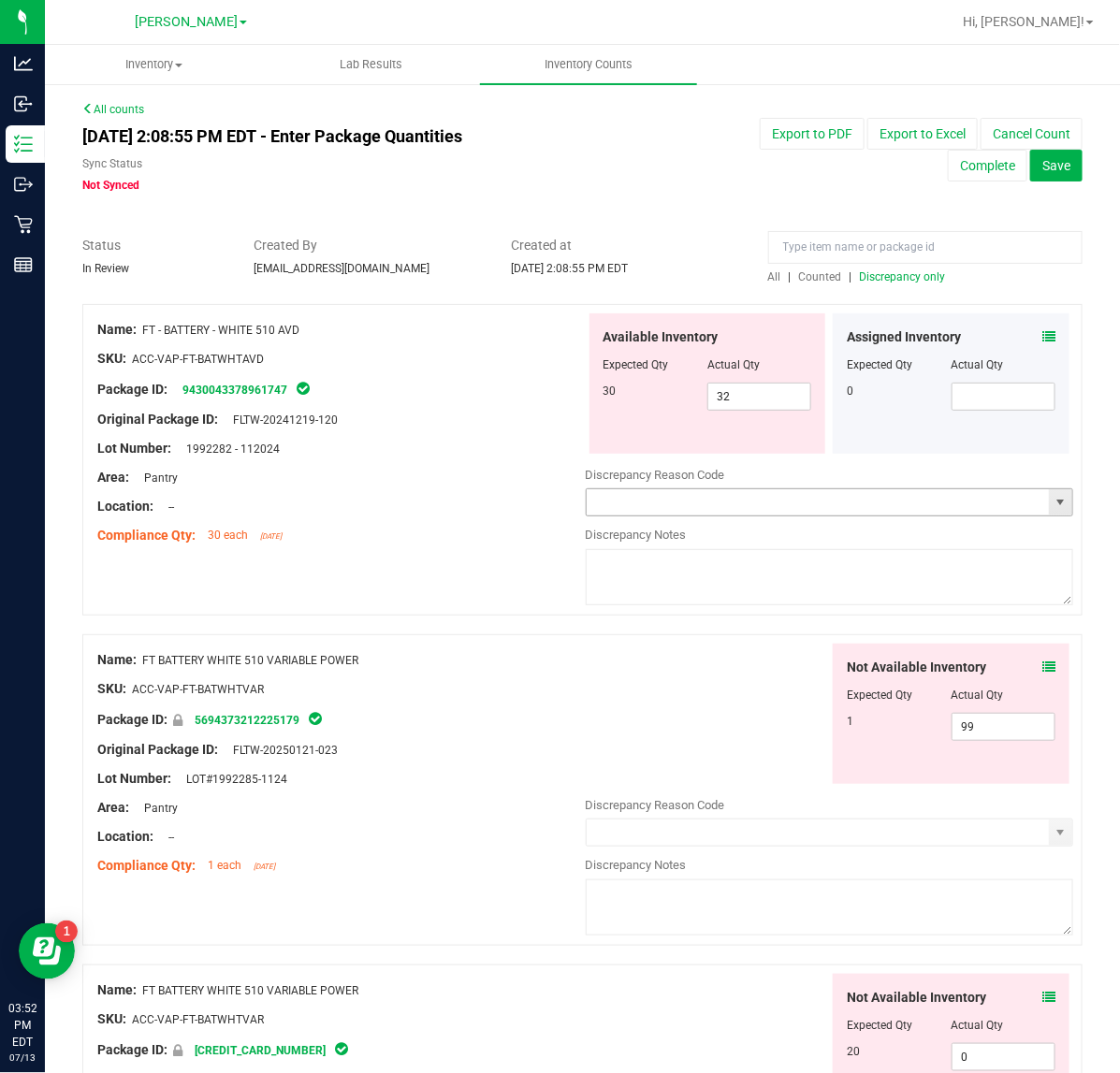 click at bounding box center [818, 502] 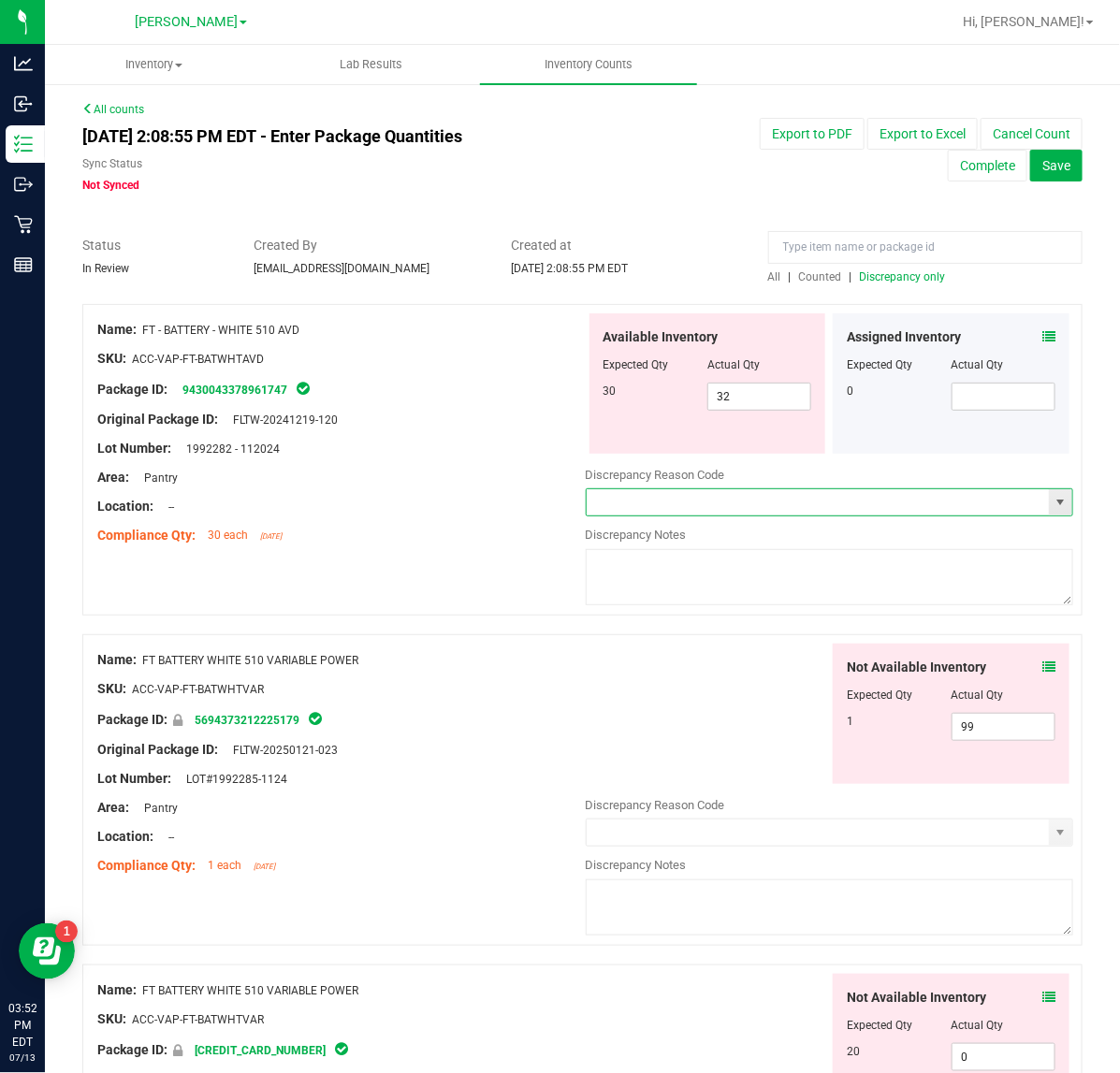 click at bounding box center [1060, 502] 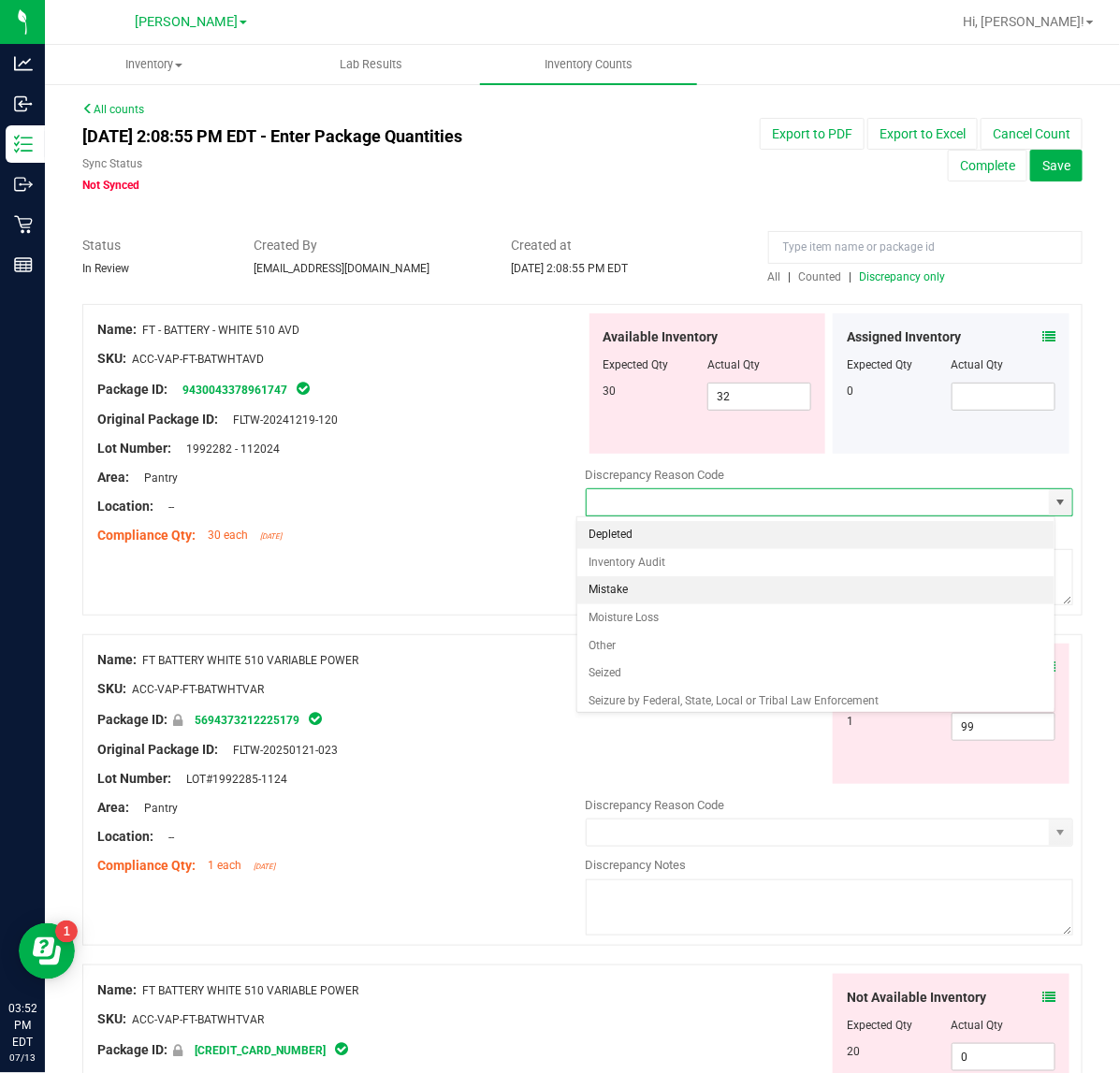 click on "Mistake" at bounding box center [816, 590] 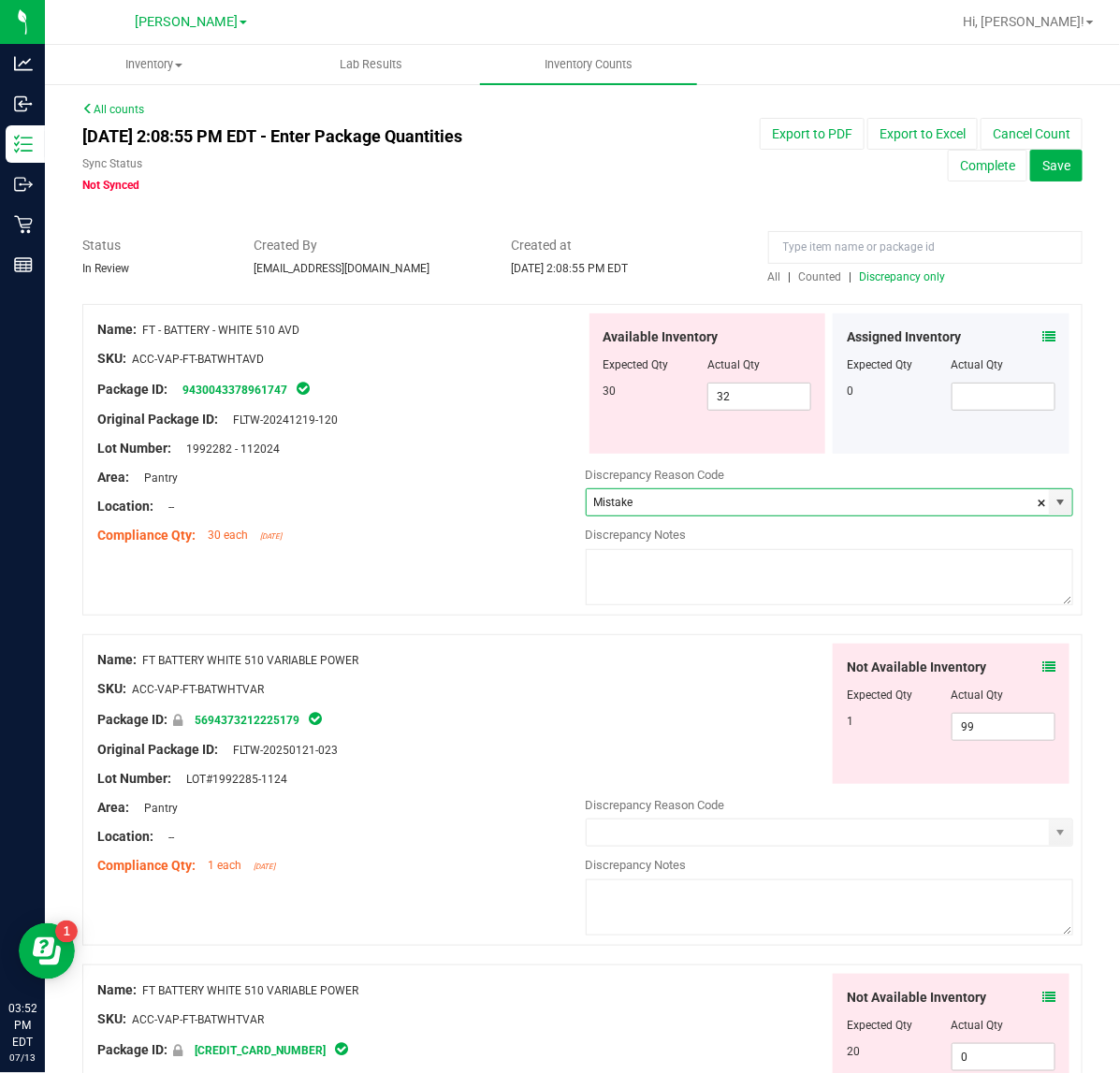 click at bounding box center (830, 577) 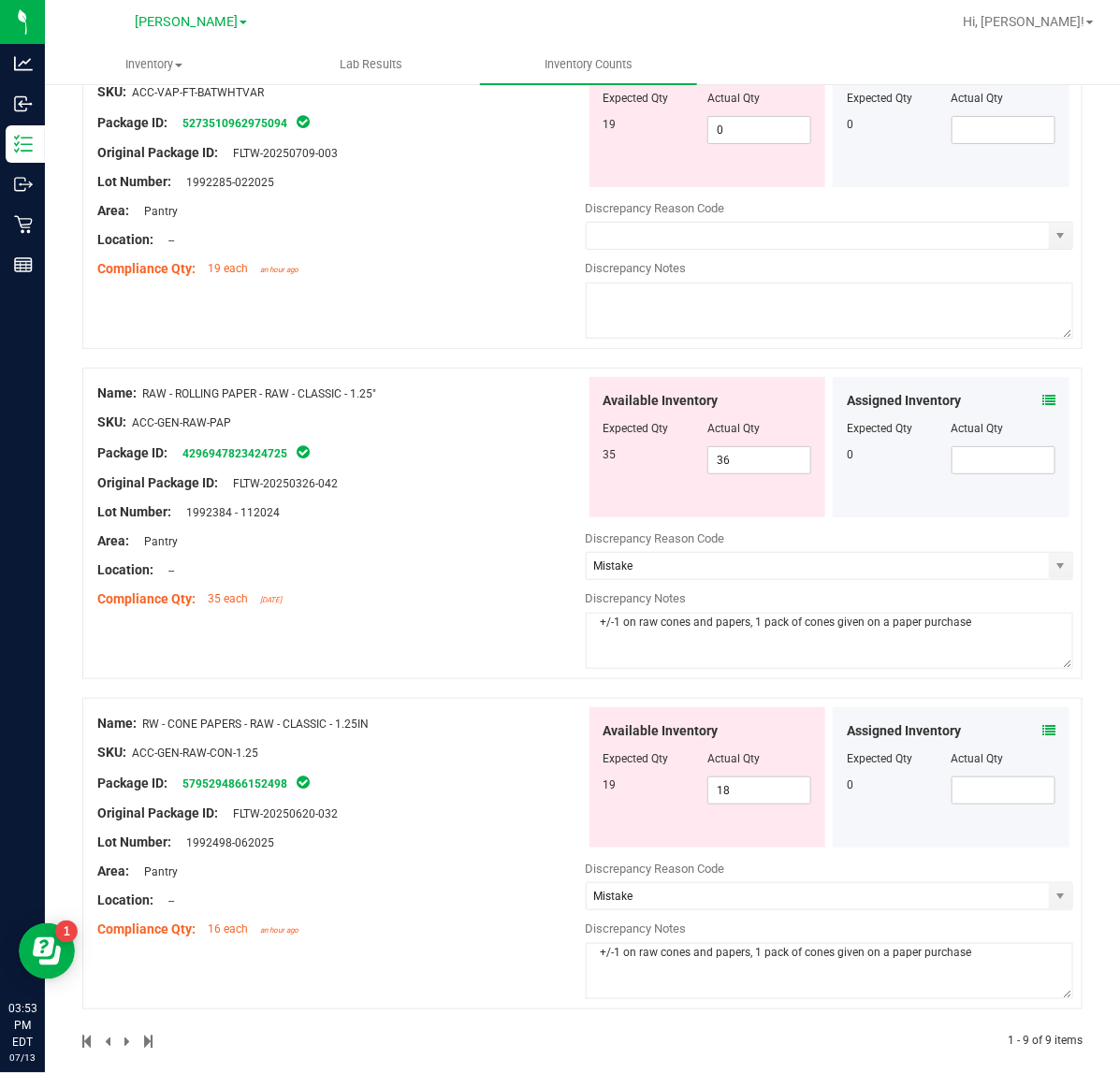 scroll, scrollTop: 2278, scrollLeft: 0, axis: vertical 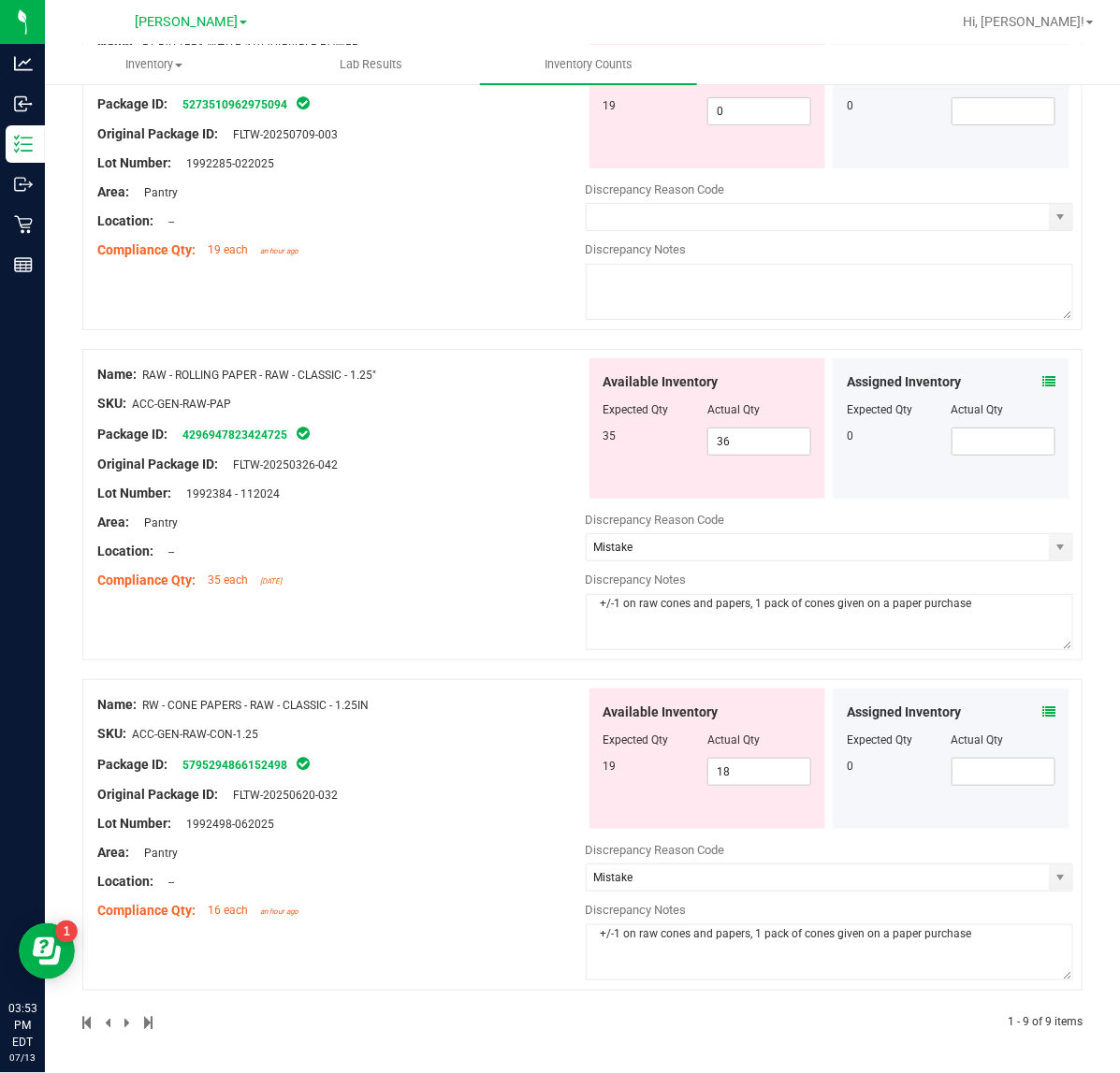 drag, startPoint x: 968, startPoint y: 937, endPoint x: 745, endPoint y: 942, distance: 223.05605 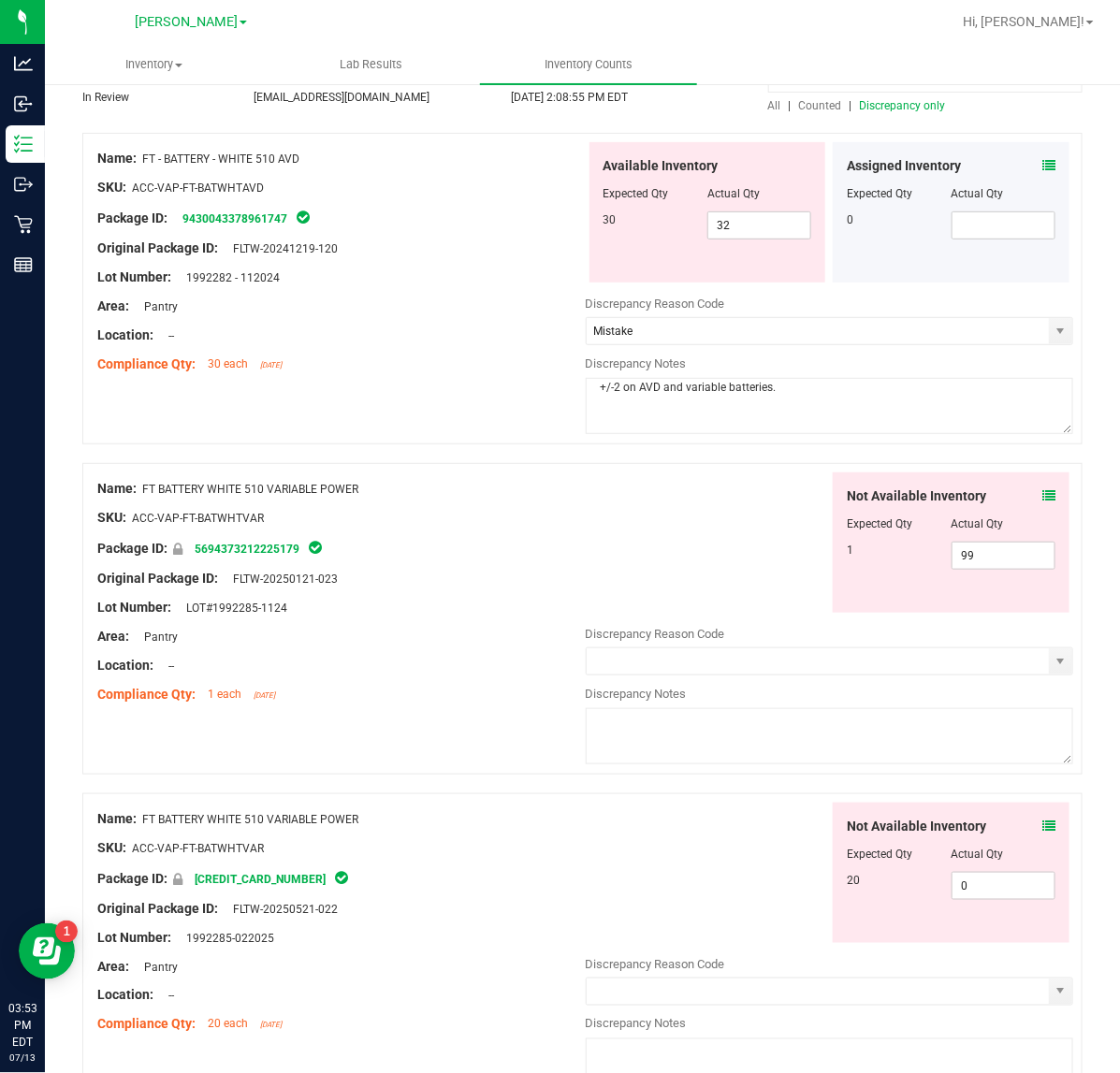 scroll, scrollTop: 0, scrollLeft: 0, axis: both 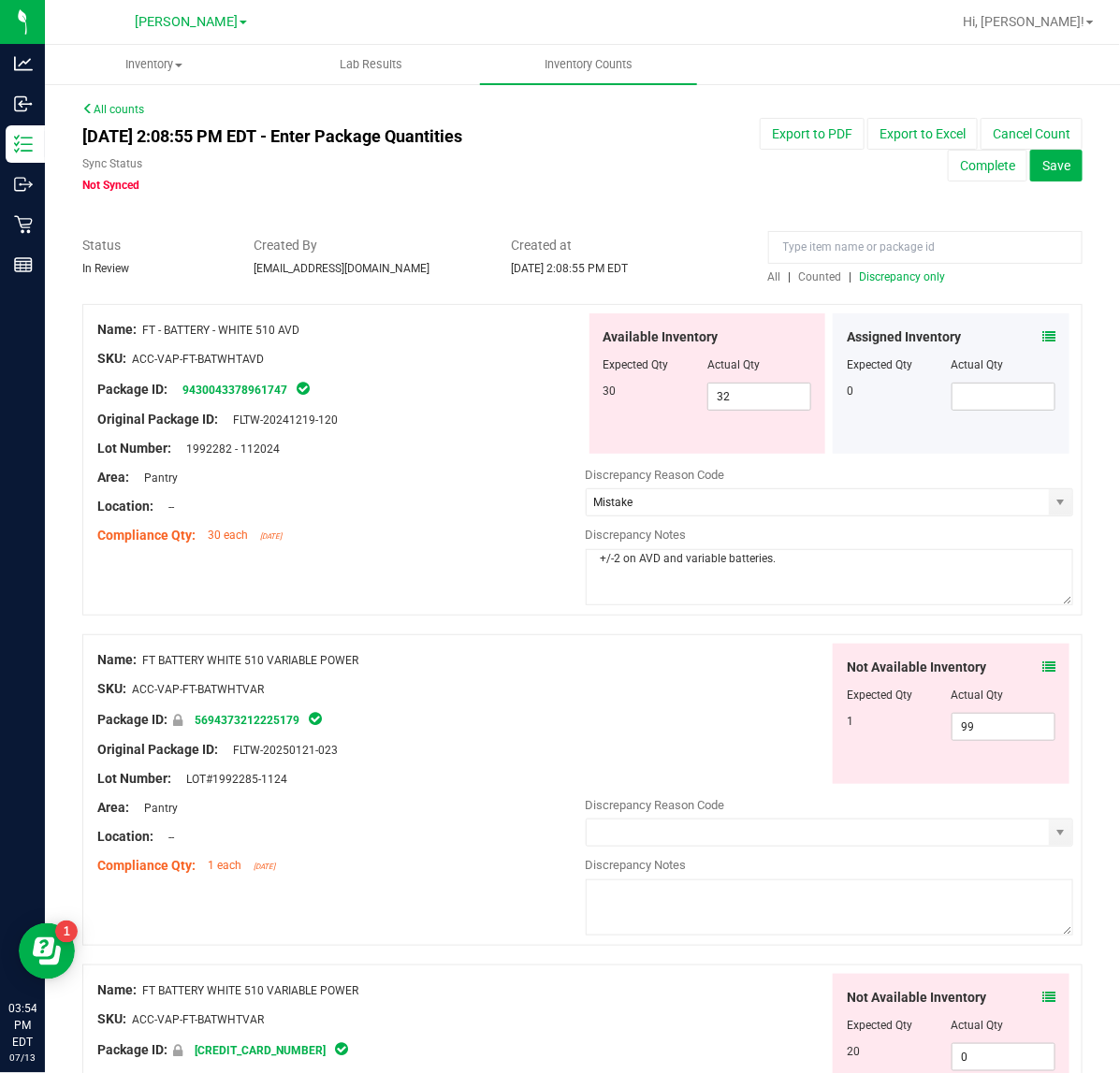 click on "+/-2 on AVD and variable batteries." at bounding box center [830, 577] 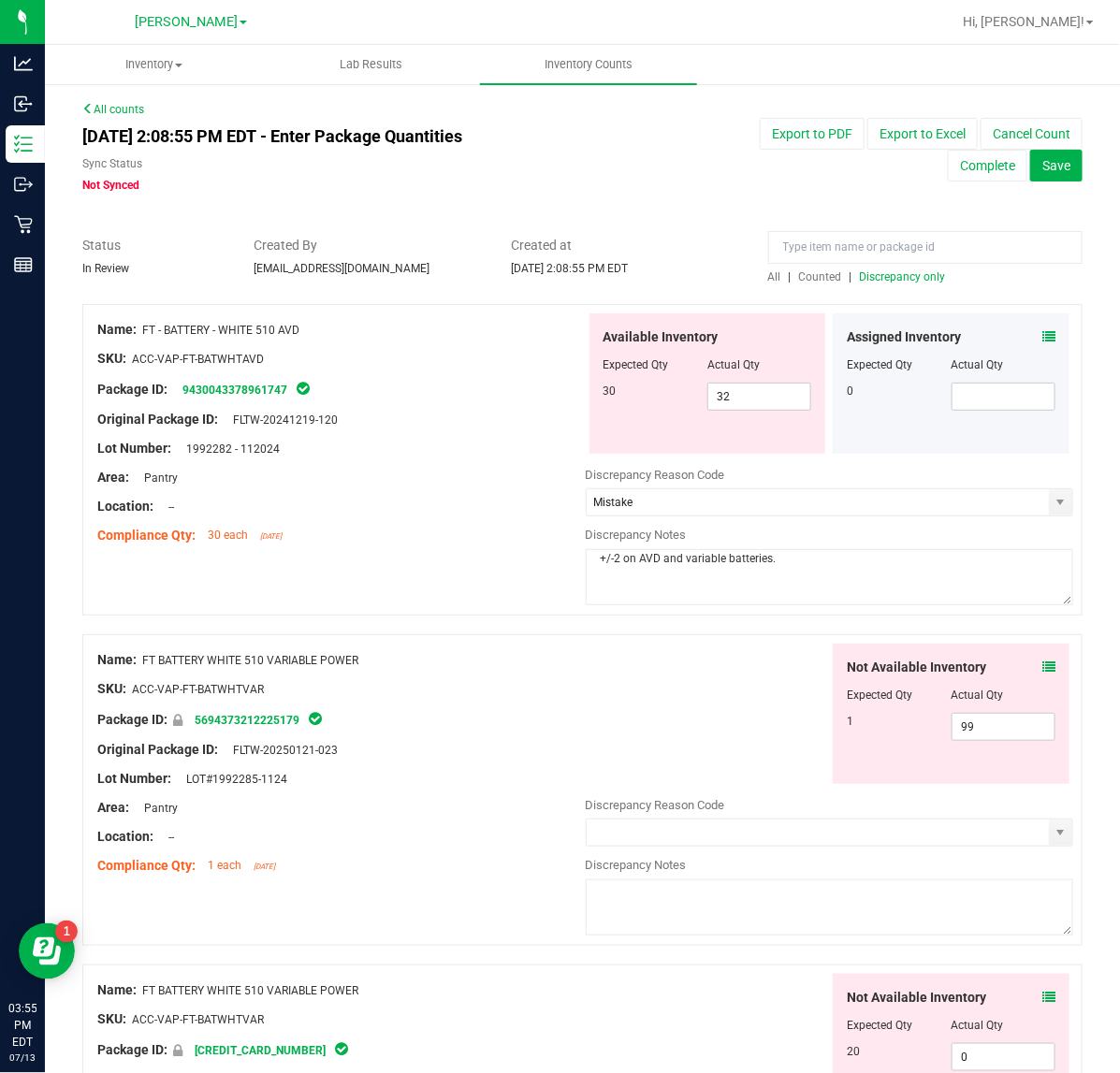 click on "+/-2 on AVD and variable batteries." at bounding box center [830, 577] 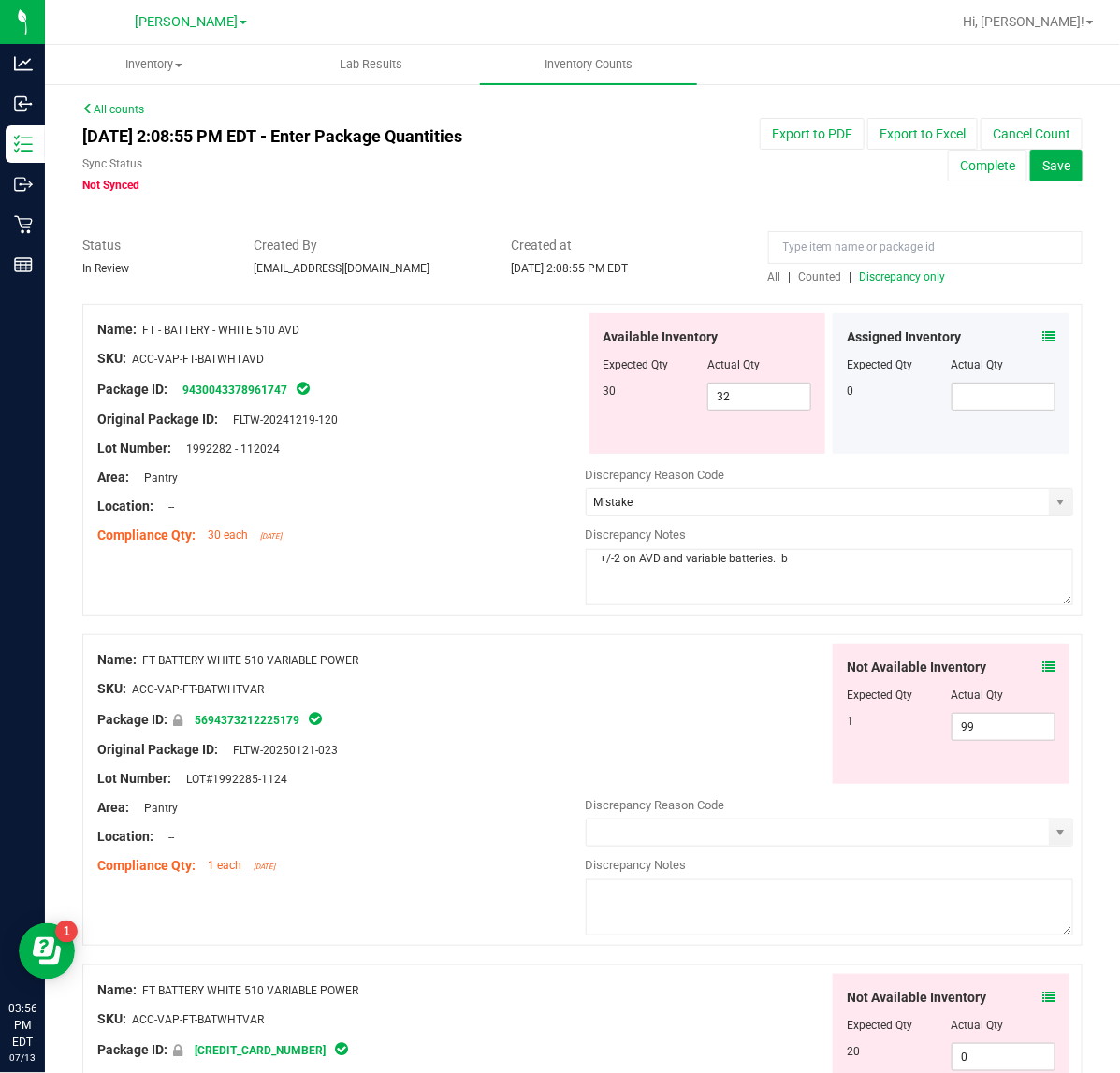 type on "+/-2 on AVD and variable batteries." 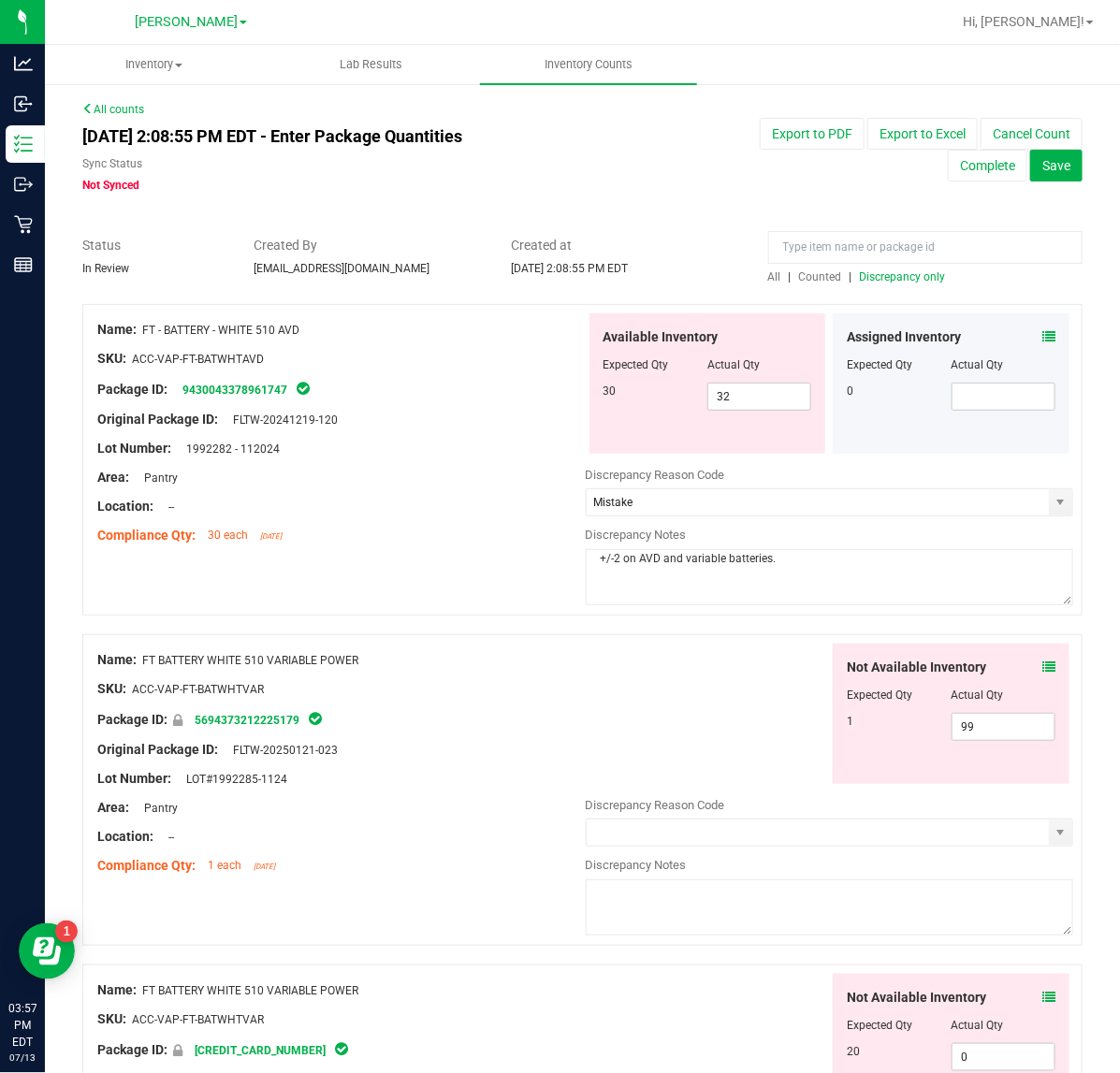 click on "+/-2 on AVD and variable batteries." at bounding box center (830, 577) 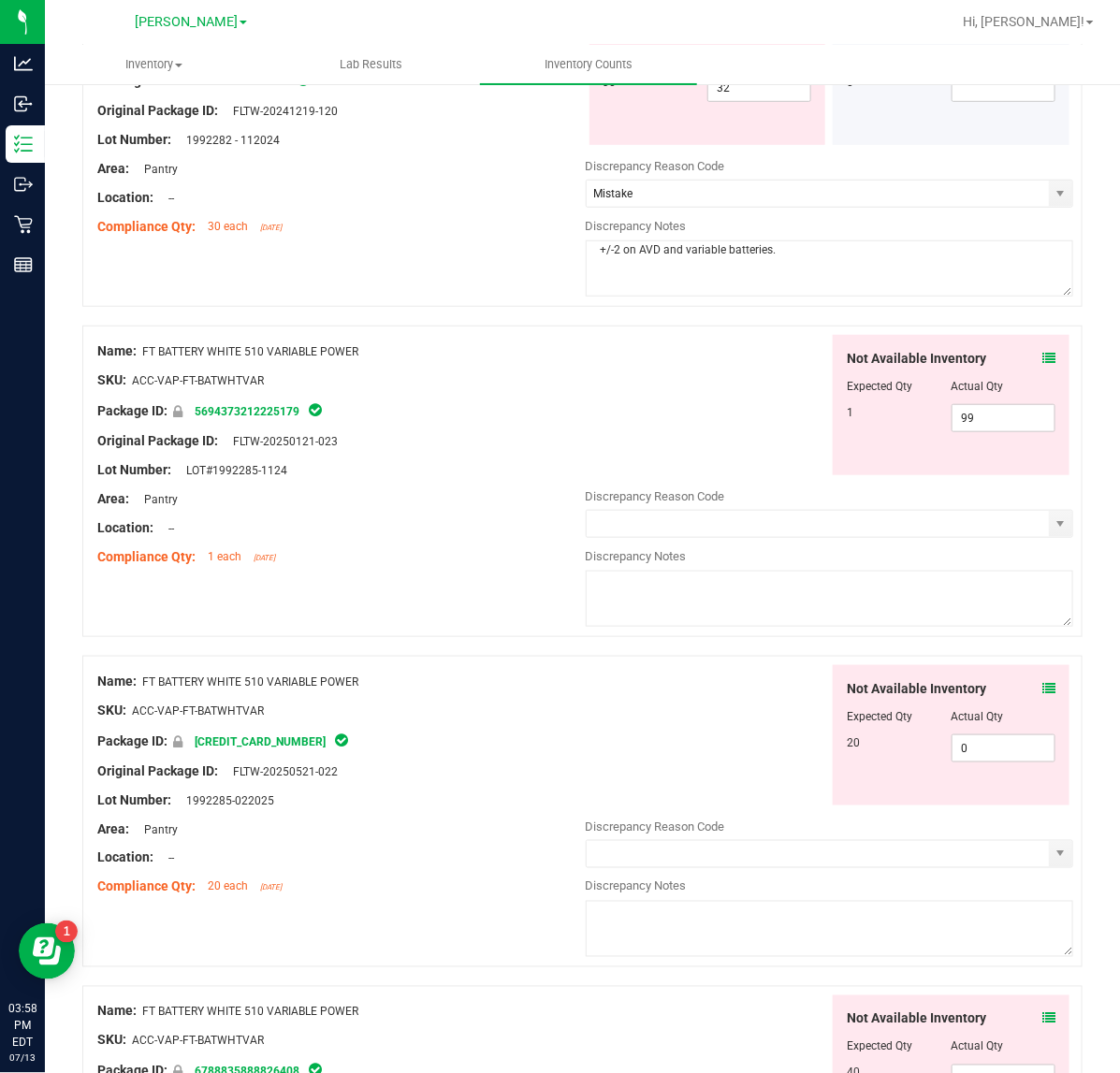 scroll, scrollTop: 351, scrollLeft: 0, axis: vertical 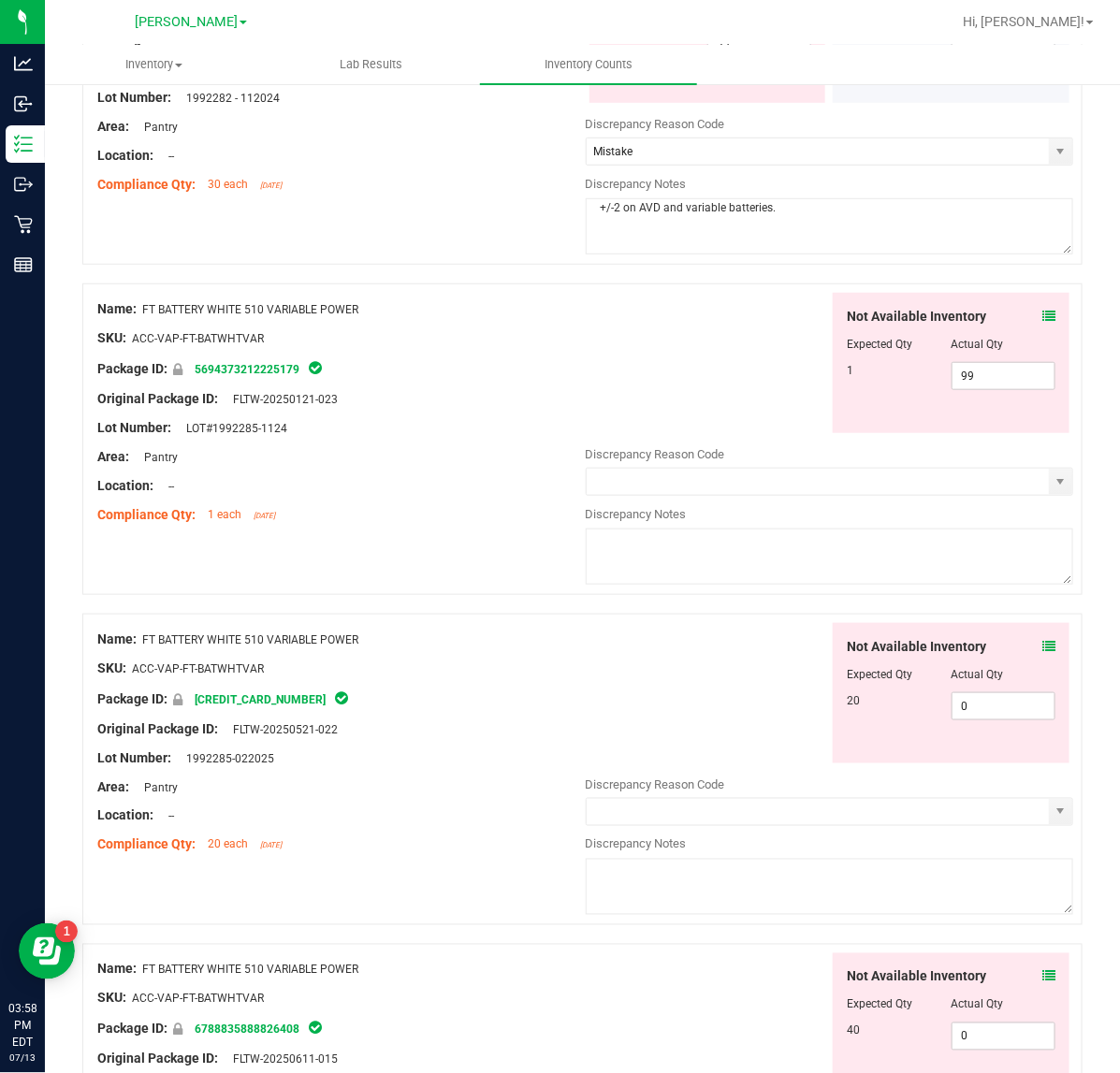 drag, startPoint x: 380, startPoint y: 313, endPoint x: 146, endPoint y: 313, distance: 234 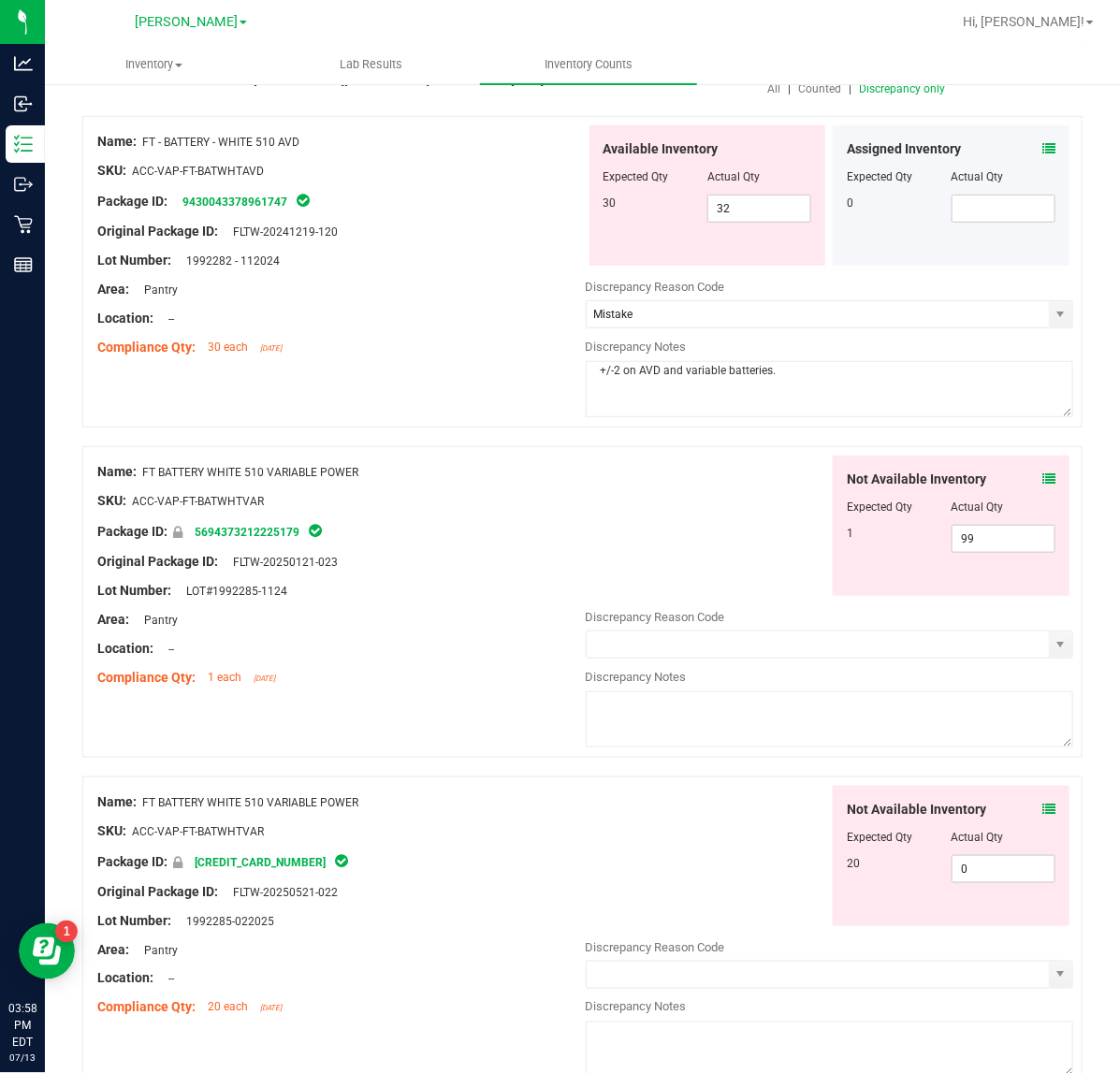 scroll, scrollTop: 0, scrollLeft: 0, axis: both 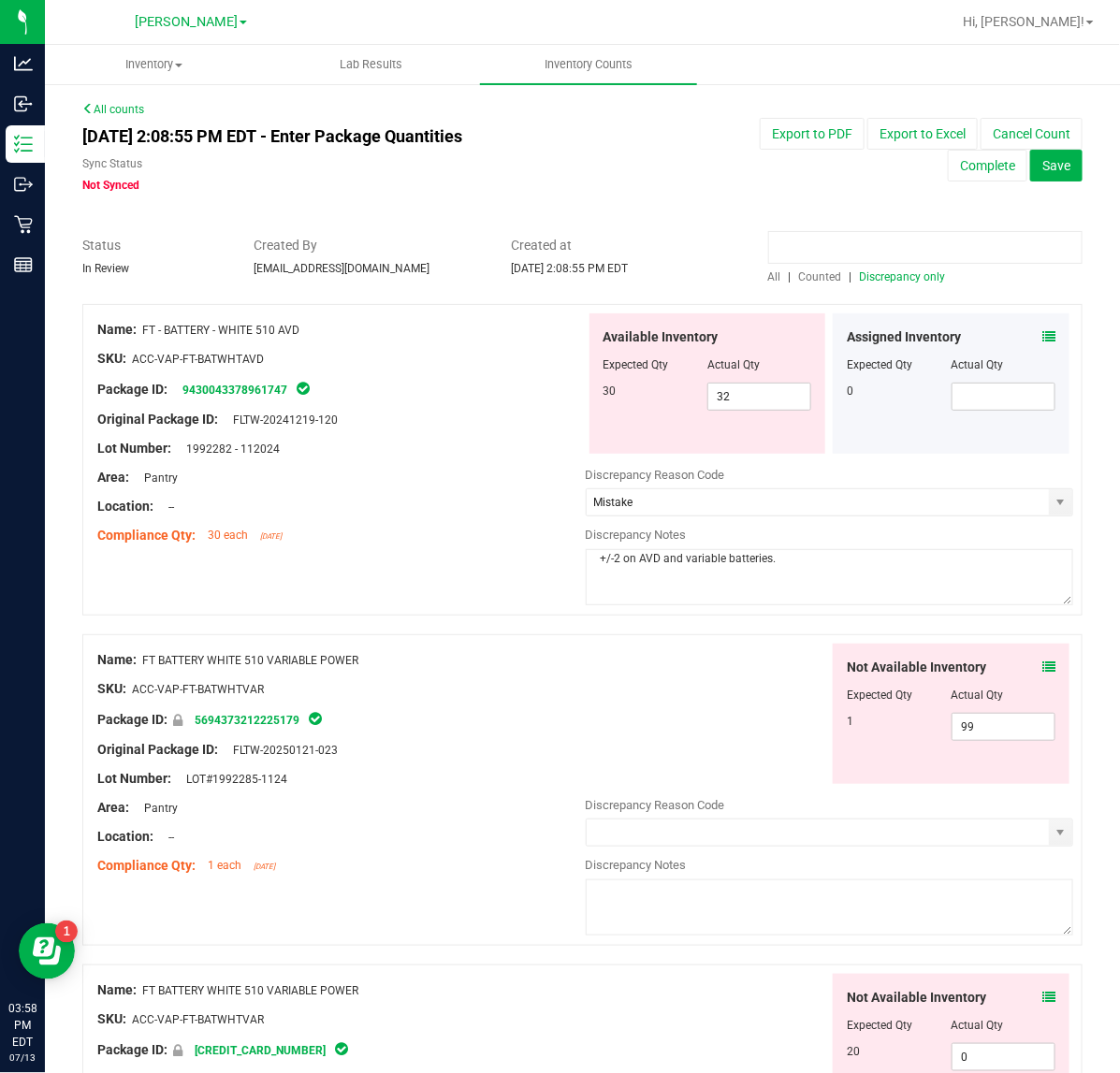 click at bounding box center [925, 247] 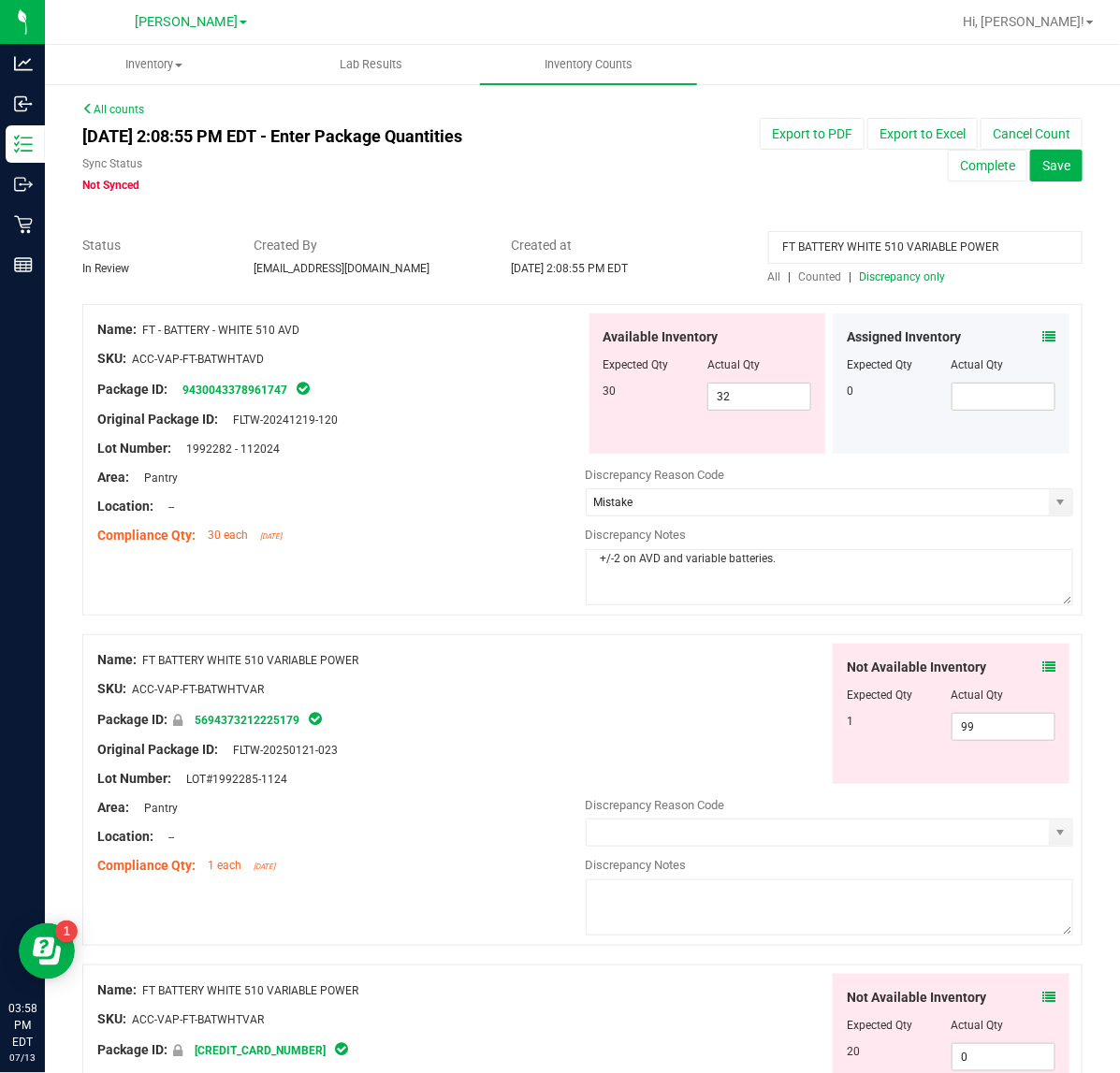 type on "FT BATTERY WHITE 510 VARIABLE POWER" 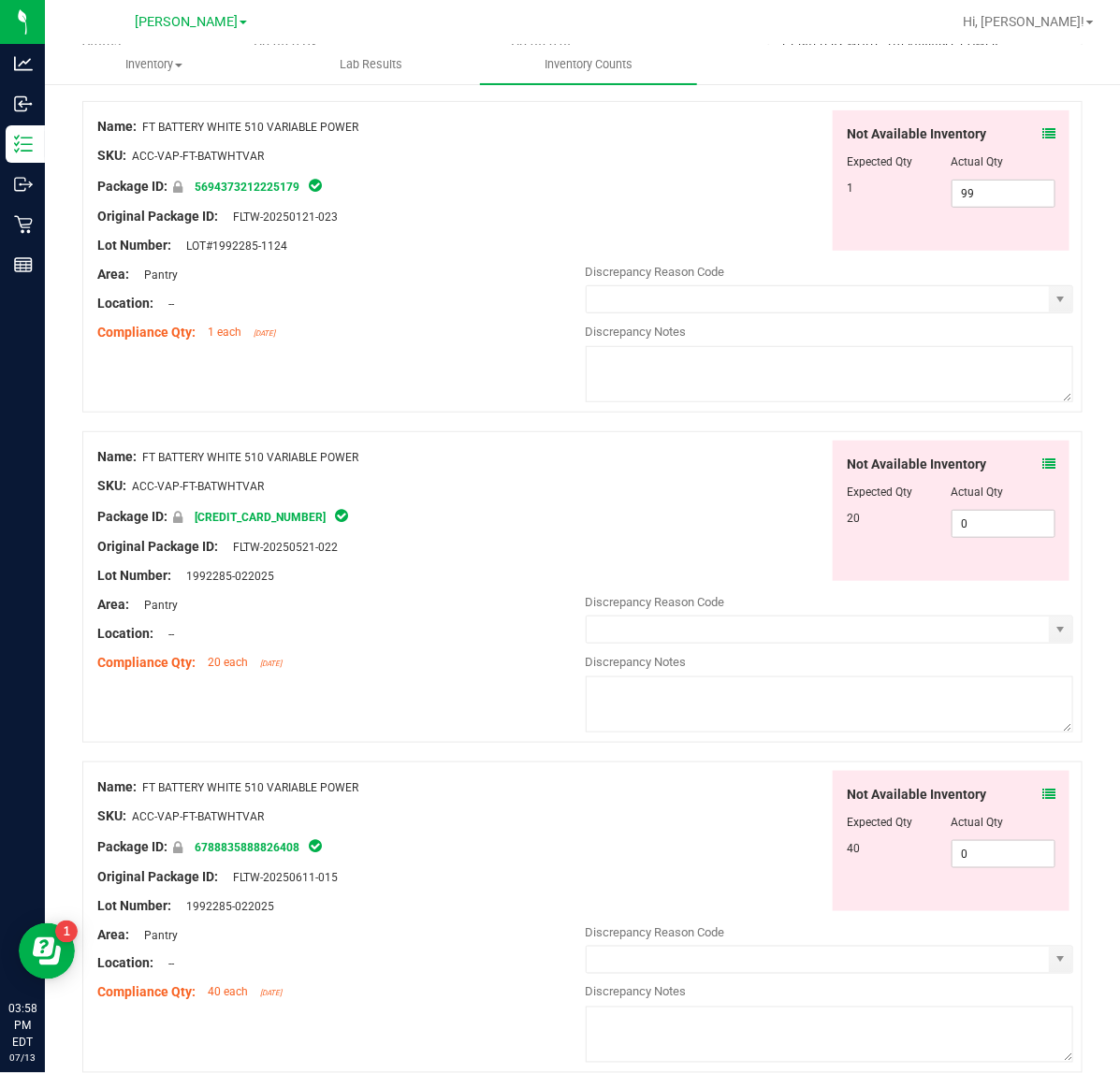 scroll, scrollTop: 234, scrollLeft: 0, axis: vertical 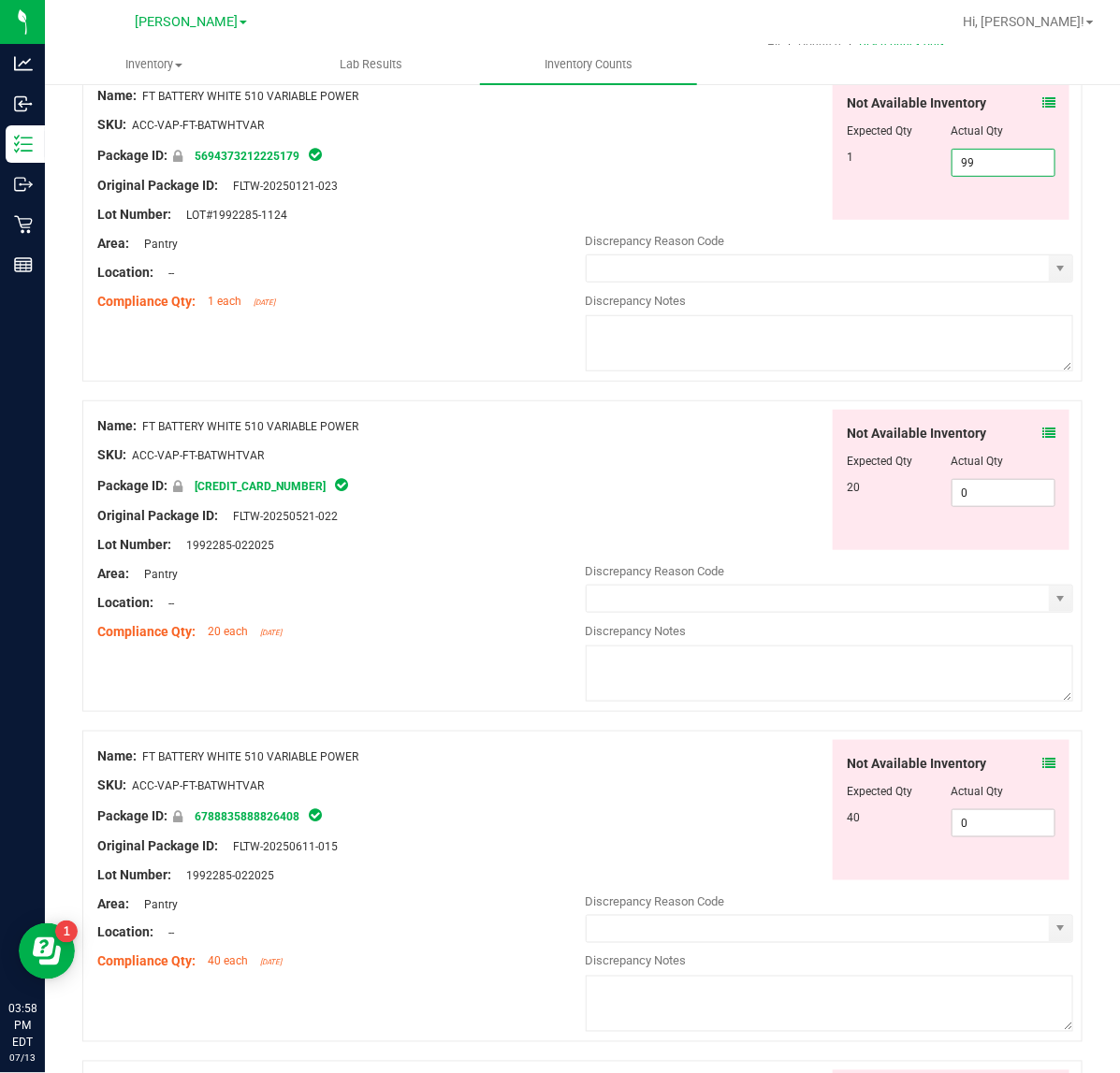 drag, startPoint x: 994, startPoint y: 165, endPoint x: 919, endPoint y: 174, distance: 75.53807 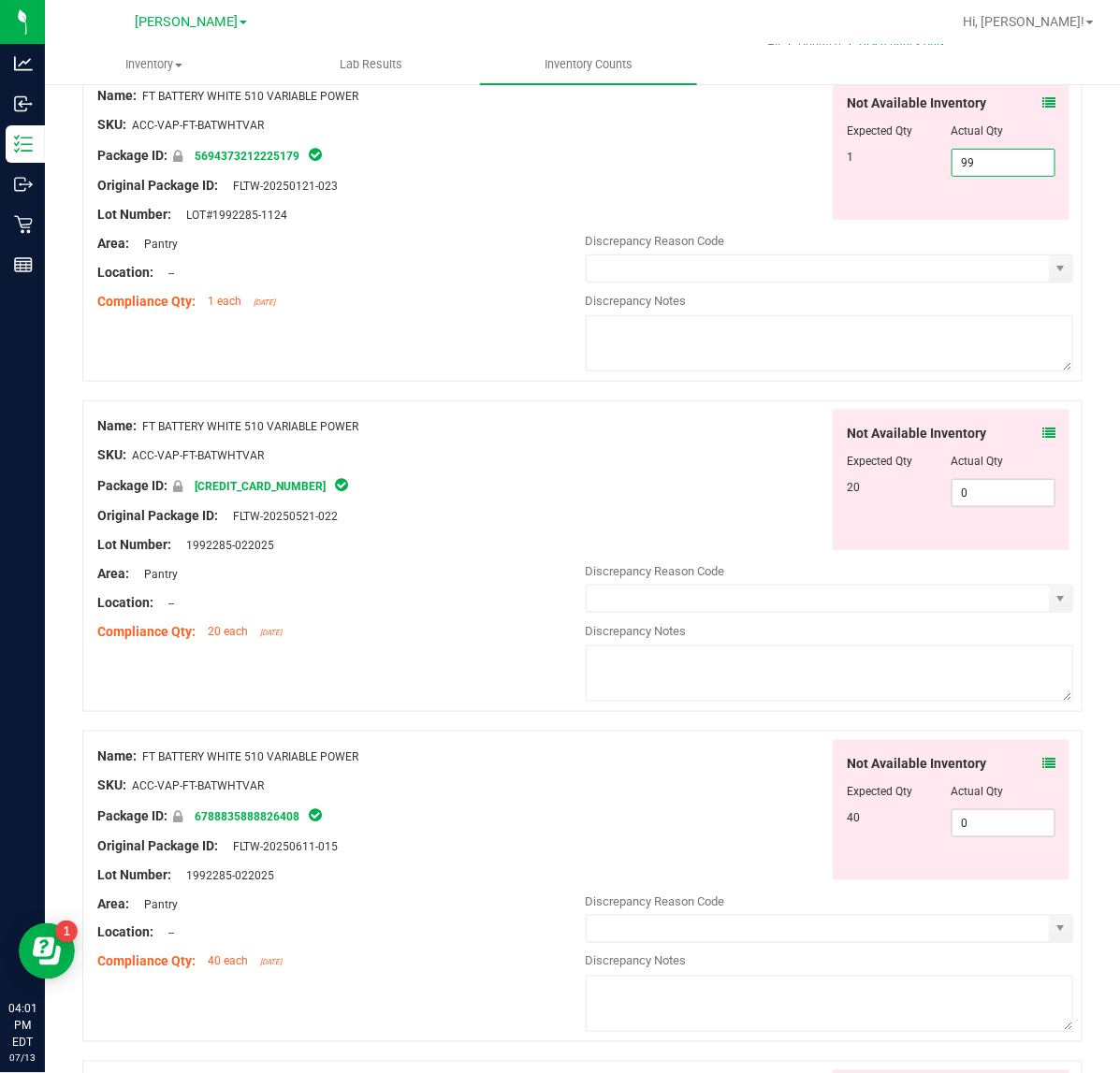 drag, startPoint x: 987, startPoint y: 170, endPoint x: 774, endPoint y: 170, distance: 213 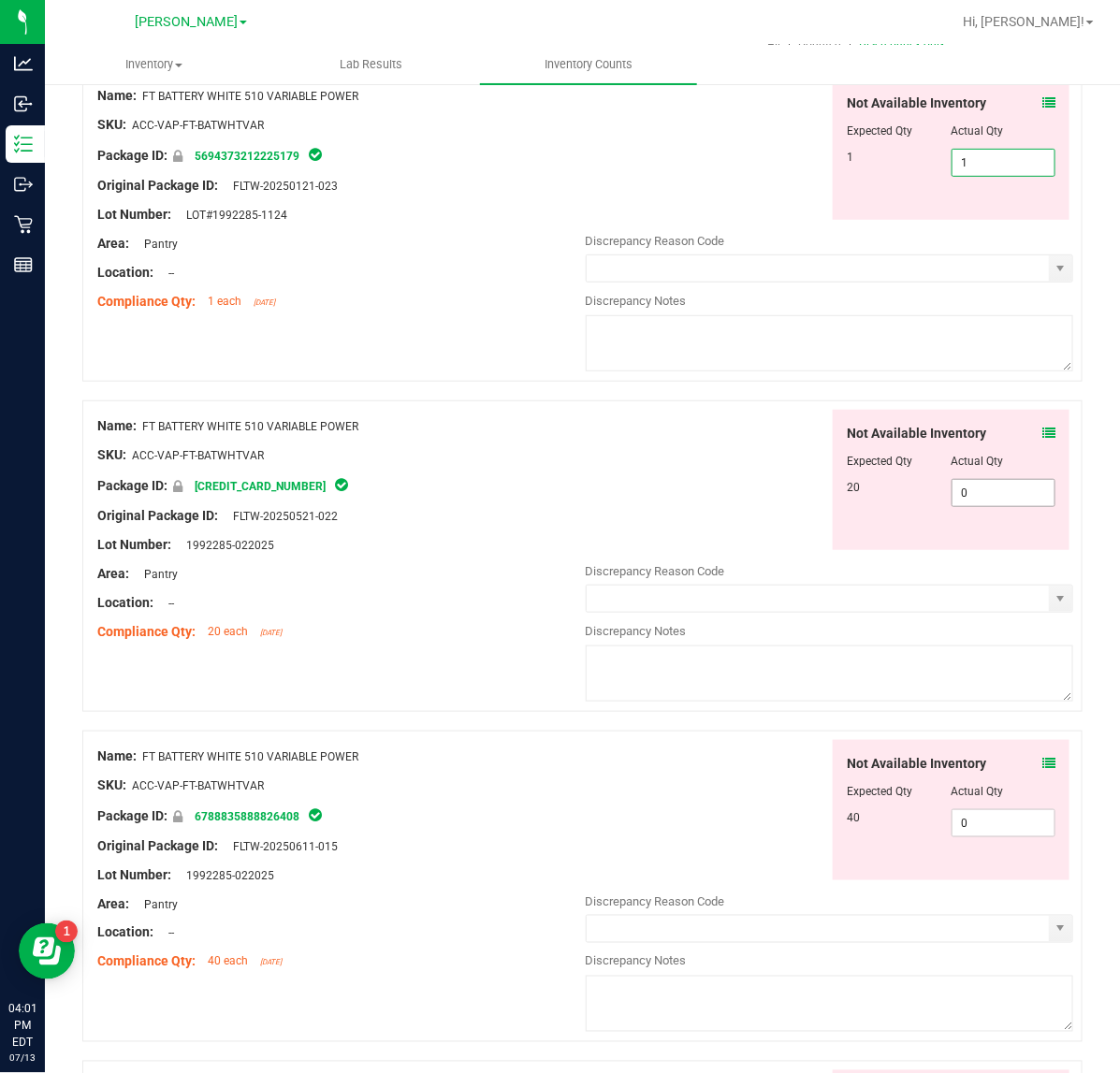 type on "1" 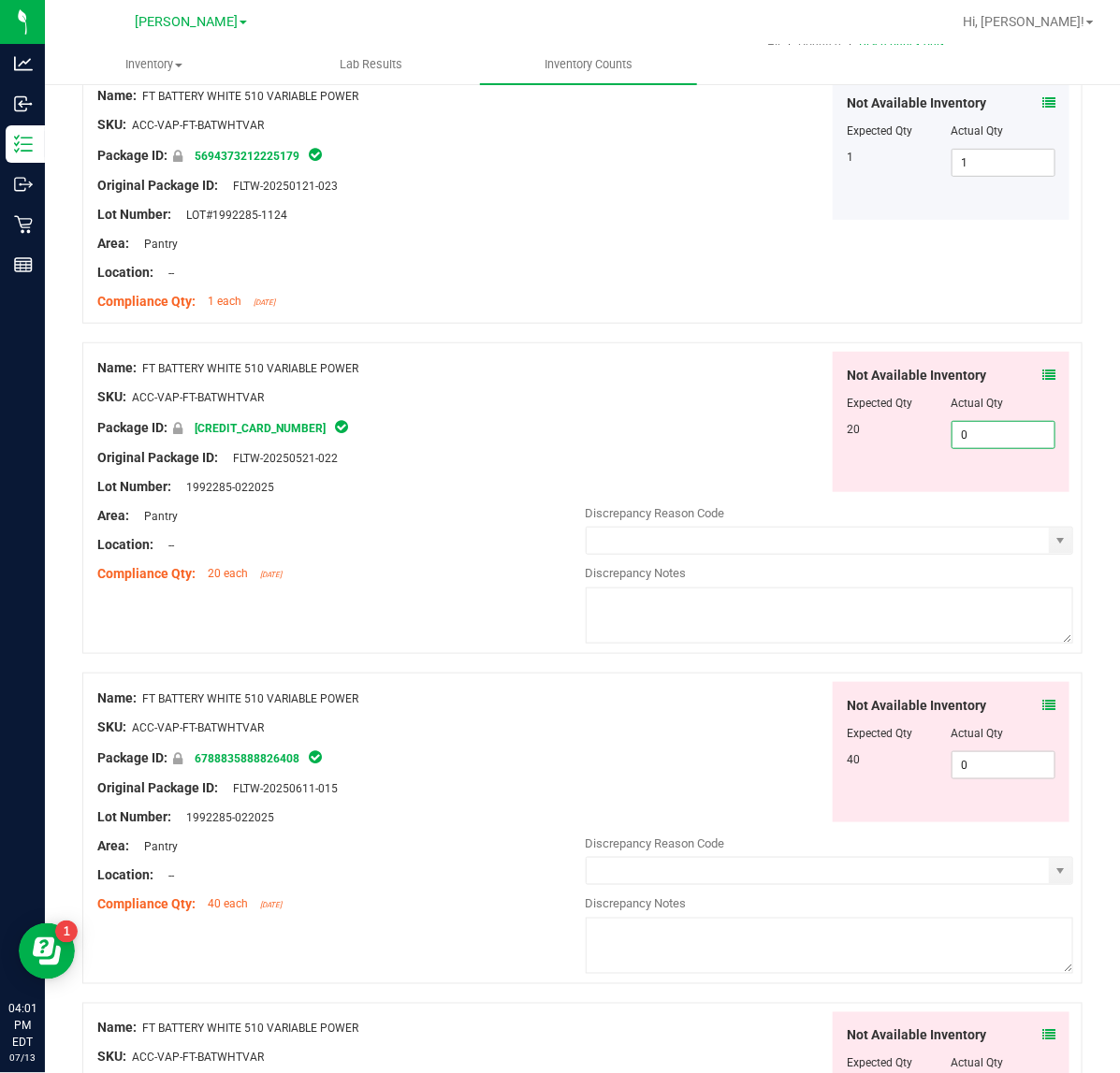 drag, startPoint x: 992, startPoint y: 489, endPoint x: 816, endPoint y: 487, distance: 176.01136 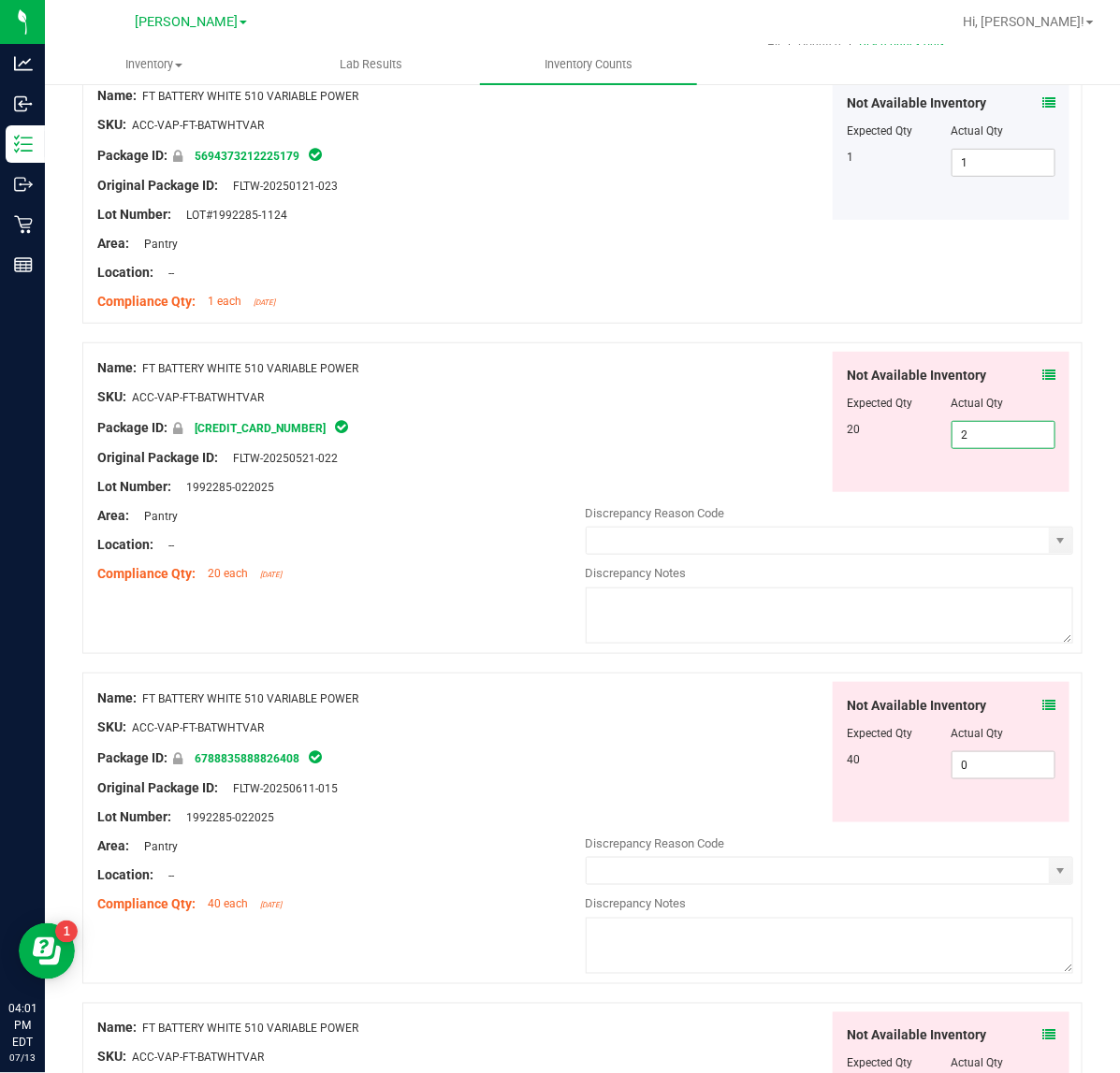 type on "20" 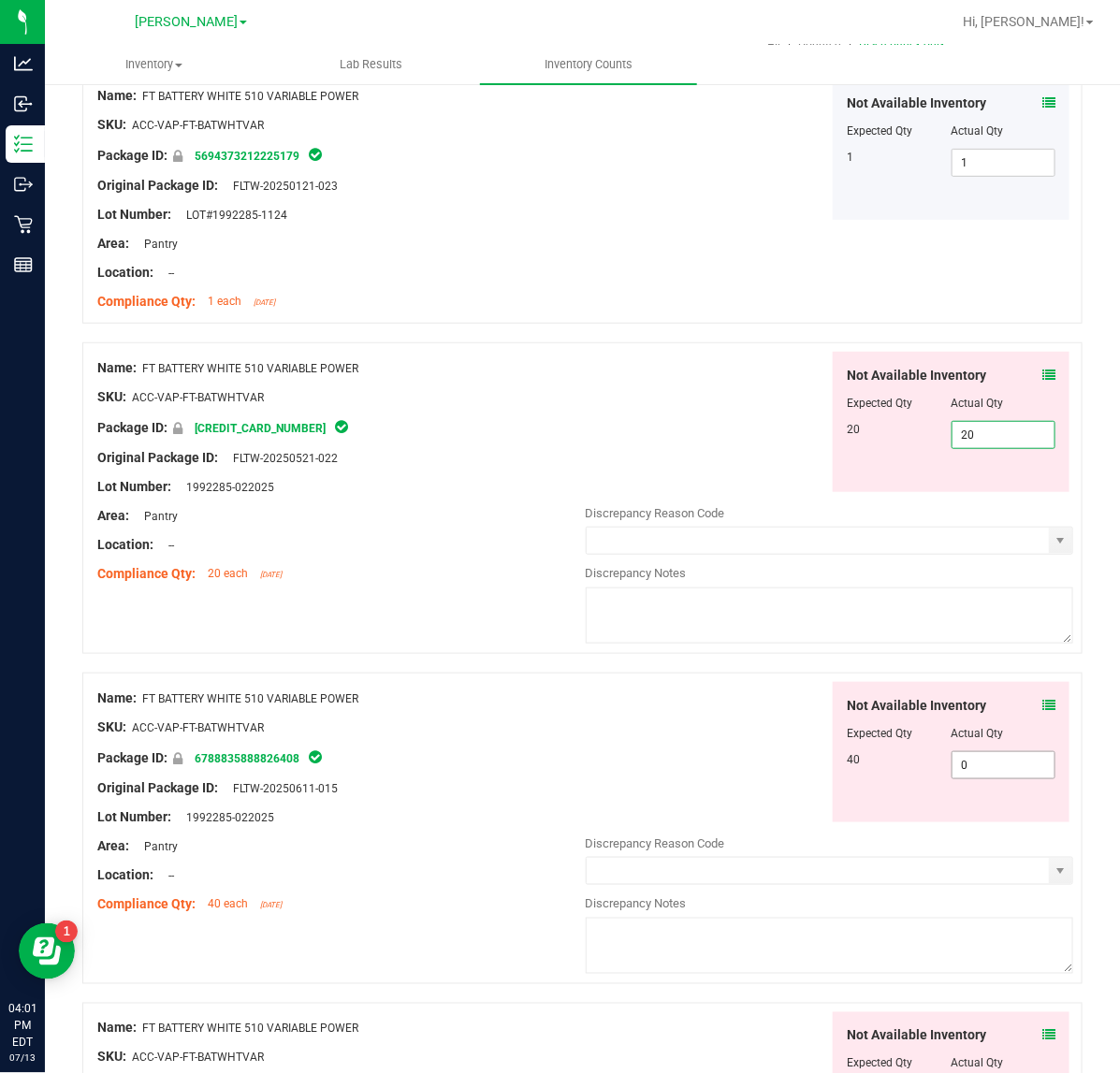 type on "20" 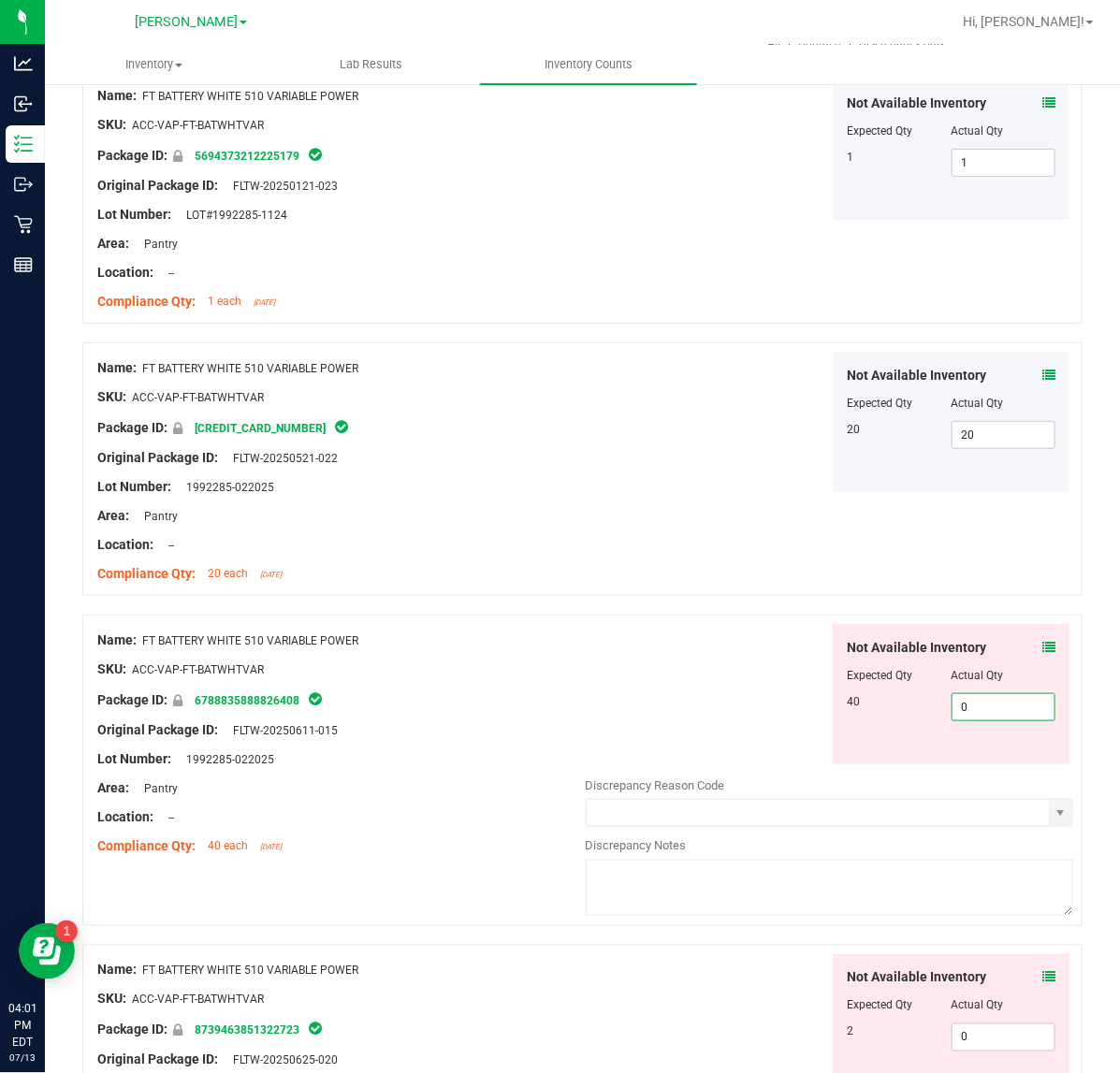 drag, startPoint x: 993, startPoint y: 777, endPoint x: 805, endPoint y: 777, distance: 188 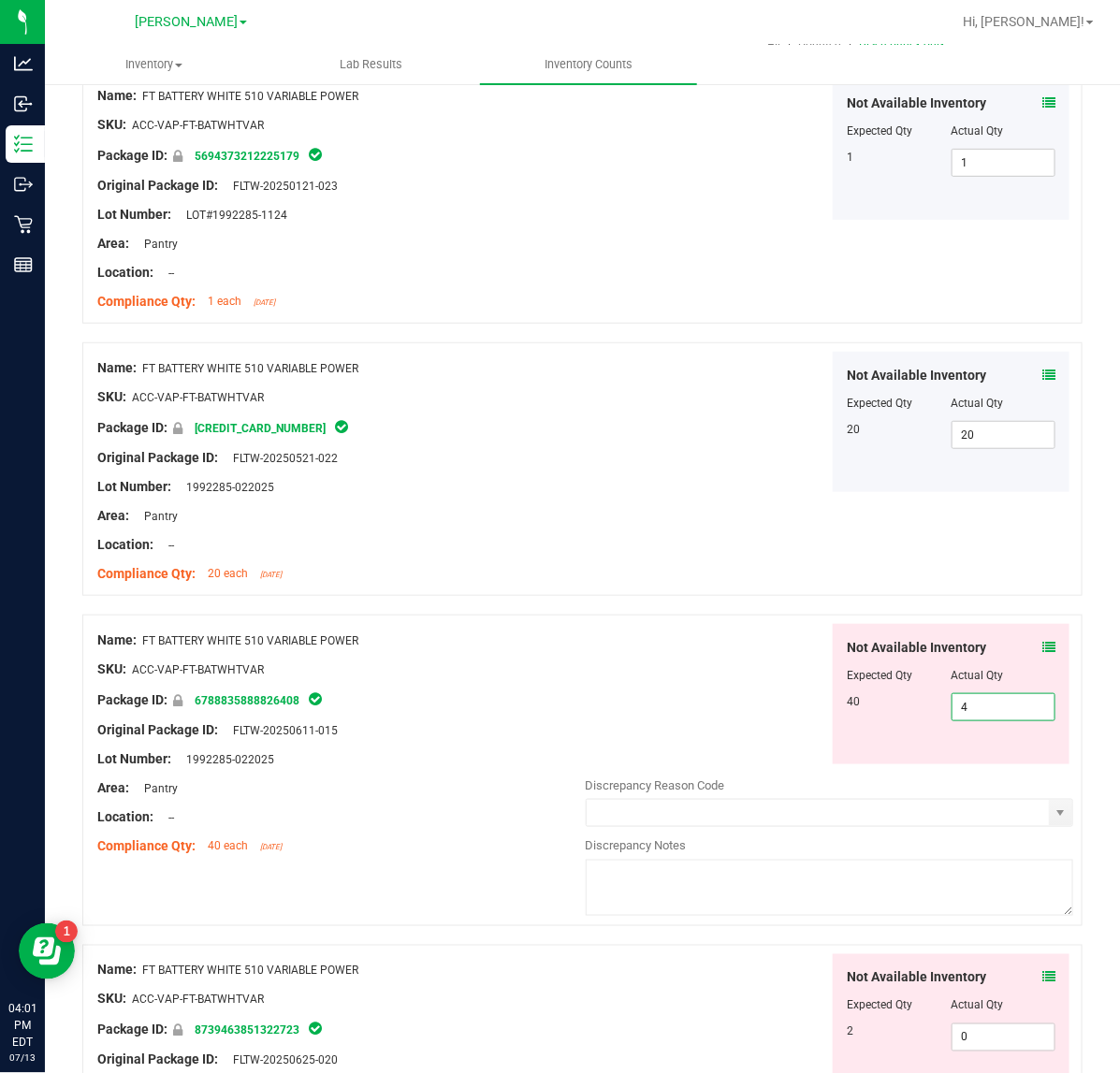 type on "40" 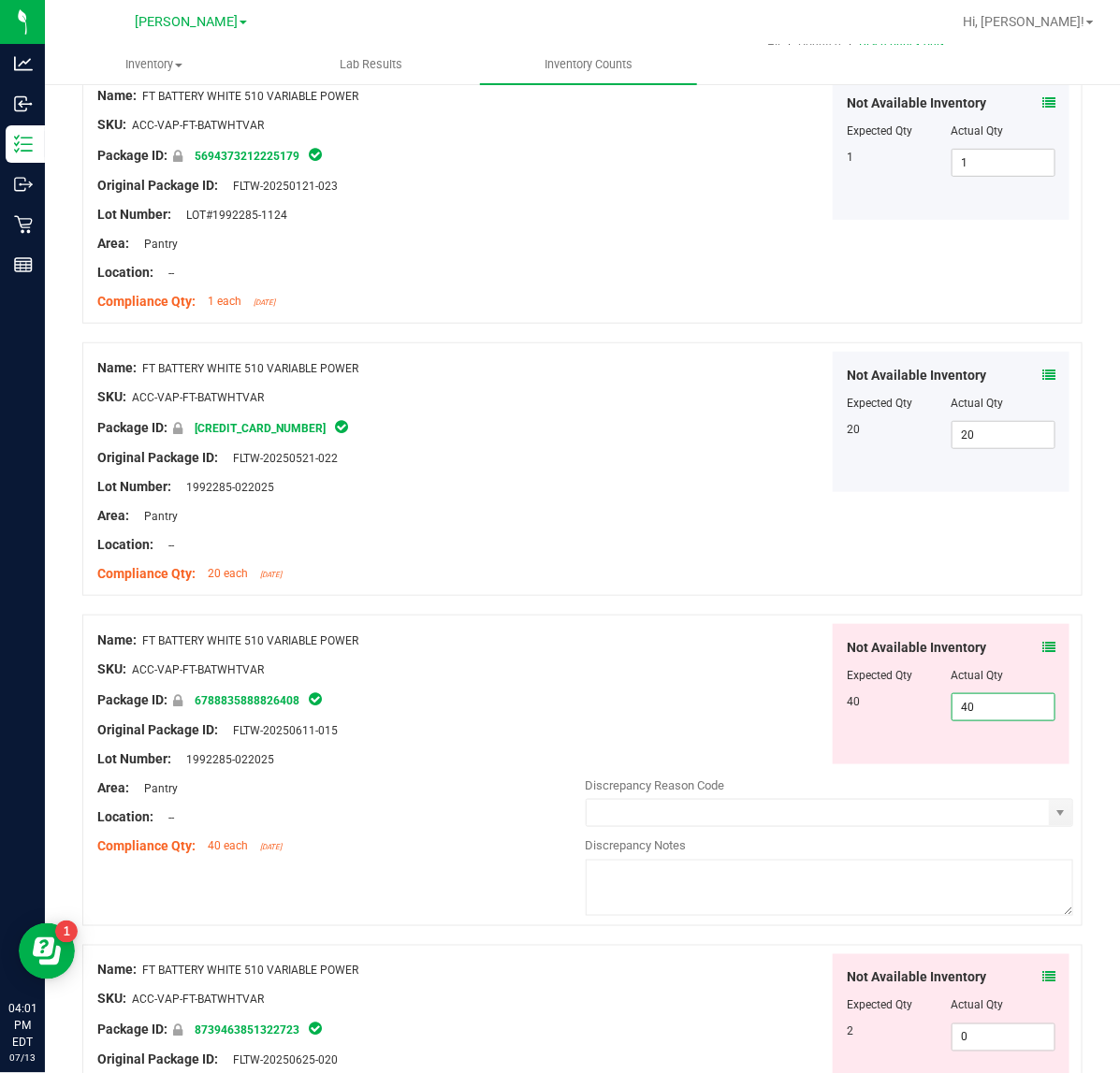 type on "40" 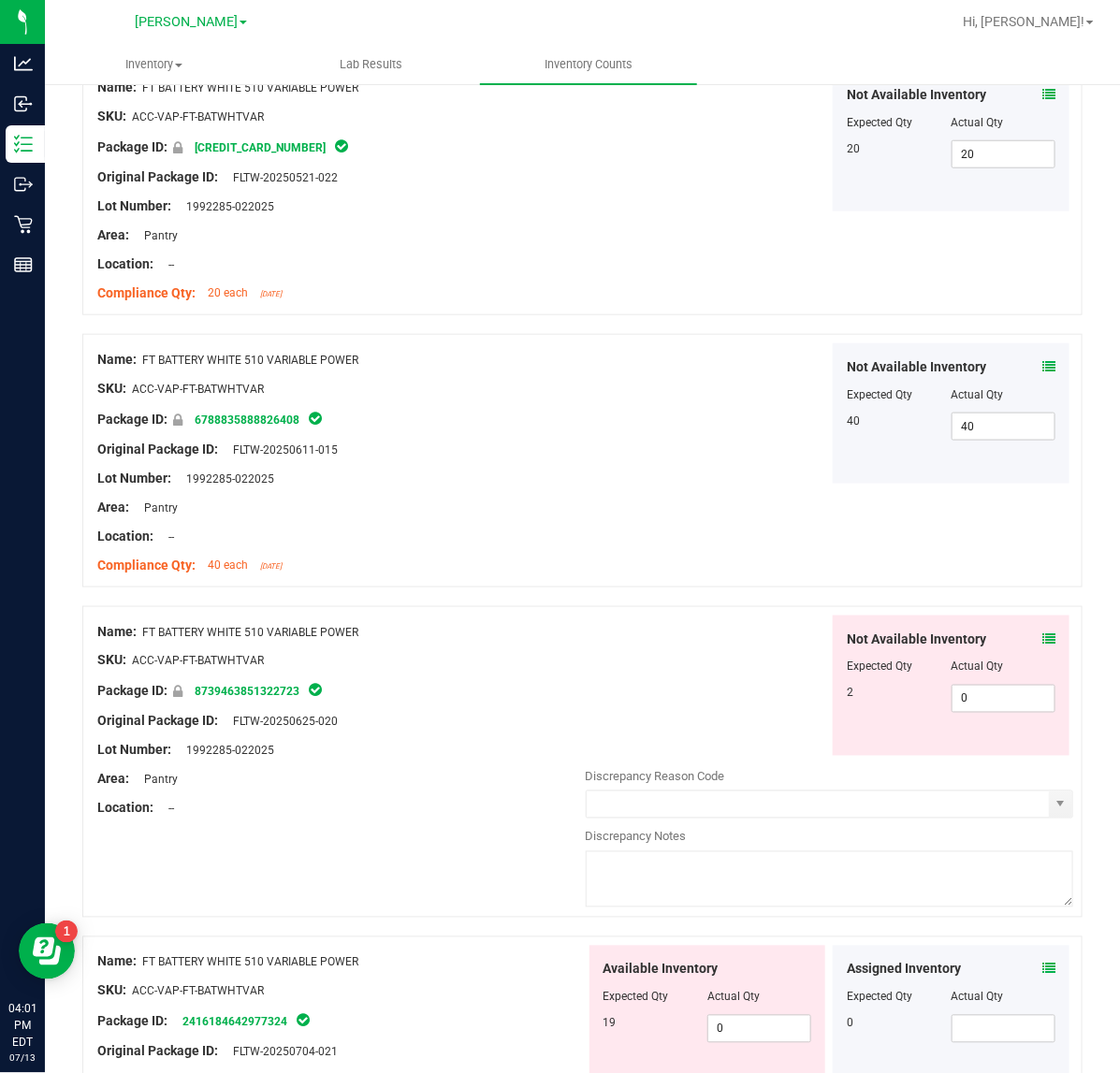 scroll, scrollTop: 585, scrollLeft: 0, axis: vertical 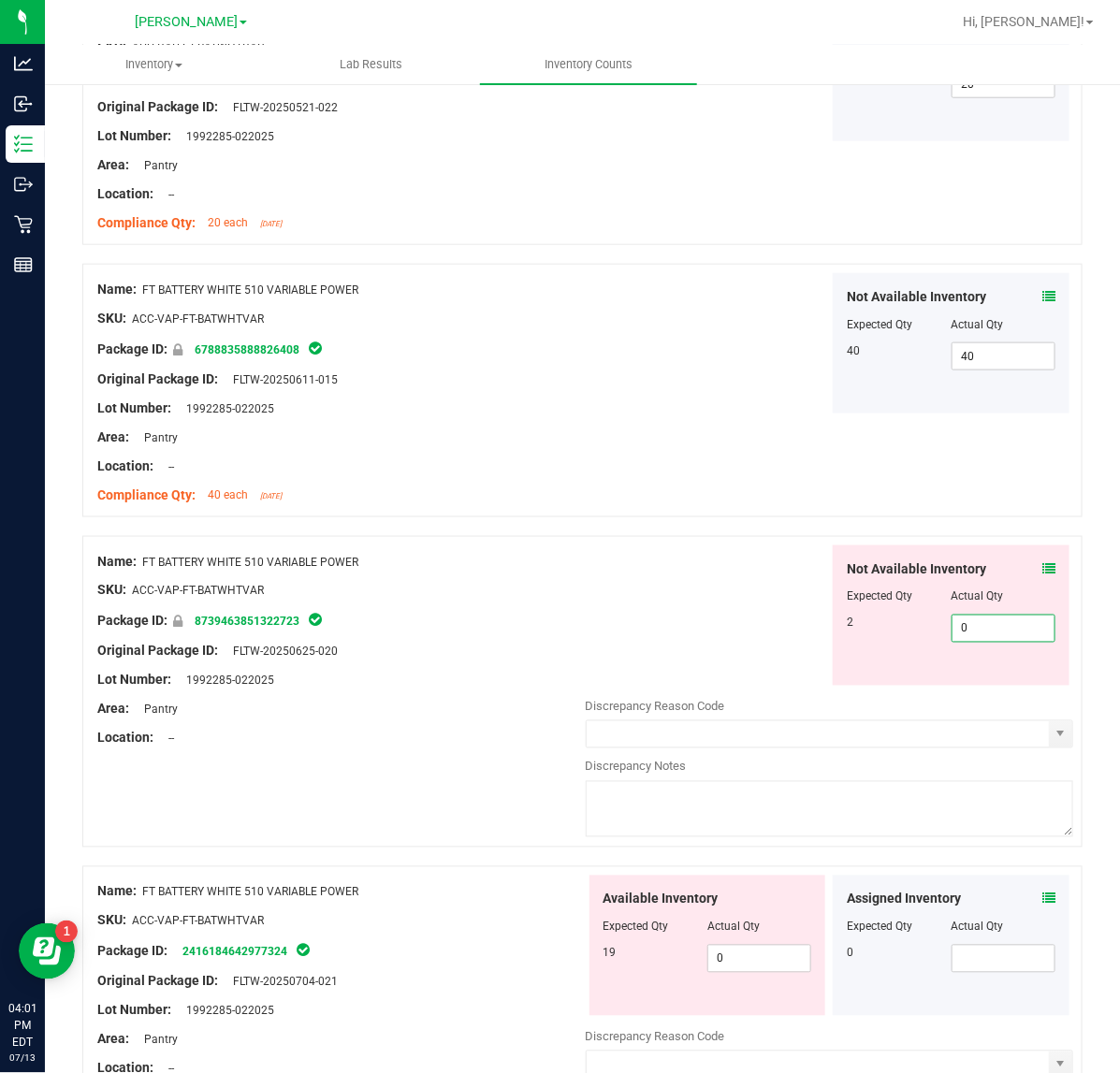 drag, startPoint x: 971, startPoint y: 637, endPoint x: 924, endPoint y: 637, distance: 47 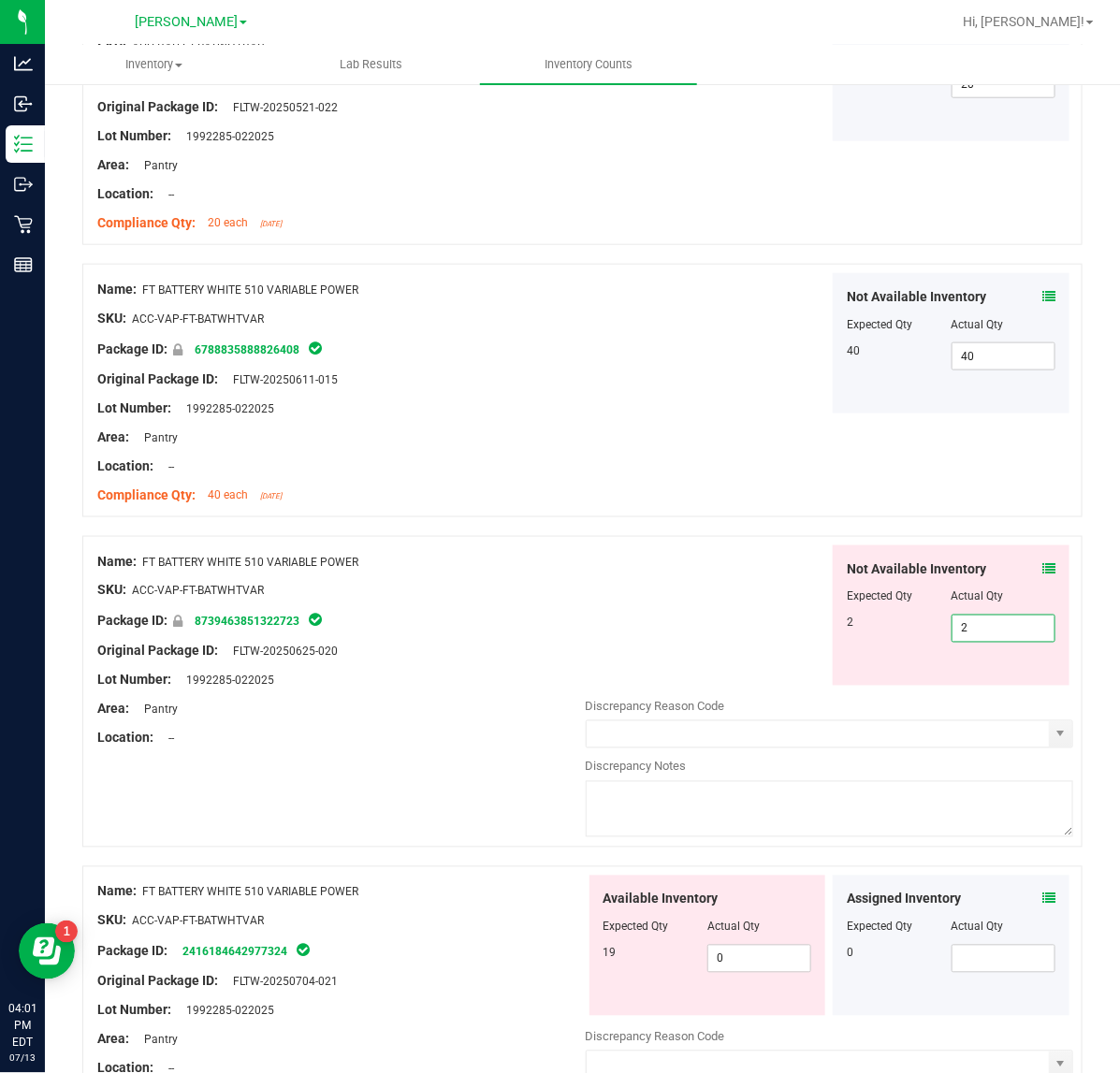 type on "2" 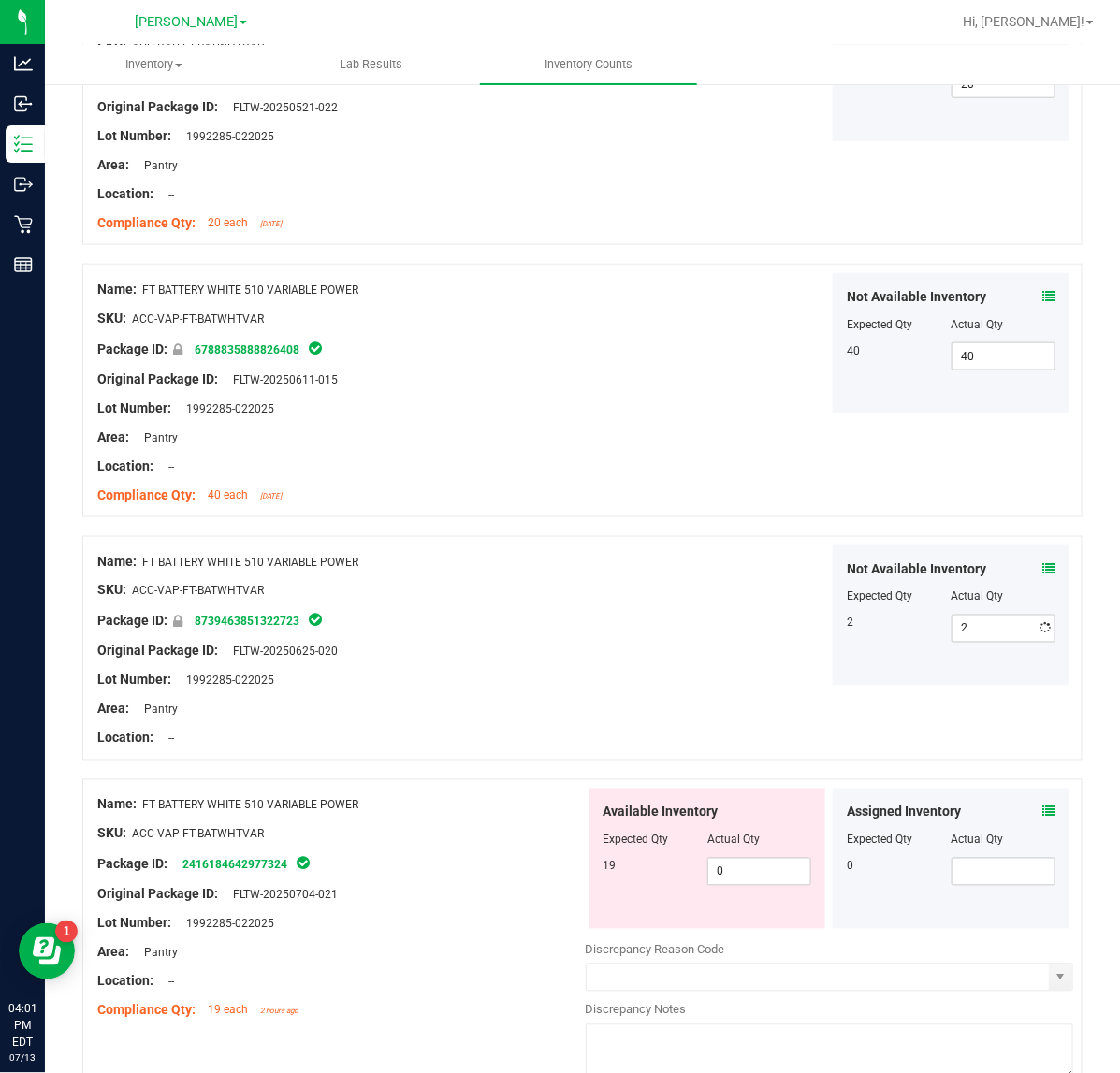 click on "Name:
FT BATTERY WHITE 510 VARIABLE POWER
SKU:
ACC-VAP-FT-BATWHTVAR
Package ID:
6788835888826408
Original Package ID:
FLTW-20250611-015
Lot Number:
1992285-022025" at bounding box center (582, 390) 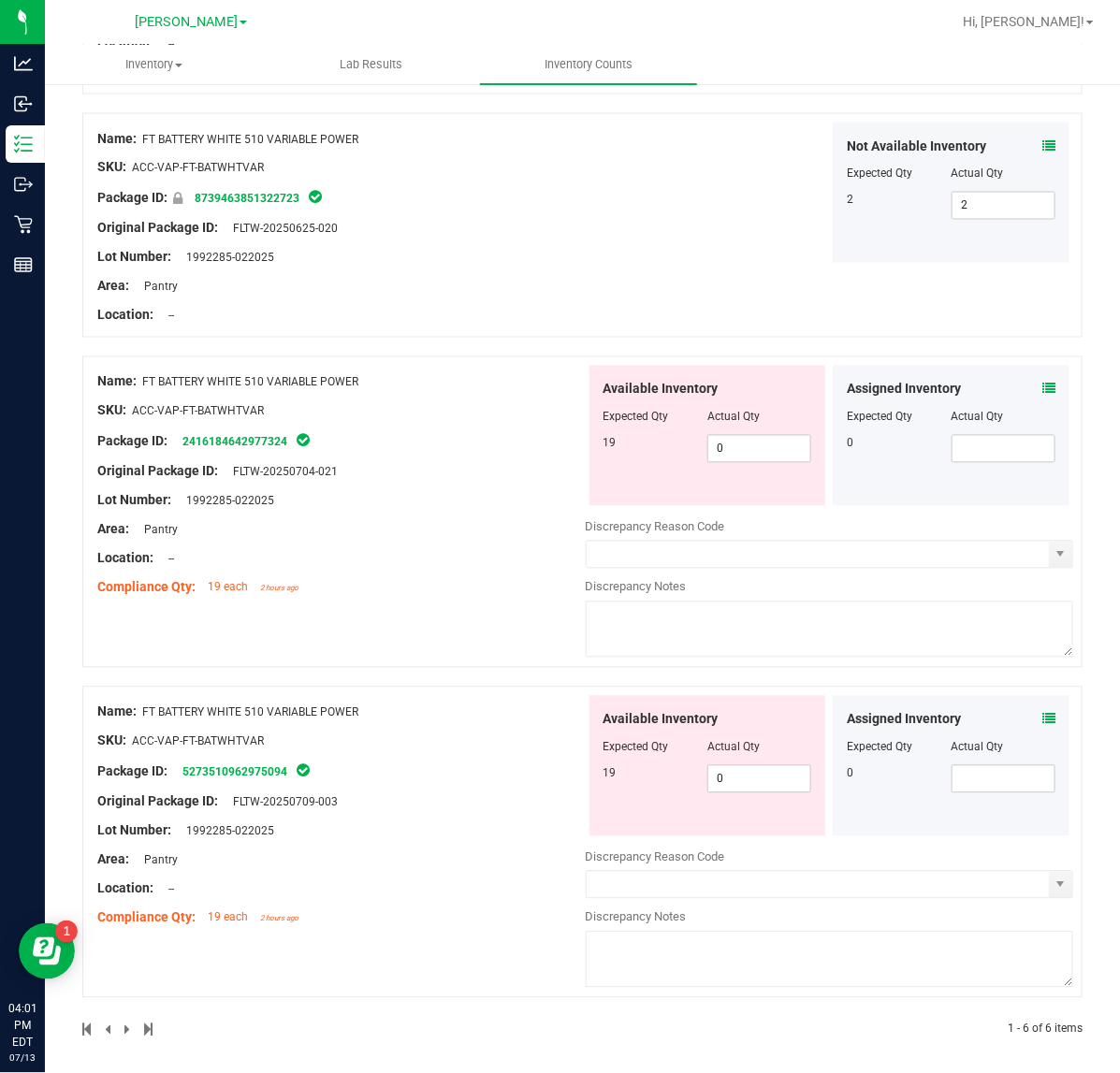 scroll, scrollTop: 1018, scrollLeft: 0, axis: vertical 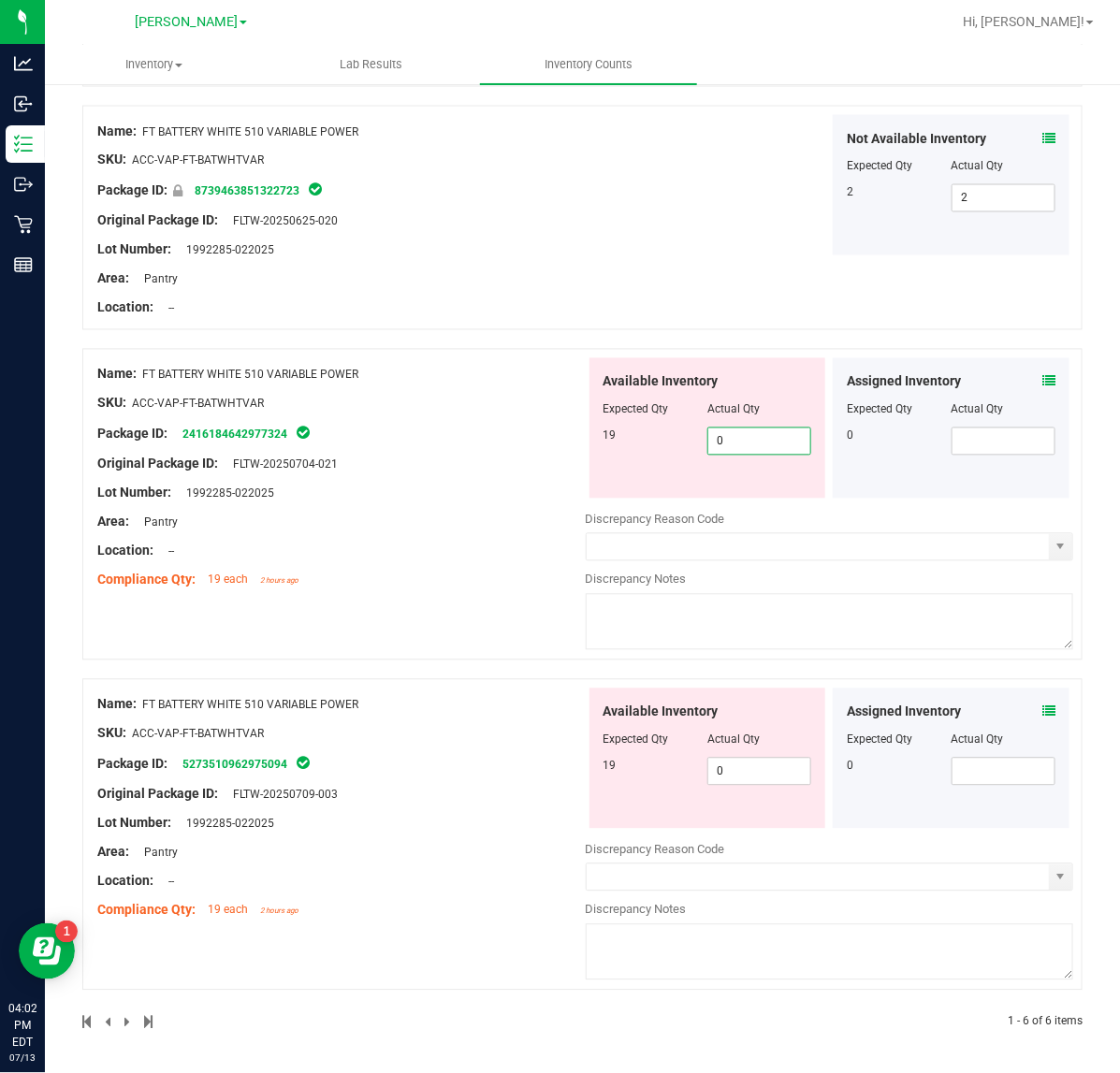 click on "0 0" at bounding box center (759, 442) 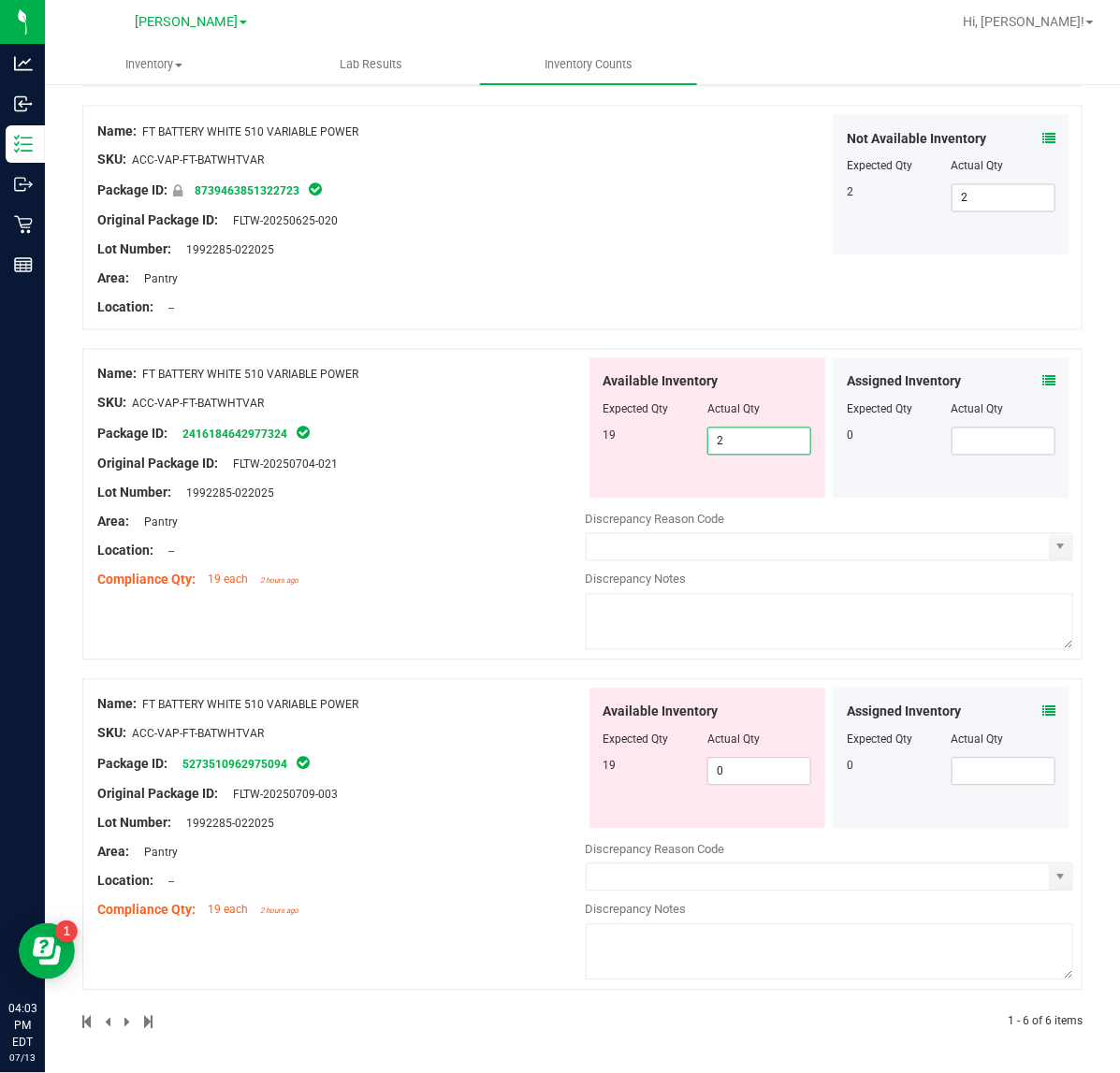 type on "20" 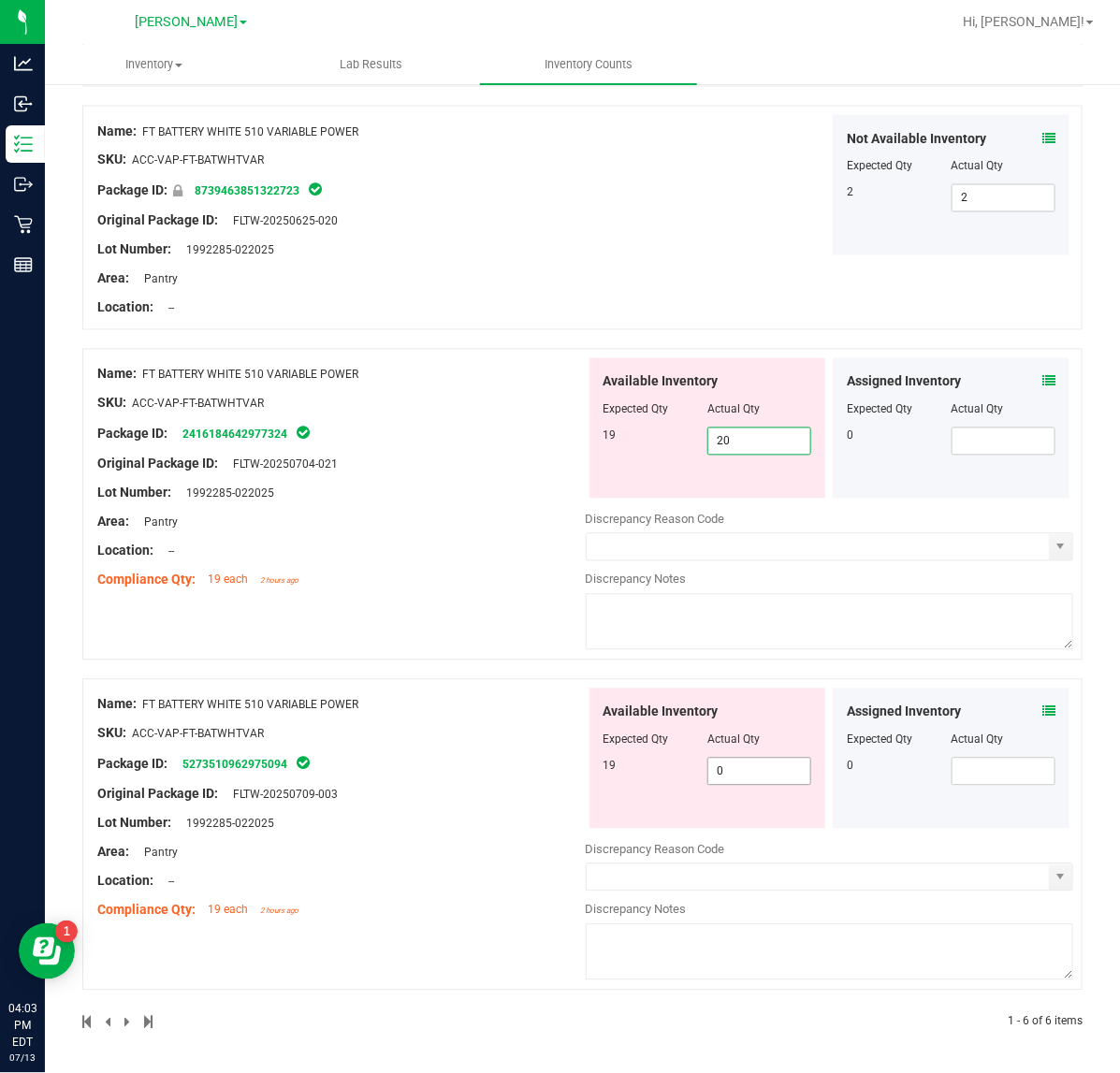 type on "20" 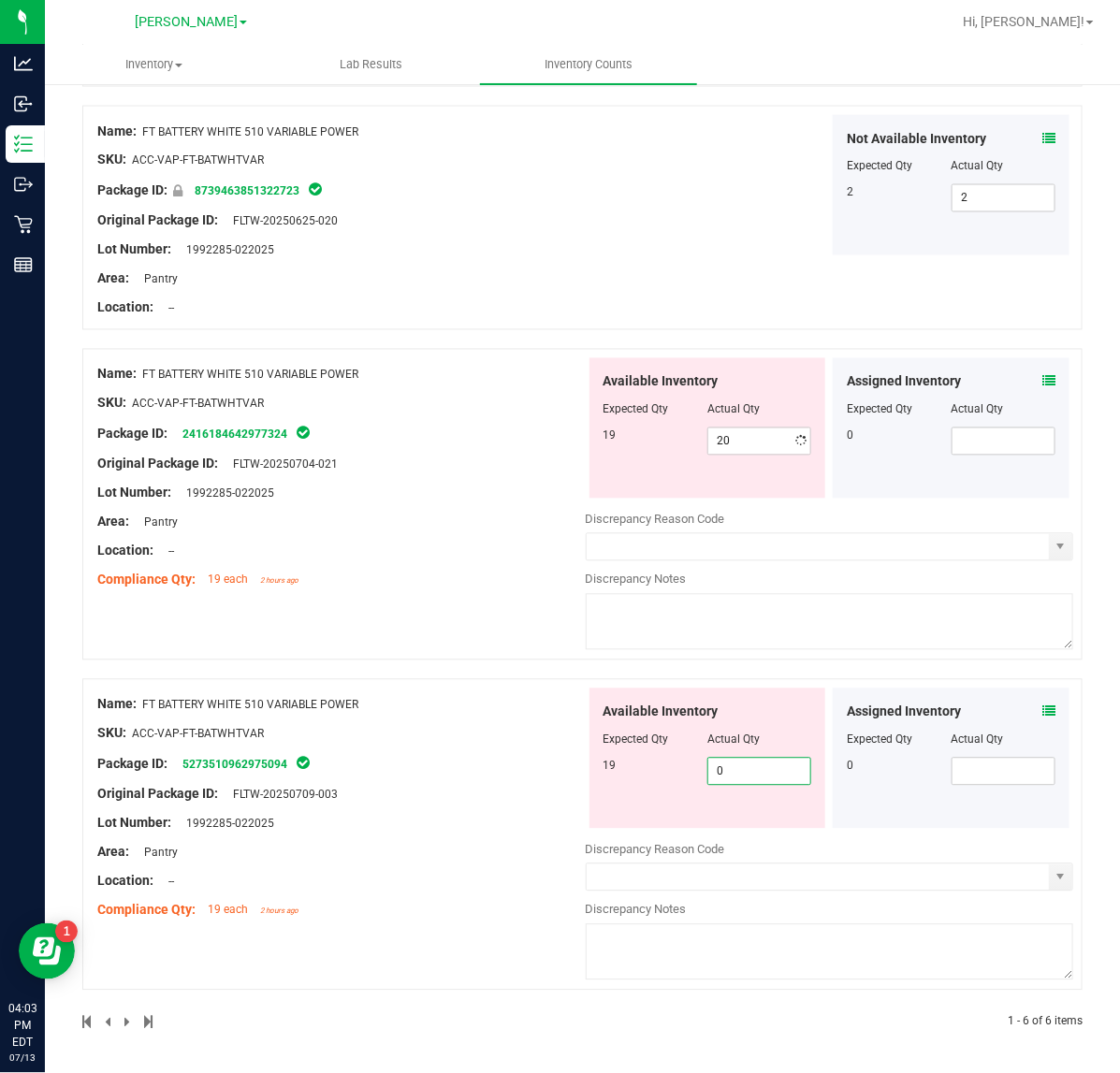 click on "0 0" at bounding box center (759, 772) 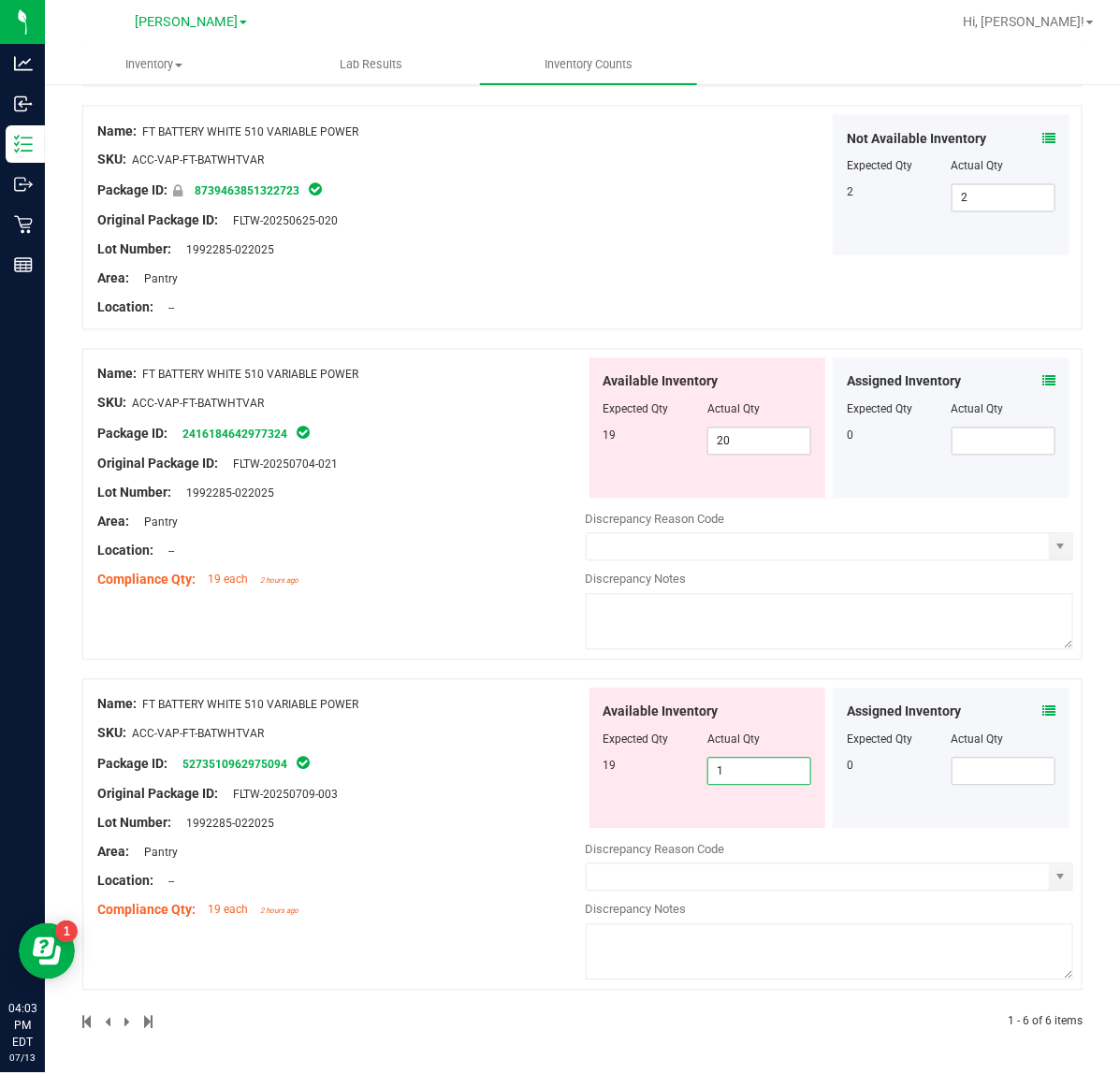 type on "18" 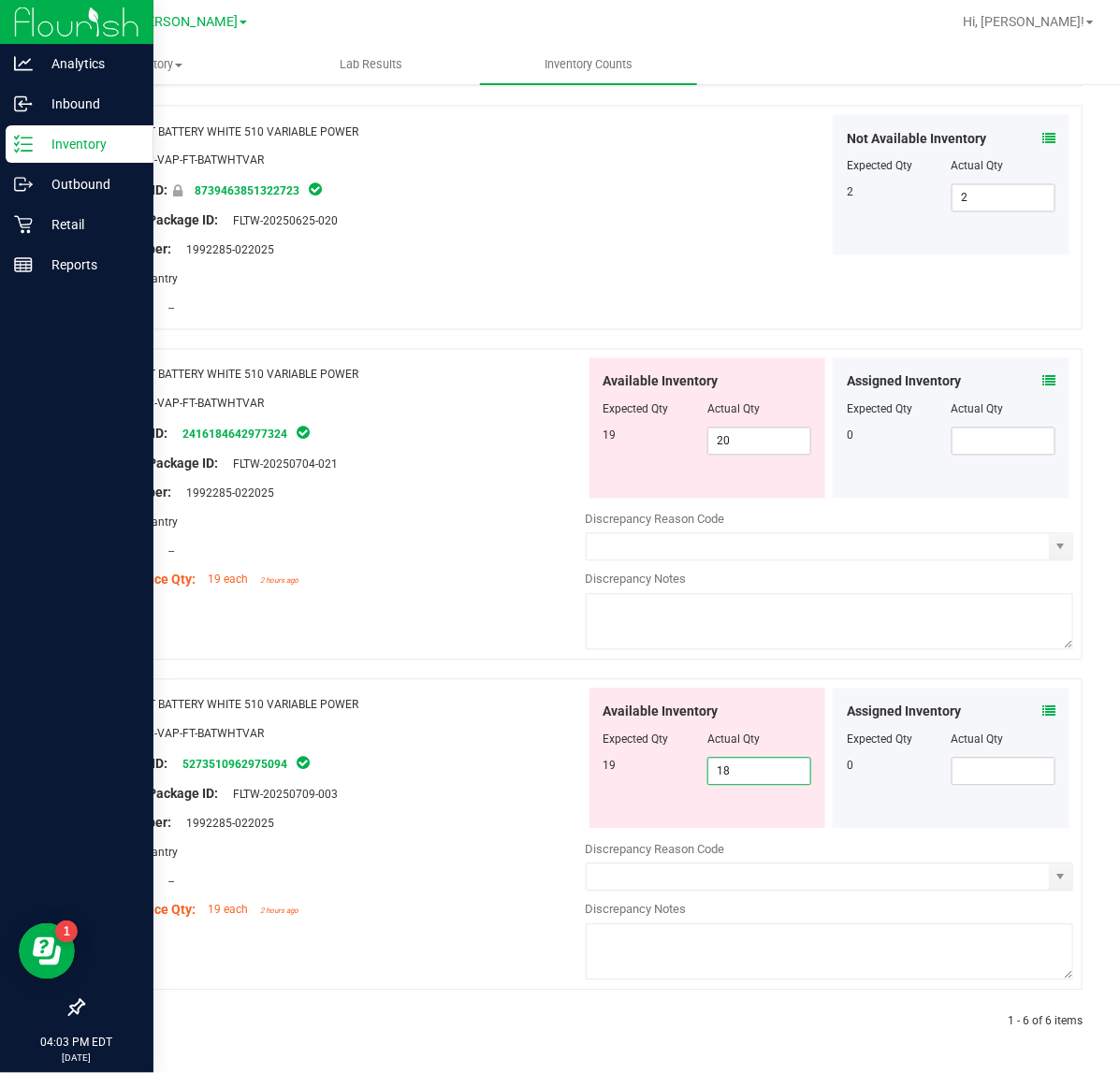 type on "18" 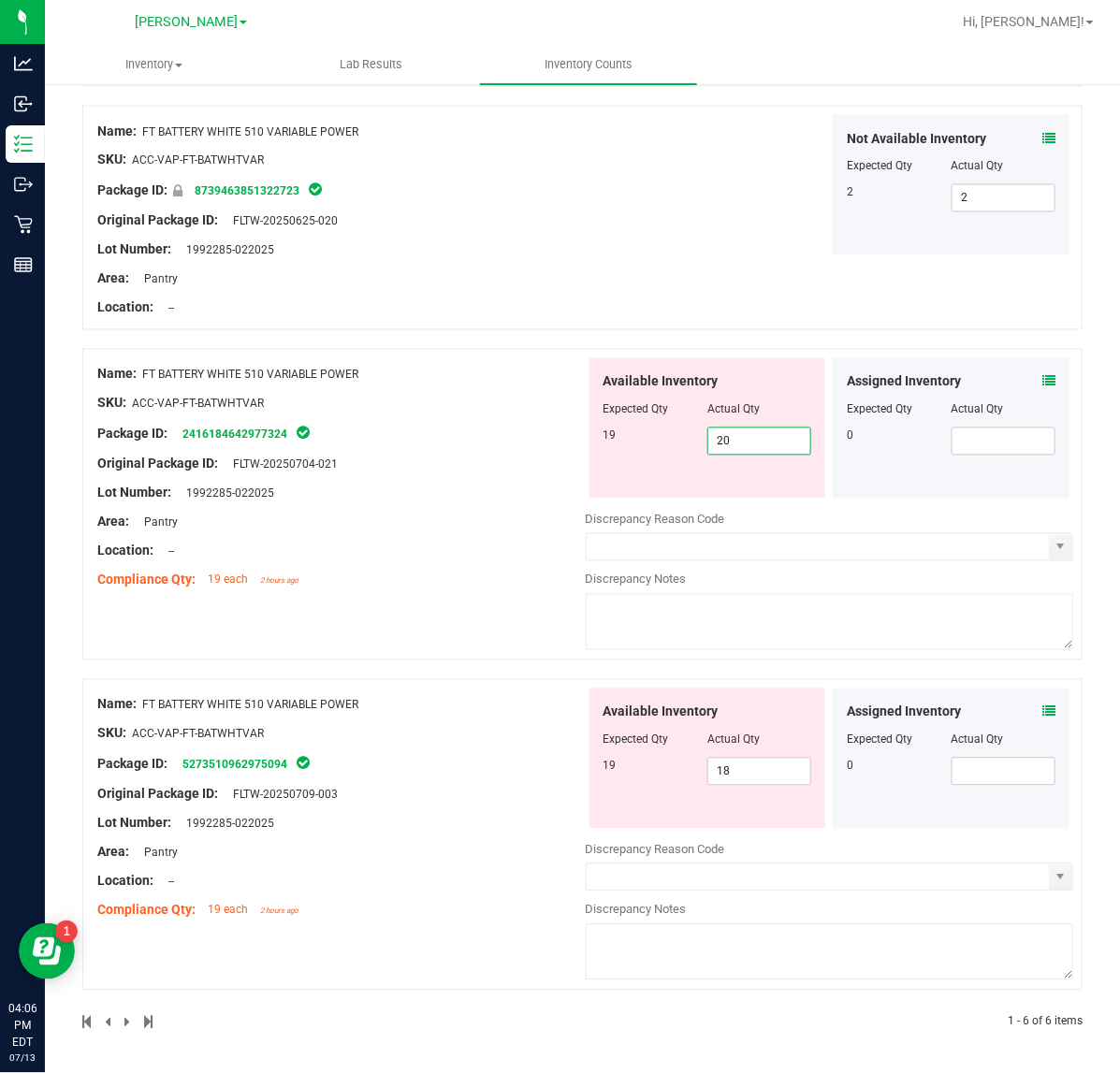 drag, startPoint x: 764, startPoint y: 437, endPoint x: 637, endPoint y: 437, distance: 127 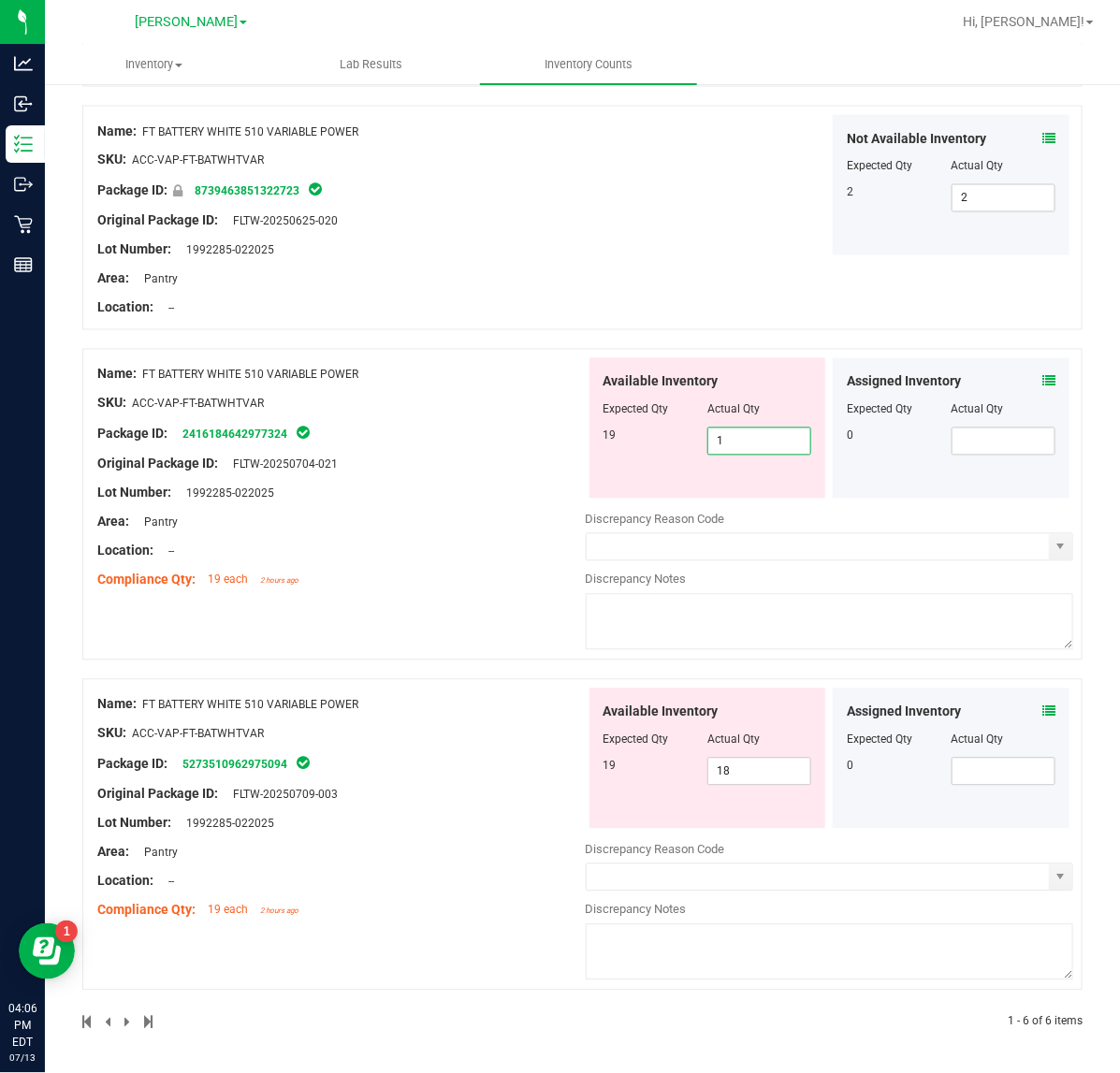 type on "19" 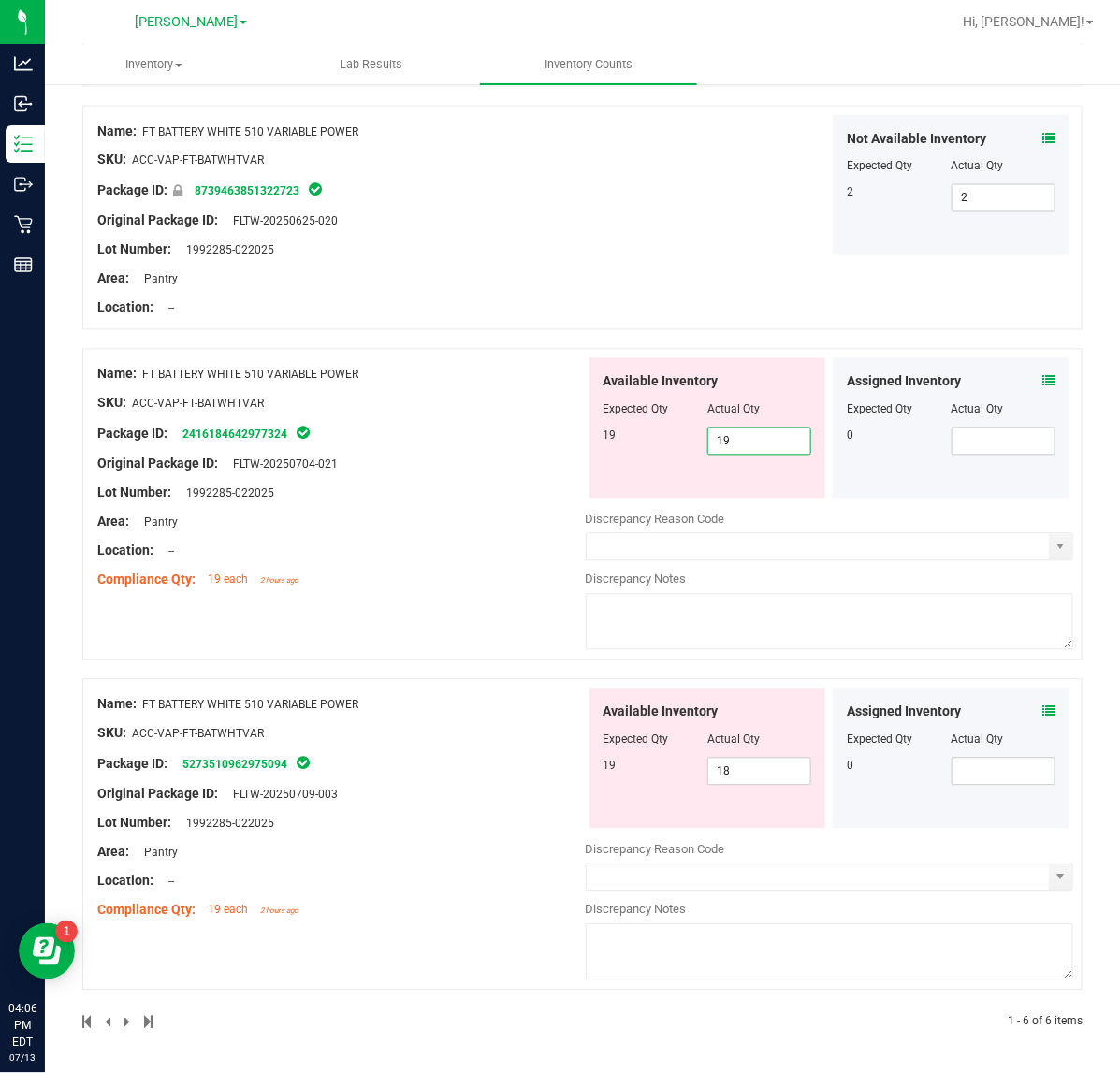 type on "19" 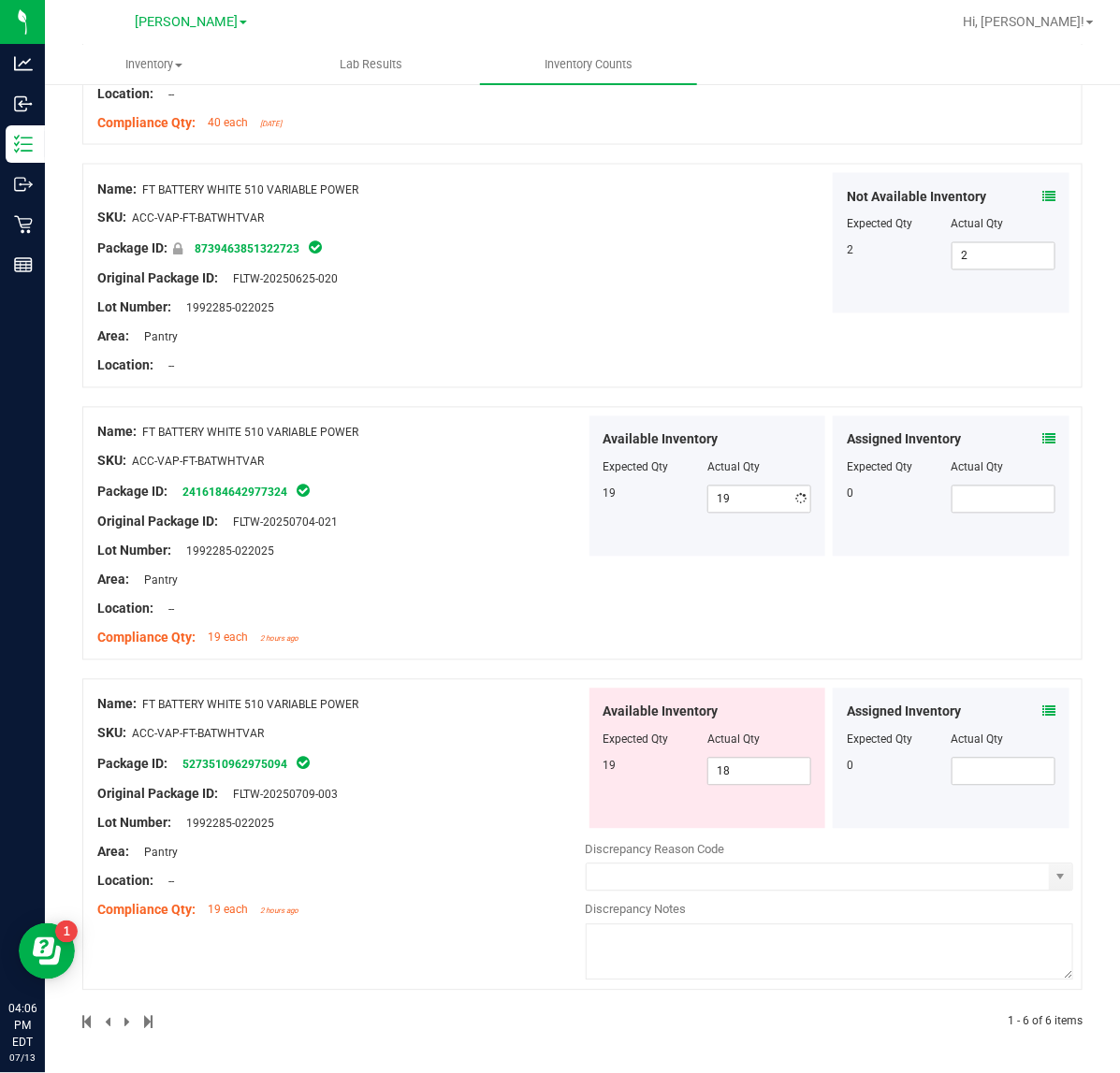 click at bounding box center (830, 952) 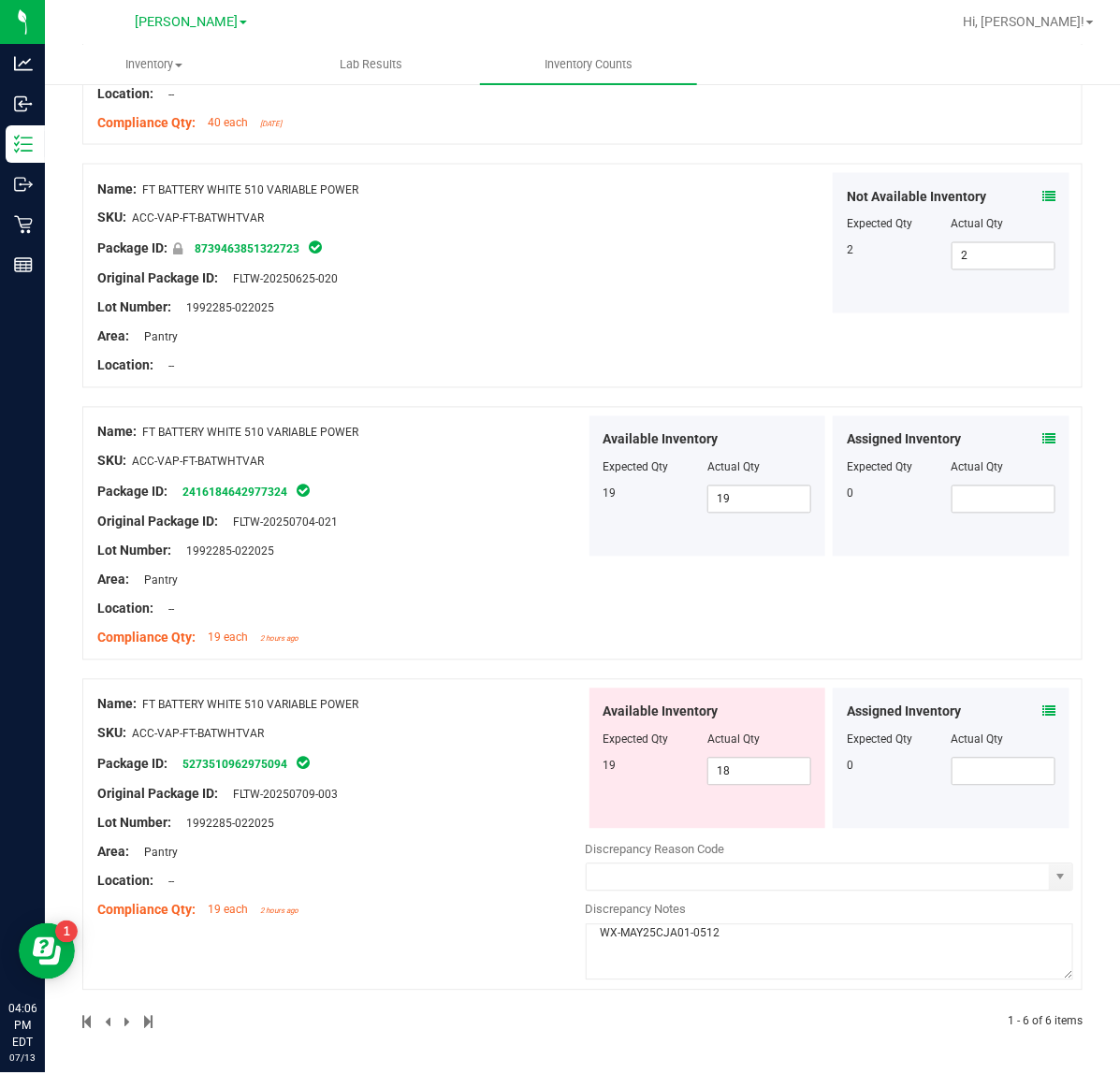 type on "WX-MAY25CJA01-0512" 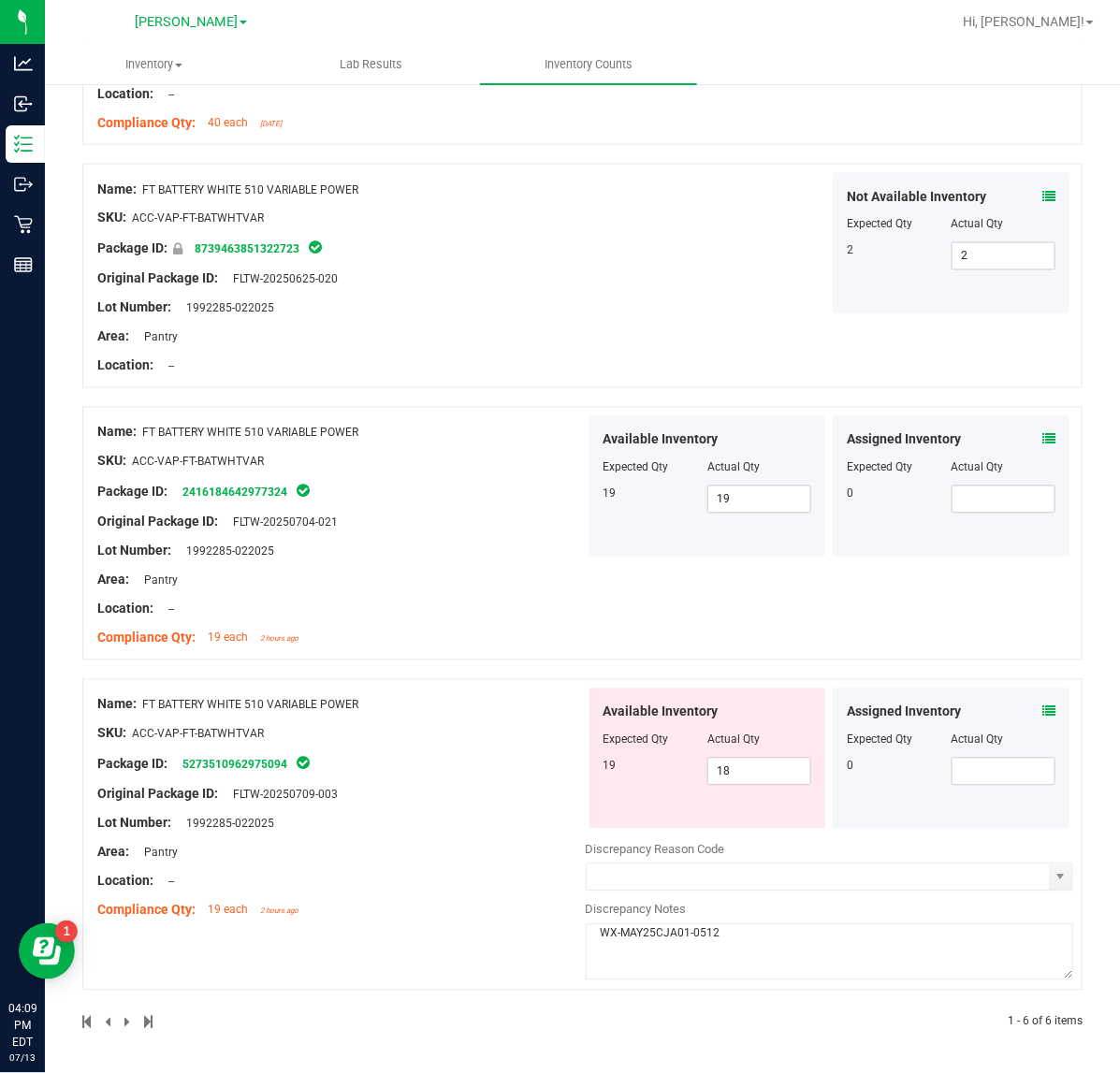 drag, startPoint x: 788, startPoint y: 942, endPoint x: -157, endPoint y: 984, distance: 945.93287 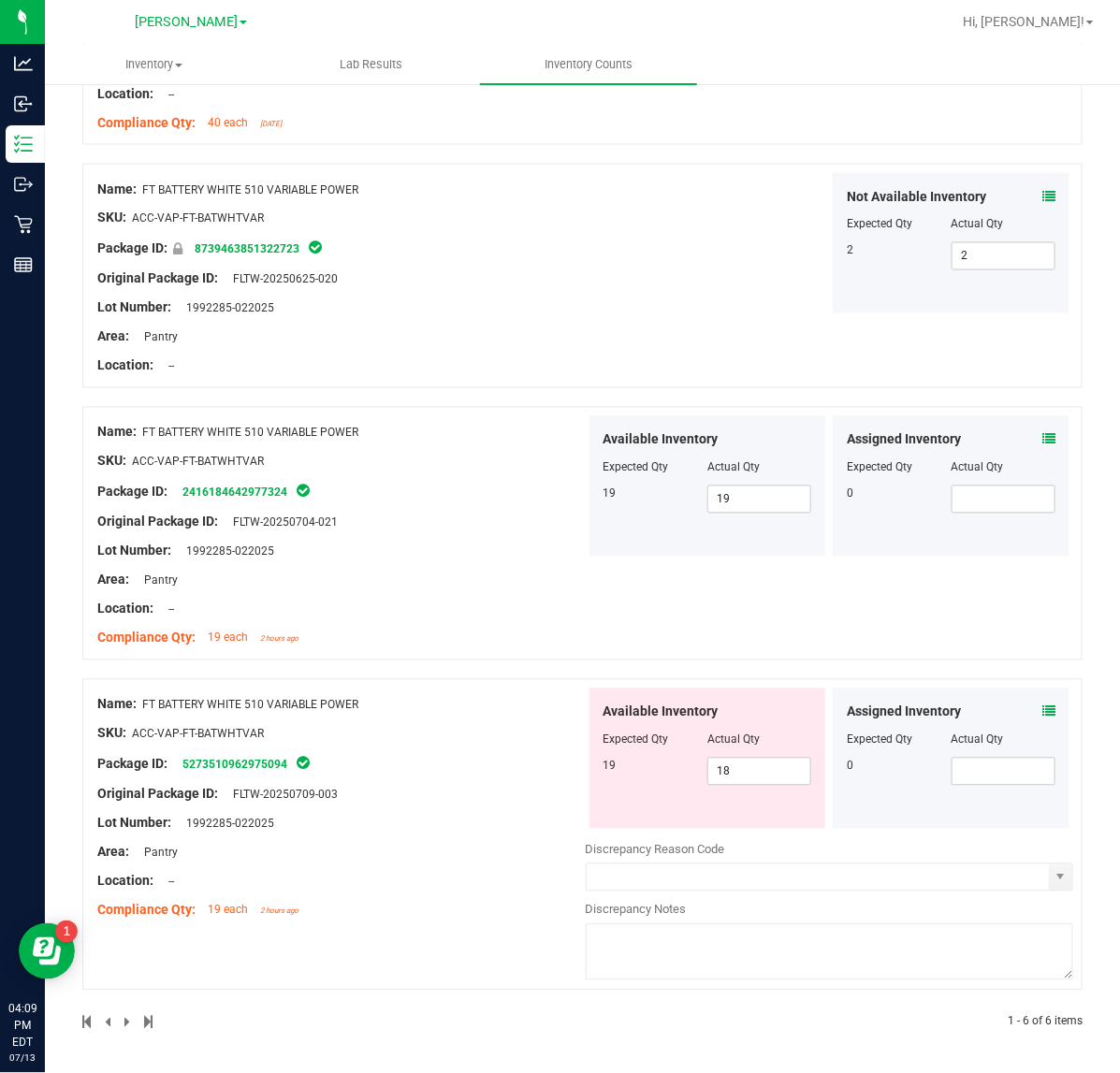 click at bounding box center (830, 952) 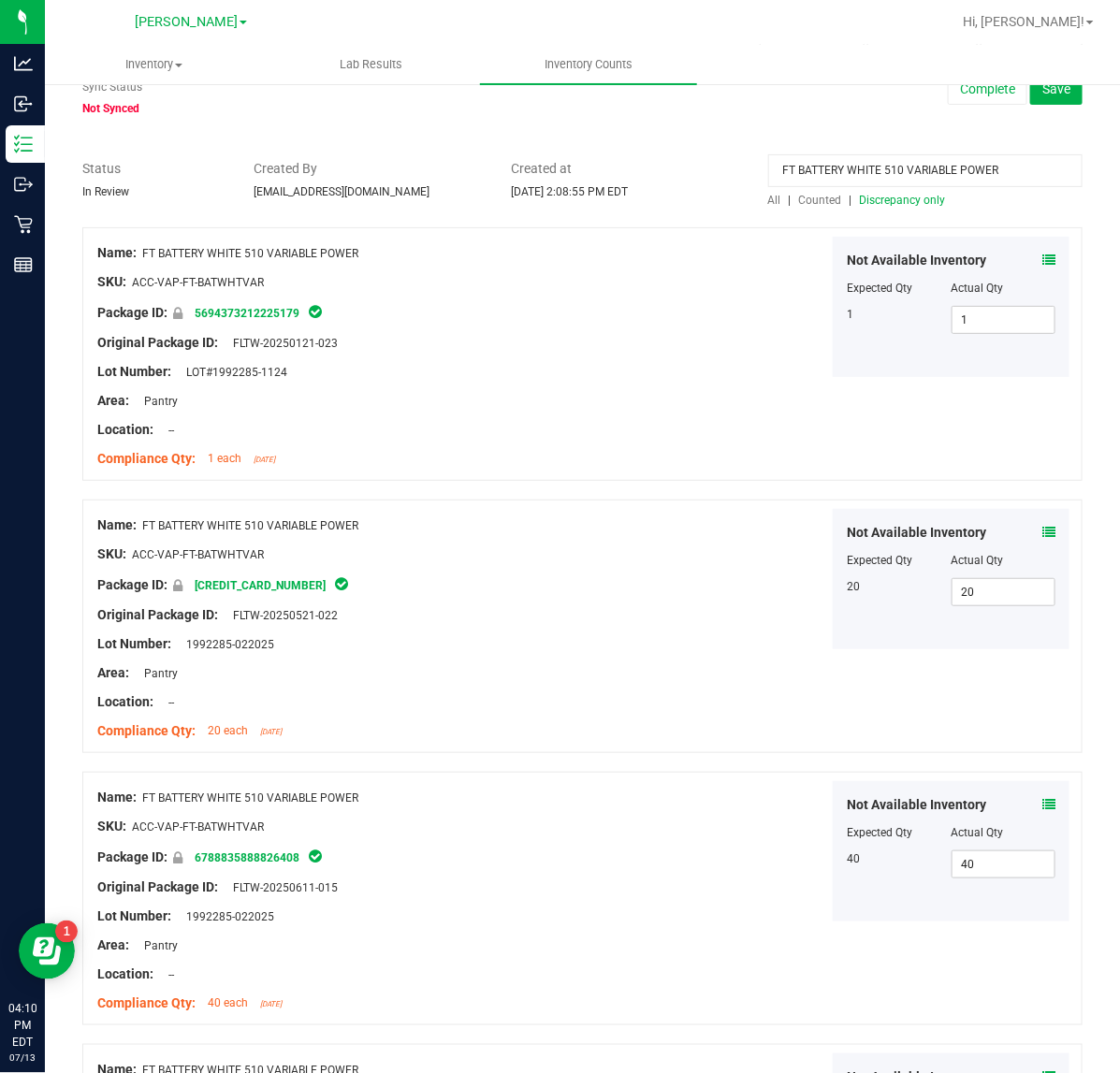 scroll, scrollTop: 0, scrollLeft: 0, axis: both 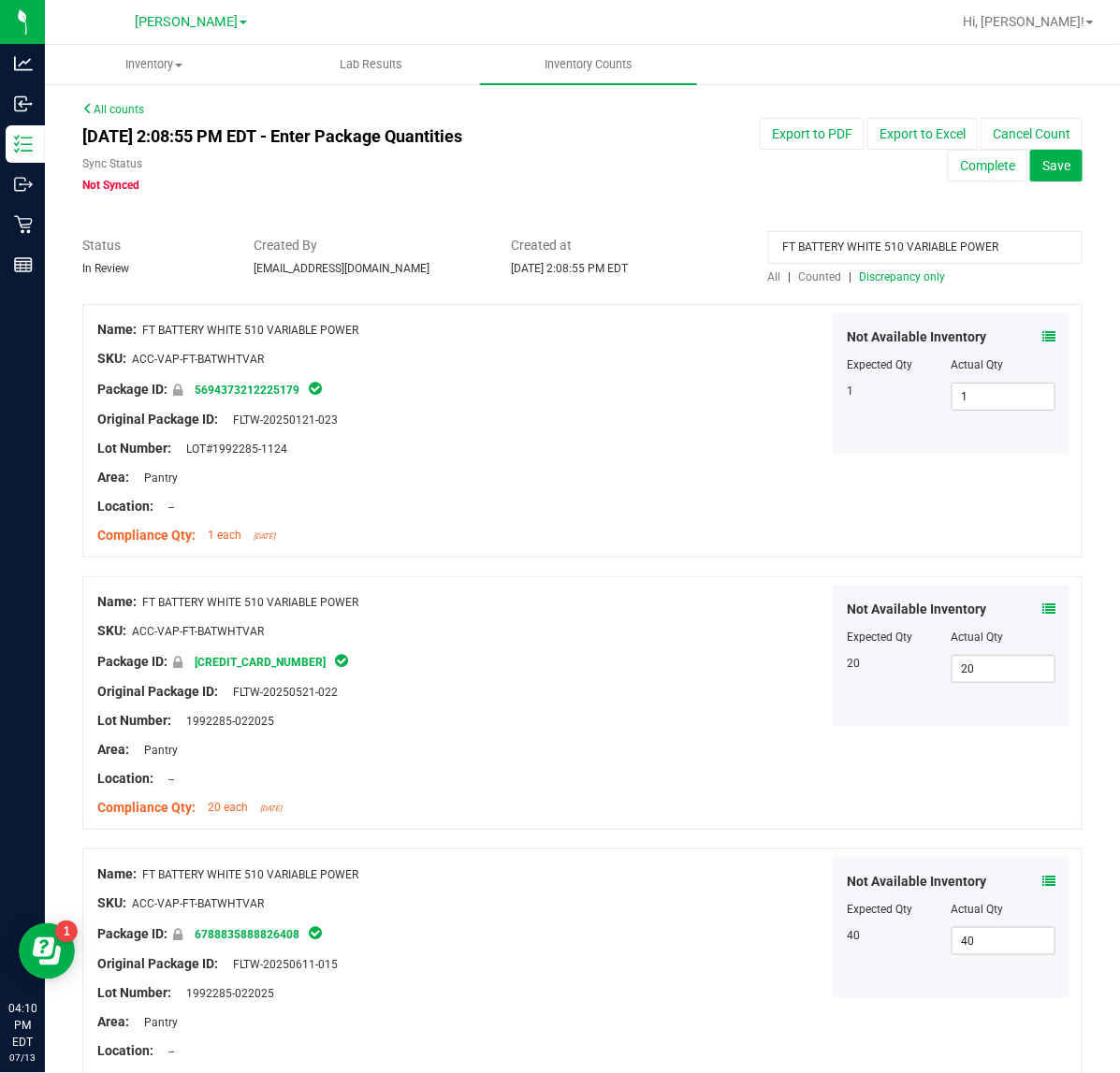 type 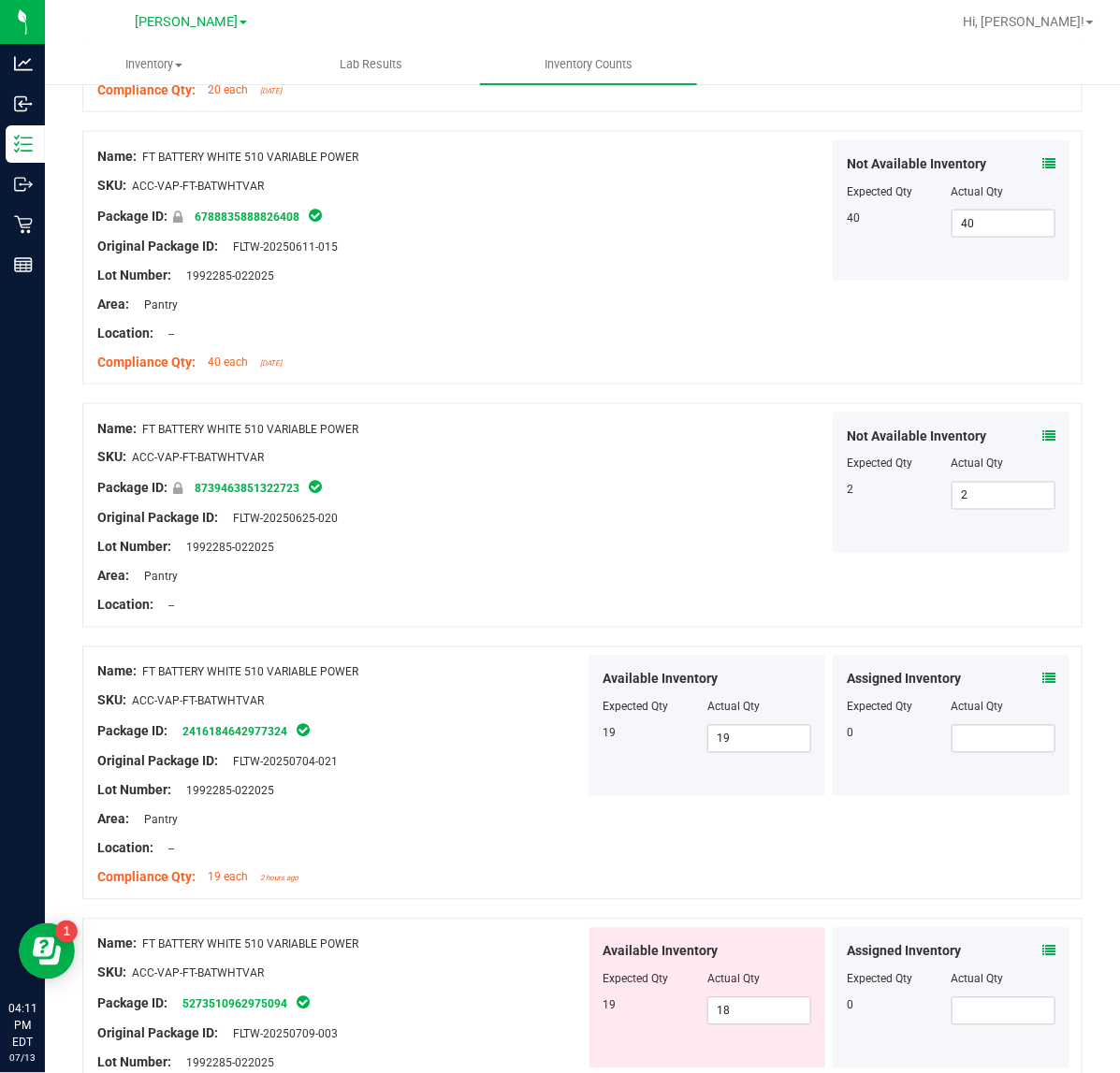 scroll, scrollTop: 726, scrollLeft: 0, axis: vertical 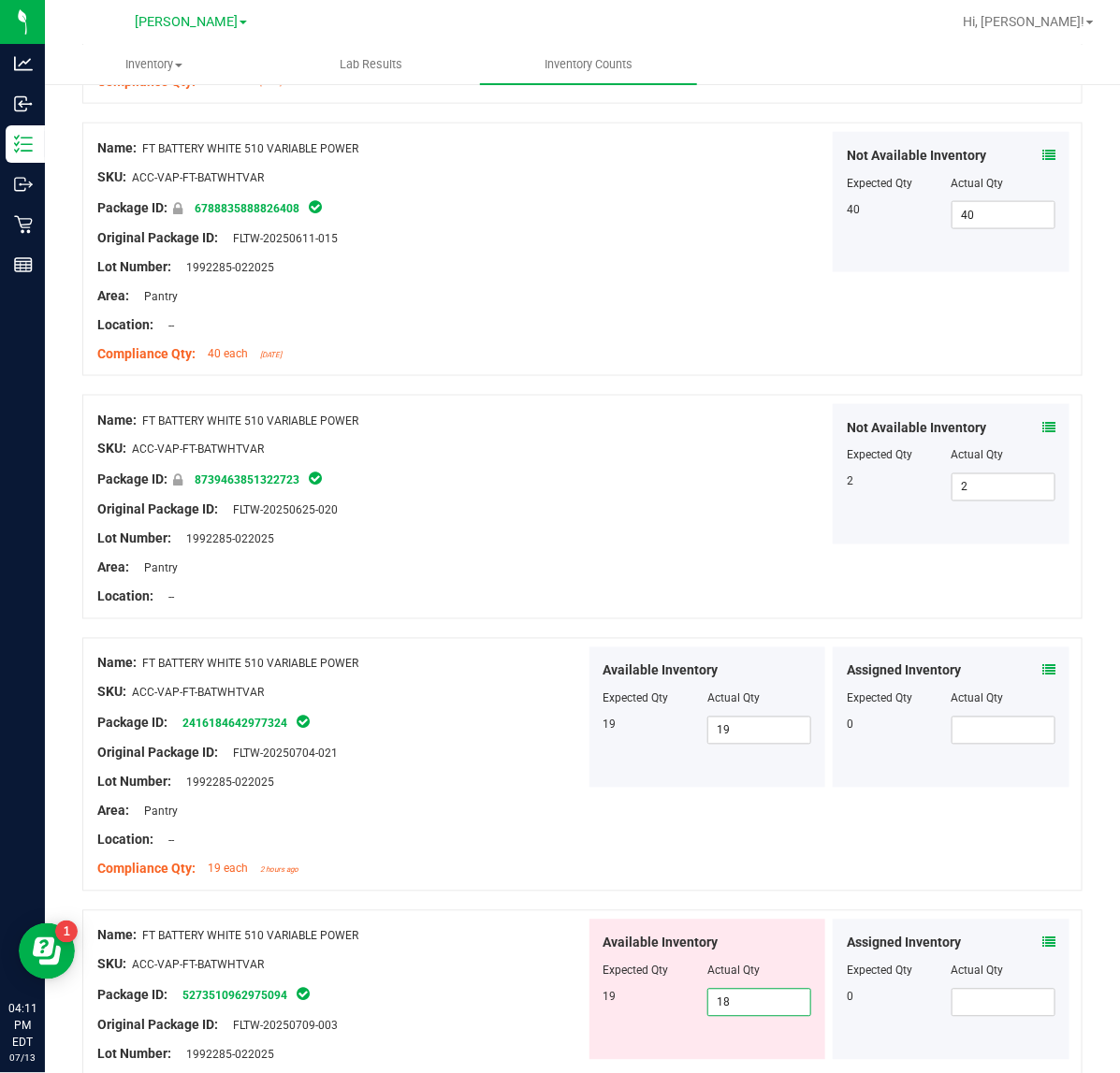 drag, startPoint x: 739, startPoint y: 1002, endPoint x: 541, endPoint y: 997, distance: 198.06312 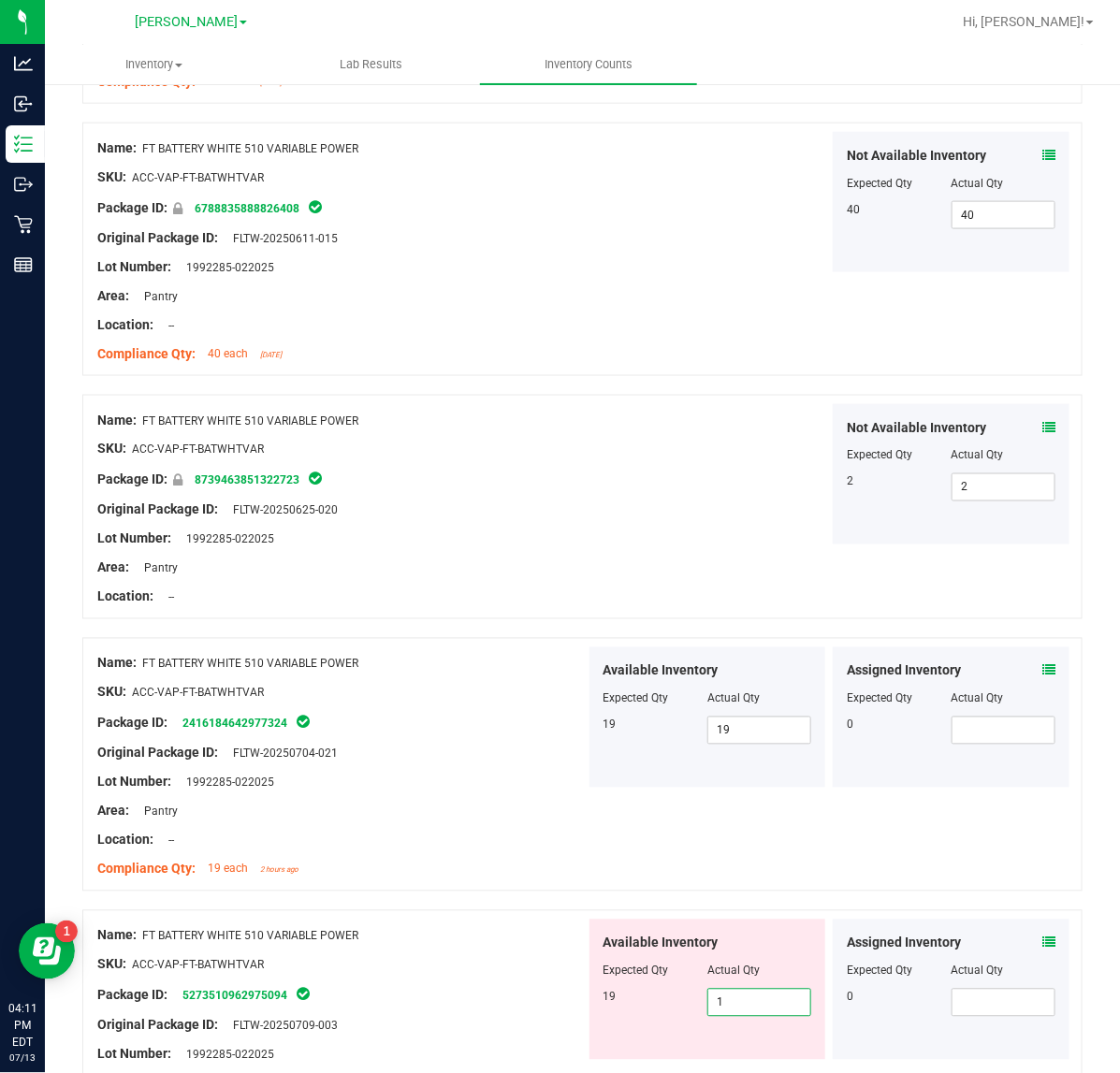 type on "17" 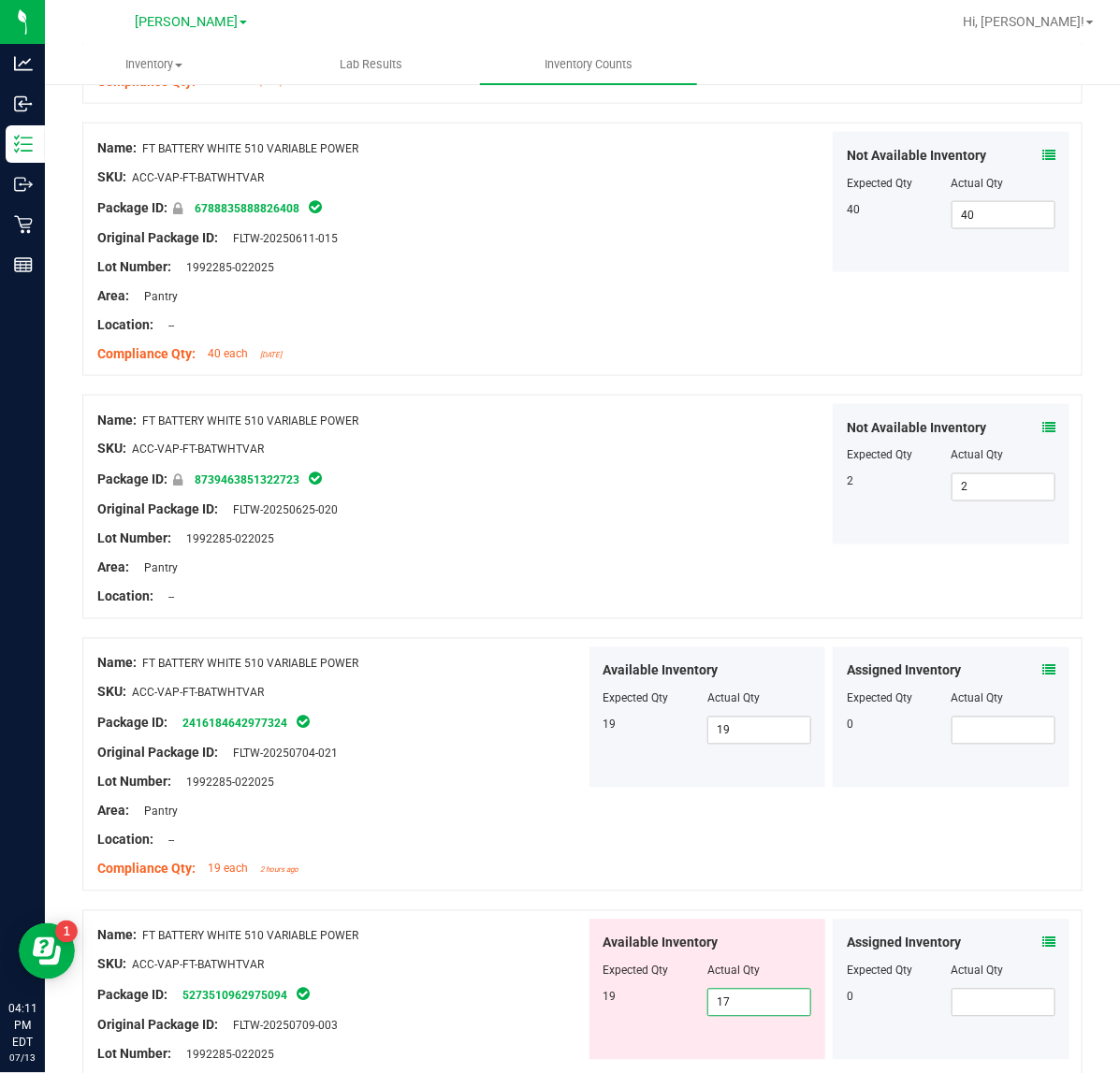 type on "17" 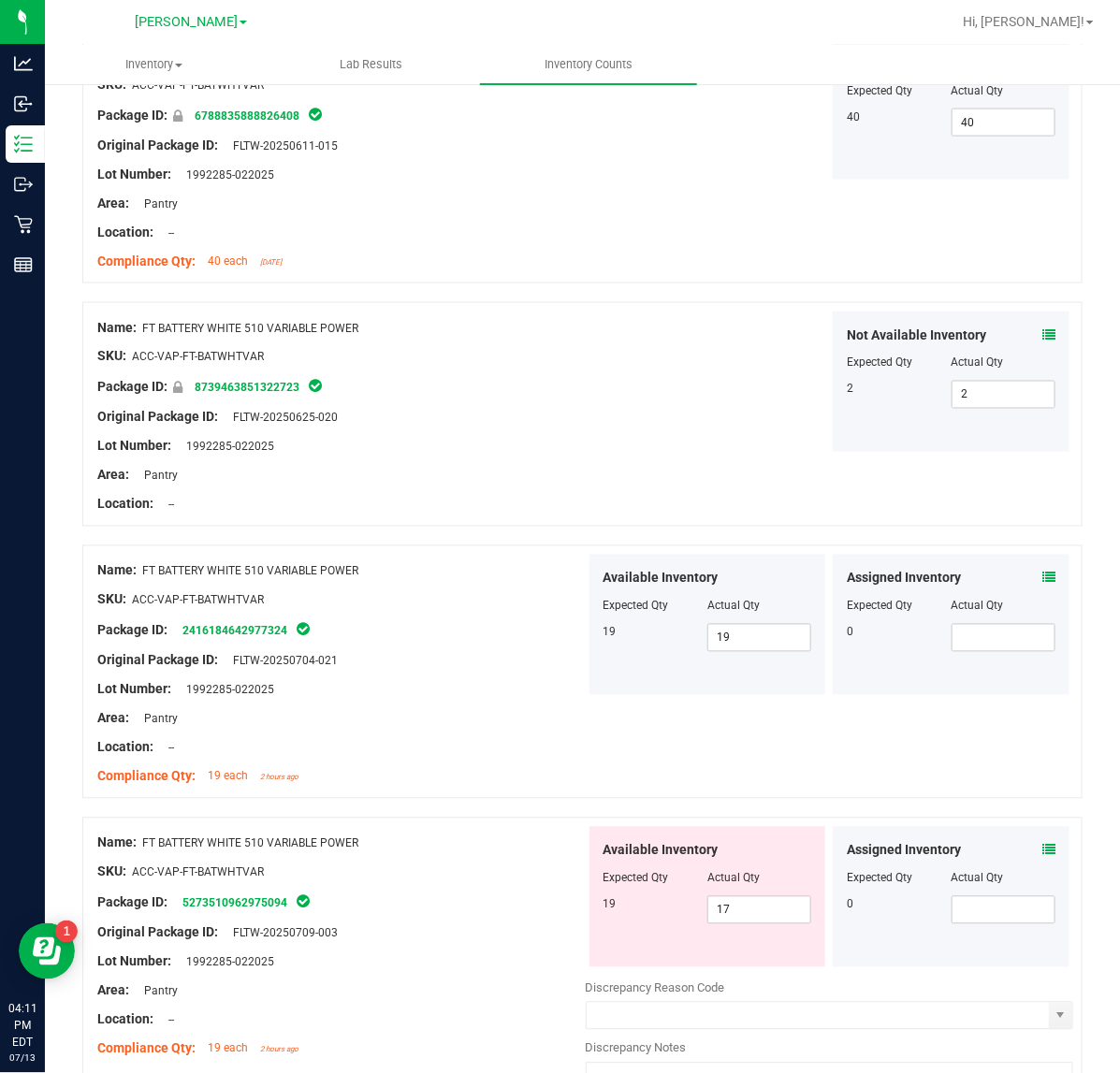 scroll, scrollTop: 959, scrollLeft: 0, axis: vertical 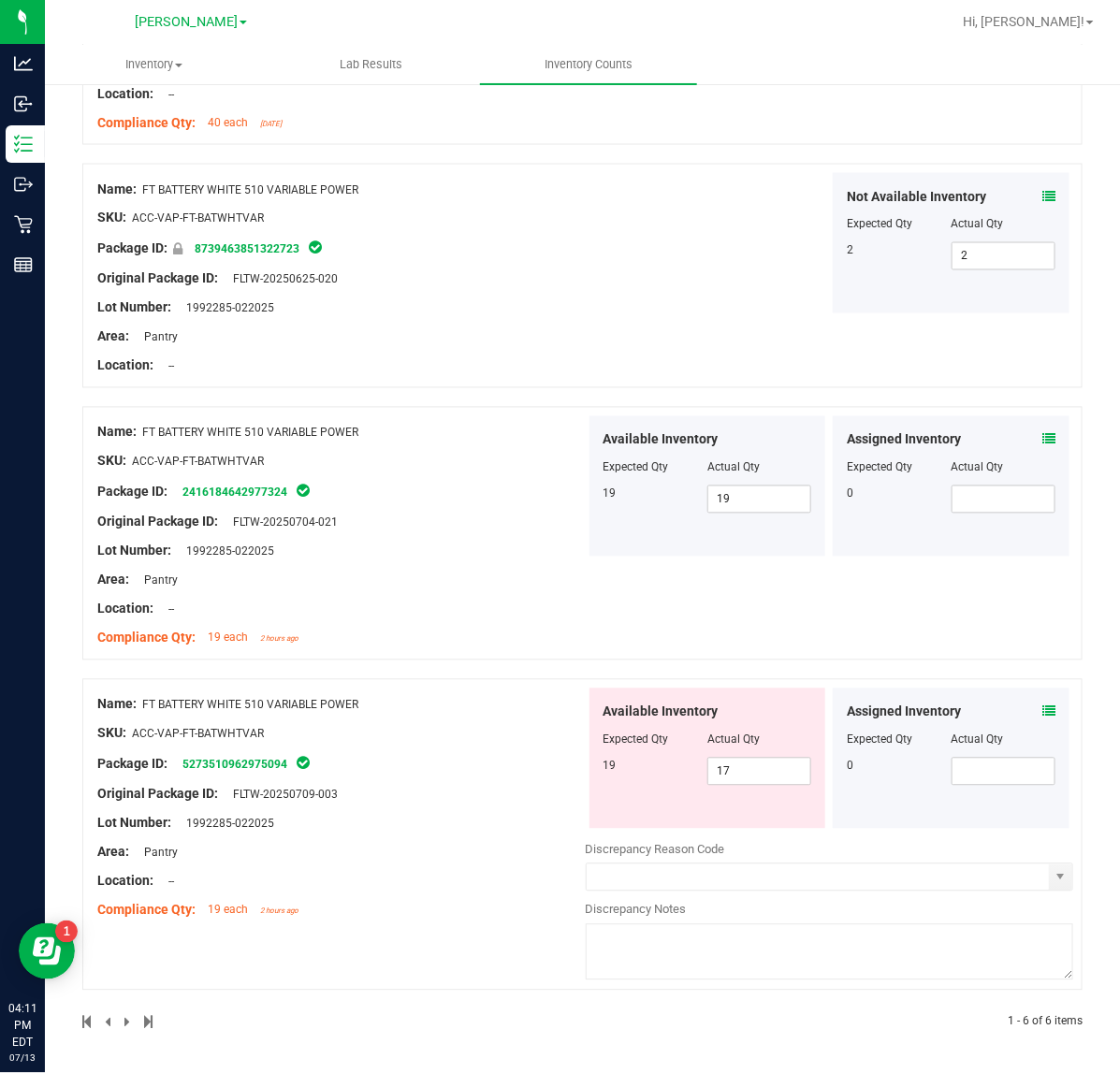 click at bounding box center [830, 952] 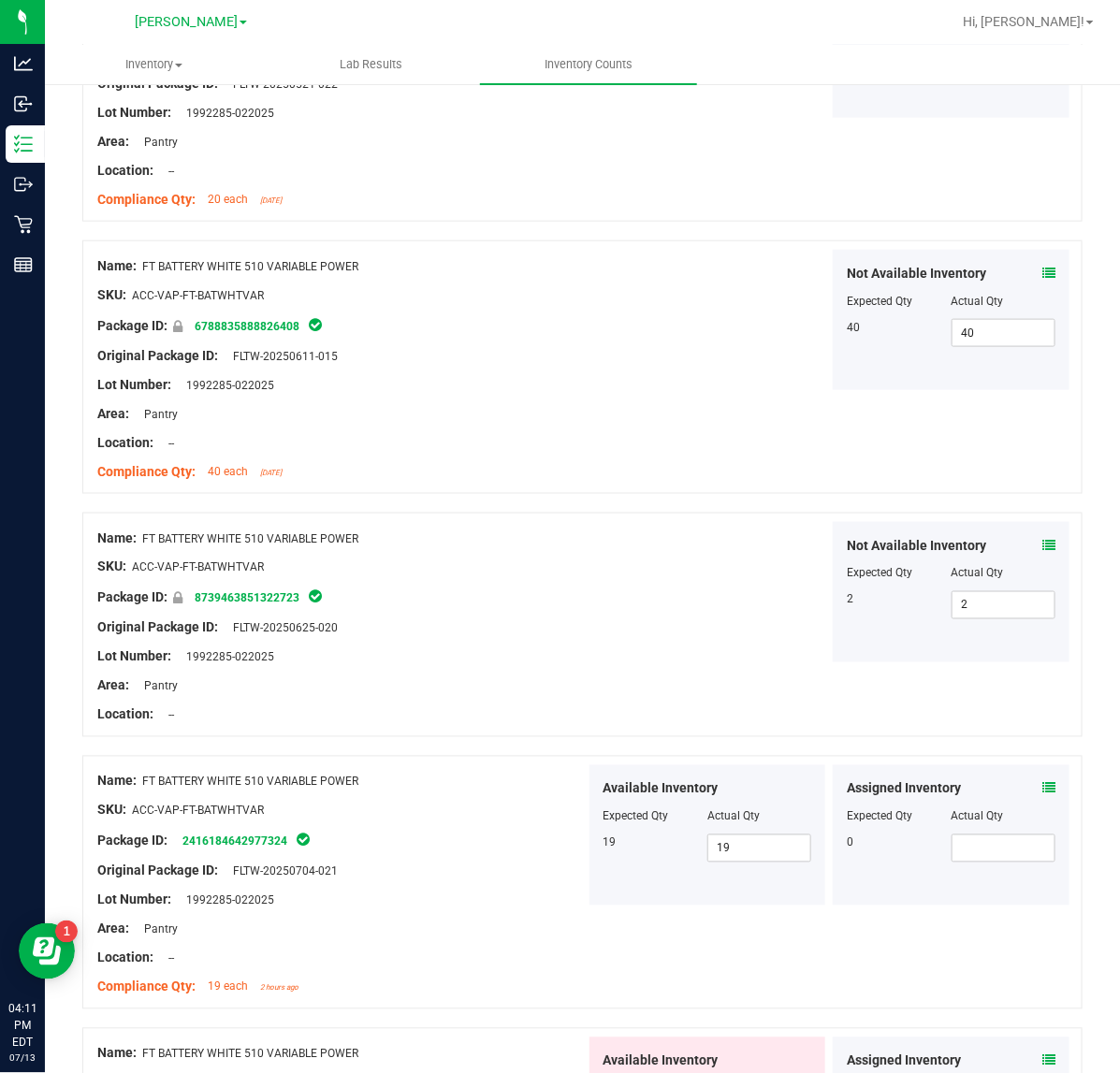 scroll, scrollTop: 0, scrollLeft: 0, axis: both 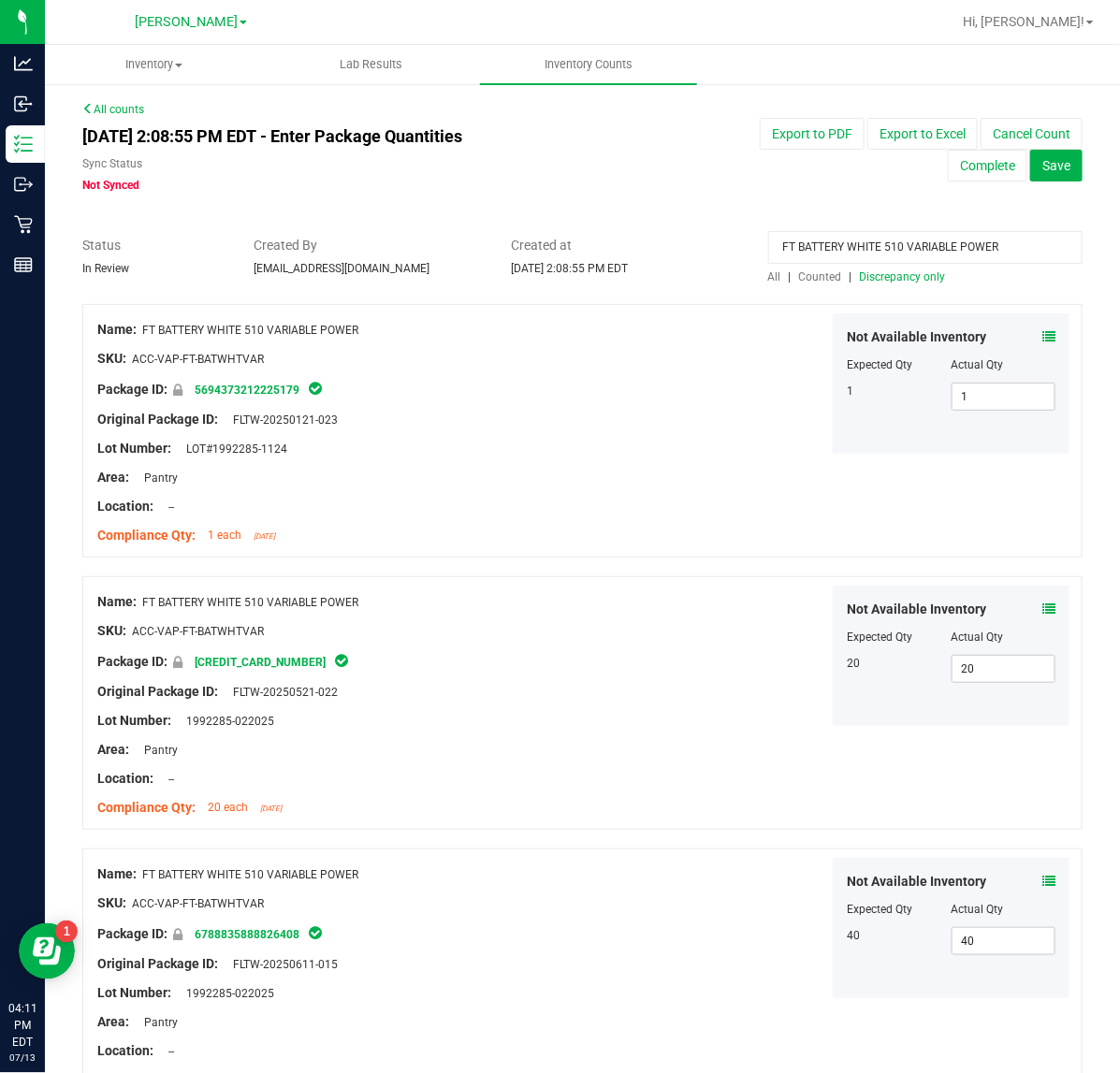 click on "Discrepancy only" at bounding box center (903, 277) 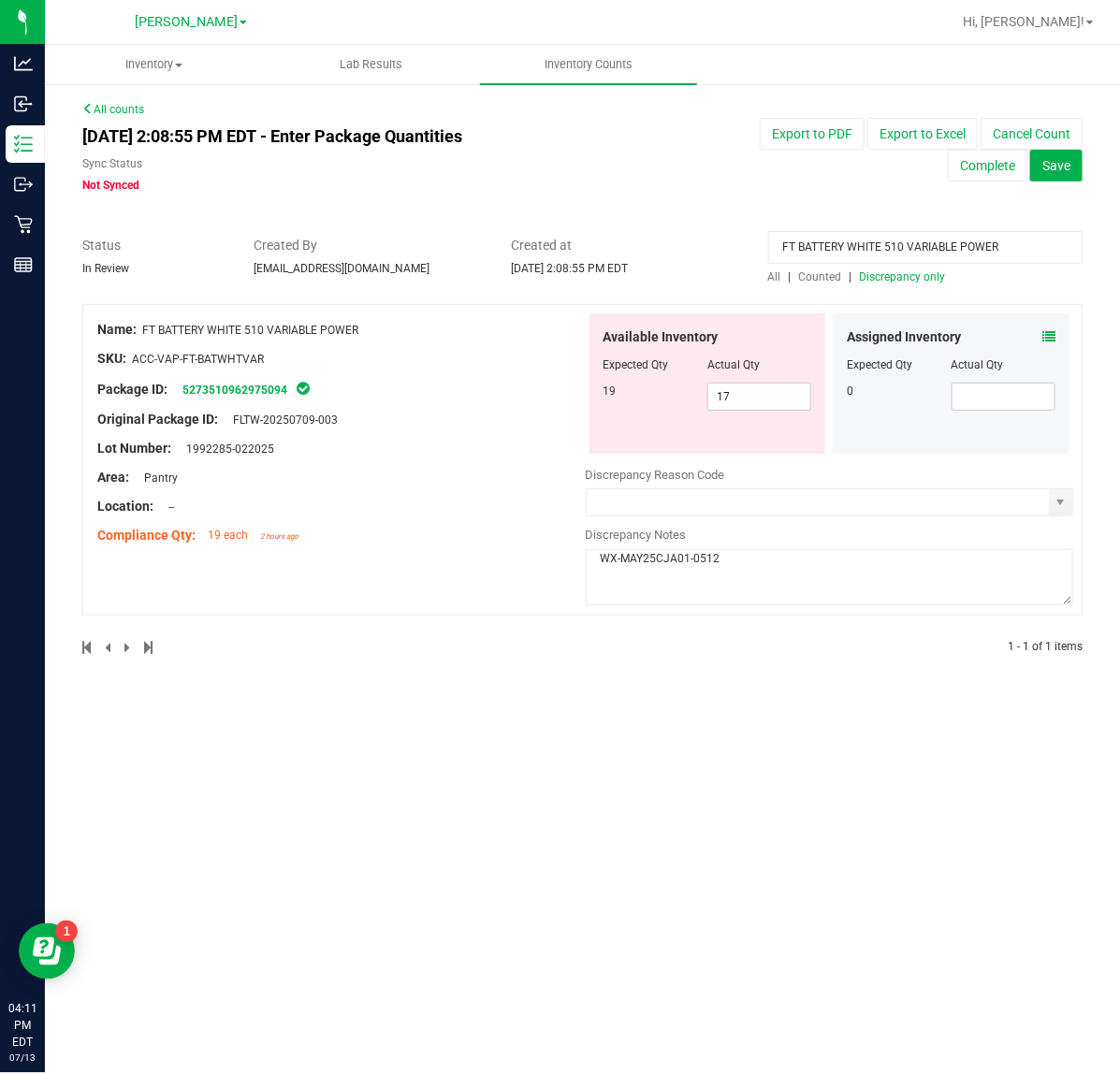 drag, startPoint x: 1041, startPoint y: 240, endPoint x: 222, endPoint y: 241, distance: 819.00061 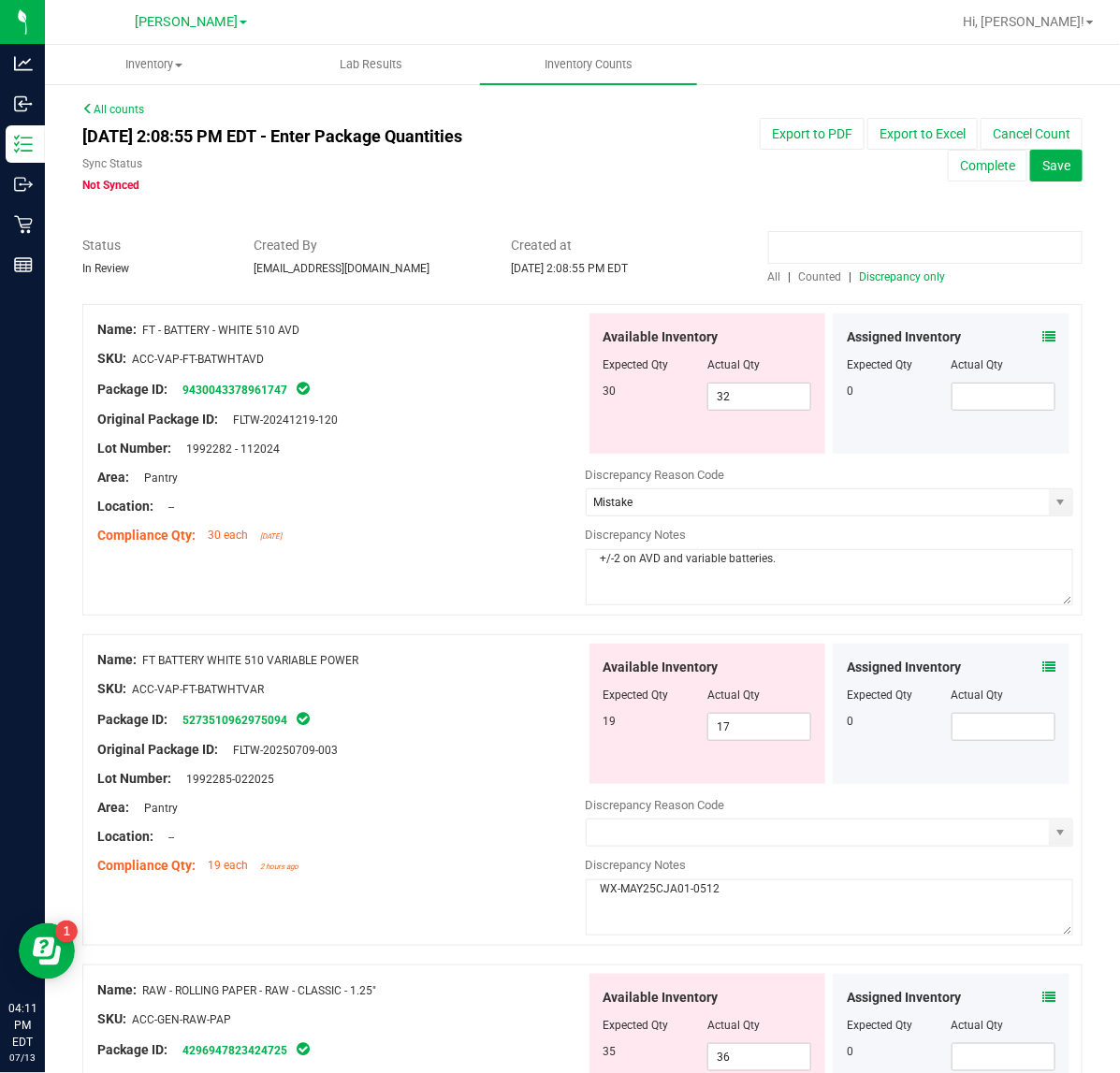 type 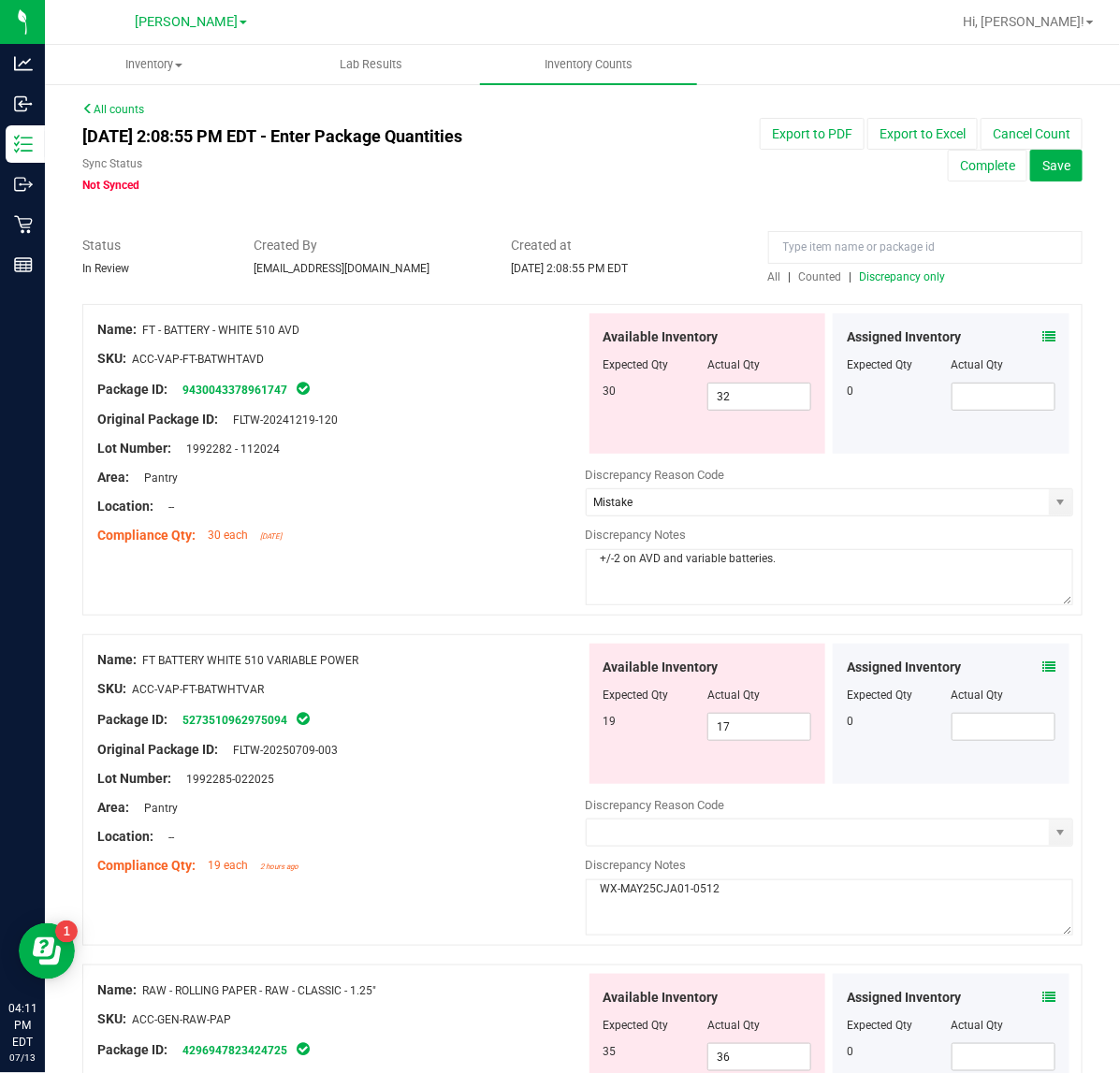 click on "+/-2 on AVD and variable batteries." at bounding box center (830, 577) 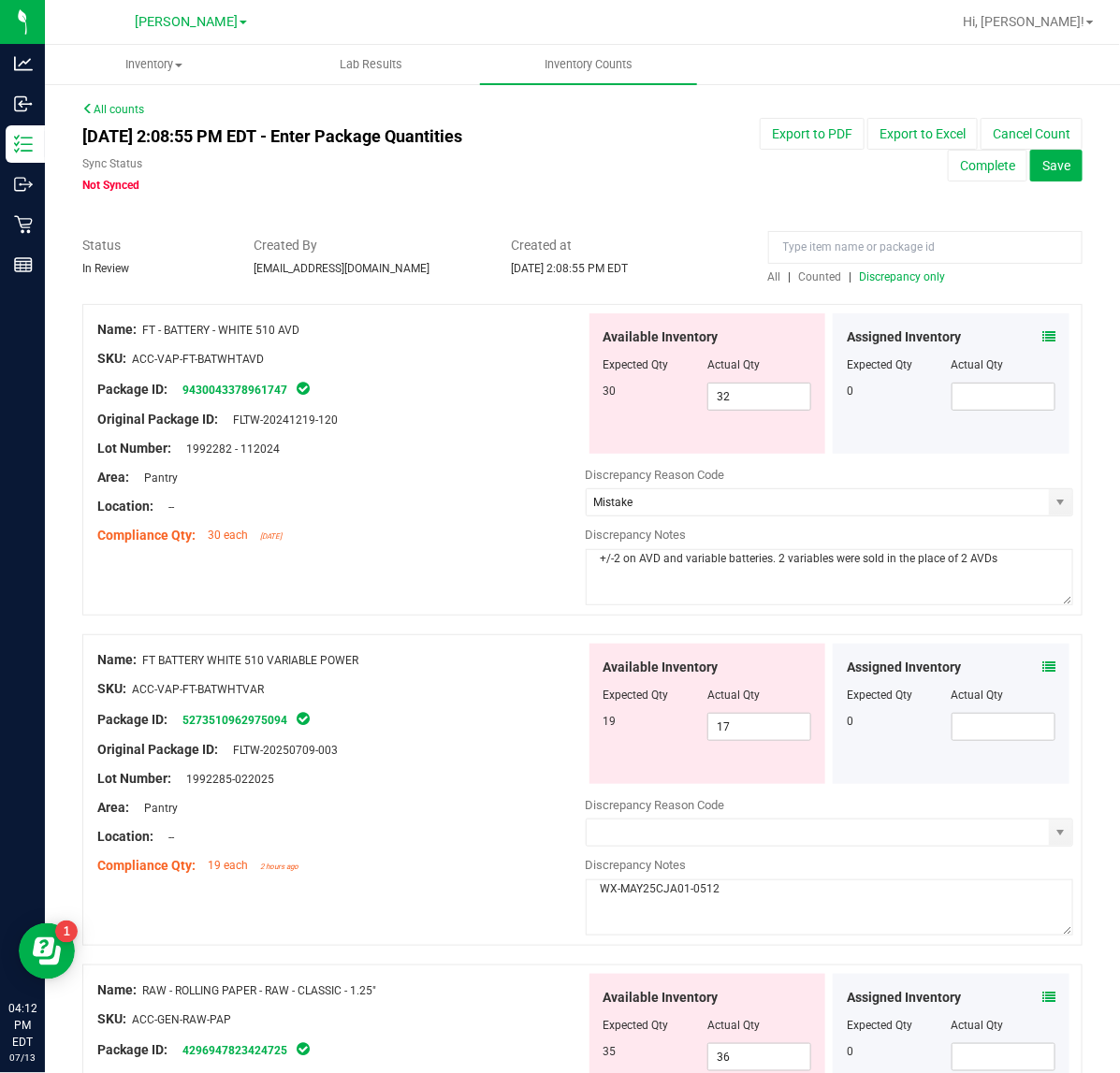 drag, startPoint x: 998, startPoint y: 558, endPoint x: 293, endPoint y: 553, distance: 705.01773 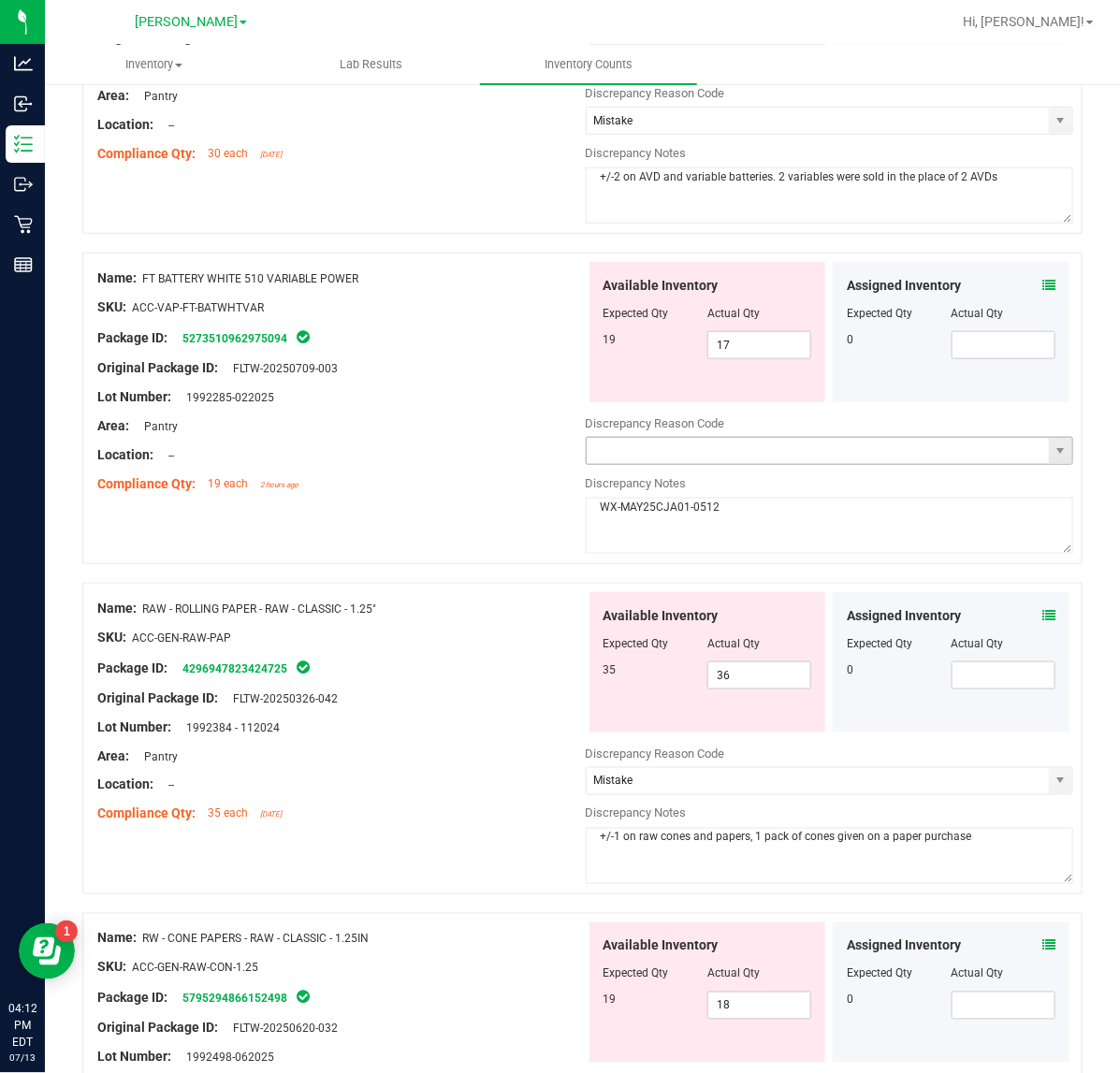 scroll, scrollTop: 268, scrollLeft: 0, axis: vertical 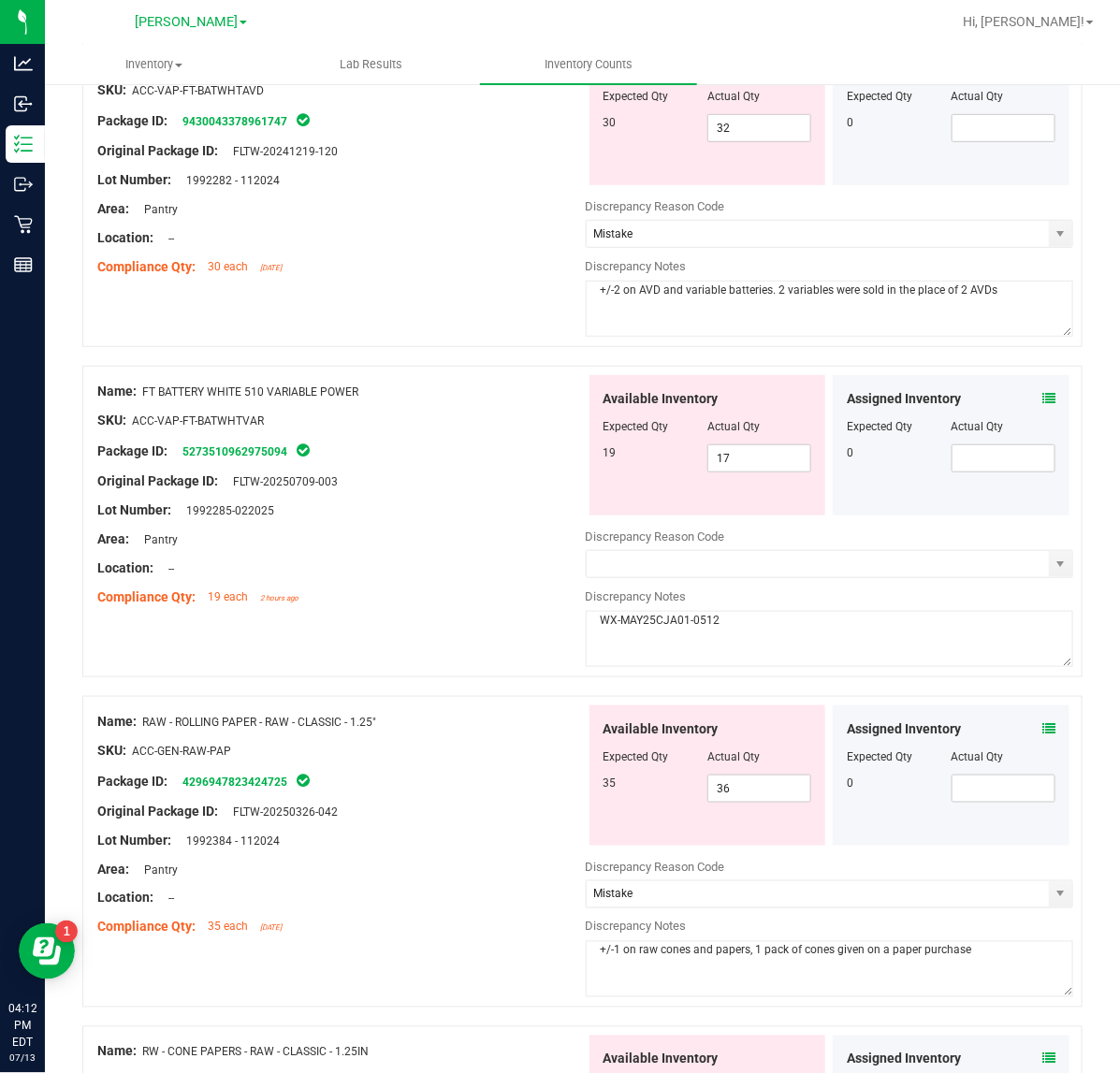 type on "+/-2 on AVD and variable batteries. 2 variables were sold in the place of 2 AVDs" 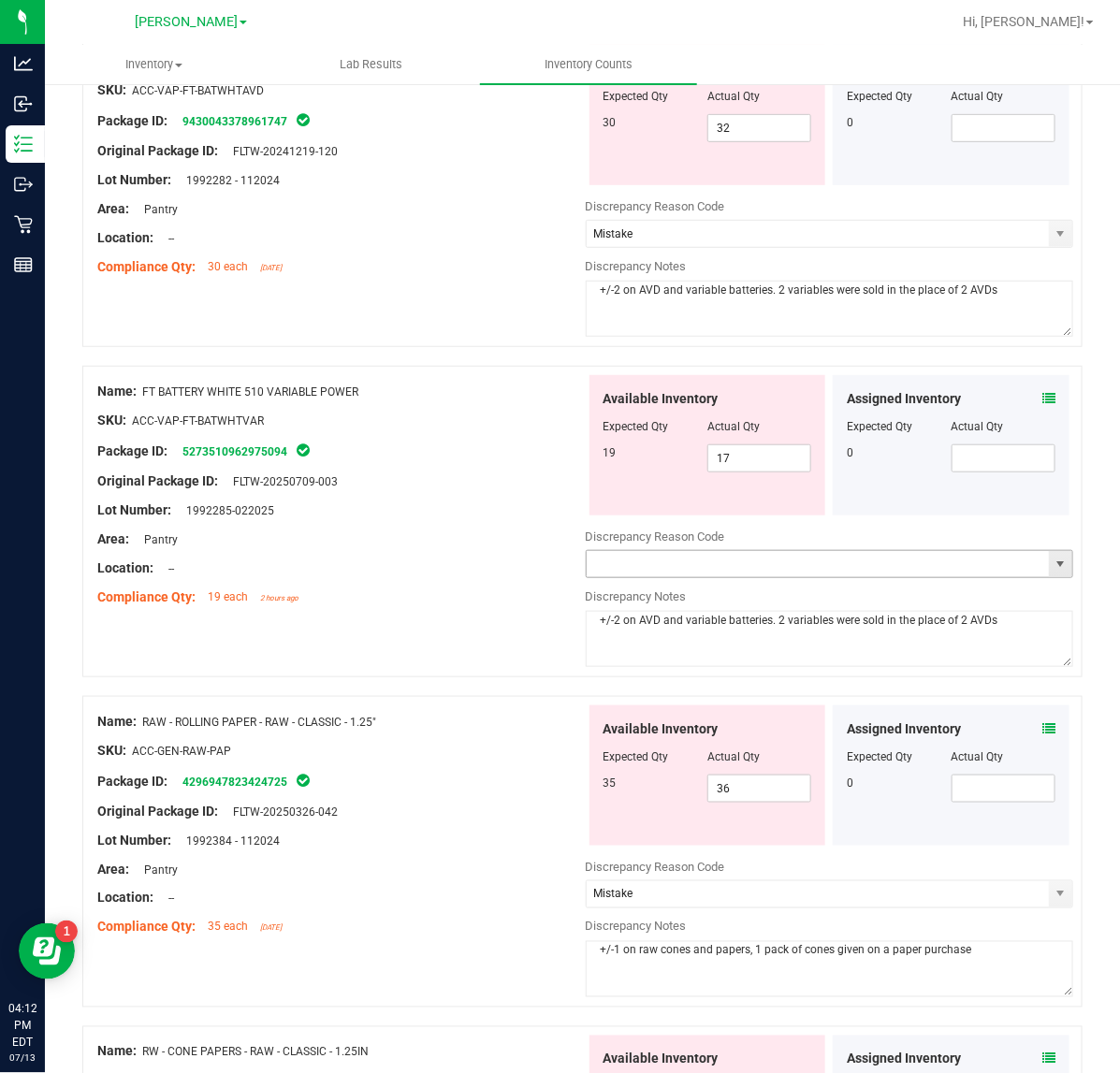 click at bounding box center [1060, 564] 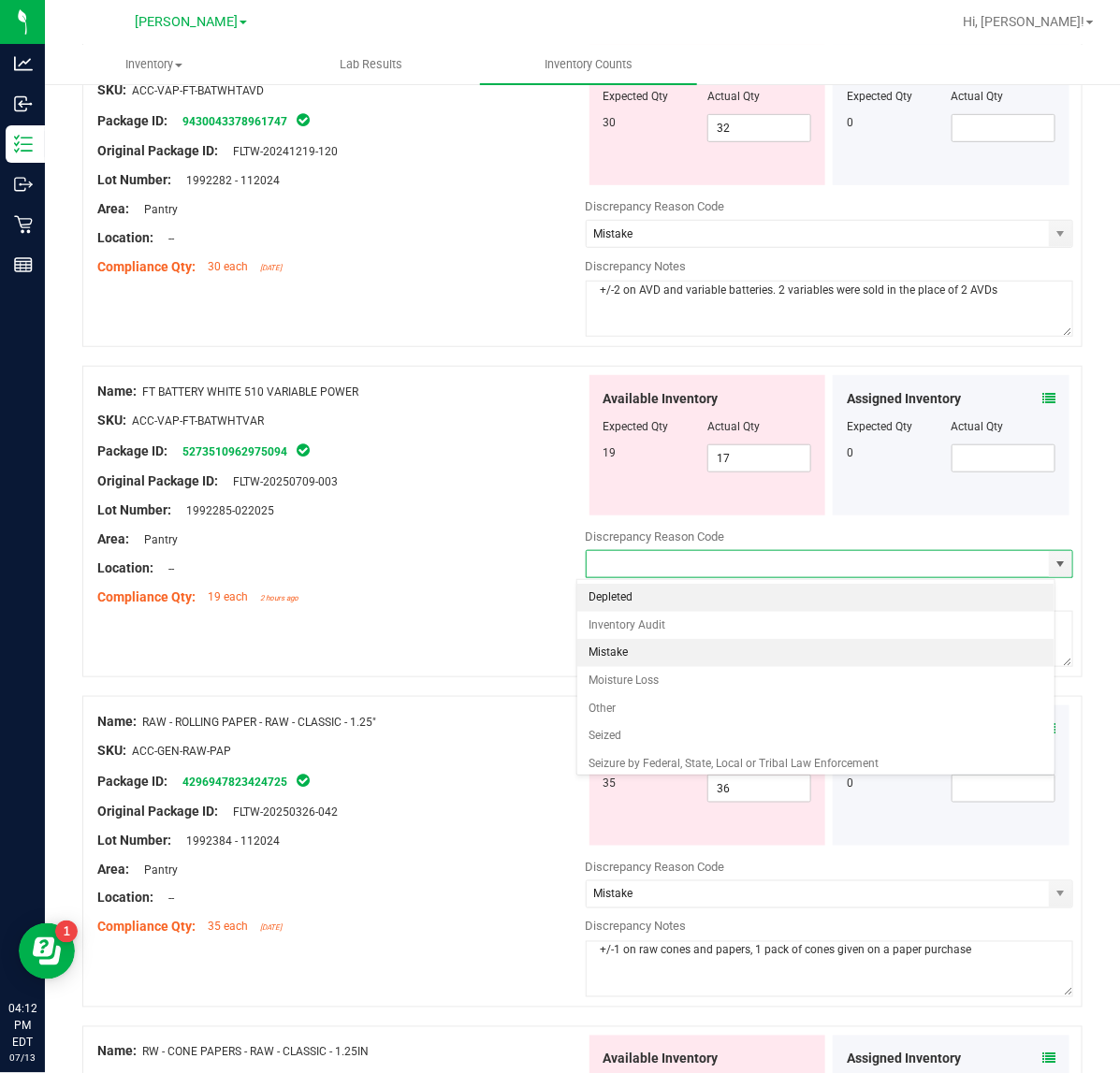 click on "Mistake" at bounding box center (816, 653) 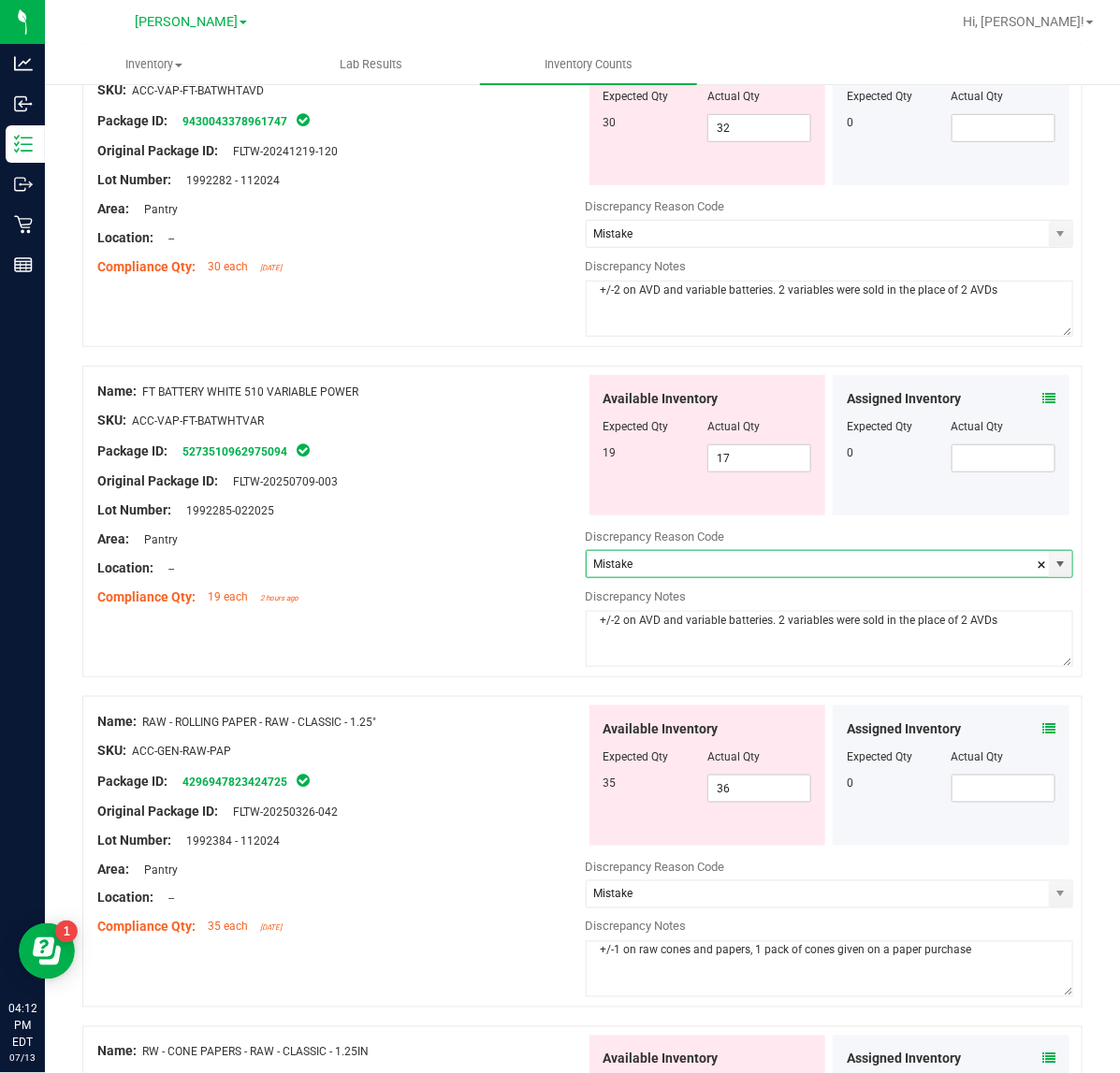 click at bounding box center [342, 554] 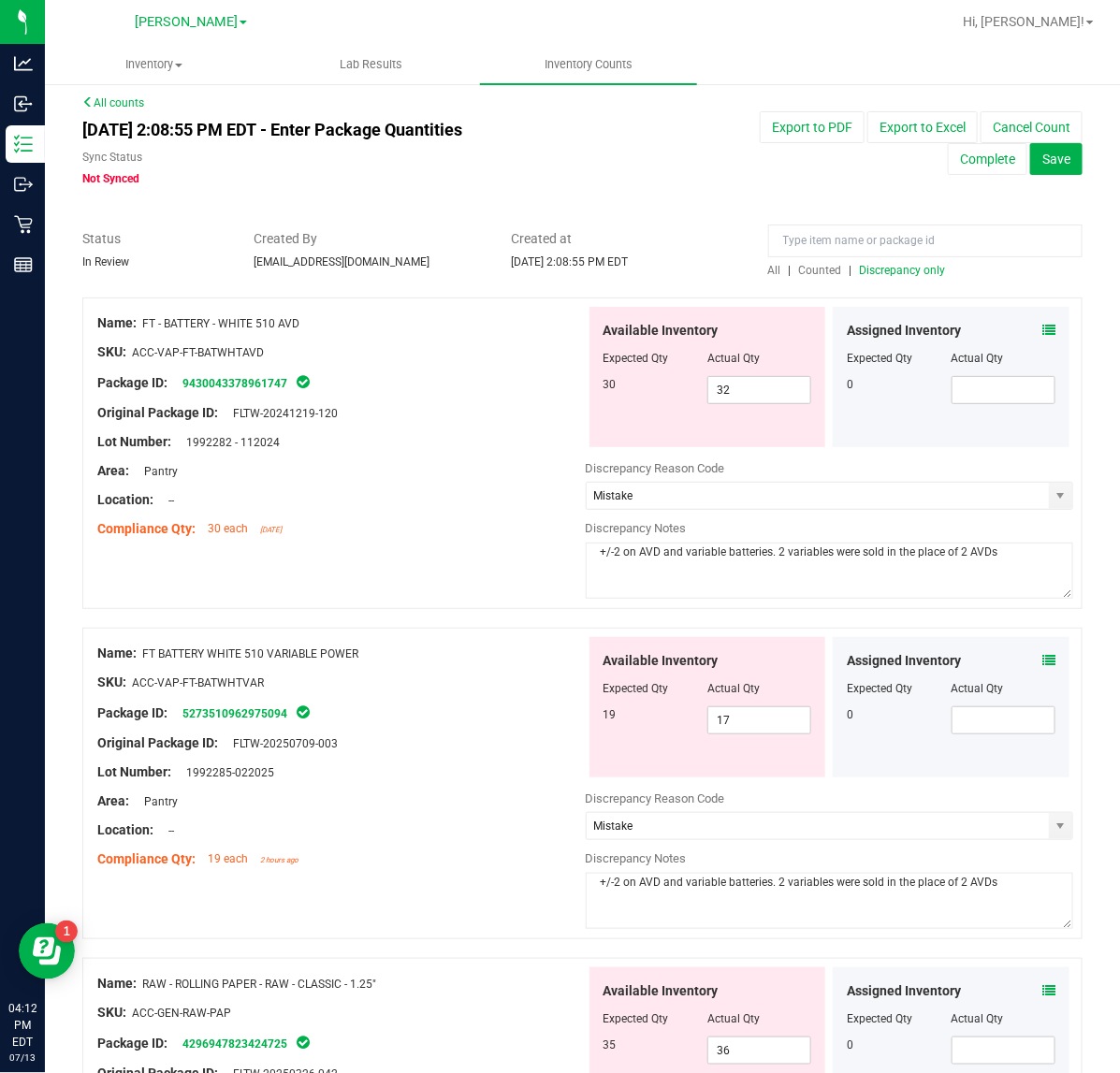 scroll, scrollTop: 0, scrollLeft: 0, axis: both 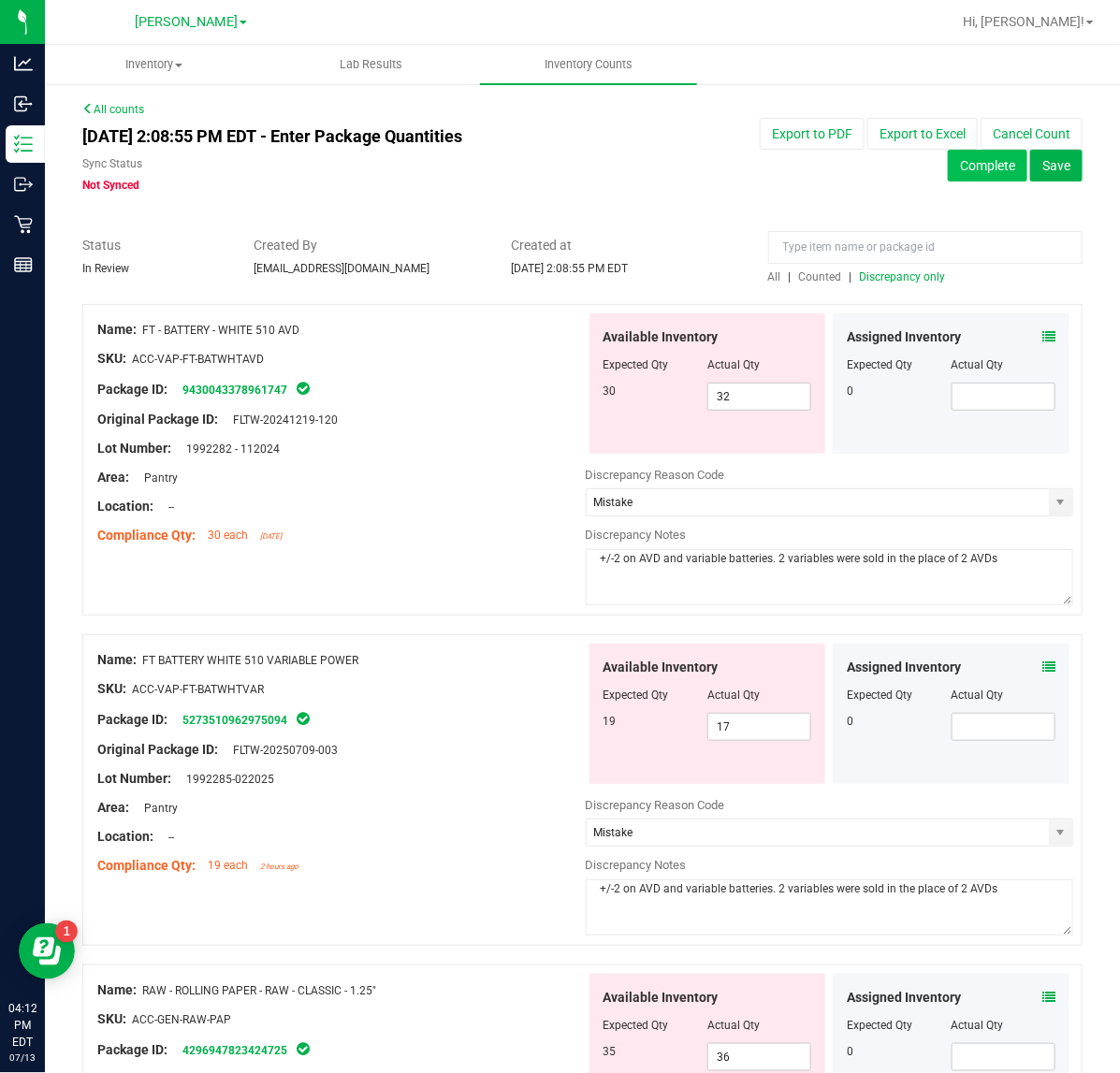 click on "Complete" at bounding box center (987, 166) 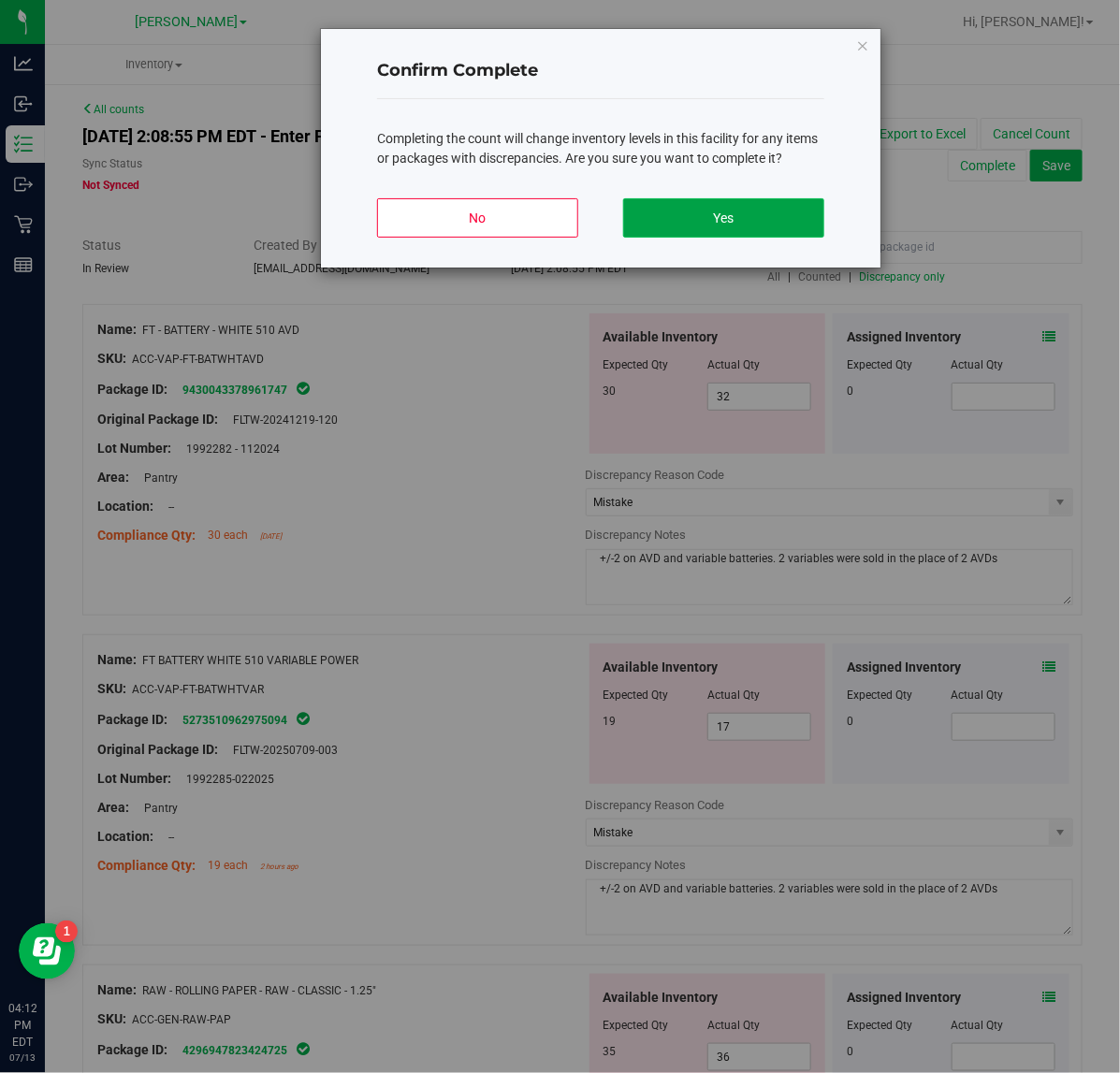 click on "Yes" at bounding box center [723, 218] 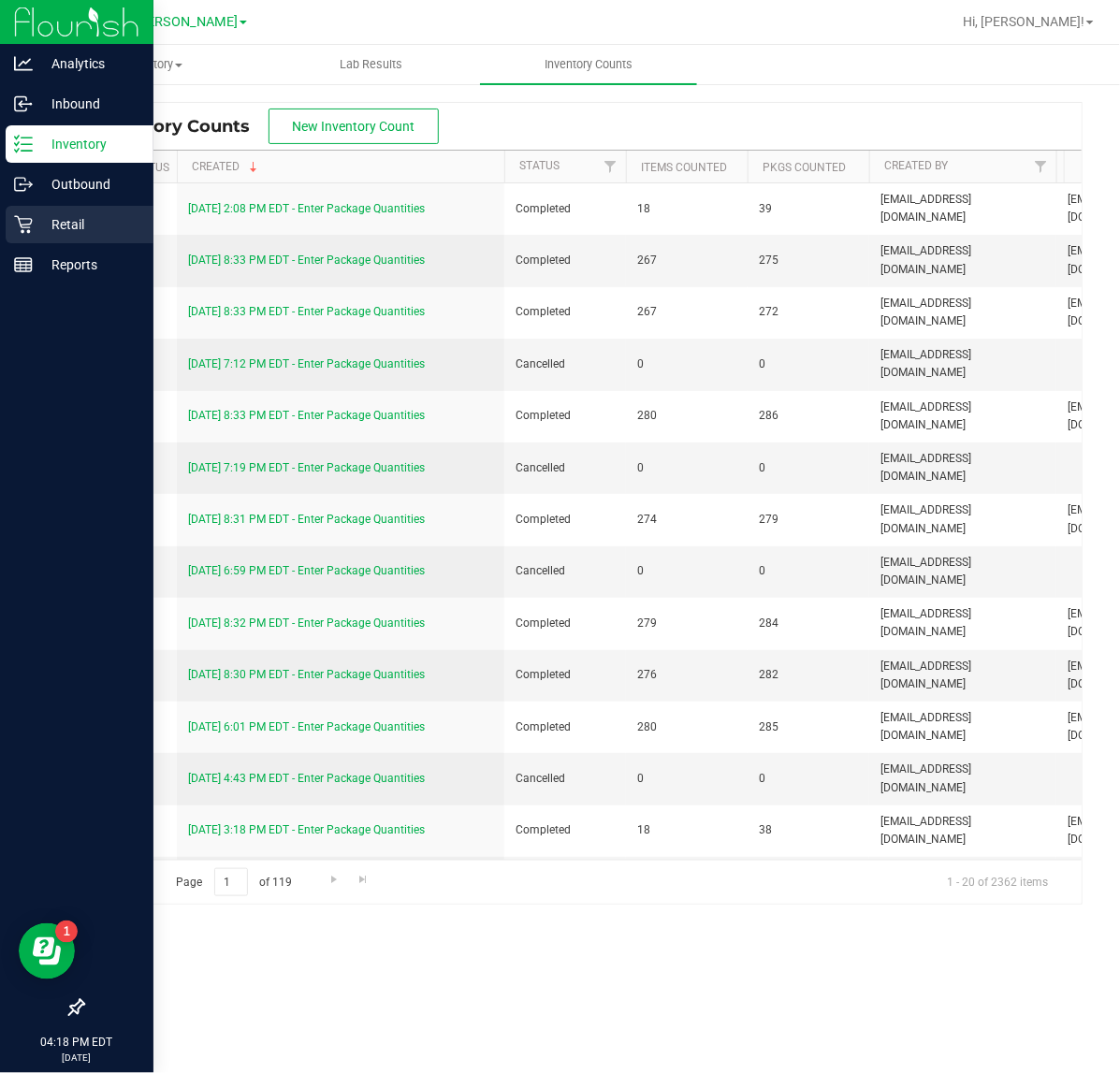 click on "Retail" at bounding box center [89, 225] 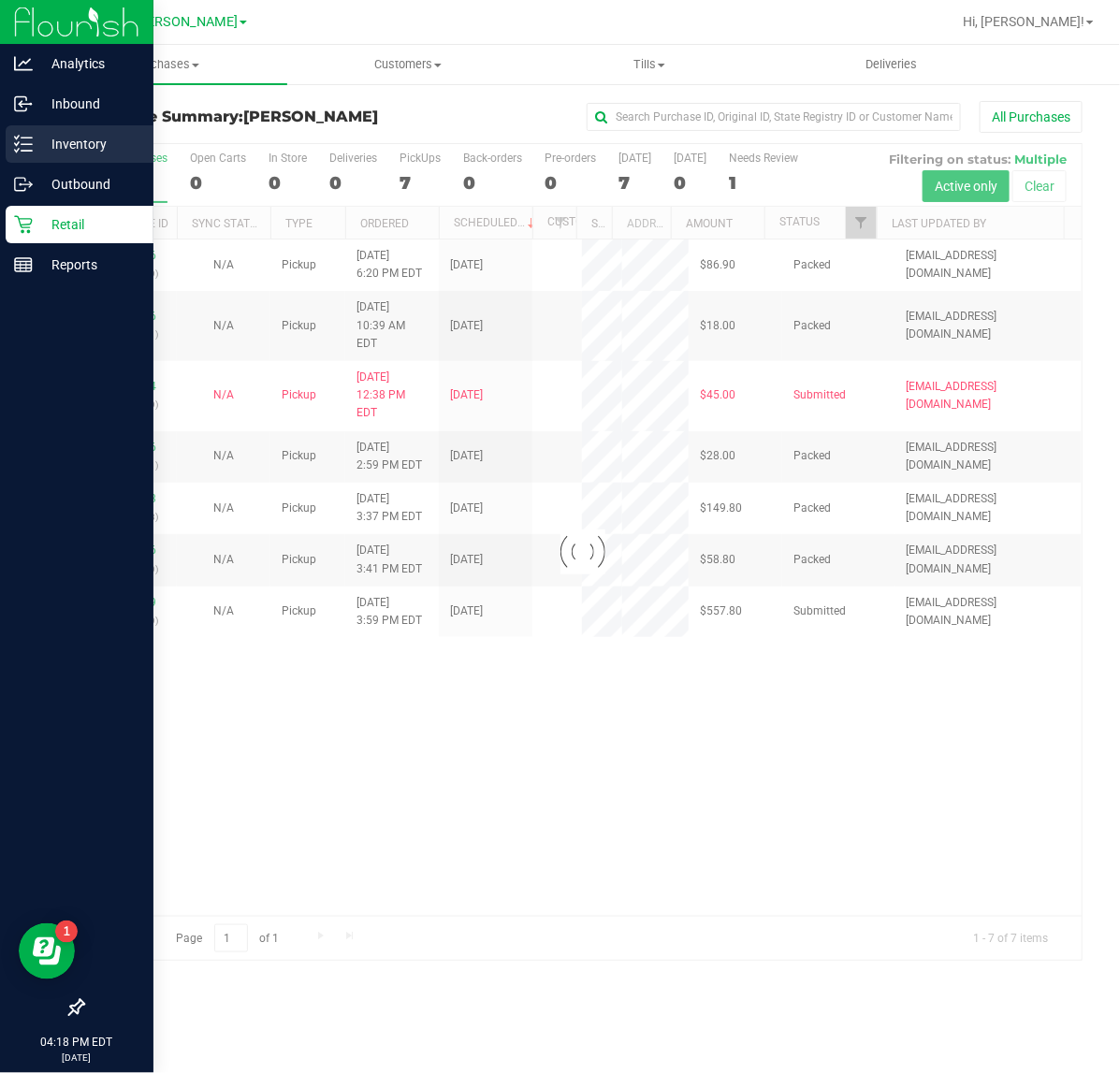 click on "Inventory" at bounding box center (89, 144) 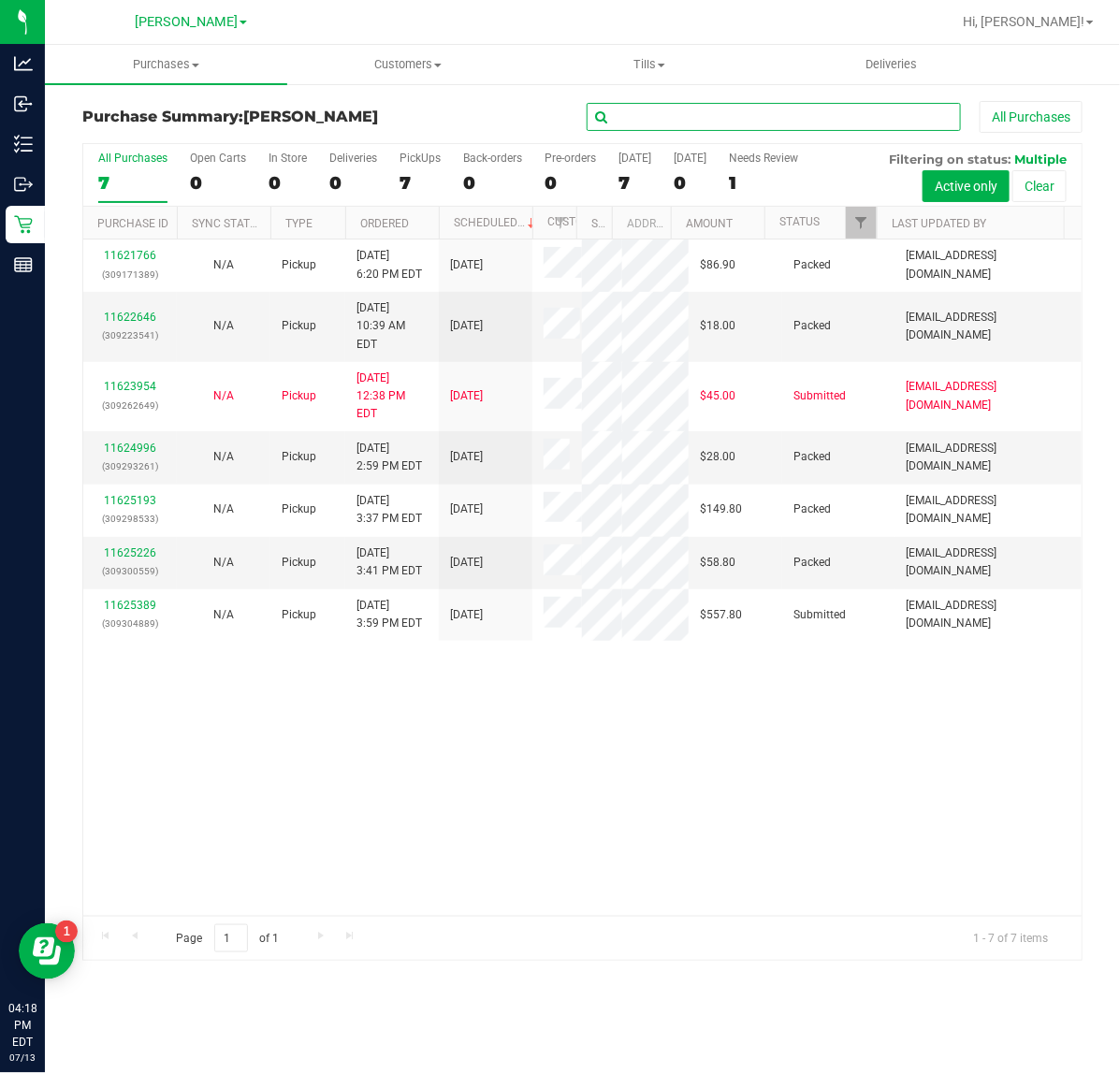 click at bounding box center [774, 117] 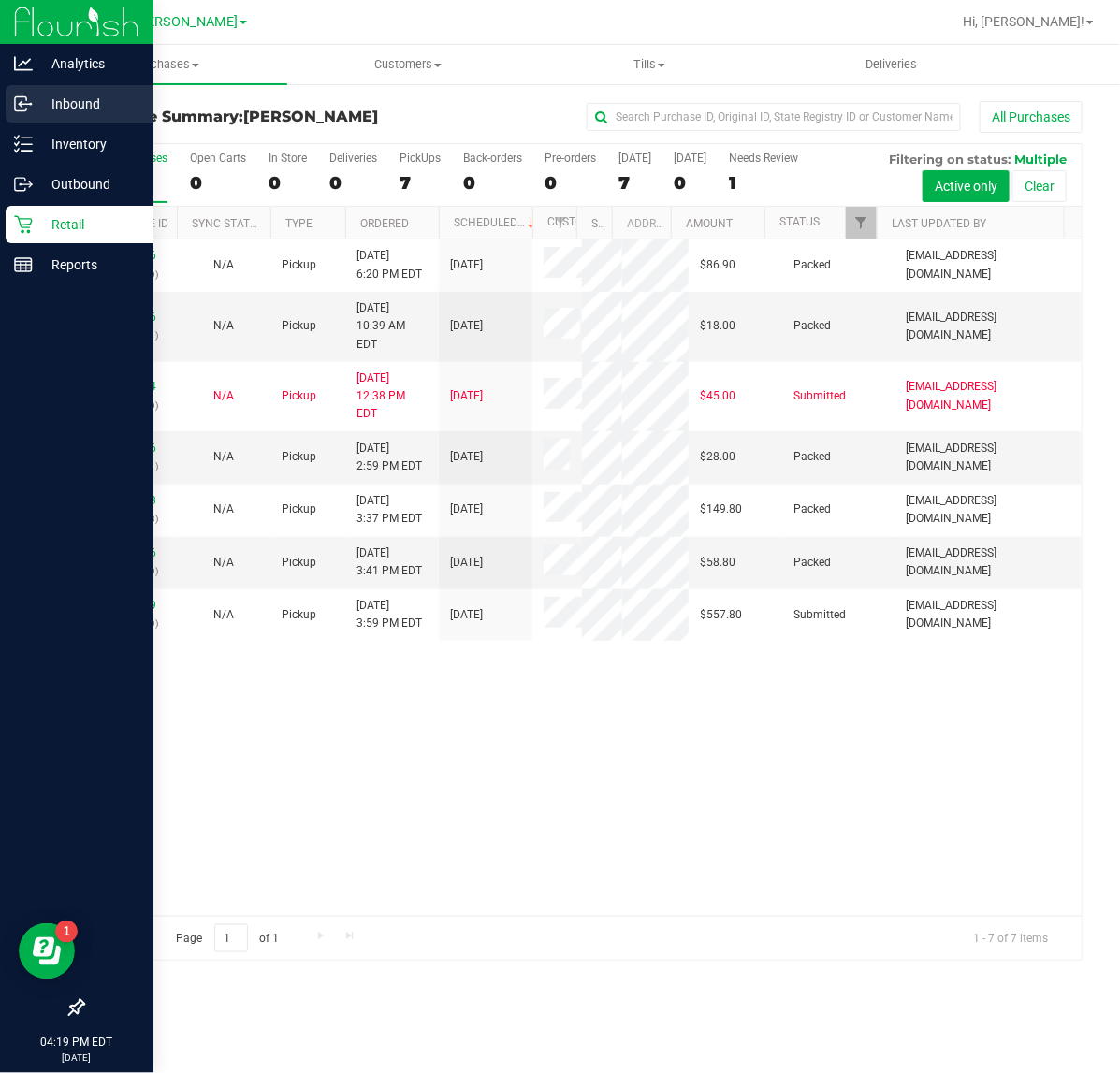 click on "Inbound" at bounding box center [89, 104] 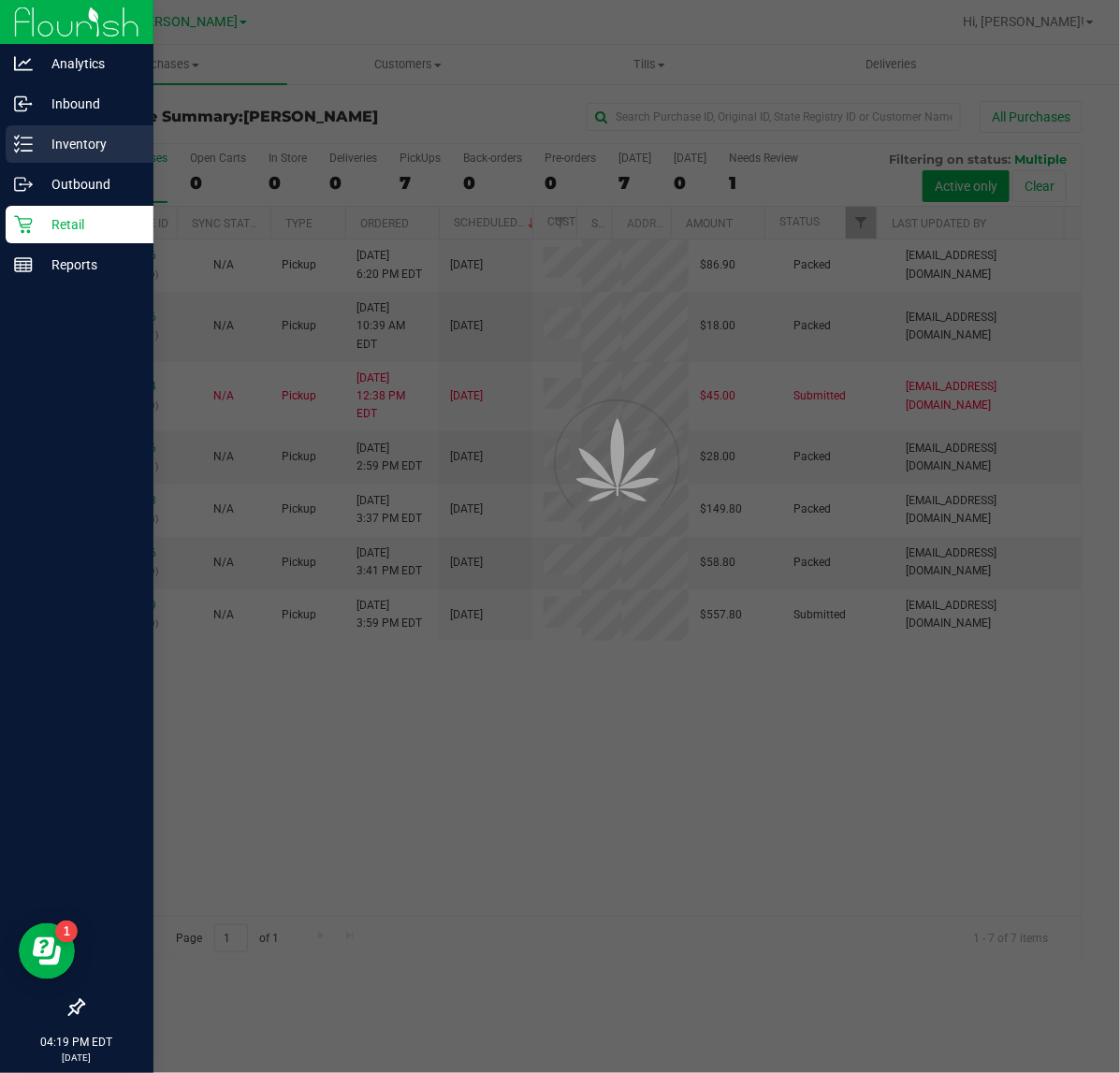 click on "Inventory" at bounding box center (89, 144) 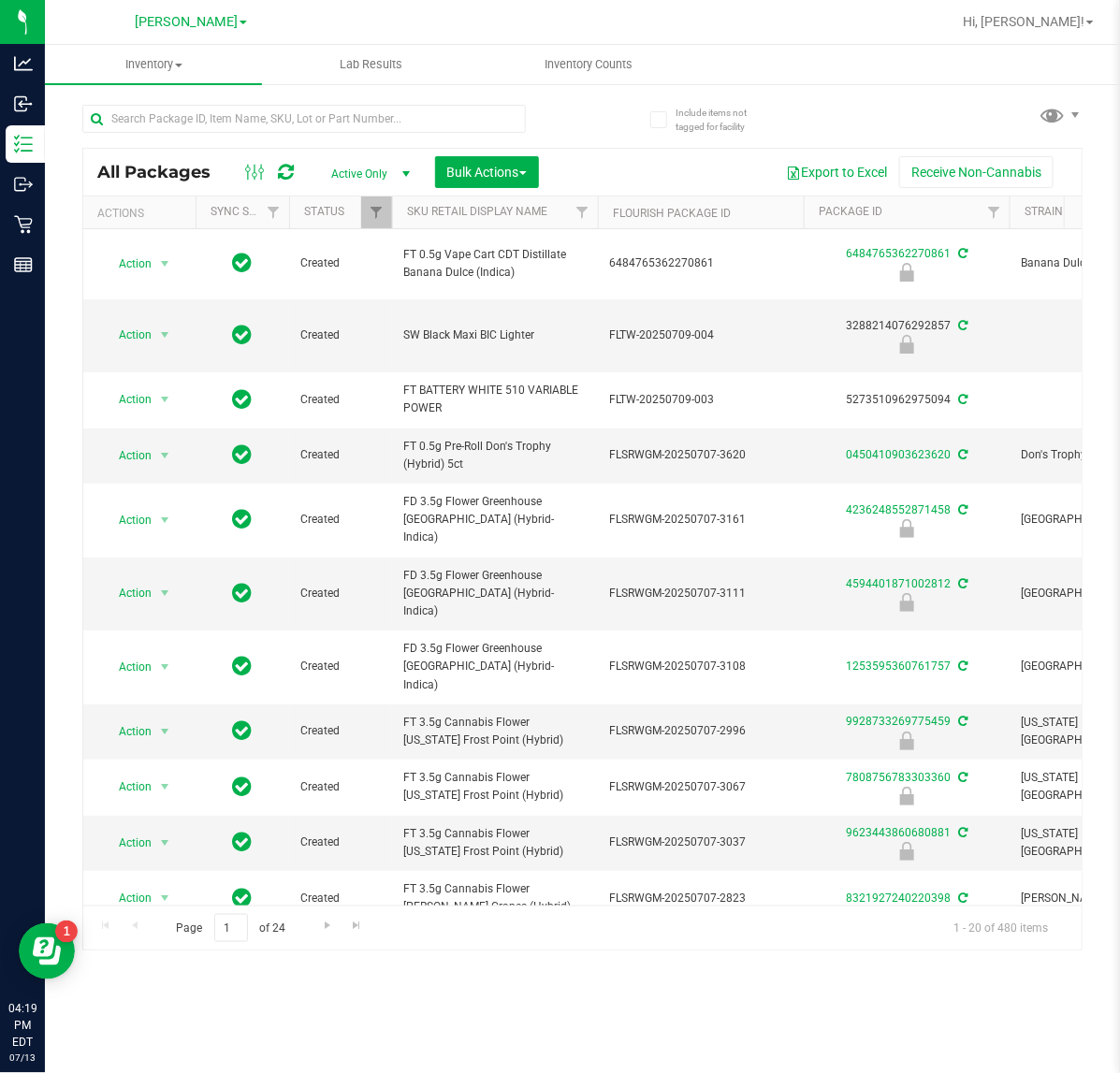 click on "All Packages
Active Only Active Only Lab Samples Locked All External Internal
Bulk Actions
Add to manufacturing run
Add to outbound order
Combine packages
Combine packages (lot)" at bounding box center (582, 172) 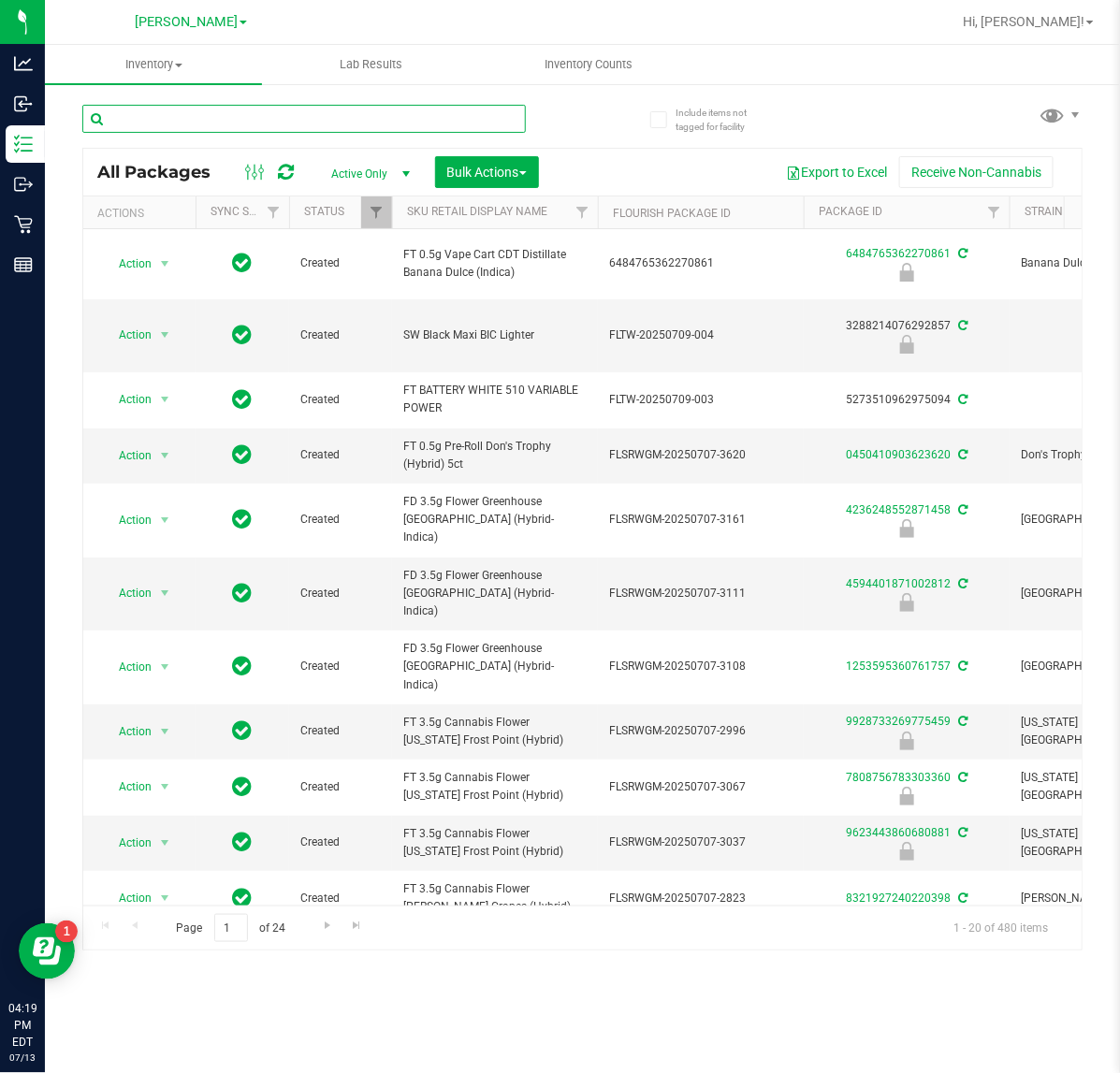 click at bounding box center [304, 119] 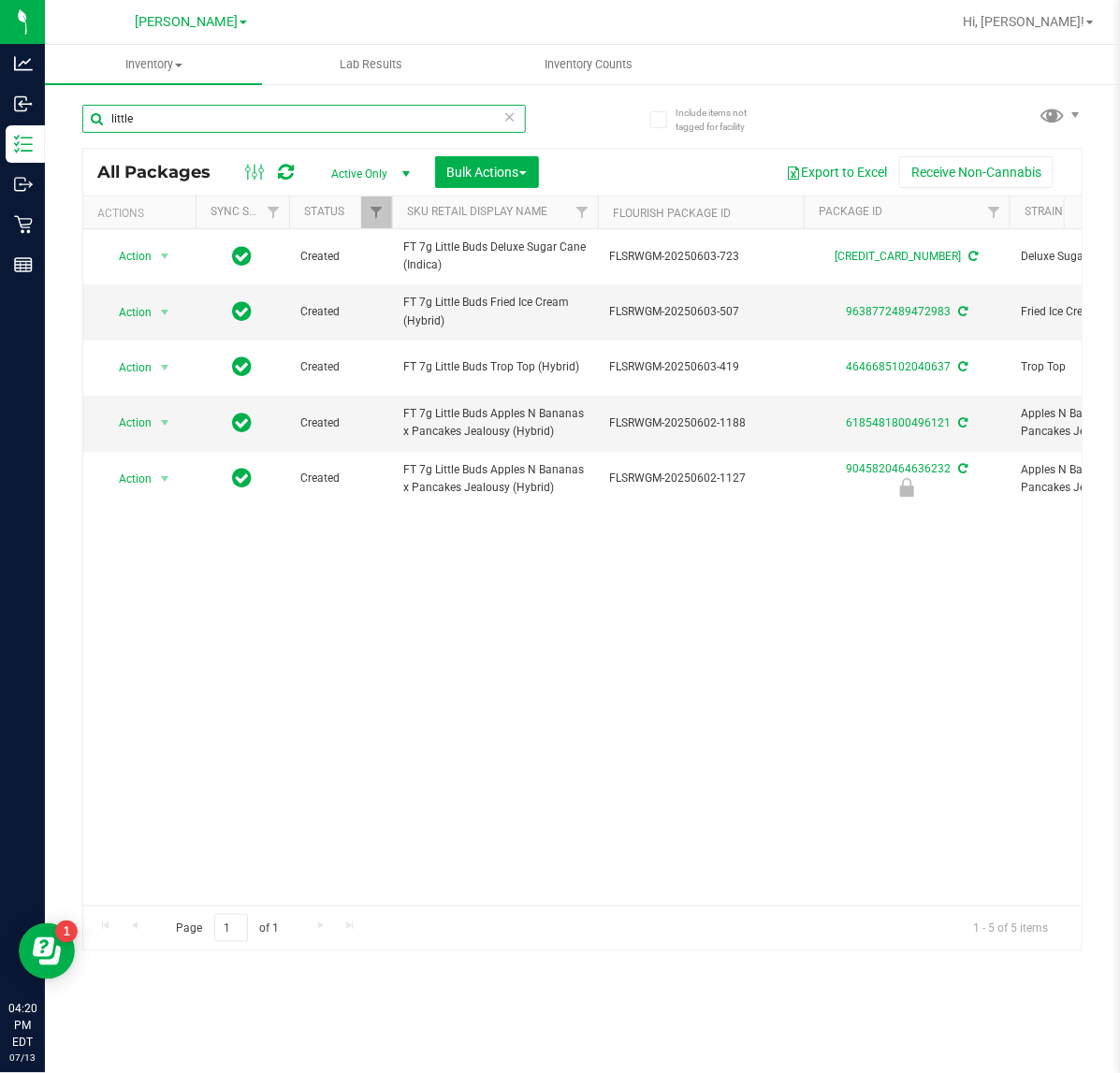 drag, startPoint x: 346, startPoint y: 123, endPoint x: -718, endPoint y: 143, distance: 1064.188 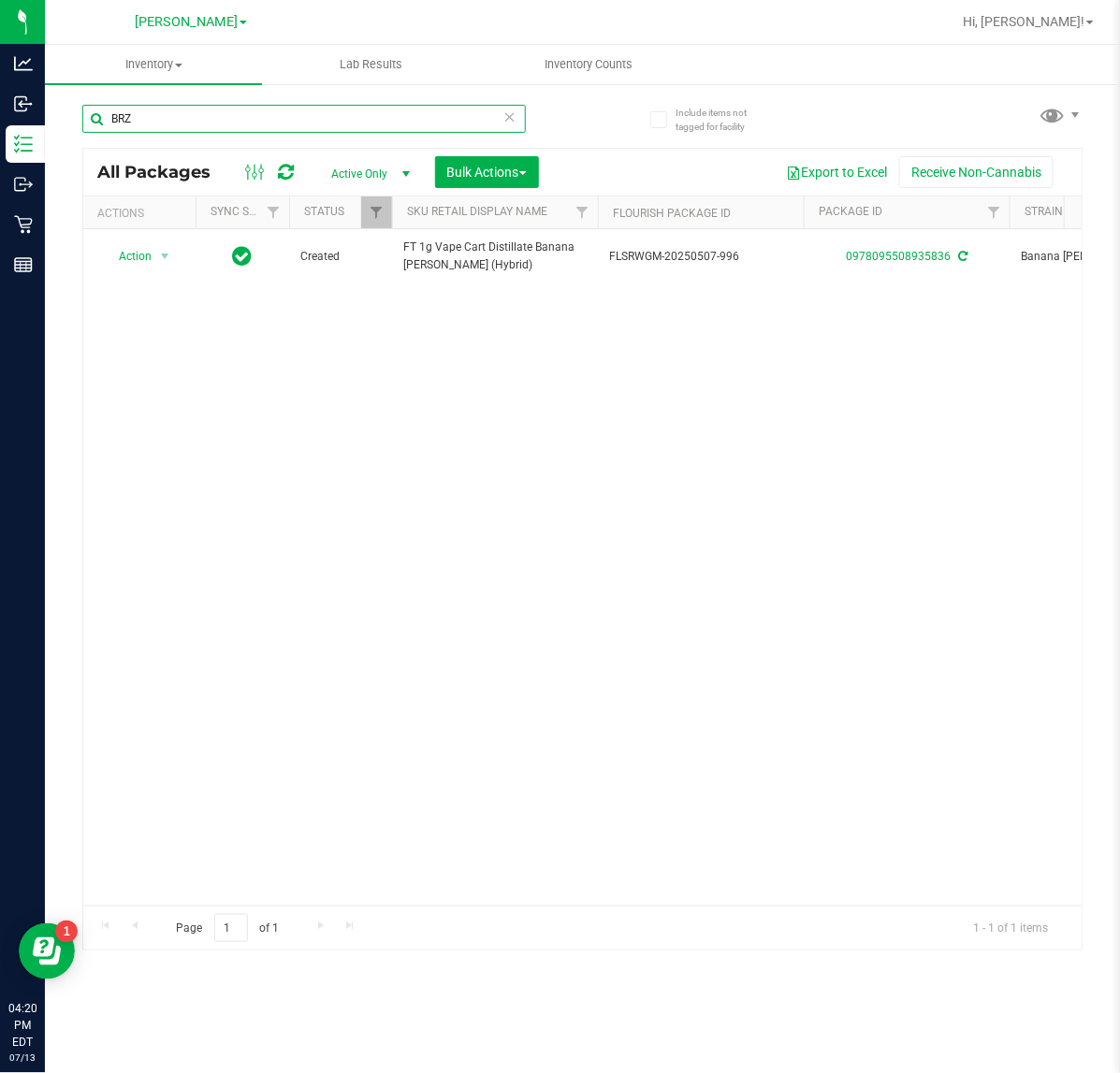 drag, startPoint x: 371, startPoint y: 115, endPoint x: -1125, endPoint y: 123, distance: 1496.0214 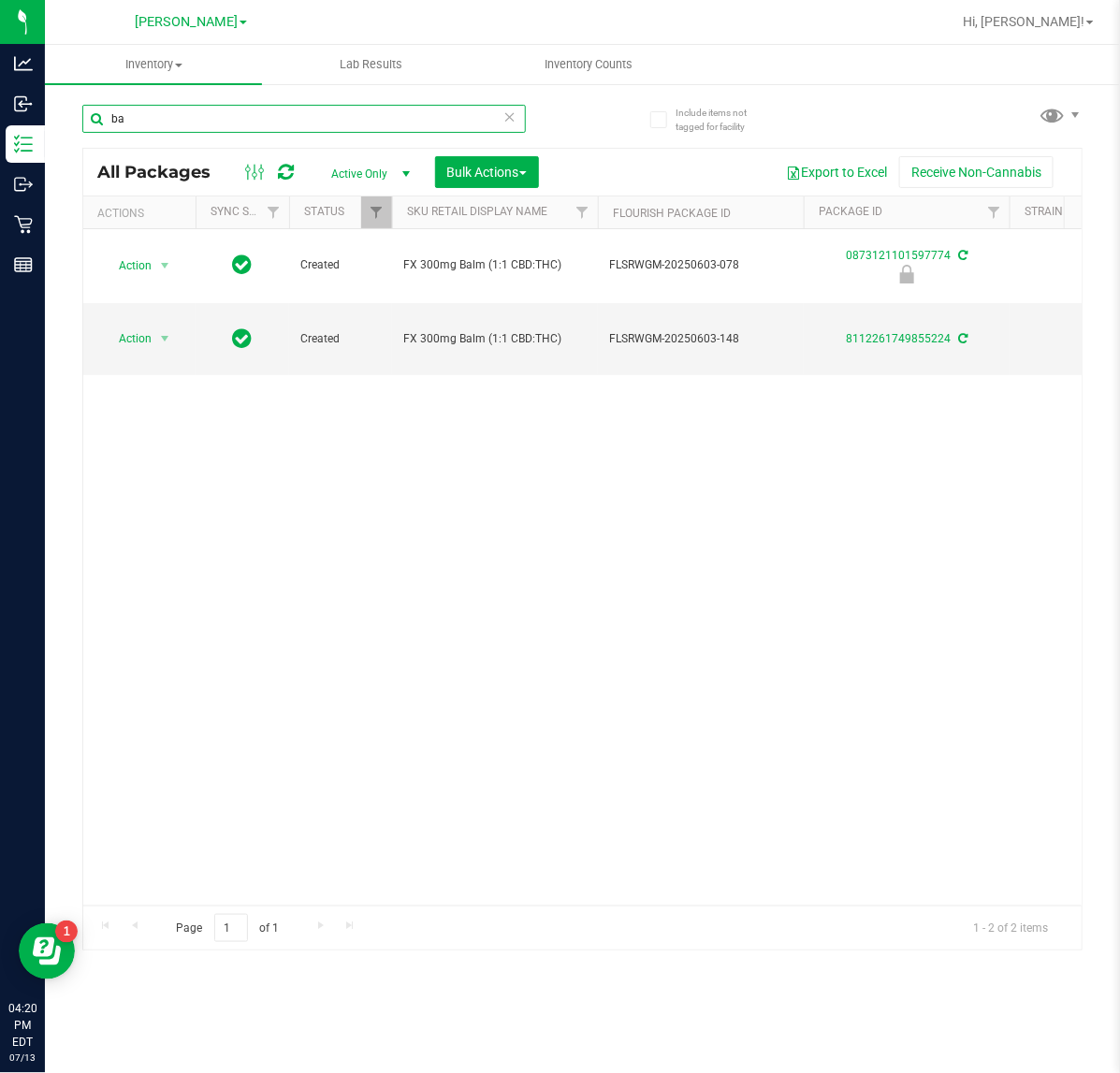 type on "b" 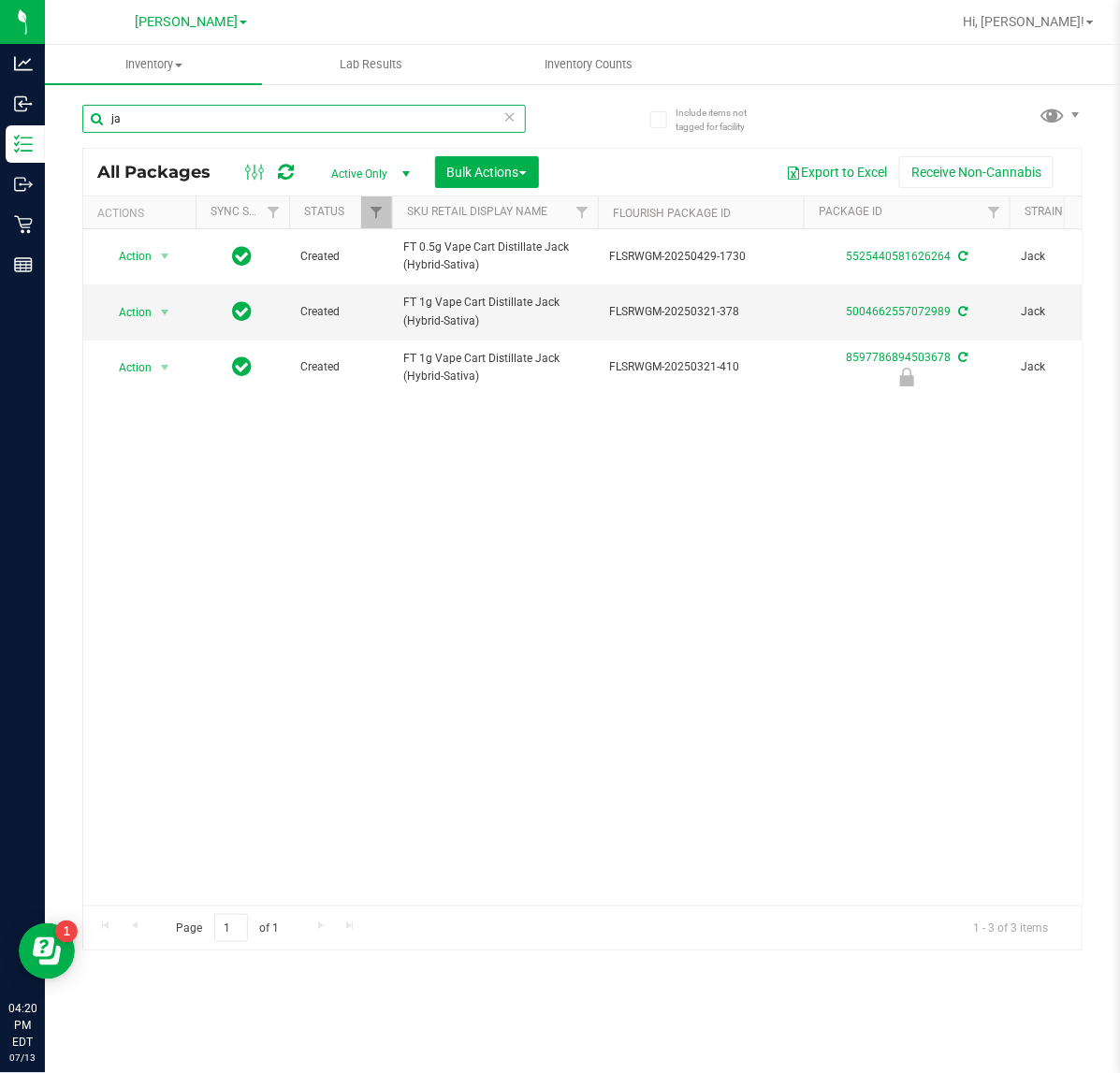 type on "j" 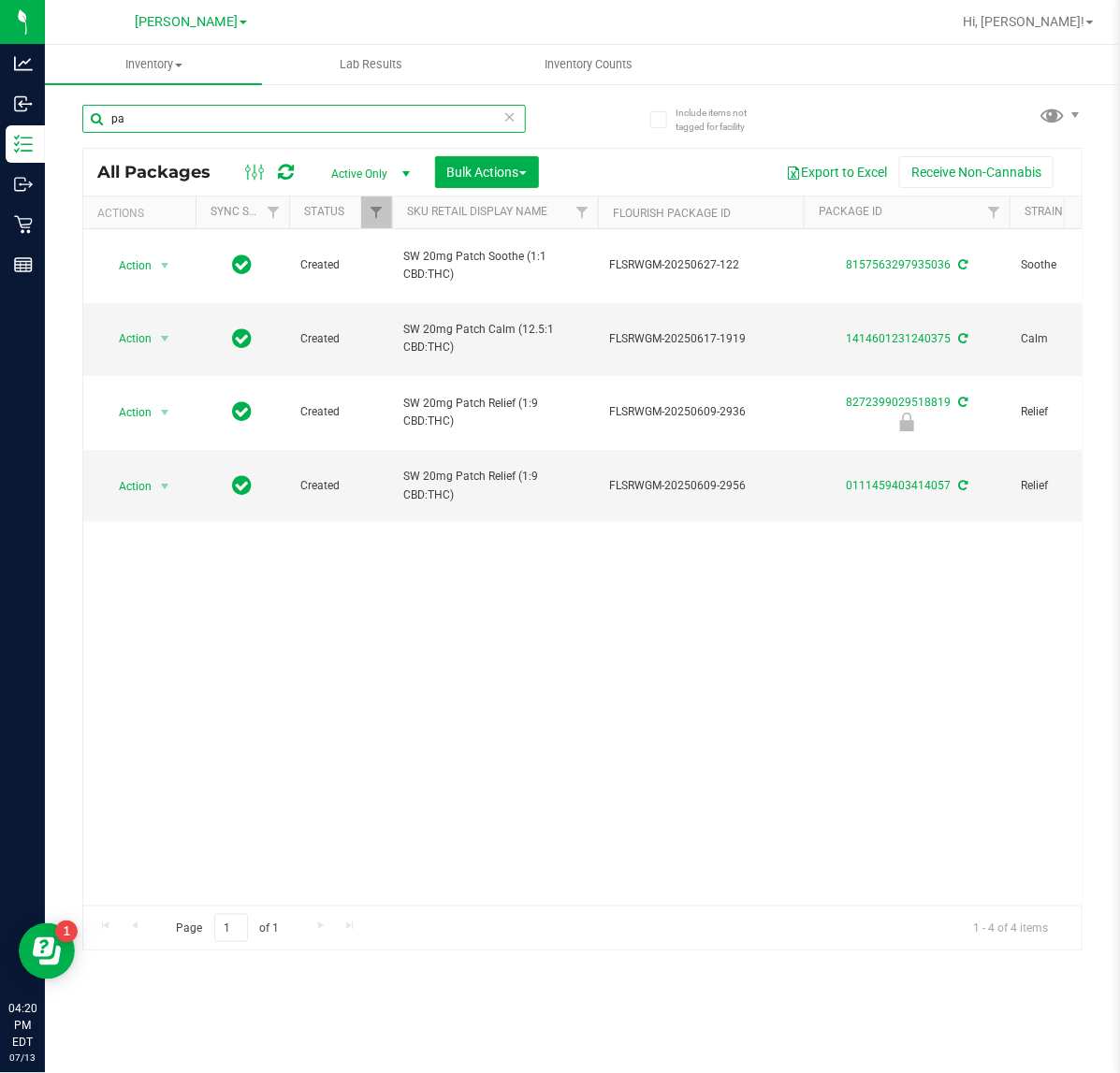 type on "p" 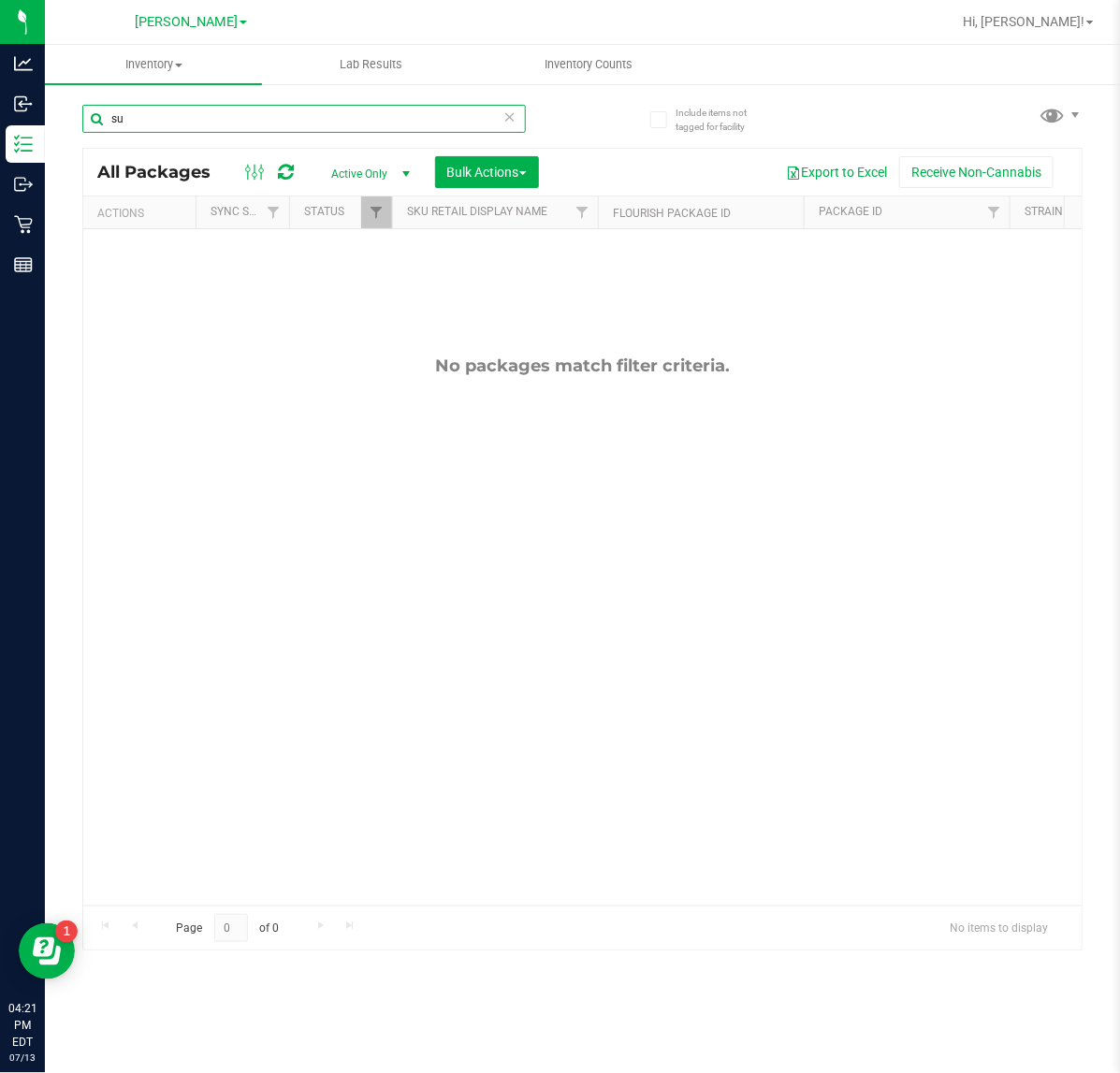 type on "s" 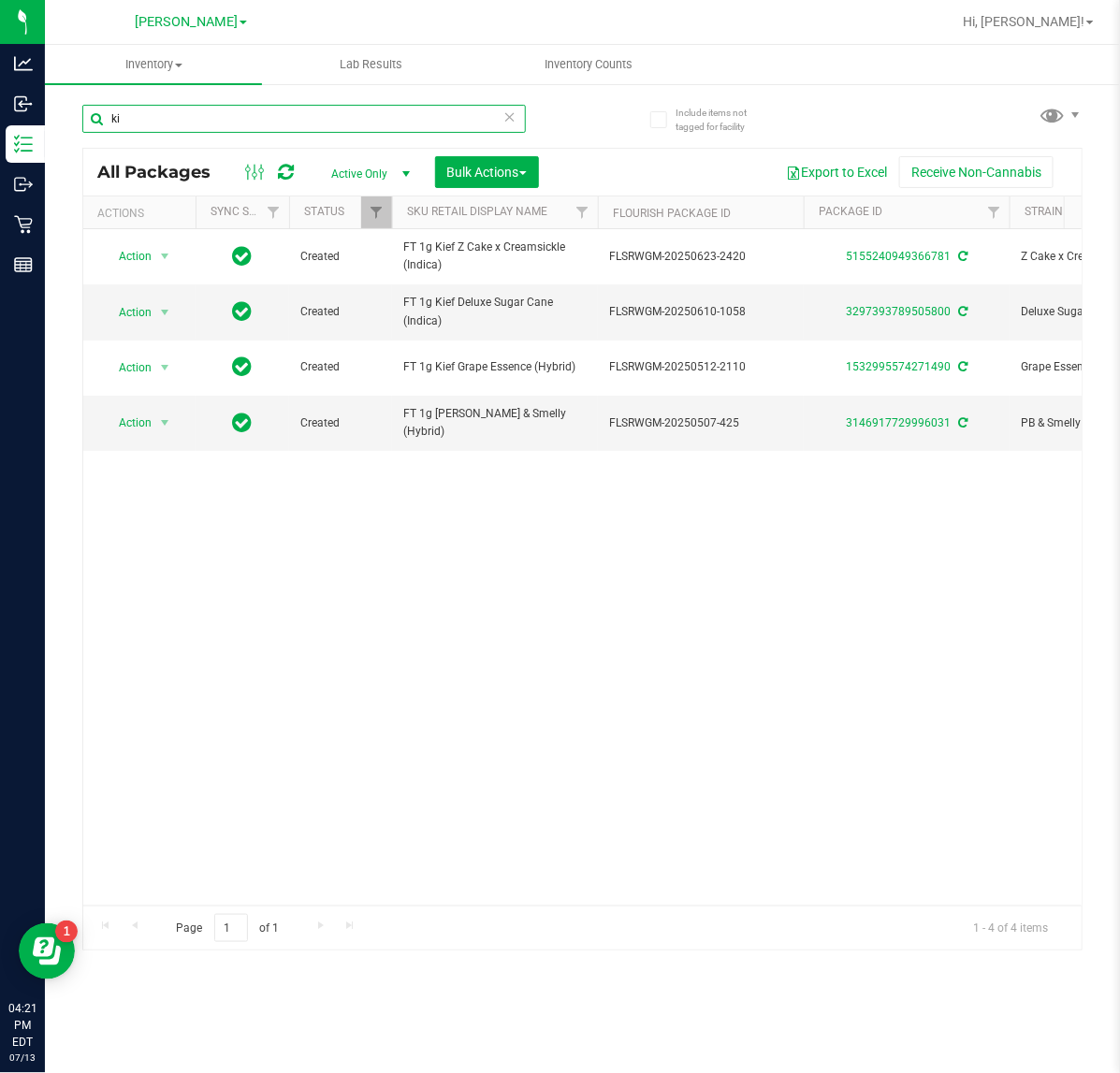 type on "k" 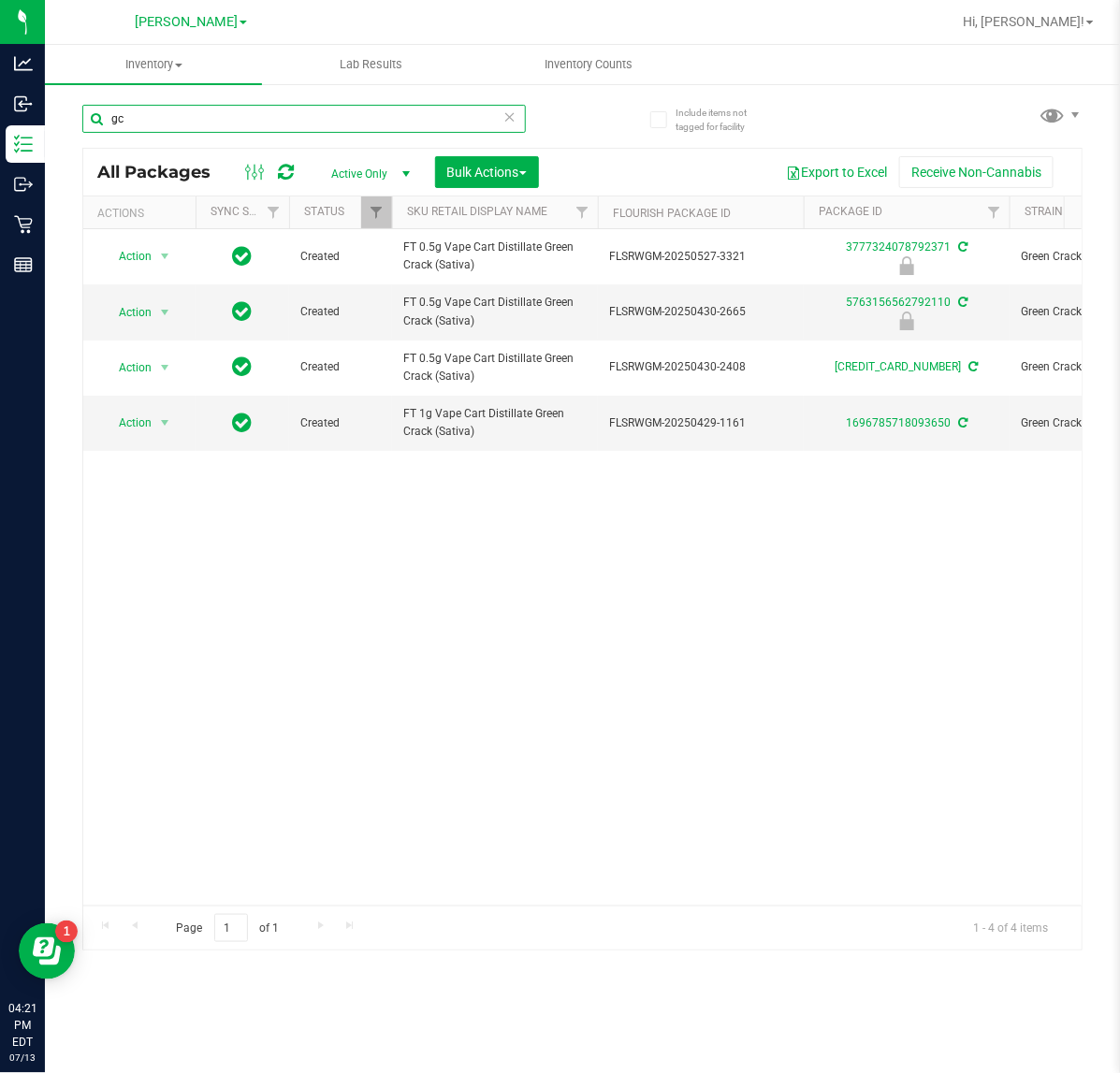 type on "g" 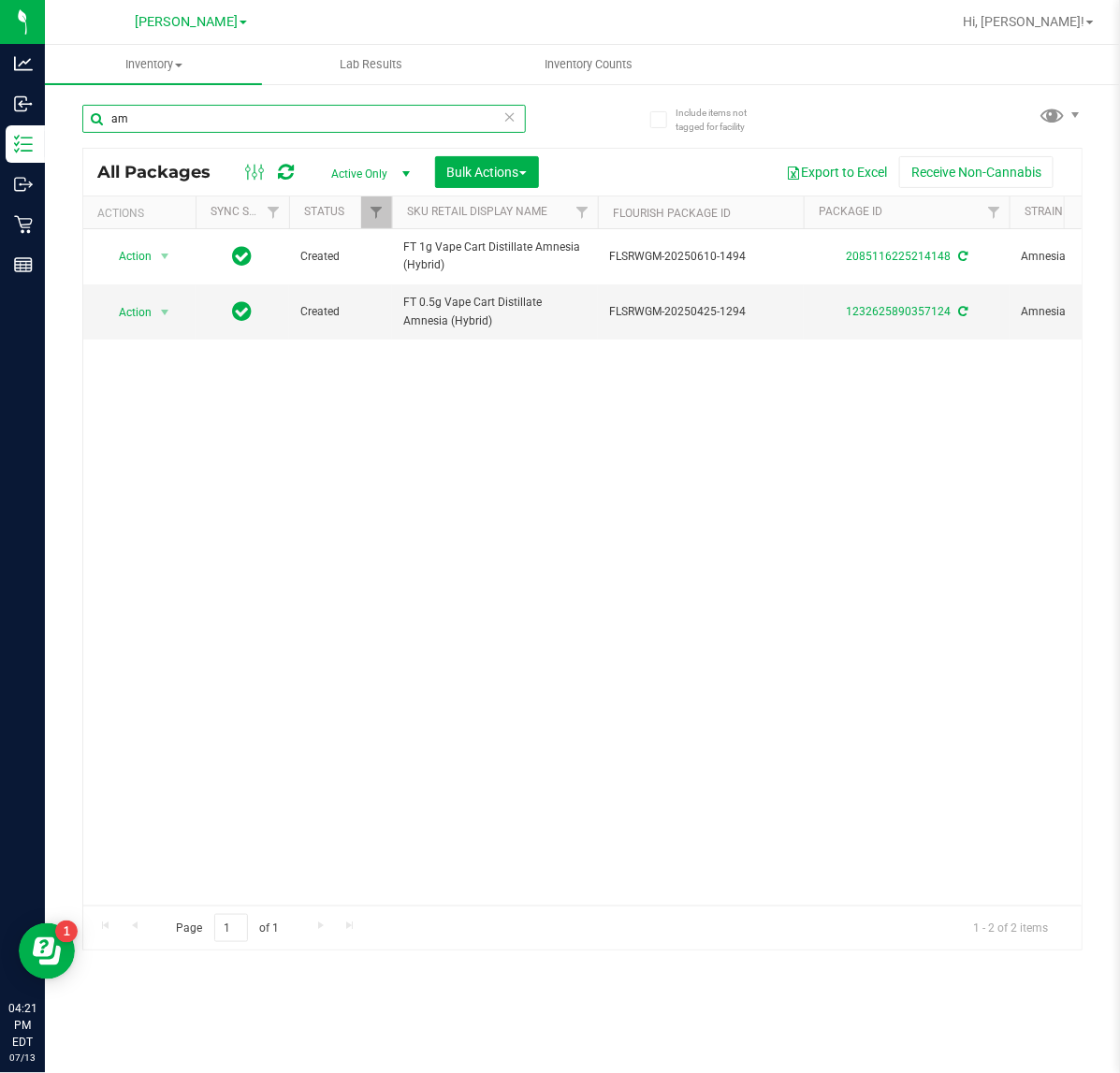 type on "a" 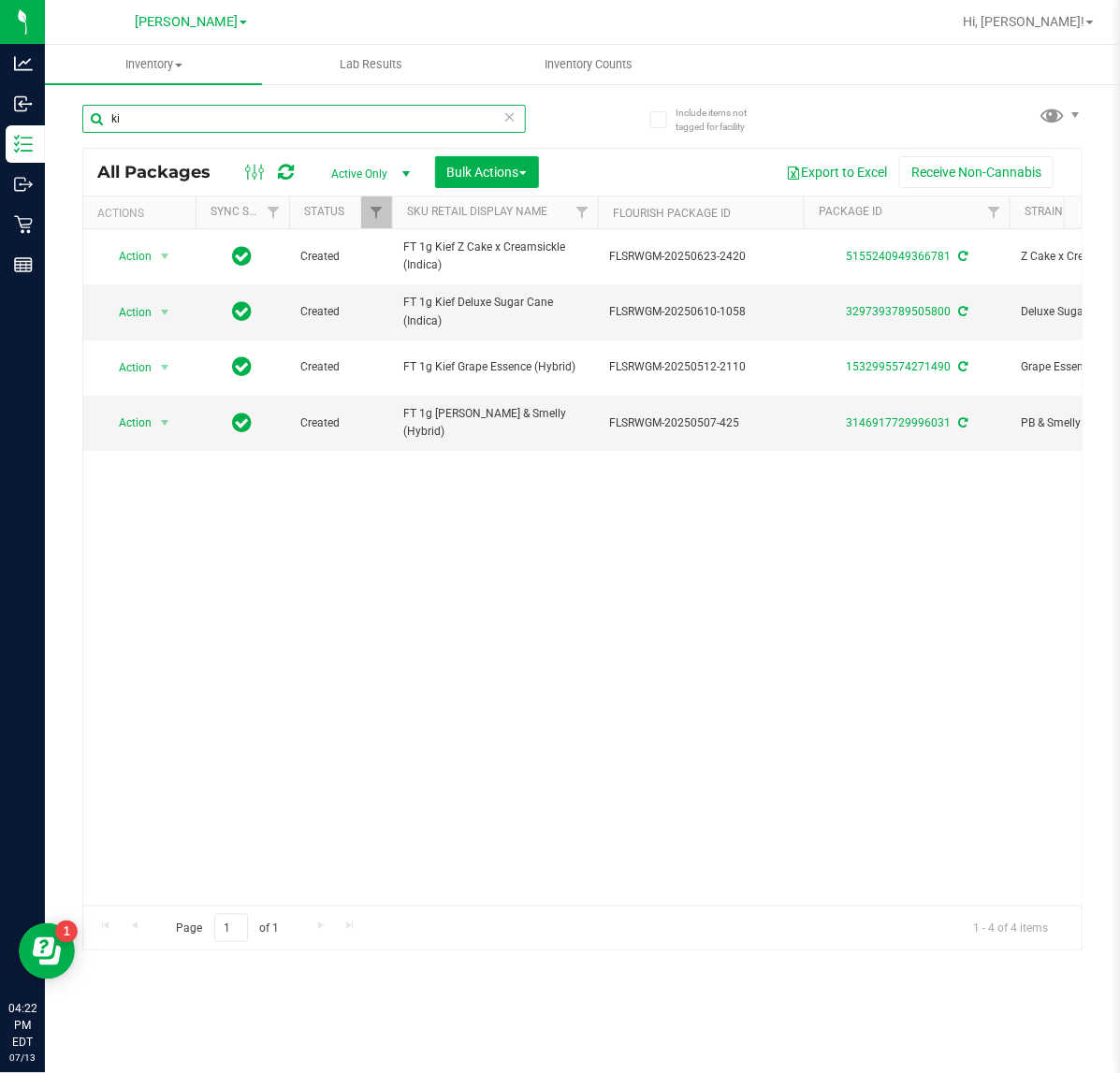 type on "k" 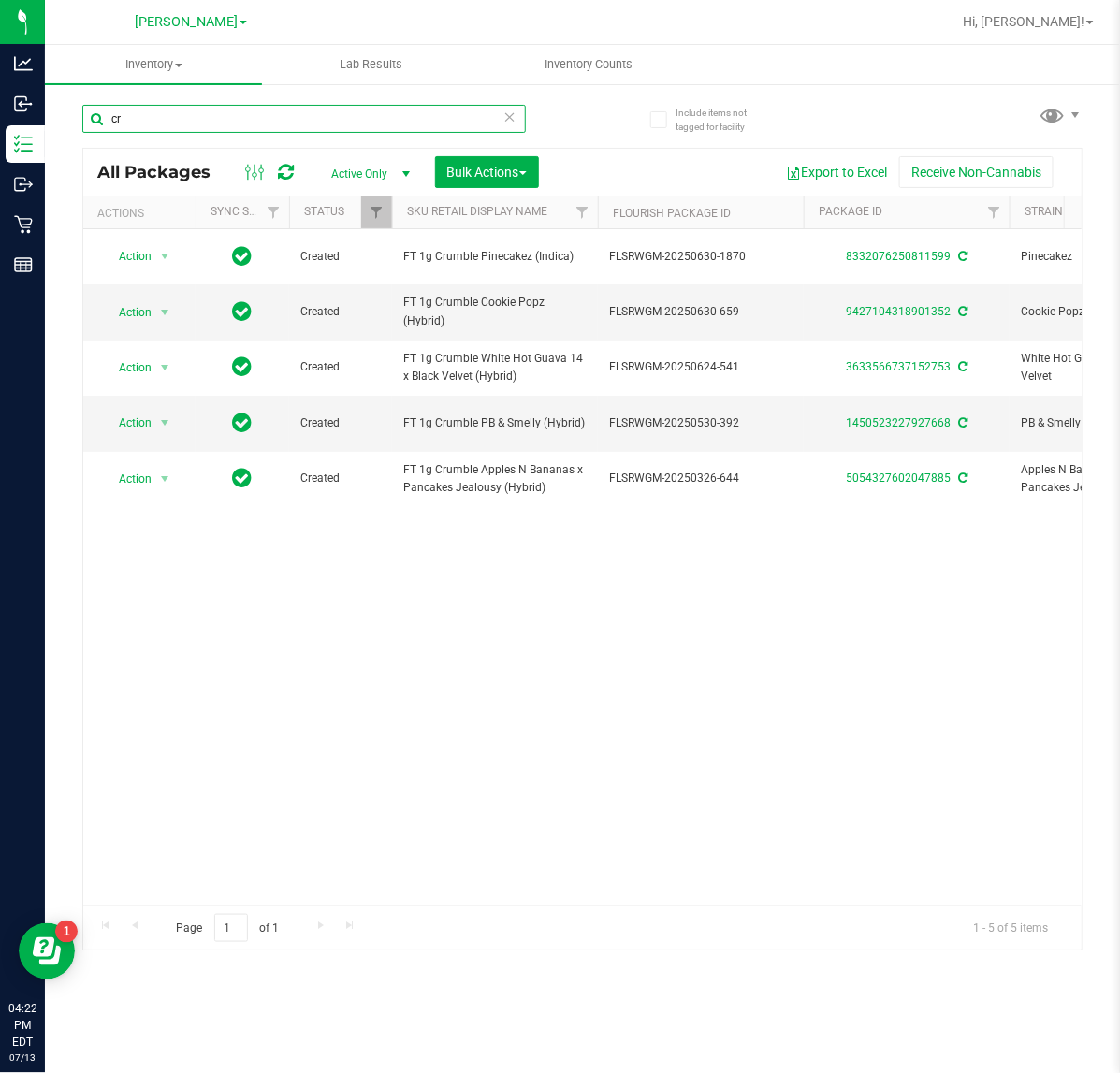 type on "c" 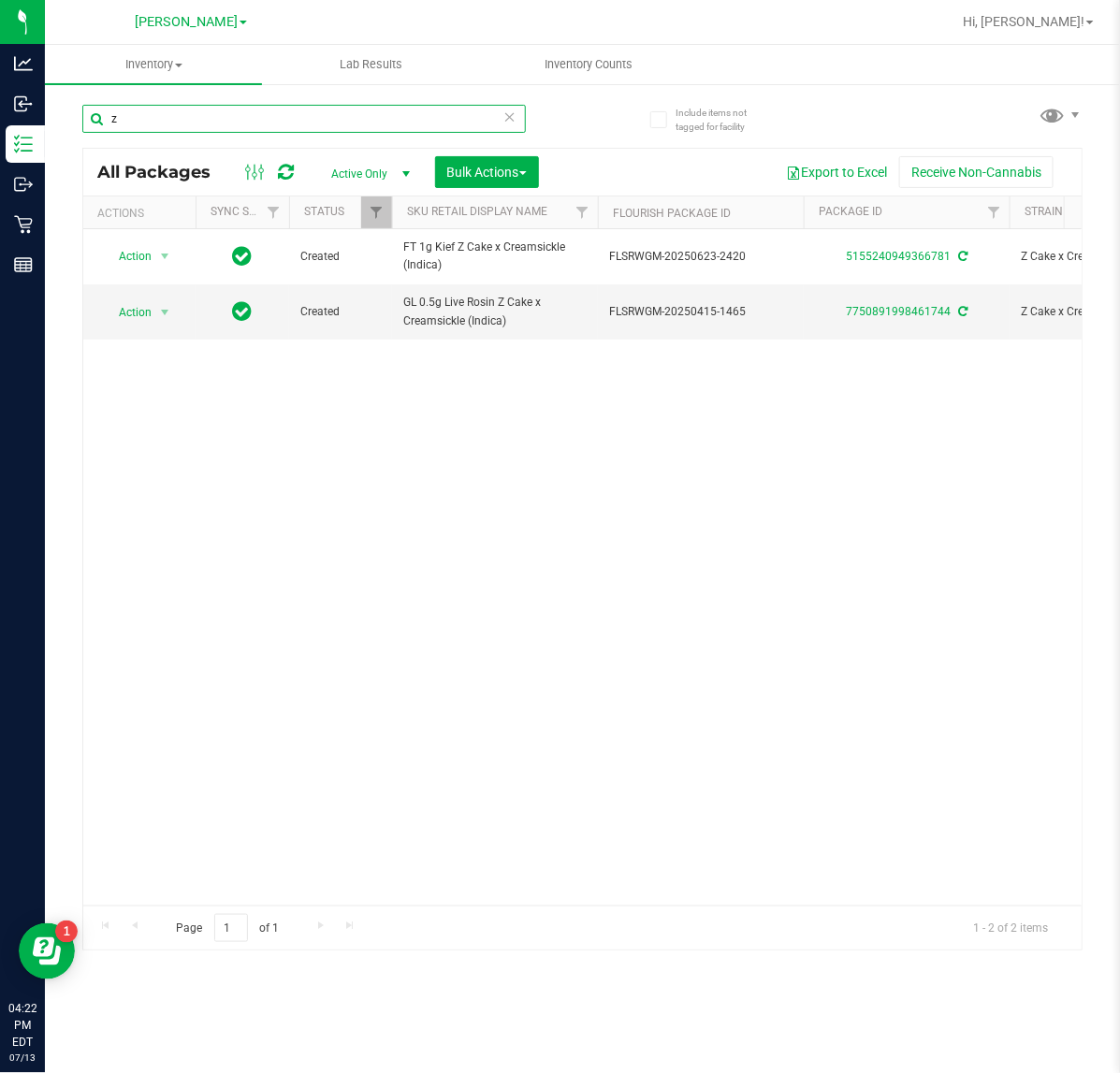 type on "z" 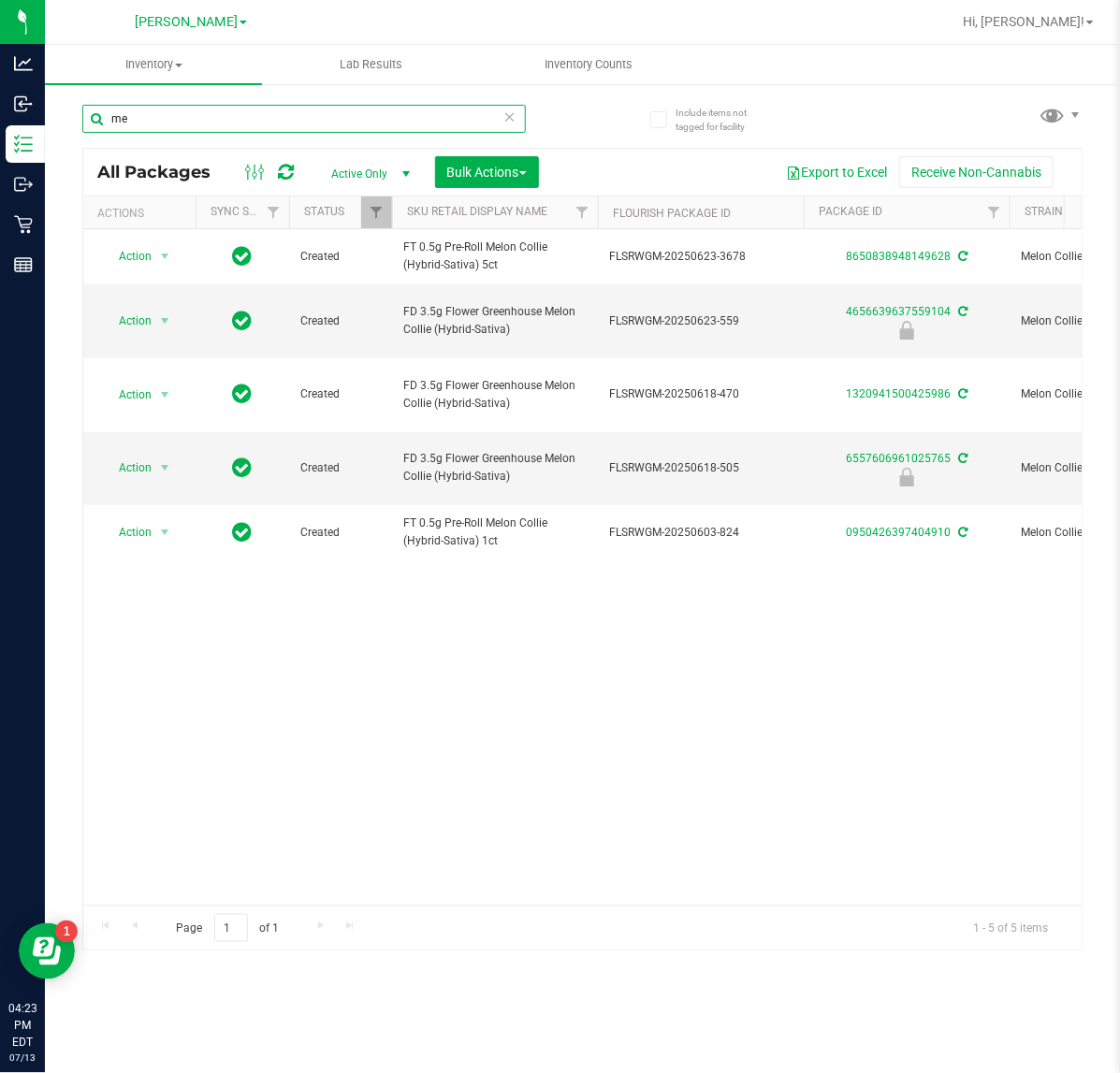 type on "m" 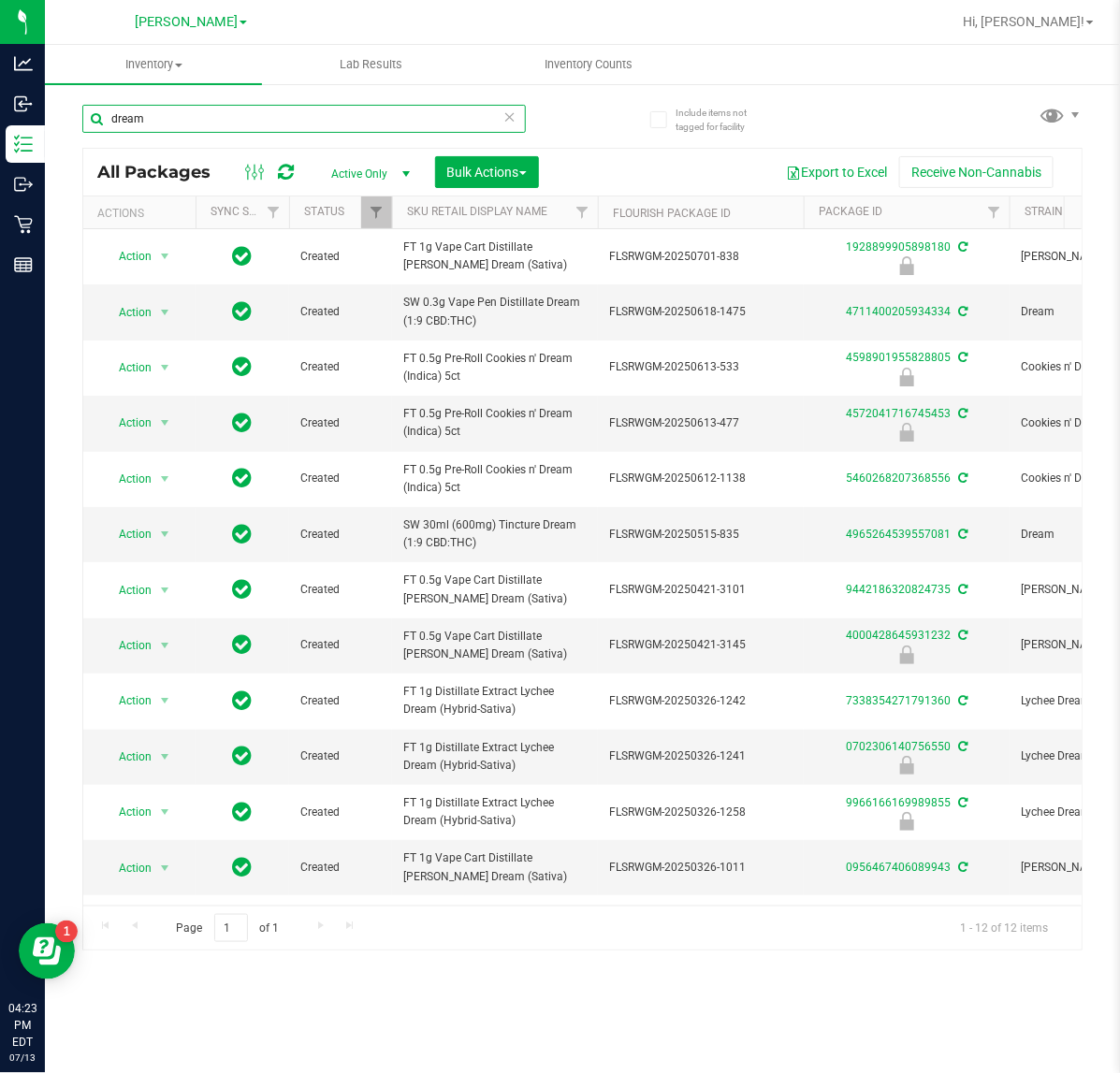 drag, startPoint x: 188, startPoint y: 122, endPoint x: -691, endPoint y: 131, distance: 879.04607 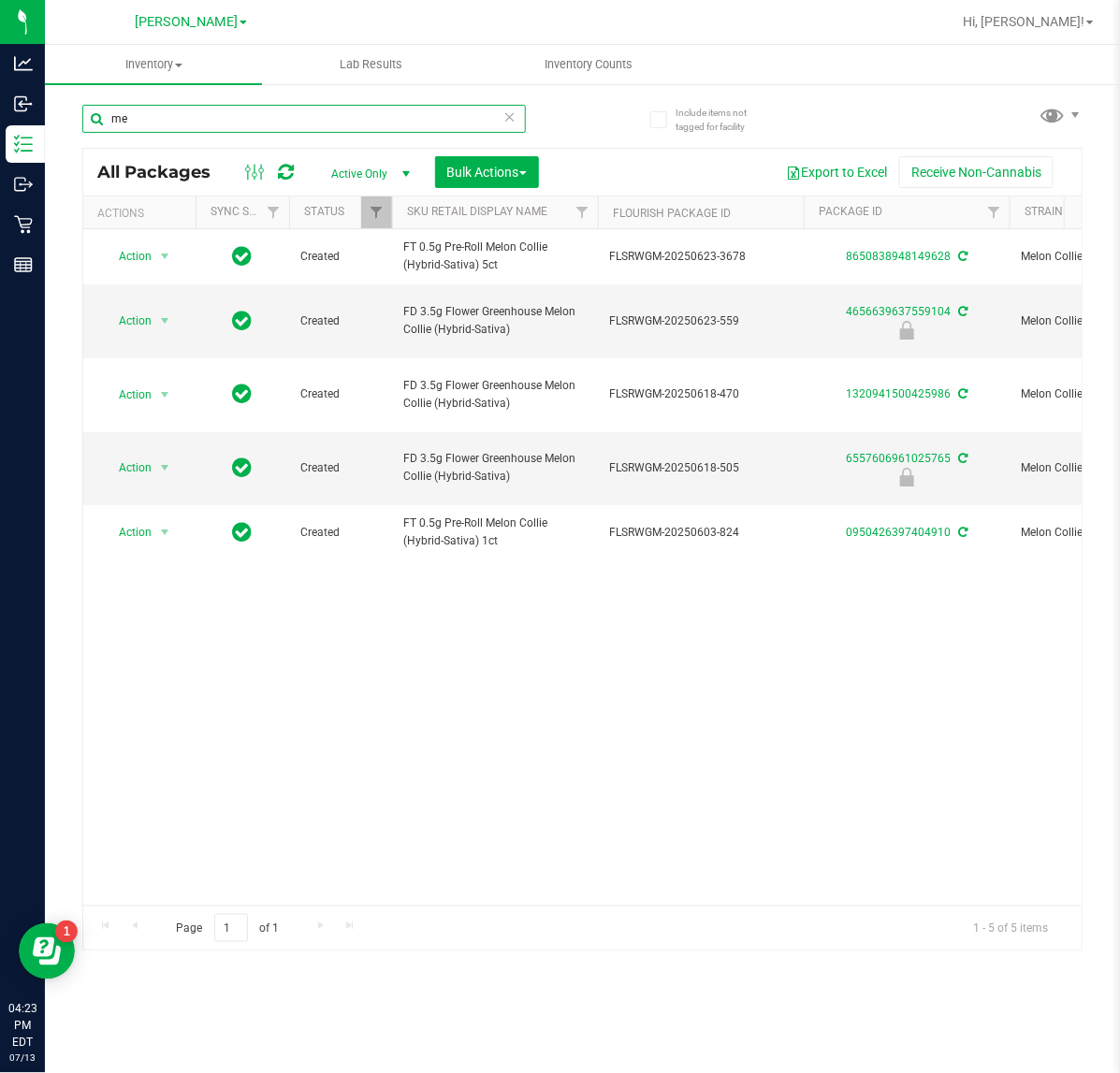 type on "m" 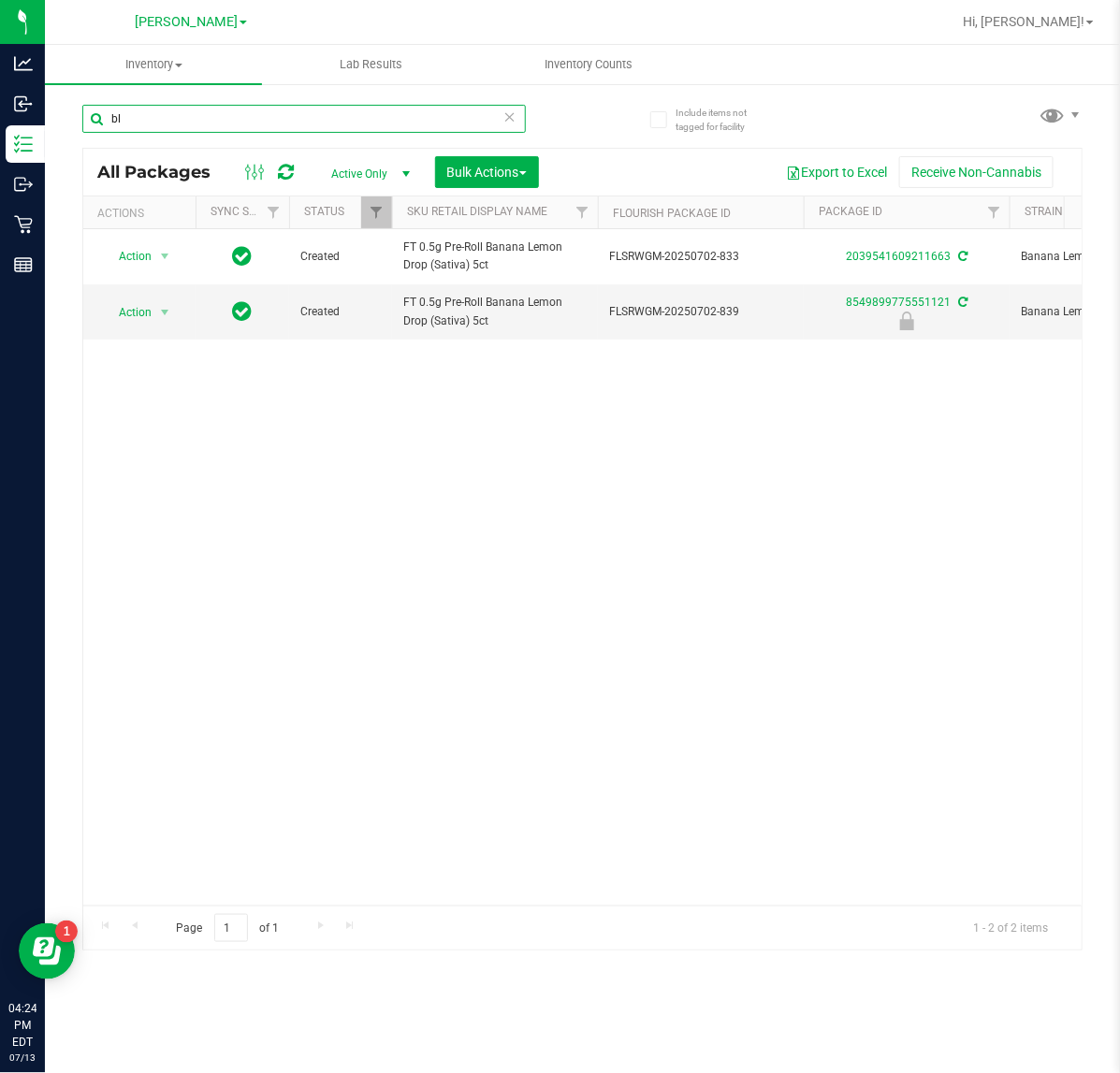 type on "b" 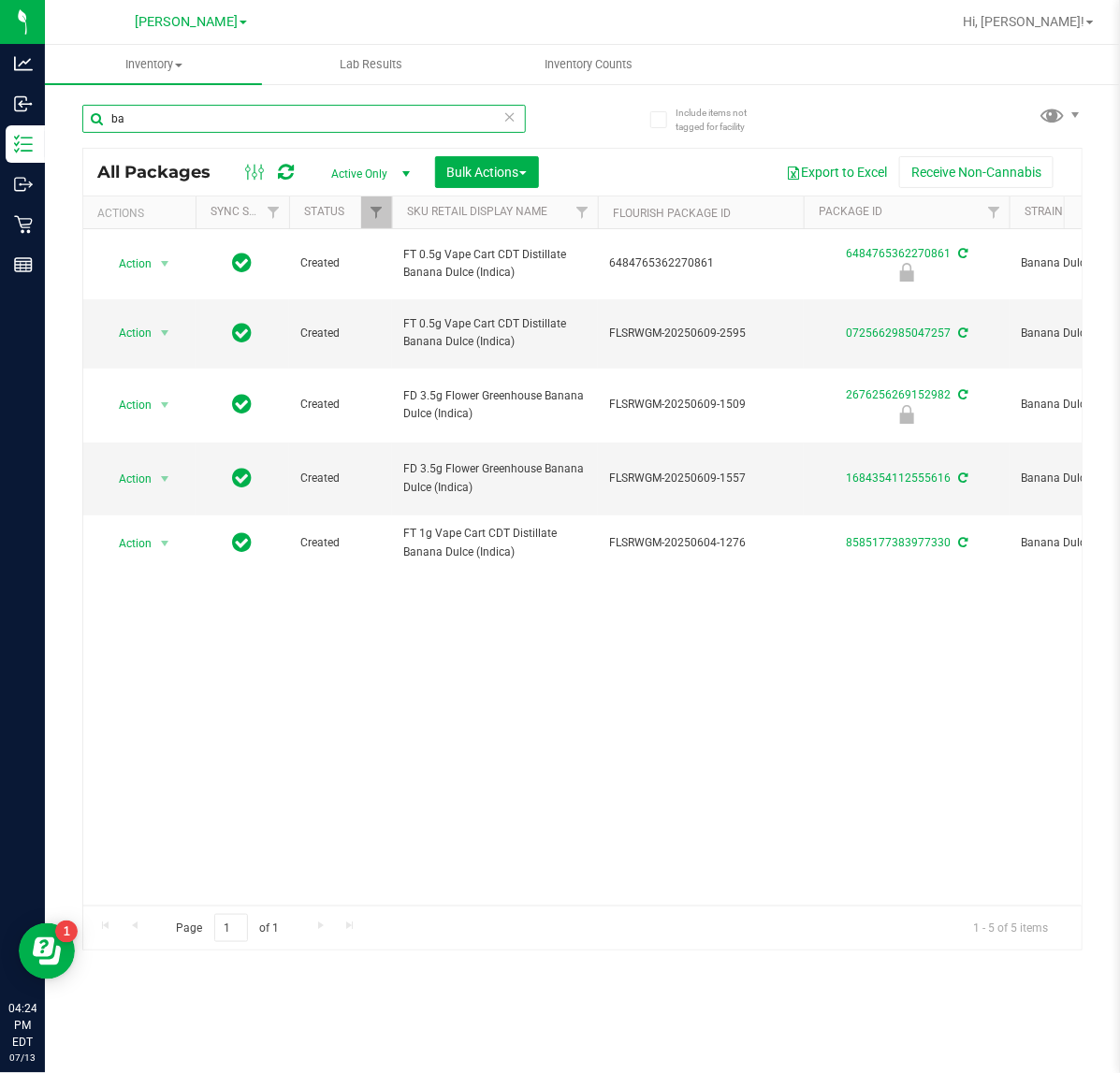 type on "b" 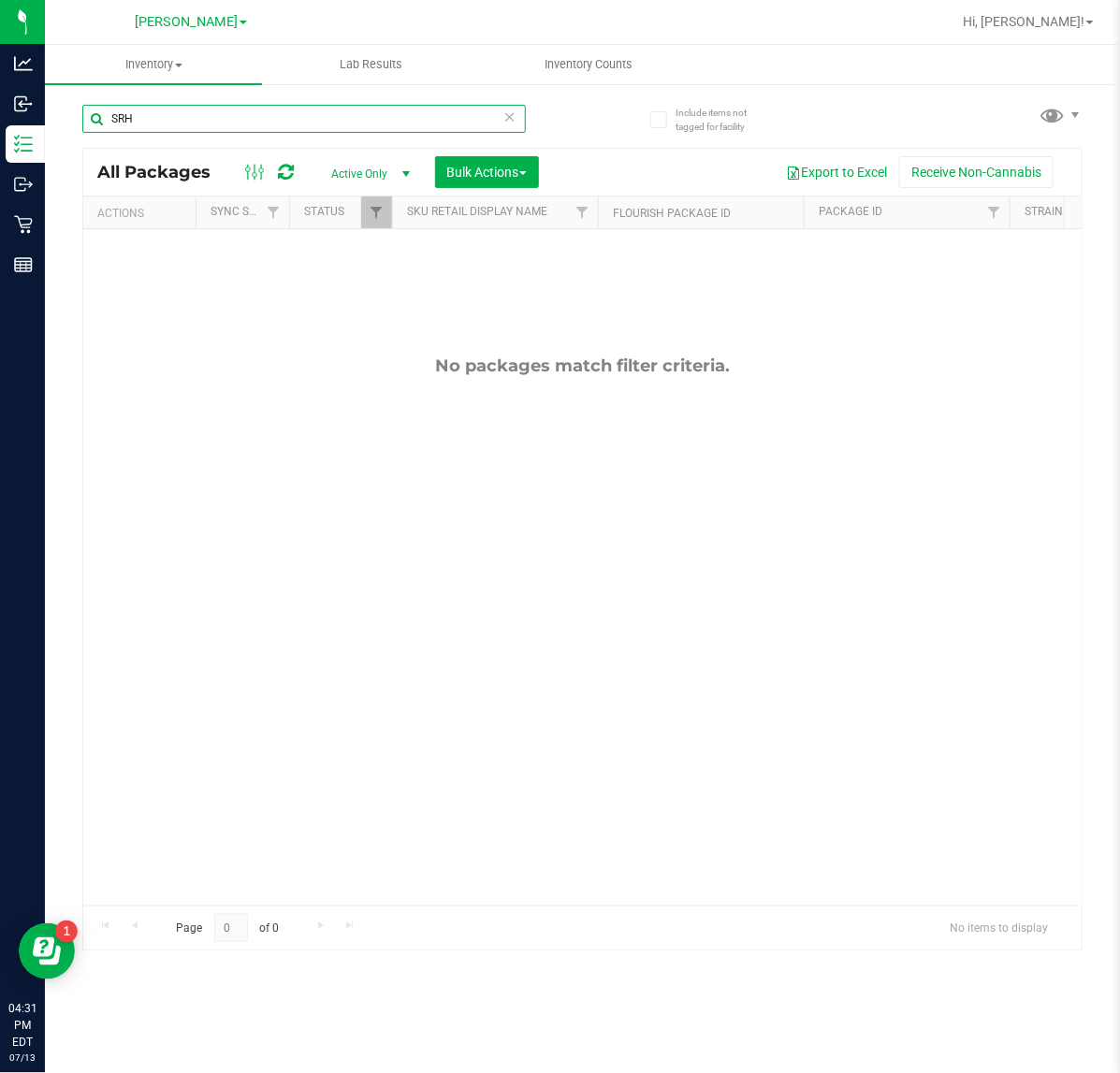 drag, startPoint x: 259, startPoint y: 114, endPoint x: -426, endPoint y: 114, distance: 685 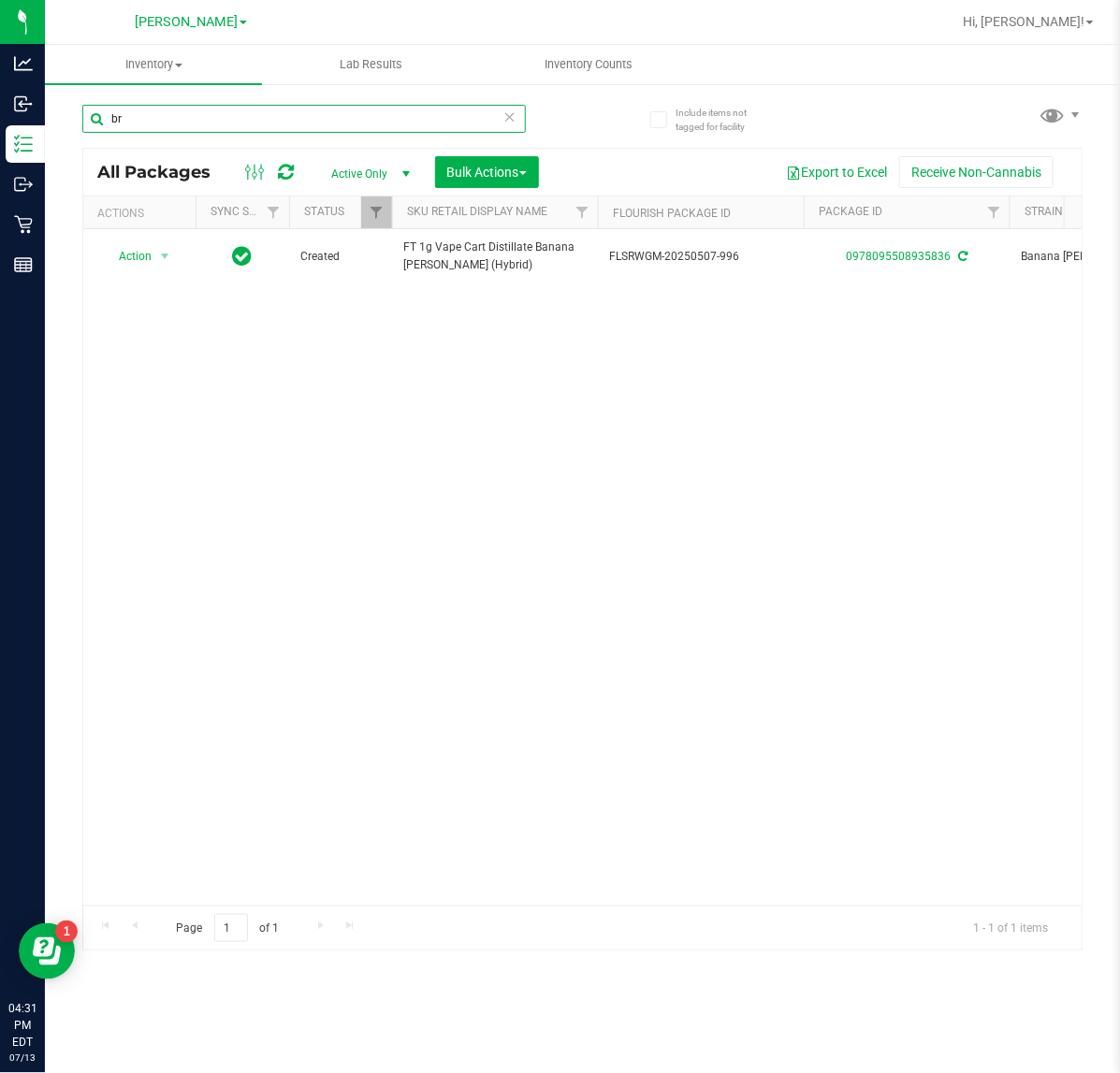 type on "b" 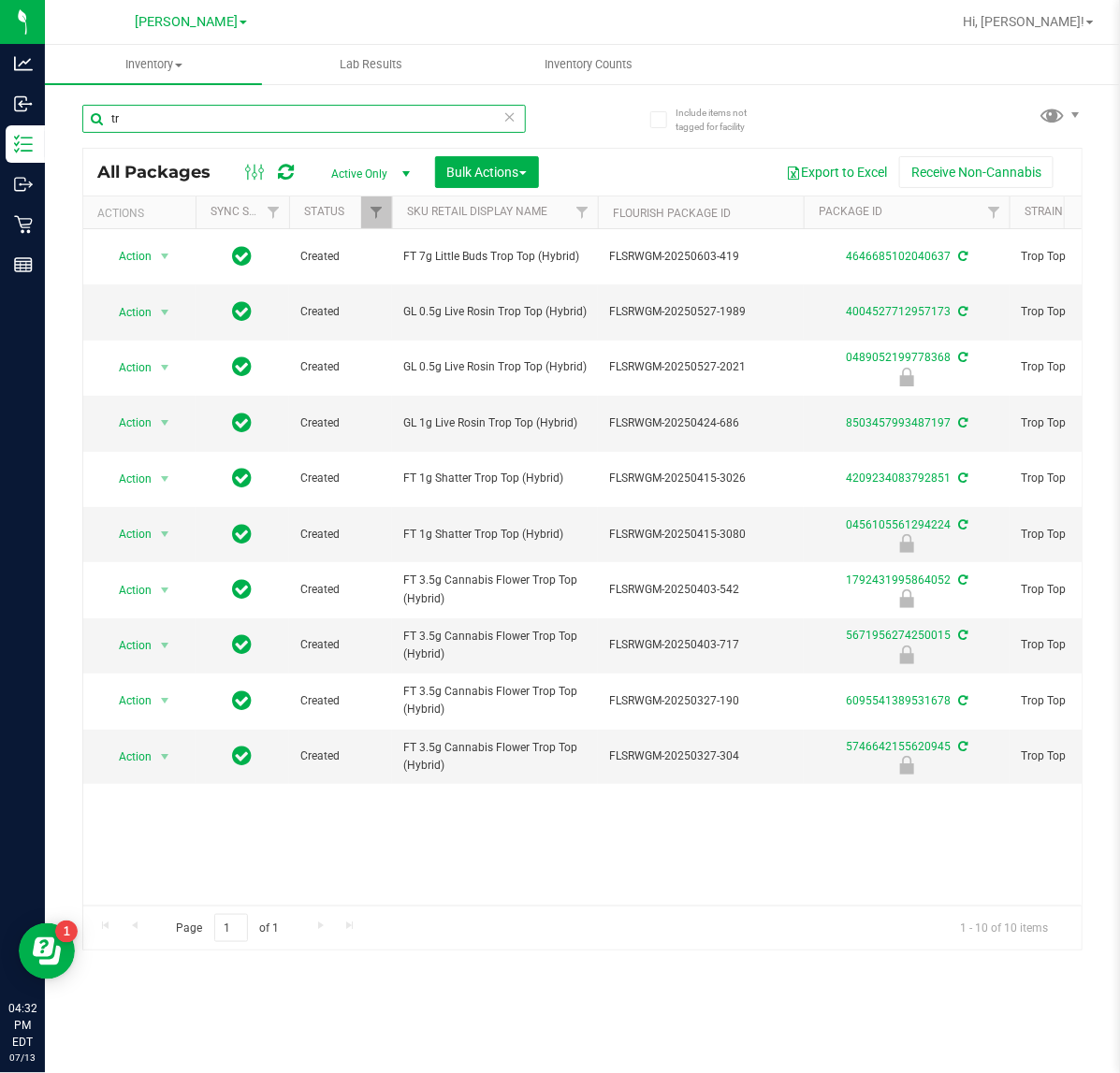 type on "t" 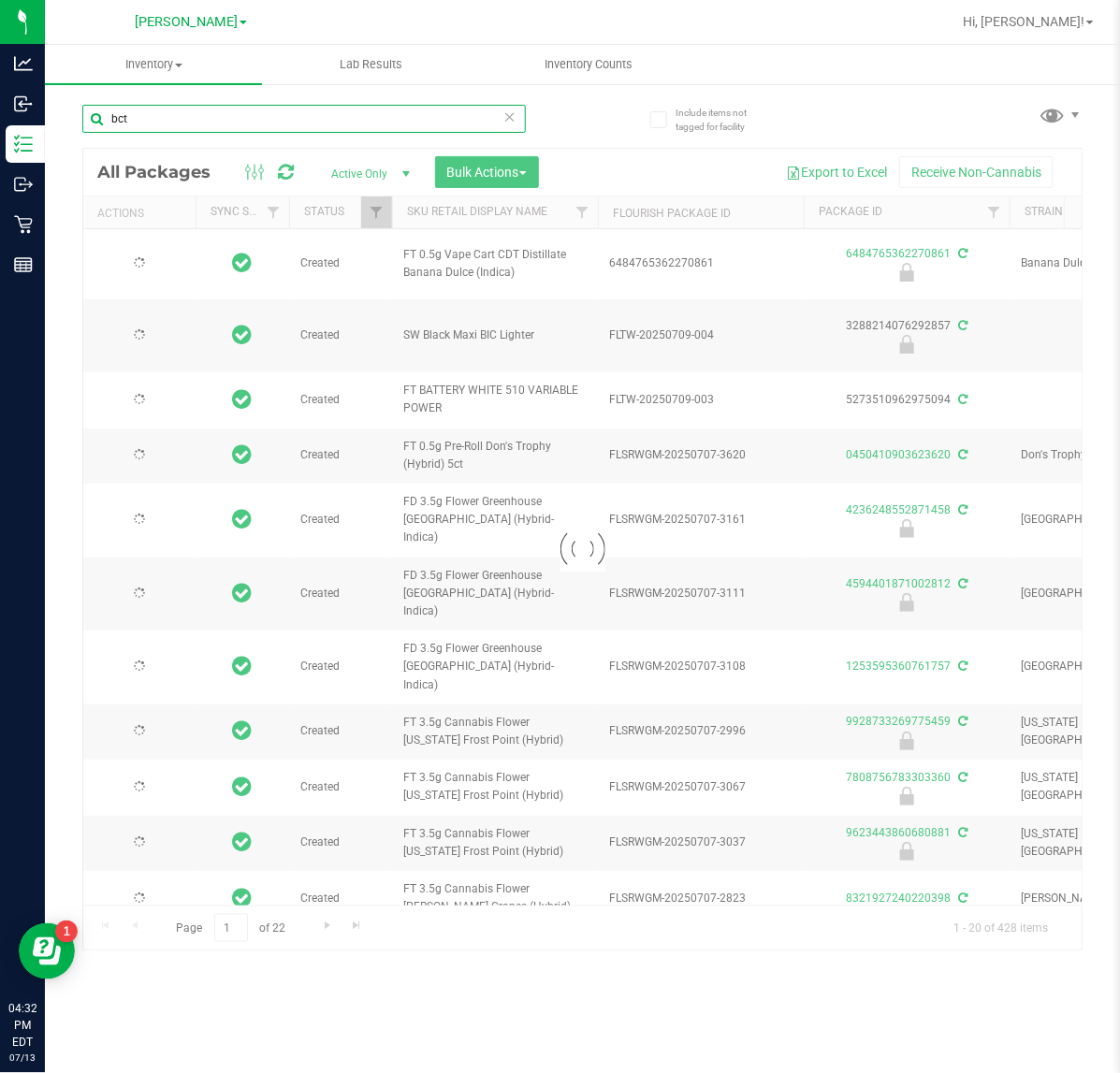 type on "bct" 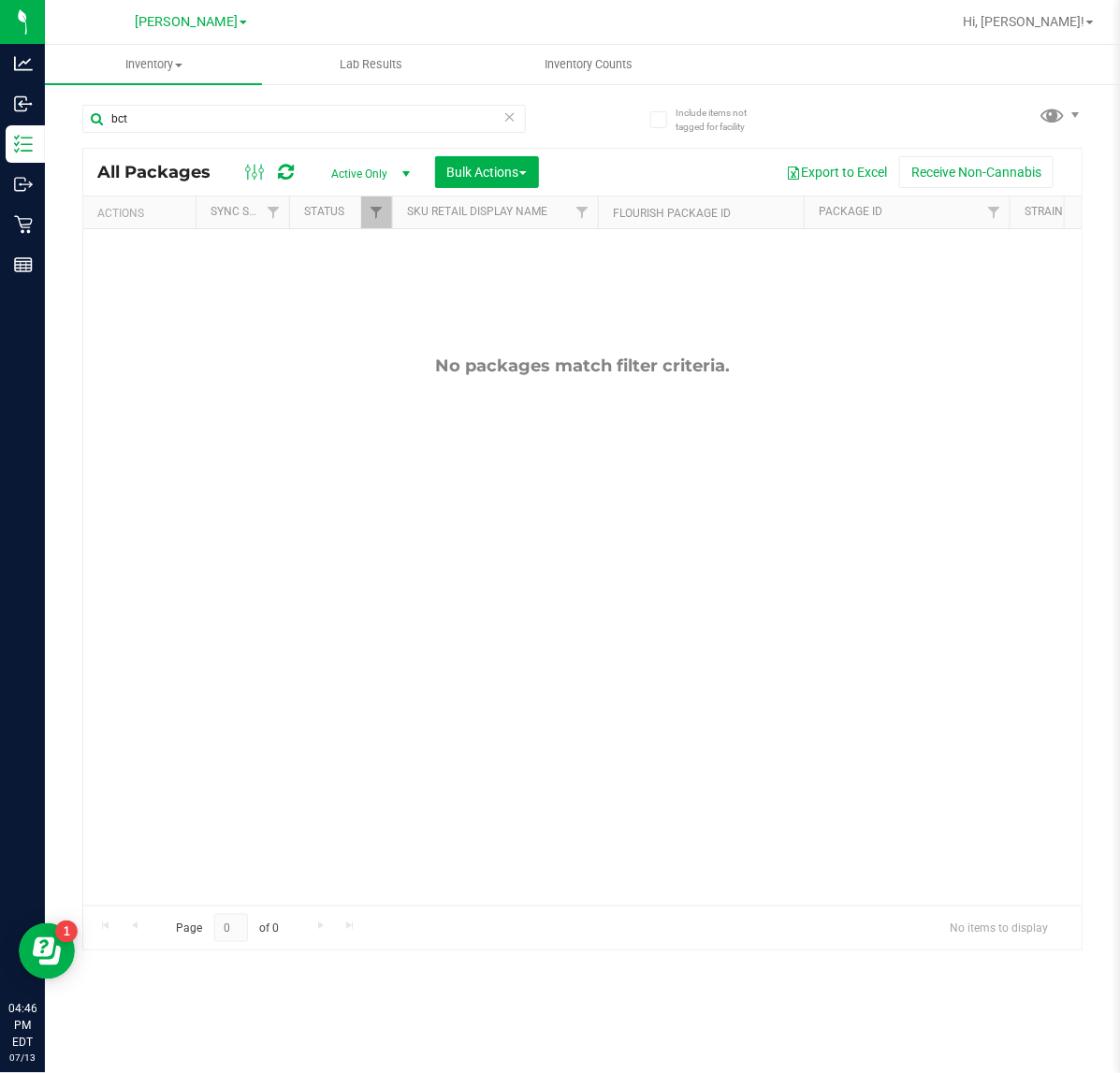 click on "No packages match filter criteria." at bounding box center (582, 631) 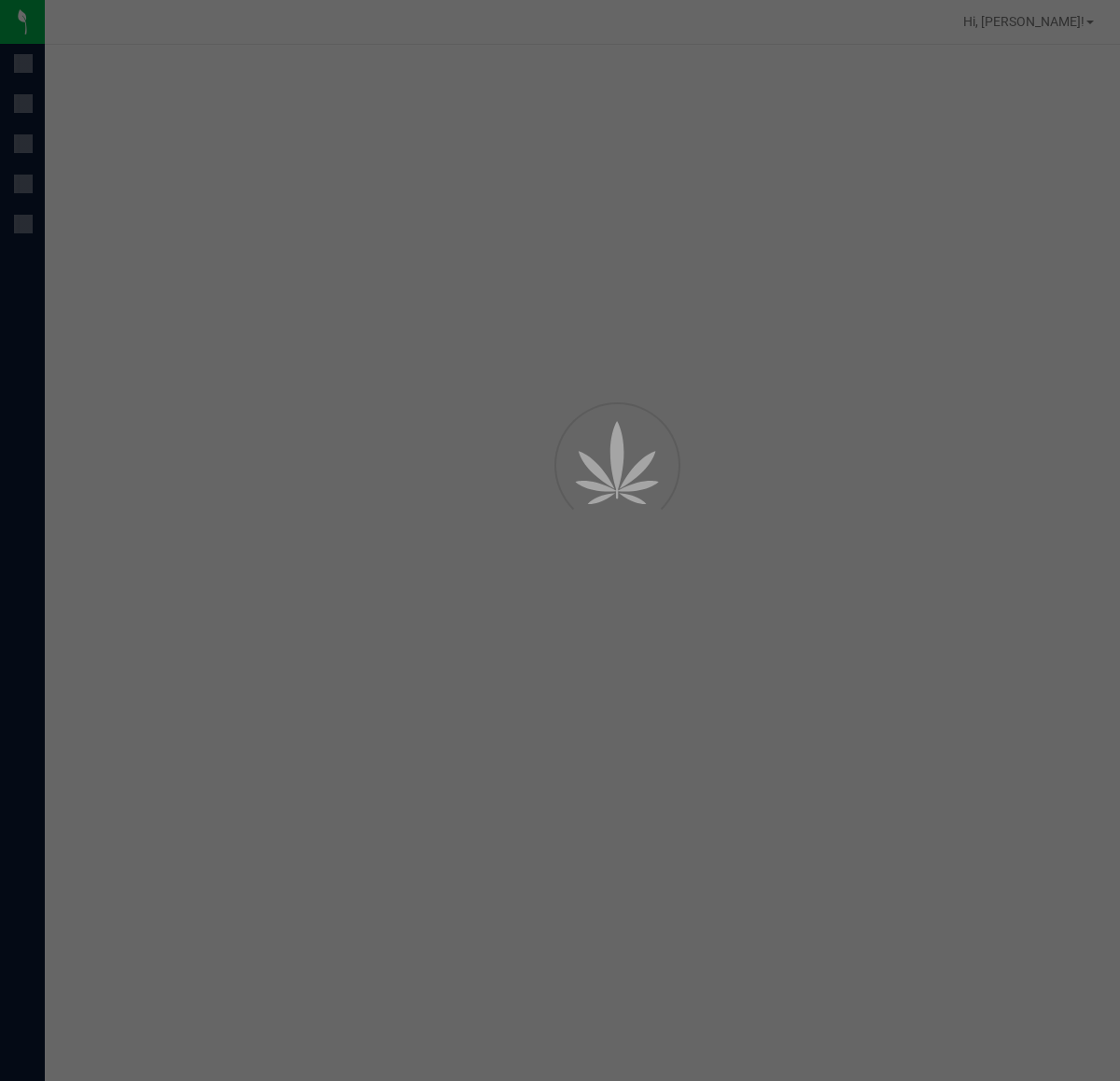 scroll, scrollTop: 0, scrollLeft: 0, axis: both 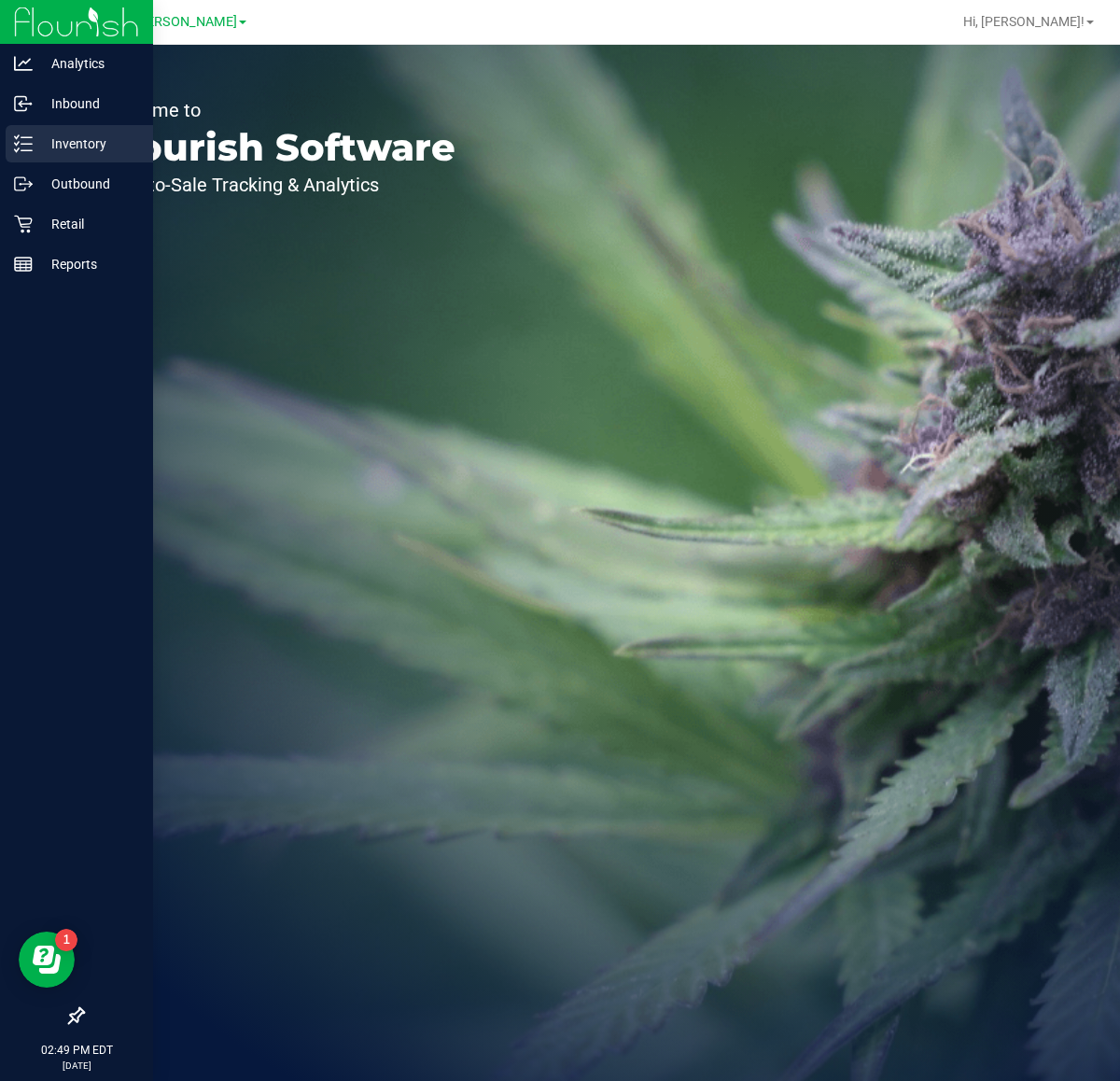 click on "Inventory" at bounding box center (89, 144) 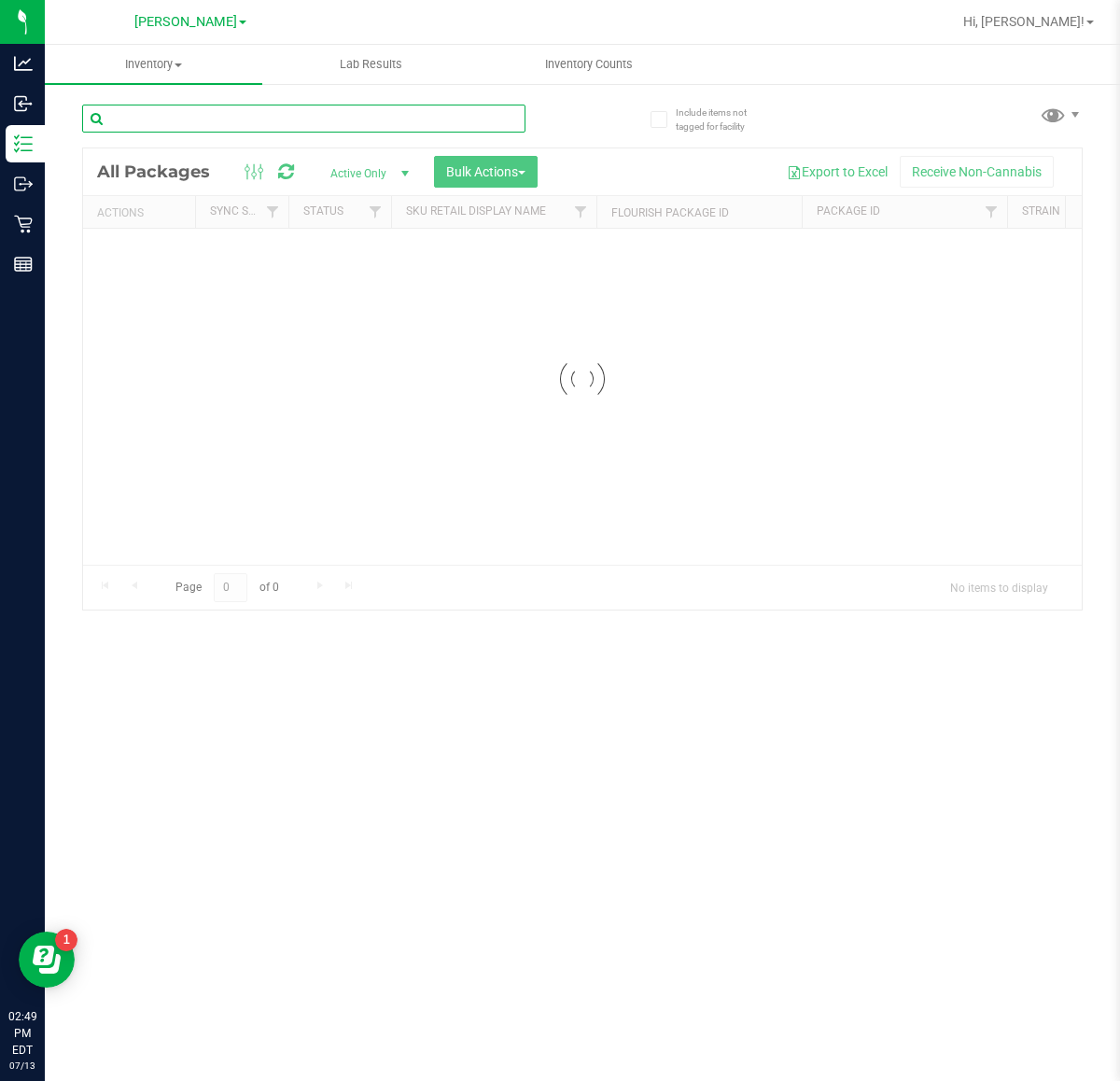 click on "Inventory
All packages
All inventory
Waste log
Create inventory
Lab Results
Inventory Counts" at bounding box center [582, 563] 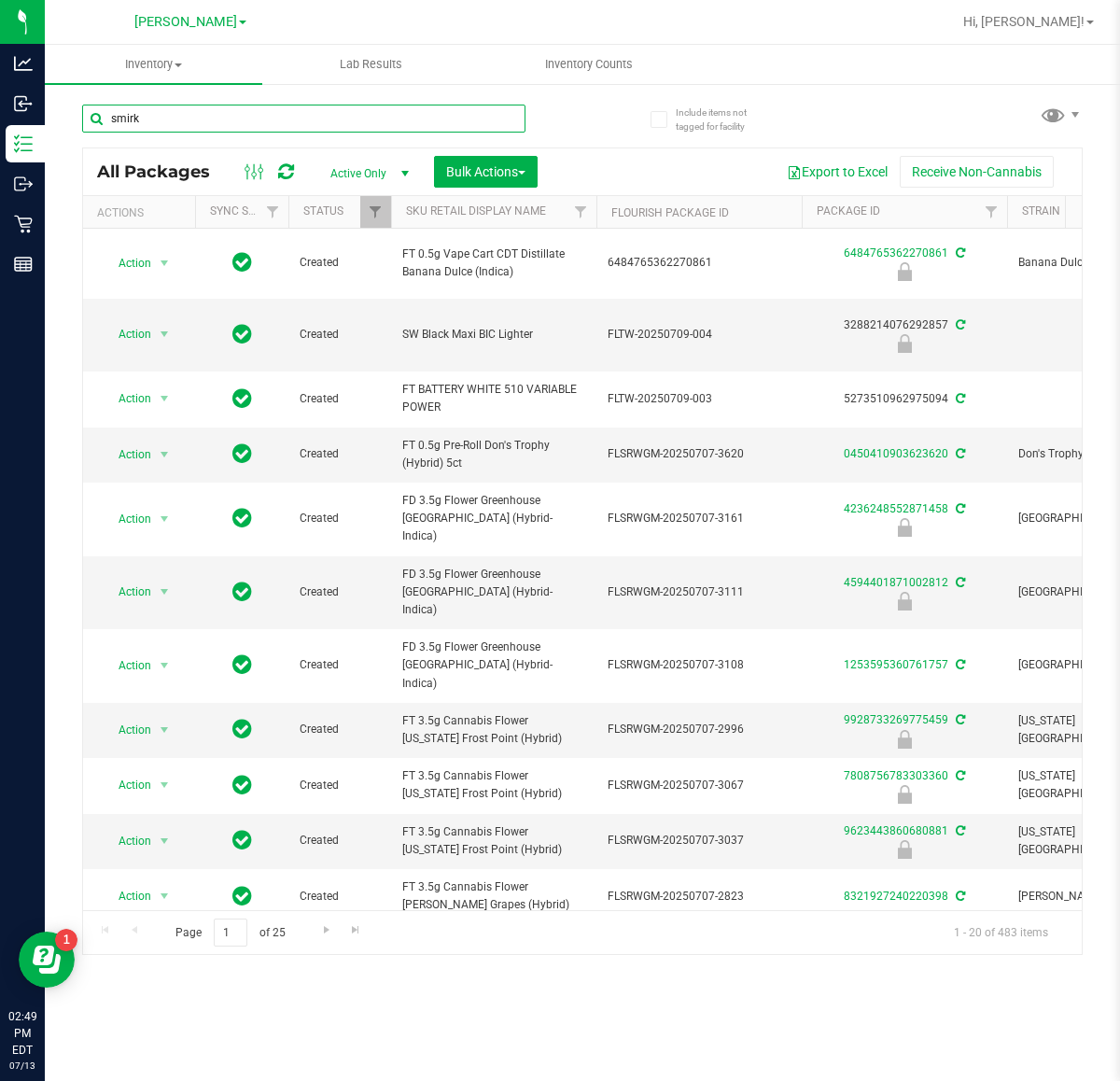 type on "smirkz" 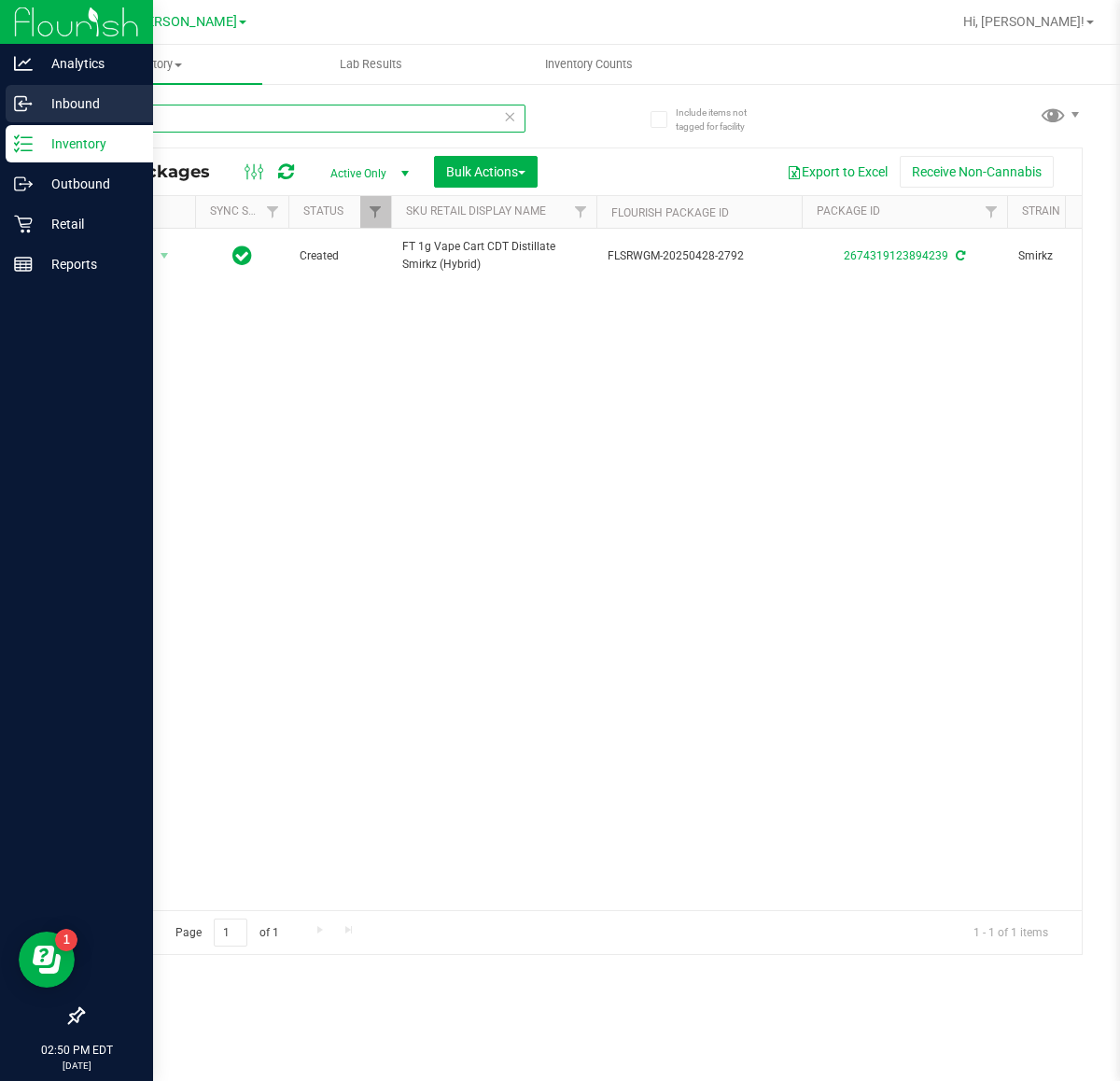 drag, startPoint x: 319, startPoint y: 126, endPoint x: 0, endPoint y: 99, distance: 320.14059 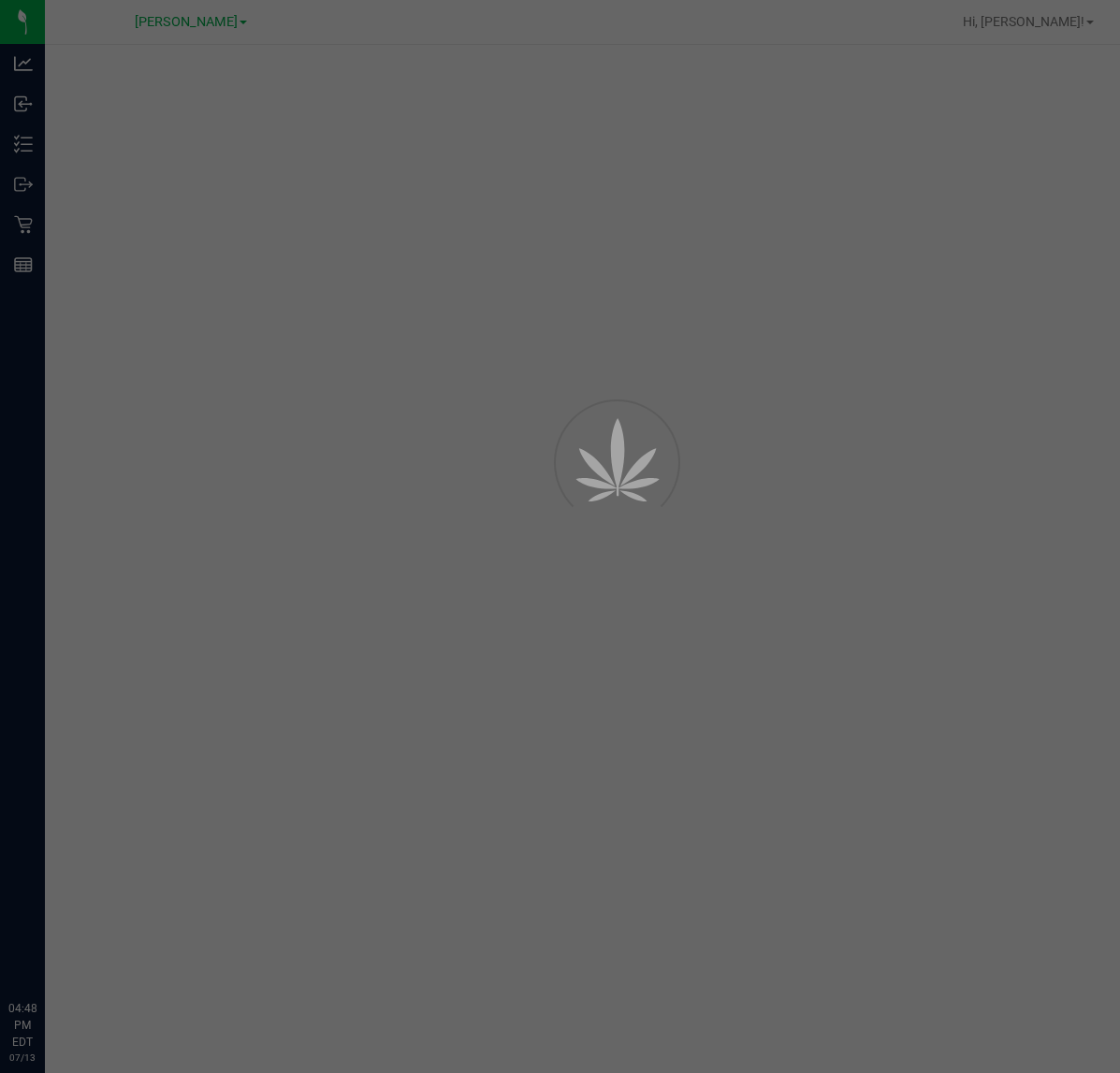 scroll, scrollTop: 0, scrollLeft: 0, axis: both 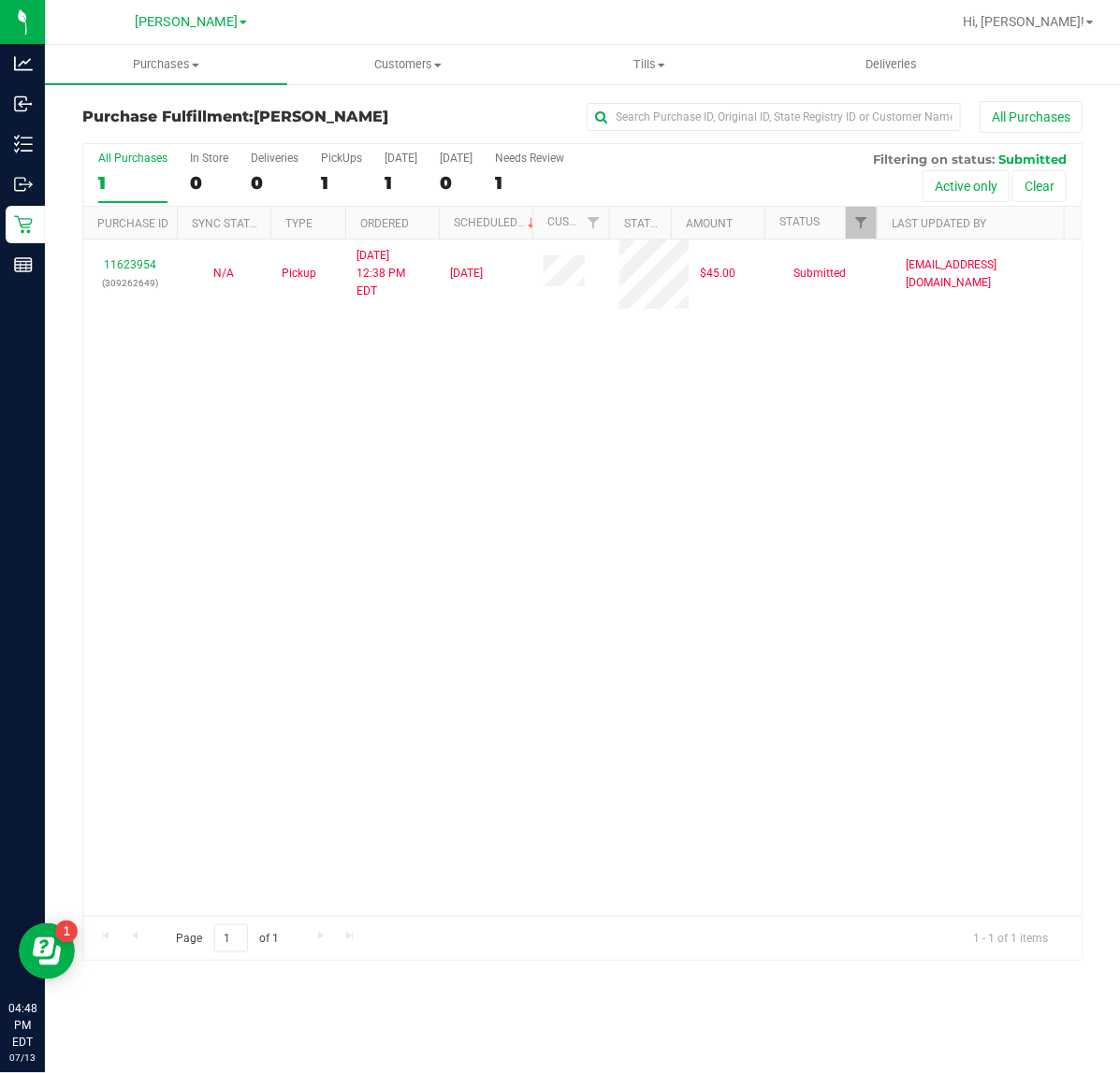click on "11623954
(309262649)
N/A
Pickup [DATE] 12:38 PM EDT 7/13/2025
$45.00
Submitted [EMAIL_ADDRESS][DOMAIN_NAME]" at bounding box center (582, 577) 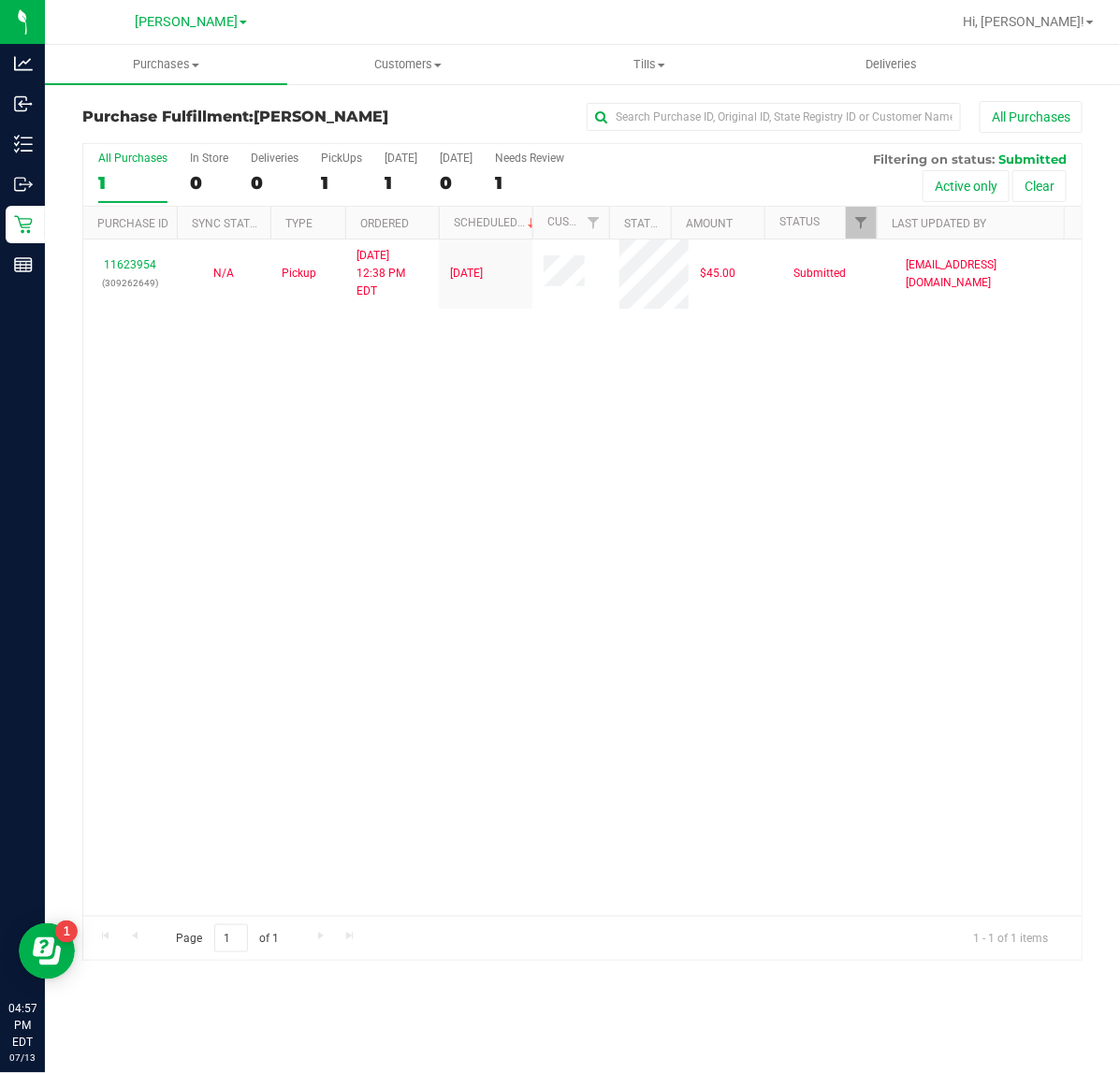 click on "11623954
(309262649)
N/A
Pickup [DATE] 12:38 PM EDT 7/13/2025
$45.00
Submitted [EMAIL_ADDRESS][DOMAIN_NAME]" at bounding box center (582, 577) 